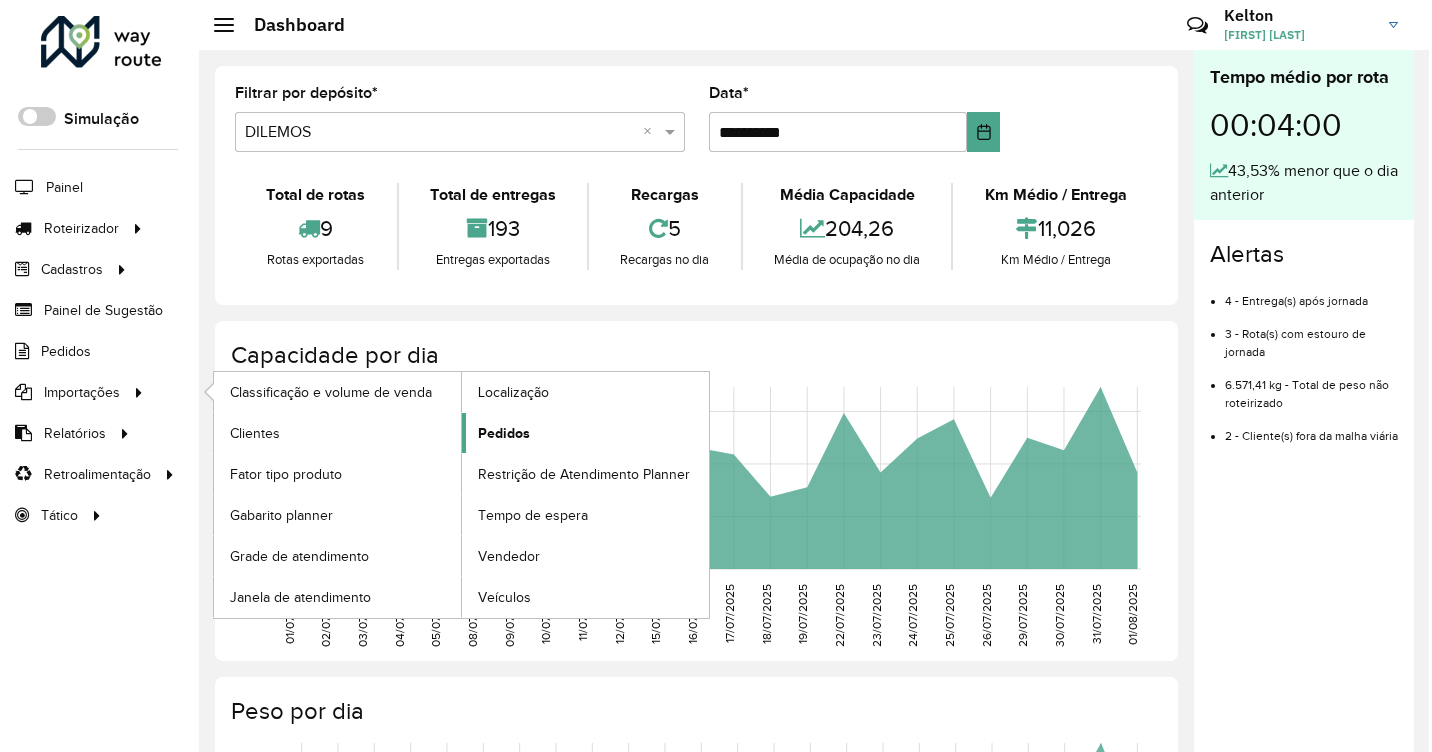 scroll, scrollTop: 0, scrollLeft: 0, axis: both 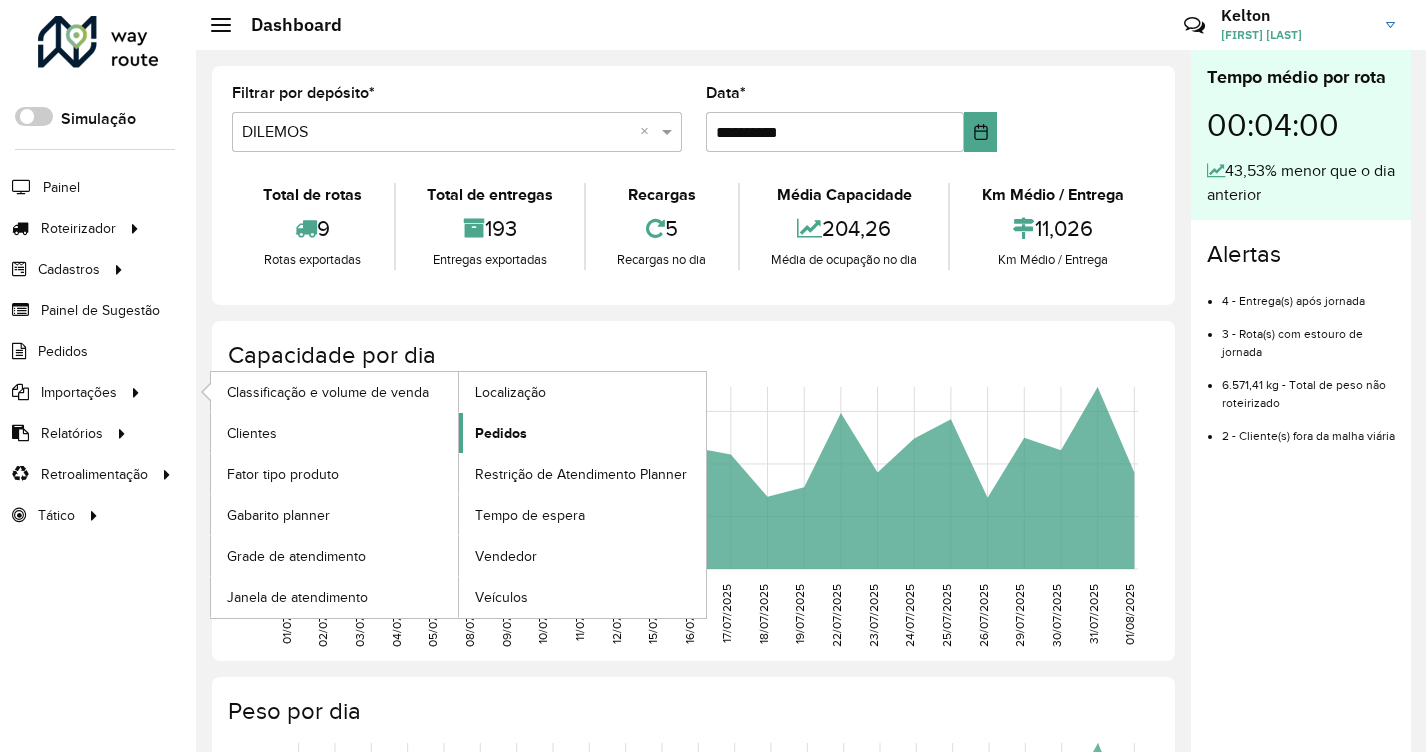 click on "Pedidos" 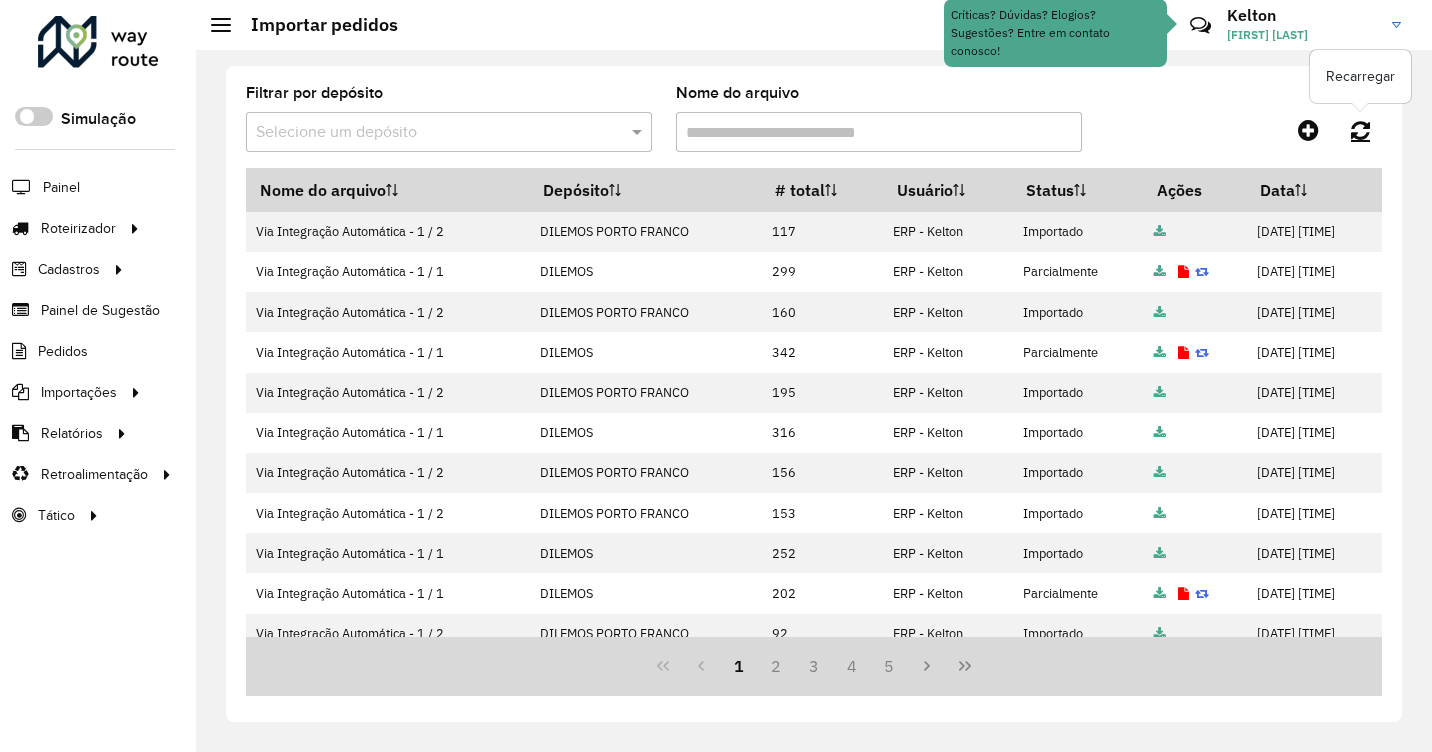 click 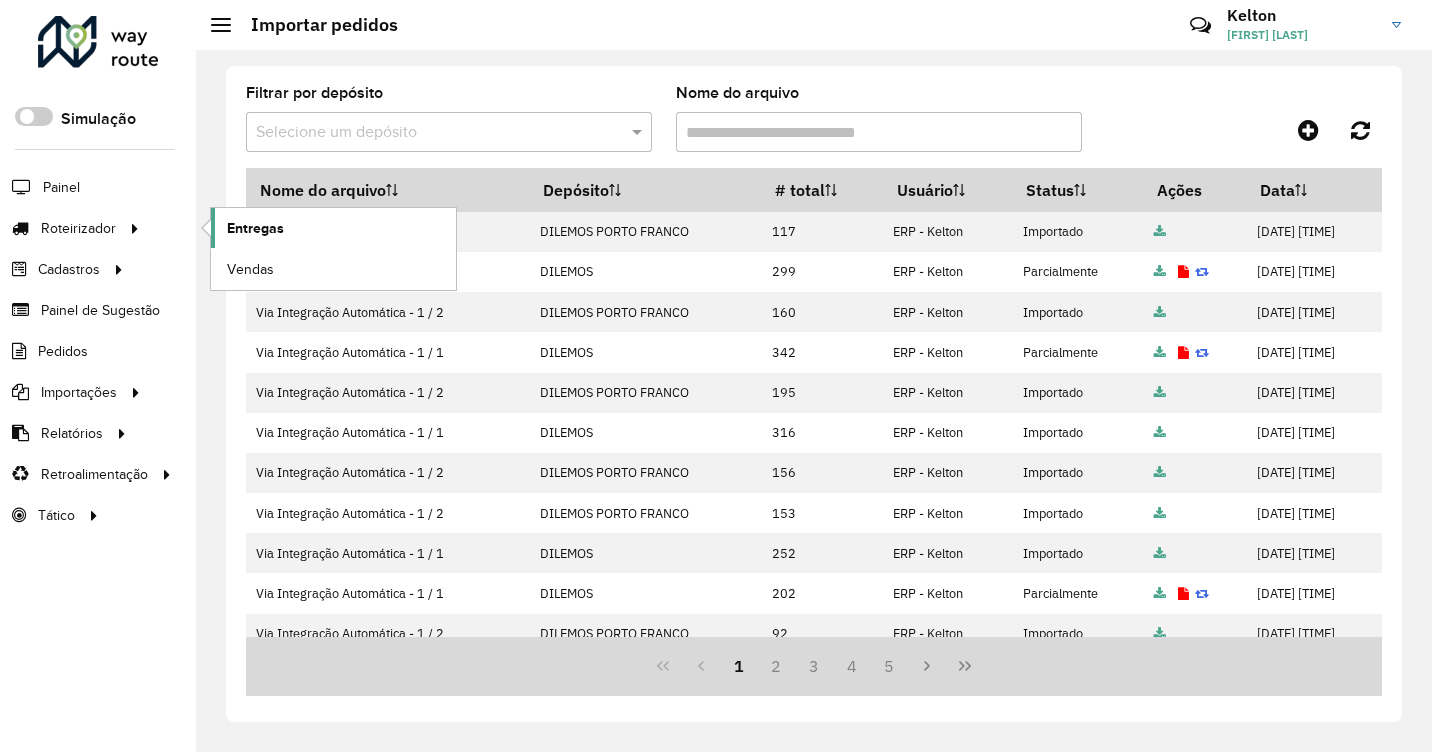 click on "Entregas" 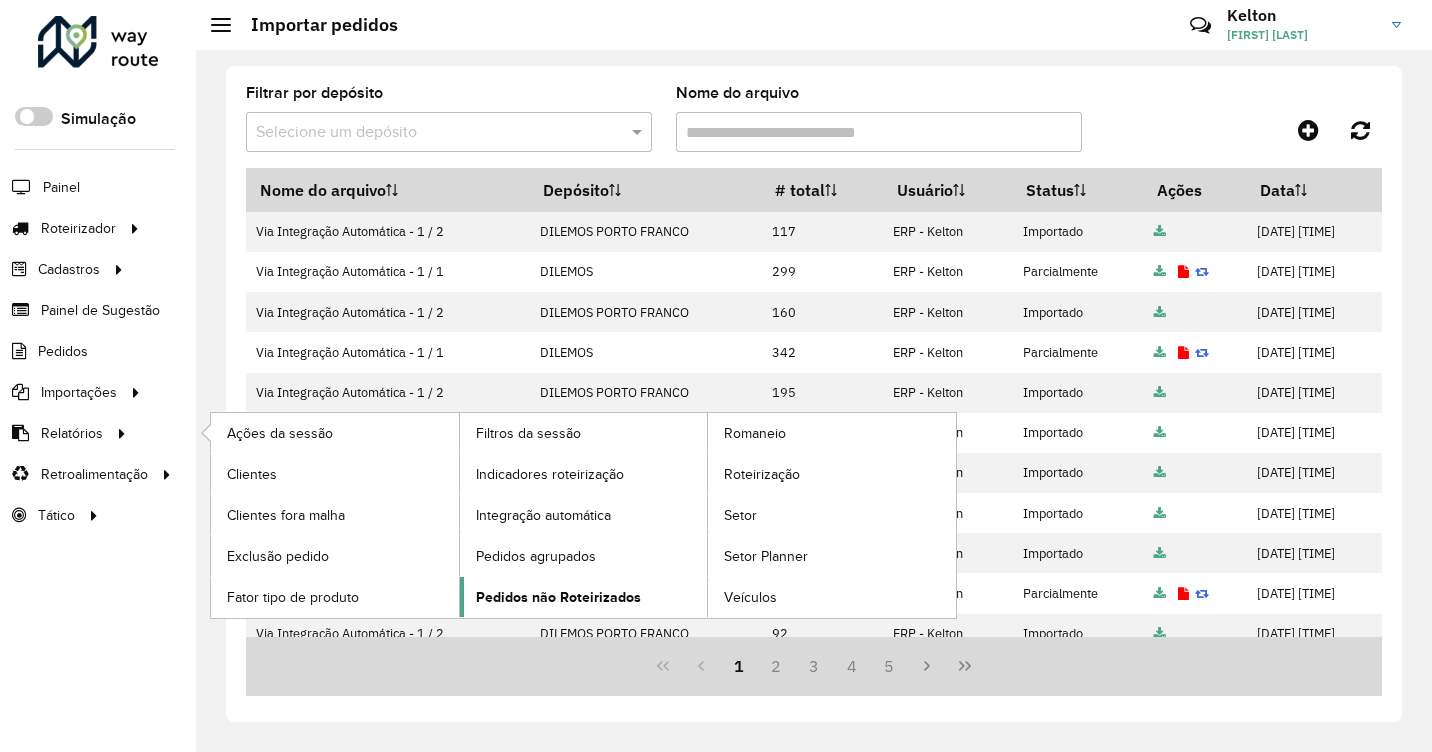 click on "Pedidos não Roteirizados" 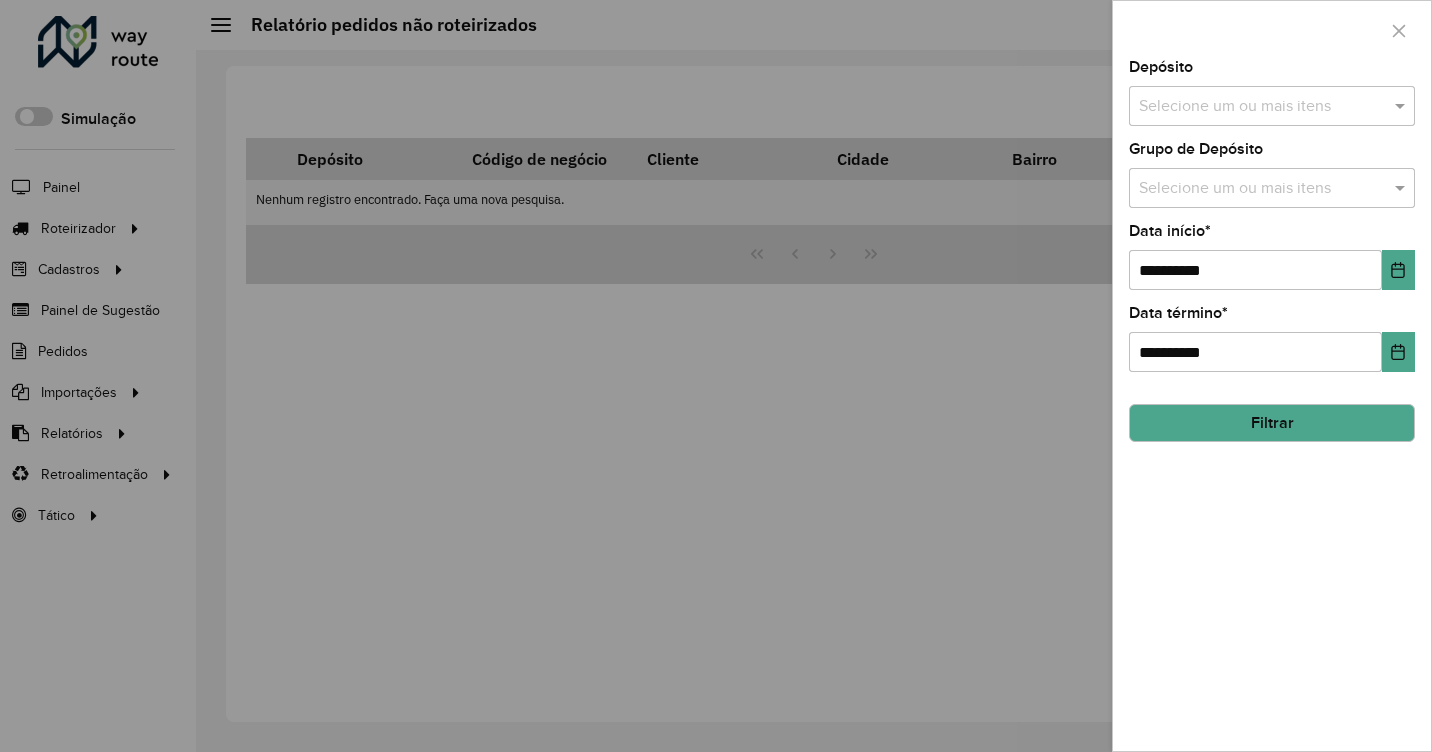 click at bounding box center (1262, 107) 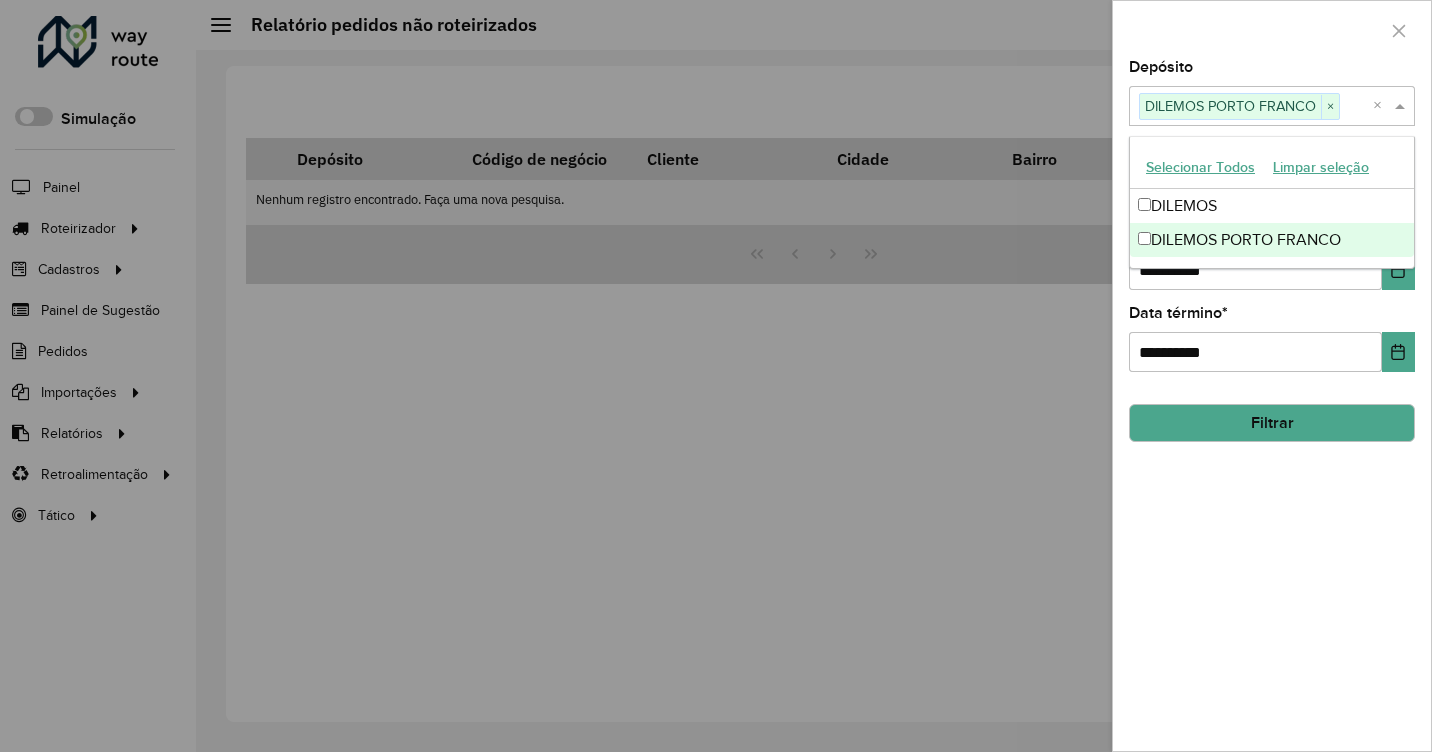 click on "**********" 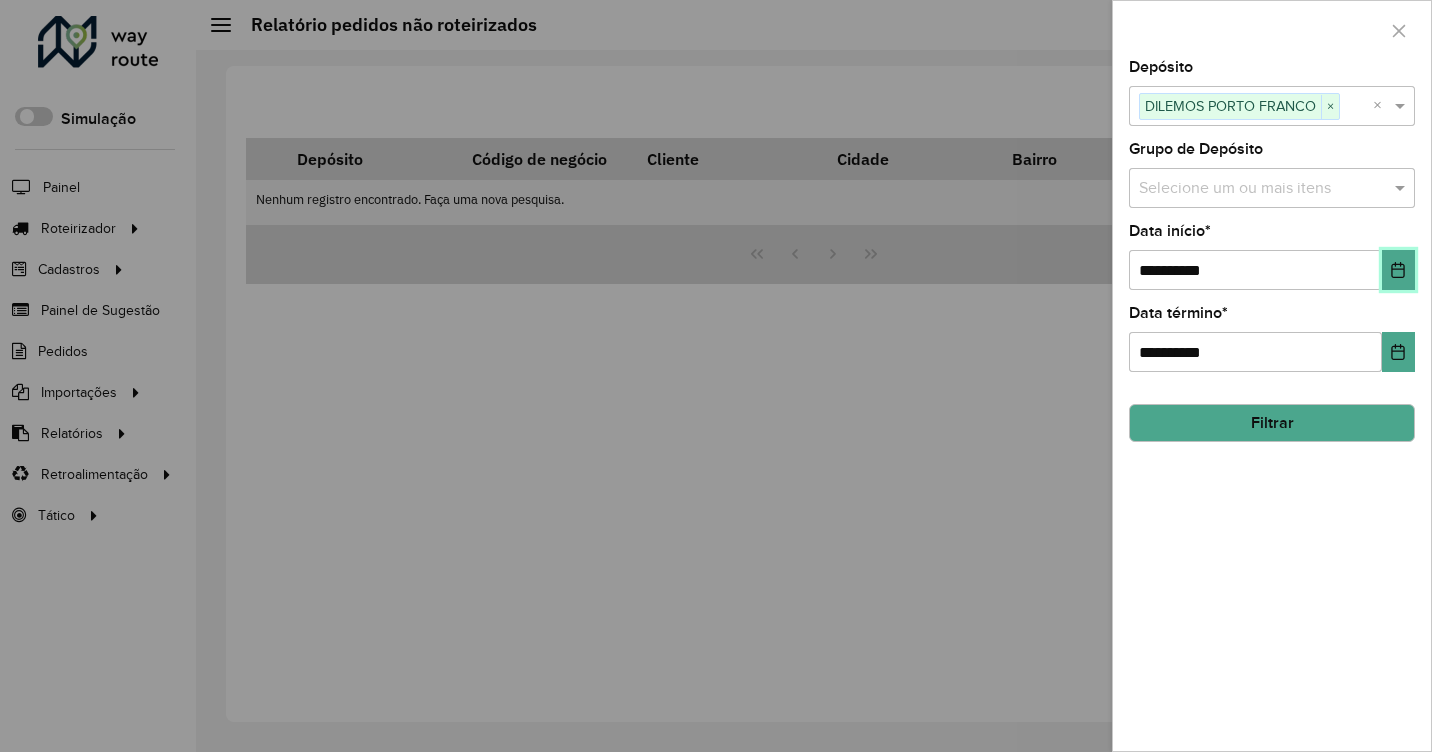 click 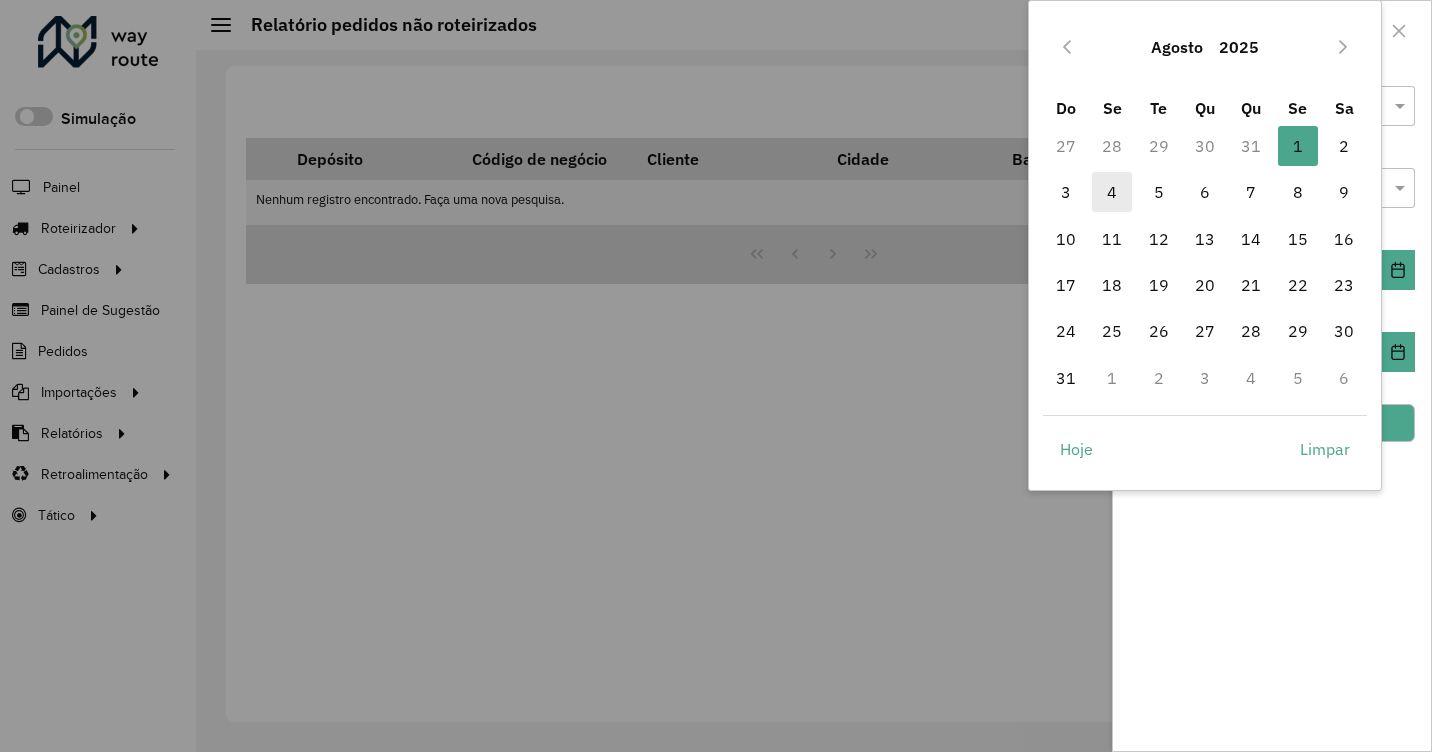 click on "4" at bounding box center (1112, 192) 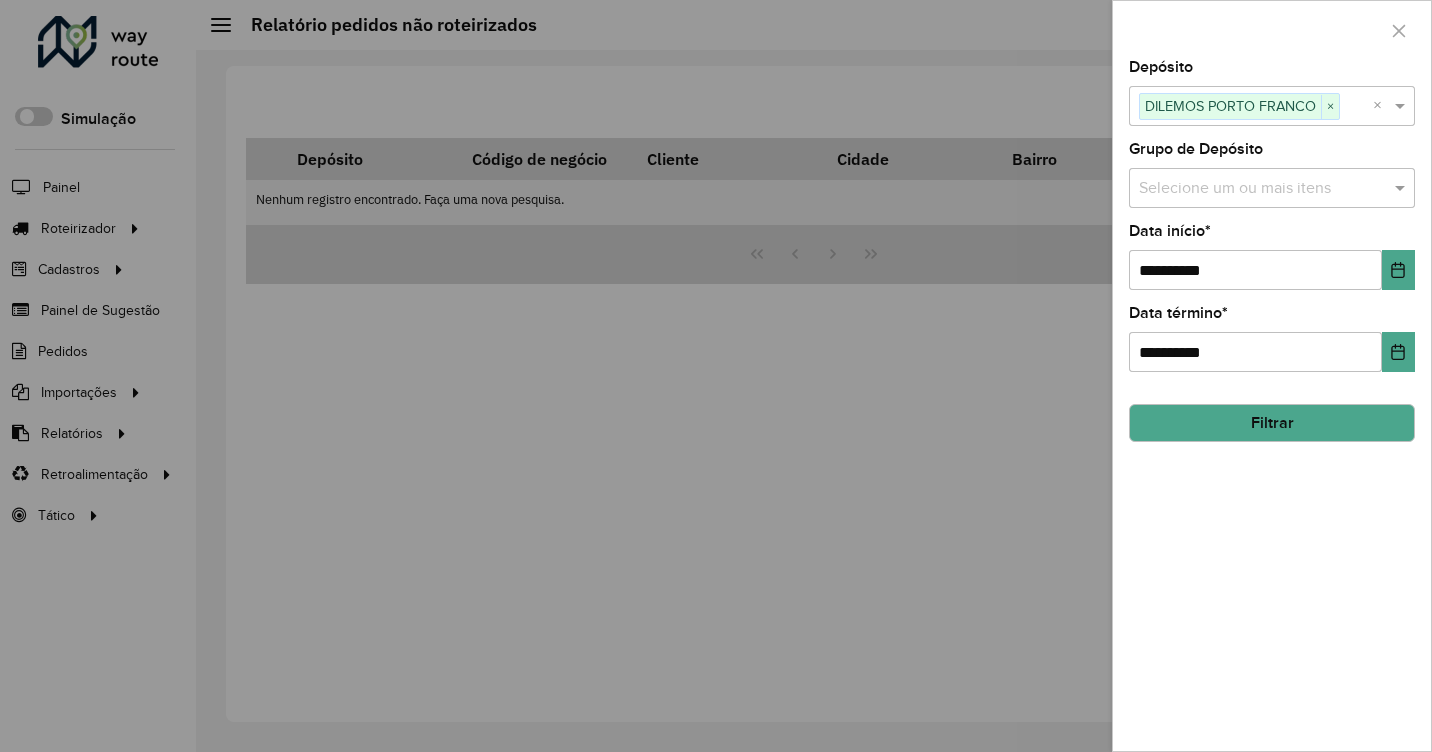 click on "Filtrar" 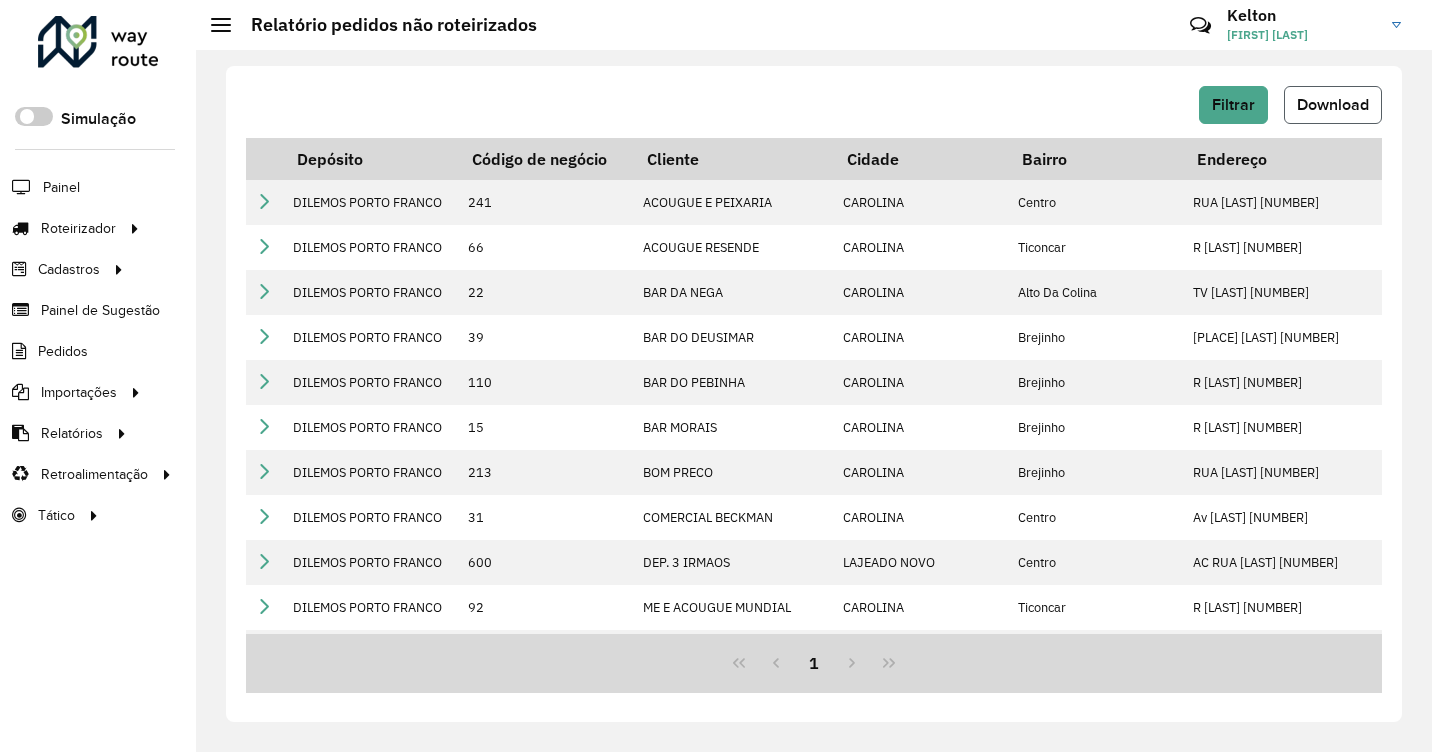 click on "Download" 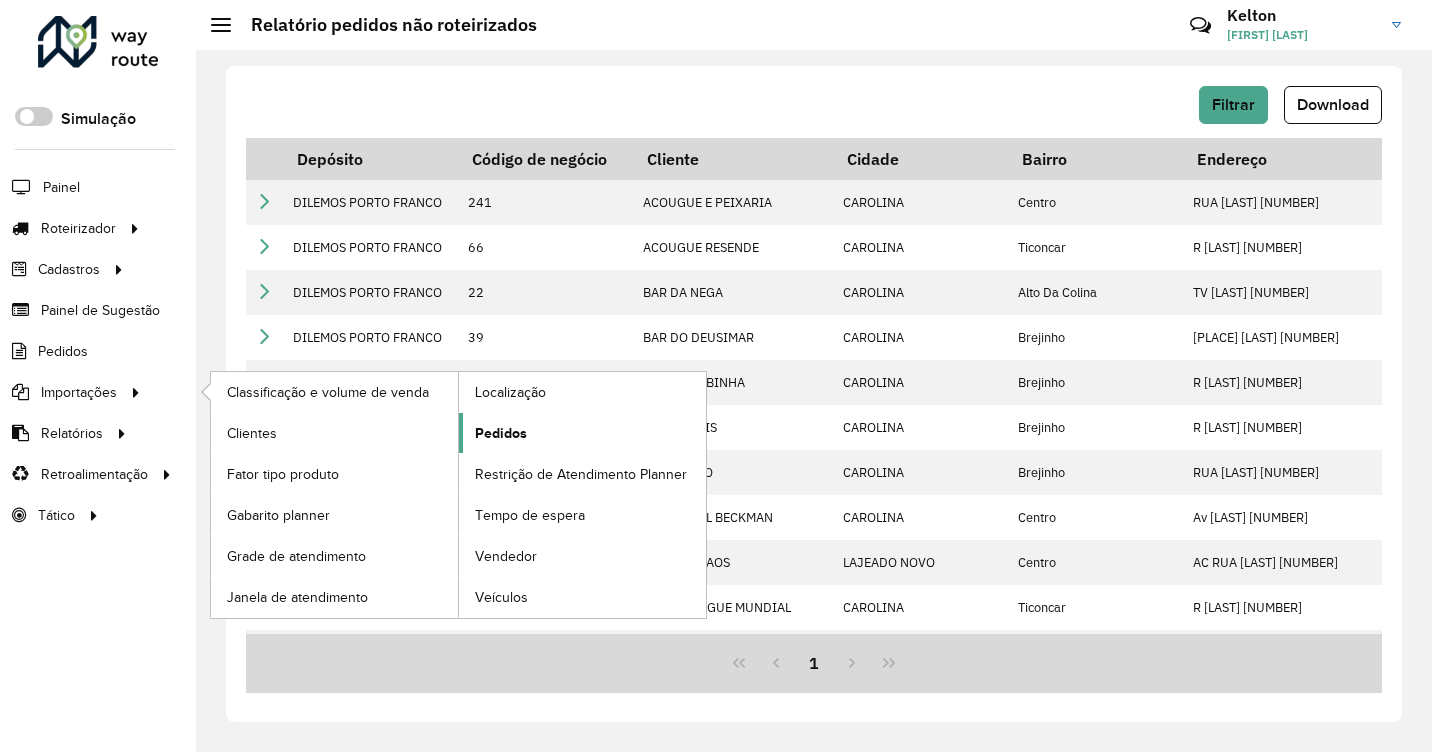 click on "Pedidos" 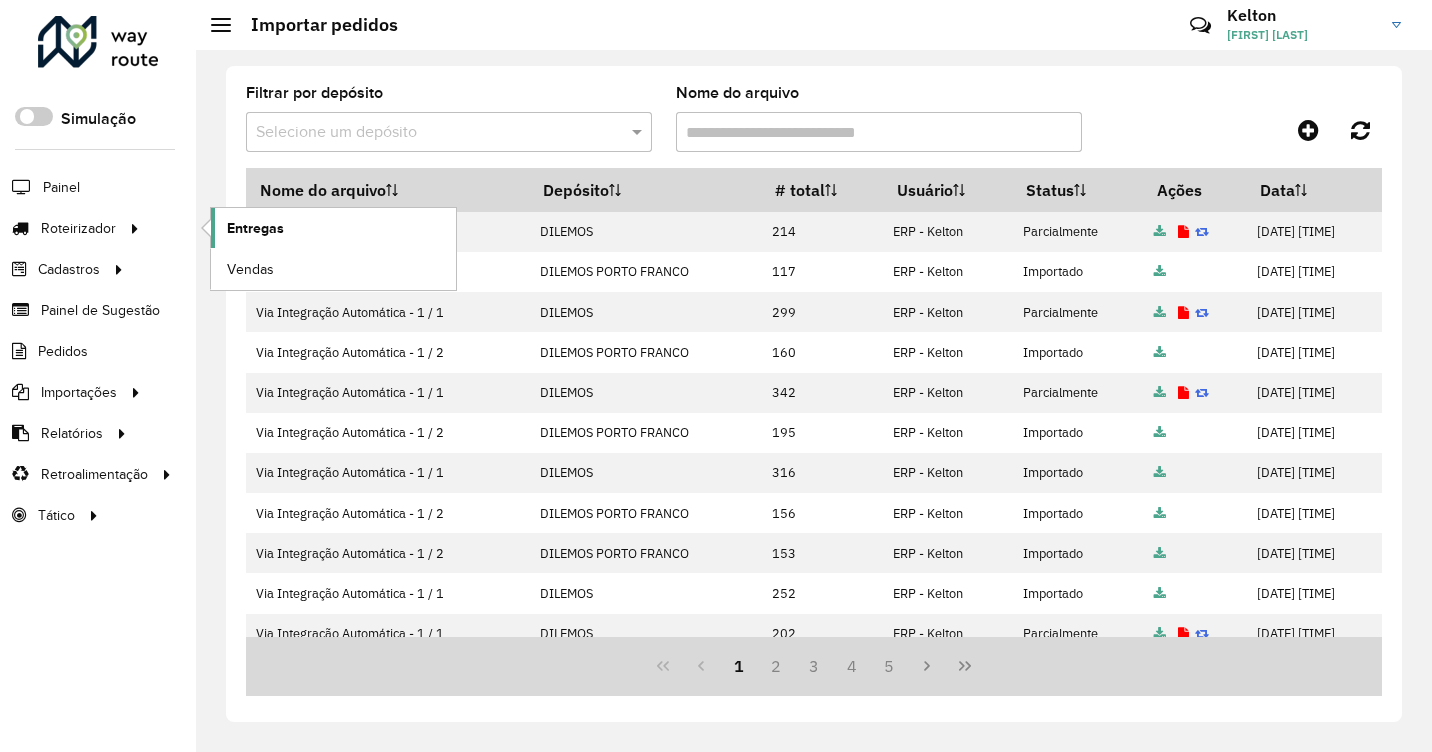click on "Entregas" 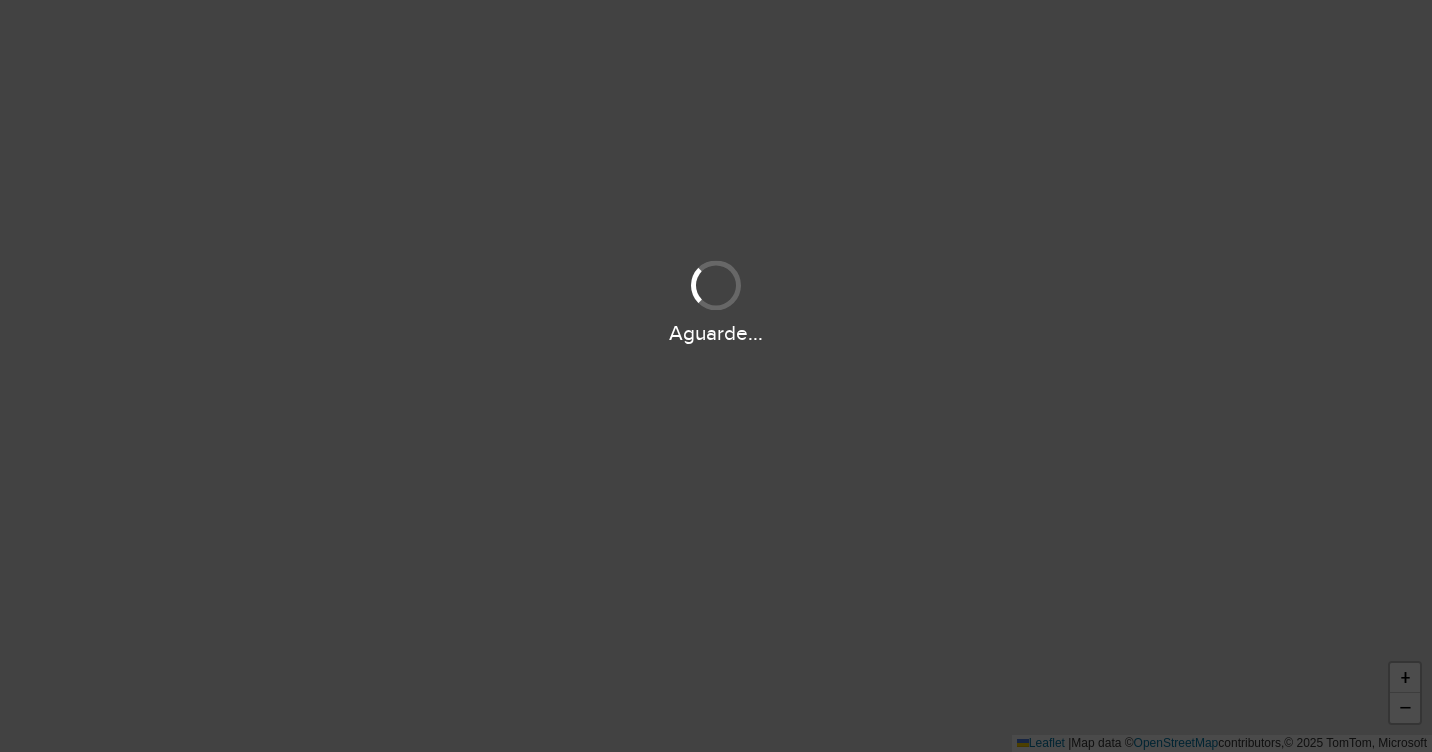 scroll, scrollTop: 0, scrollLeft: 0, axis: both 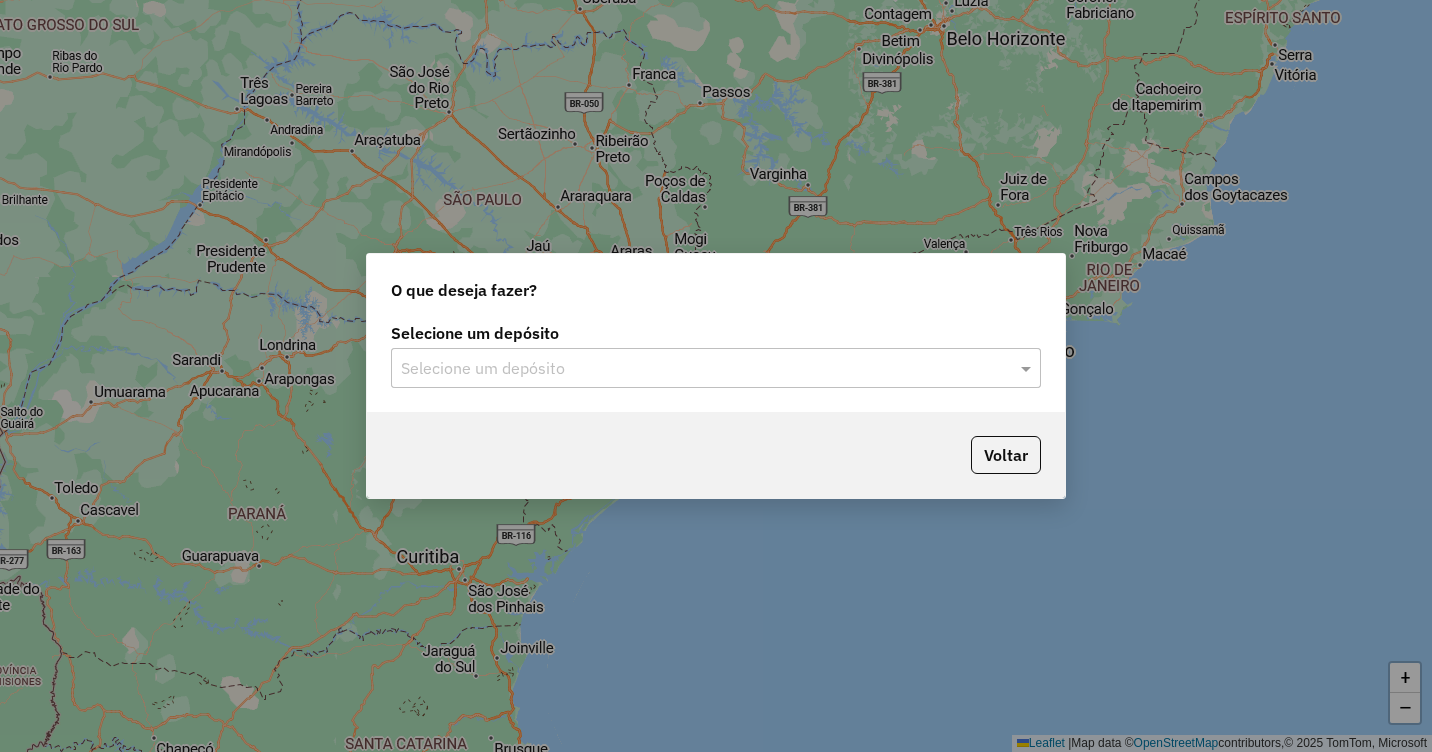 click 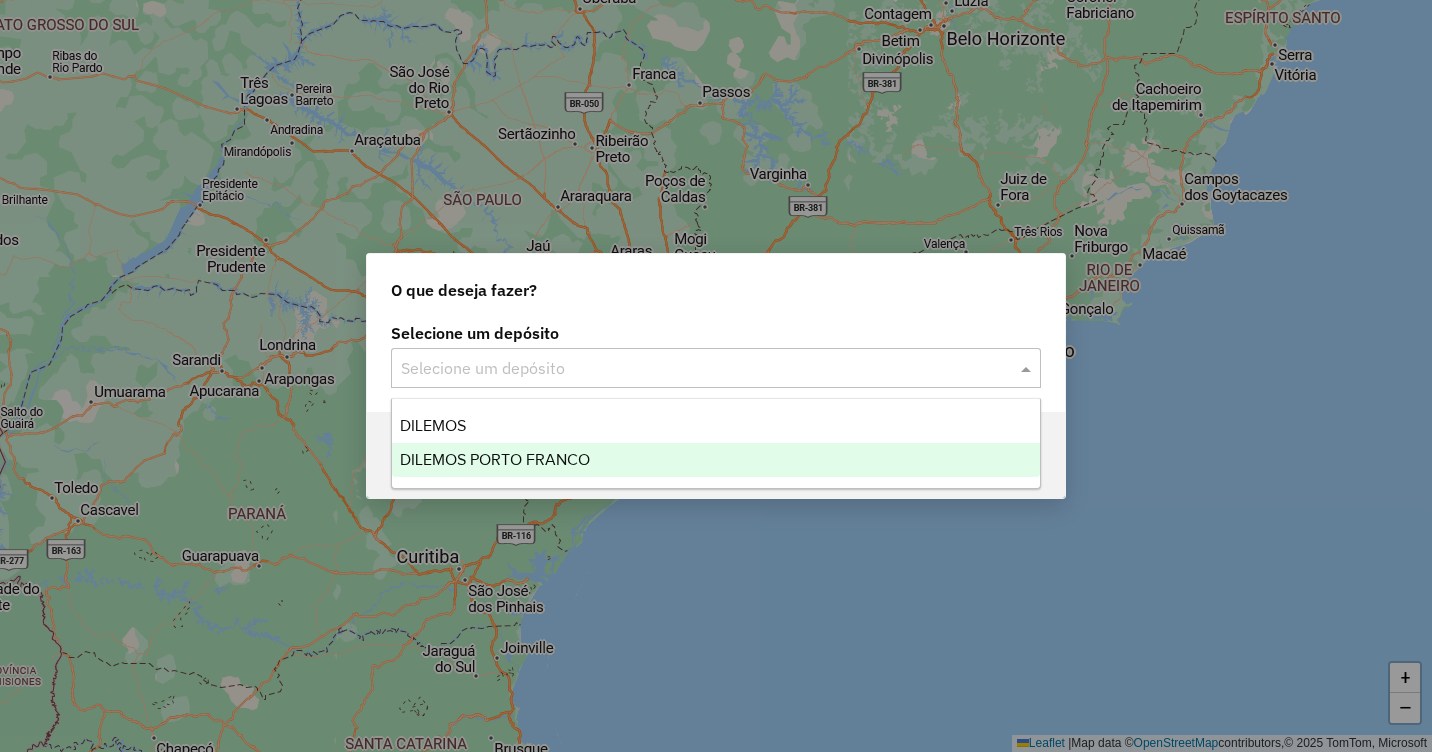 click on "DILEMOS PORTO FRANCO" at bounding box center [495, 459] 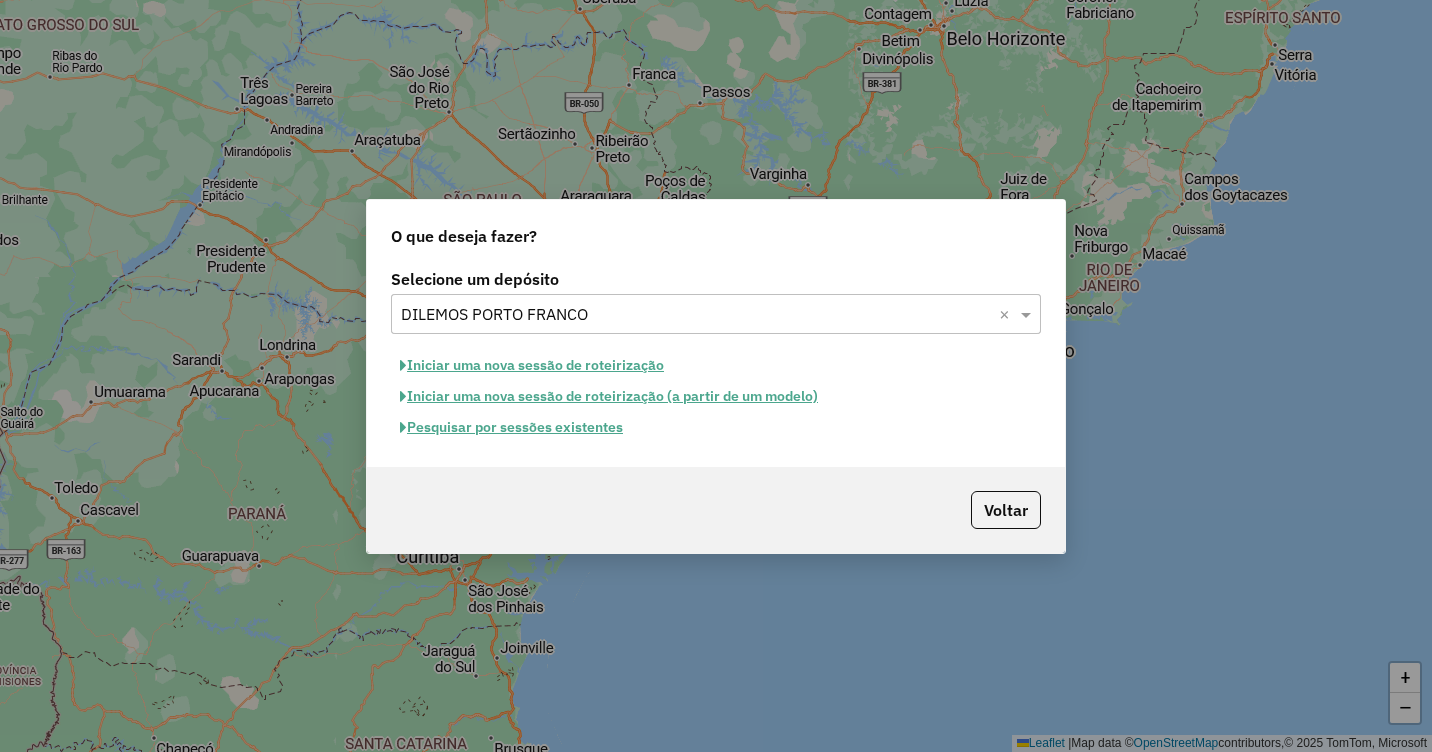 click on "Iniciar uma nova sessão de roteirização" 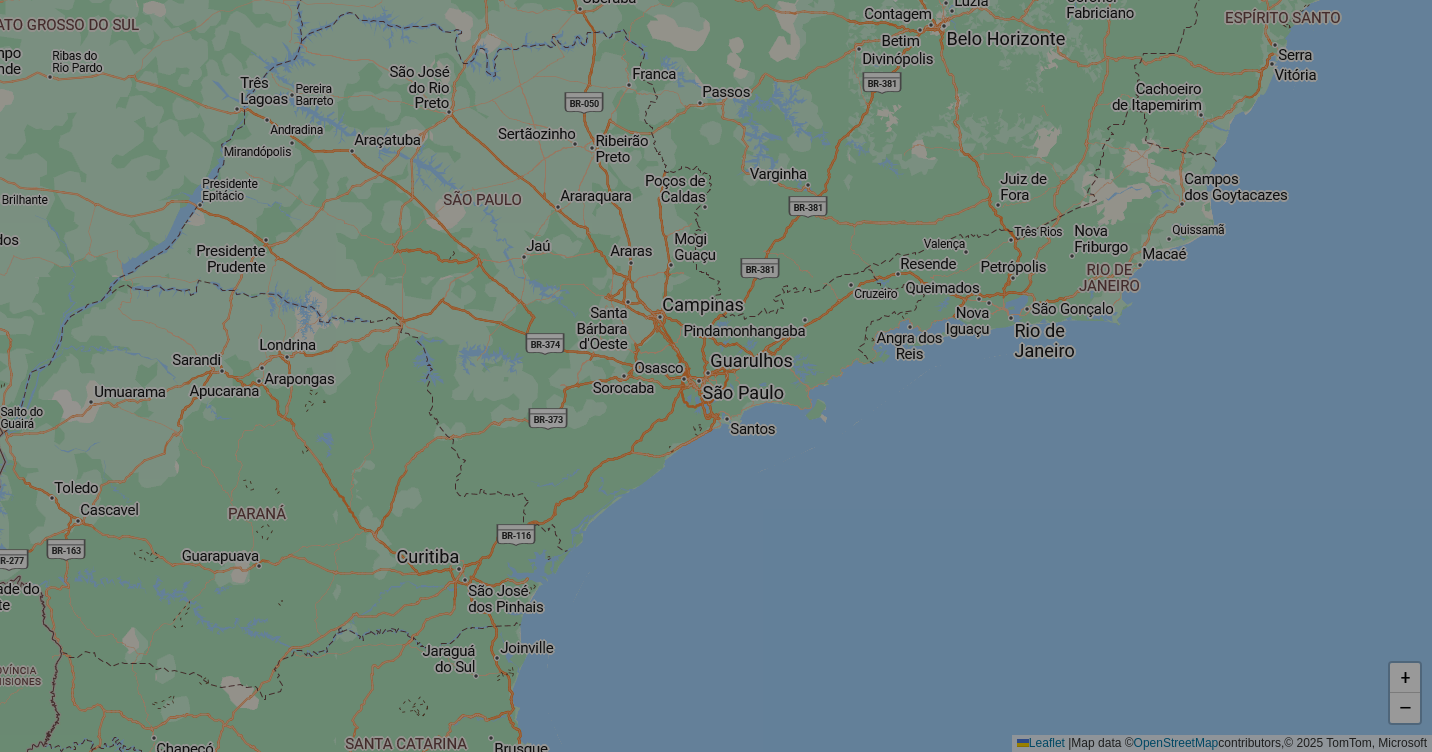 select on "*" 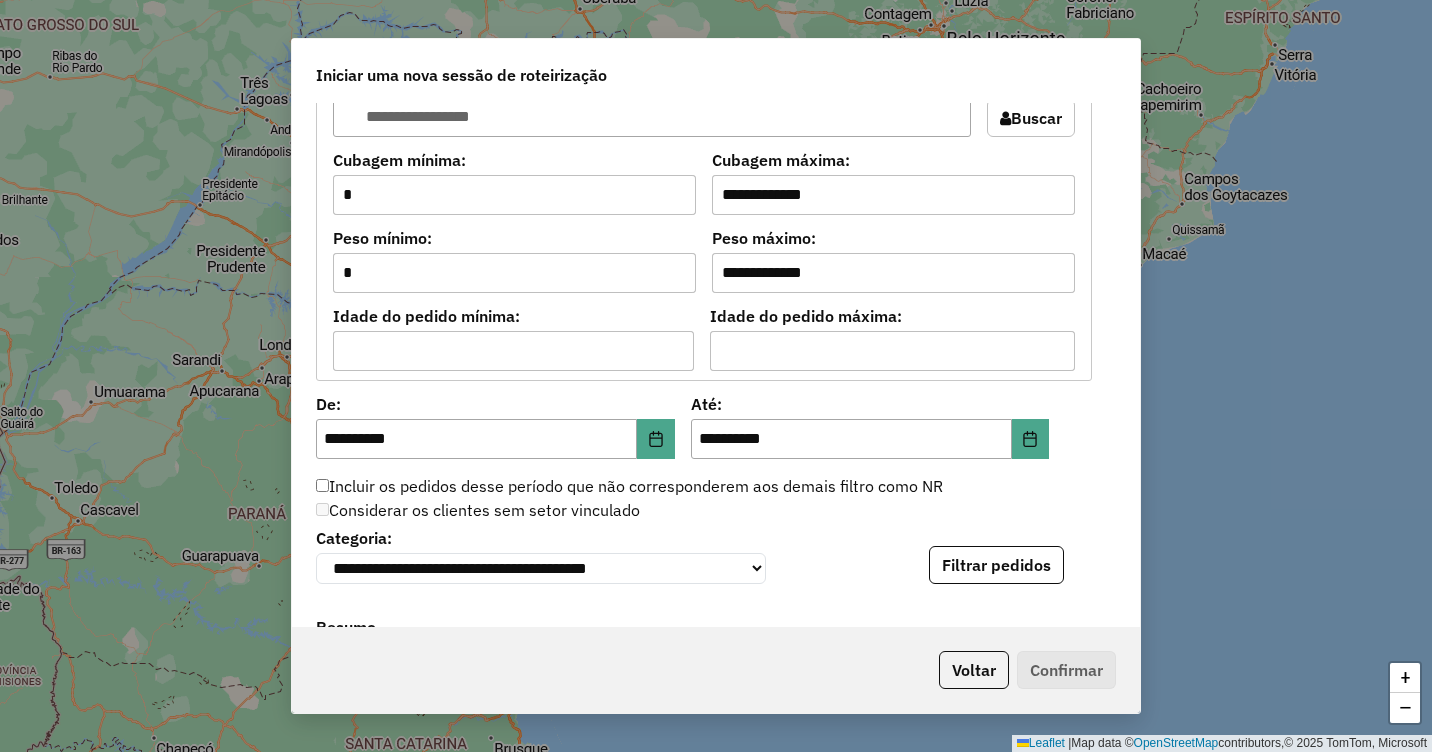 scroll, scrollTop: 1800, scrollLeft: 0, axis: vertical 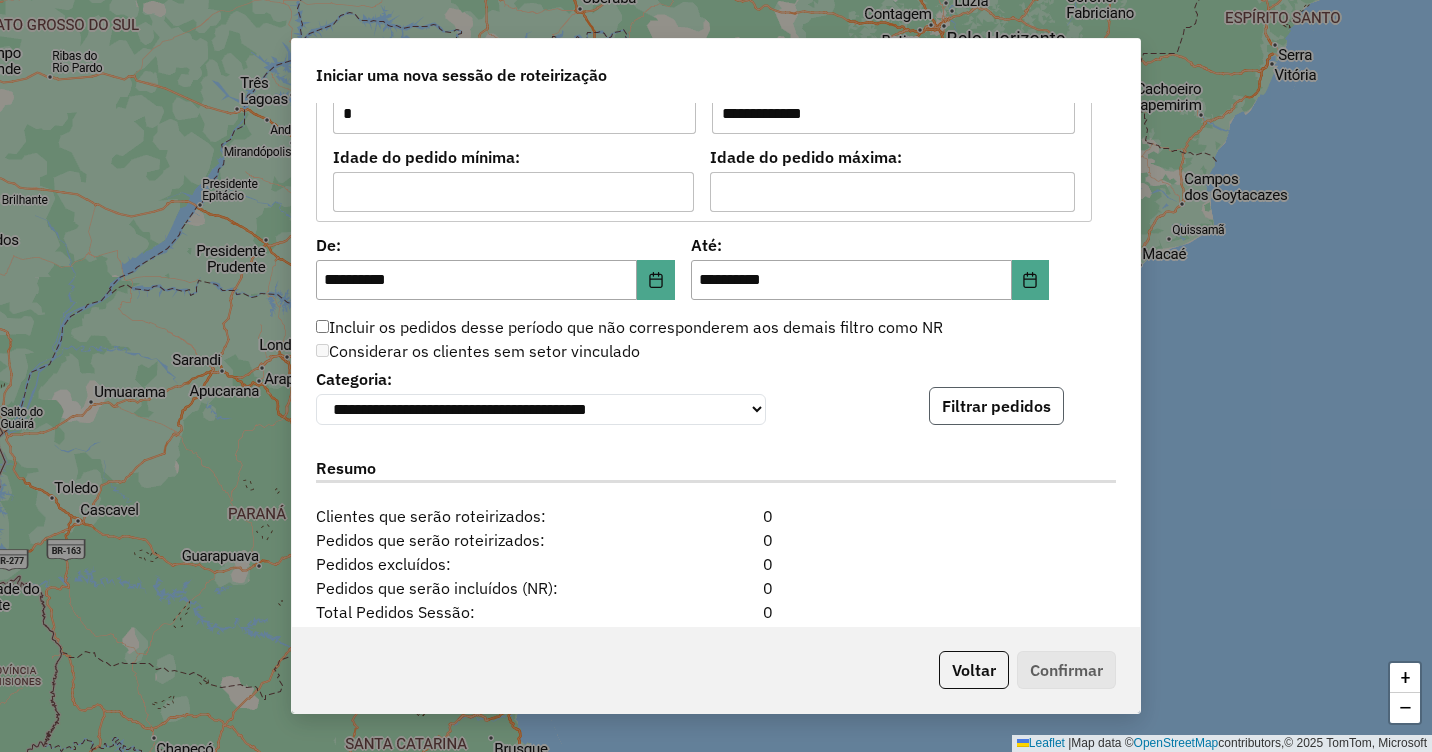 click on "Filtrar pedidos" 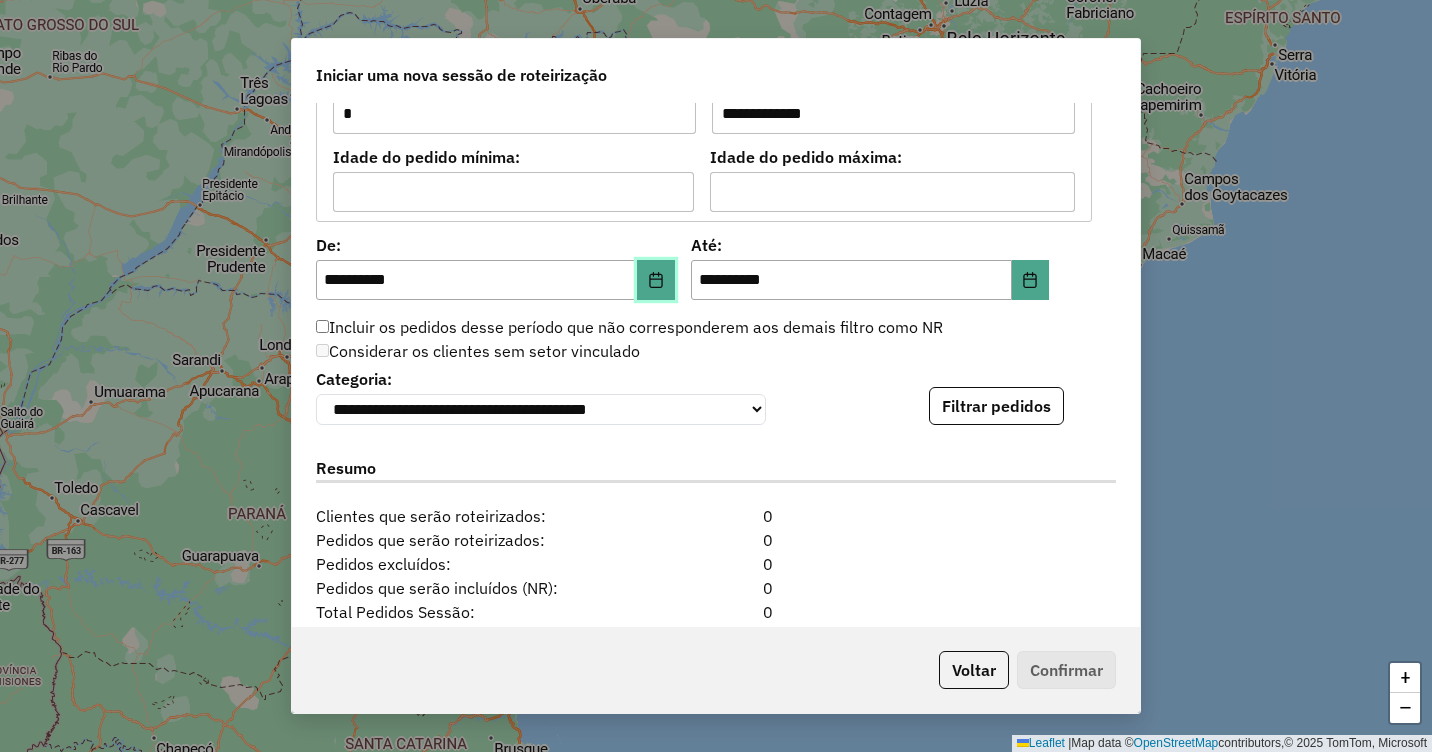 click at bounding box center [656, 280] 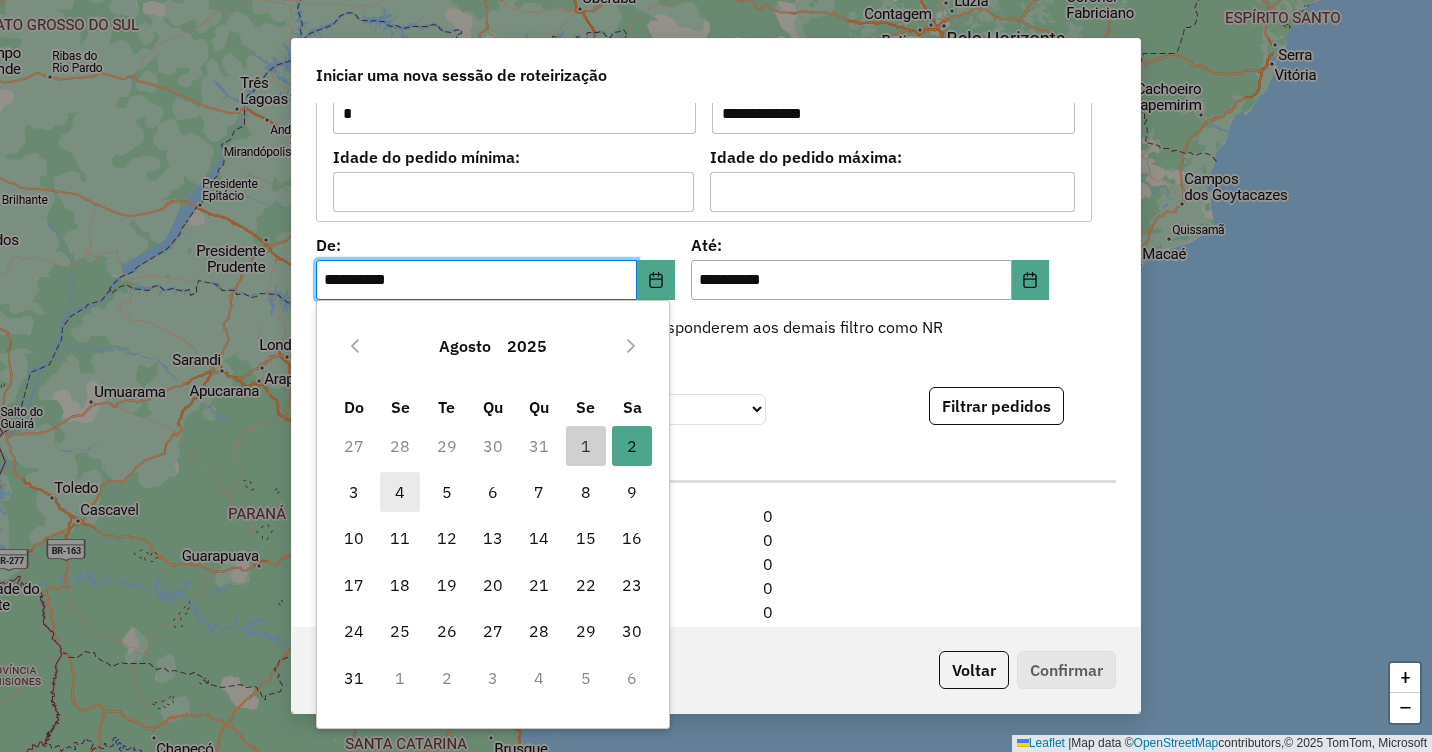 click on "4" at bounding box center (400, 492) 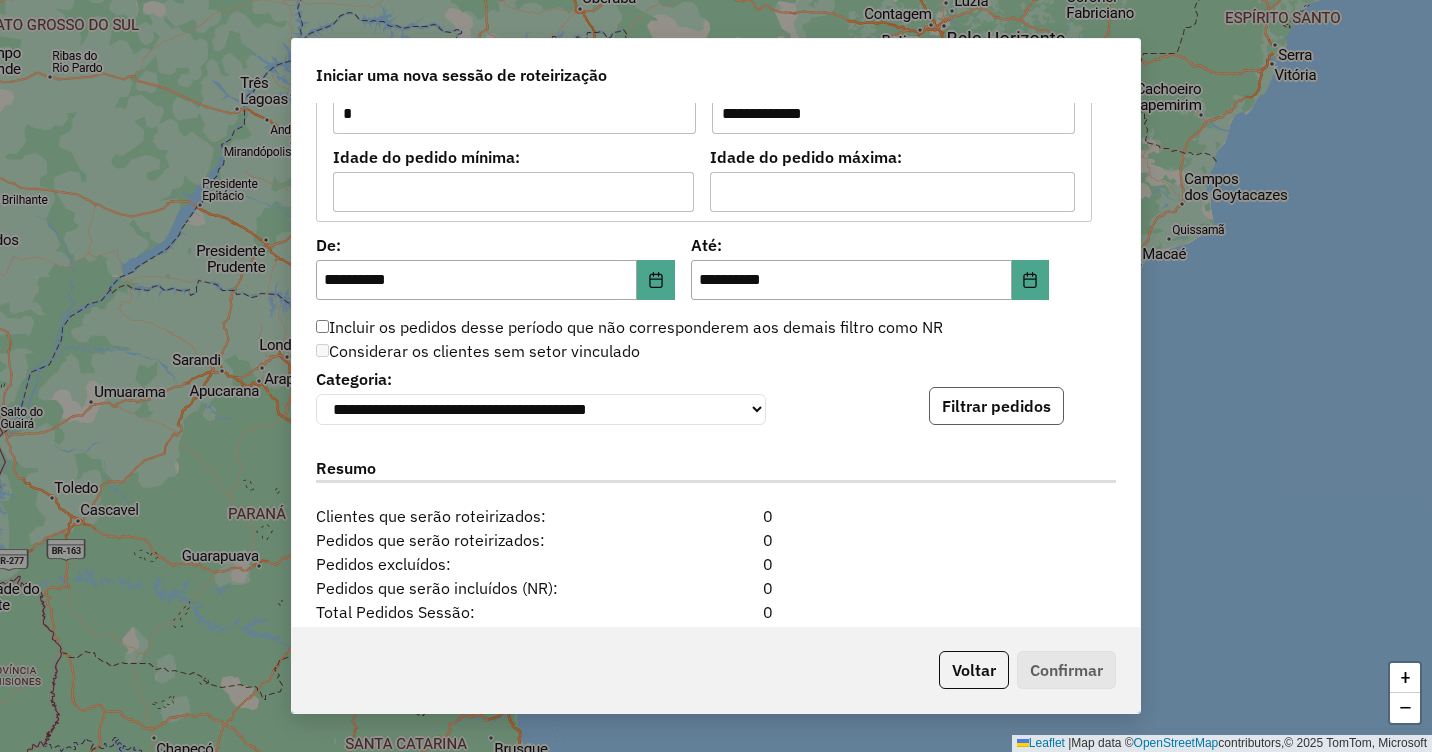 click on "Filtrar pedidos" 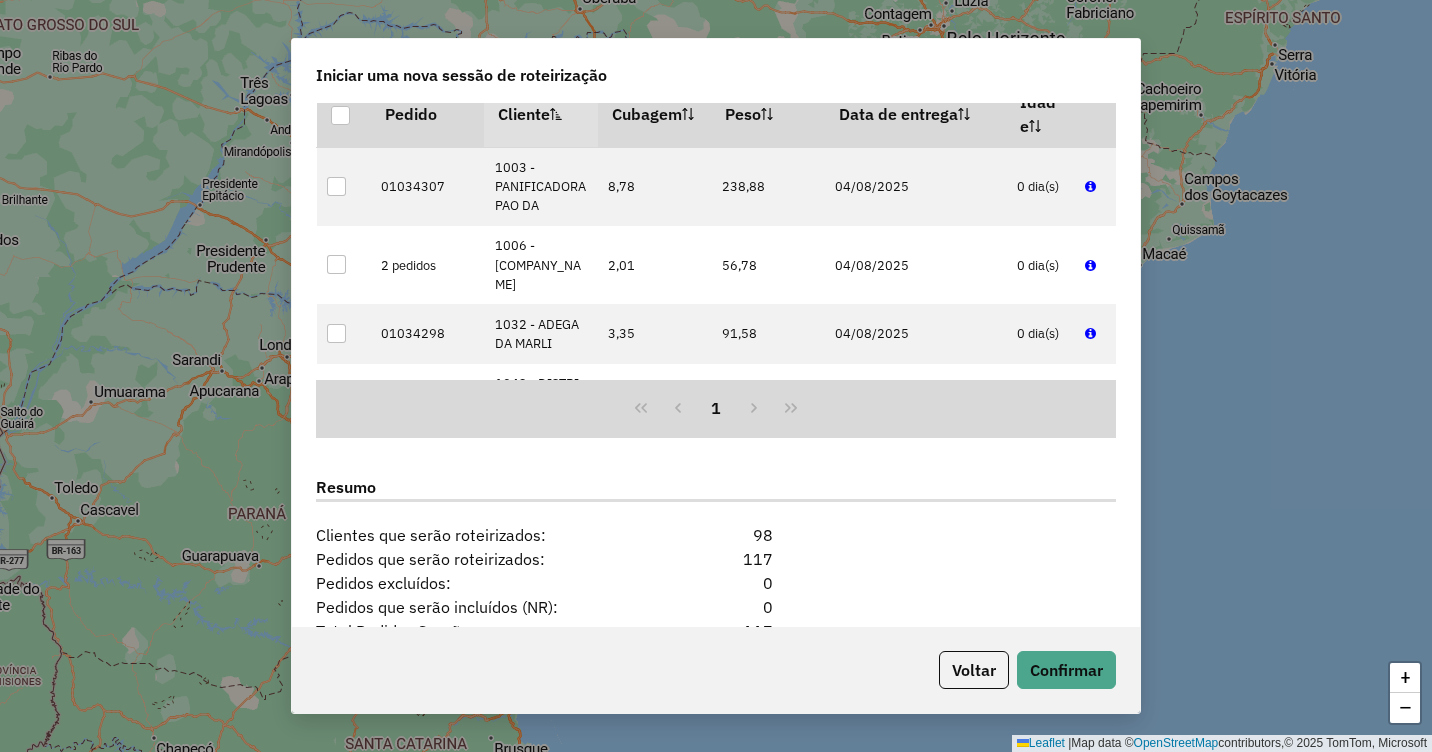 scroll, scrollTop: 2300, scrollLeft: 0, axis: vertical 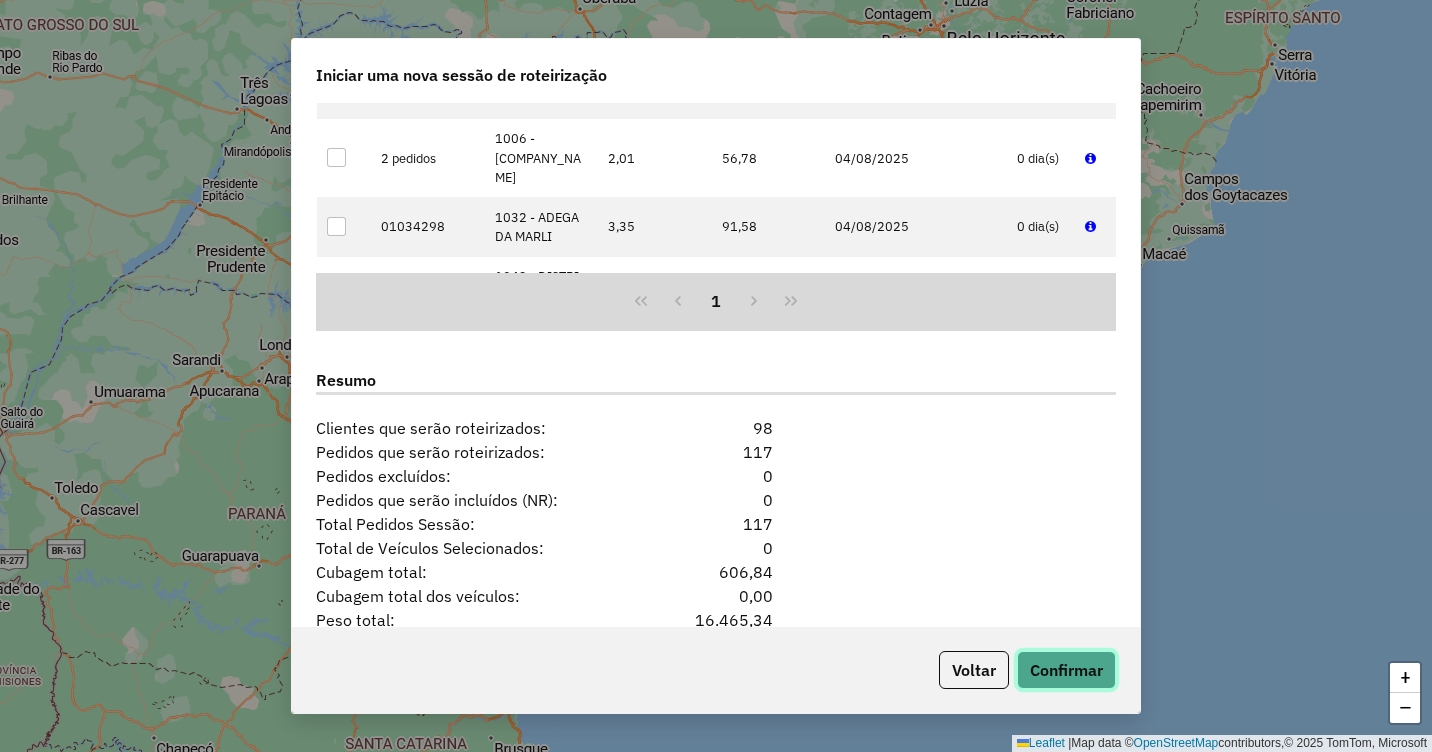 click on "Confirmar" 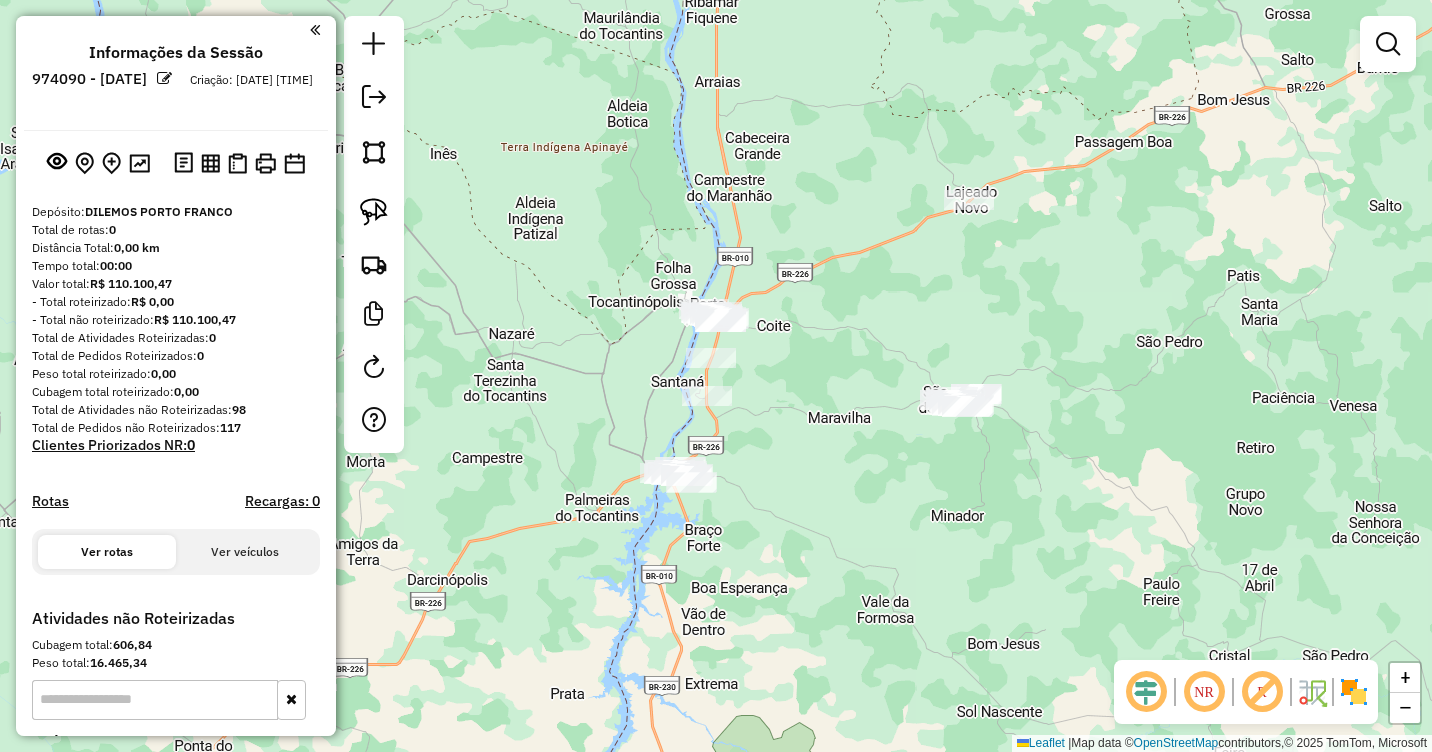 drag, startPoint x: 781, startPoint y: 552, endPoint x: 784, endPoint y: 278, distance: 274.01642 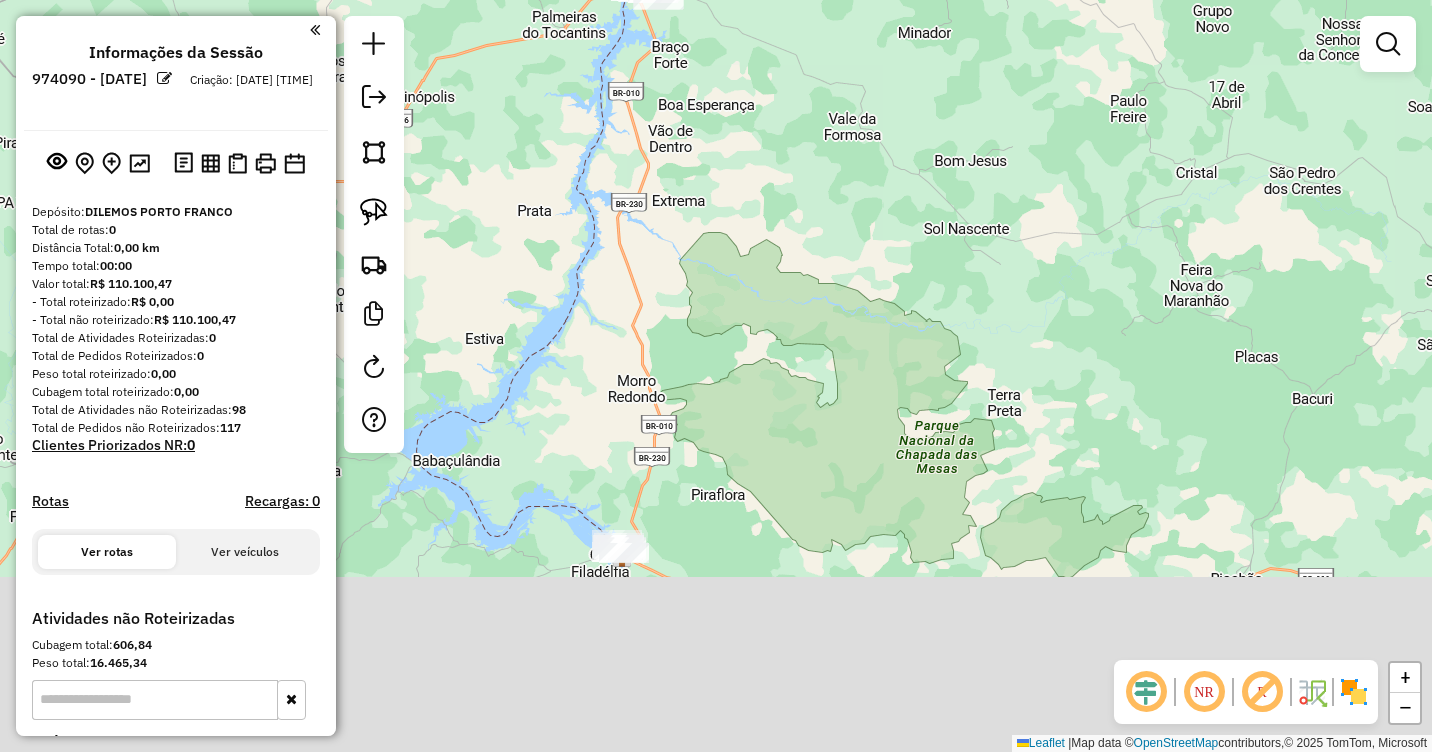 drag, startPoint x: 799, startPoint y: 547, endPoint x: 765, endPoint y: 212, distance: 336.72095 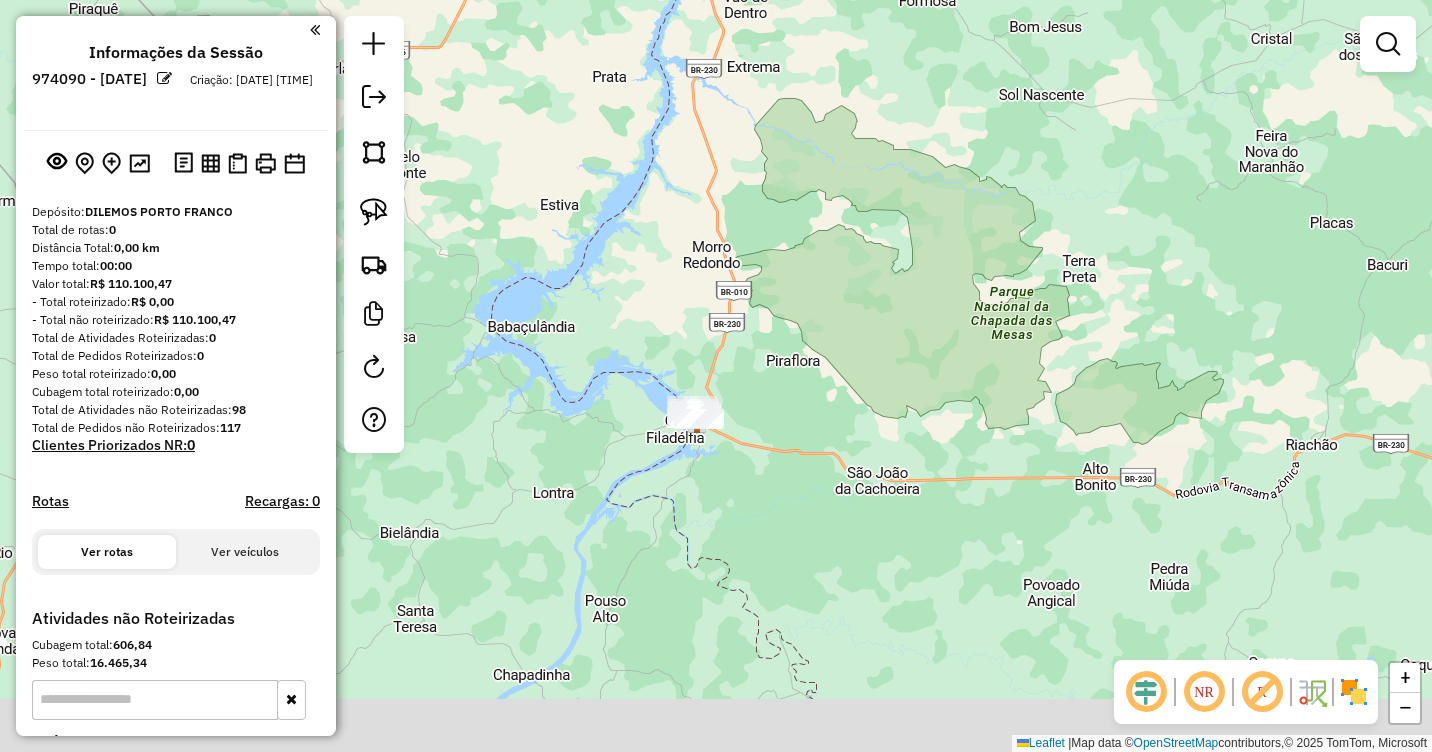 drag, startPoint x: 733, startPoint y: 401, endPoint x: 818, endPoint y: 332, distance: 109.48059 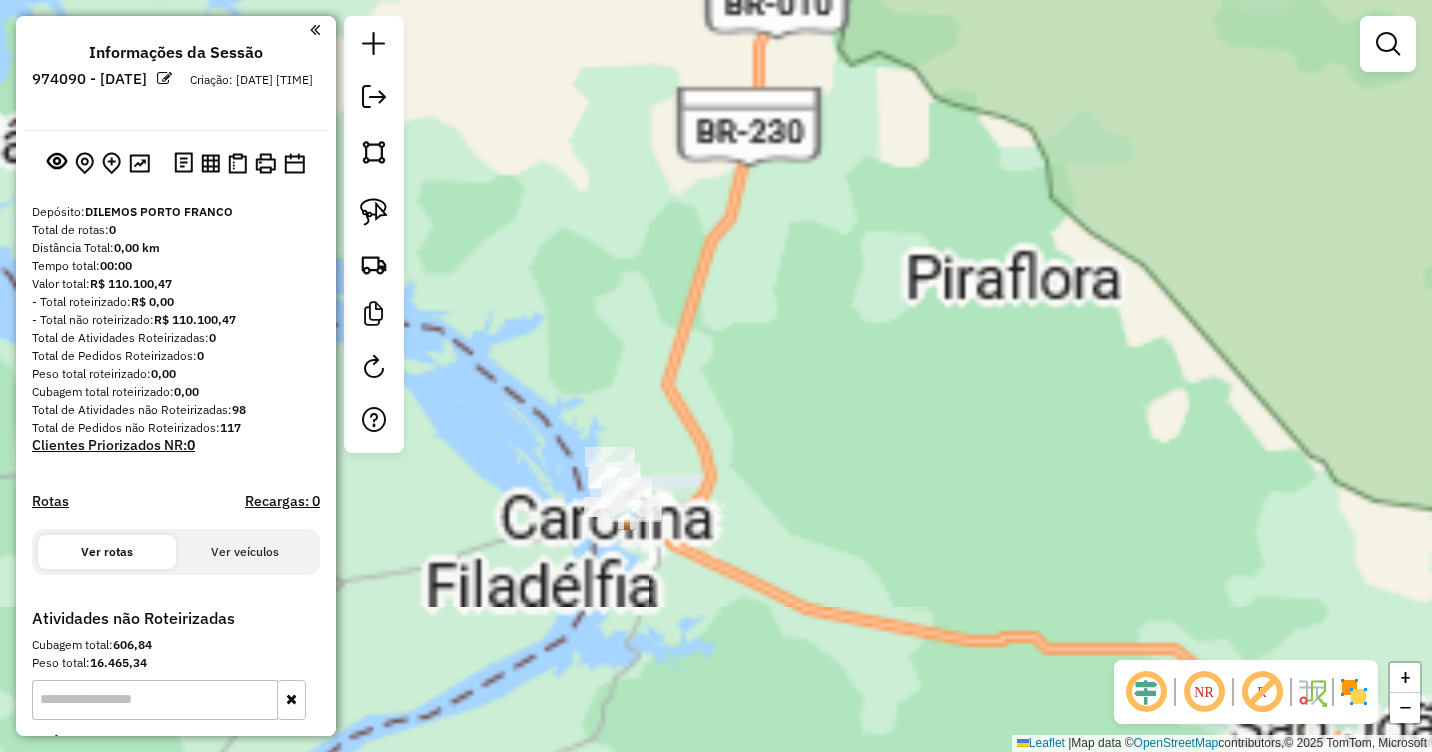 drag, startPoint x: 745, startPoint y: 430, endPoint x: 798, endPoint y: 402, distance: 59.94164 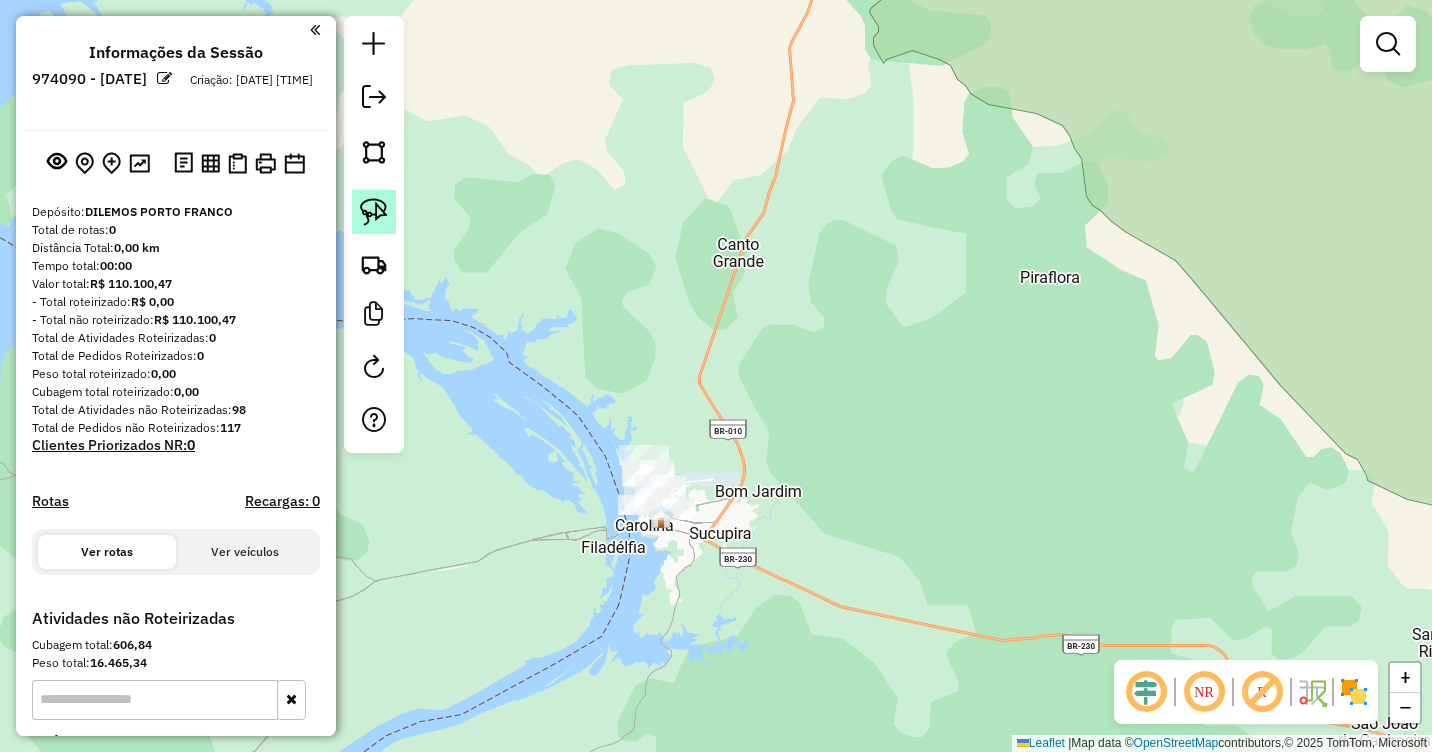 click 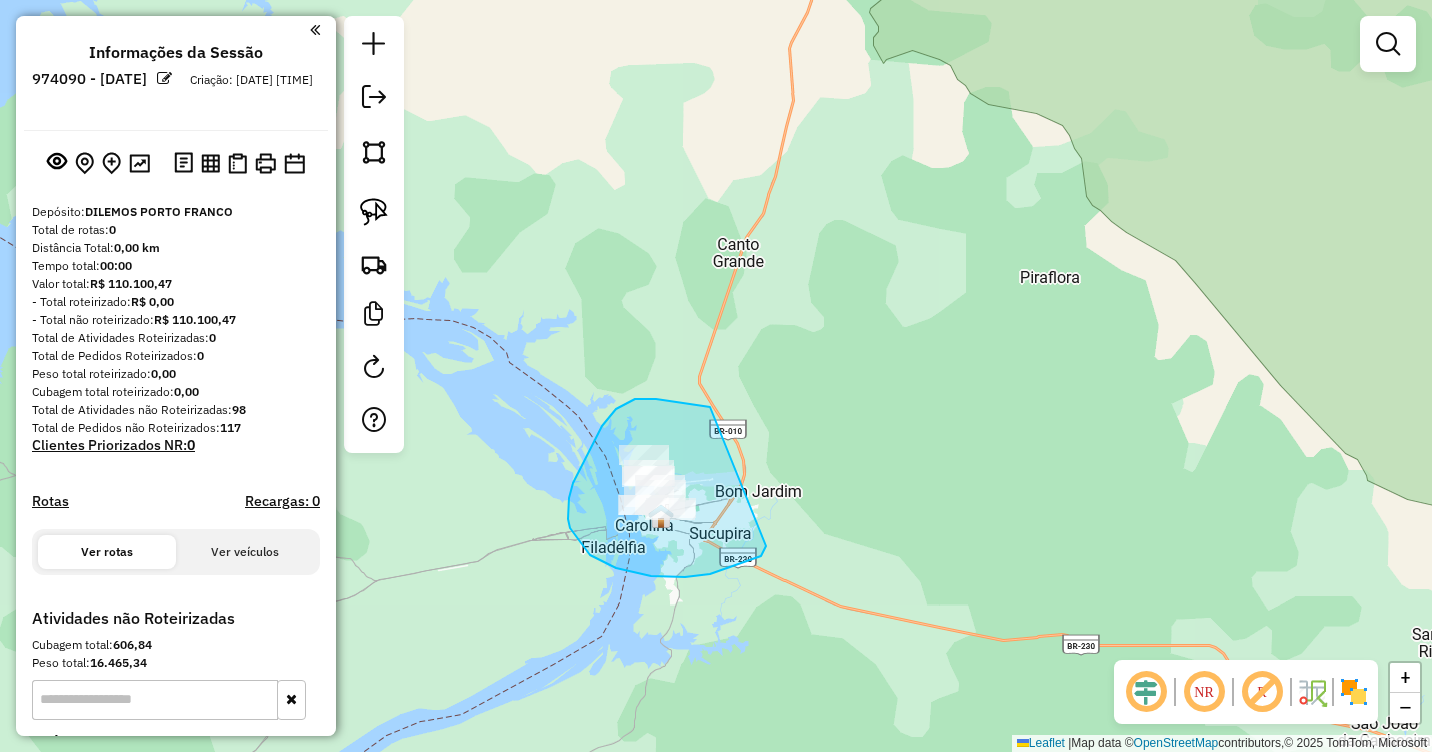 drag, startPoint x: 710, startPoint y: 407, endPoint x: 766, endPoint y: 545, distance: 148.92952 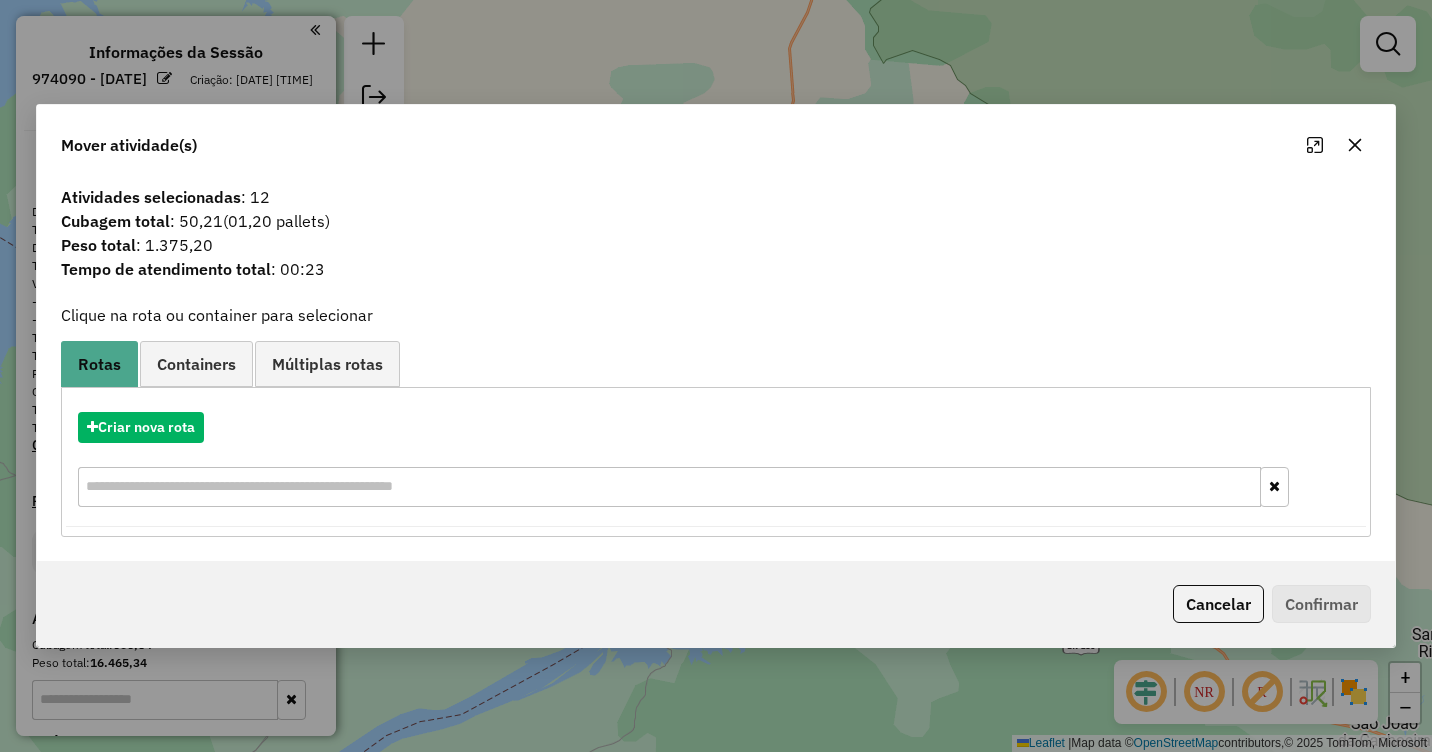 click 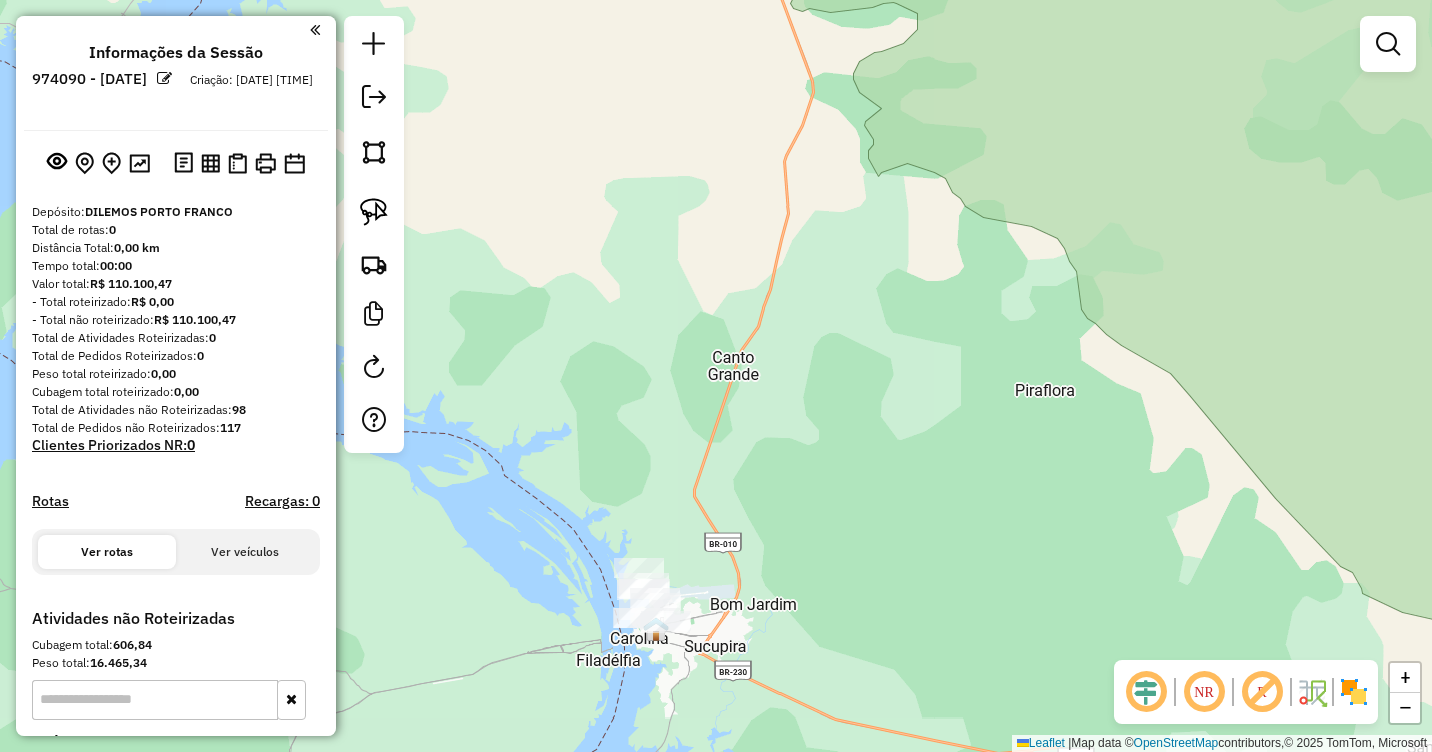drag, startPoint x: 993, startPoint y: 179, endPoint x: 967, endPoint y: 771, distance: 592.5707 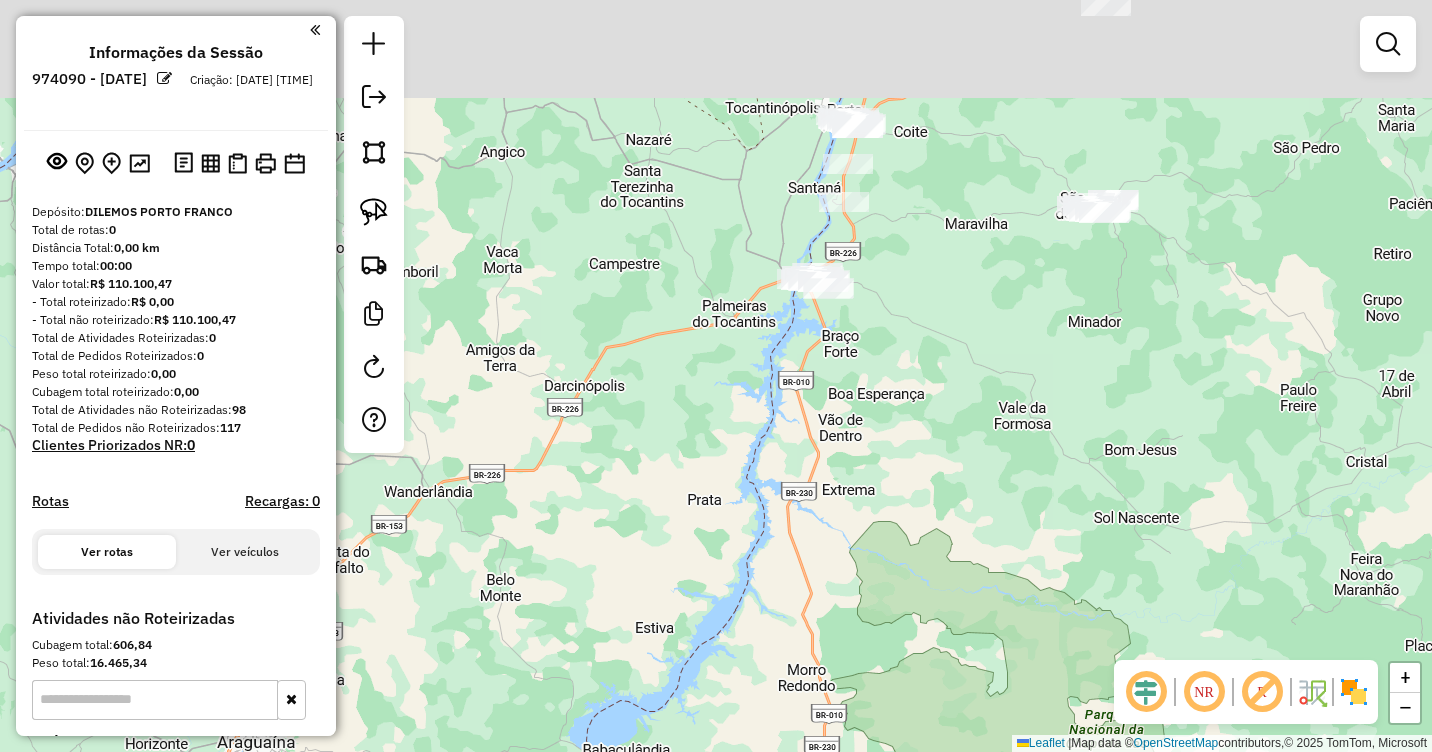 drag, startPoint x: 981, startPoint y: 265, endPoint x: 936, endPoint y: 746, distance: 483.1004 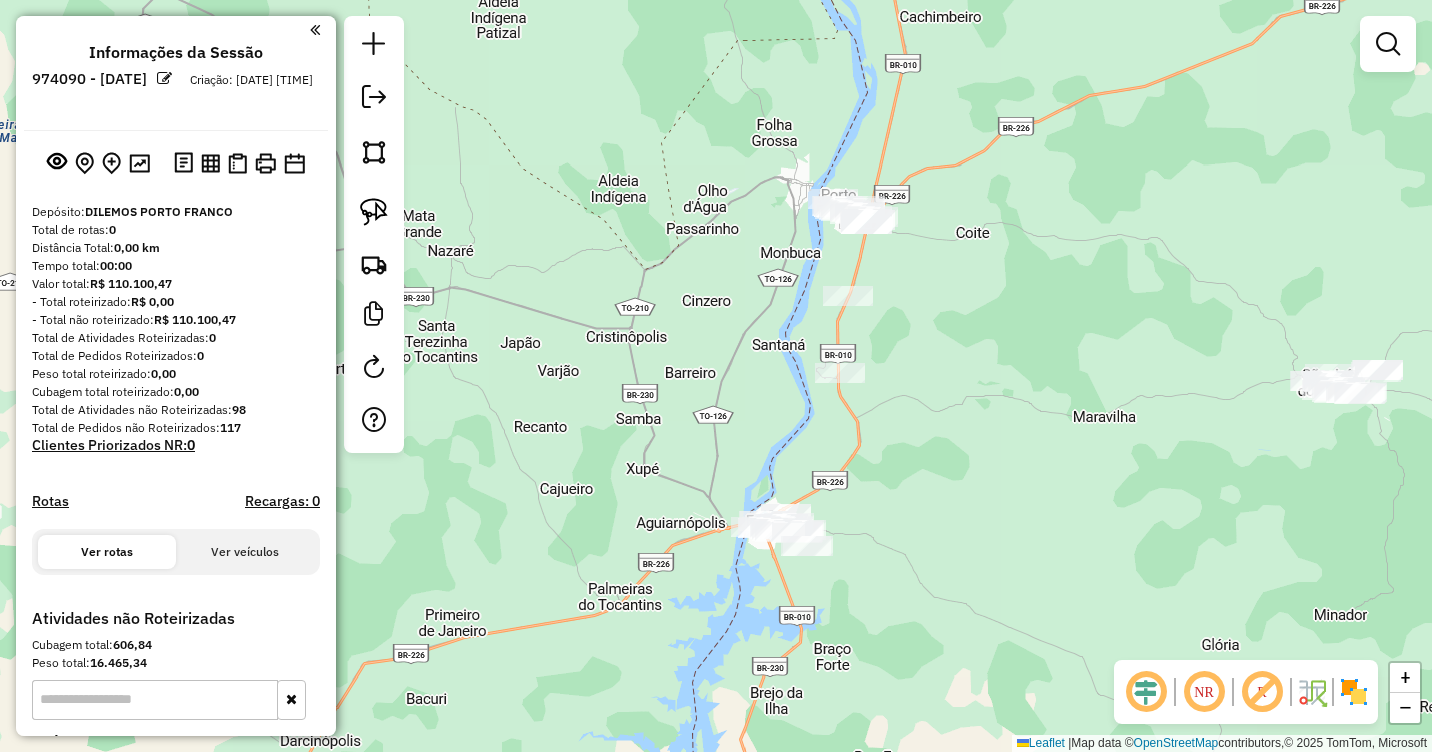 drag, startPoint x: 895, startPoint y: 458, endPoint x: 896, endPoint y: 479, distance: 21.023796 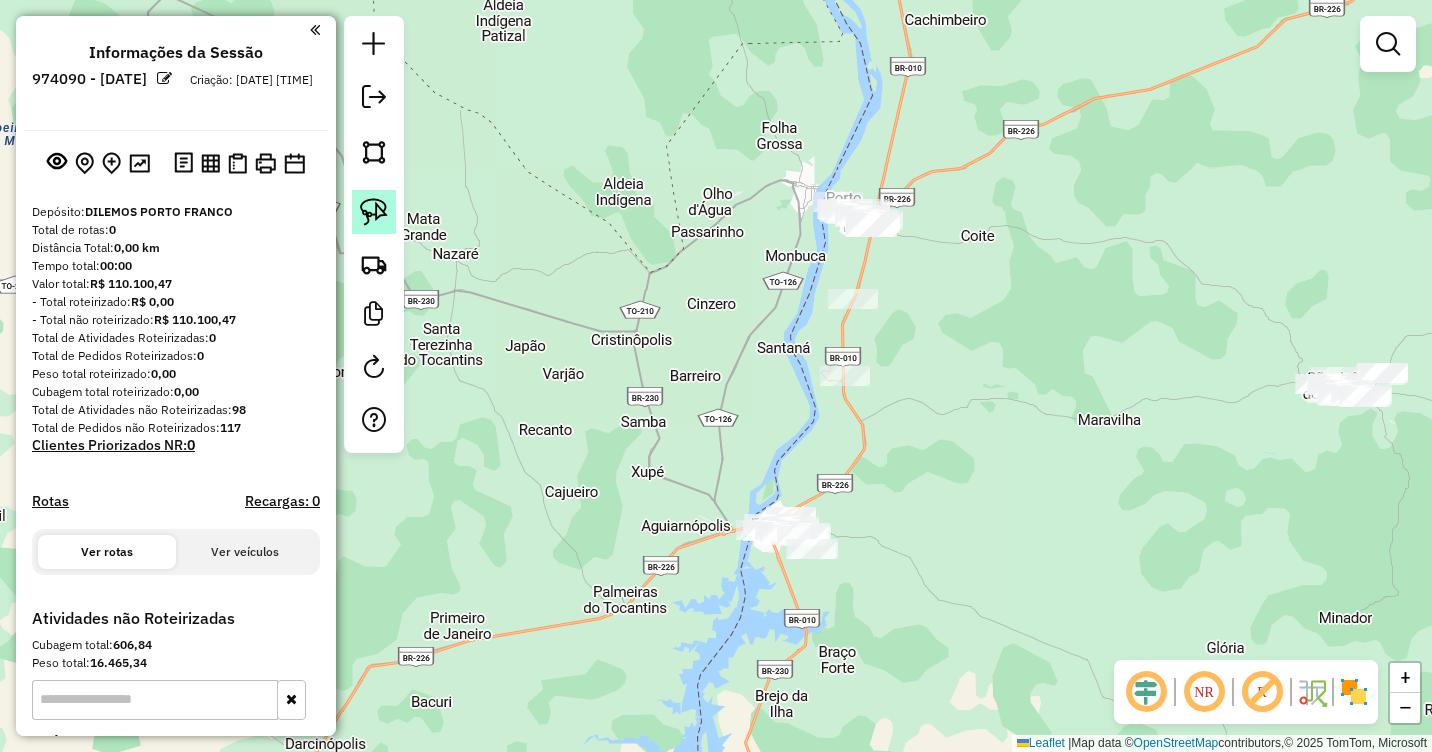 click 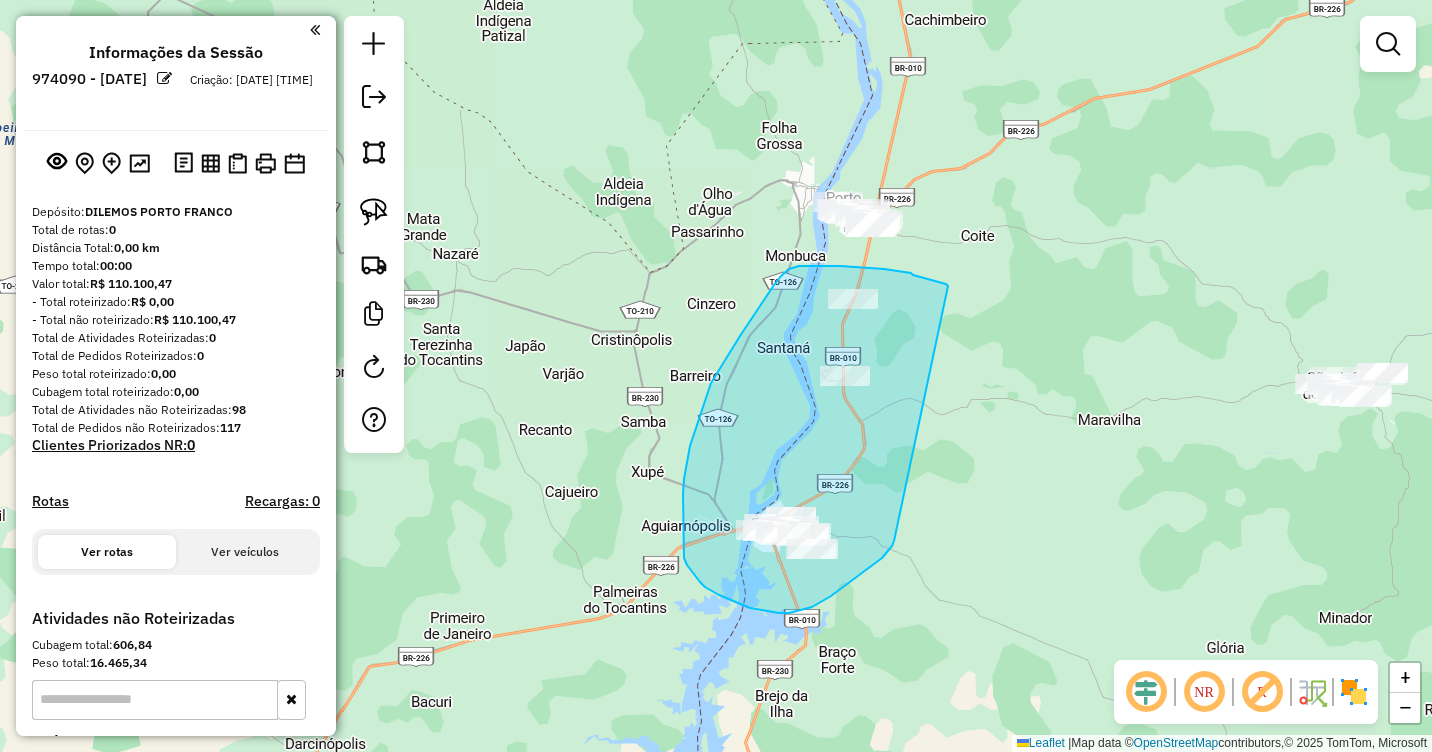 drag, startPoint x: 946, startPoint y: 284, endPoint x: 894, endPoint y: 541, distance: 262.20795 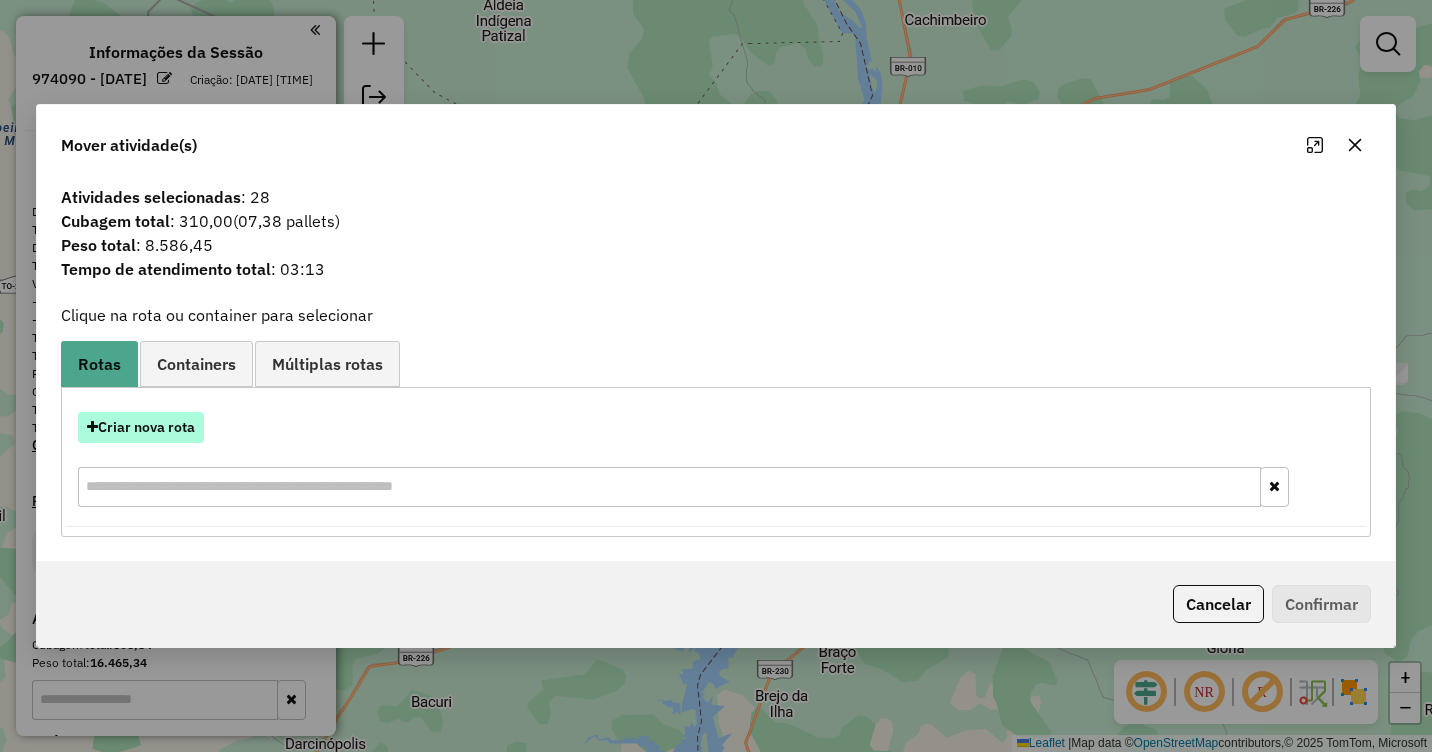 click on "Criar nova rota" at bounding box center (141, 427) 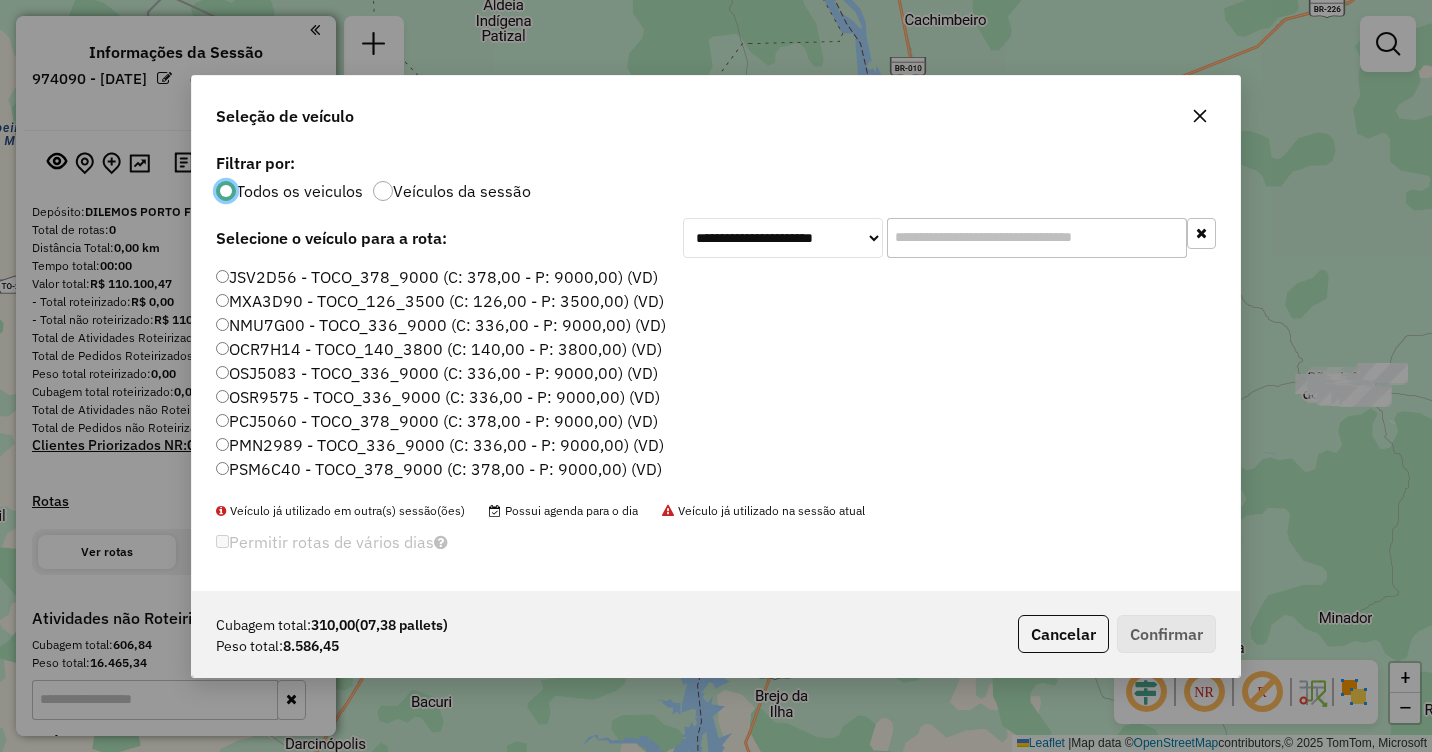 scroll, scrollTop: 11, scrollLeft: 6, axis: both 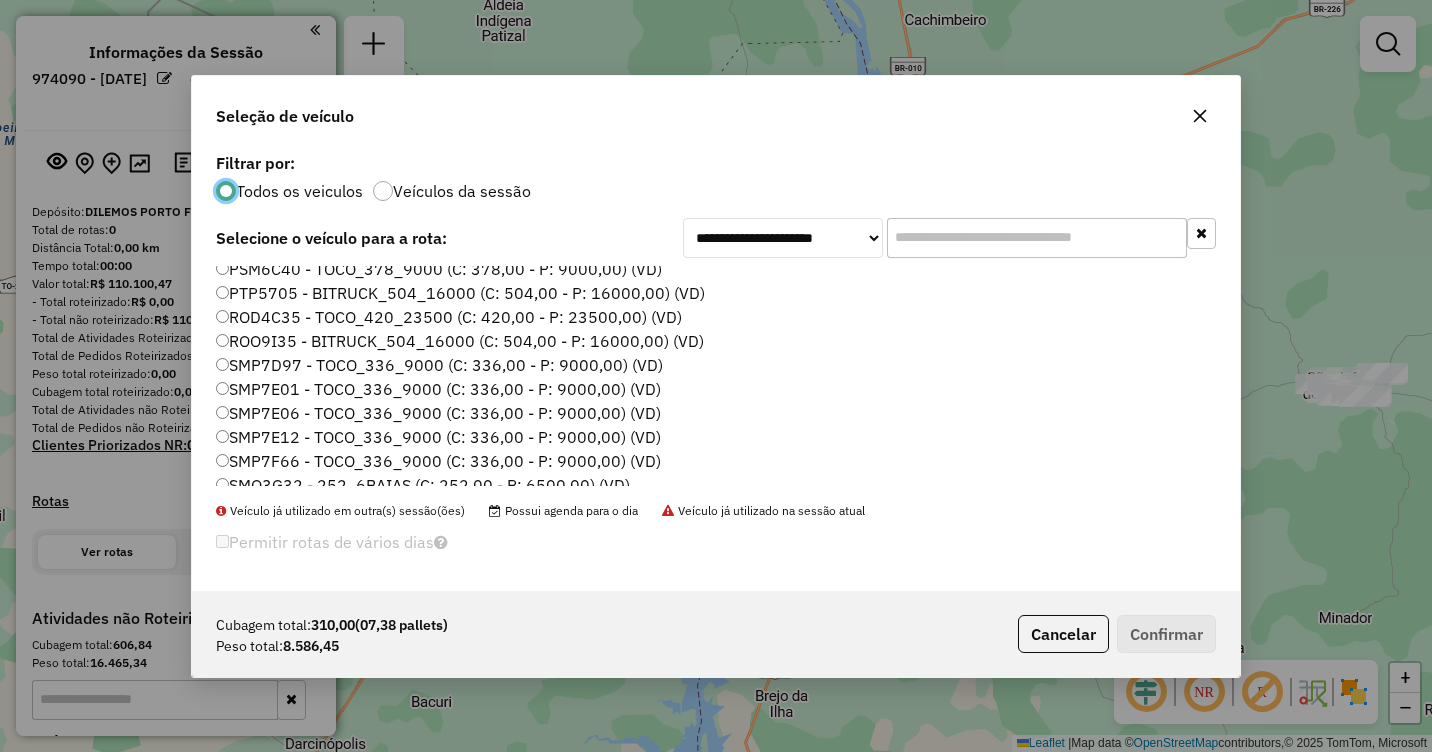click on "SMP7E01 - TOCO_336_9000 (C: 336,00 - P: 9000,00) (VD)" 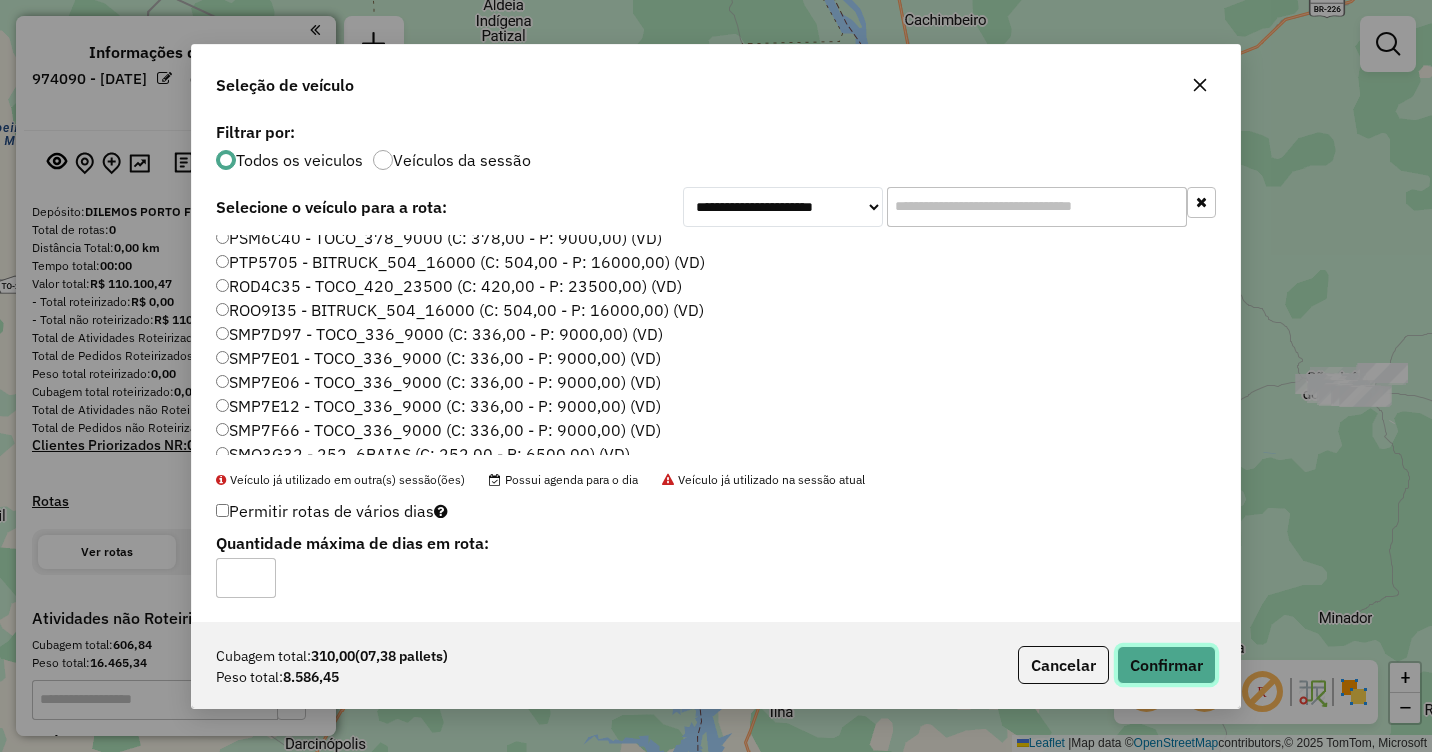 click on "Confirmar" 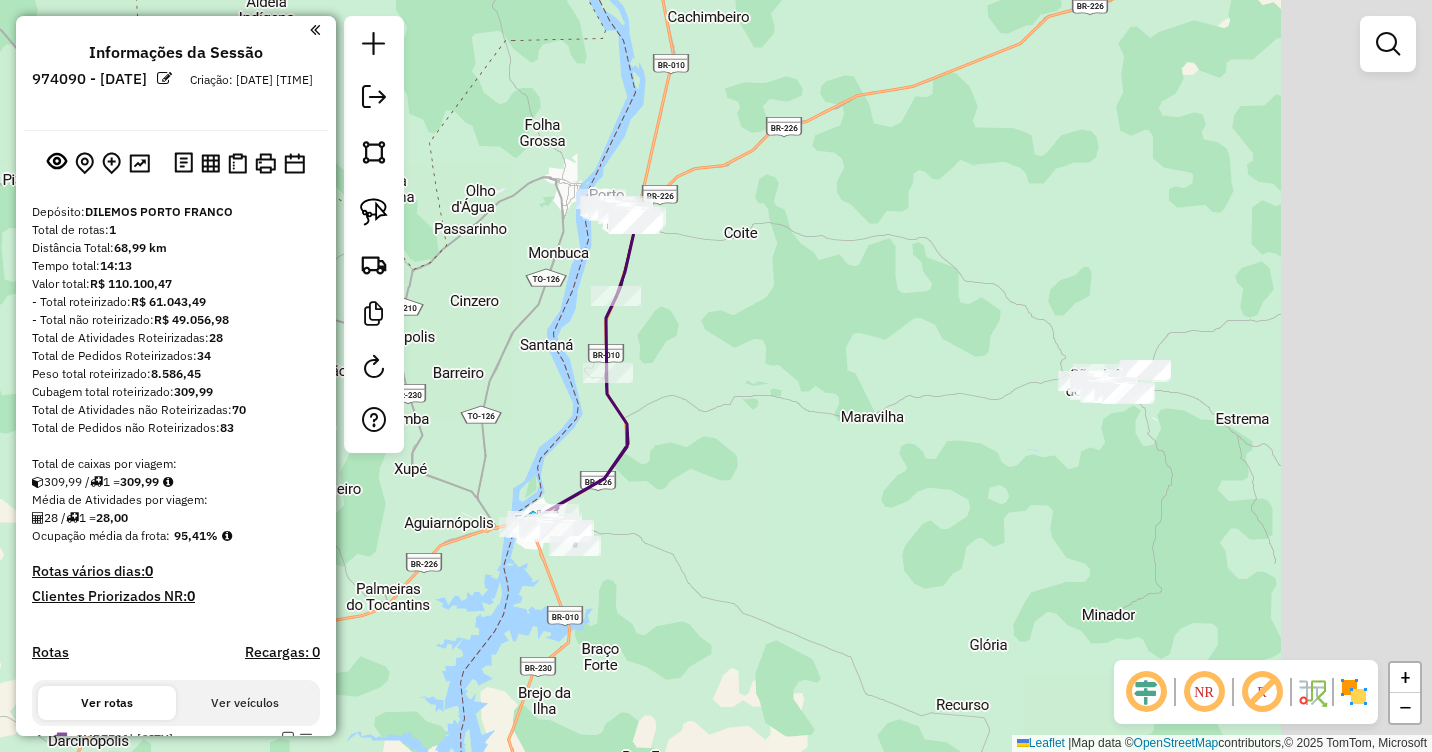 drag, startPoint x: 1180, startPoint y: 480, endPoint x: 857, endPoint y: 553, distance: 331.14648 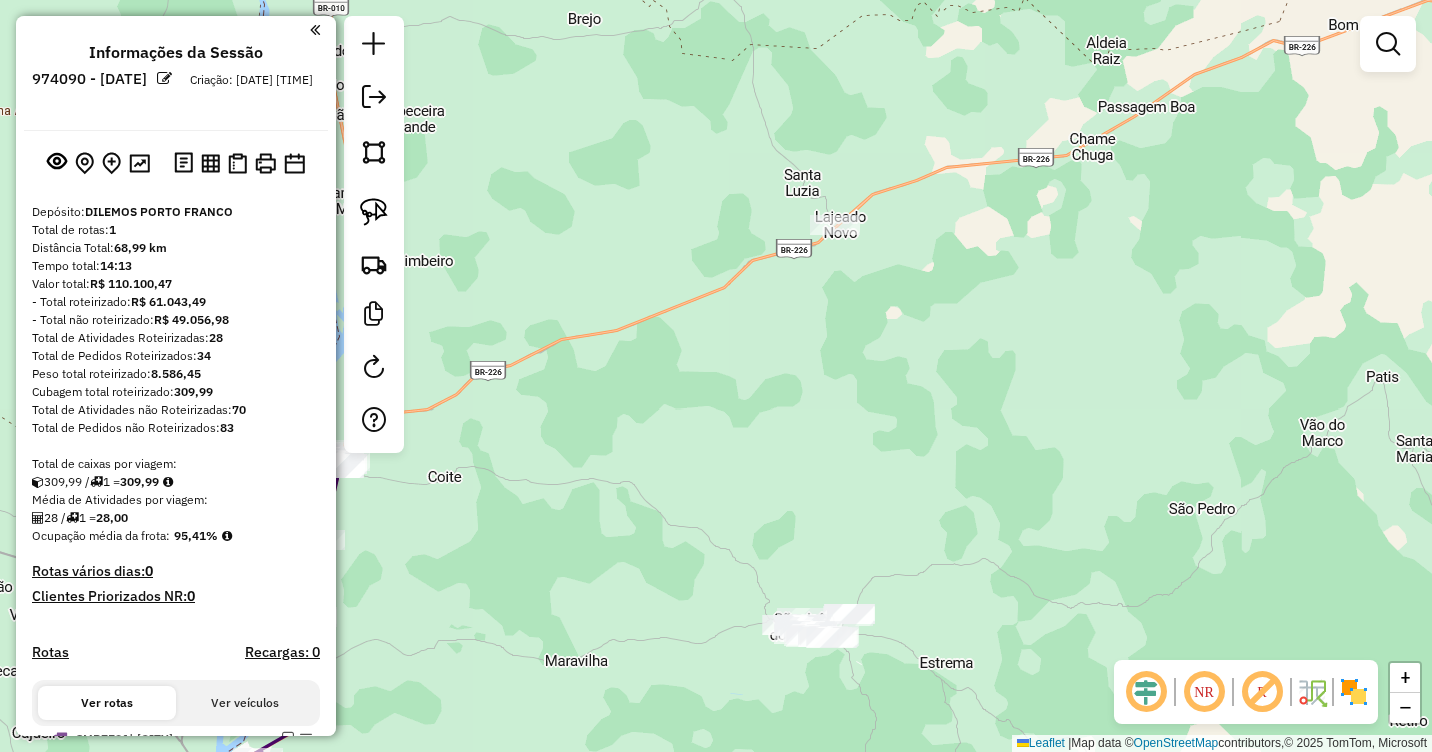 drag, startPoint x: 1098, startPoint y: 342, endPoint x: 899, endPoint y: 503, distance: 255.97266 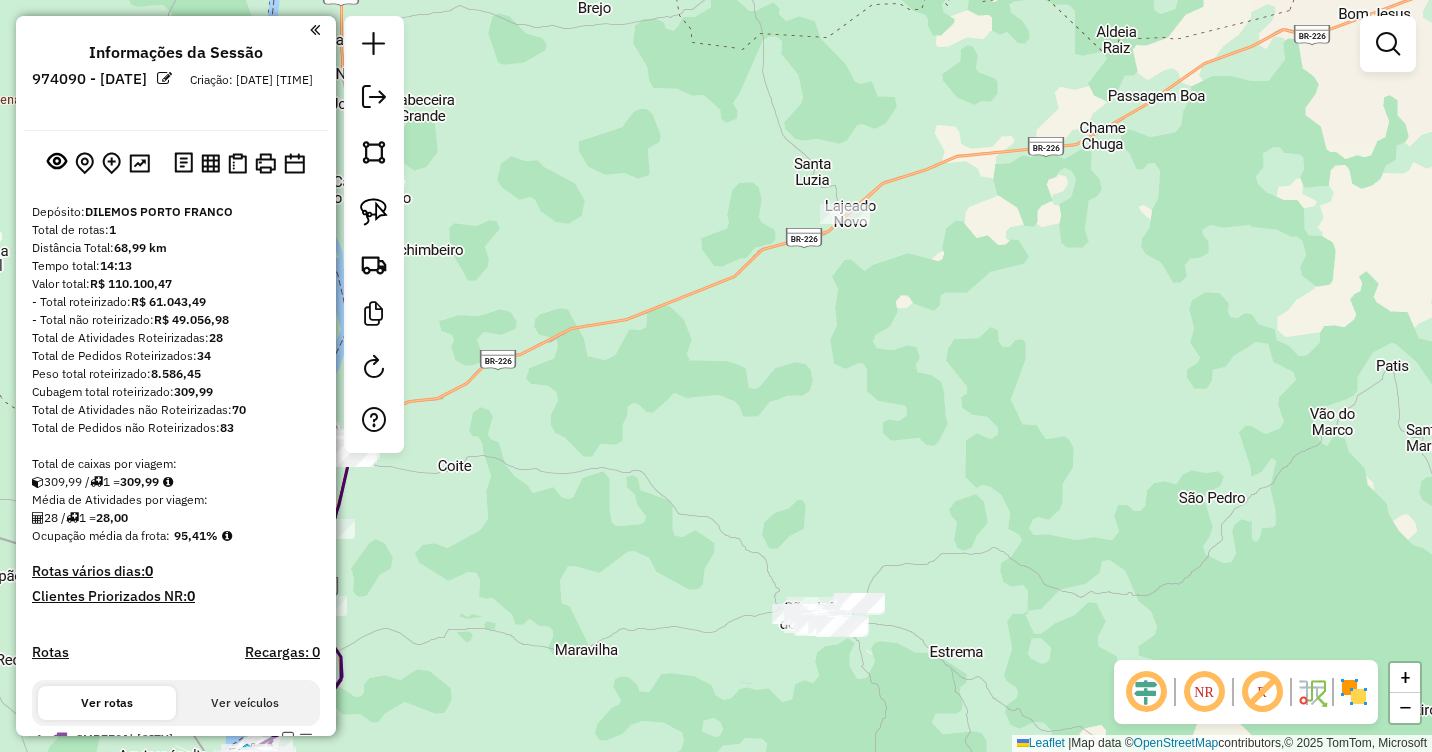 drag, startPoint x: 901, startPoint y: 469, endPoint x: 934, endPoint y: 432, distance: 49.57822 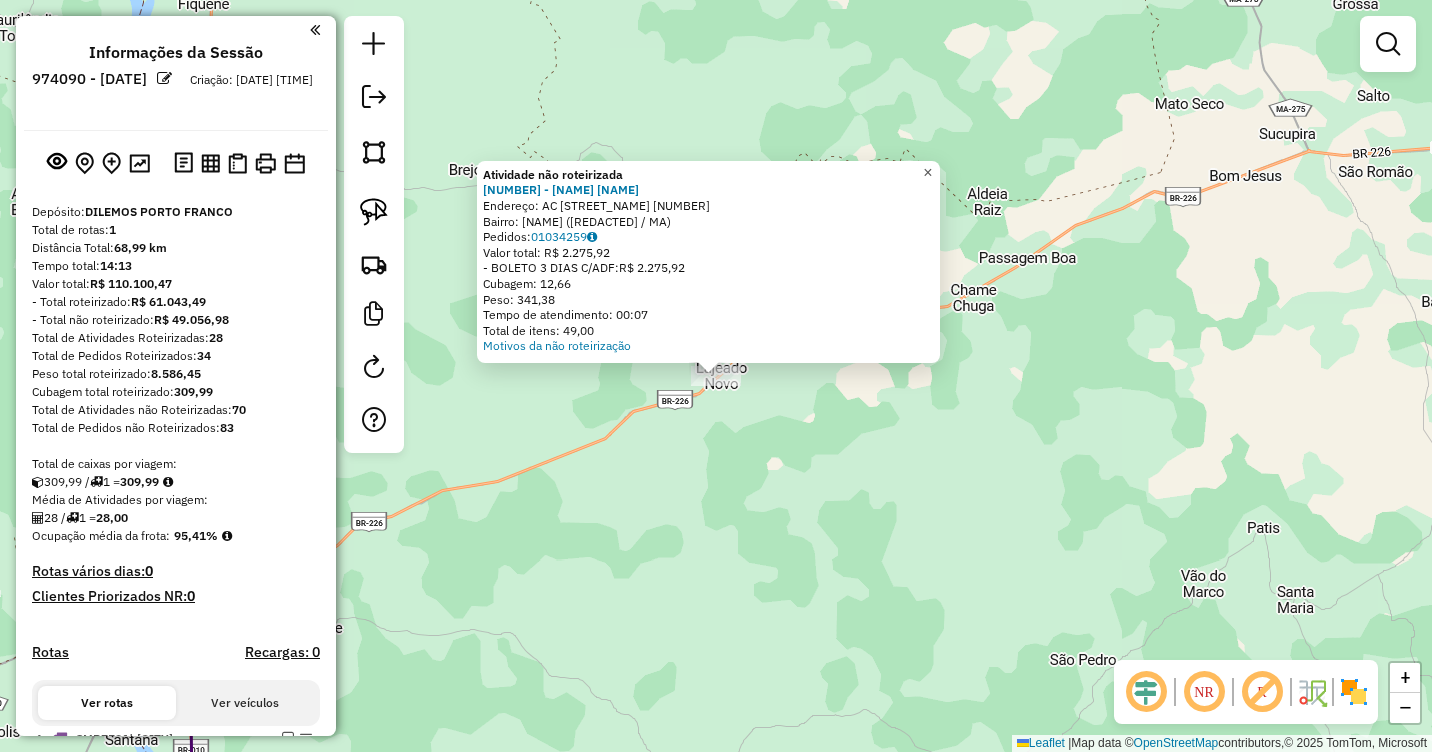 click on "×" 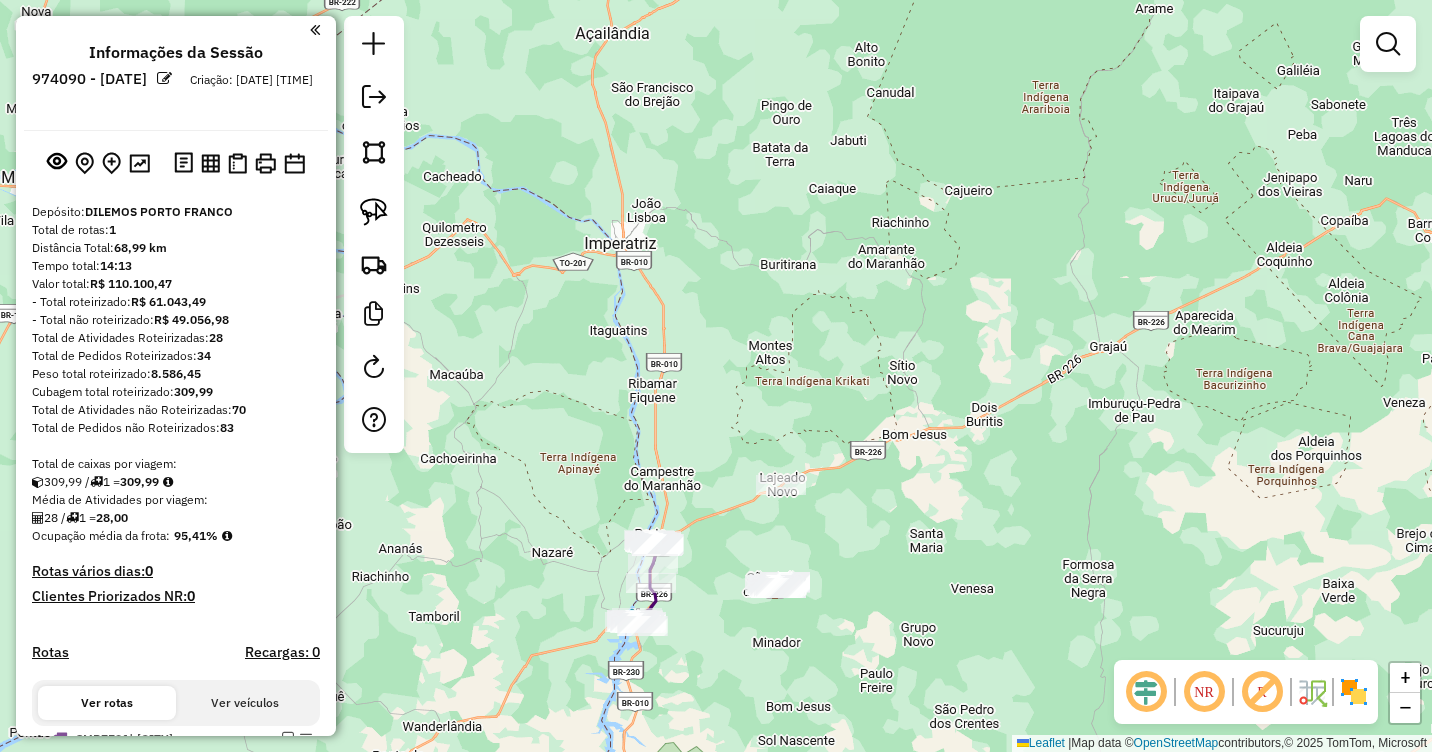 drag, startPoint x: 793, startPoint y: 555, endPoint x: 796, endPoint y: 451, distance: 104.04326 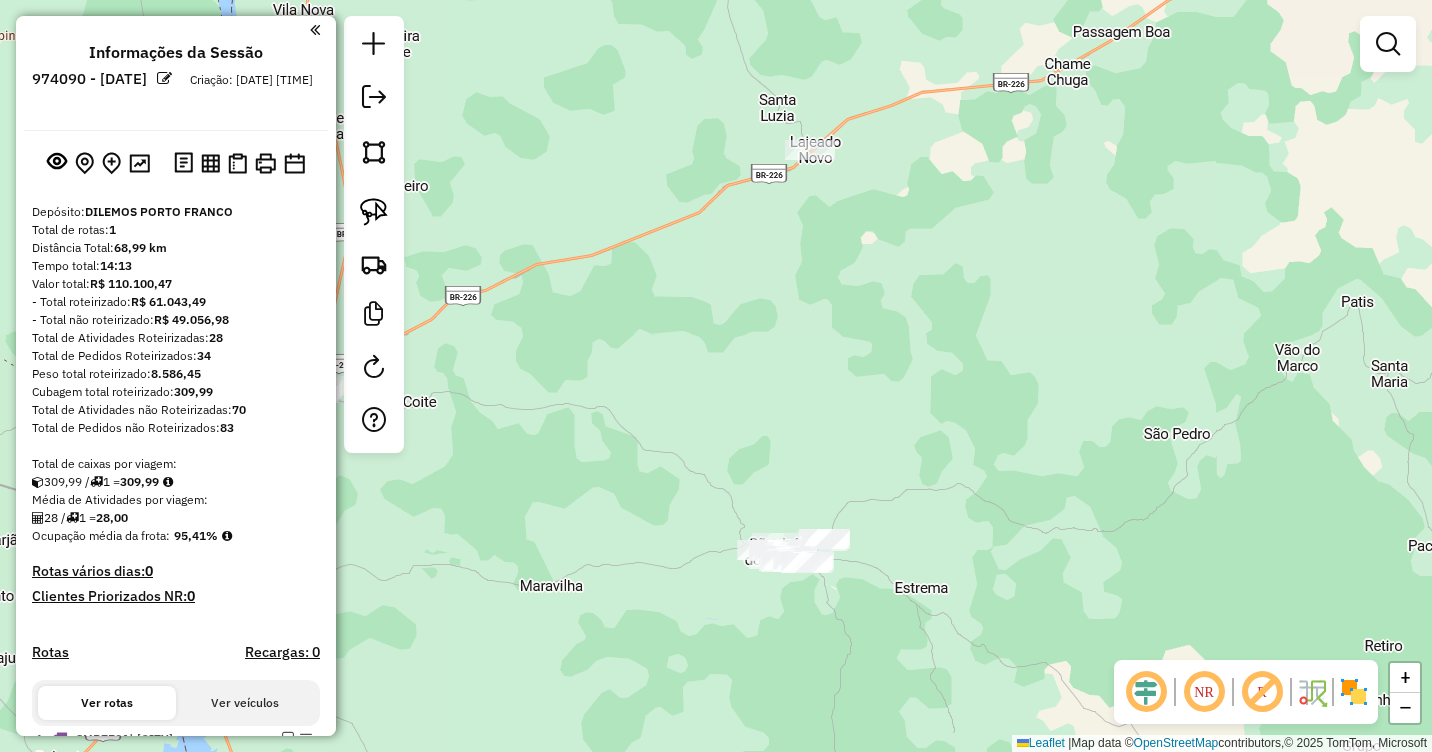 drag, startPoint x: 786, startPoint y: 514, endPoint x: 859, endPoint y: 404, distance: 132.01894 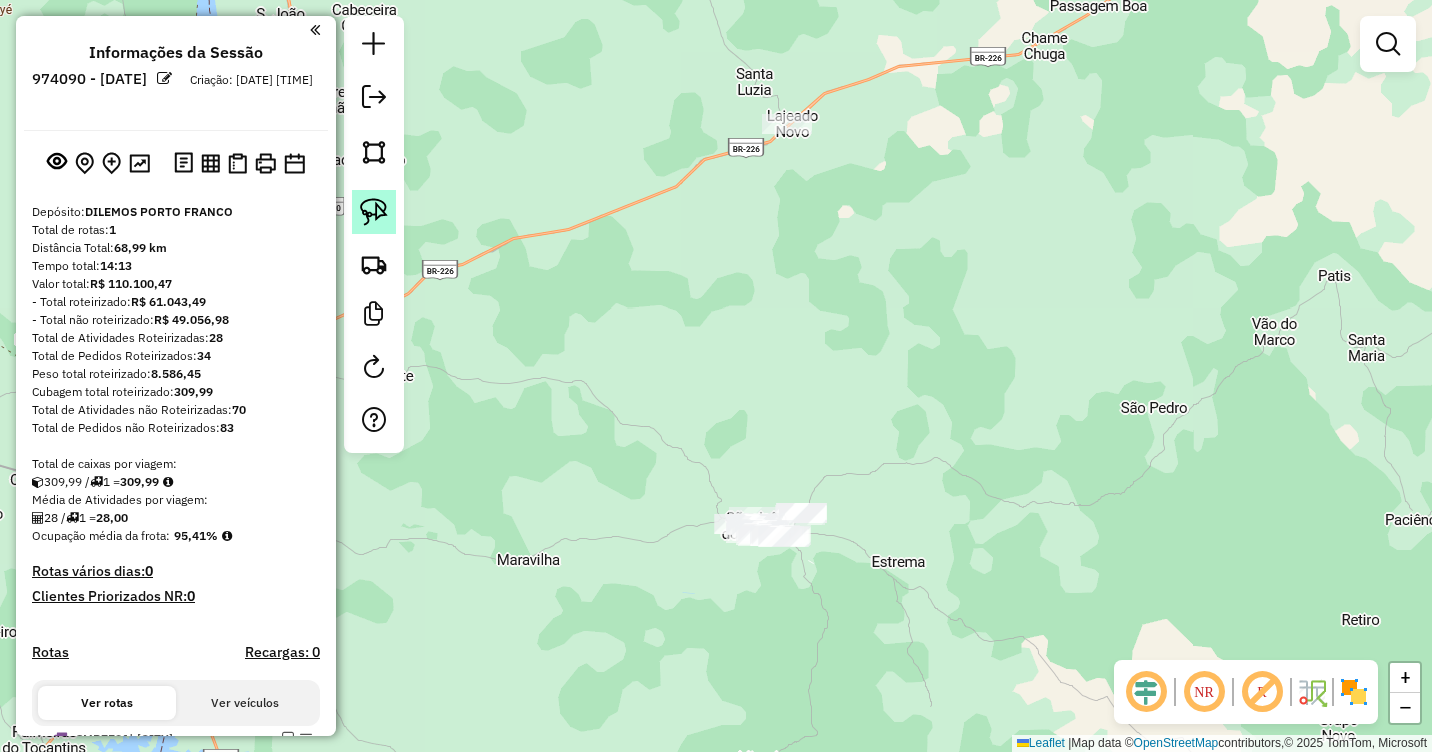 click 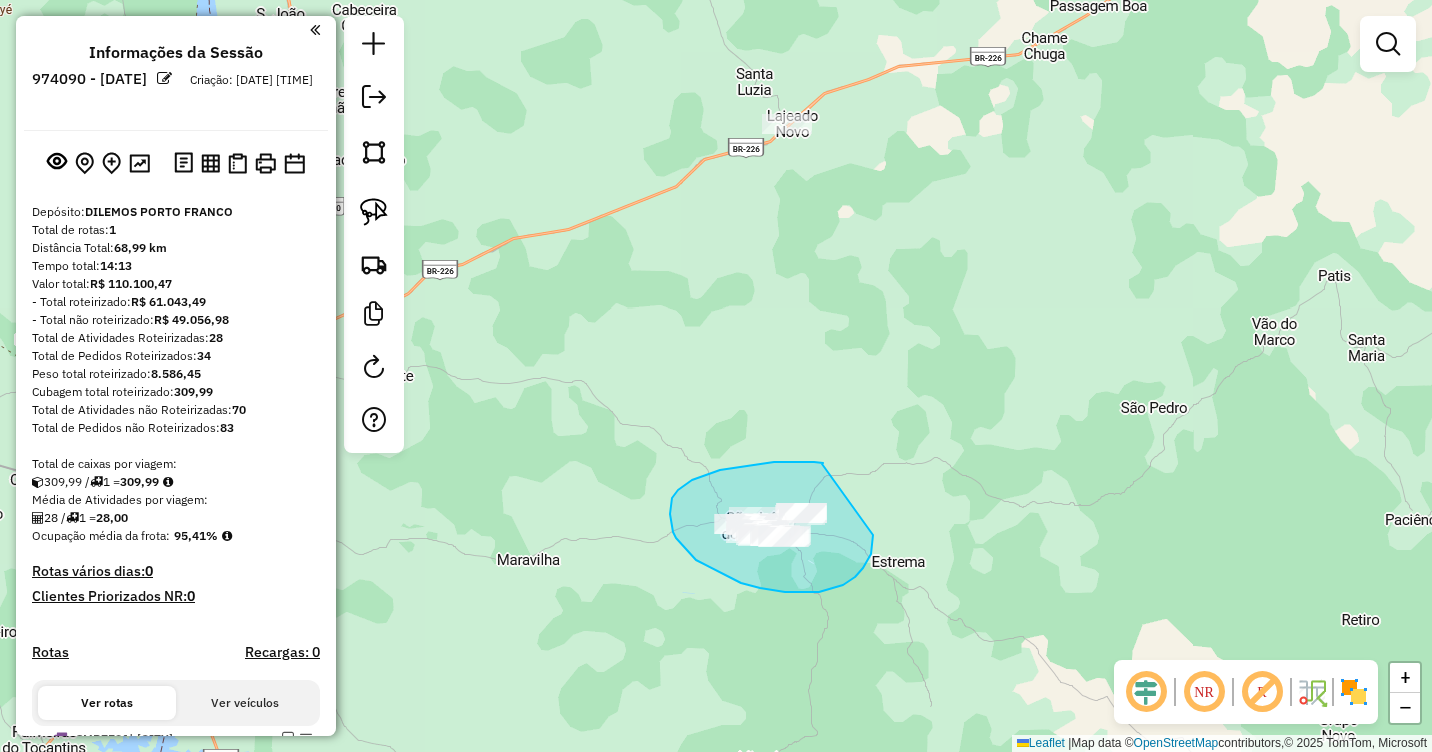 drag, startPoint x: 822, startPoint y: 464, endPoint x: 873, endPoint y: 535, distance: 87.41853 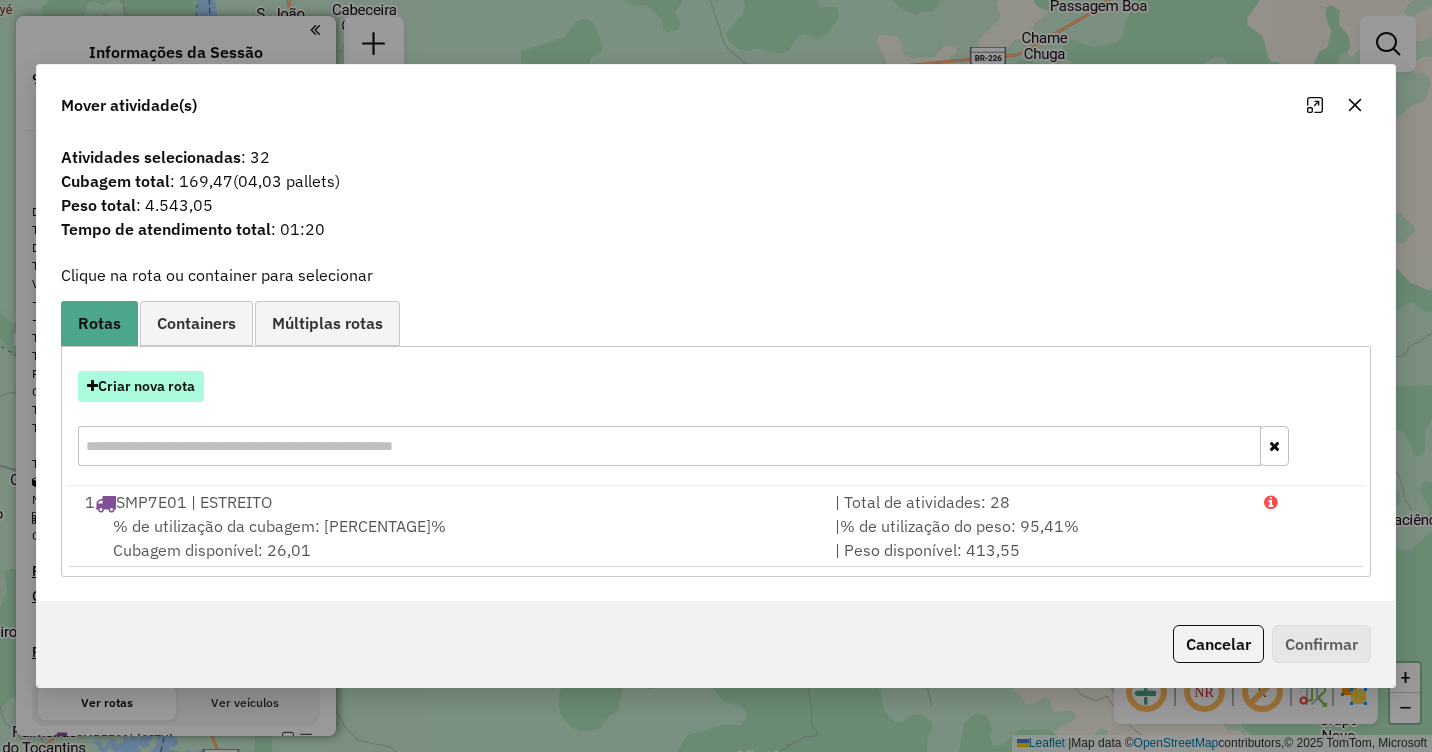 click on "Criar nova rota" at bounding box center [141, 386] 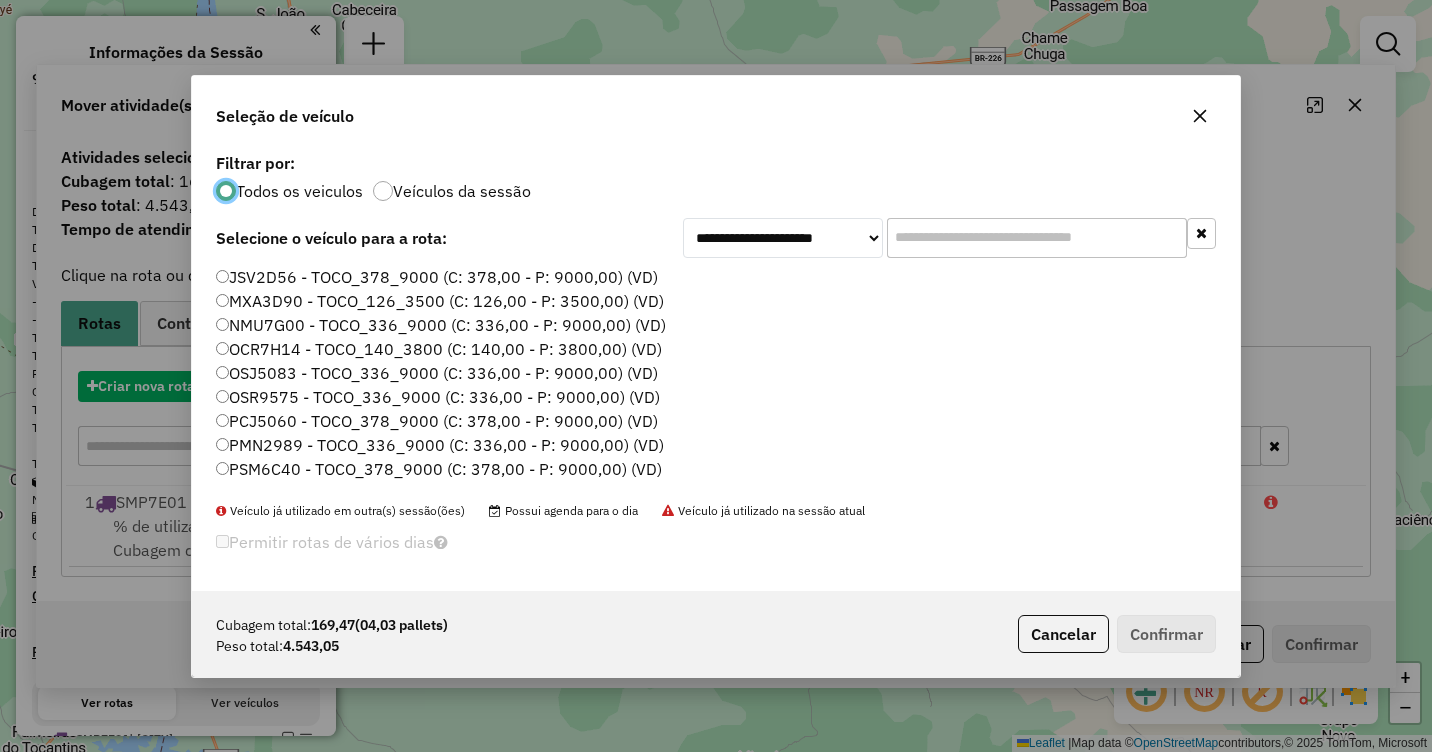 scroll, scrollTop: 11, scrollLeft: 6, axis: both 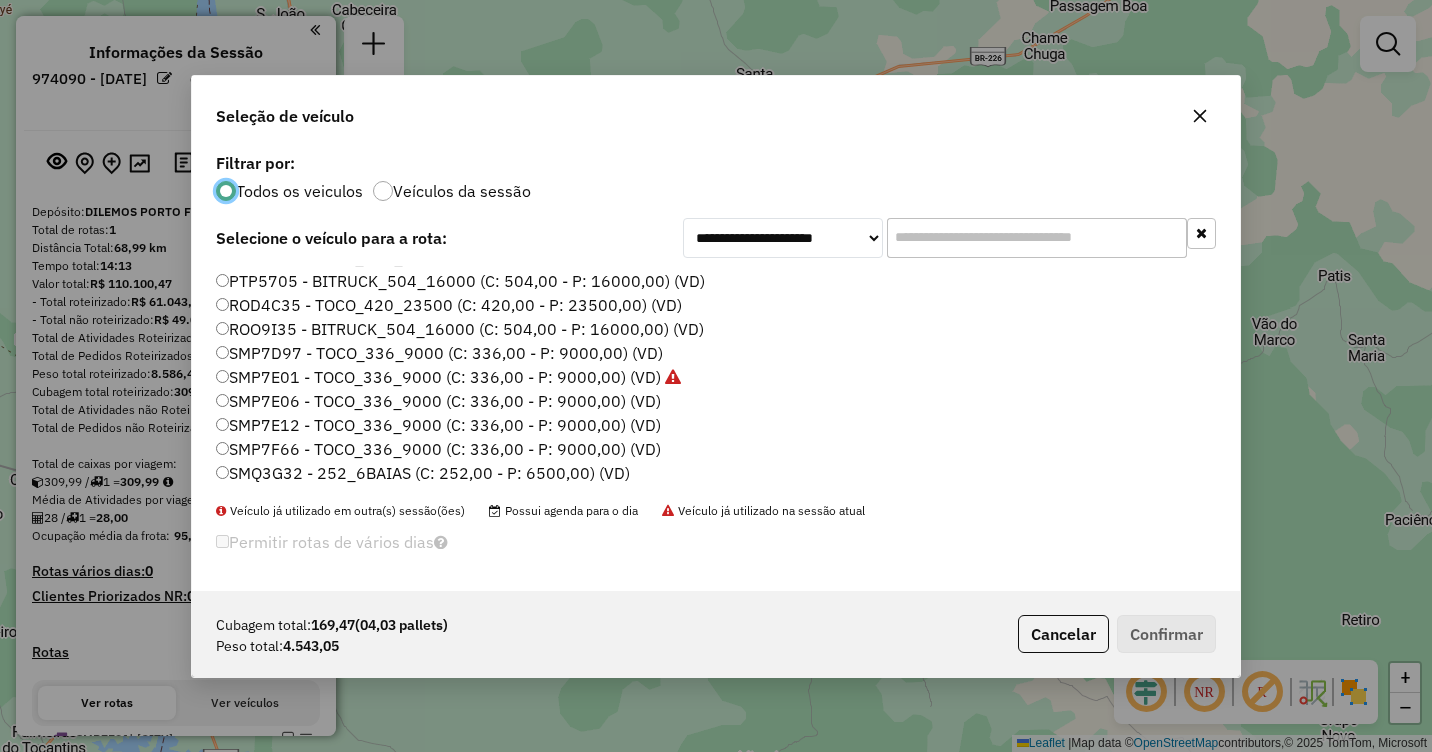 click on "SMQ3G32 - 252_6BAIAS (C: 252,00 - P: 6500,00) (VD)" 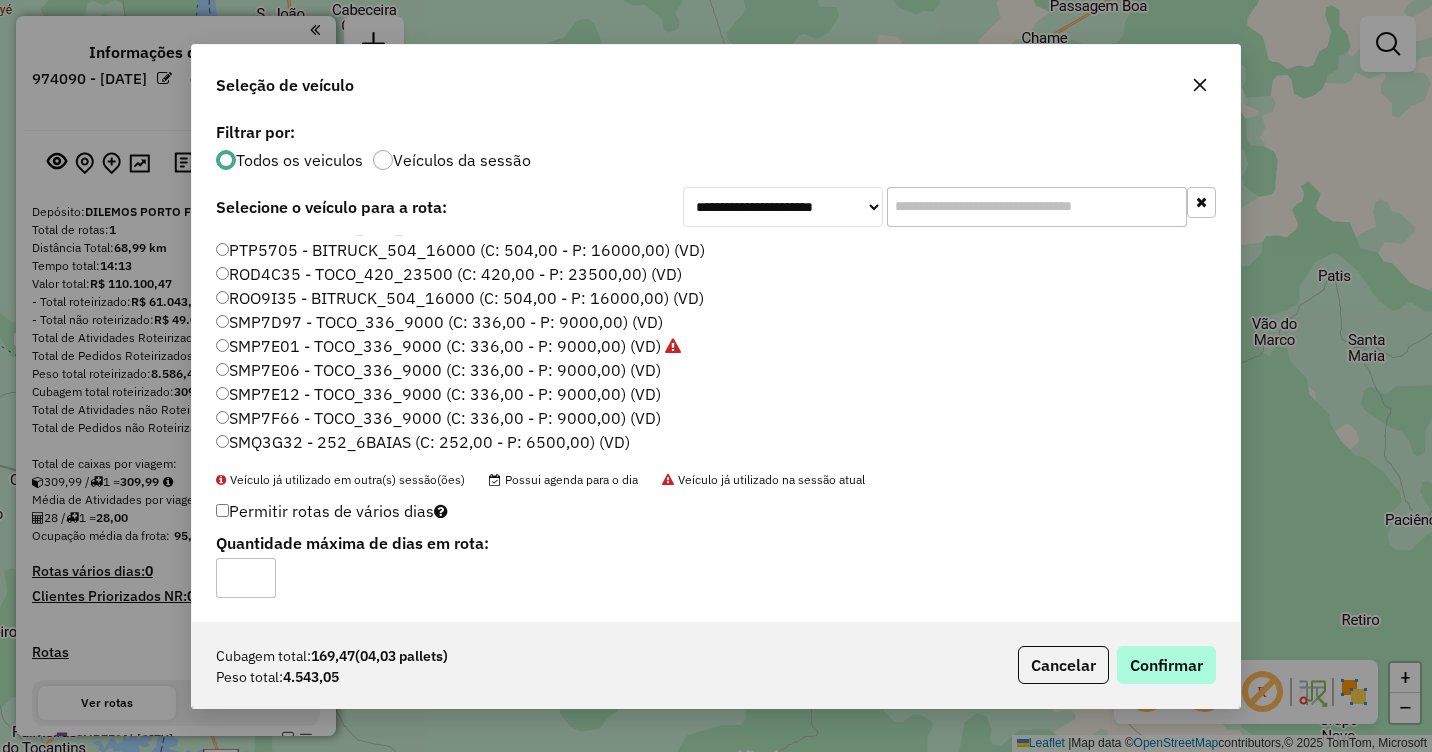 click on "Cubagem total:  169,47   (04,03 pallets)  Peso total: 4.543,05  Cancelar   Confirmar" 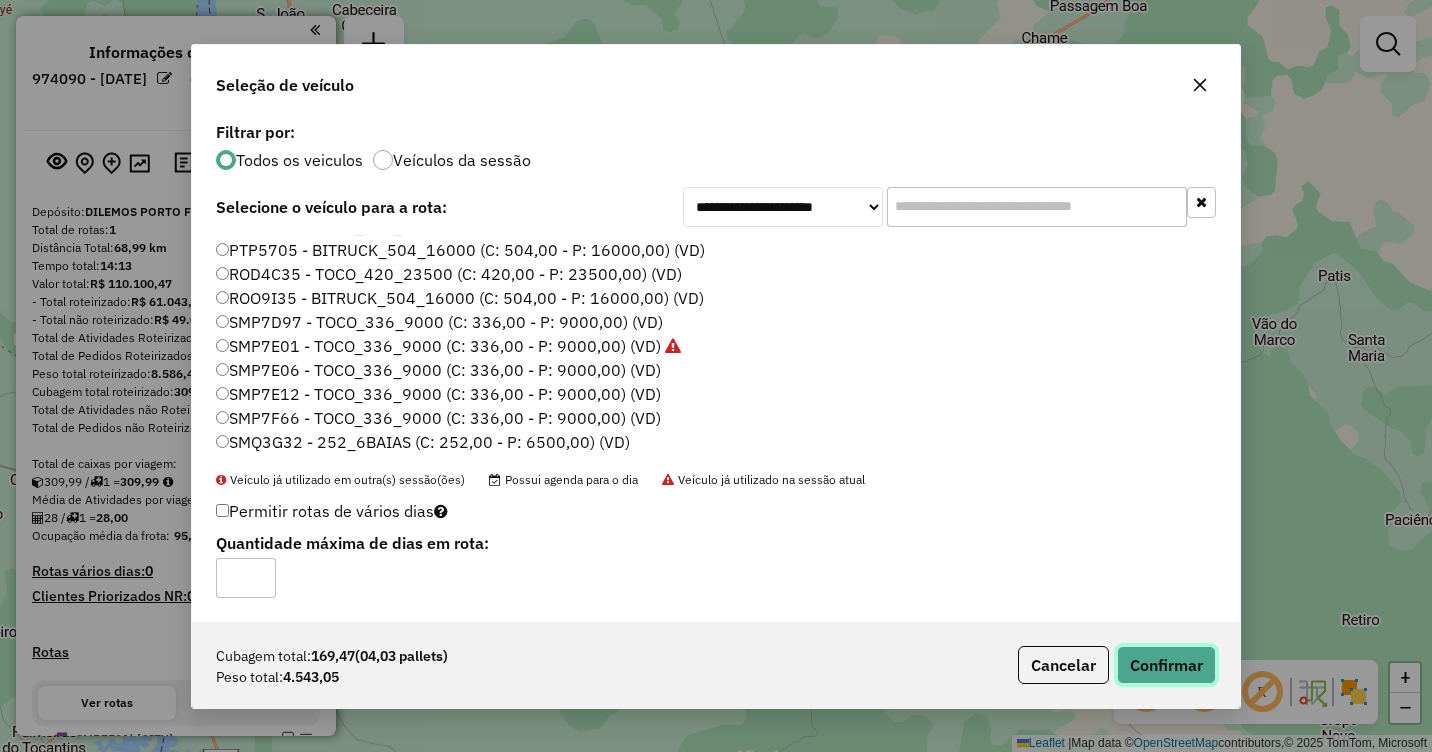 click on "Confirmar" 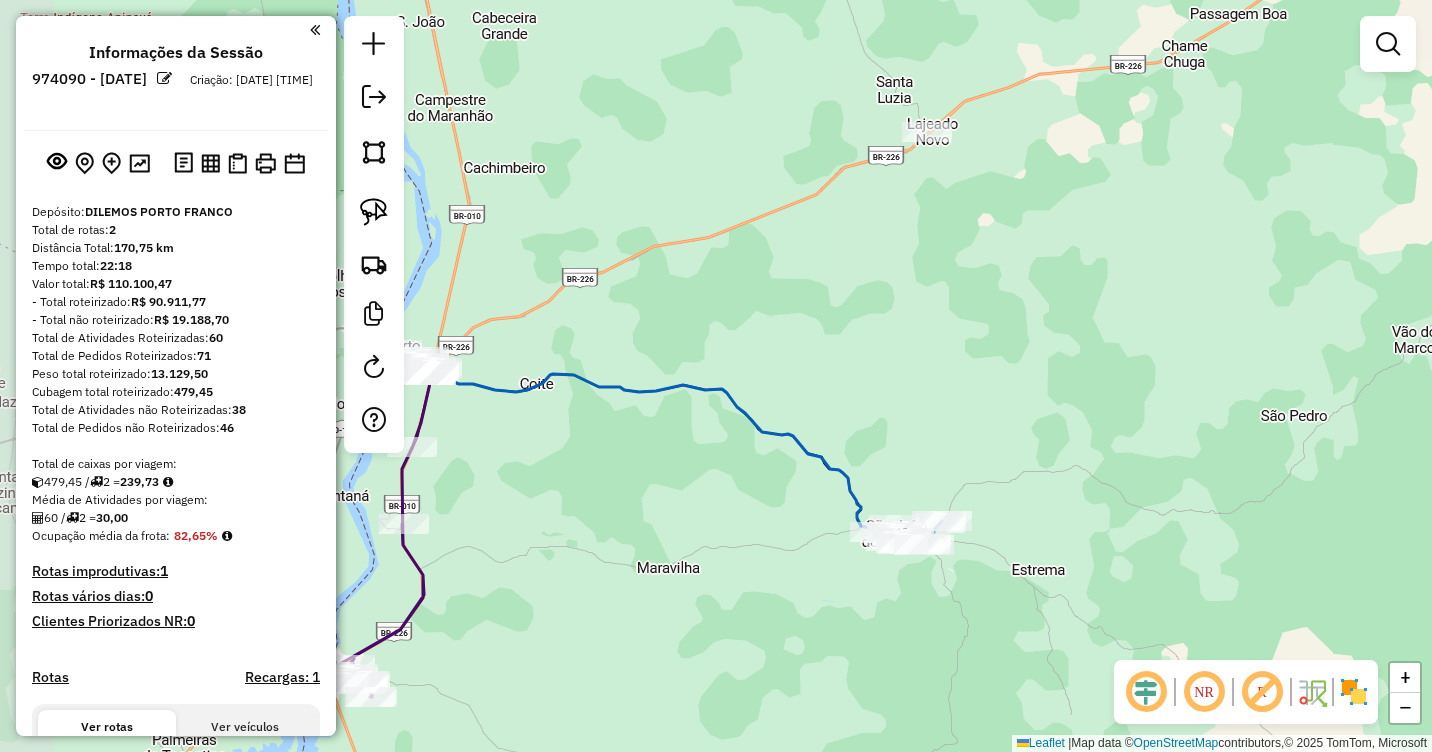 drag, startPoint x: 605, startPoint y: 351, endPoint x: 738, endPoint y: 356, distance: 133.09395 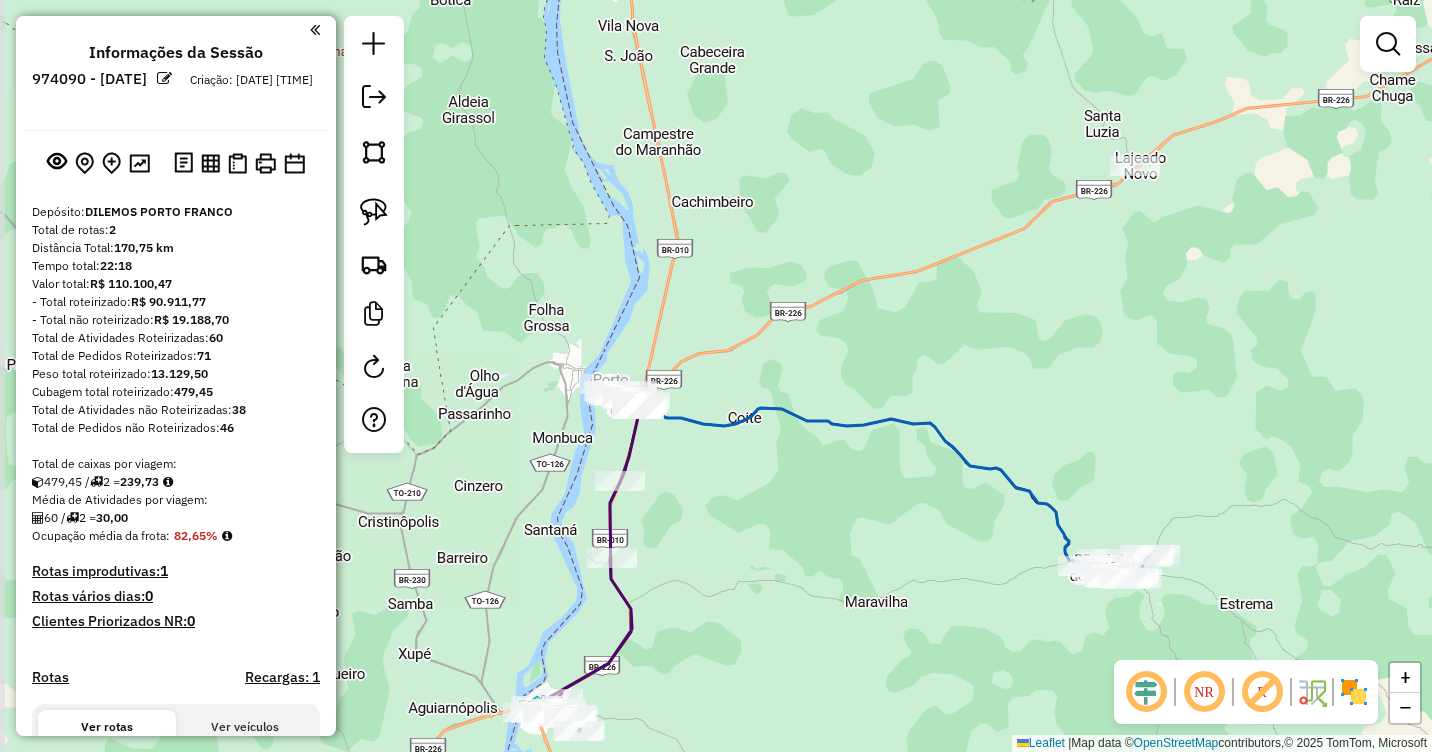 drag, startPoint x: 536, startPoint y: 464, endPoint x: 743, endPoint y: 498, distance: 209.77368 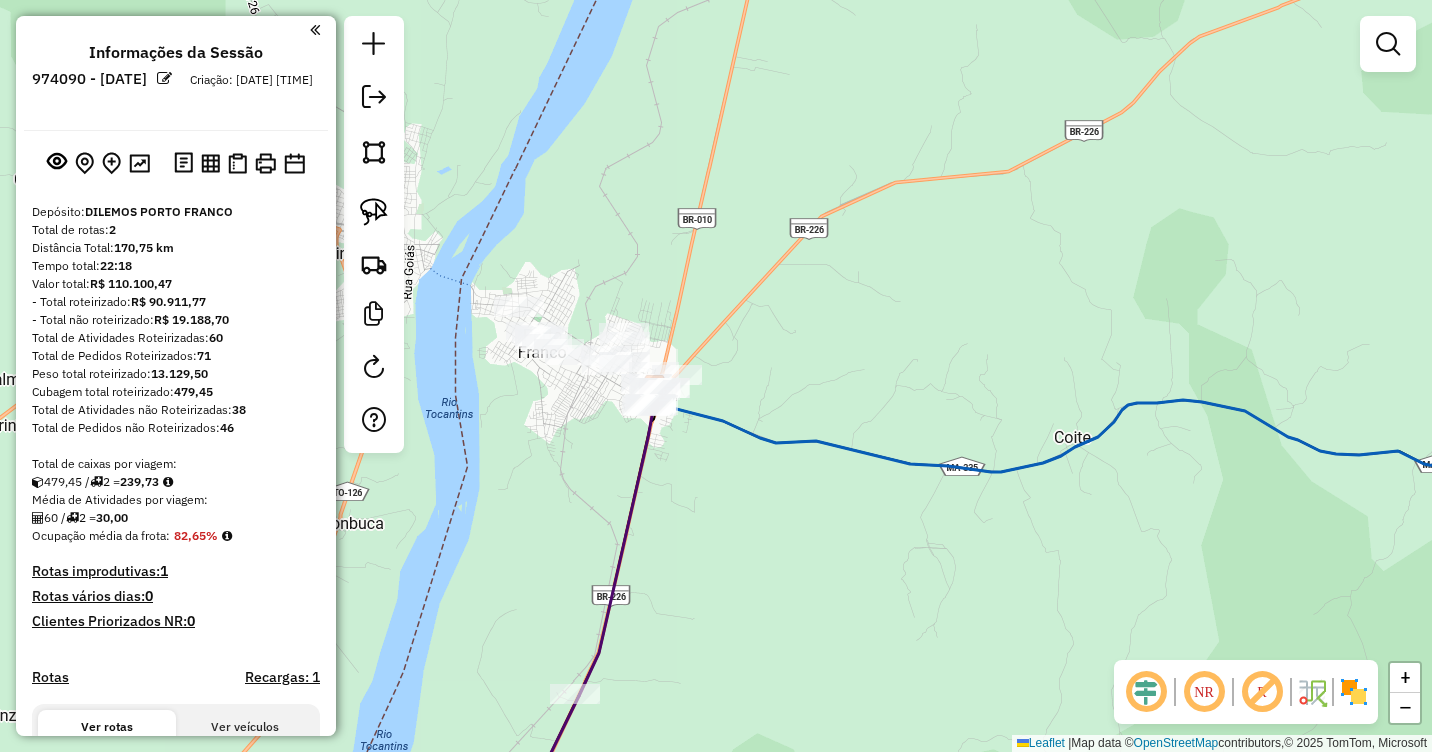 drag, startPoint x: 697, startPoint y: 339, endPoint x: 772, endPoint y: 371, distance: 81.5414 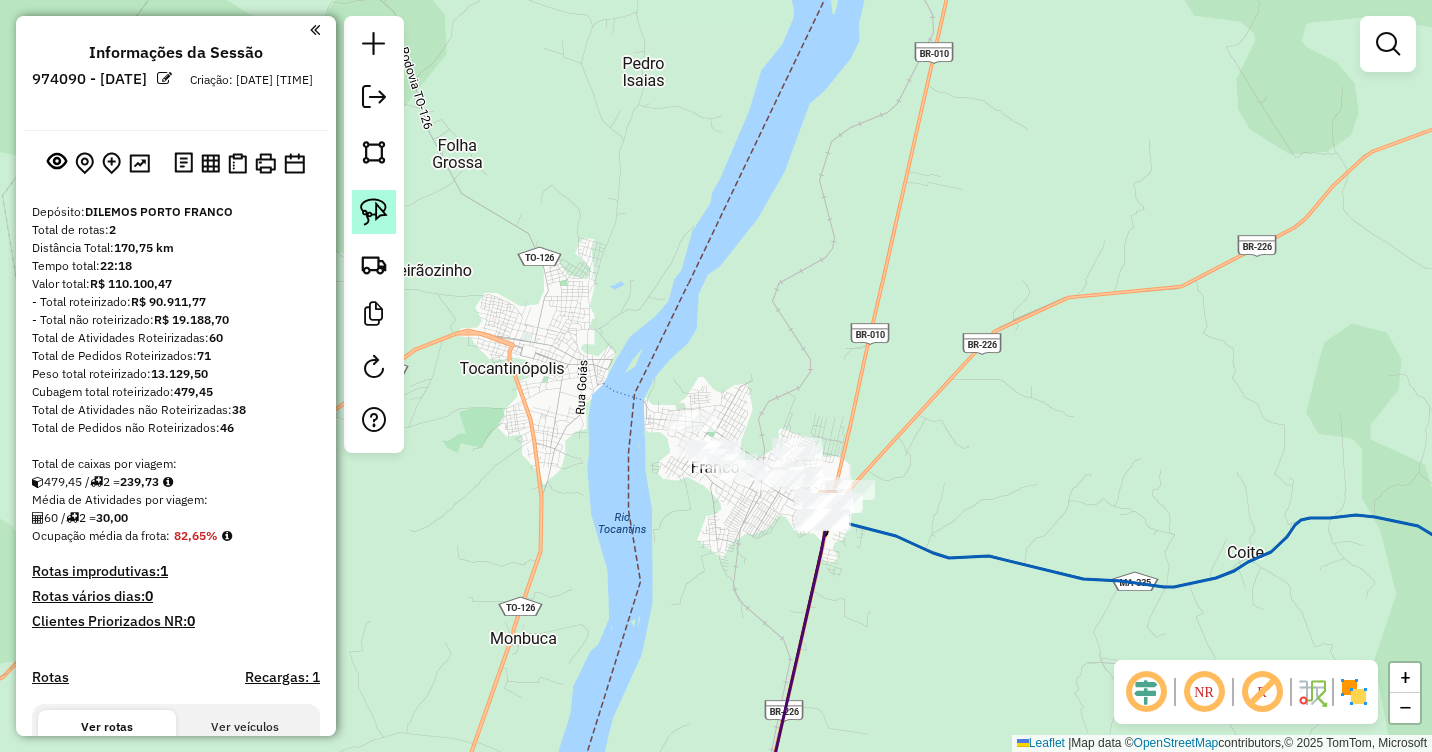 click 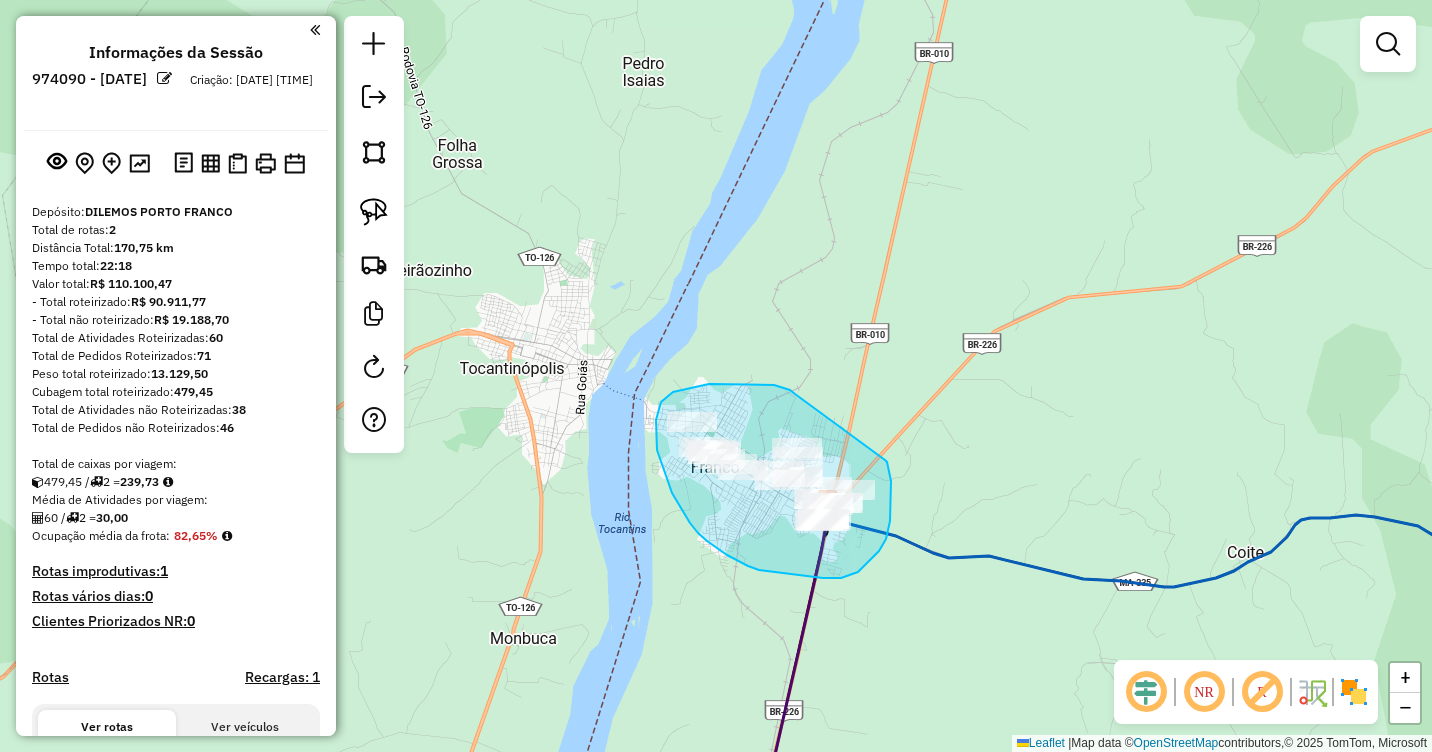 drag, startPoint x: 781, startPoint y: 388, endPoint x: 885, endPoint y: 459, distance: 125.92458 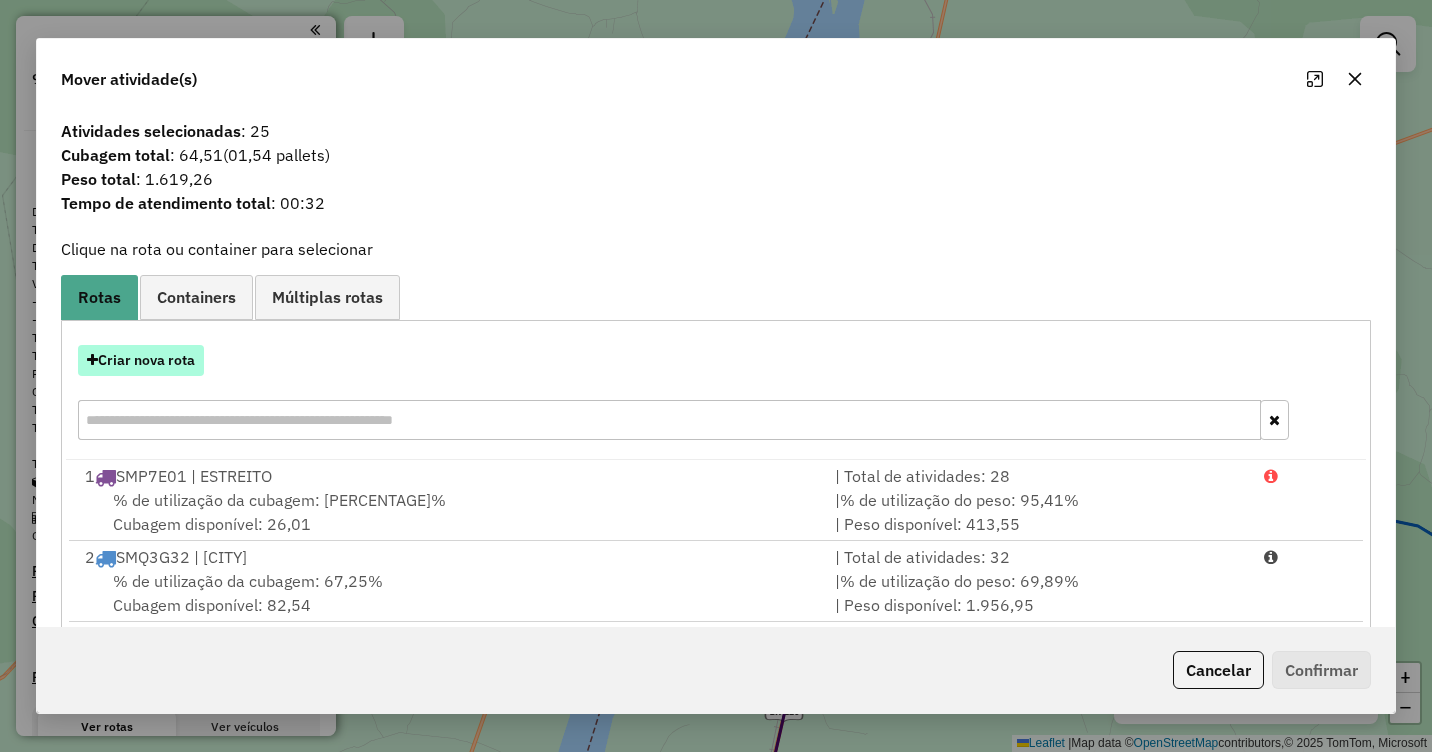 click on "Criar nova rota" at bounding box center (141, 360) 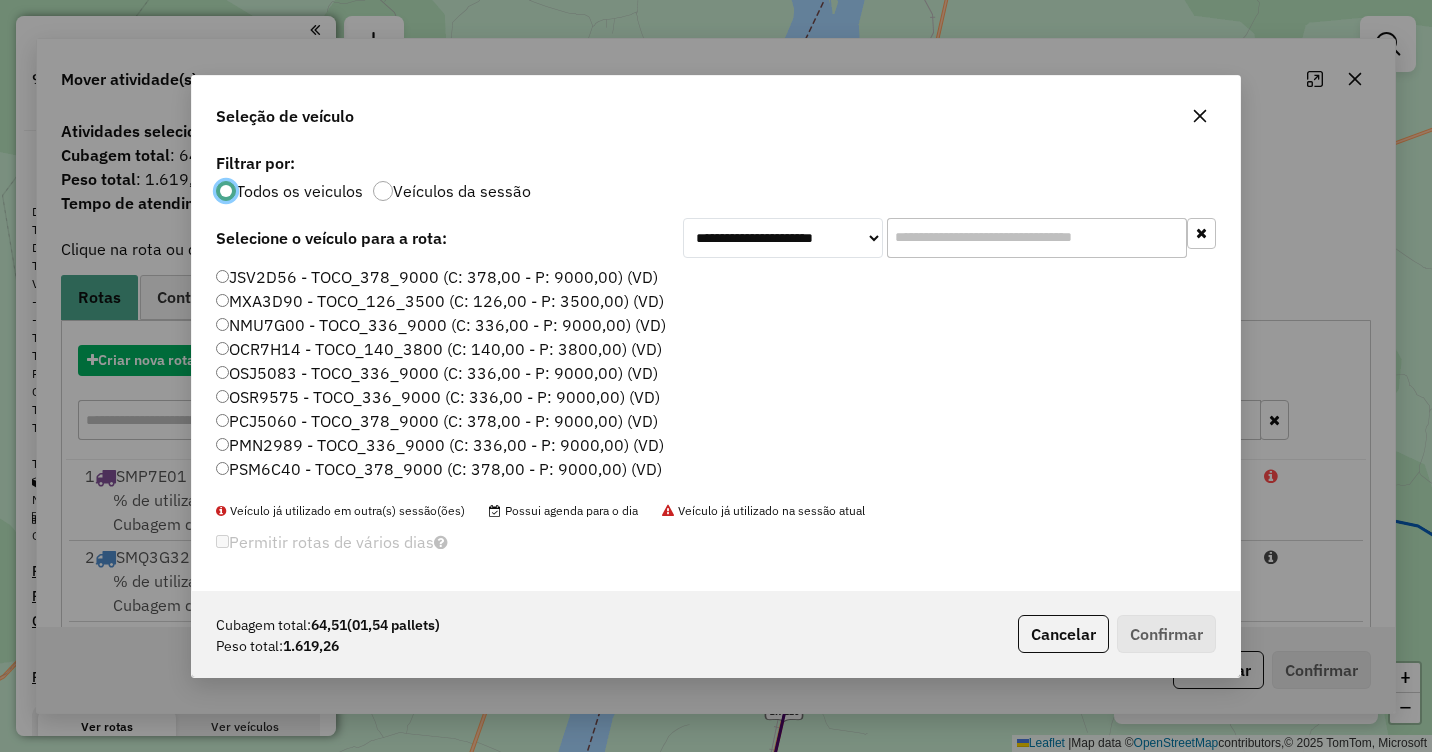 scroll, scrollTop: 11, scrollLeft: 6, axis: both 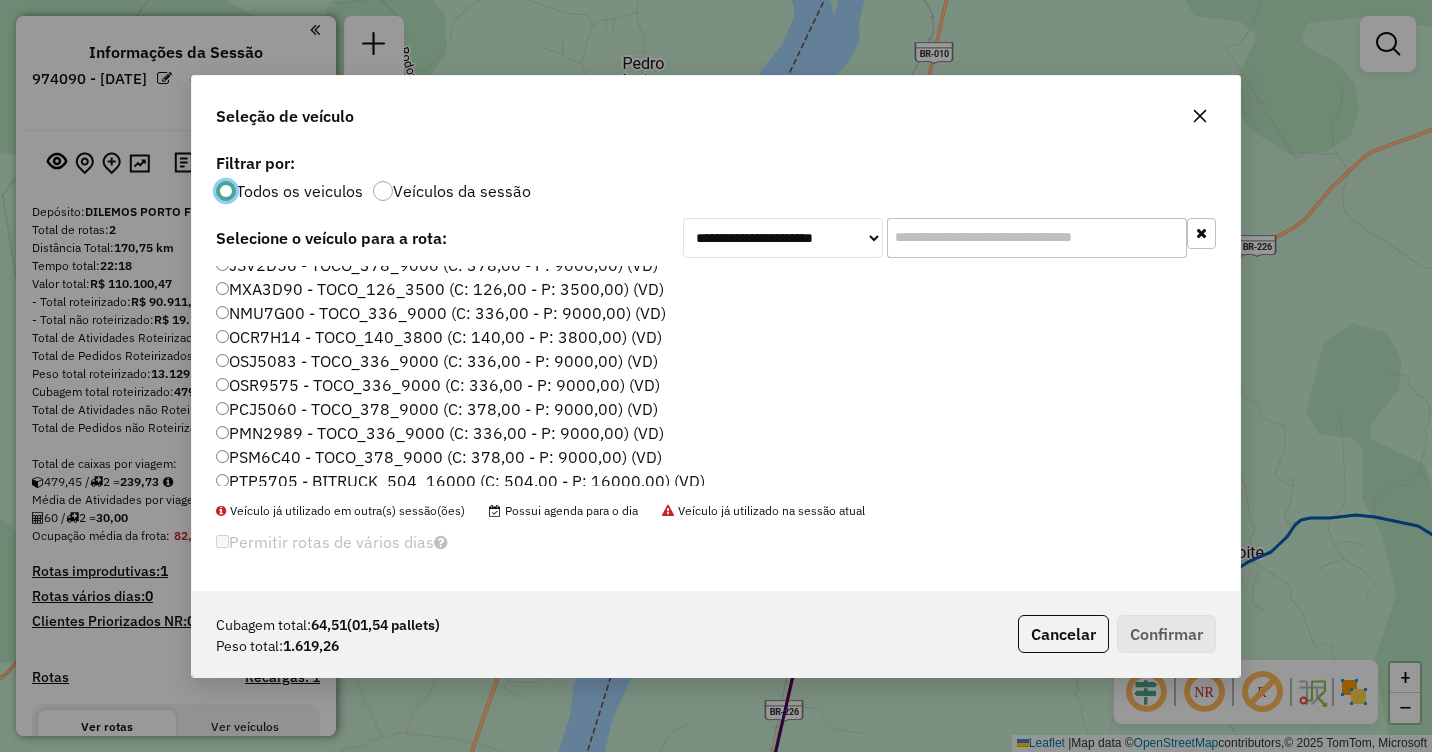 click on "OCR7H14 - TOCO_140_3800 (C: 140,00 - P: 3800,00) (VD)" 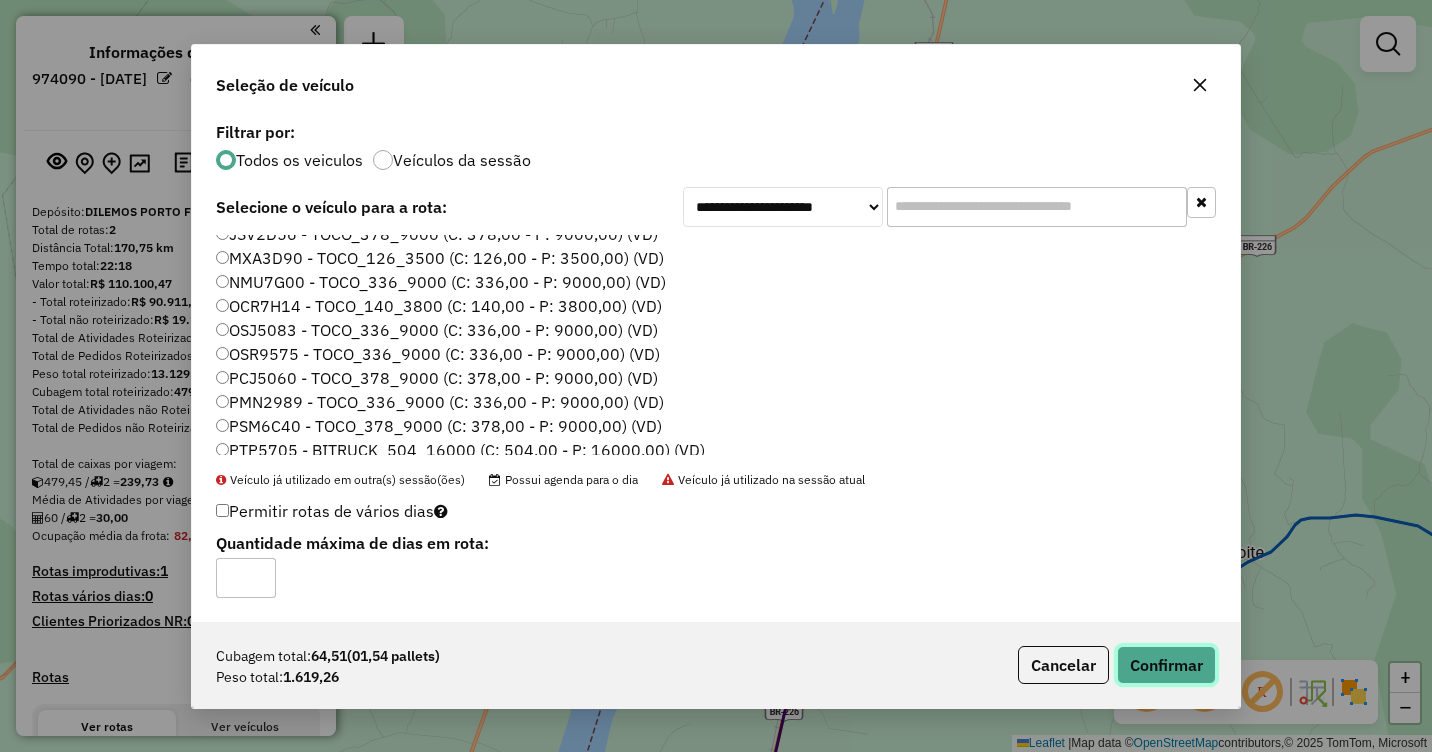 click on "Confirmar" 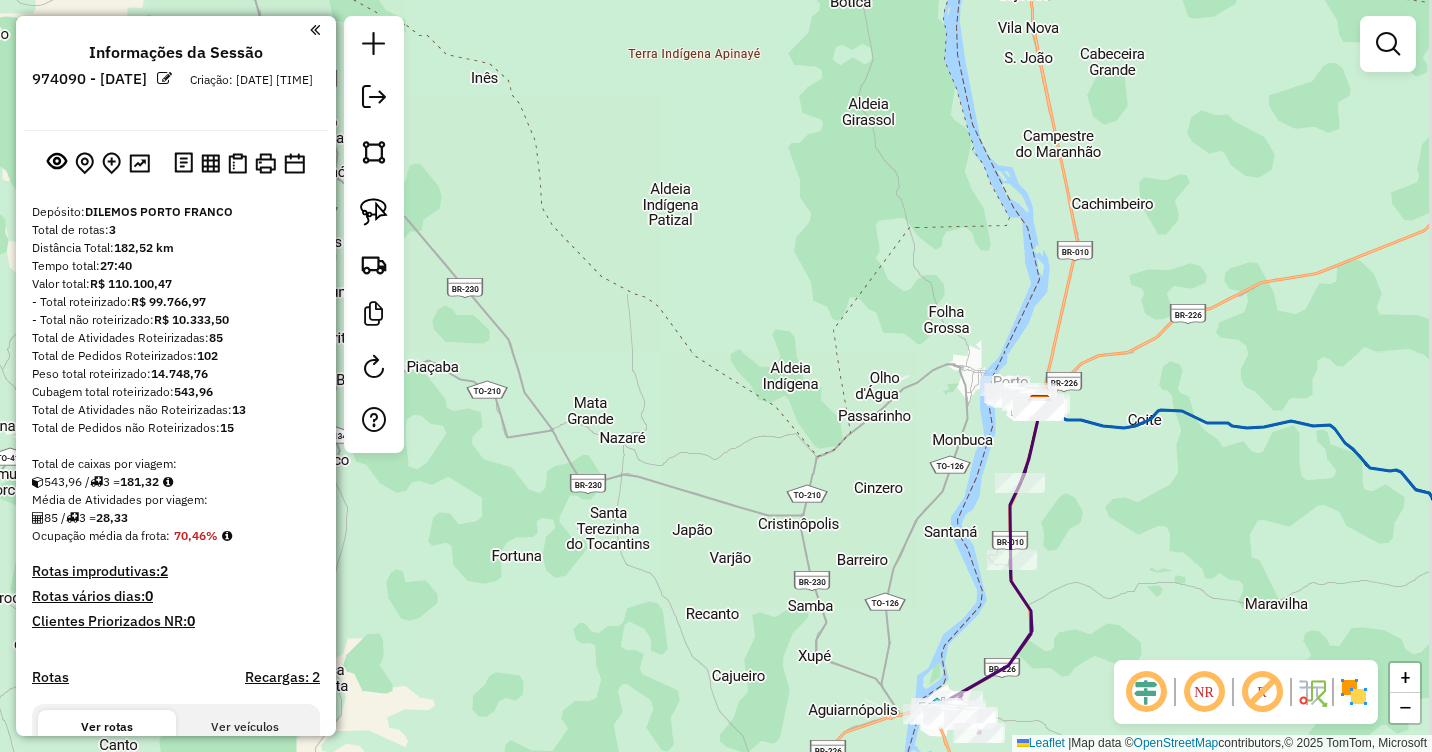 drag, startPoint x: 1261, startPoint y: 514, endPoint x: 688, endPoint y: 367, distance: 591.5556 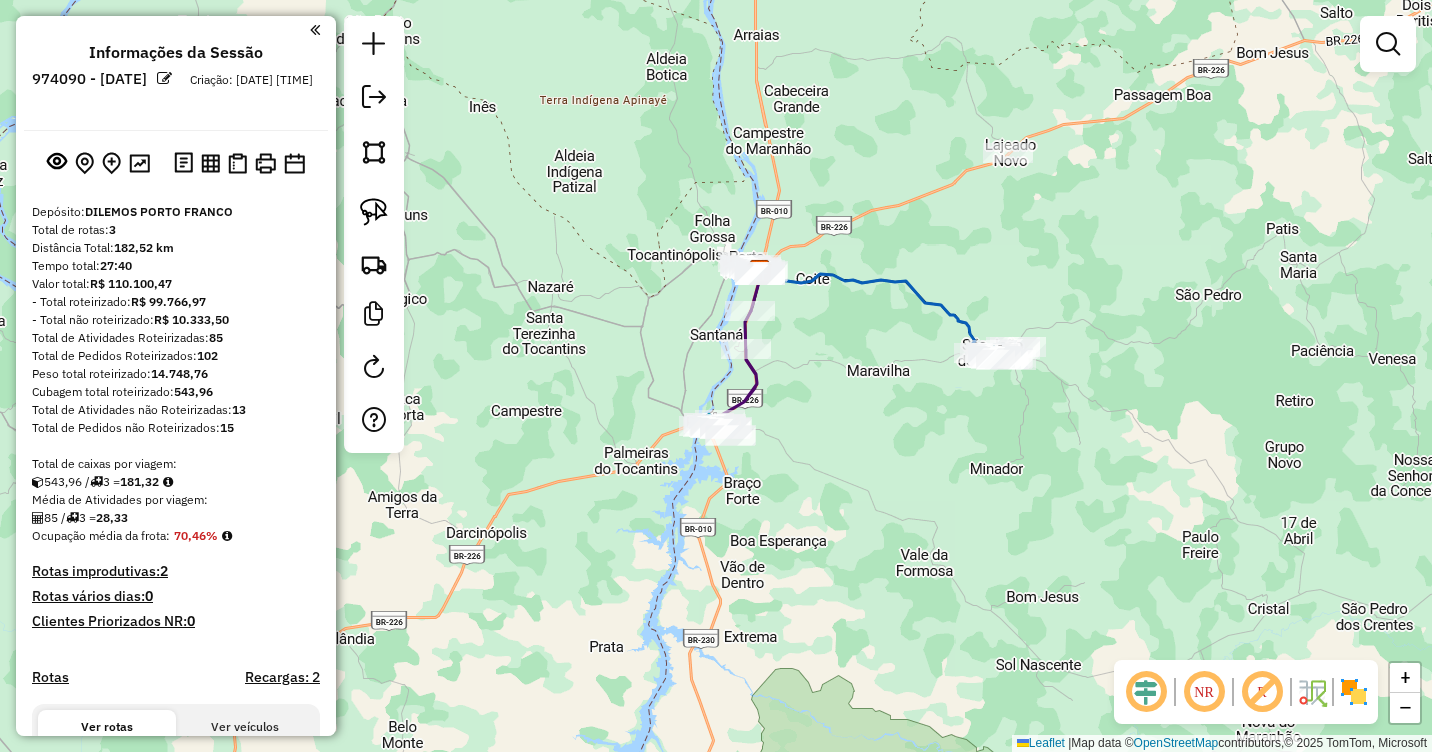 drag, startPoint x: 1030, startPoint y: 138, endPoint x: 1088, endPoint y: 284, distance: 157.0987 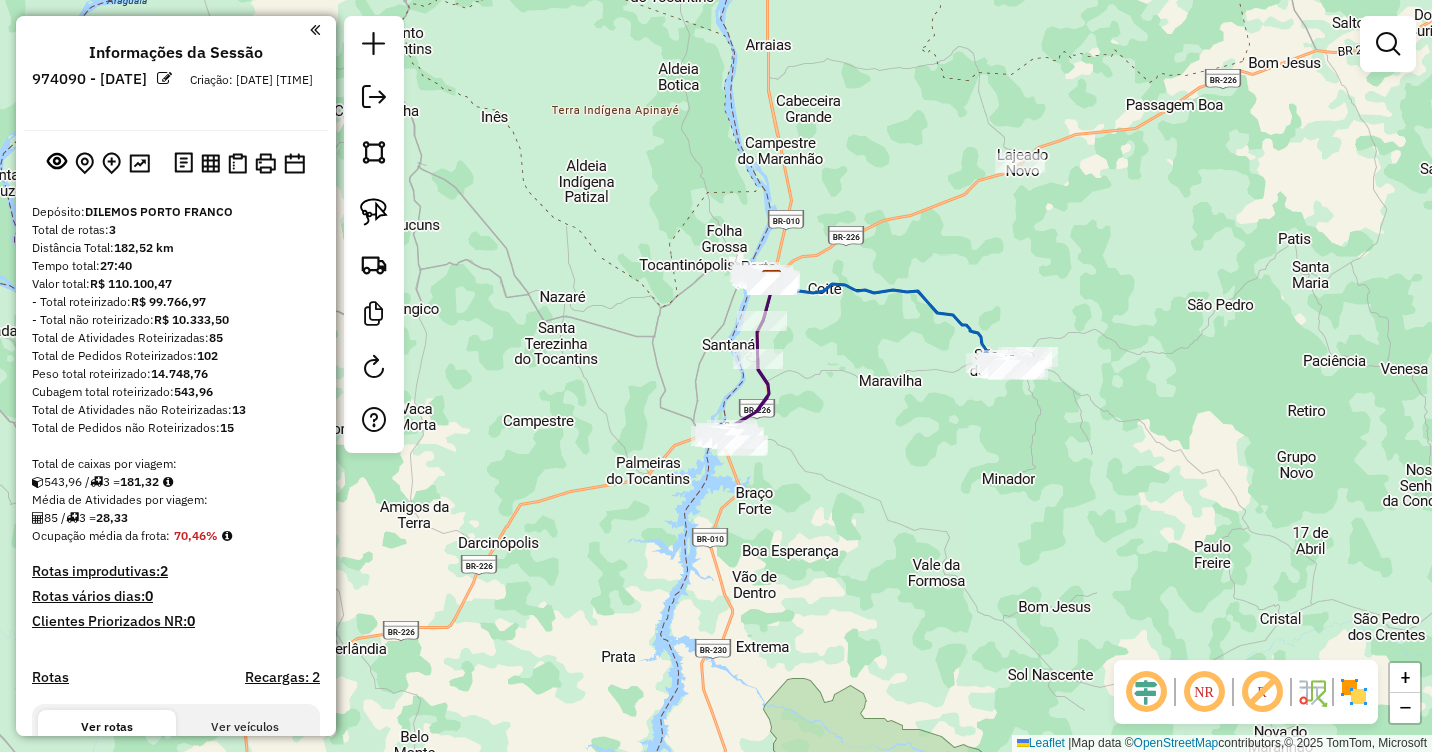 drag, startPoint x: 947, startPoint y: 458, endPoint x: 932, endPoint y: 439, distance: 24.207438 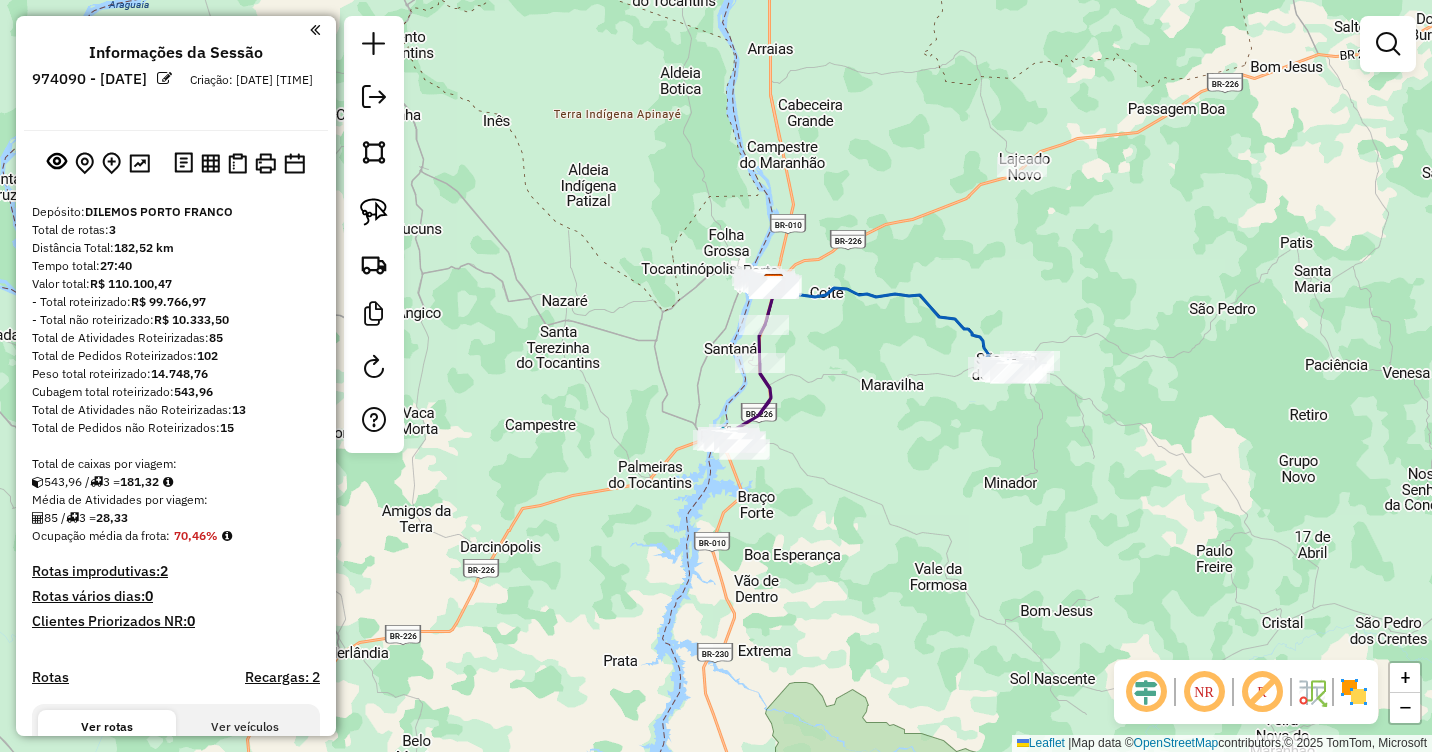 drag, startPoint x: 898, startPoint y: 381, endPoint x: 918, endPoint y: 400, distance: 27.58623 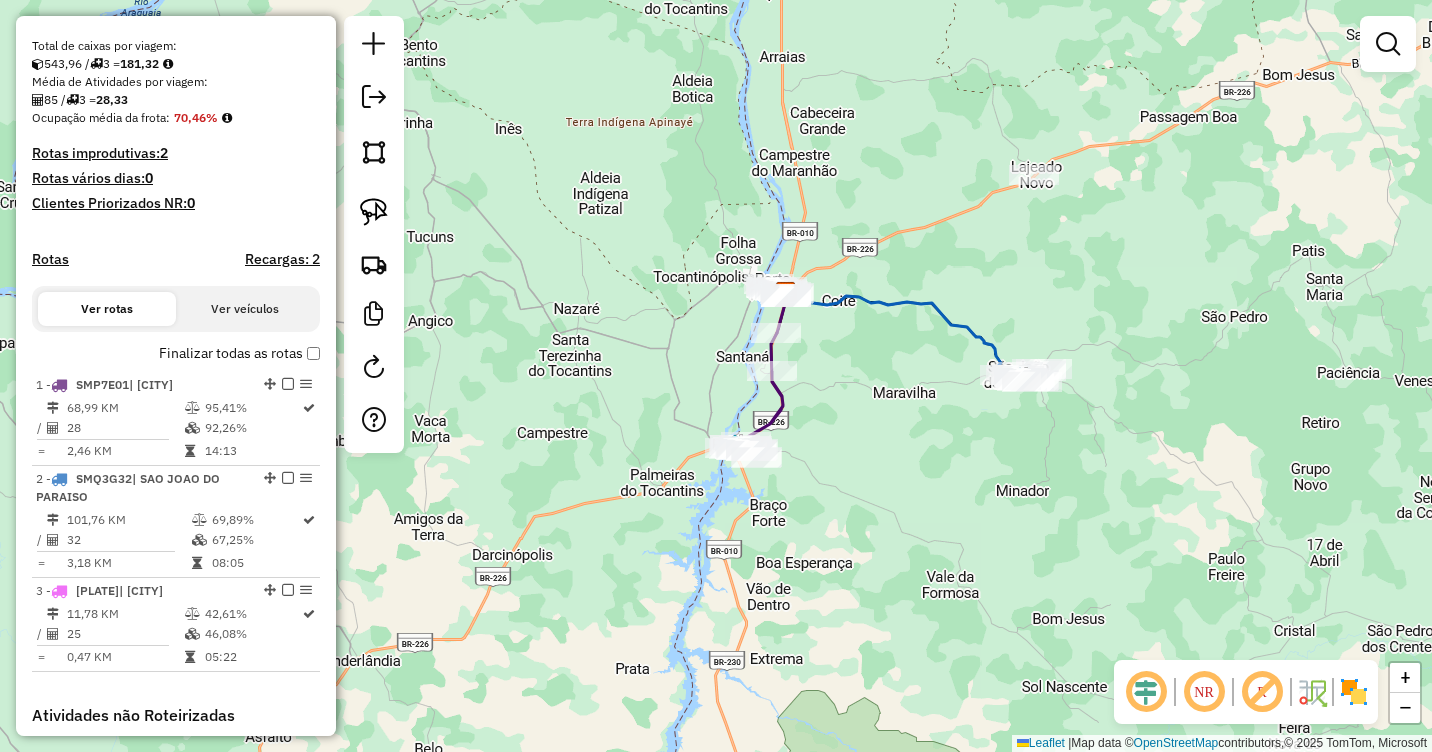 scroll, scrollTop: 600, scrollLeft: 0, axis: vertical 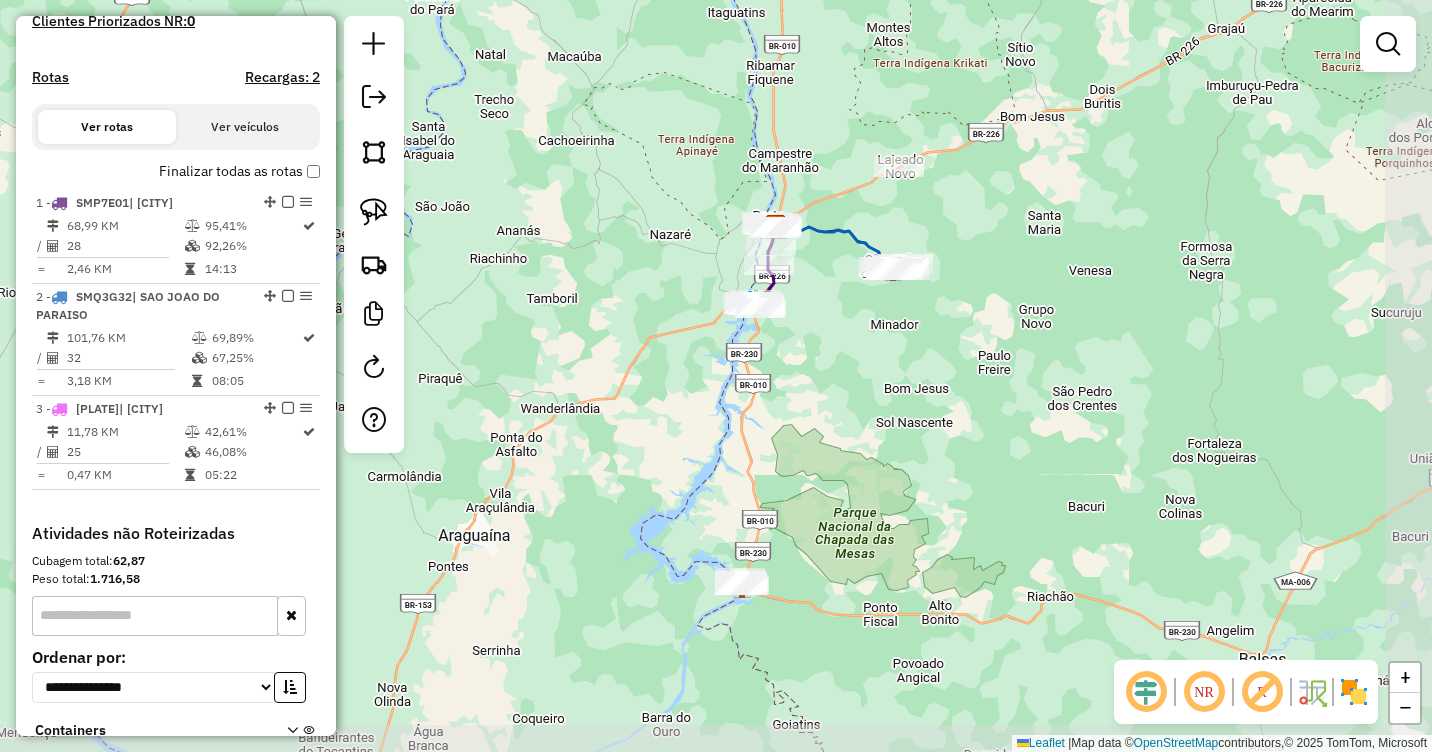 drag, startPoint x: 1003, startPoint y: 565, endPoint x: 955, endPoint y: 480, distance: 97.6166 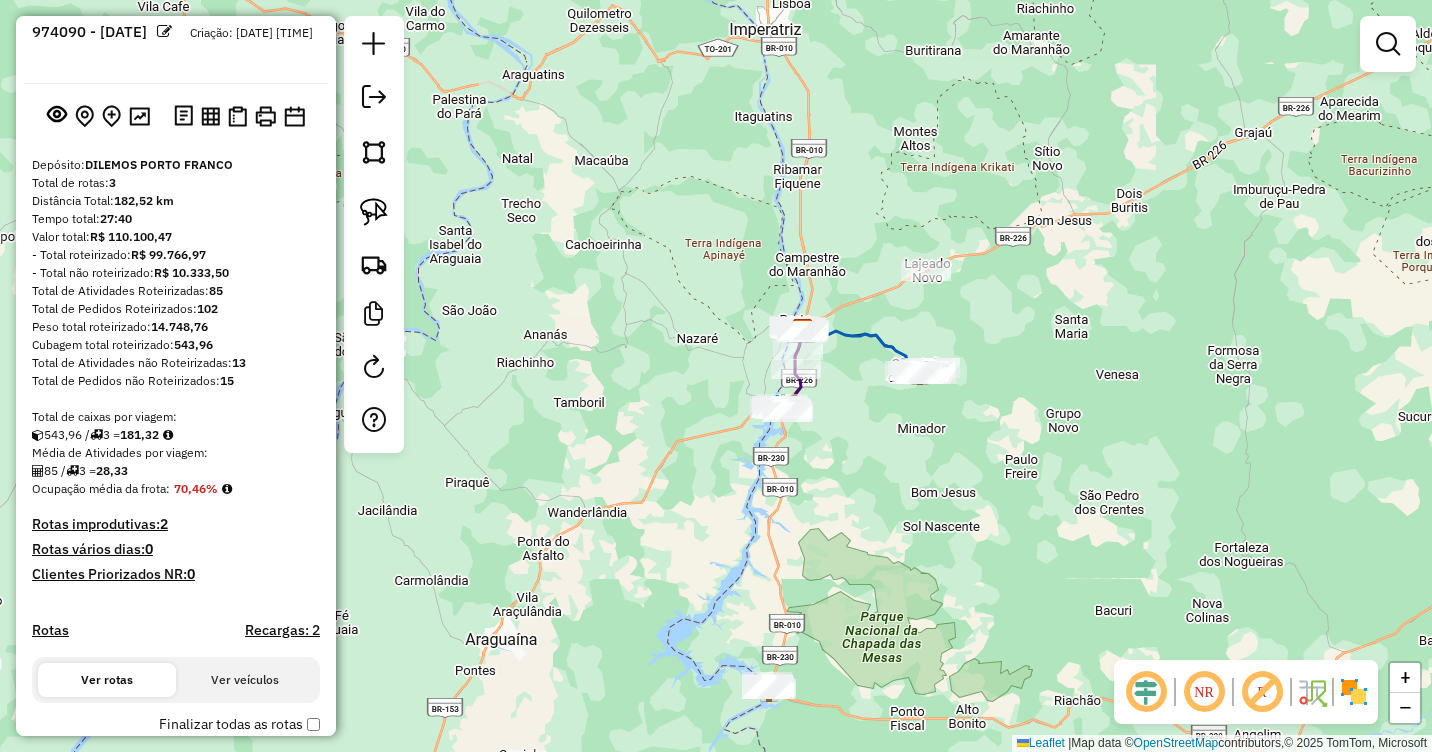 scroll, scrollTop: 0, scrollLeft: 0, axis: both 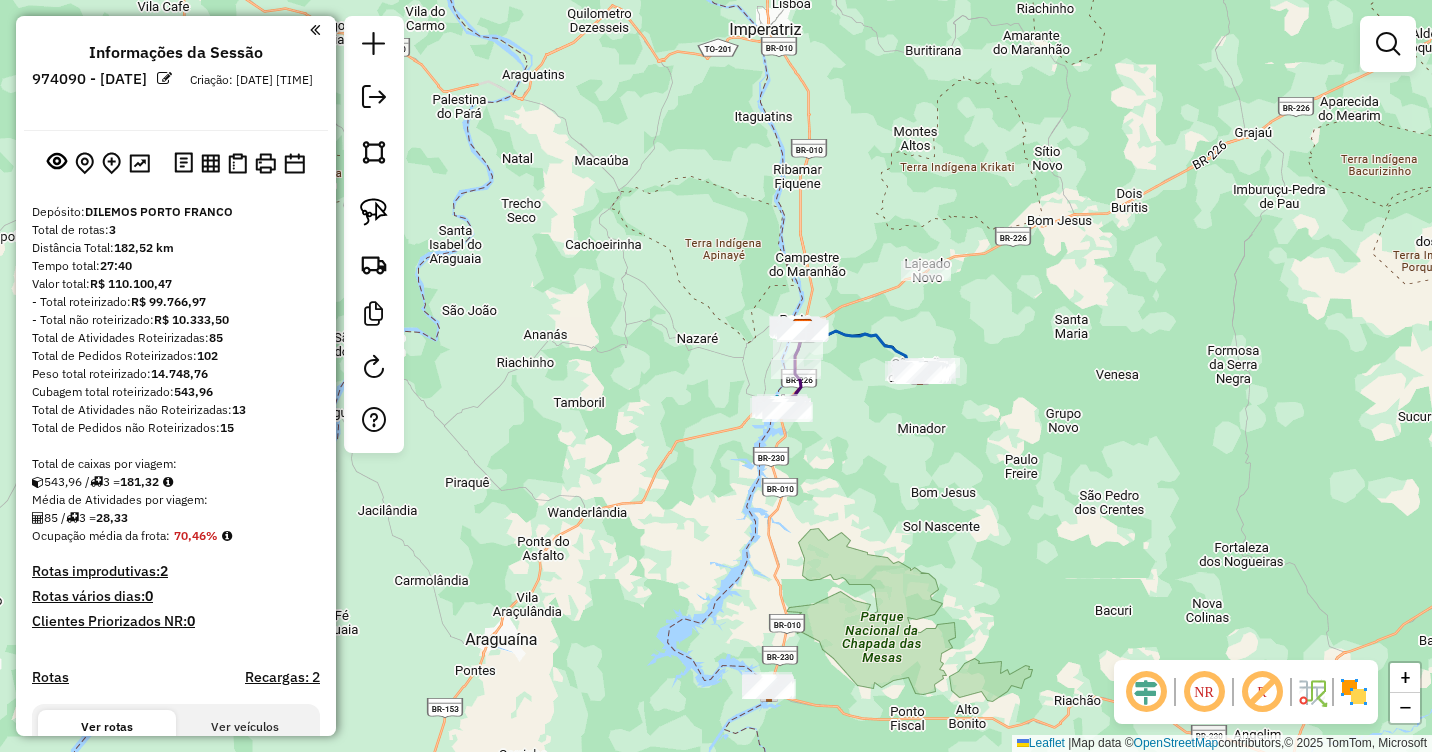 click 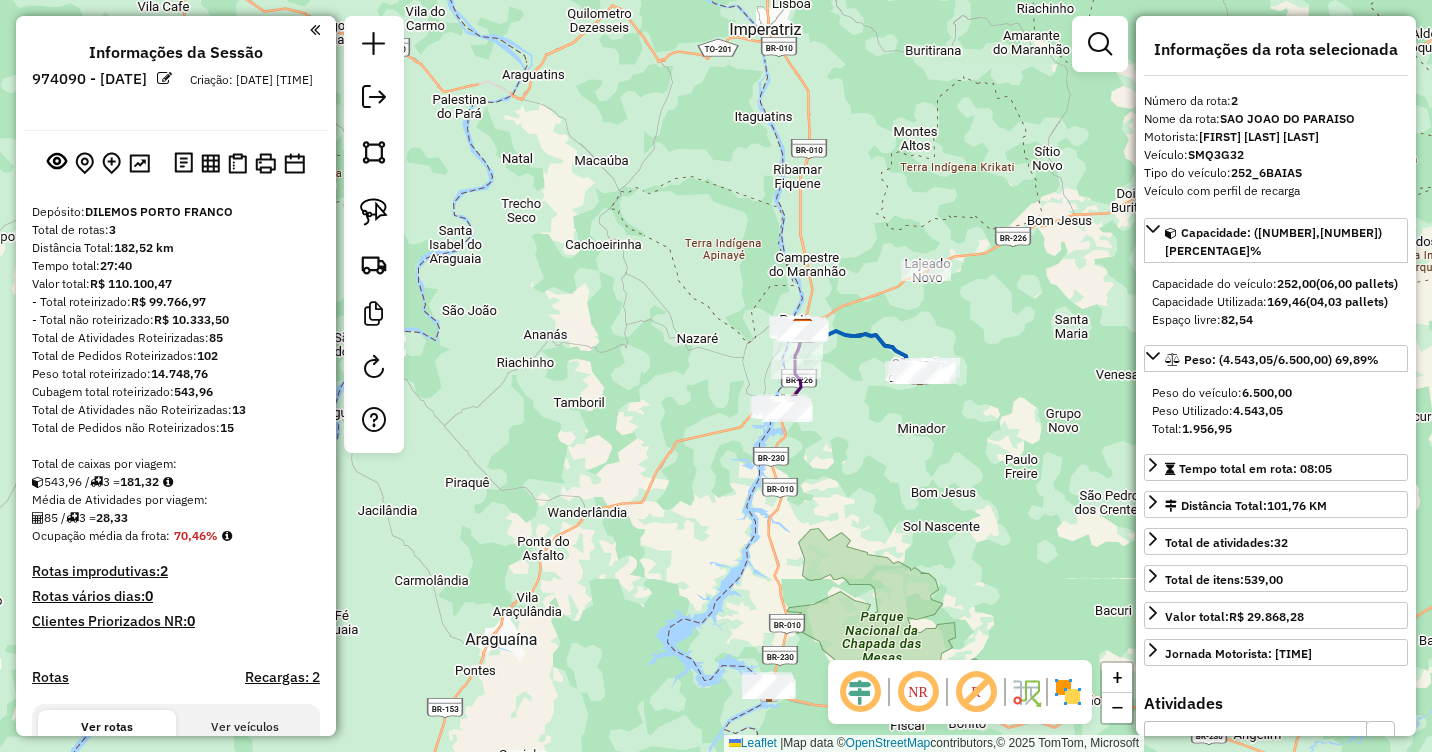 click 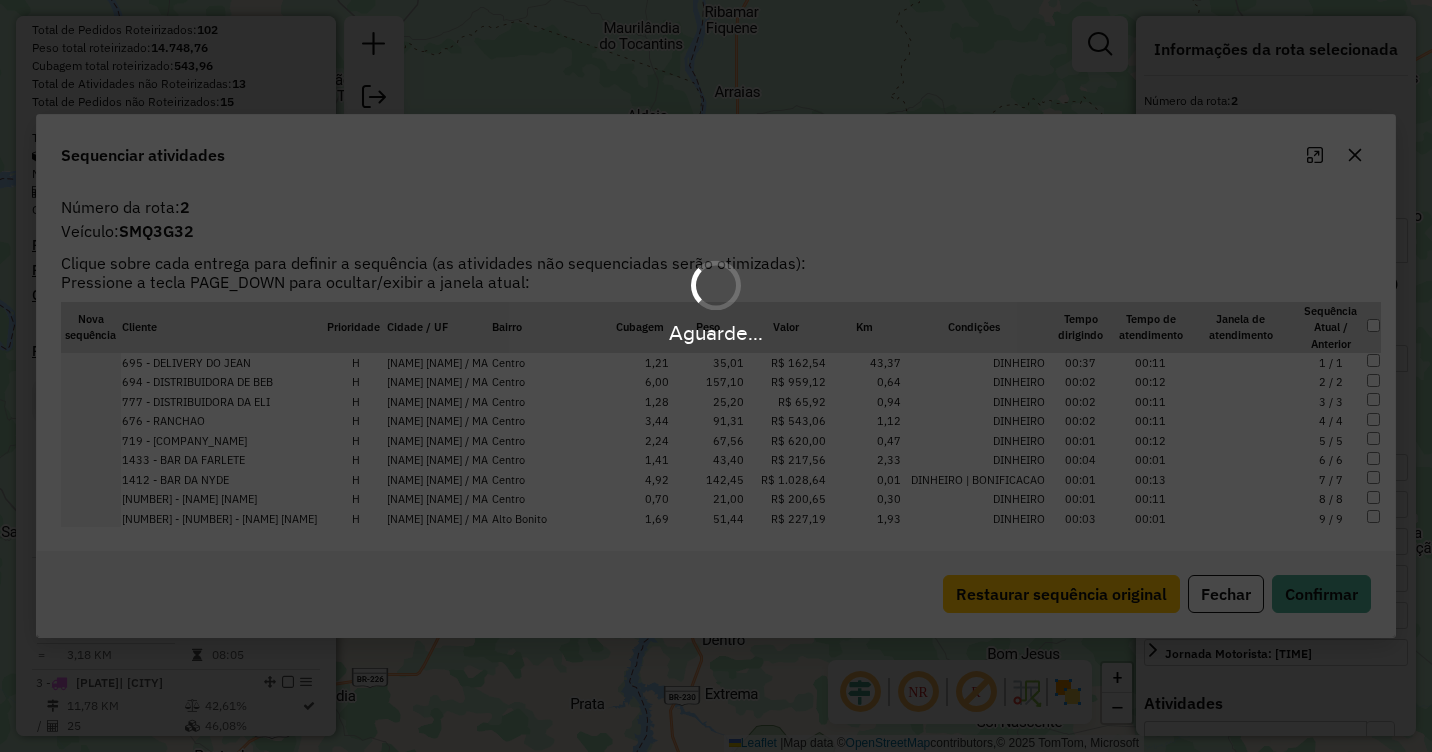 scroll, scrollTop: 748, scrollLeft: 0, axis: vertical 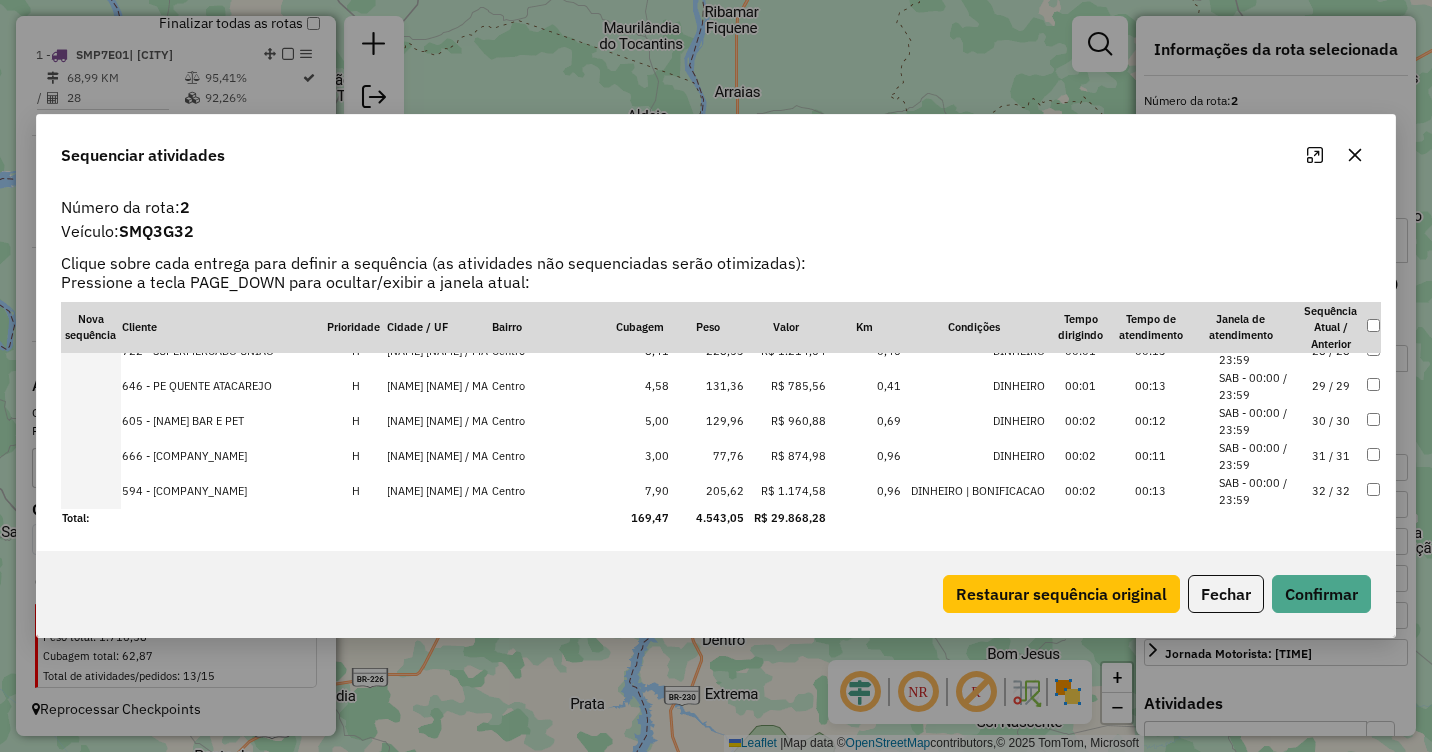 click 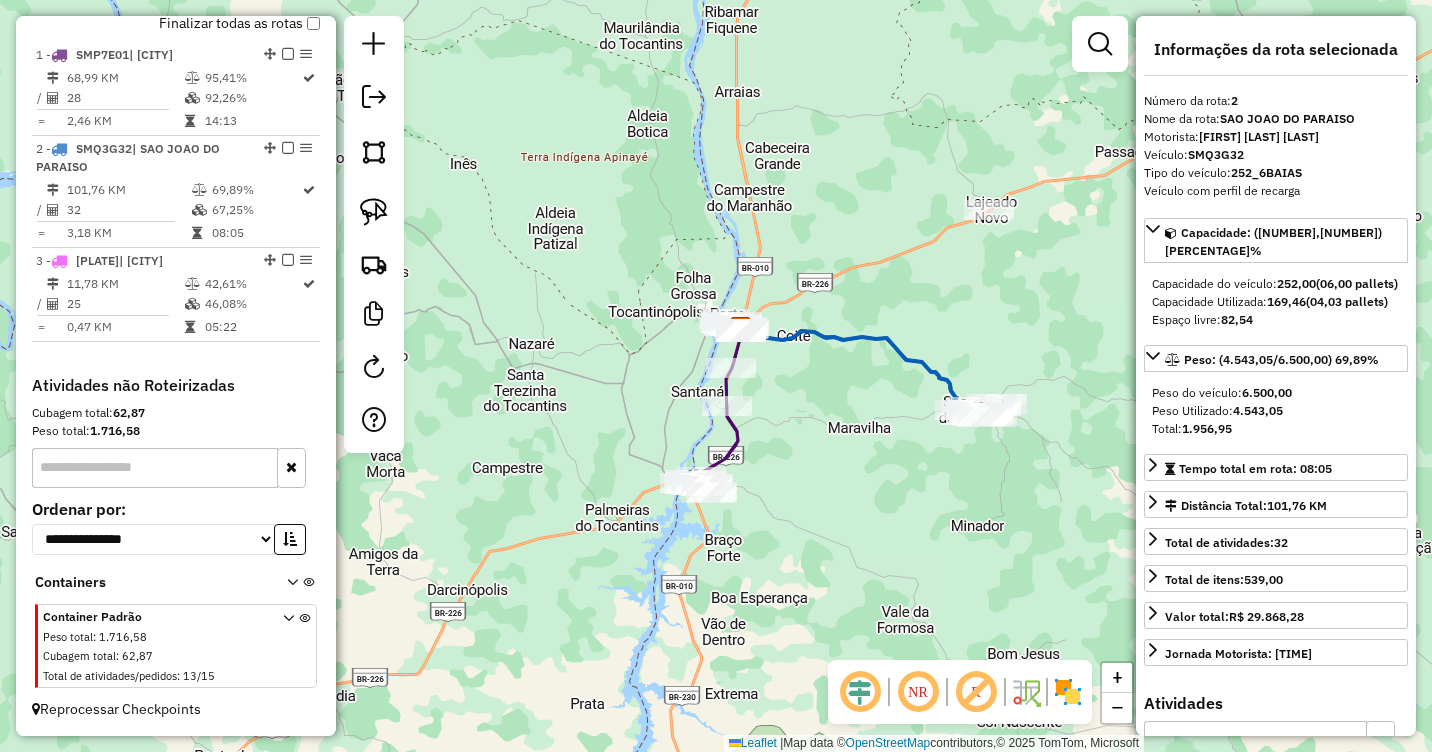 click 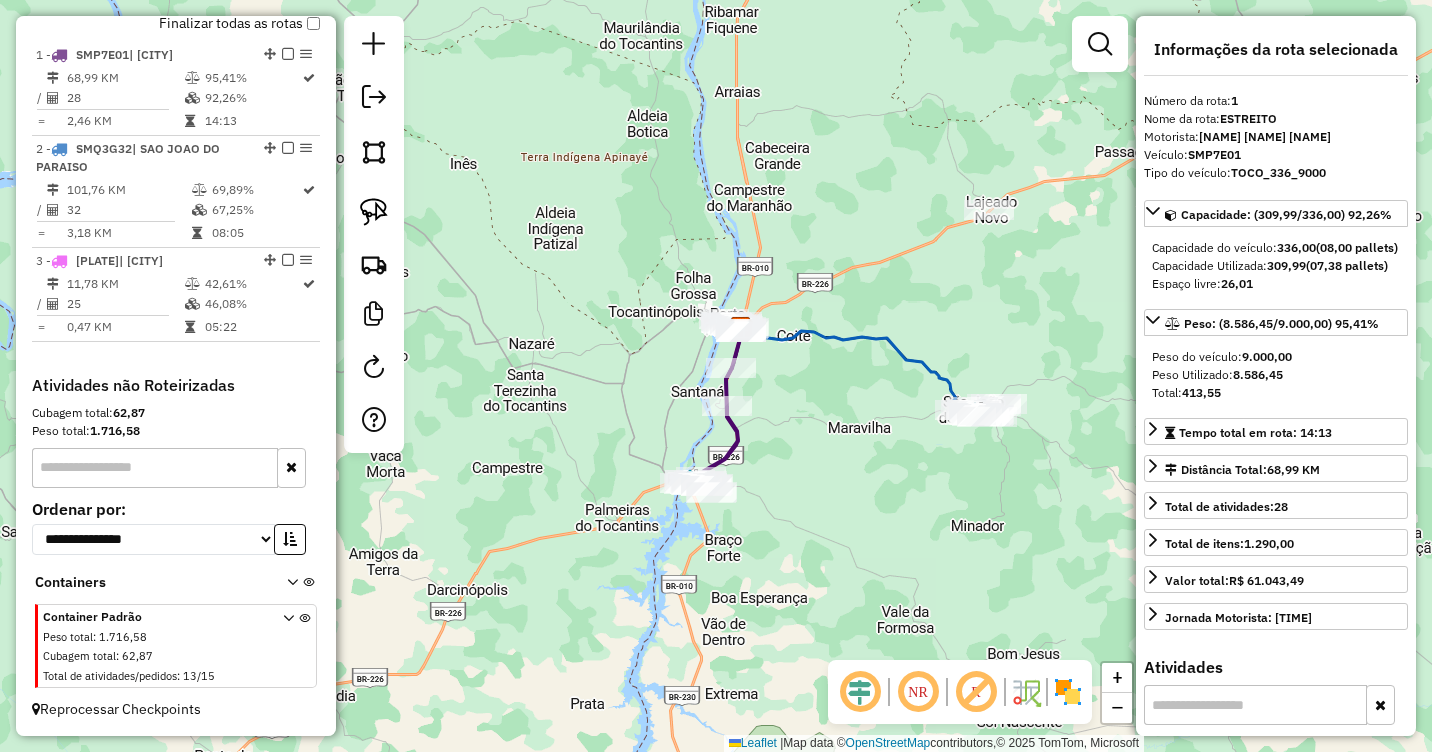 click 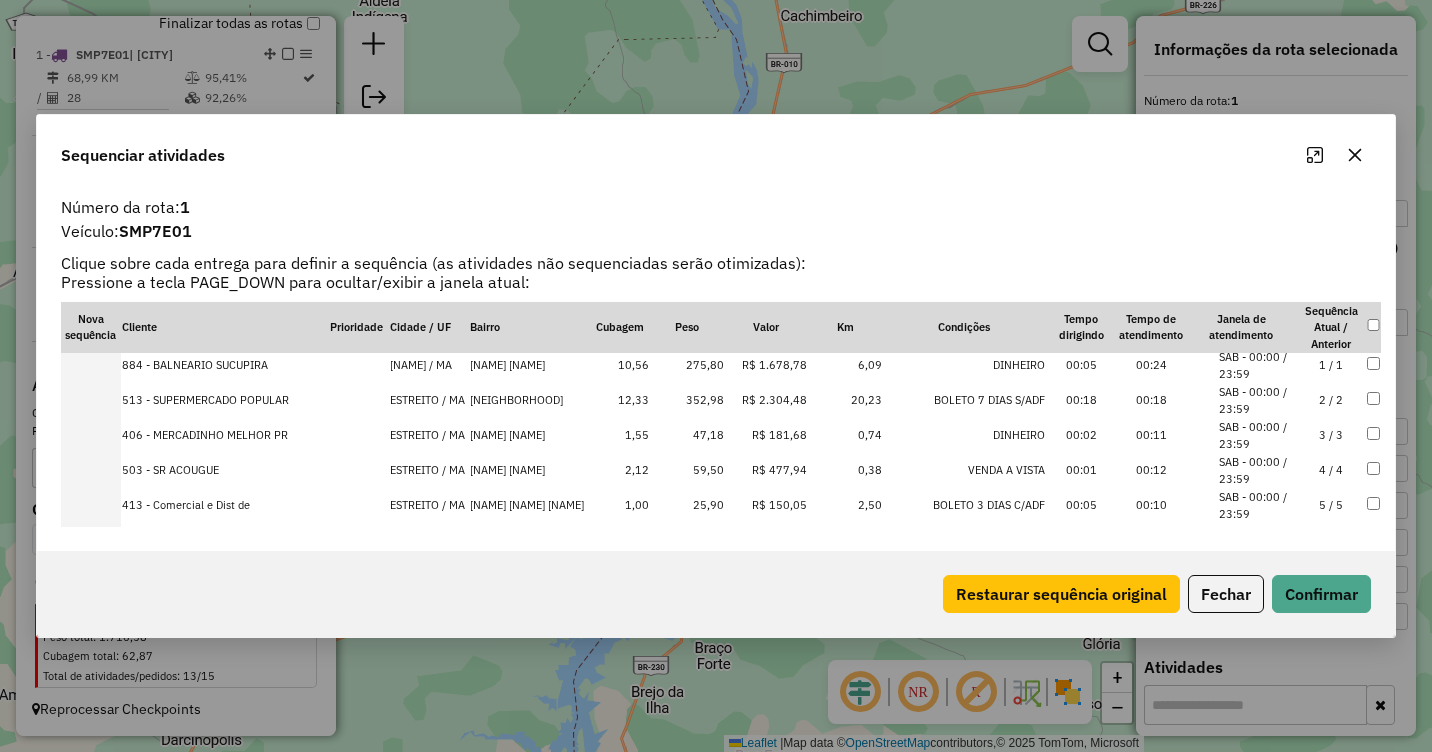 scroll, scrollTop: 0, scrollLeft: 0, axis: both 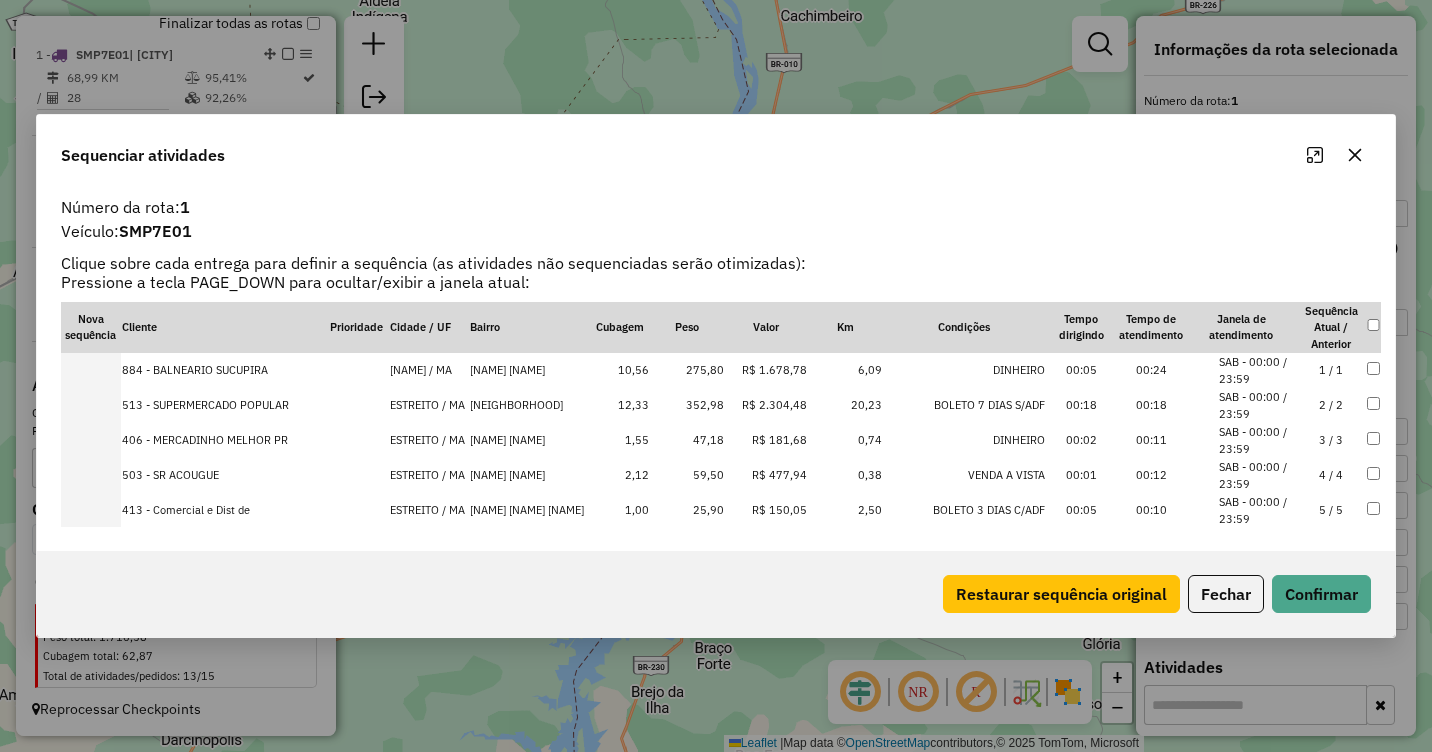 click 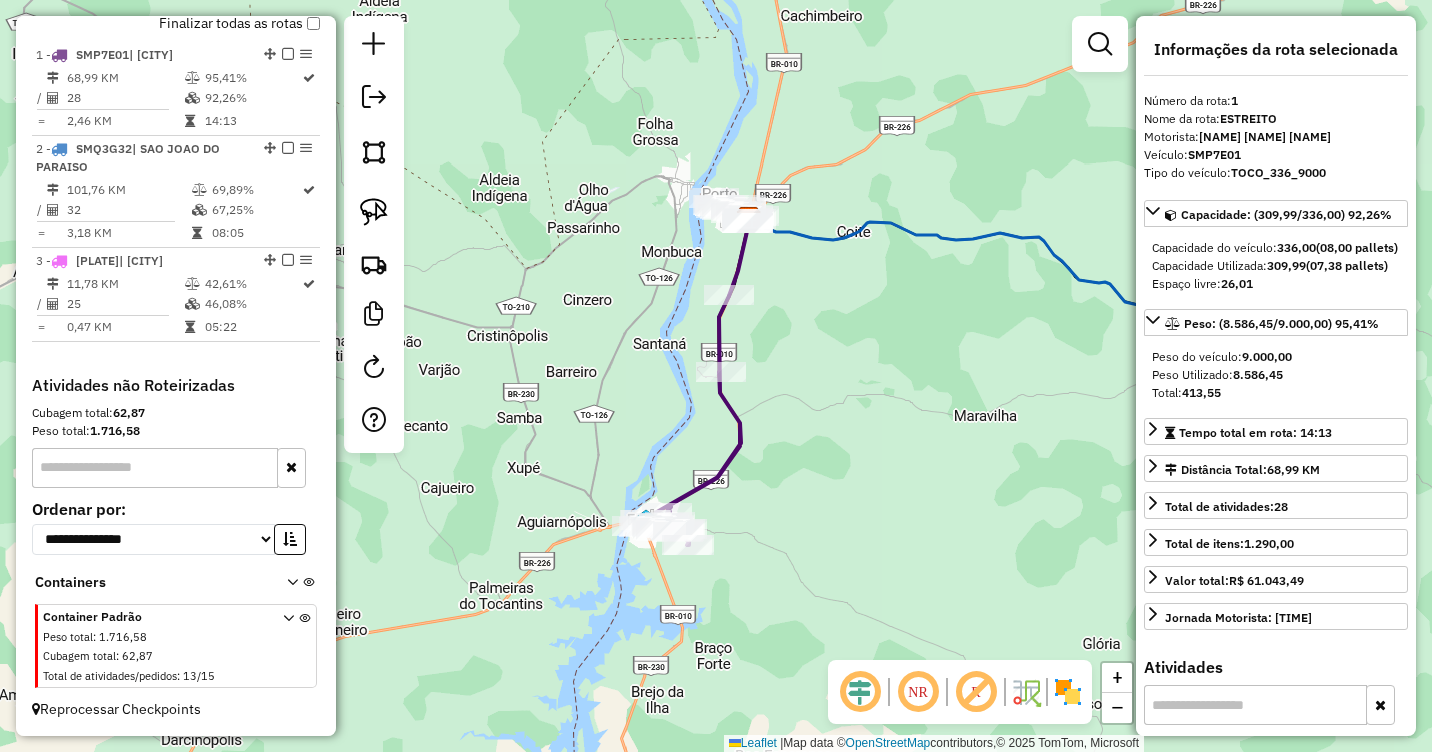 drag, startPoint x: 778, startPoint y: 310, endPoint x: 852, endPoint y: 478, distance: 183.57559 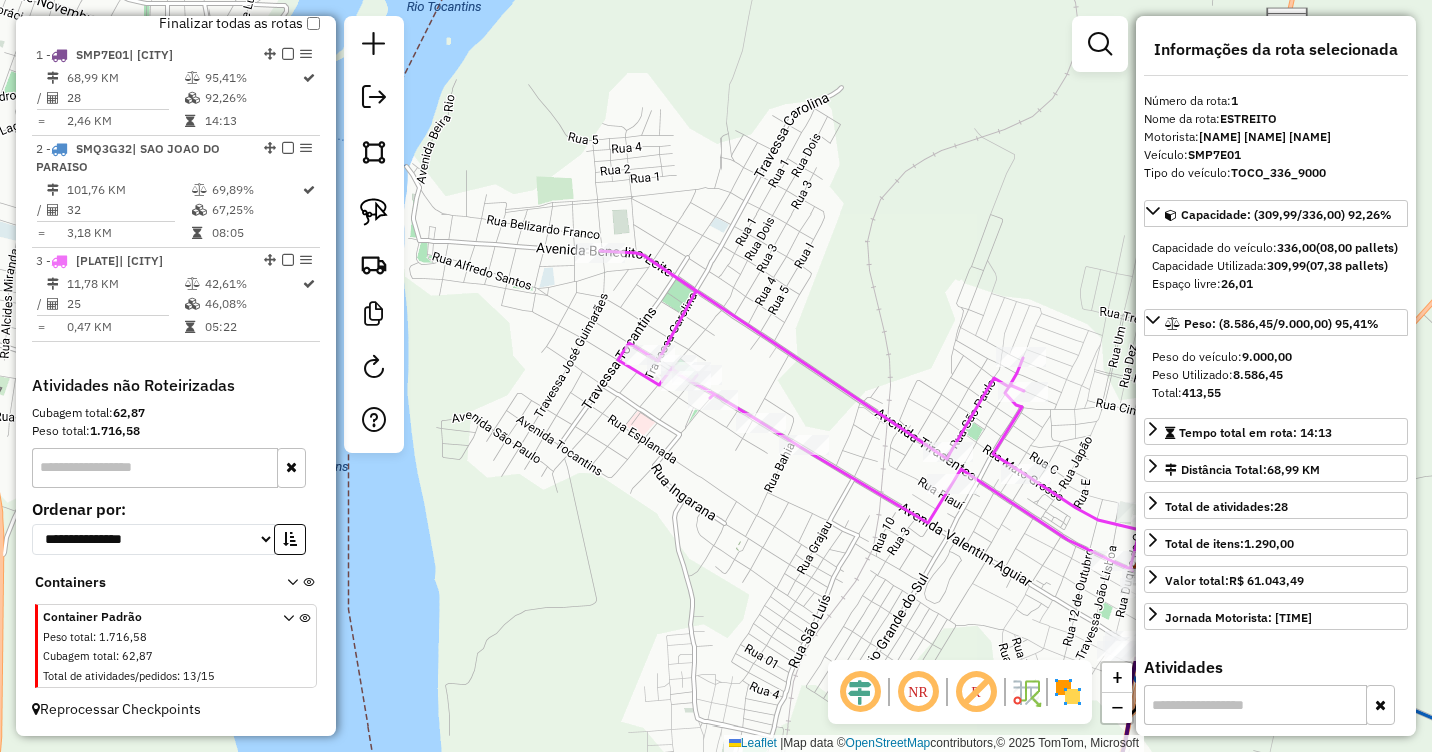 click 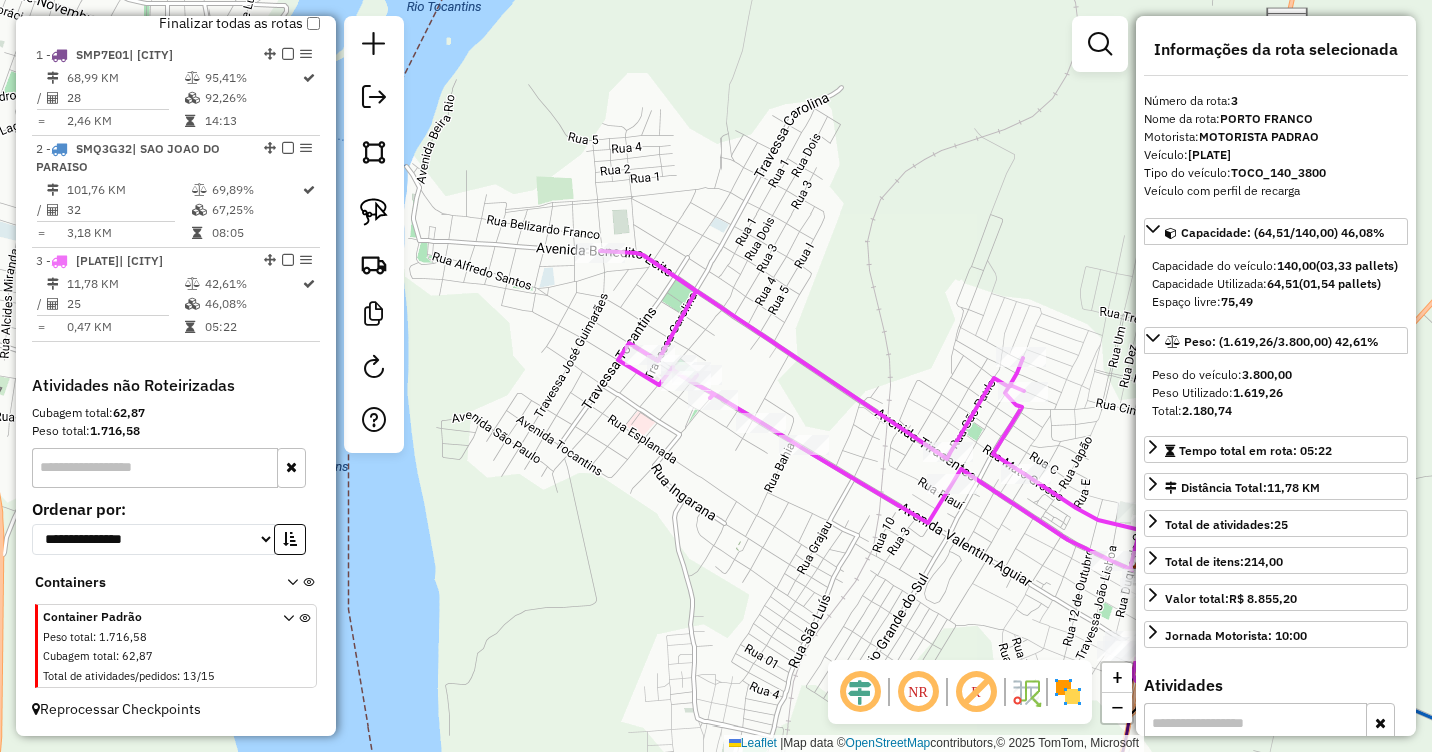 click 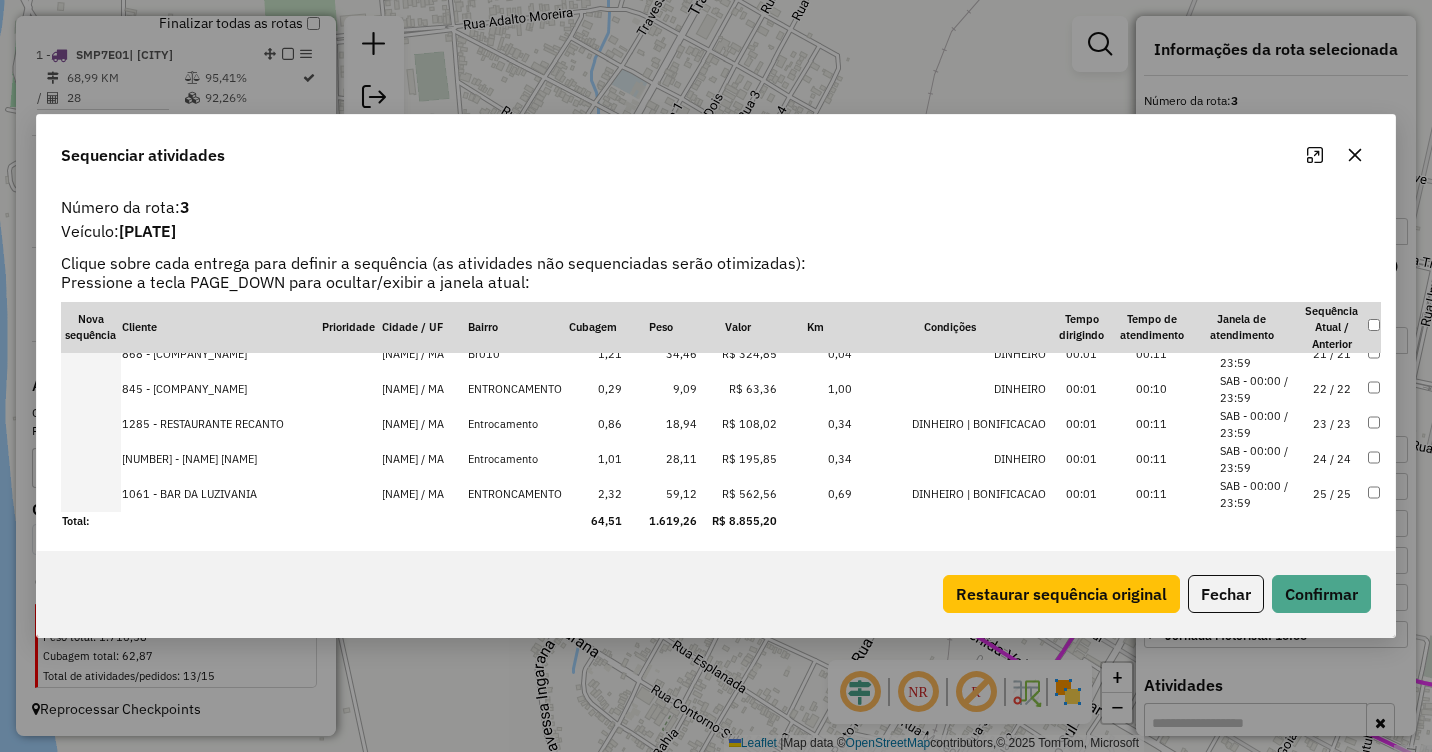 scroll, scrollTop: 719, scrollLeft: 0, axis: vertical 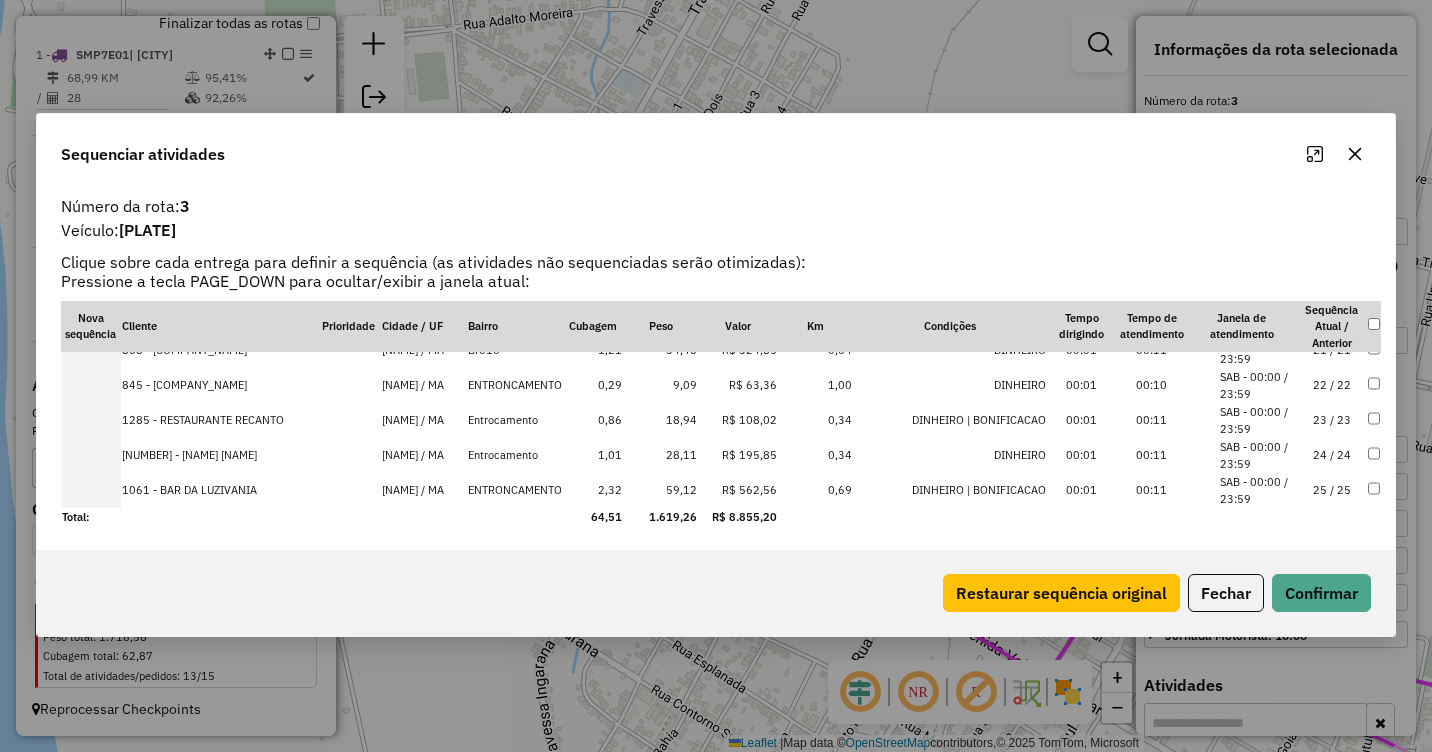 click 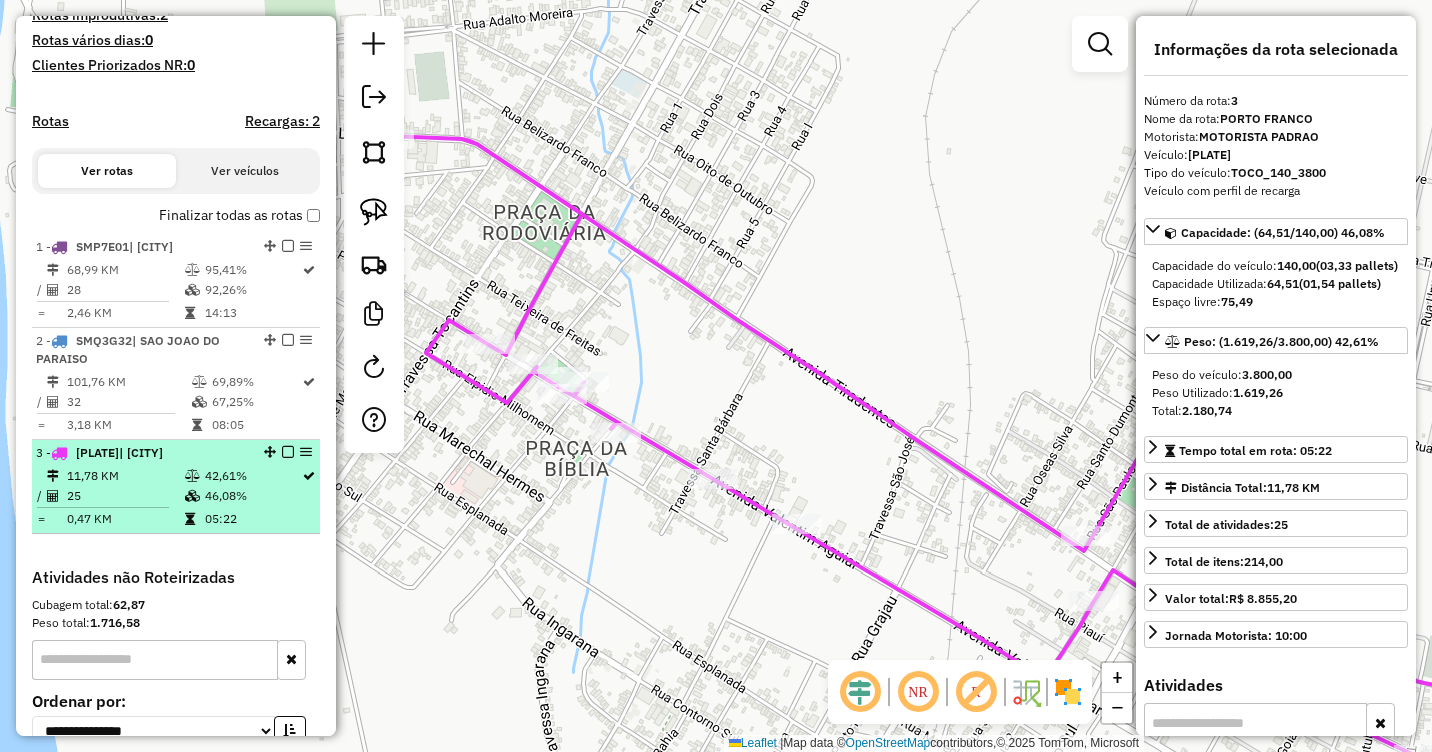 scroll, scrollTop: 348, scrollLeft: 0, axis: vertical 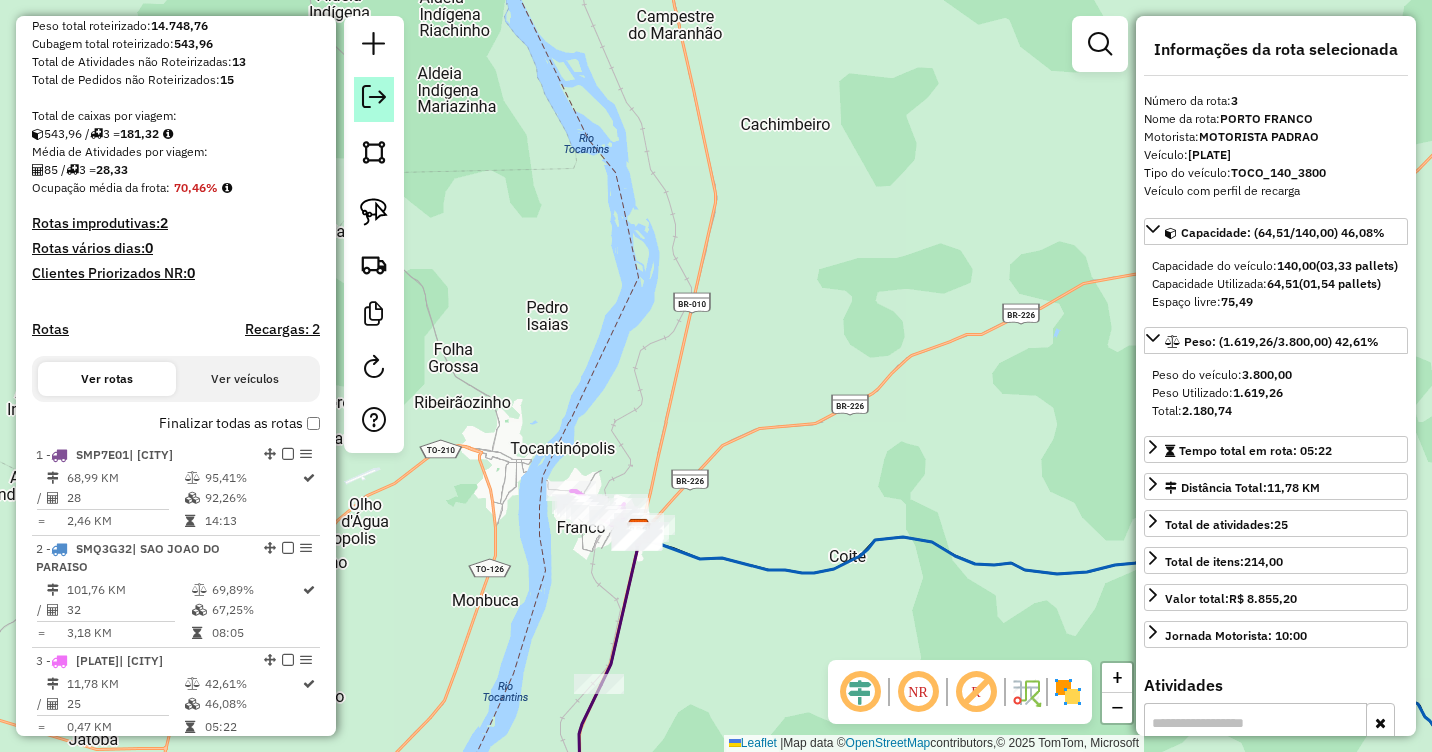 click 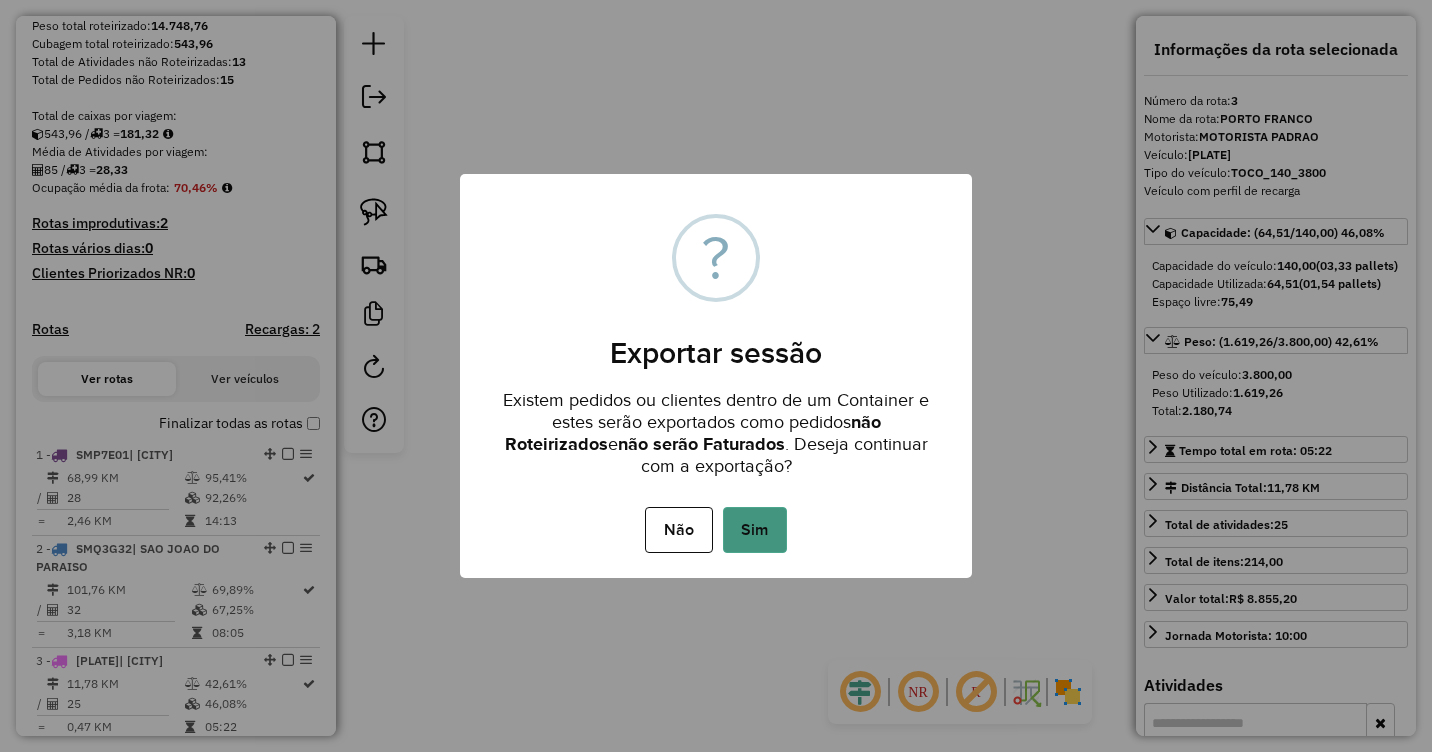 click on "Sim" at bounding box center (755, 530) 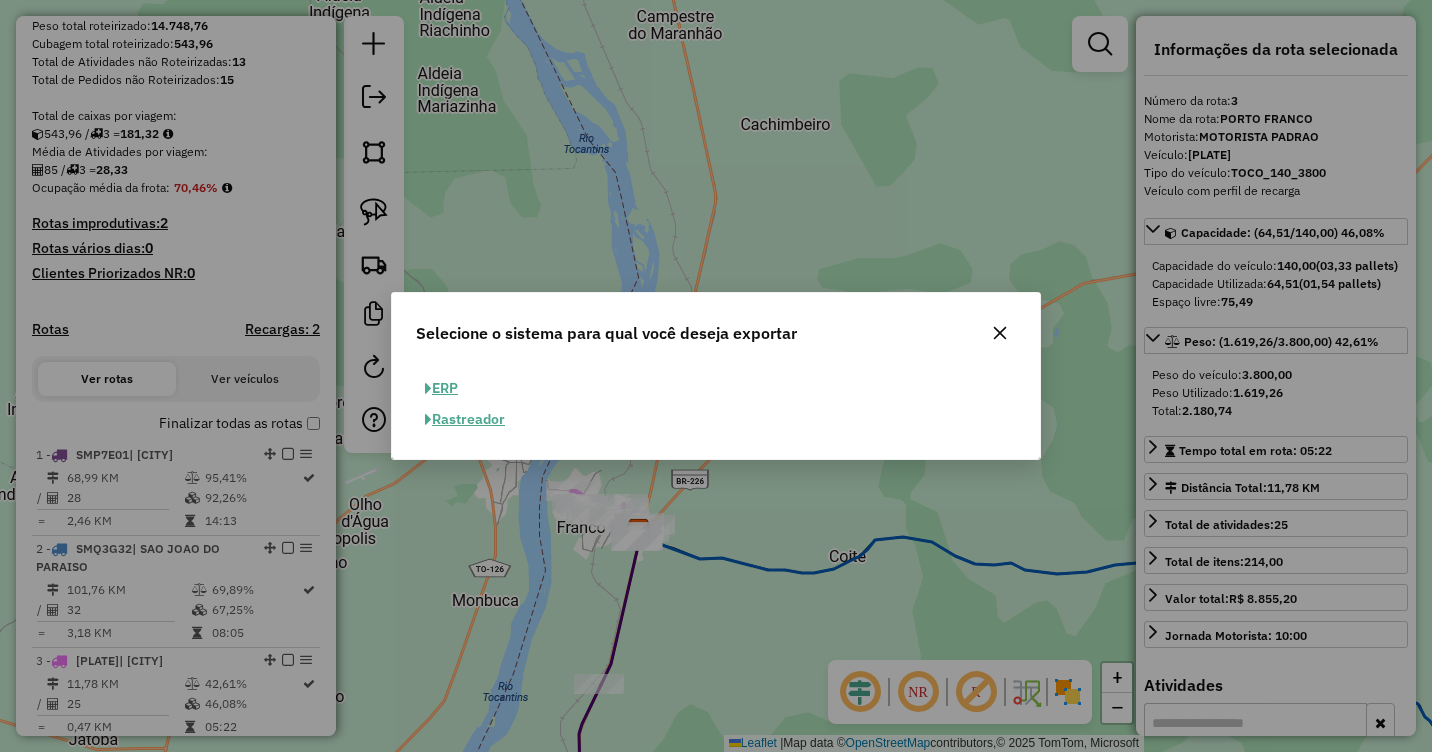 click on "ERP" 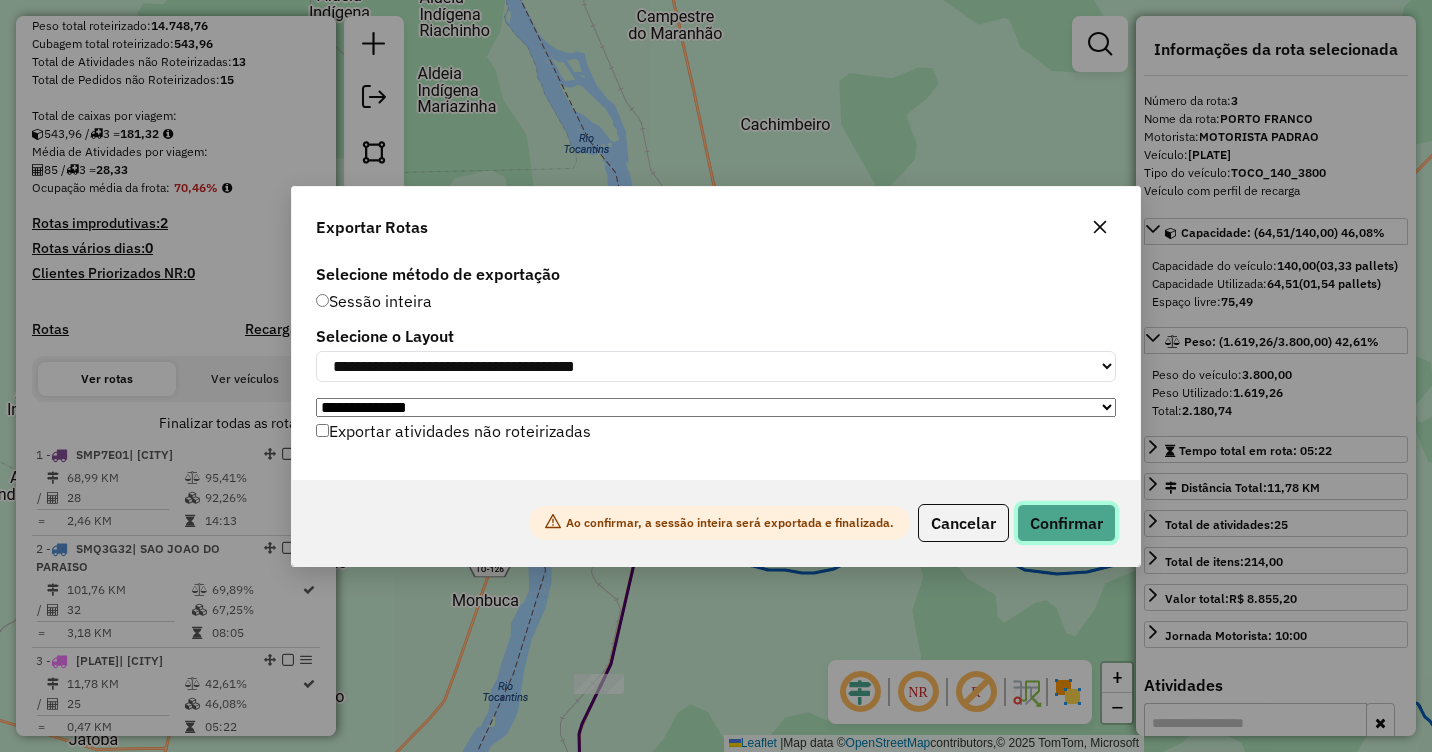click on "Confirmar" 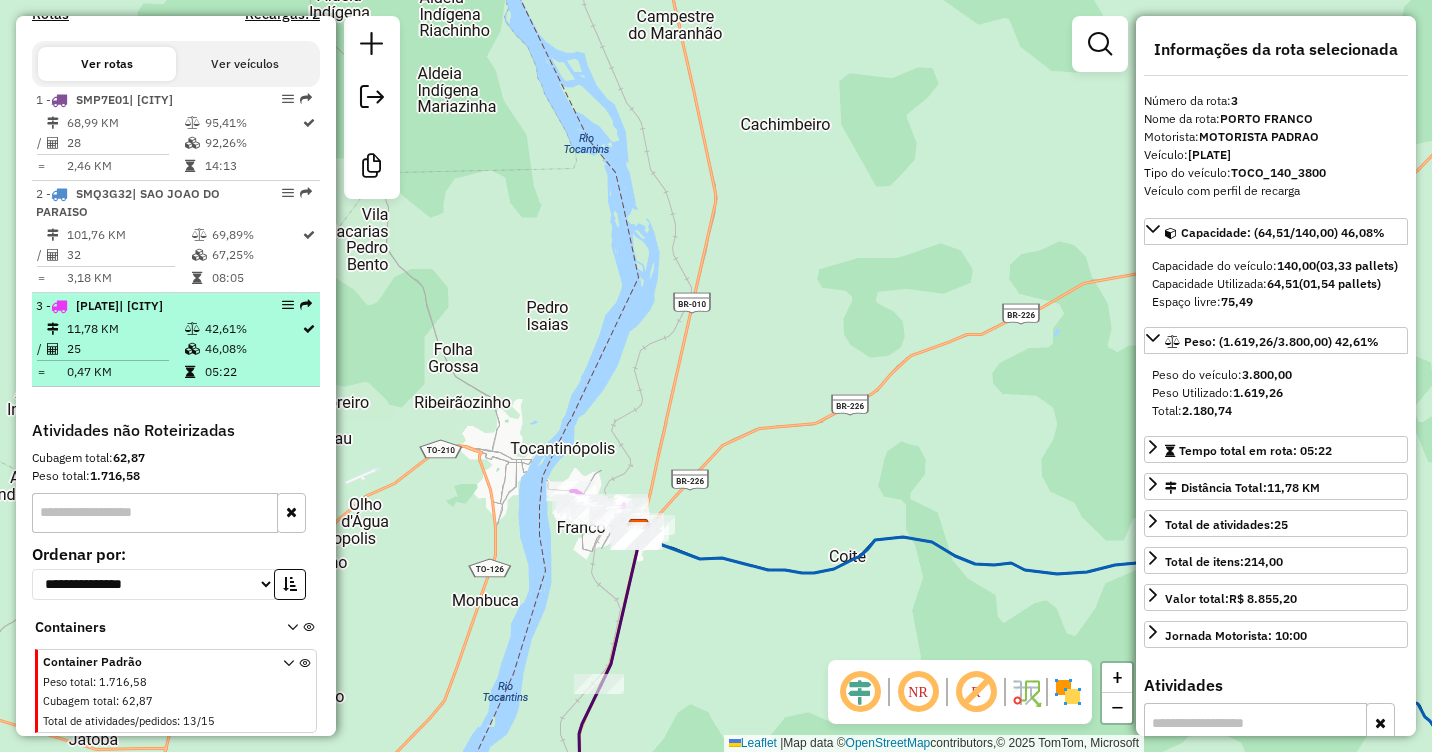 scroll, scrollTop: 517, scrollLeft: 0, axis: vertical 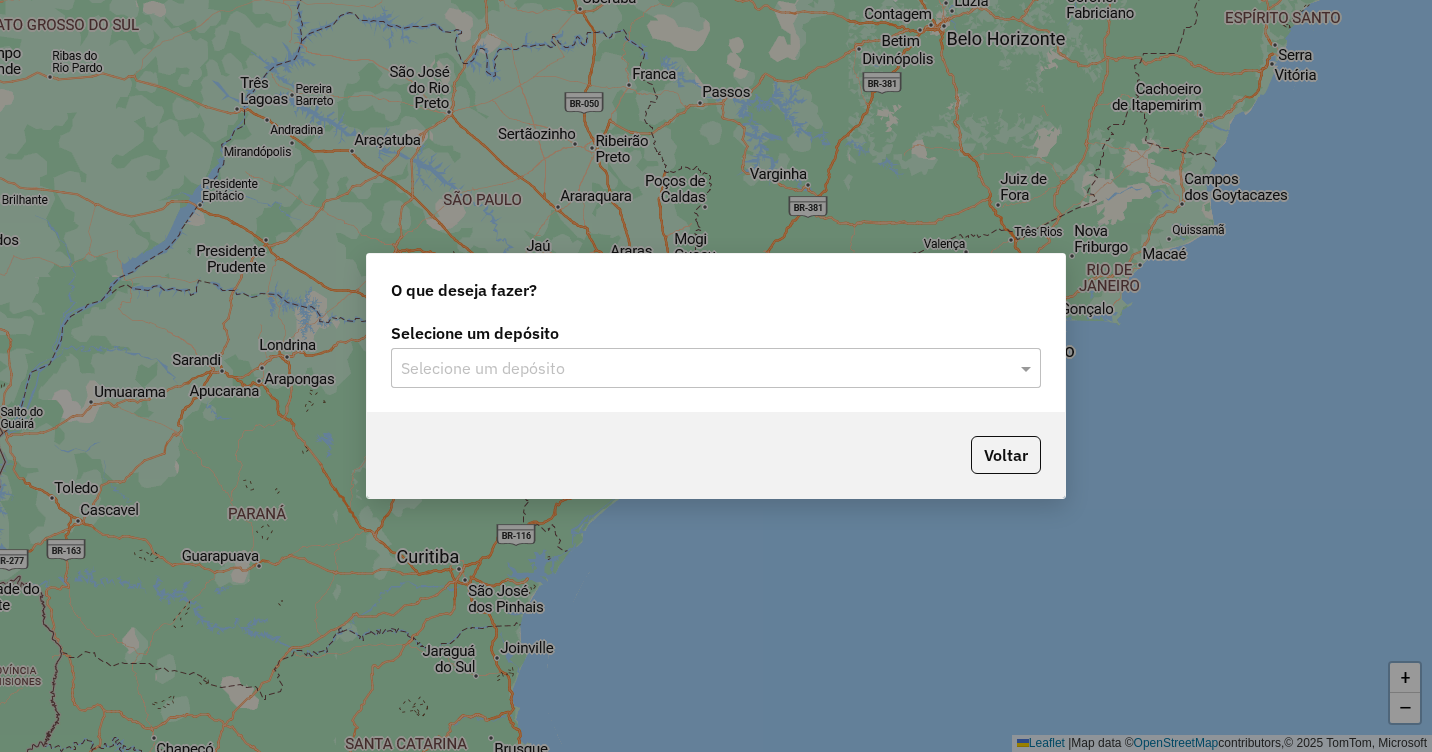 click 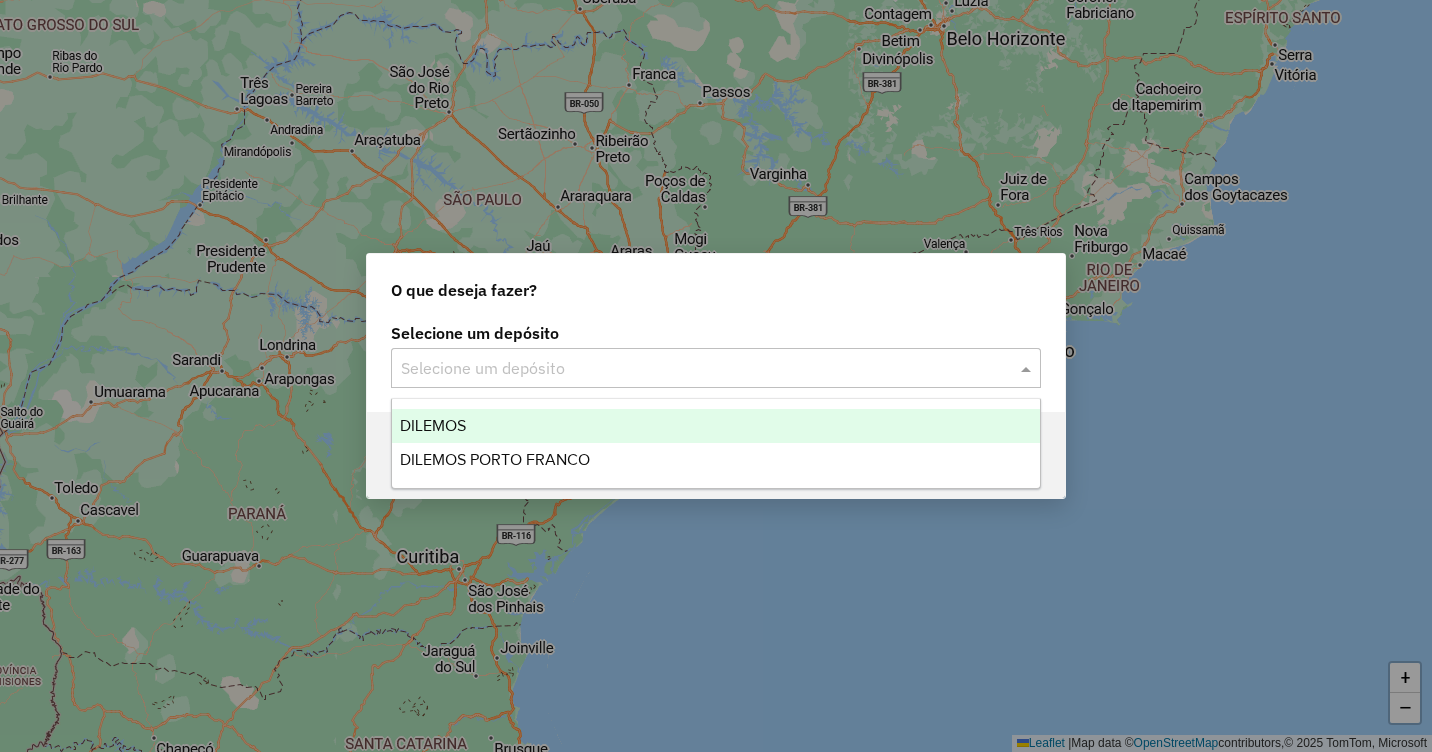 click on "DILEMOS" at bounding box center [433, 425] 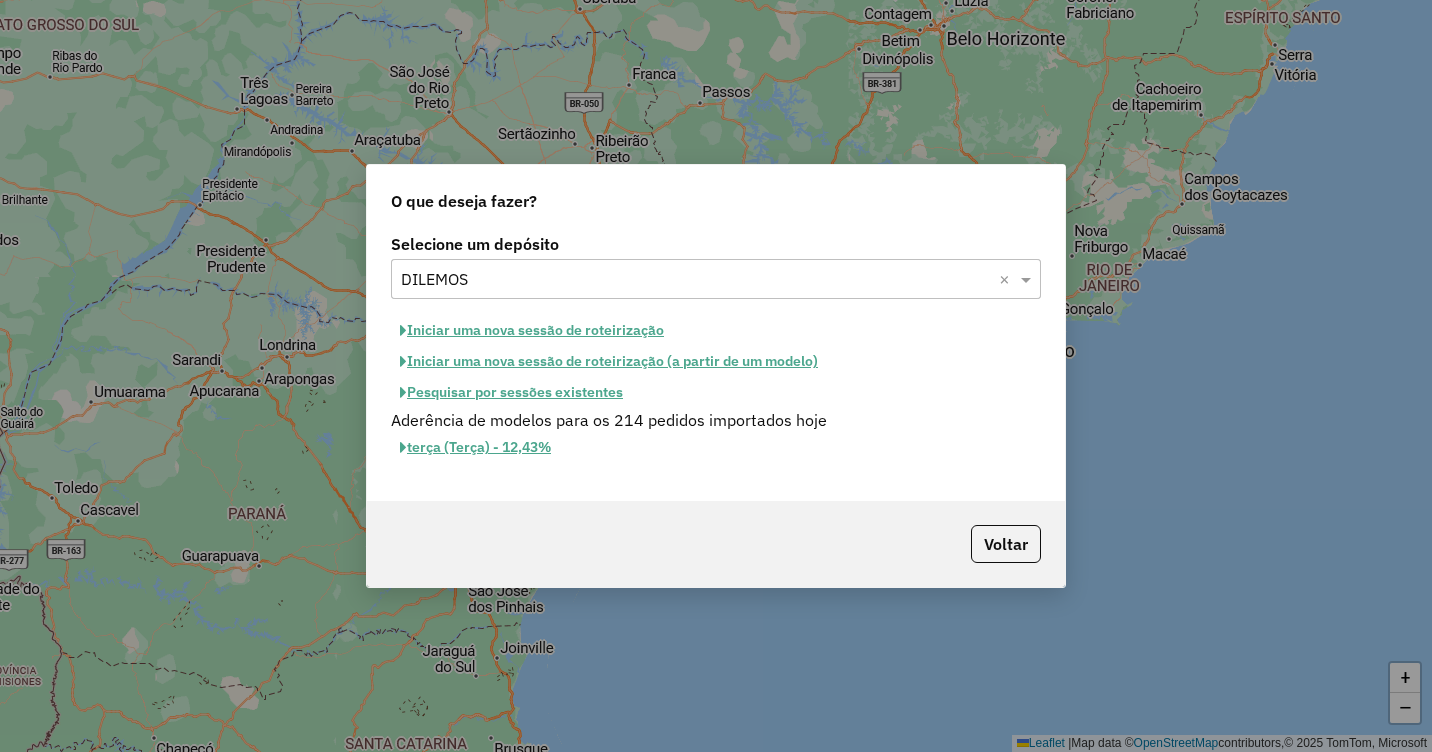 click on "Iniciar uma nova sessão de roteirização" 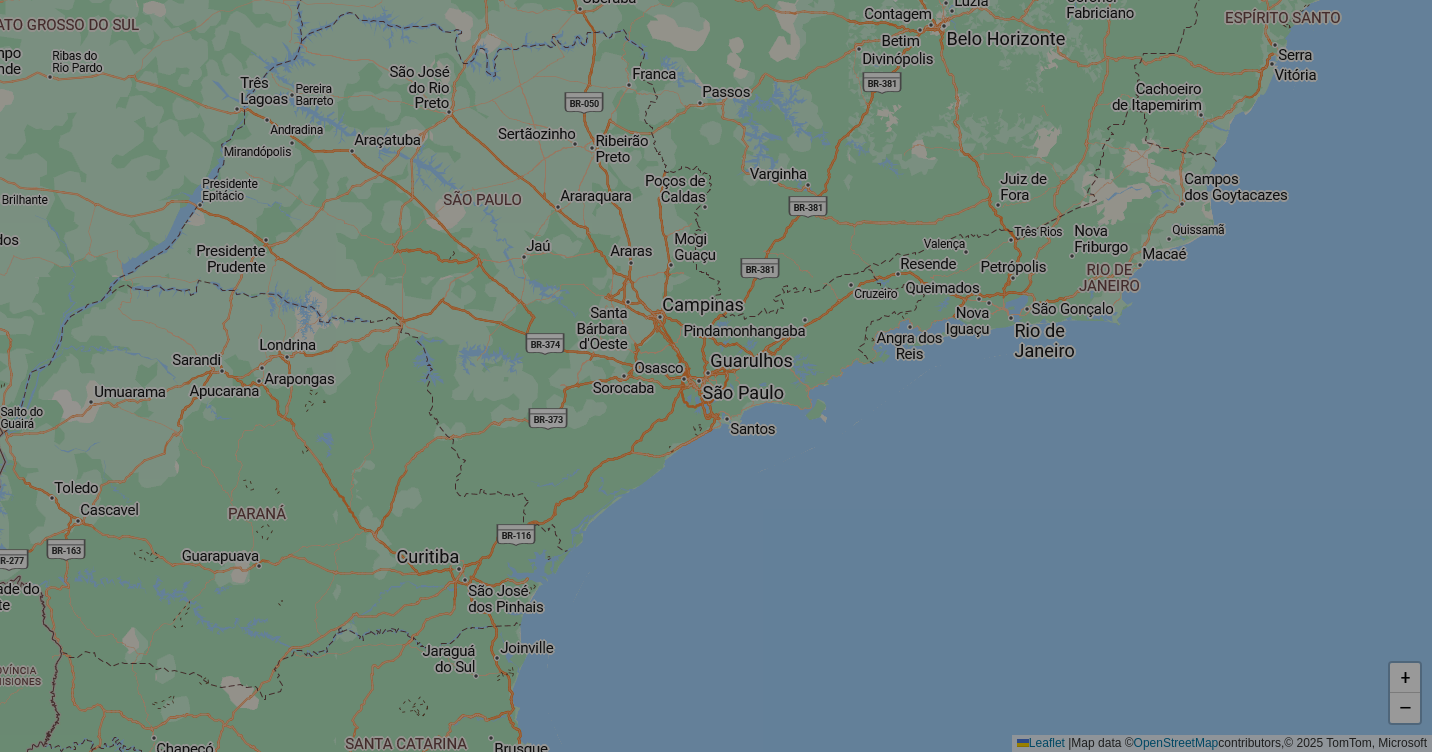 select on "*" 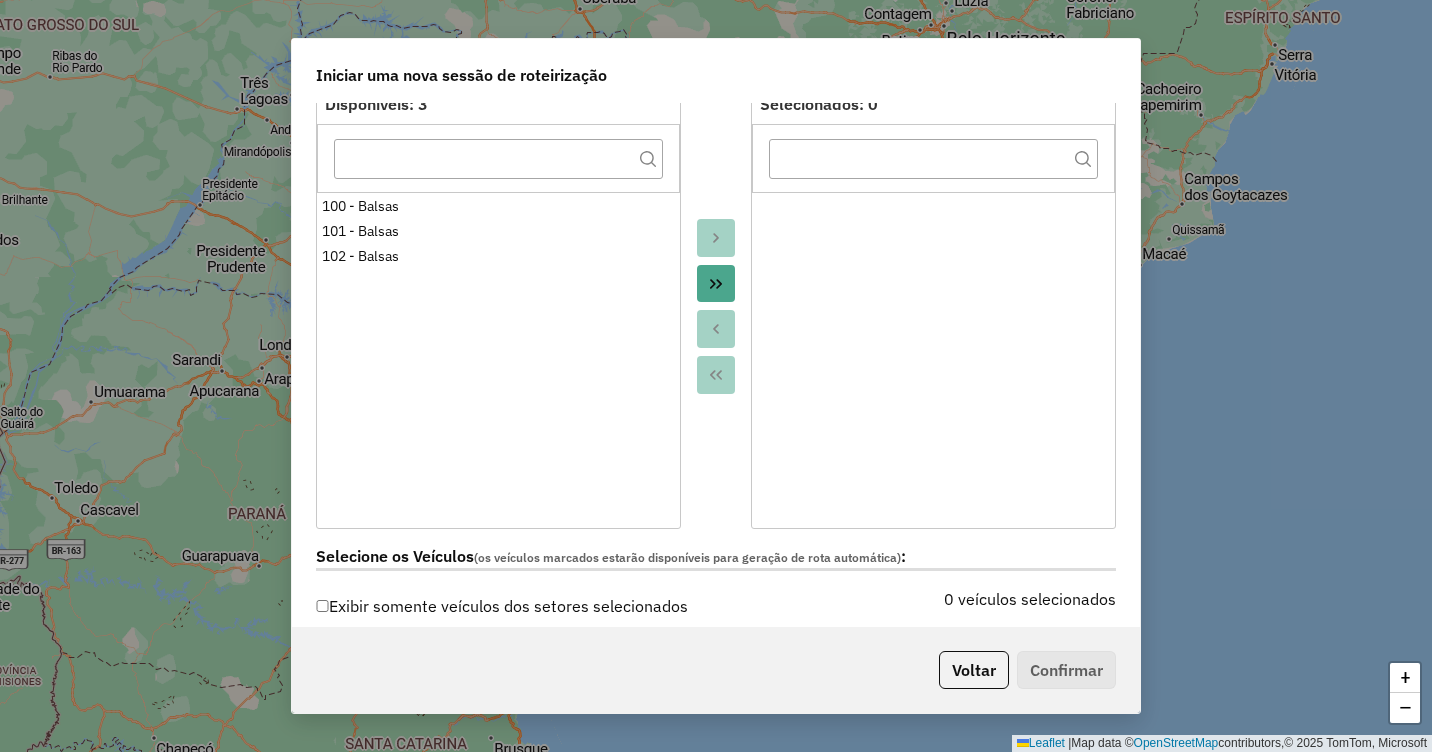 scroll, scrollTop: 600, scrollLeft: 0, axis: vertical 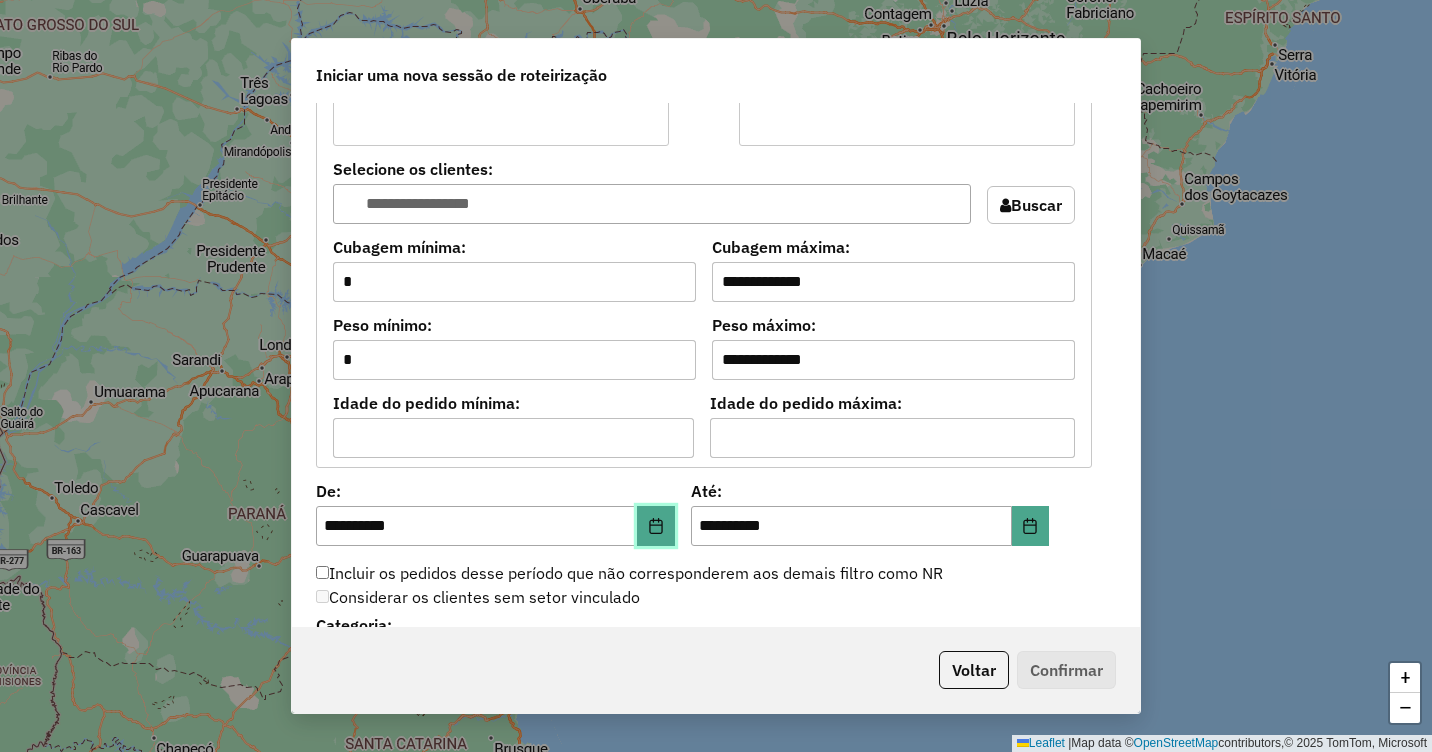 click 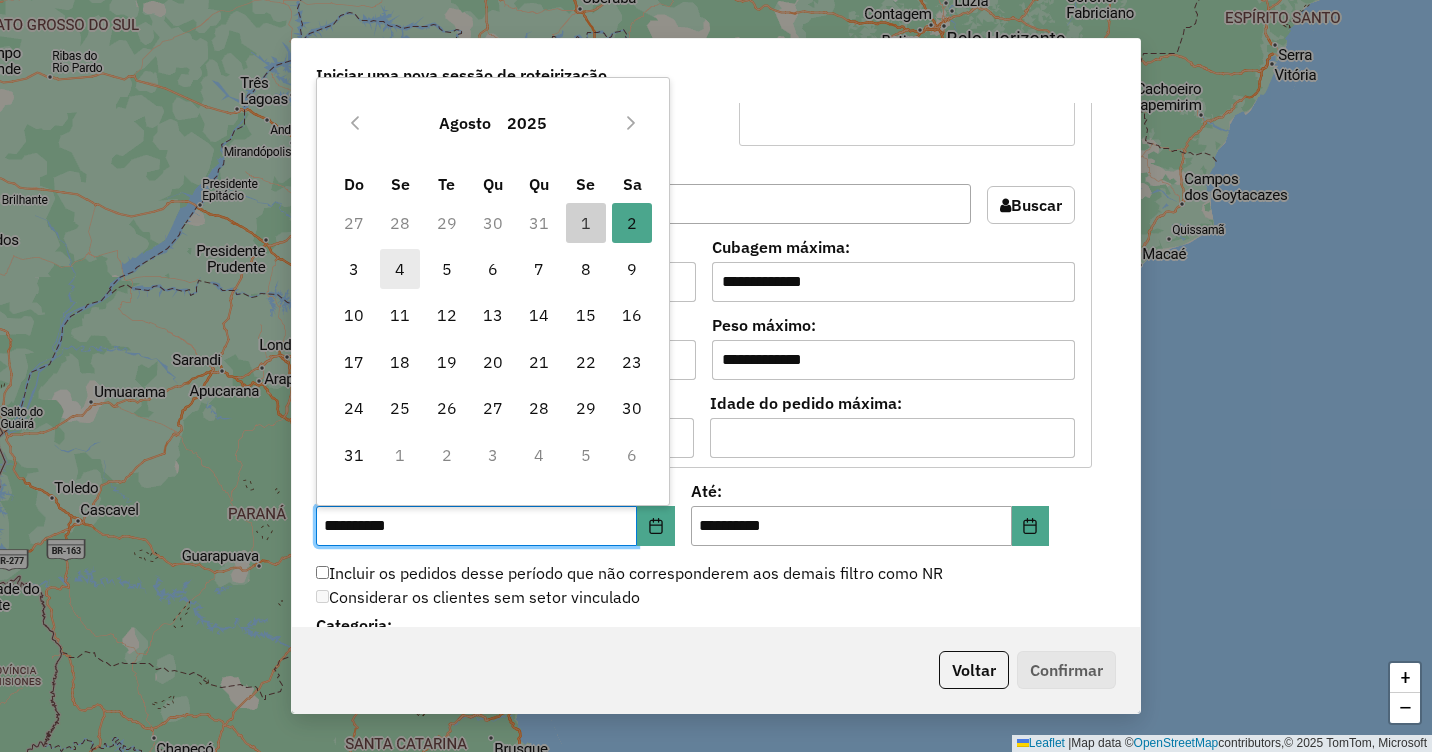 click on "4" at bounding box center [400, 269] 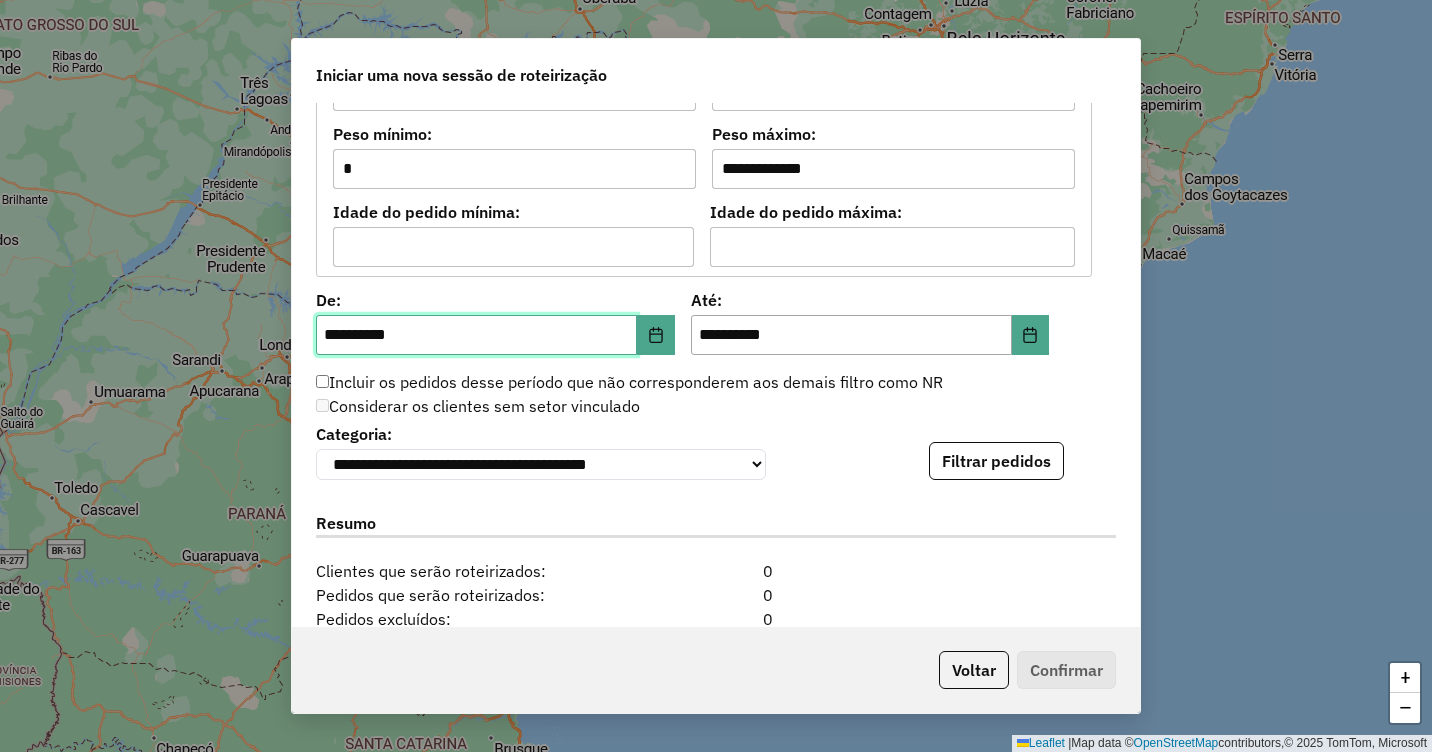 scroll, scrollTop: 2011, scrollLeft: 0, axis: vertical 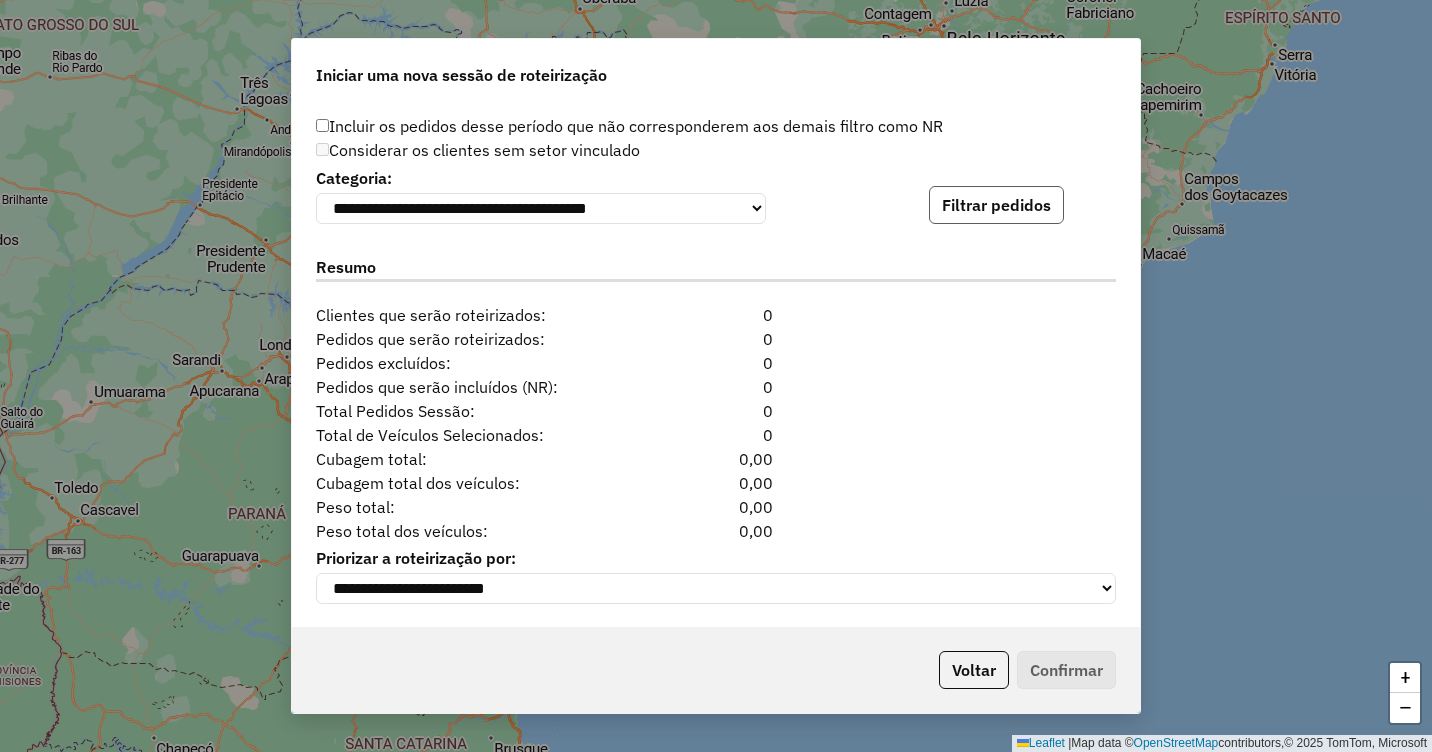 click on "Filtrar pedidos" 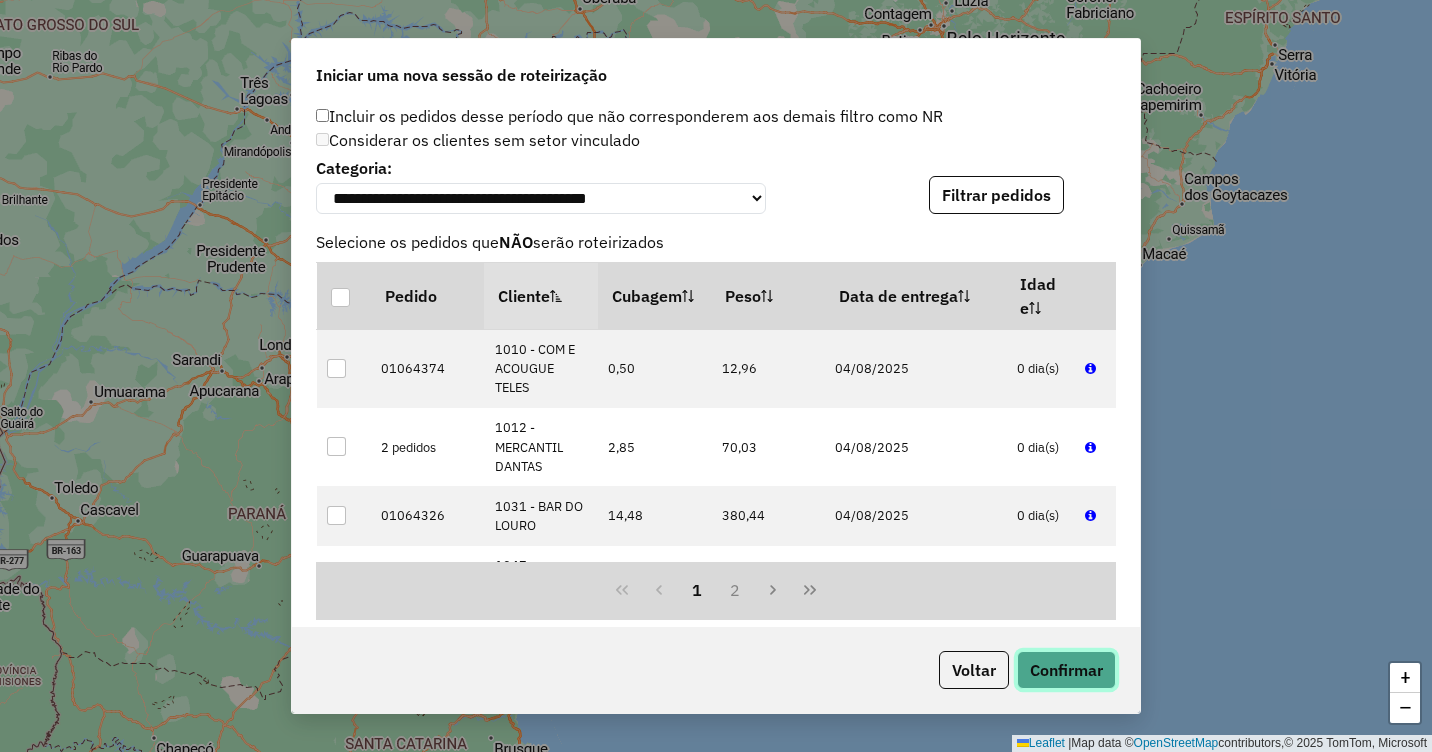 click on "Confirmar" 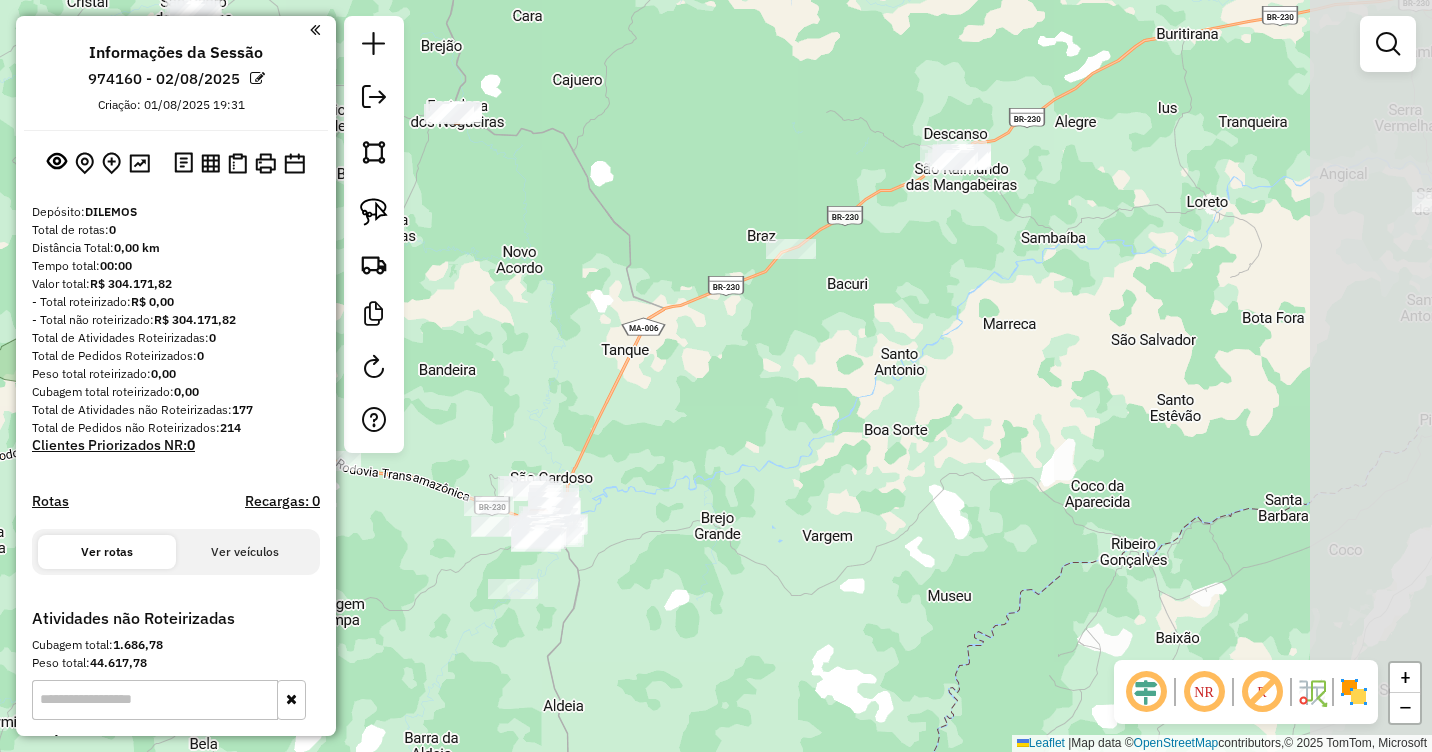 drag, startPoint x: 1041, startPoint y: 412, endPoint x: 938, endPoint y: 441, distance: 107.00467 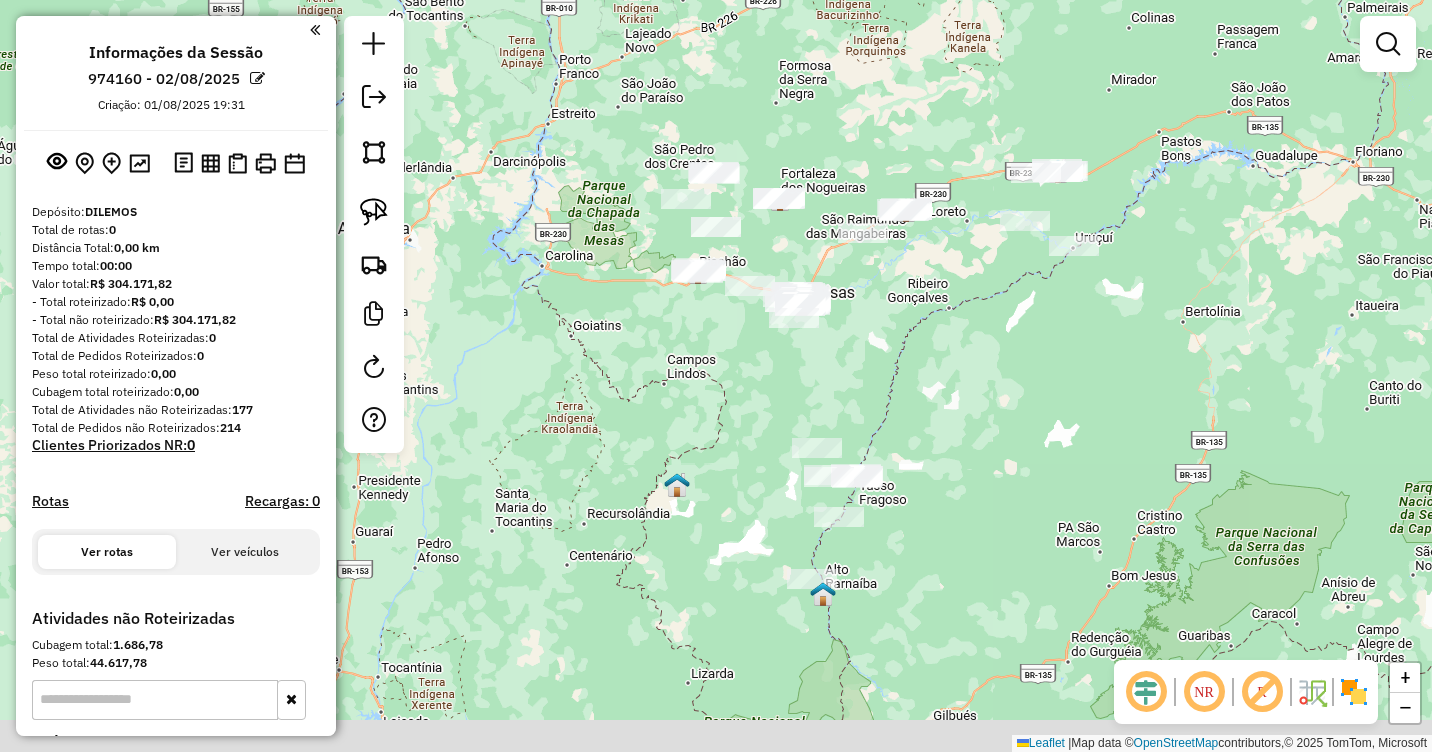 drag, startPoint x: 1021, startPoint y: 410, endPoint x: 921, endPoint y: 352, distance: 115.60277 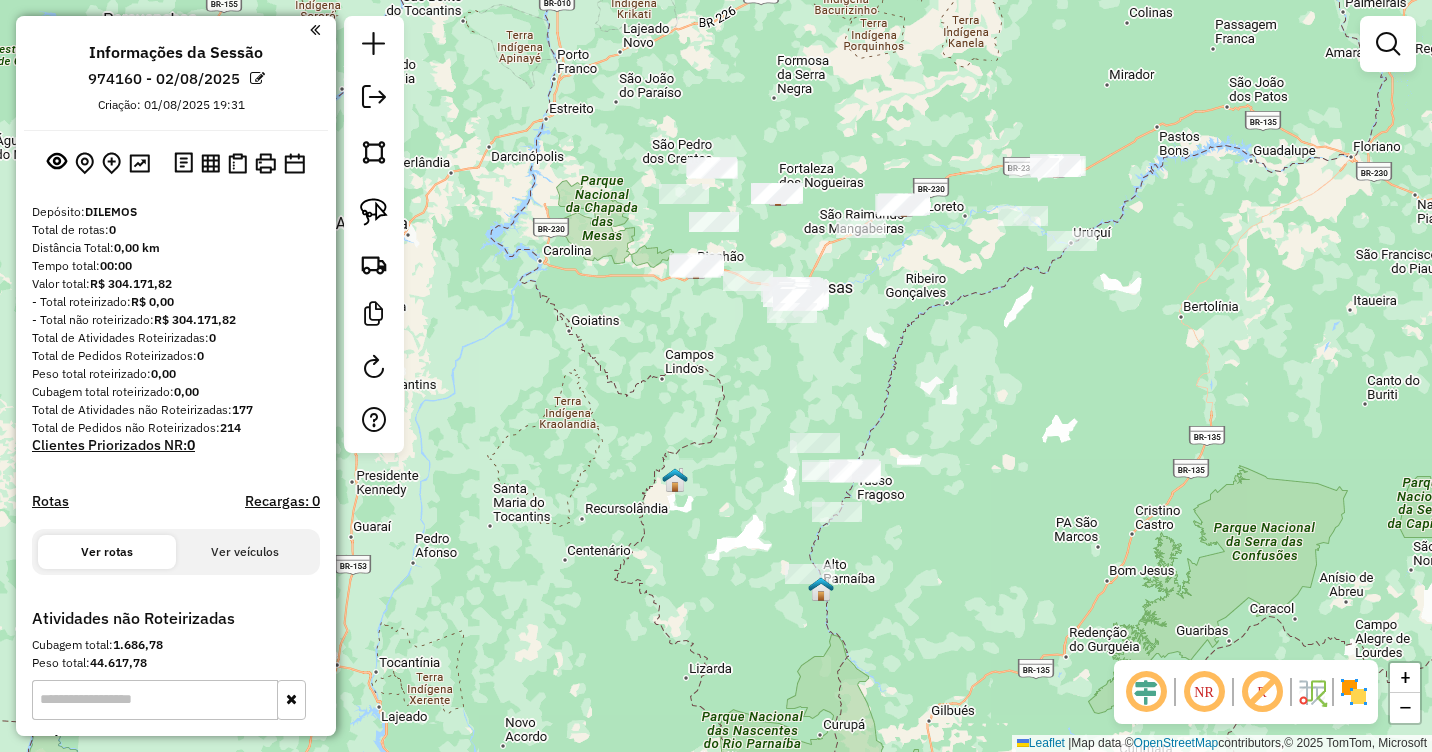 drag, startPoint x: 937, startPoint y: 446, endPoint x: 911, endPoint y: 378, distance: 72.8011 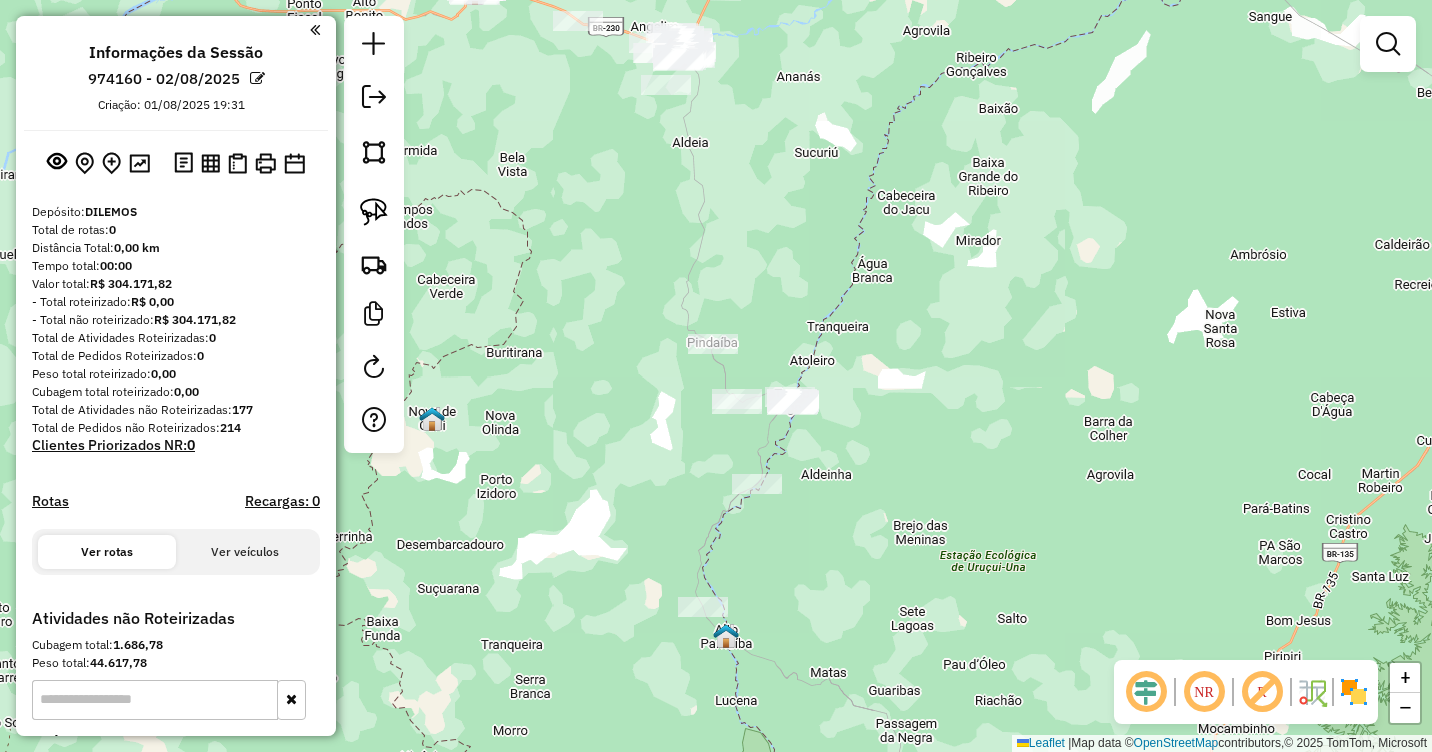 drag, startPoint x: 795, startPoint y: 292, endPoint x: 845, endPoint y: 259, distance: 59.908264 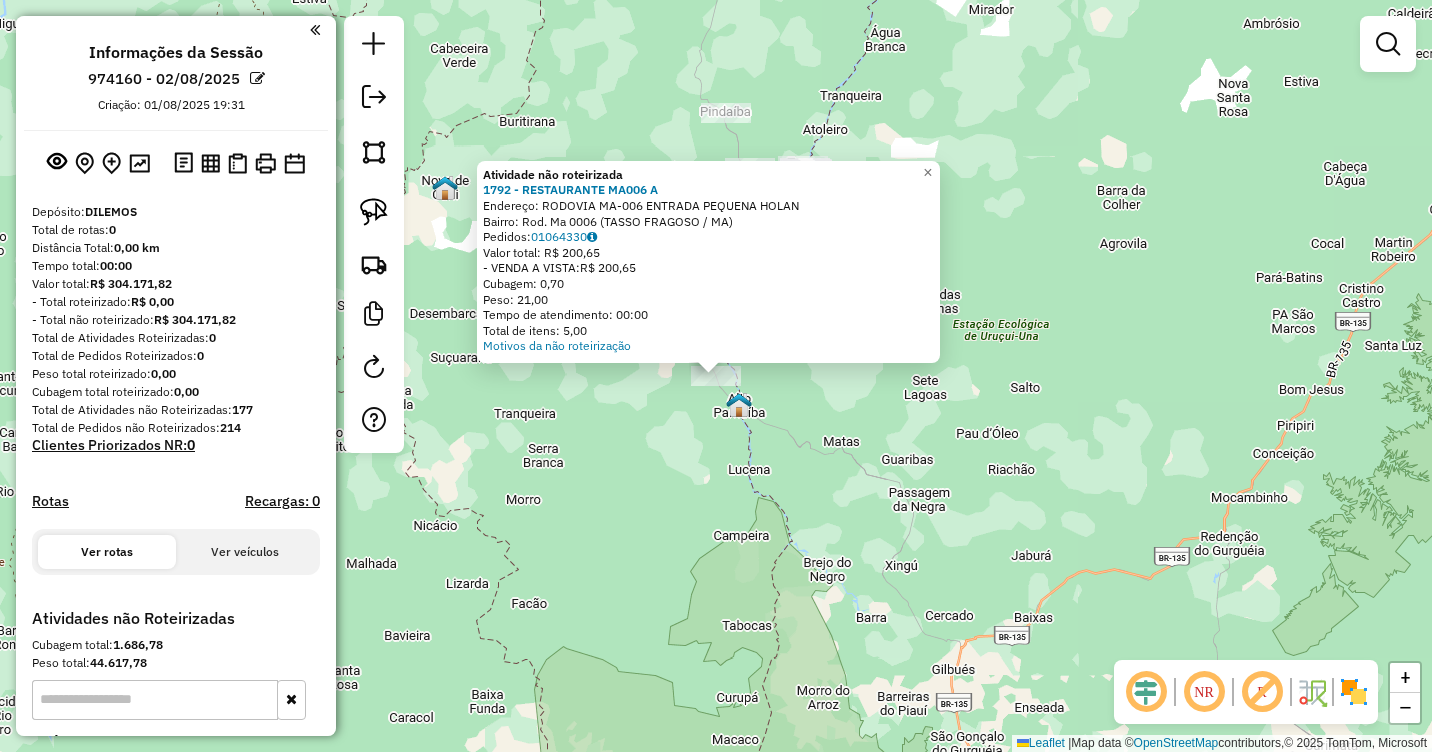 click on "Atividade não roteirizada 1792 - RESTAURANTE MA006  A  Endereço:  RODOVIA MA-006 ENTRADA PEQUENA HOLAN   Bairro: Rod. Ma 0006 (TASSO FRAGOSO / [STATE])   Pedidos:  01064330   Valor total: R$ 200,65   - VENDA A VISTA:  R$ 200,65   Cubagem: 0,70   Peso: 21,00   Tempo de atendimento: 00:00   Total de itens: 5,00  Motivos da não roteirização × Janela de atendimento Grade de atendimento Capacidade Transportadoras Veículos Cliente Pedidos  Rotas Selecione os dias de semana para filtrar as janelas de atendimento  Seg   Ter   Qua   Qui   Sex   Sáb   Dom  Informe o período da janela de atendimento: De: Até:  Filtrar exatamente a janela do cliente  Considerar janela de atendimento padrão  Selecione os dias de semana para filtrar as grades de atendimento  Seg   Ter   Qua   Qui   Sex   Sáb   Dom   Considerar clientes sem dia de atendimento cadastrado  Clientes fora do dia de atendimento selecionado Filtrar as atividades entre os valores definidos abaixo:  Peso mínimo:   Peso máximo:   Cubagem mínima:   De:" 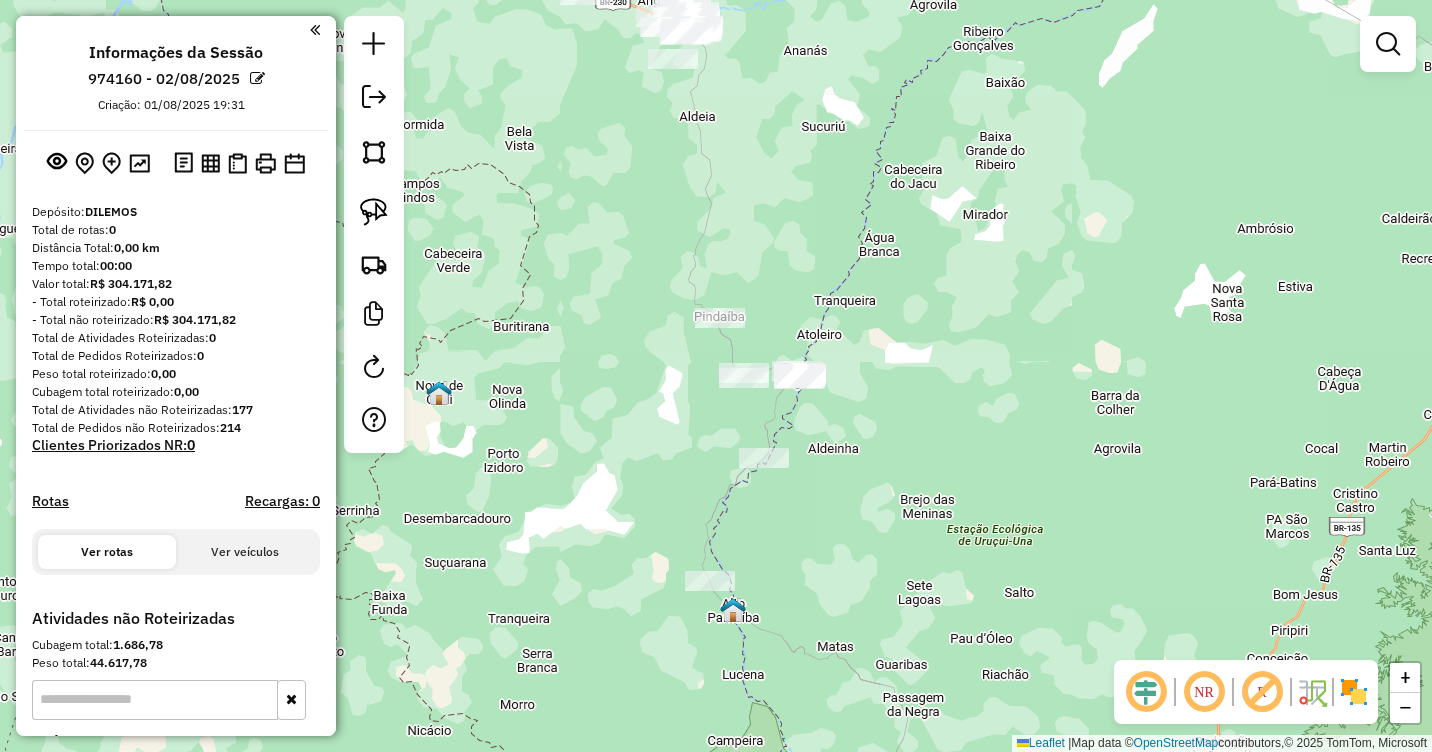drag, startPoint x: 809, startPoint y: 317, endPoint x: 803, endPoint y: 522, distance: 205.08778 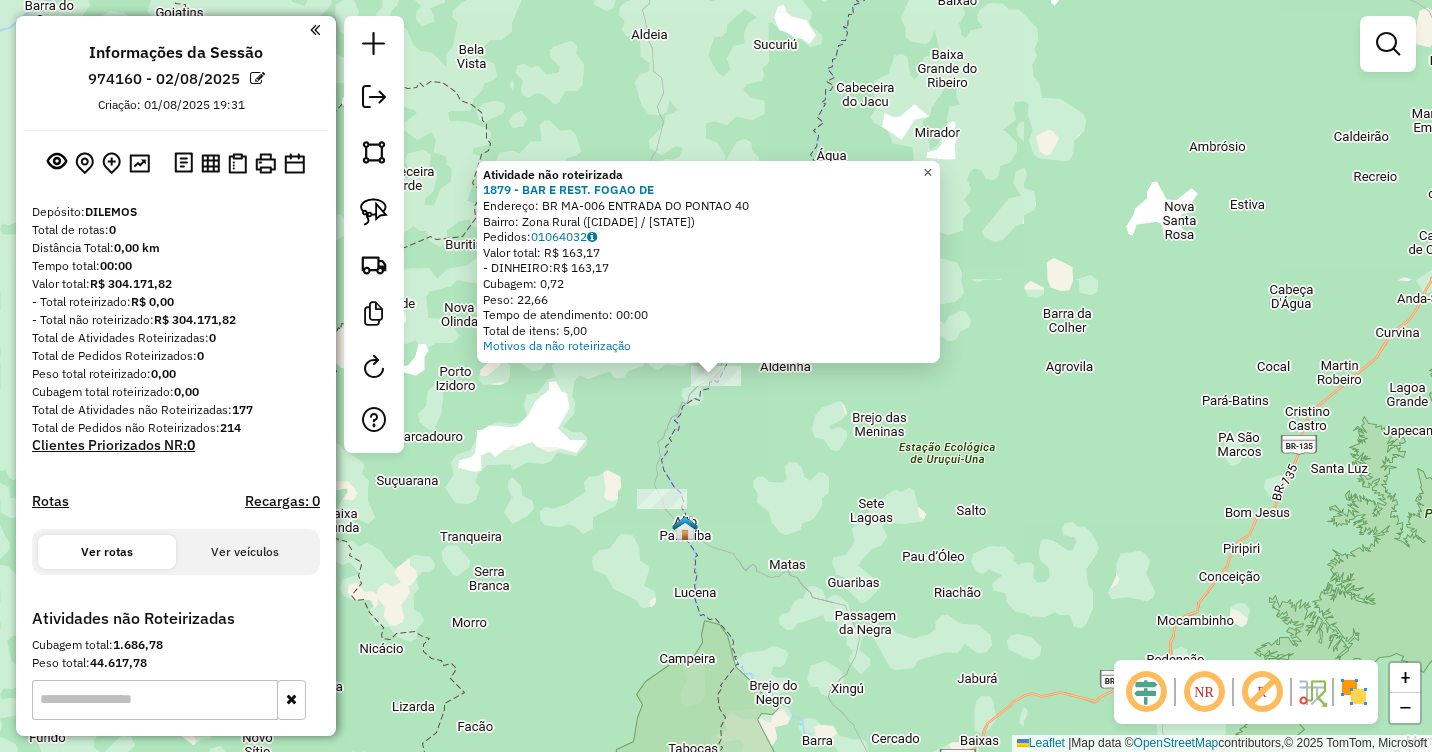 click on "×" 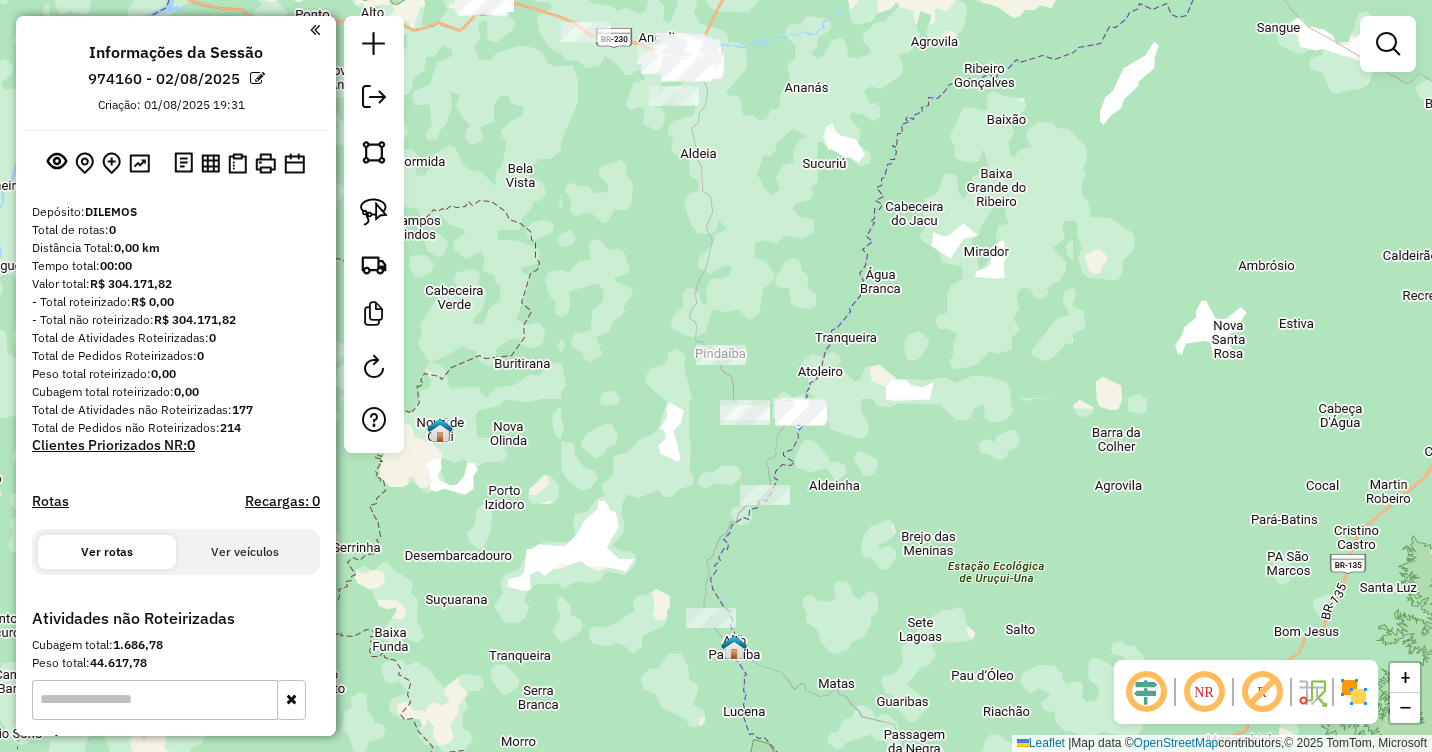 drag, startPoint x: 820, startPoint y: 304, endPoint x: 869, endPoint y: 423, distance: 128.69344 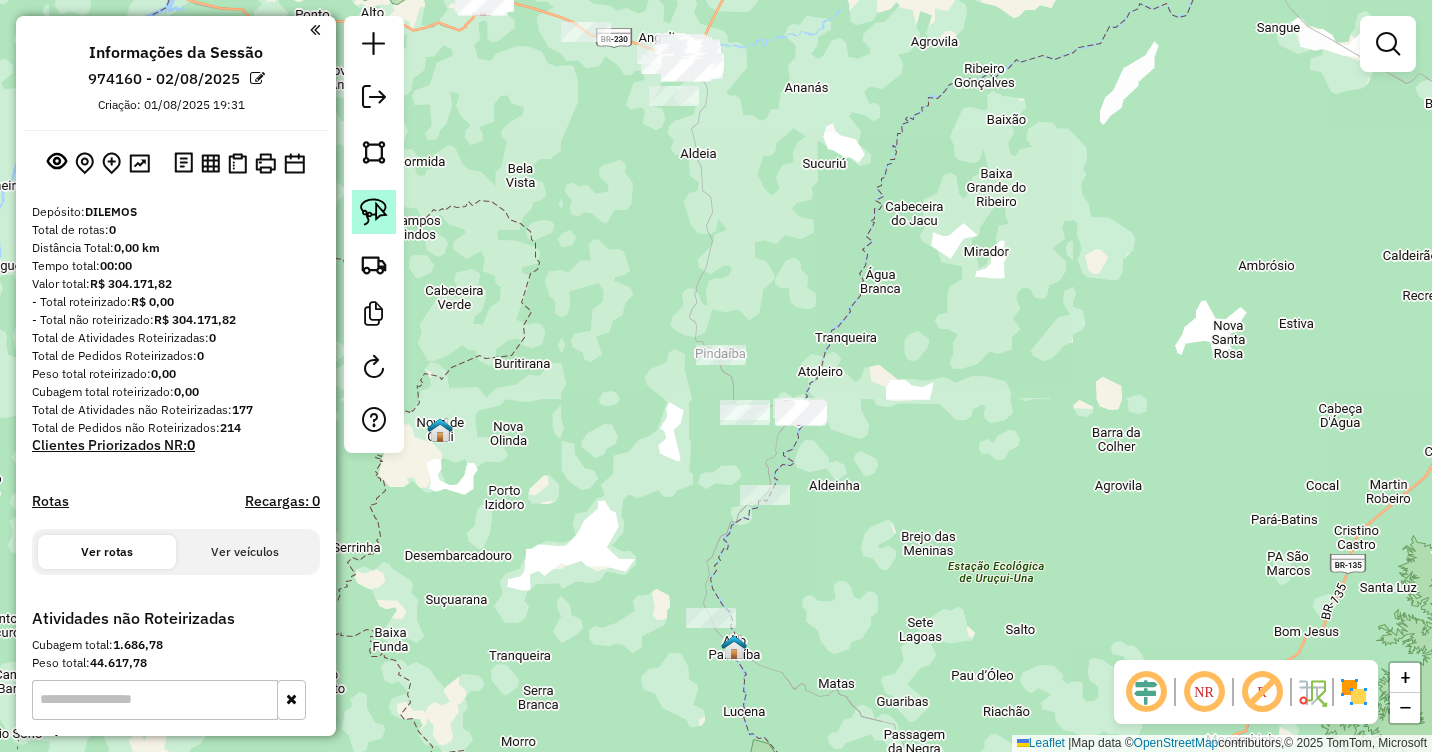 click 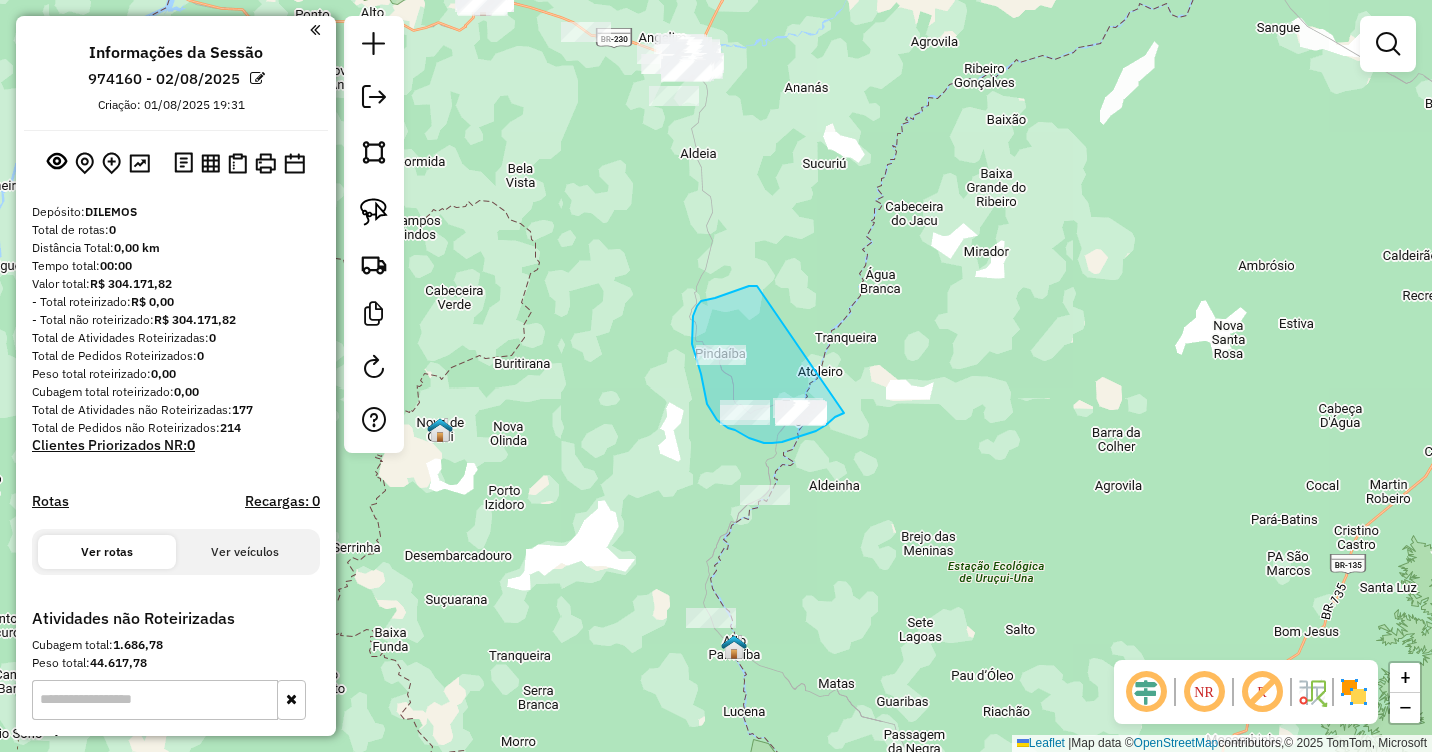 drag, startPoint x: 747, startPoint y: 287, endPoint x: 844, endPoint y: 413, distance: 159.01257 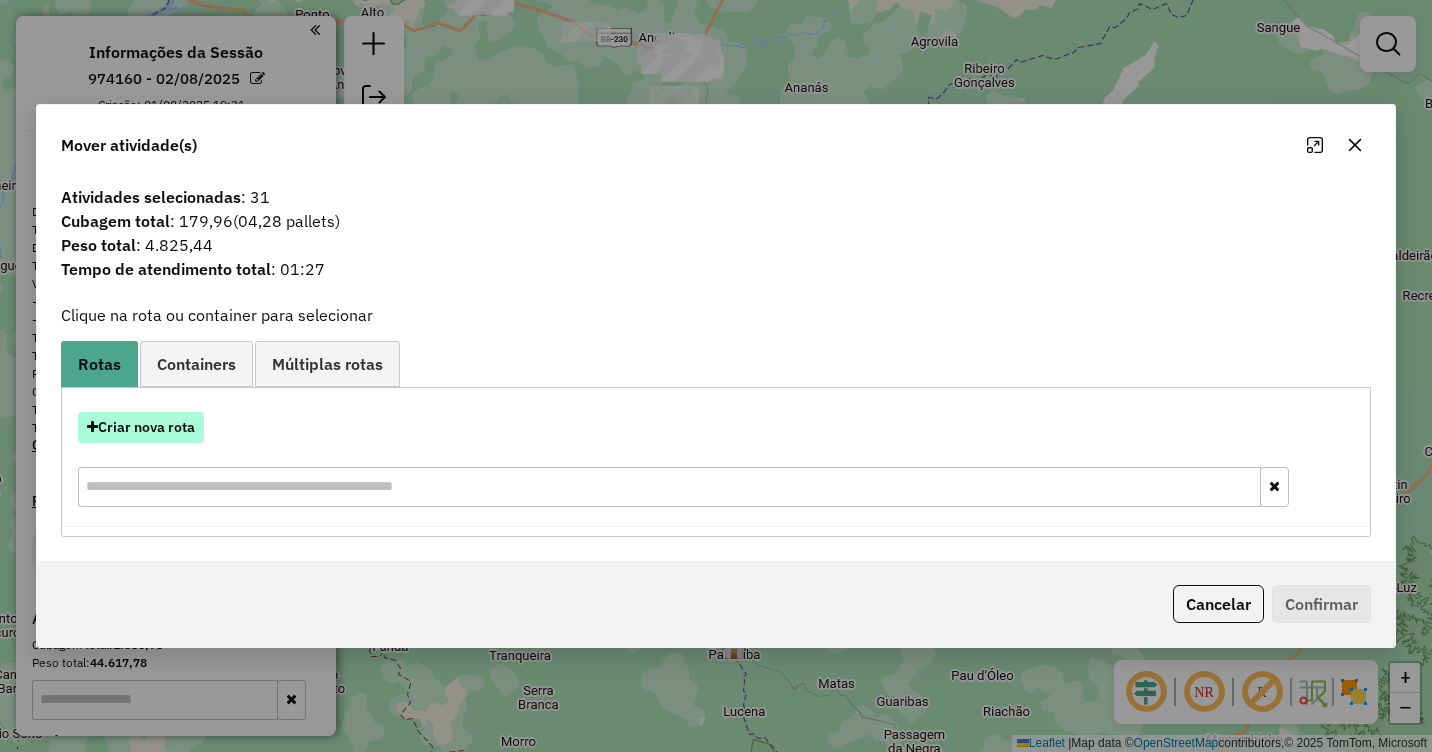 click on "Criar nova rota" at bounding box center [141, 427] 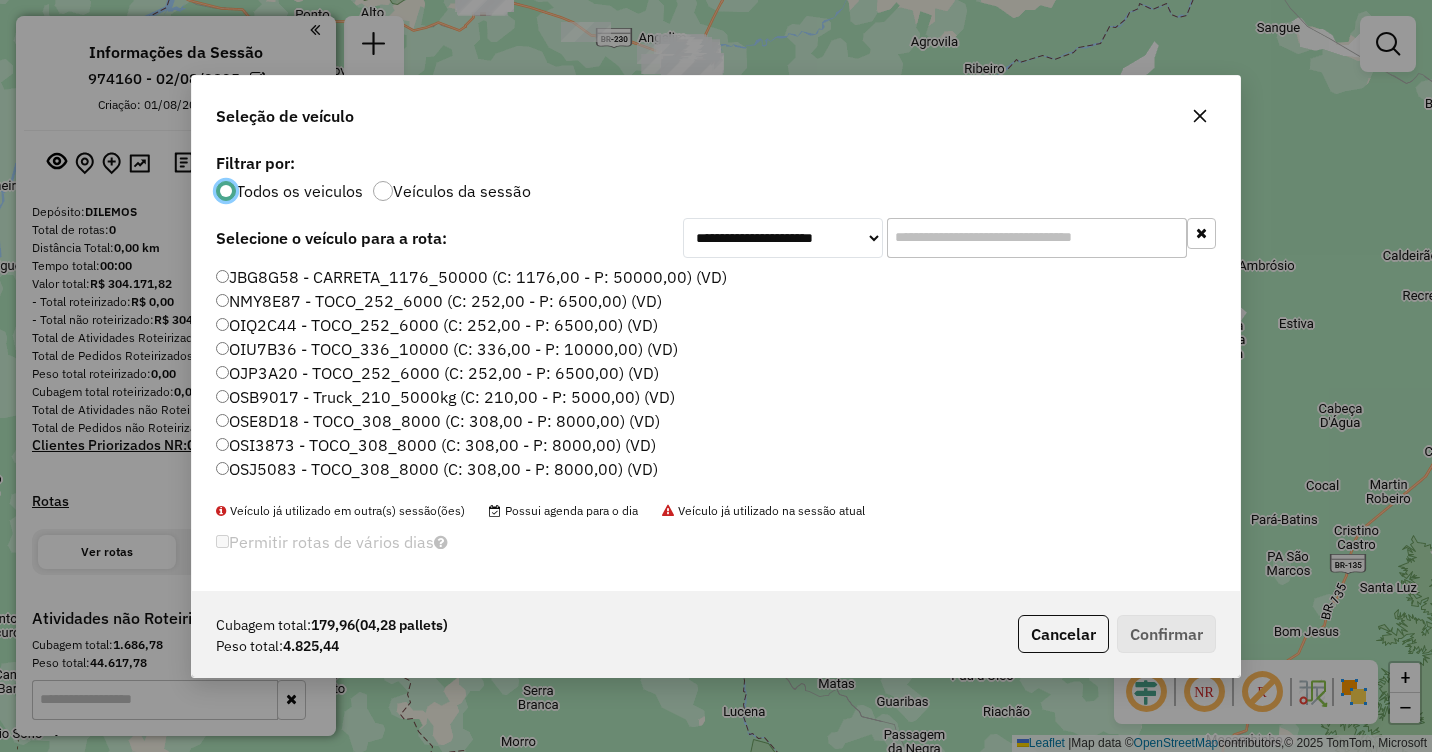 scroll, scrollTop: 11, scrollLeft: 6, axis: both 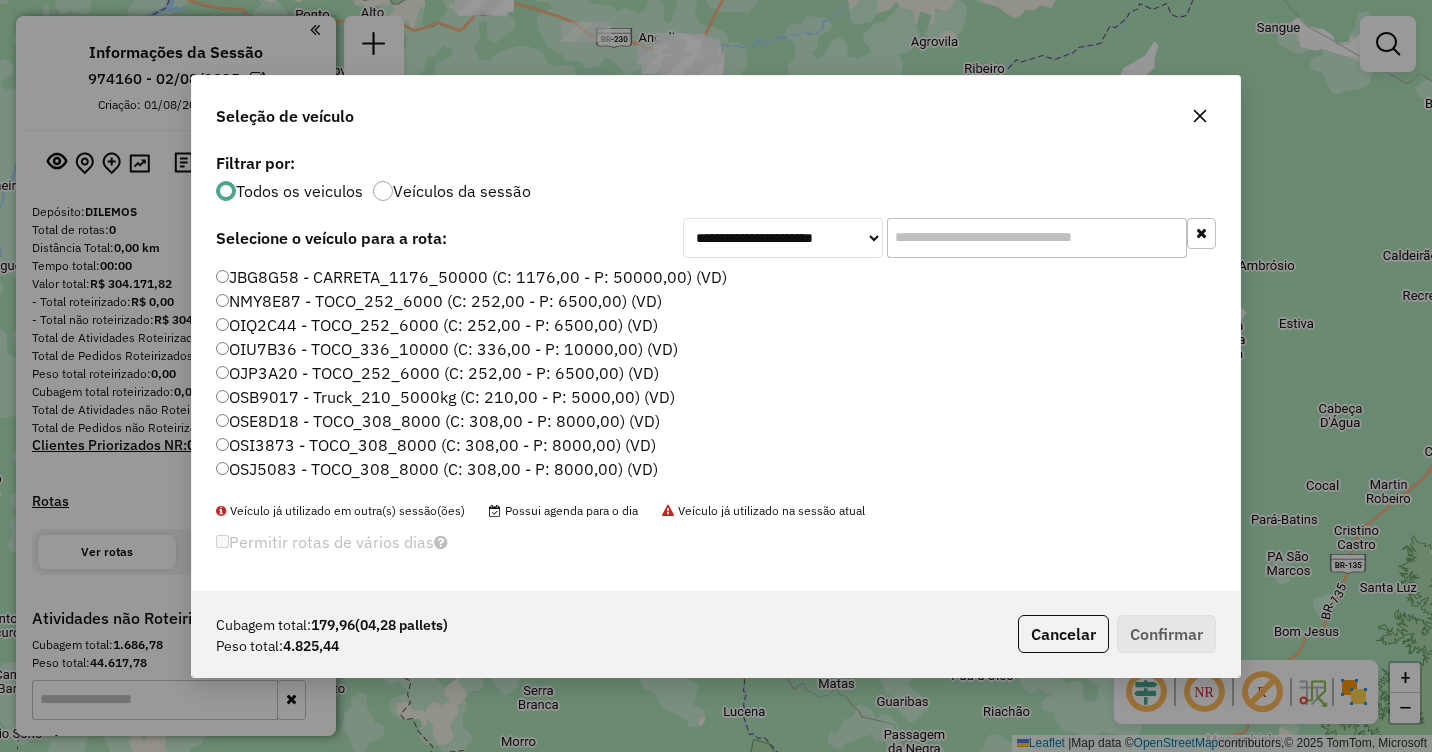click on "OSB9017 - Truck_210_5000kg (C: 210,00 - P: 5000,00) (VD)" 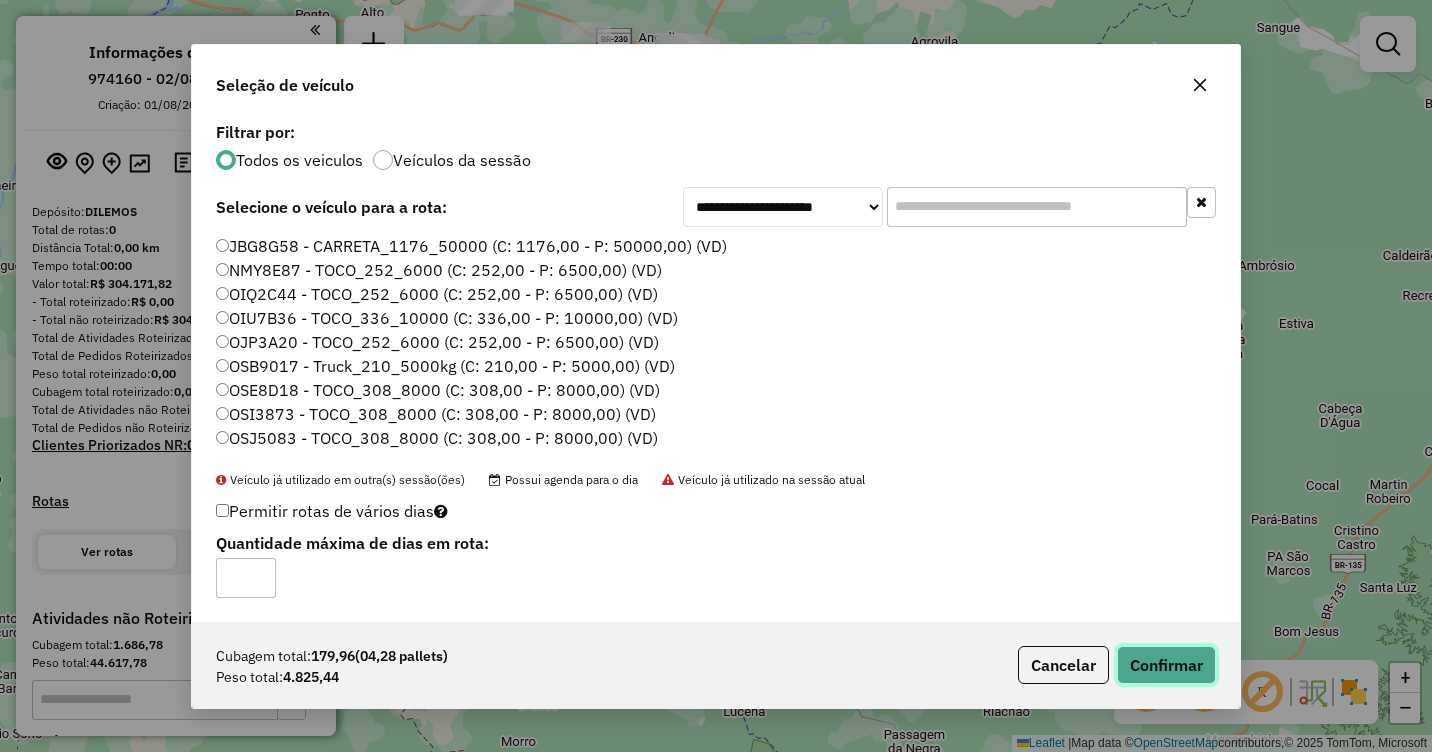 click on "Confirmar" 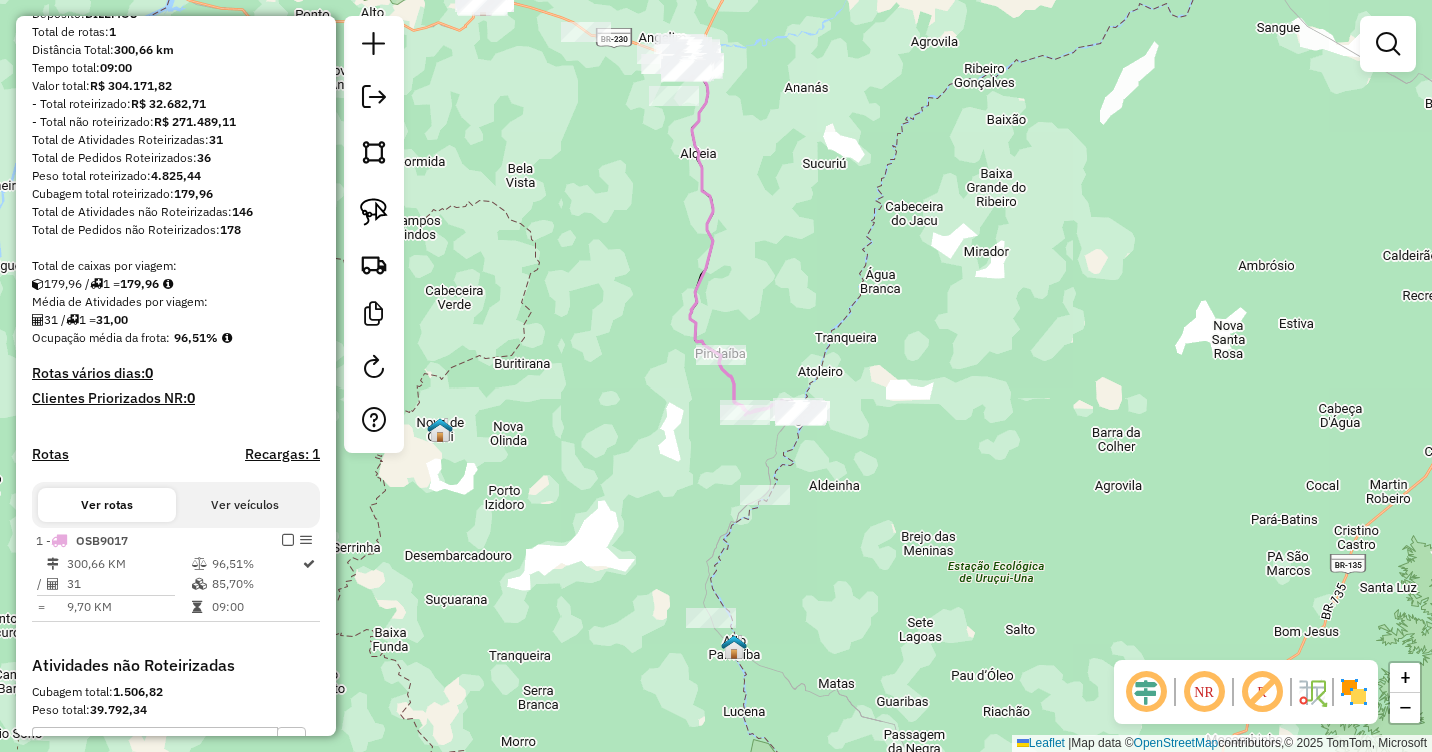 scroll, scrollTop: 200, scrollLeft: 0, axis: vertical 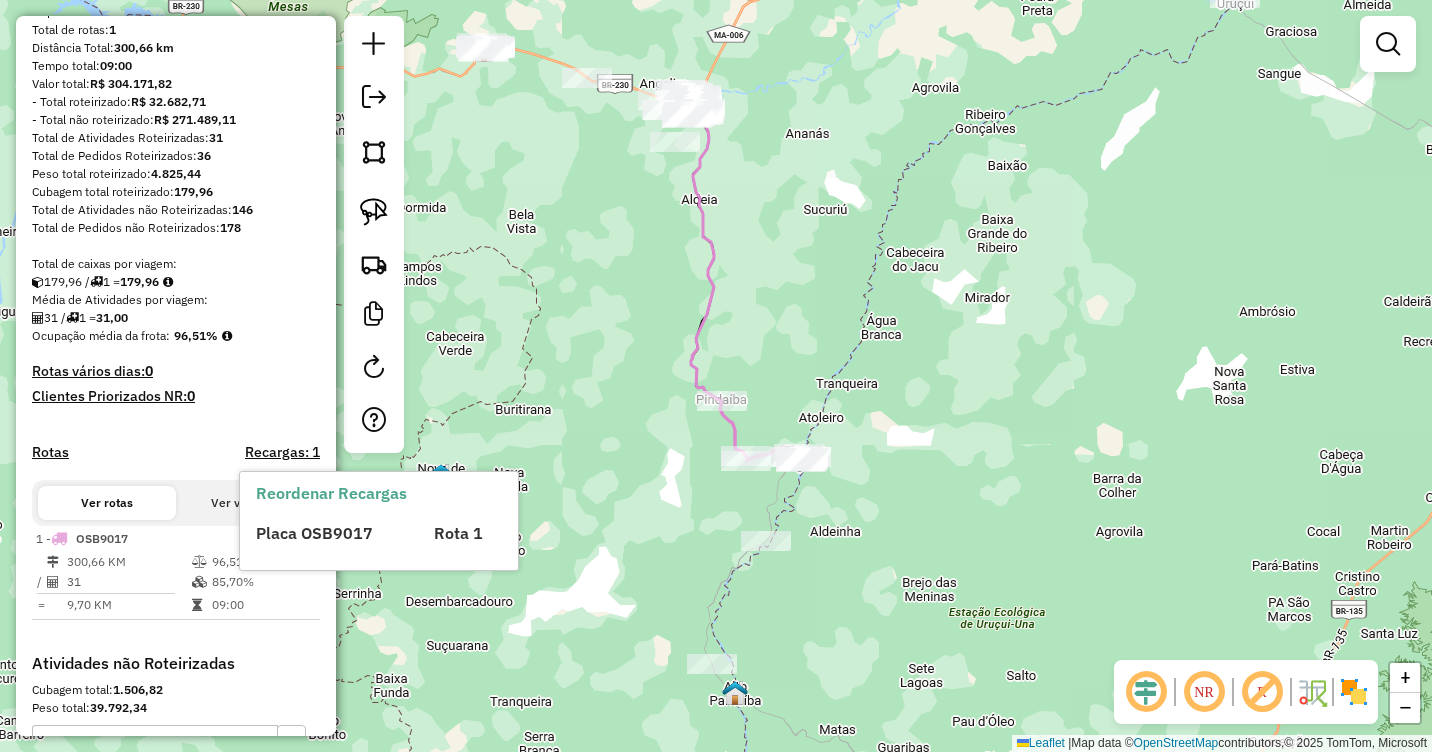 drag, startPoint x: 807, startPoint y: 212, endPoint x: 812, endPoint y: 360, distance: 148.08444 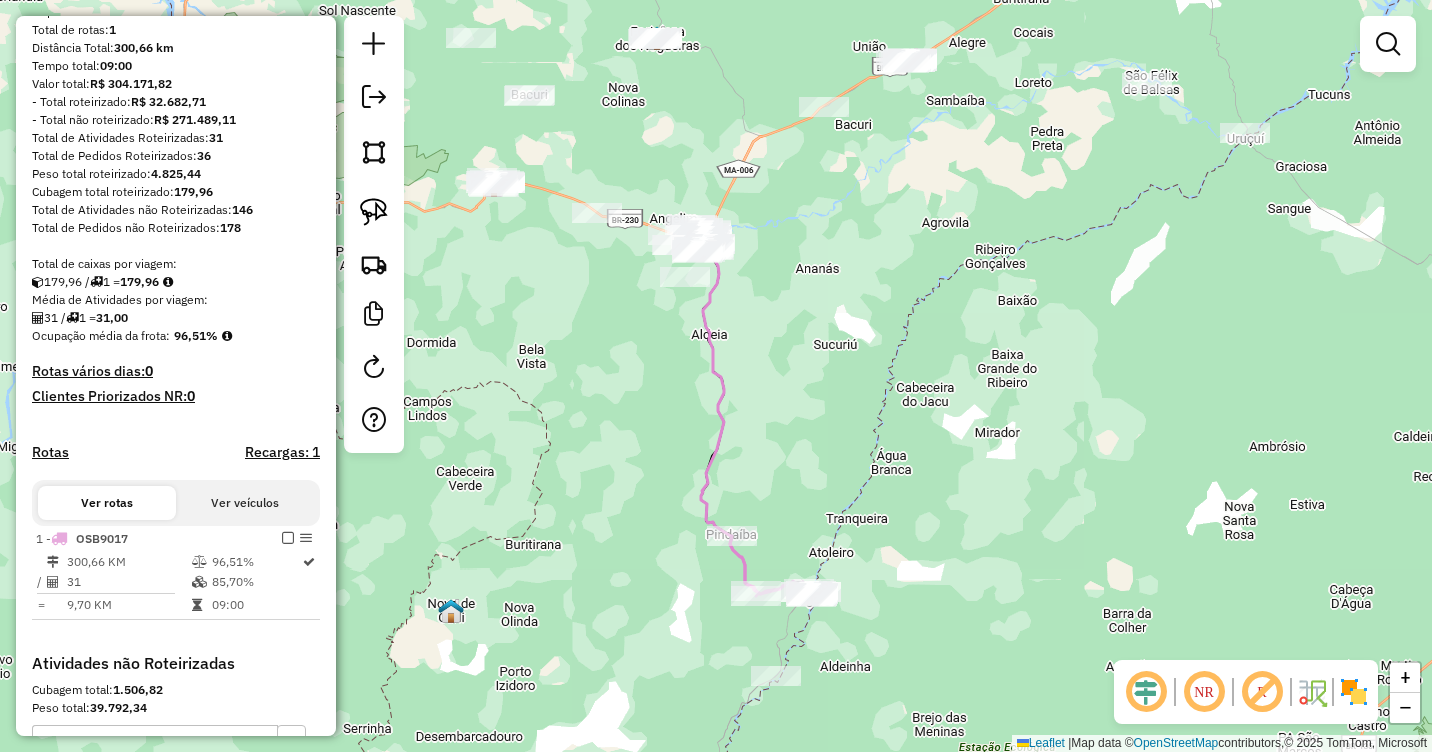 drag, startPoint x: 796, startPoint y: 389, endPoint x: 802, endPoint y: 439, distance: 50.358715 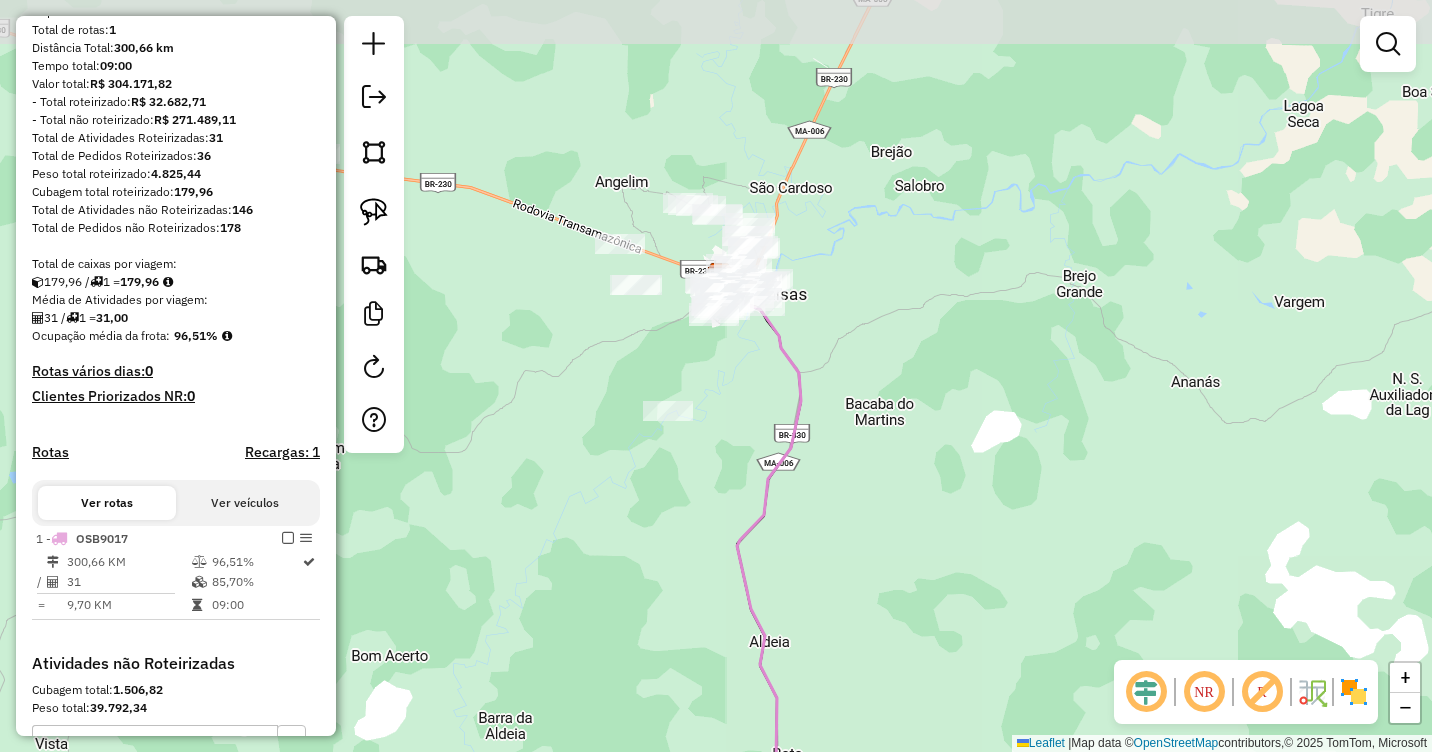 drag, startPoint x: 673, startPoint y: 311, endPoint x: 728, endPoint y: 393, distance: 98.73702 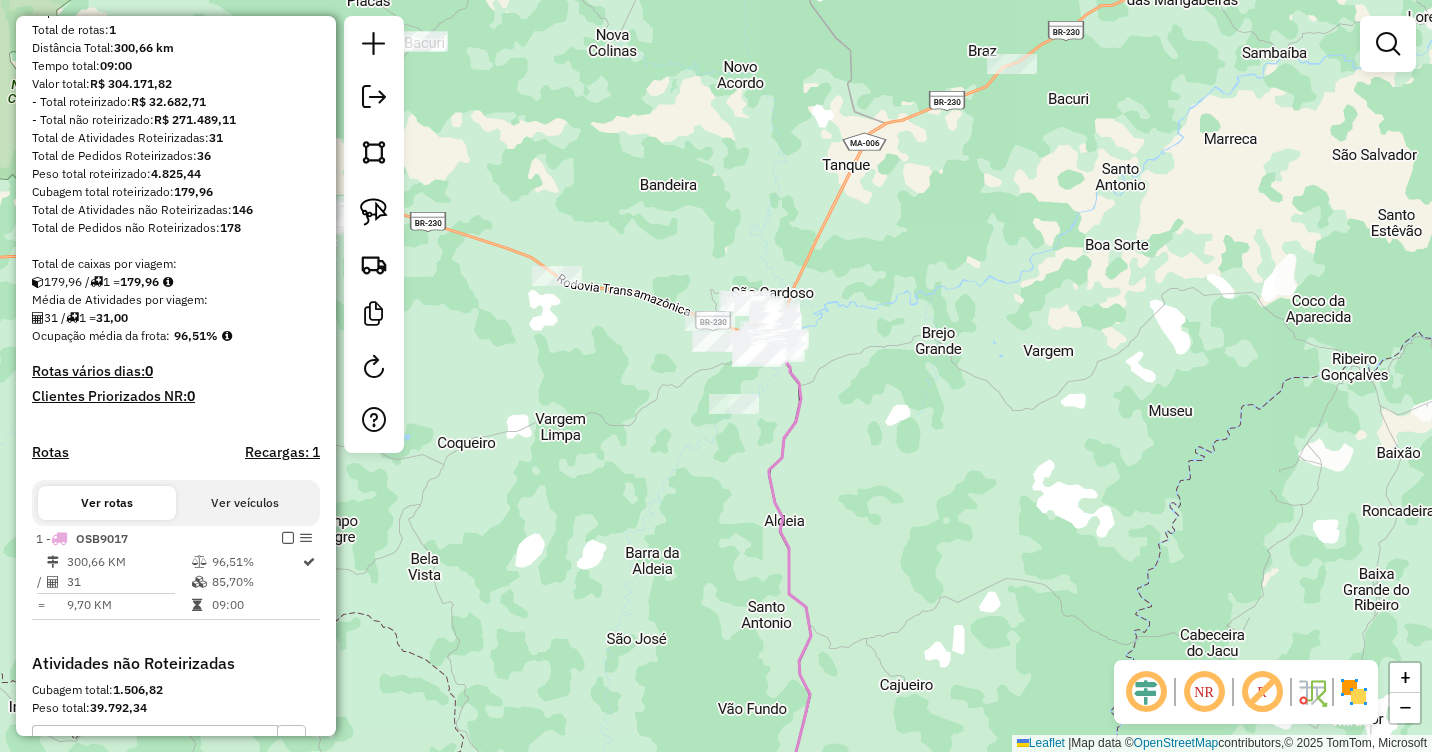 drag, startPoint x: 893, startPoint y: 340, endPoint x: 915, endPoint y: 363, distance: 31.827662 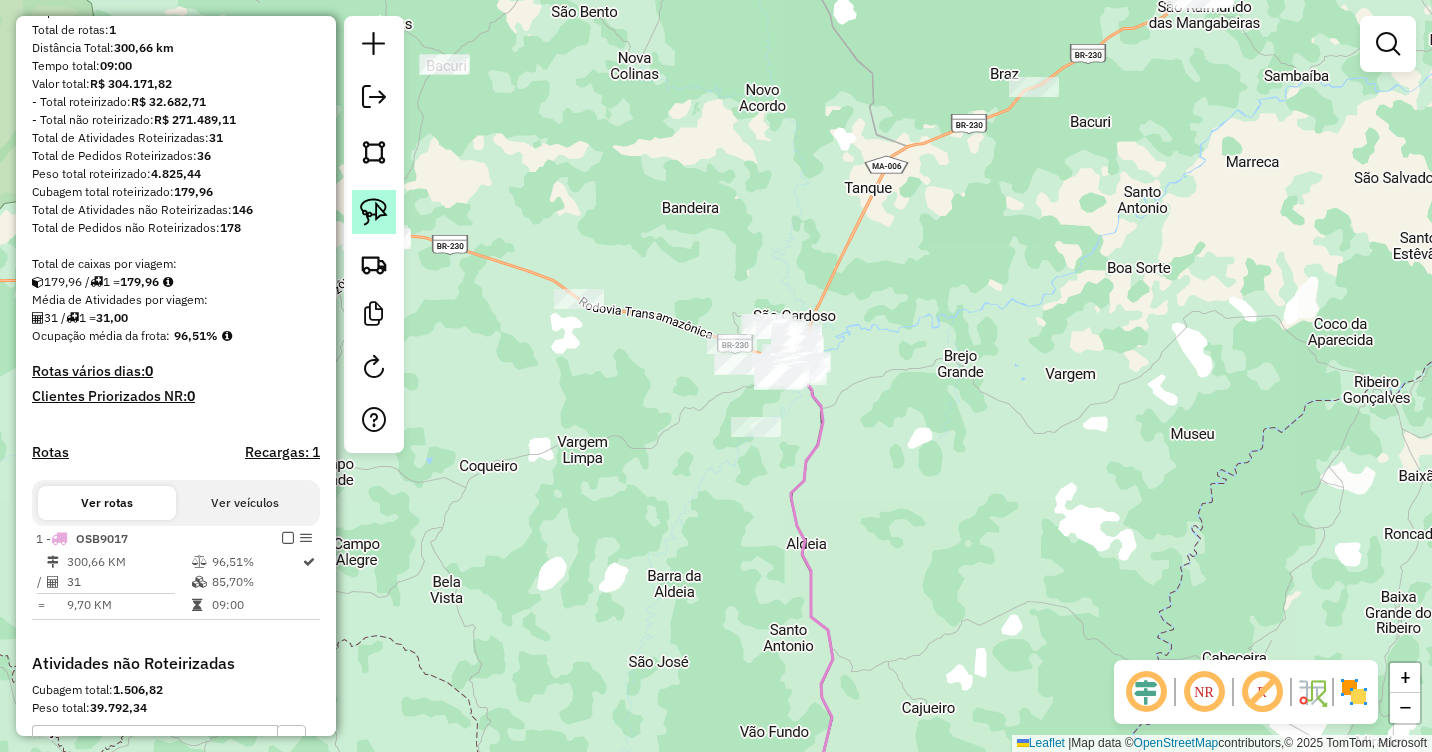 click 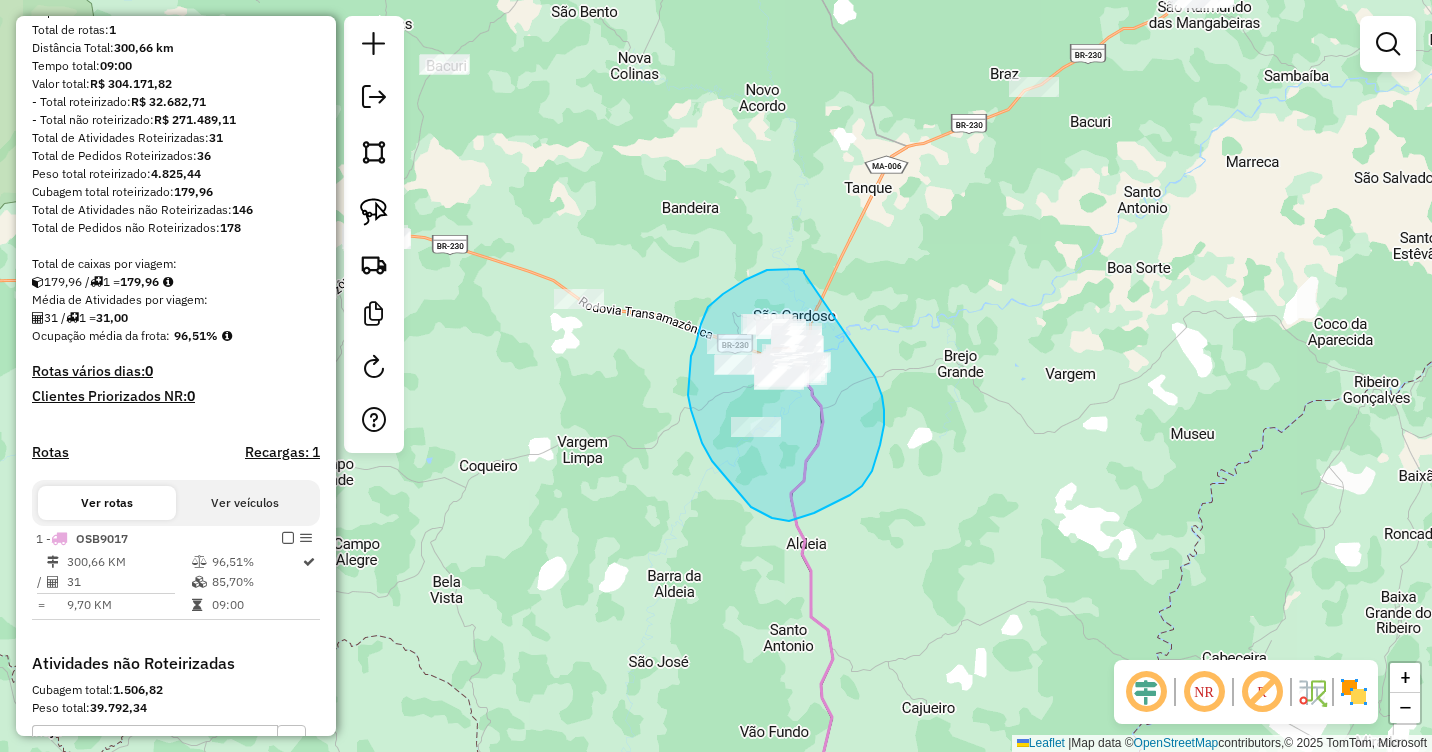drag, startPoint x: 805, startPoint y: 272, endPoint x: 874, endPoint y: 375, distance: 123.97581 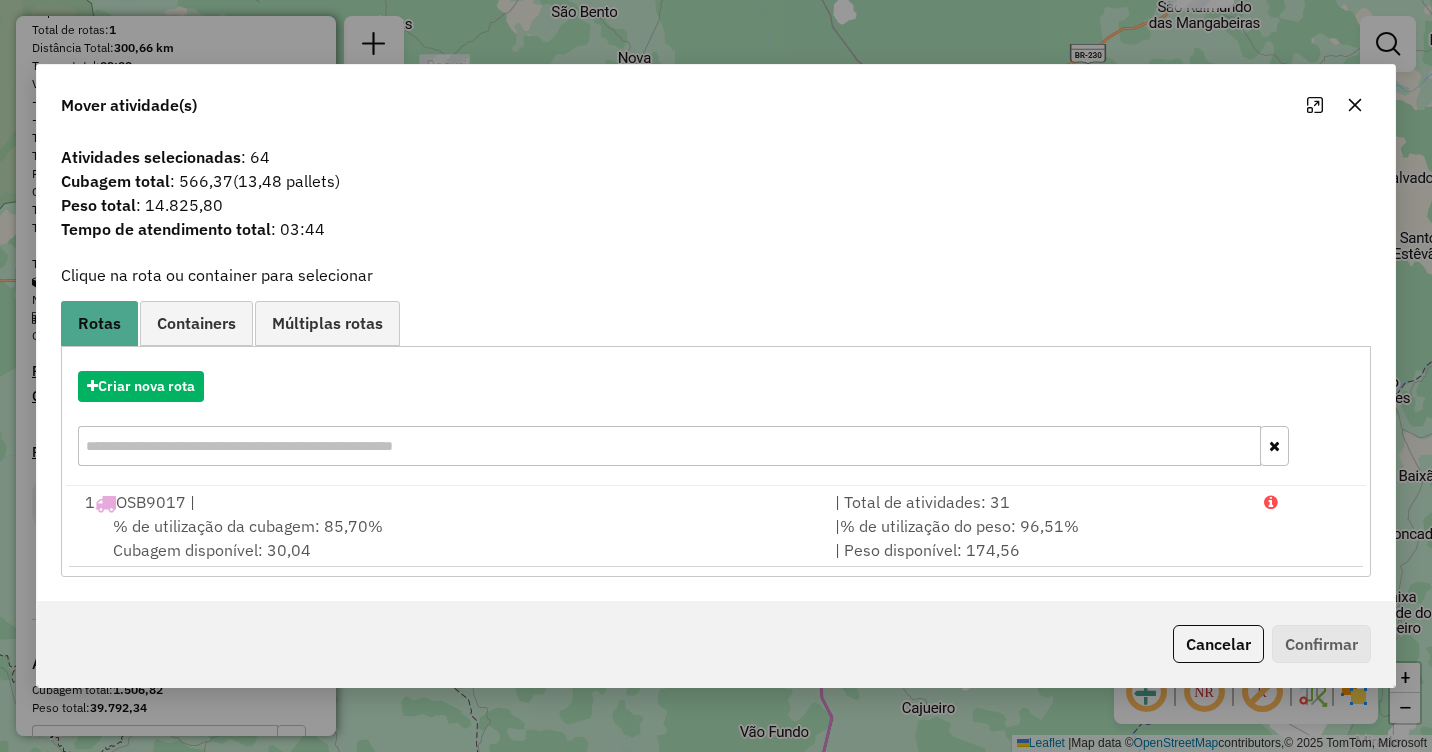click 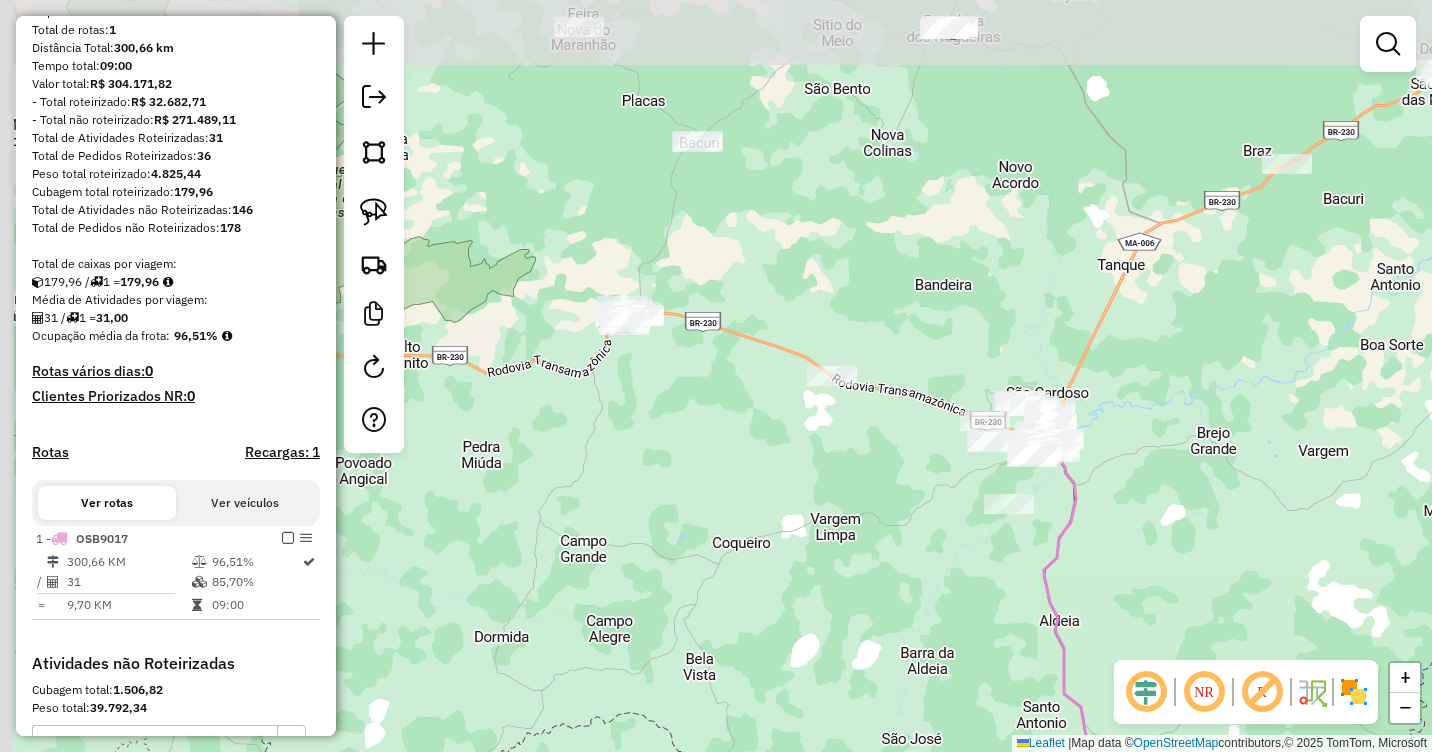 drag, startPoint x: 668, startPoint y: 204, endPoint x: 942, endPoint y: 285, distance: 285.7219 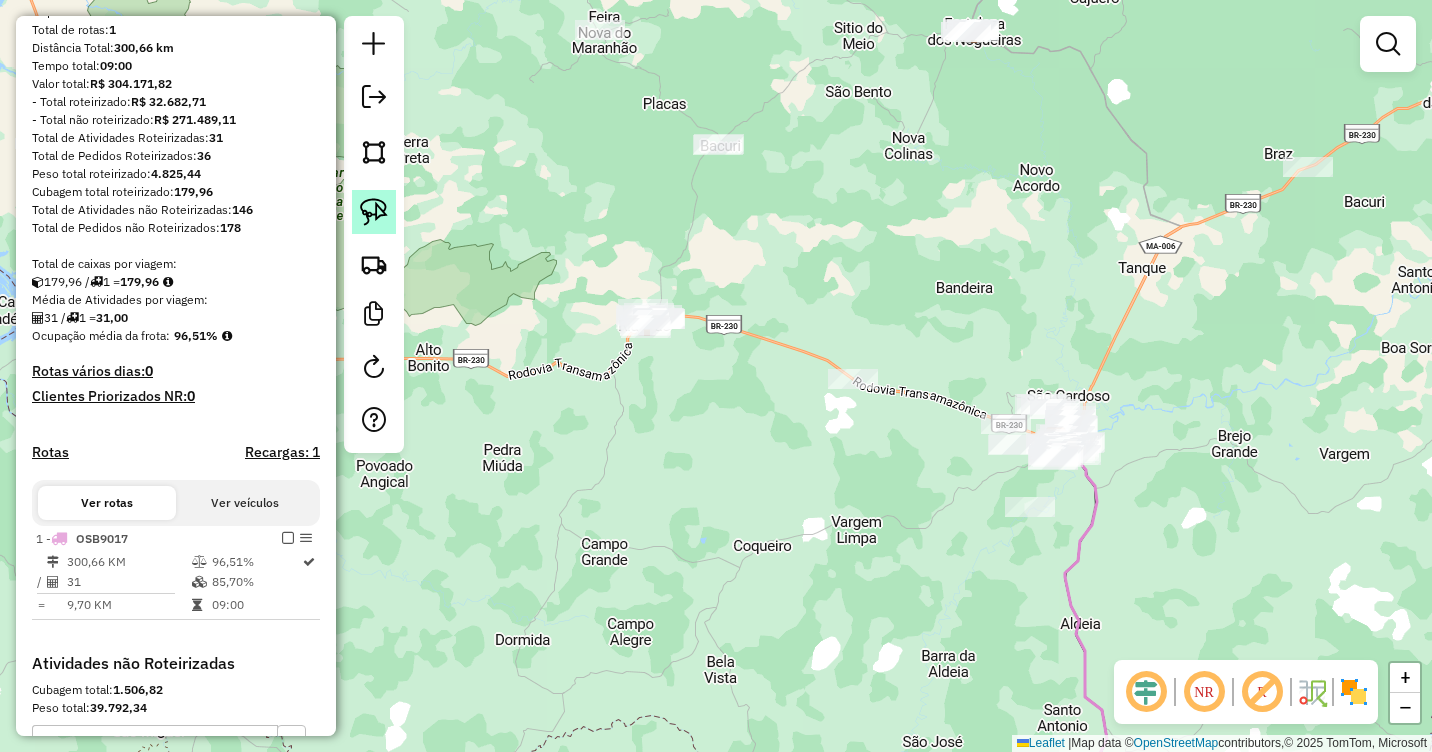 click 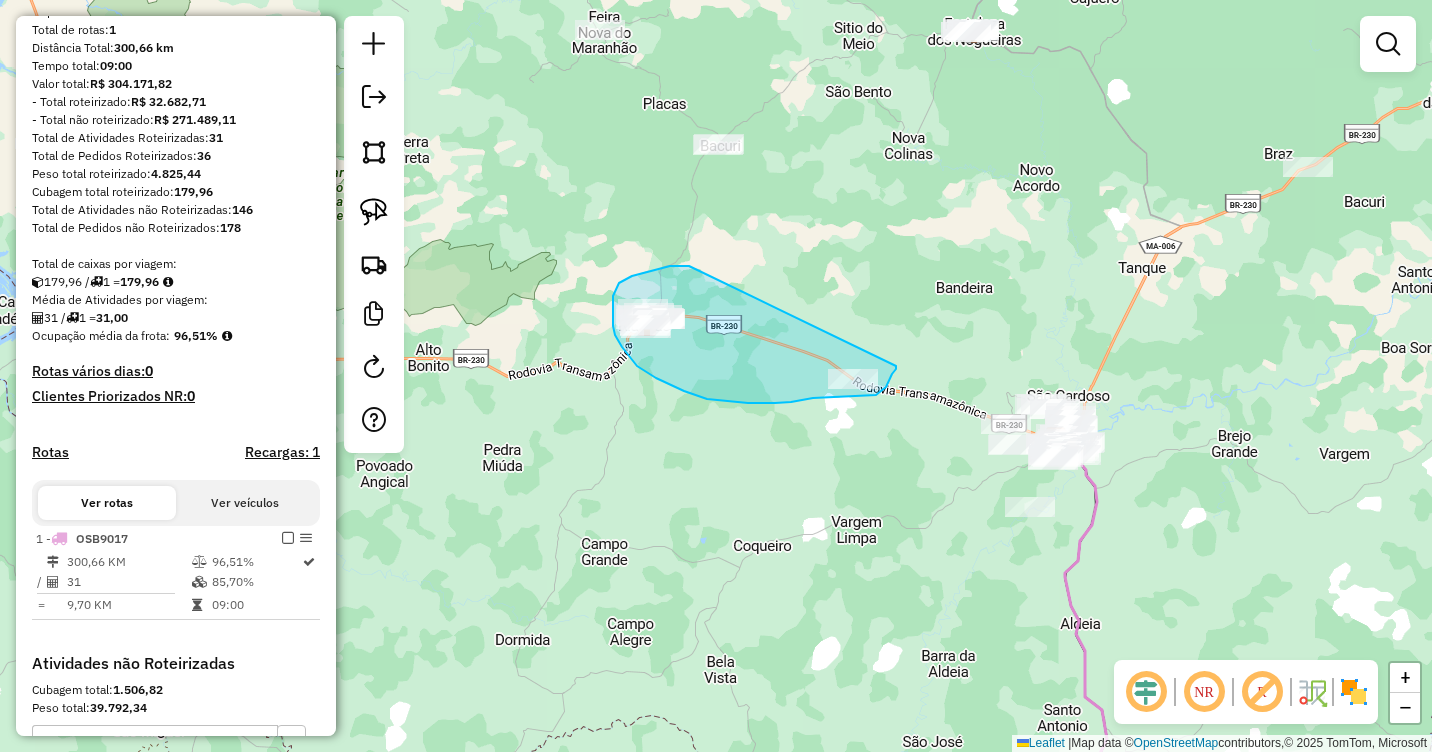 drag, startPoint x: 689, startPoint y: 266, endPoint x: 896, endPoint y: 365, distance: 229.45587 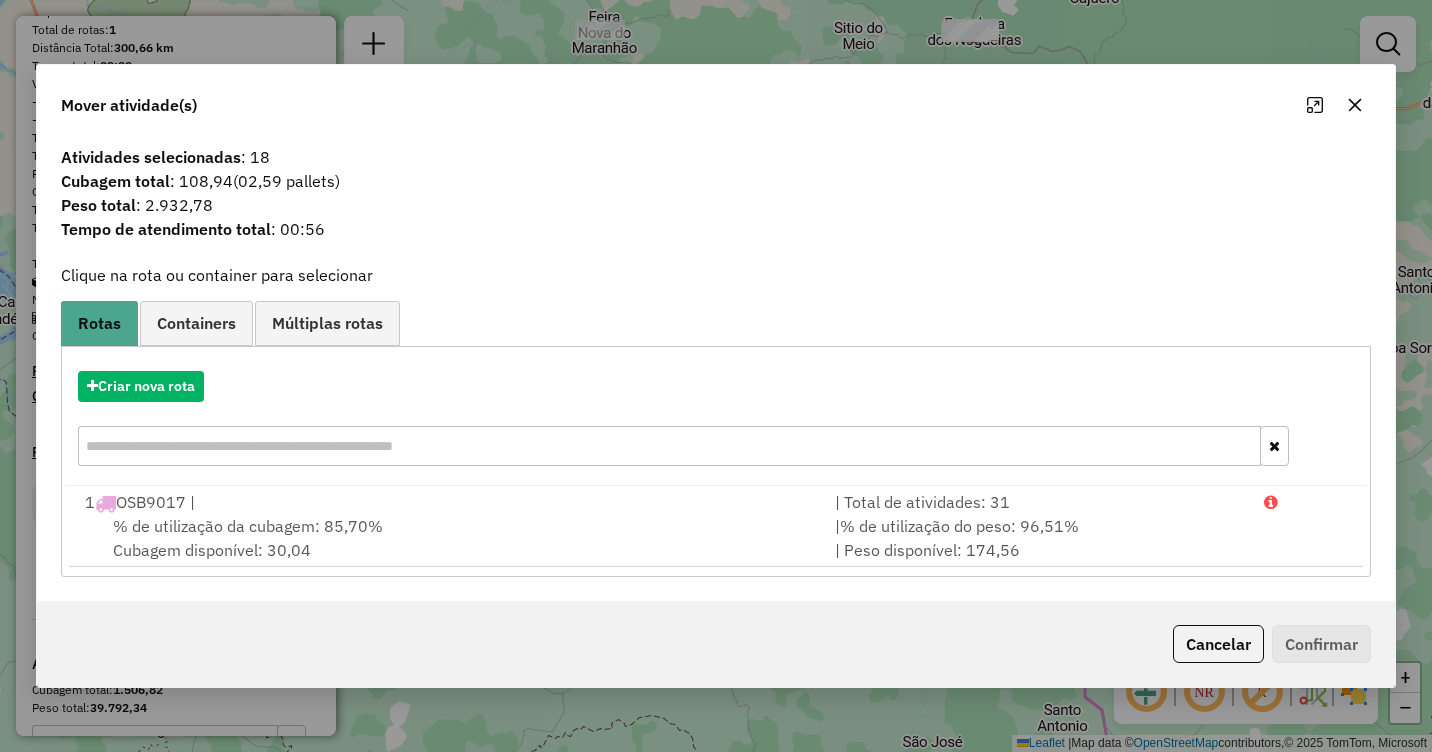 click 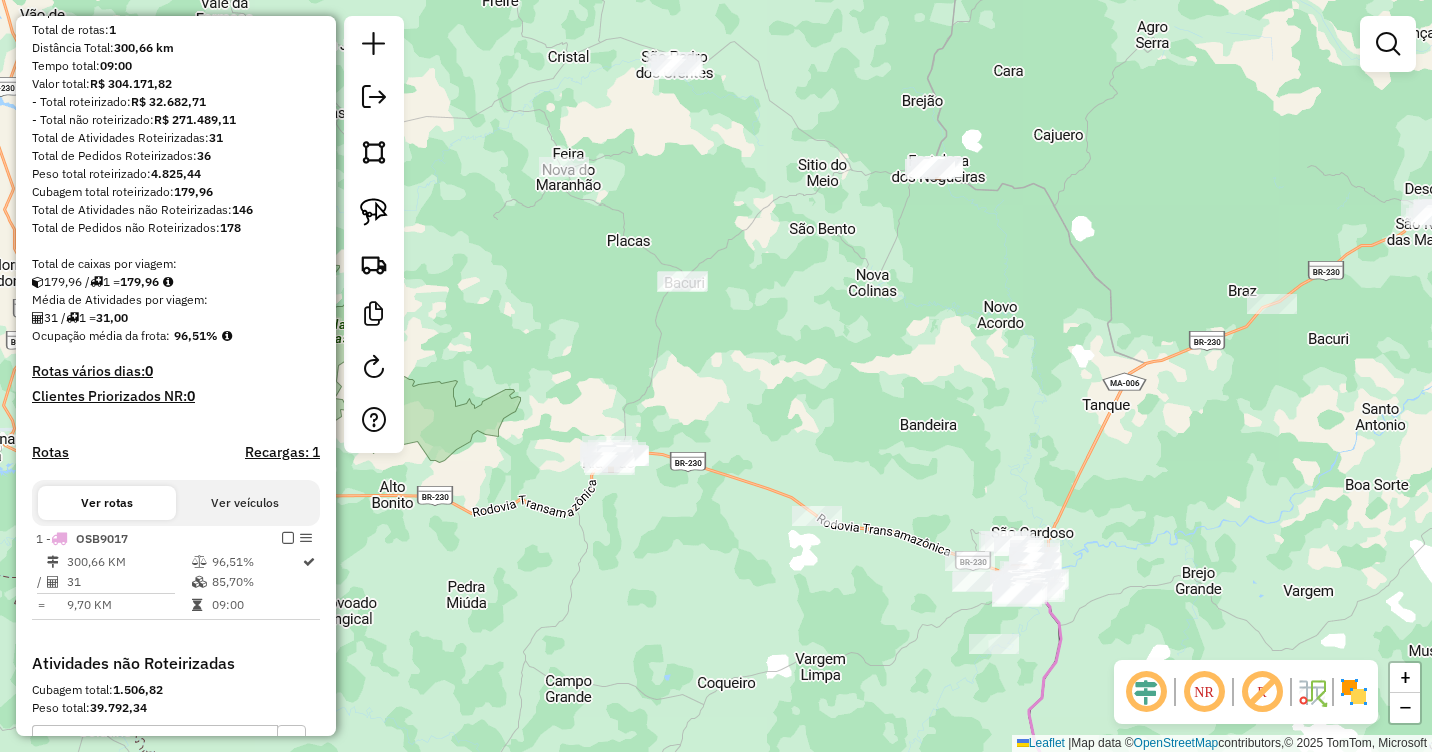 drag, startPoint x: 942, startPoint y: 206, endPoint x: 837, endPoint y: 457, distance: 272.0772 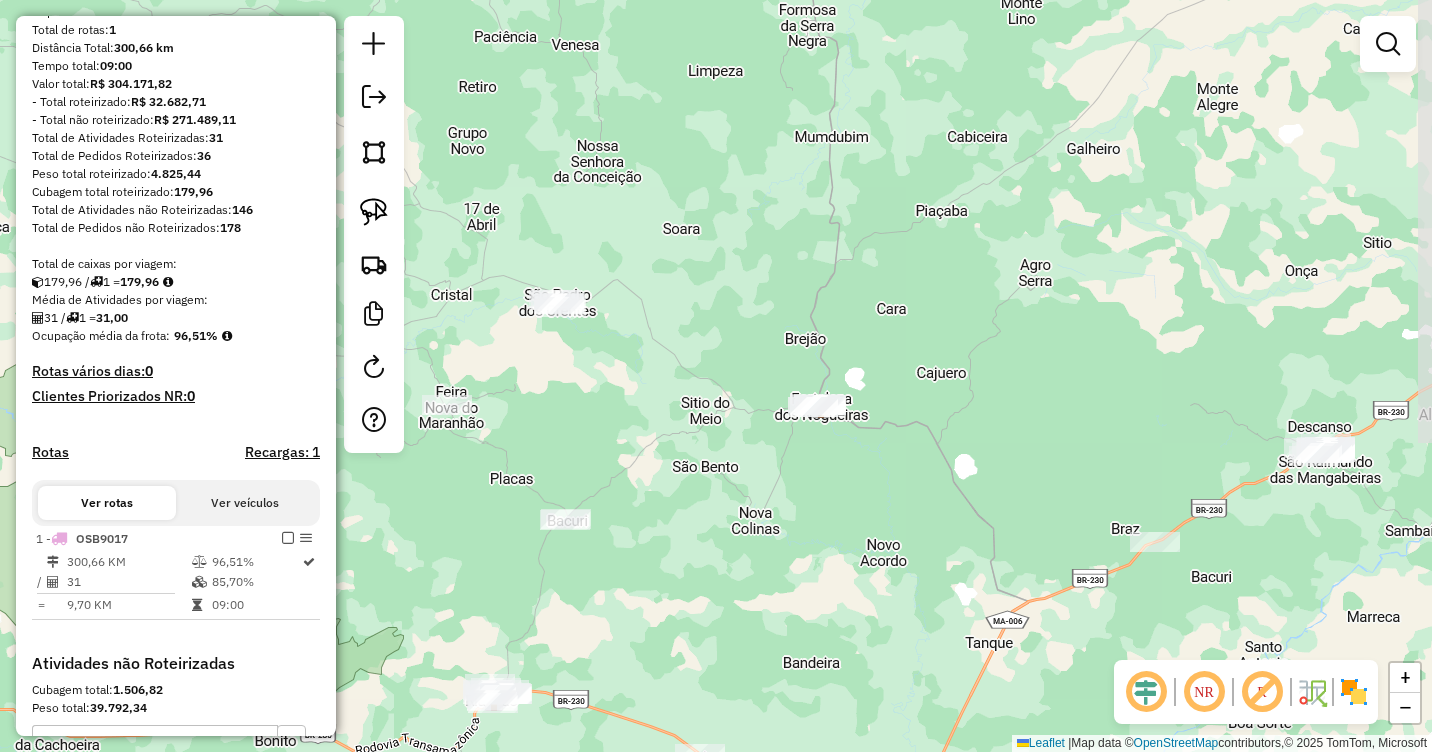 drag, startPoint x: 997, startPoint y: 340, endPoint x: 976, endPoint y: 429, distance: 91.44397 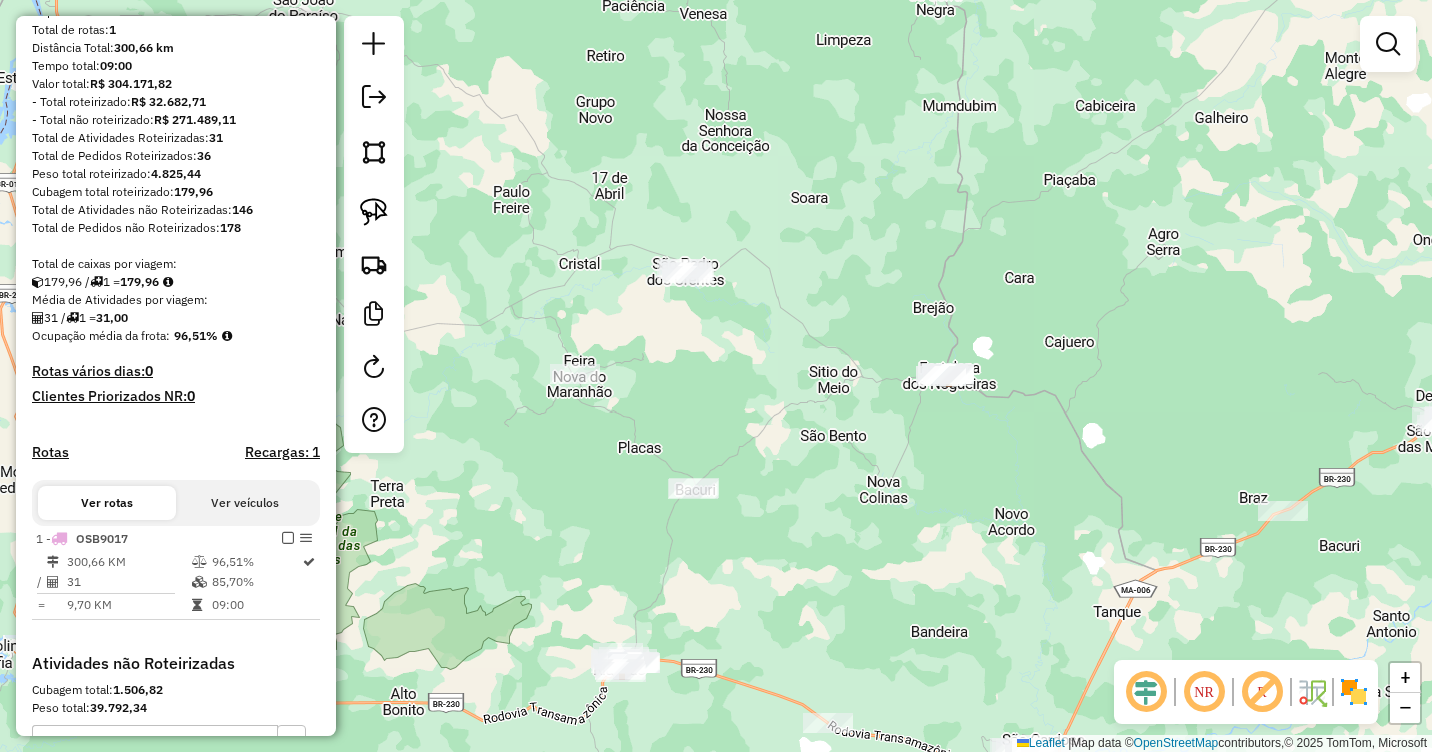 drag, startPoint x: 972, startPoint y: 360, endPoint x: 1098, endPoint y: 328, distance: 130 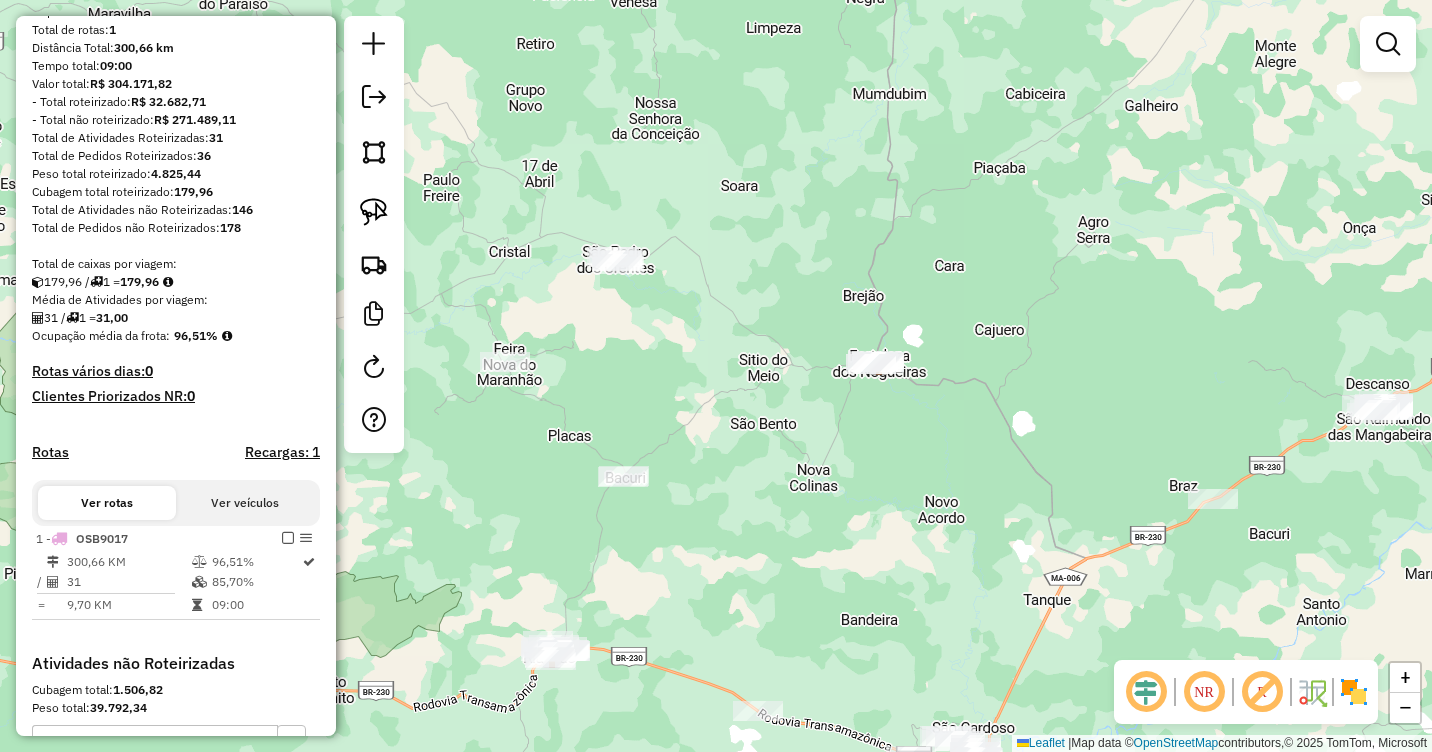 drag, startPoint x: 1118, startPoint y: 331, endPoint x: 1048, endPoint y: 319, distance: 71.021126 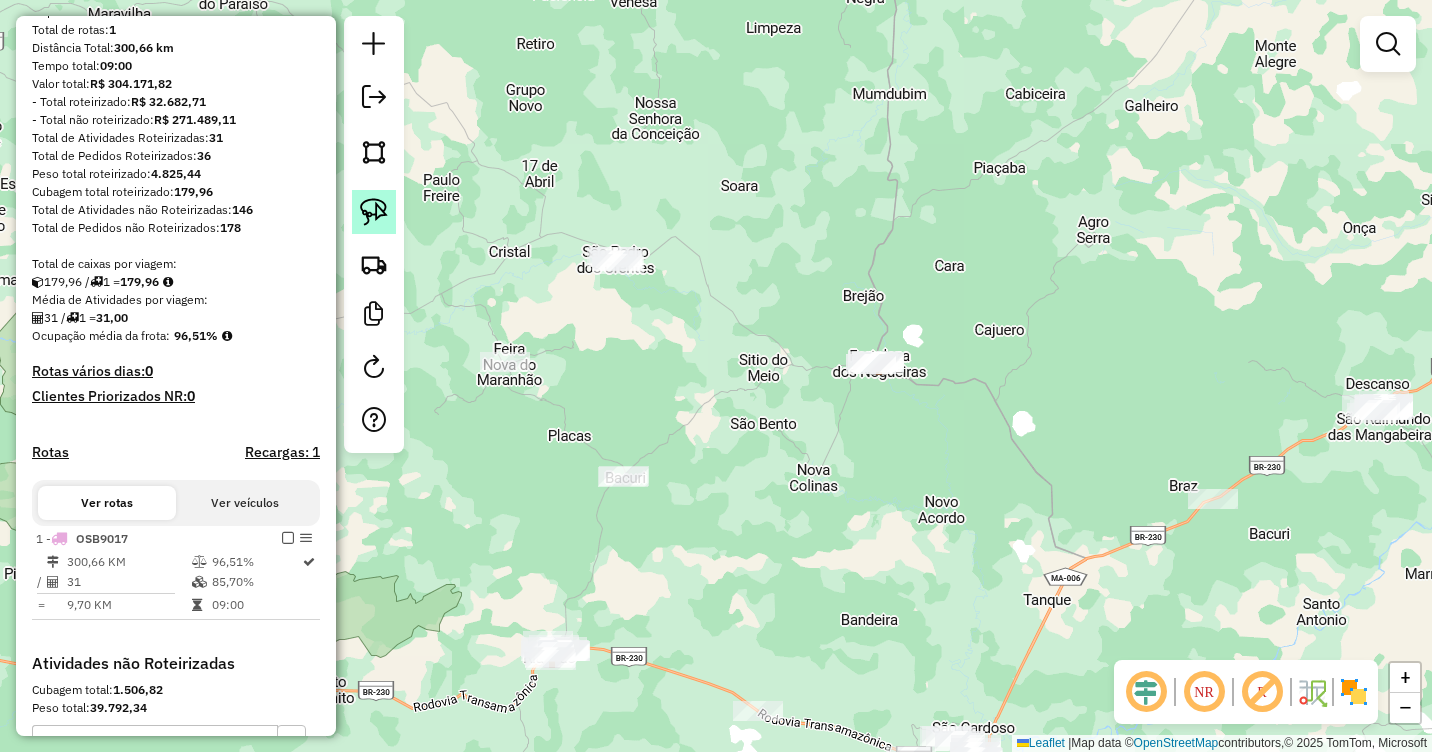click 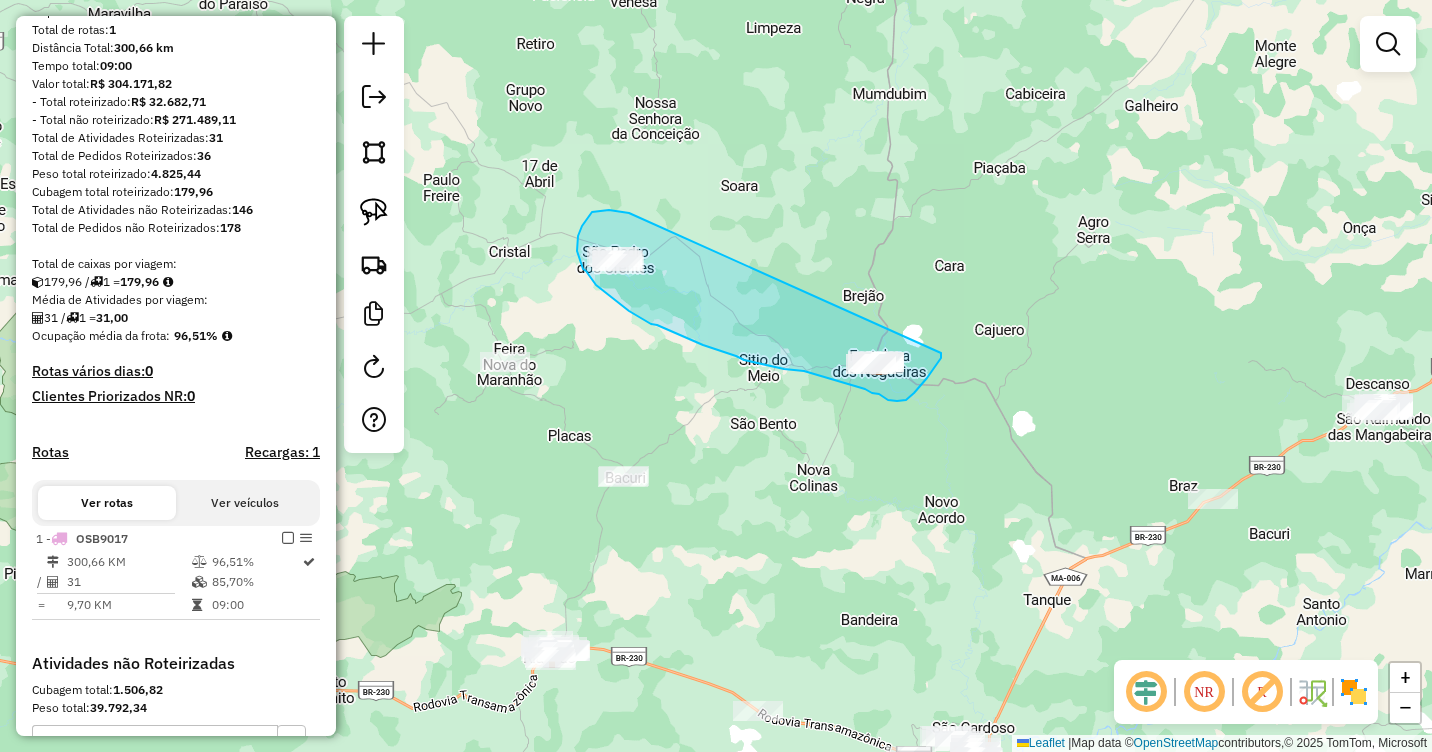 drag, startPoint x: 629, startPoint y: 213, endPoint x: 941, endPoint y: 347, distance: 339.55853 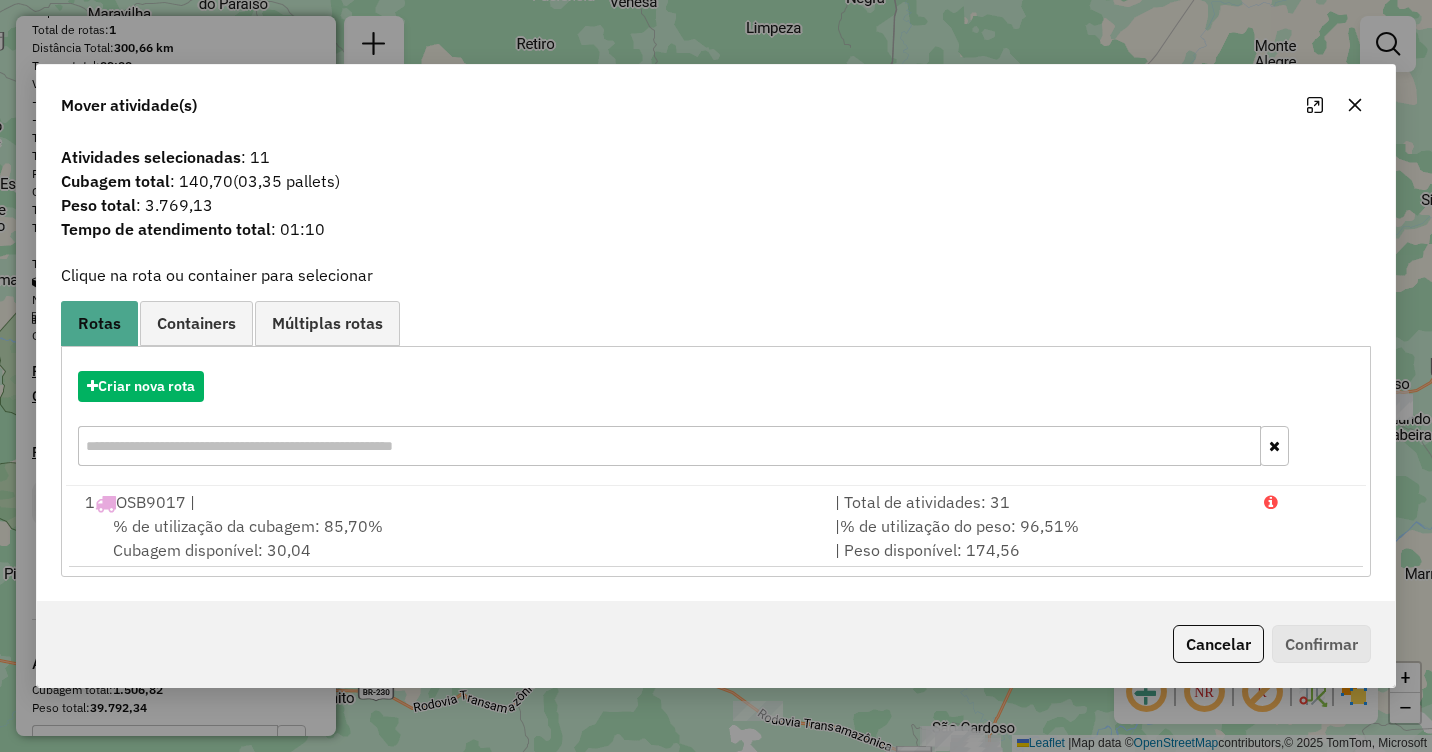 click 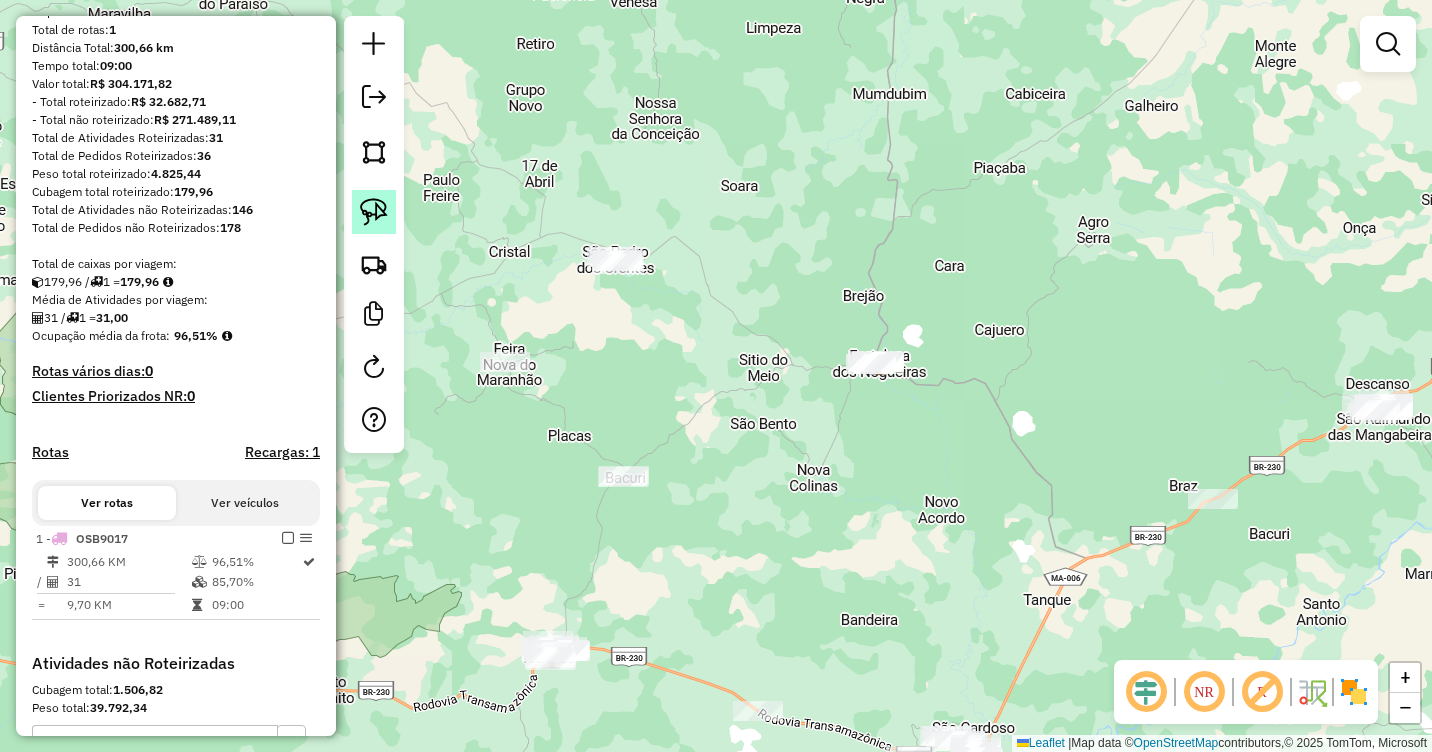 click 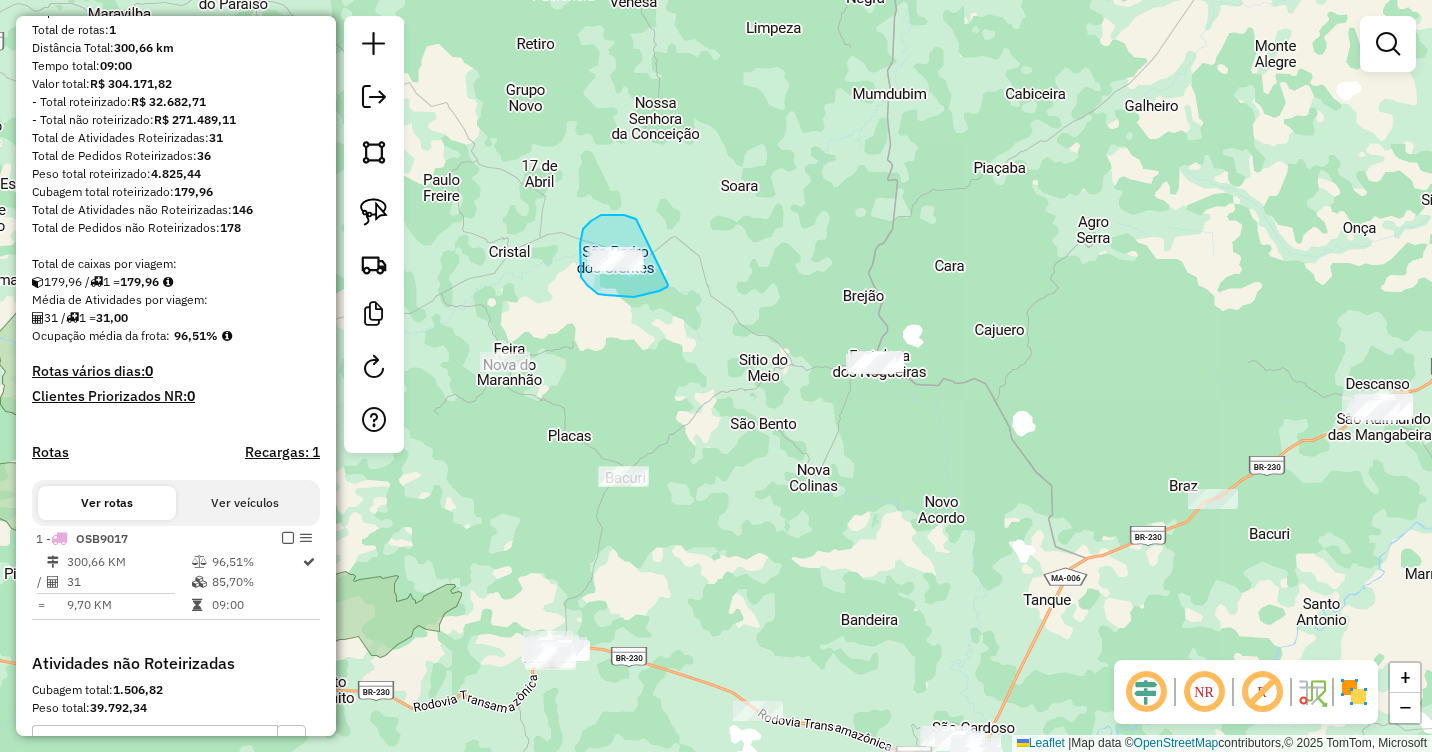 drag, startPoint x: 636, startPoint y: 219, endPoint x: 668, endPoint y: 285, distance: 73.34848 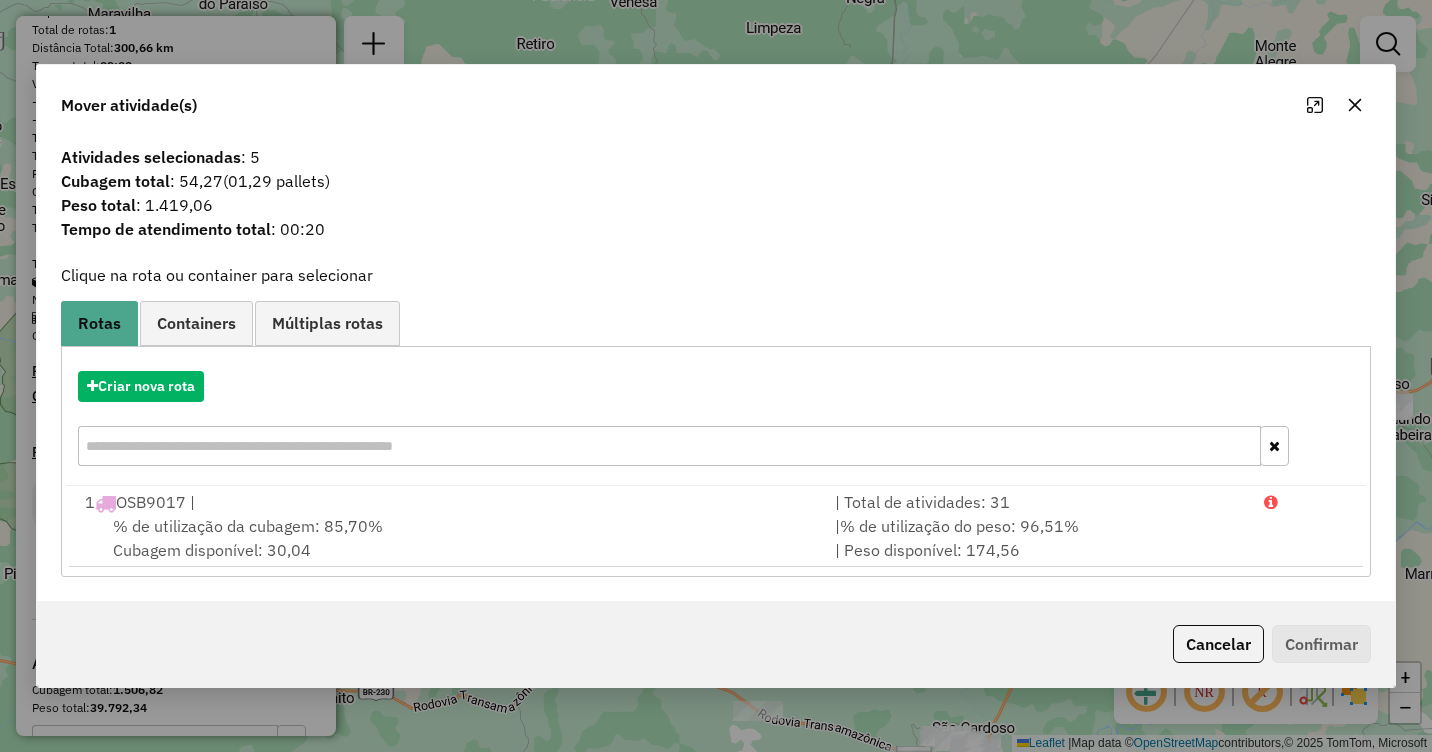 click 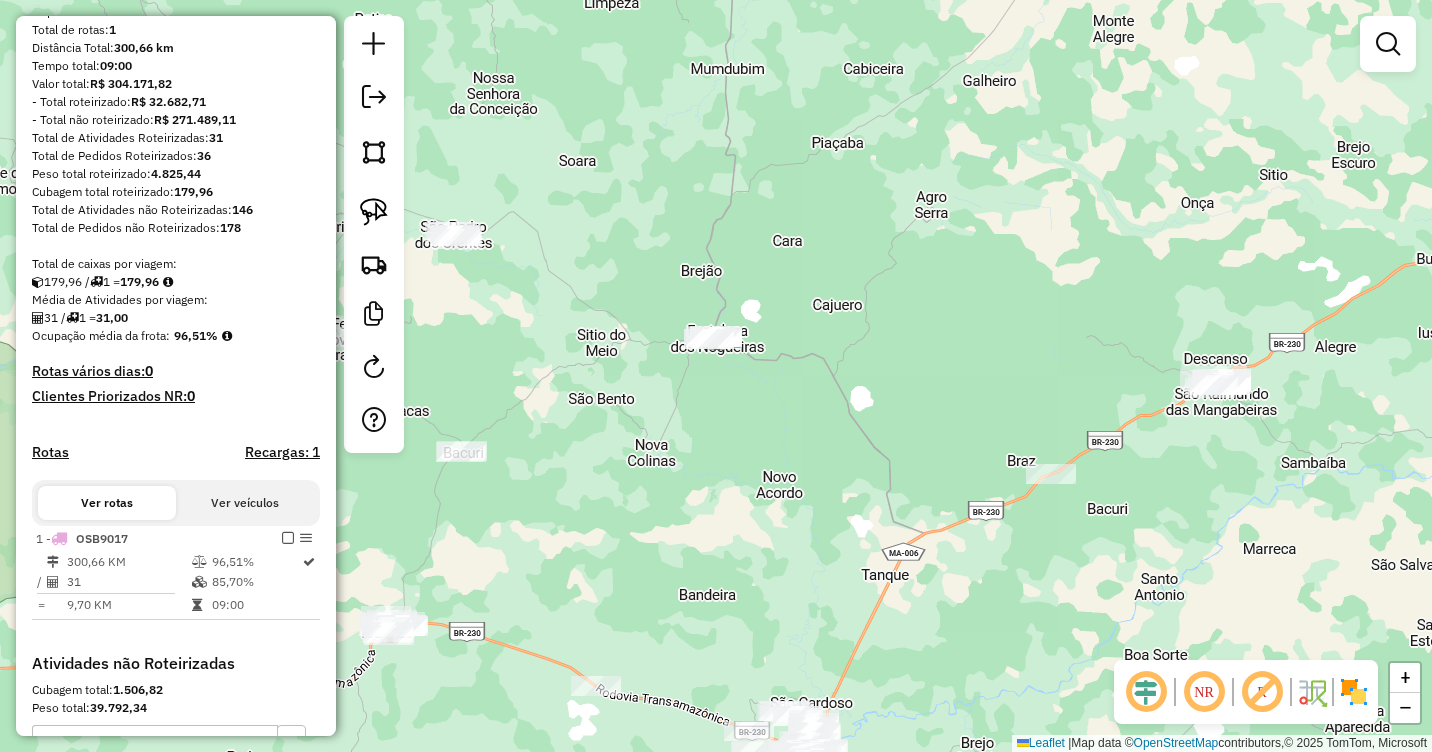 drag, startPoint x: 1167, startPoint y: 298, endPoint x: 950, endPoint y: 277, distance: 218.01376 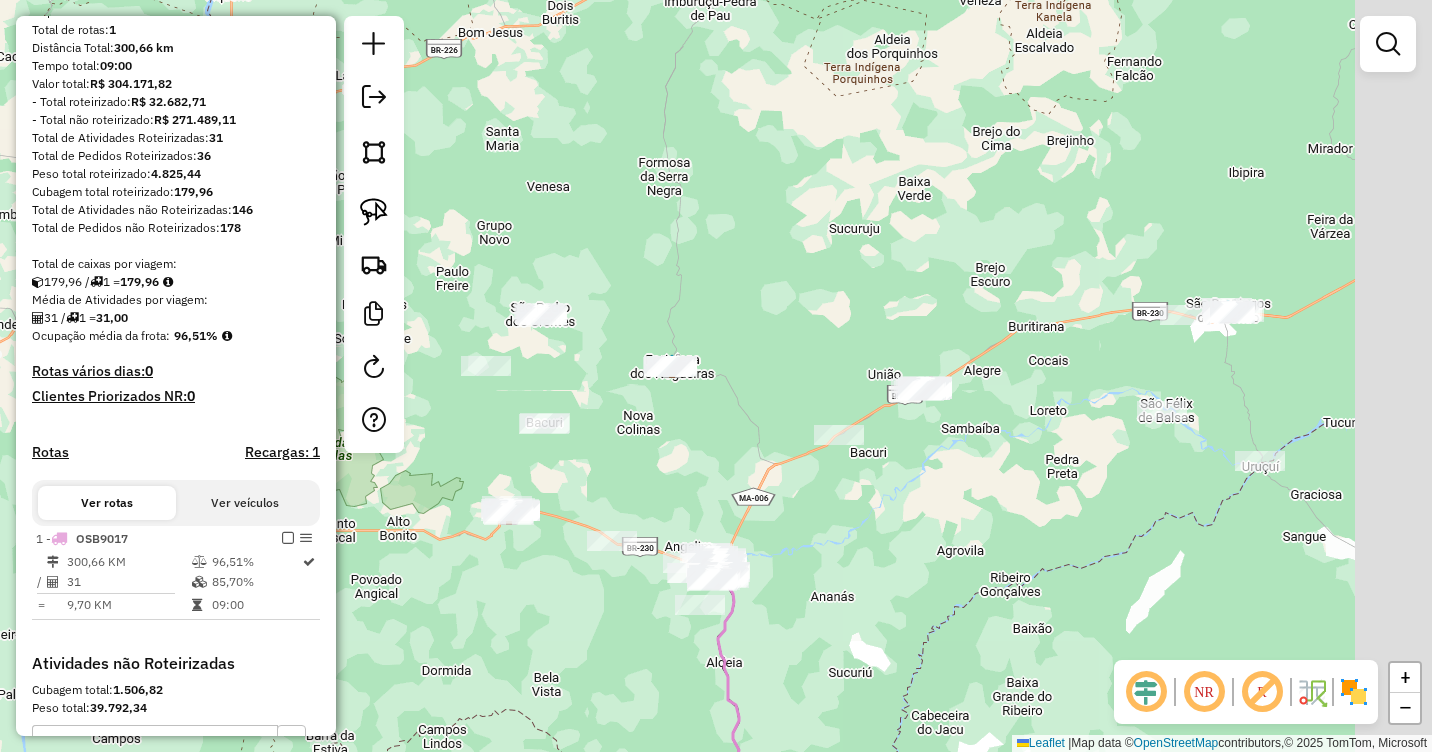 drag, startPoint x: 1114, startPoint y: 351, endPoint x: 991, endPoint y: 413, distance: 137.74251 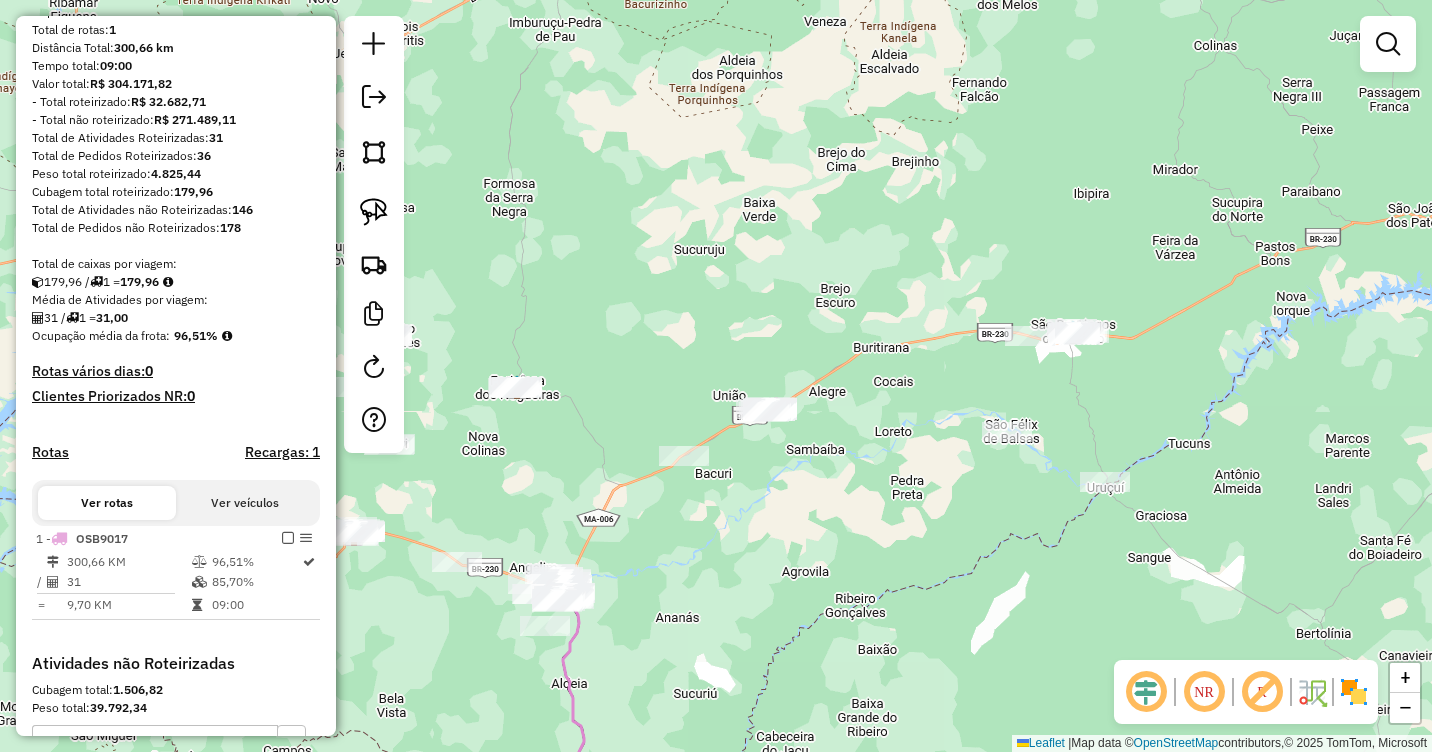 drag, startPoint x: 1237, startPoint y: 364, endPoint x: 1105, endPoint y: 376, distance: 132.54433 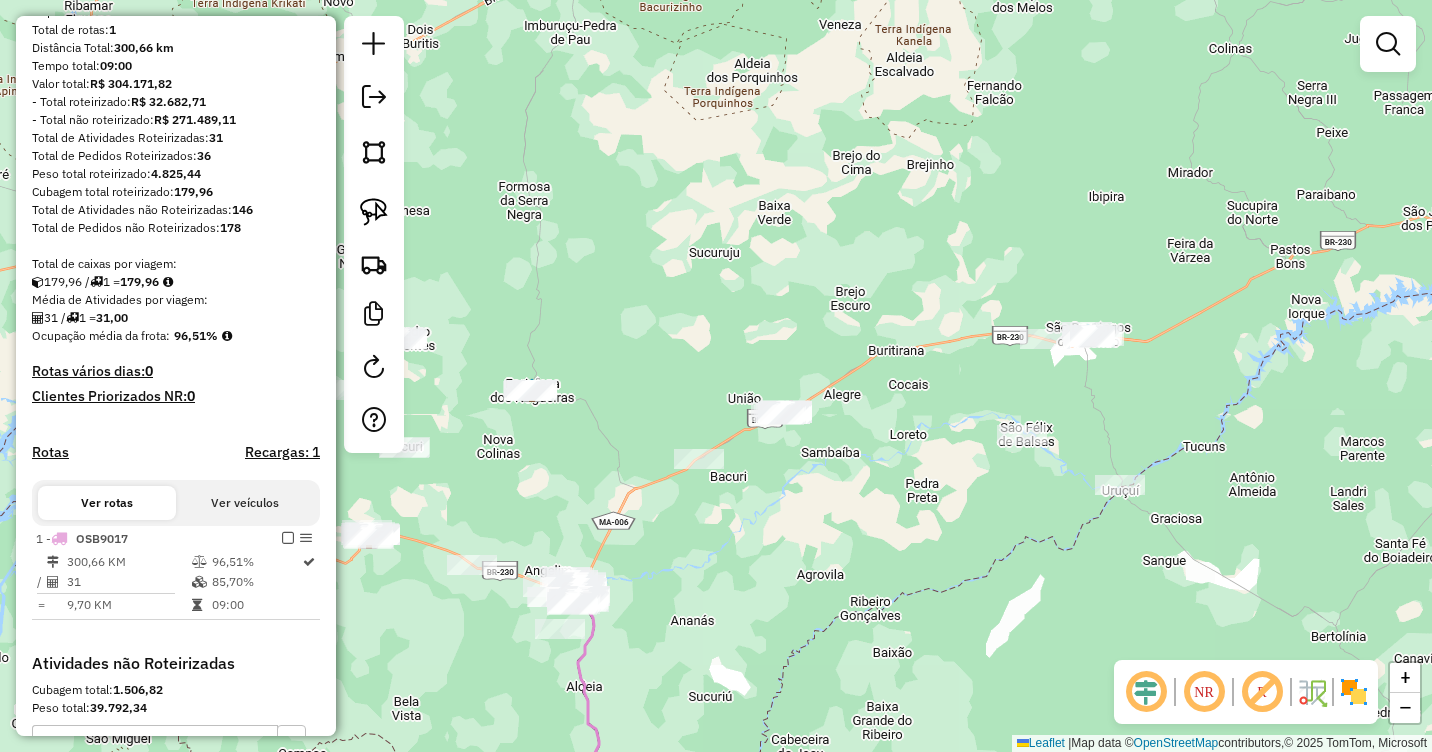drag, startPoint x: 1107, startPoint y: 378, endPoint x: 1150, endPoint y: 373, distance: 43.289722 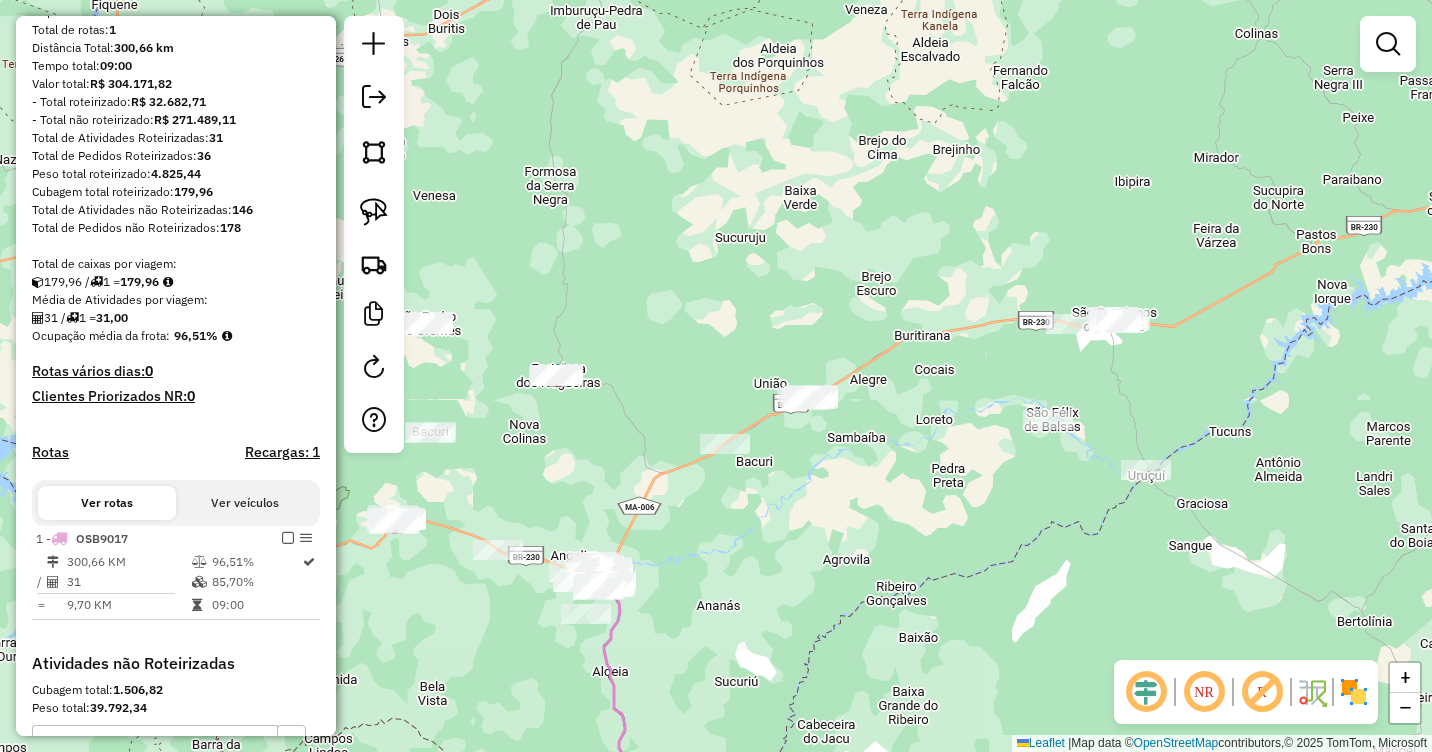 drag, startPoint x: 1163, startPoint y: 390, endPoint x: 1156, endPoint y: 378, distance: 13.892444 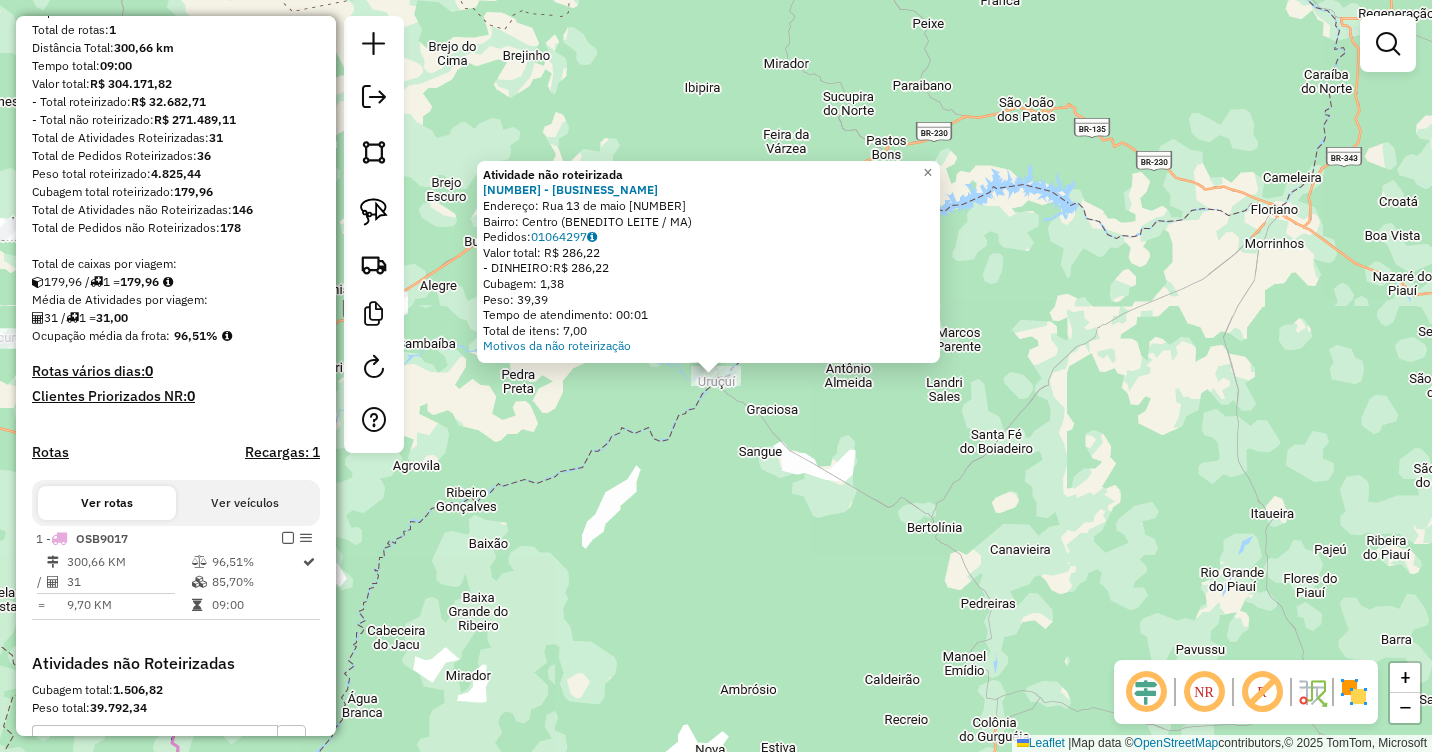 click on "Atividade não roteirizada 2249 - BARBEARIA CARLOS Endereço: Rua 13 de maio 01 Bairro: Centro ([BENEDITO LEITE] / [MA]) Pedidos: 01064297 Valor total: R$ 286,22 - DINHEIRO: R$ 286,22 Cubagem: 1,38 Peso: 39,39 Tempo de atendimento: 00:01 Total de itens: 7,00 Motivos da não roteirização × Janela de atendimento Grade de atendimento Capacidade Transportadoras Veículos Cliente Pedidos Rotas Selecione os dias de semana para filtrar as janelas de atendimento Seg Ter Qua Qui Sex Sáb Dom Informe o período da janela de atendimento: De: Até: Filtrar exatamente a janela do cliente Considerar janela de atendimento padrão Selecione os dias de semana para filtrar as grades de atendimento Seg Ter Qua Qui Sex Sáb Dom Considerar clientes sem dia de atendimento cadastrado Clientes fora do dia de atendimento selecionado Filtrar as atividades entre os valores definidos abaixo: Peso mínimo: Peso máximo: Cubagem mínima: Cubagem máxima: De: Até: De: De:" 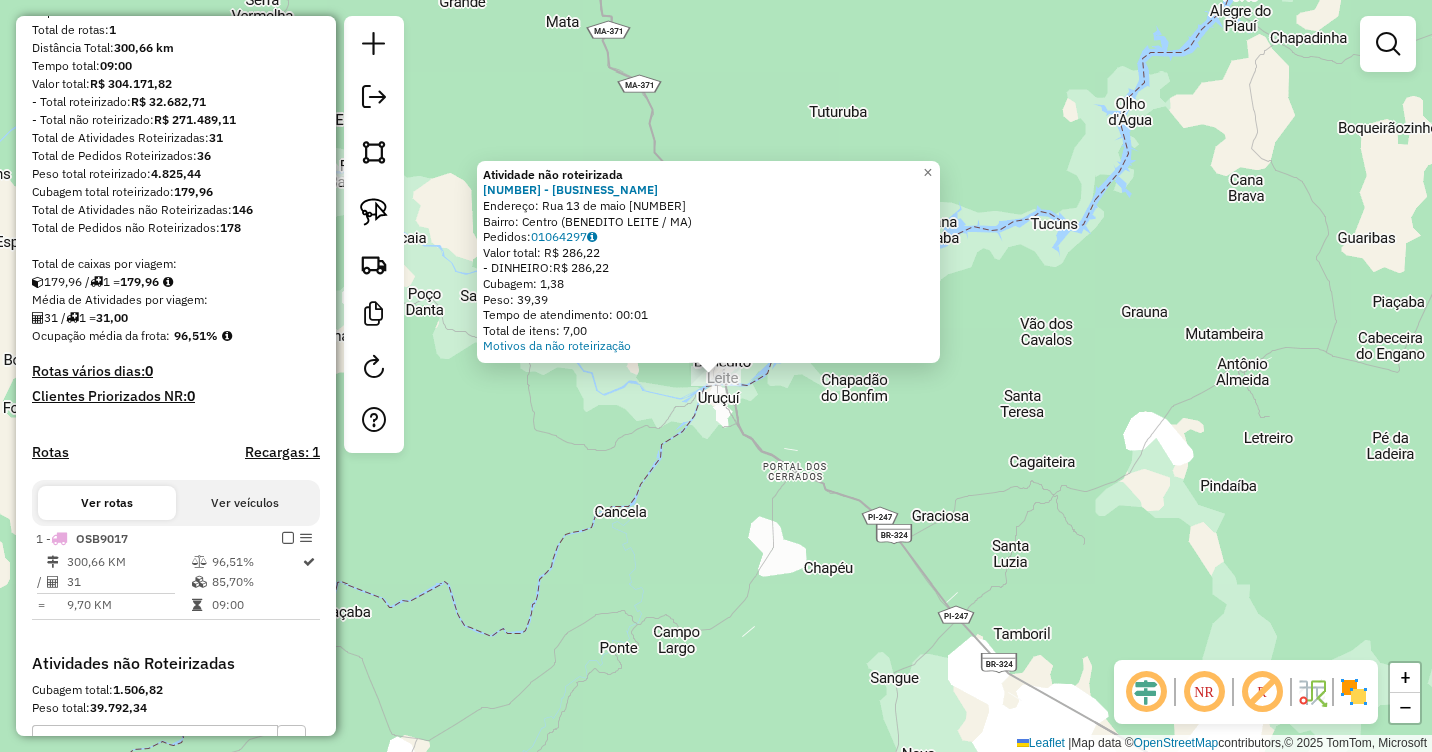click on "Atividade não roteirizada 2249 - BARBEARIA CARLOS Endereço: Rua 13 de maio 01 Bairro: Centro ([BENEDITO LEITE] / [MA]) Pedidos: 01064297 Valor total: R$ 286,22 - DINHEIRO: R$ 286,22 Cubagem: 1,38 Peso: 39,39 Tempo de atendimento: 00:01 Total de itens: 7,00 Motivos da não roteirização × Janela de atendimento Grade de atendimento Capacidade Transportadoras Veículos Cliente Pedidos Rotas Selecione os dias de semana para filtrar as janelas de atendimento Seg Ter Qua Qui Sex Sáb Dom Informe o período da janela de atendimento: De: Até: Filtrar exatamente a janela do cliente Considerar janela de atendimento padrão Selecione os dias de semana para filtrar as grades de atendimento Seg Ter Qua Qui Sex Sáb Dom Considerar clientes sem dia de atendimento cadastrado Clientes fora do dia de atendimento selecionado Filtrar as atividades entre os valores definidos abaixo: Peso mínimo: Peso máximo: Cubagem mínima: Cubagem máxima: De: Até: De: De:" 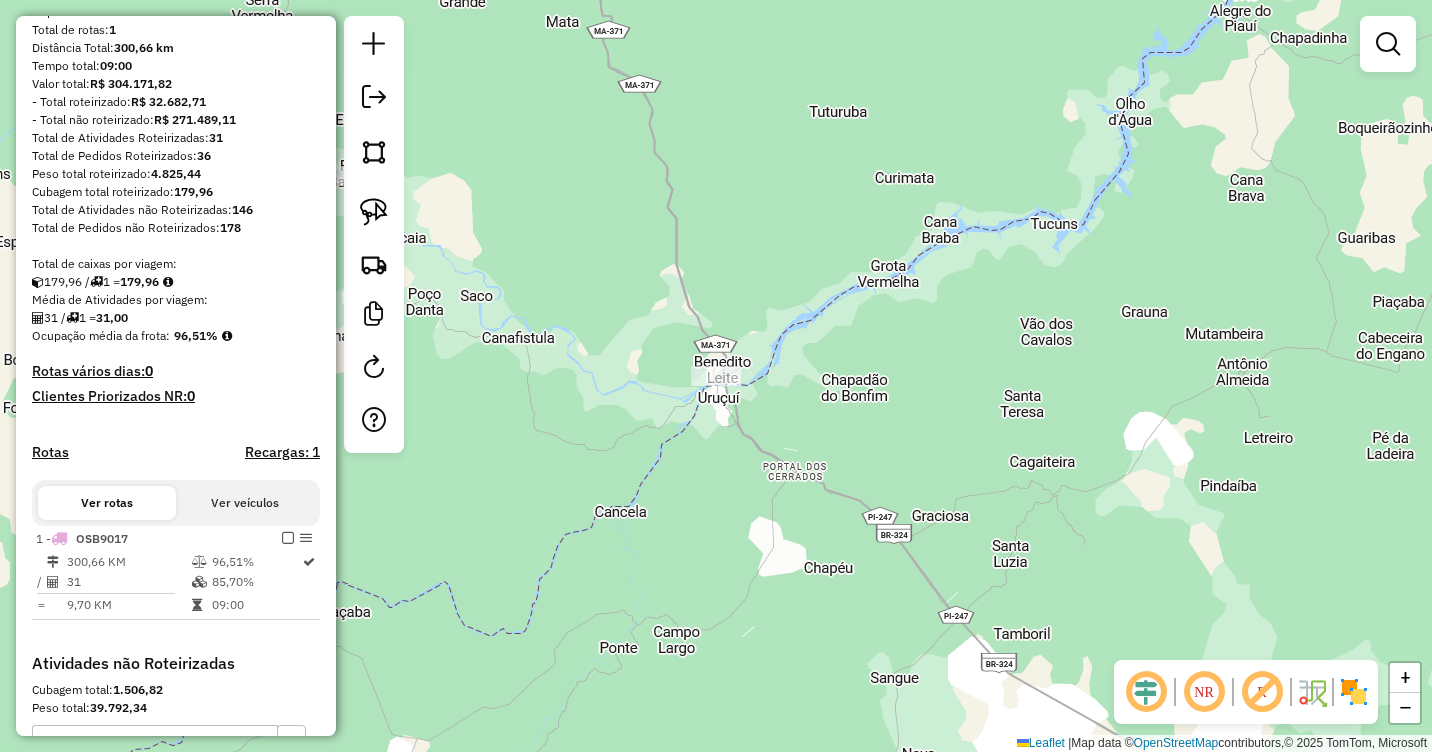 drag, startPoint x: 723, startPoint y: 205, endPoint x: 921, endPoint y: 602, distance: 443.6361 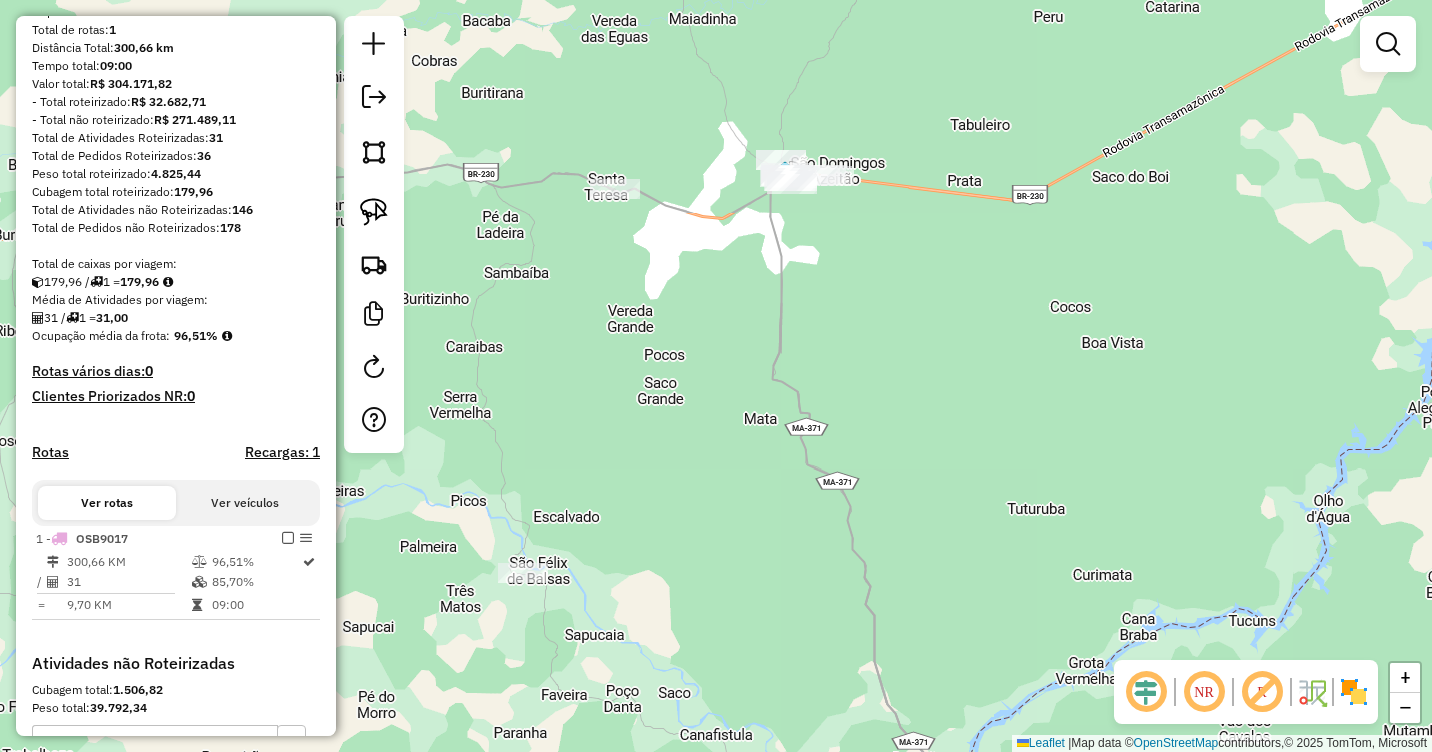 drag, startPoint x: 871, startPoint y: 325, endPoint x: 904, endPoint y: 506, distance: 183.98369 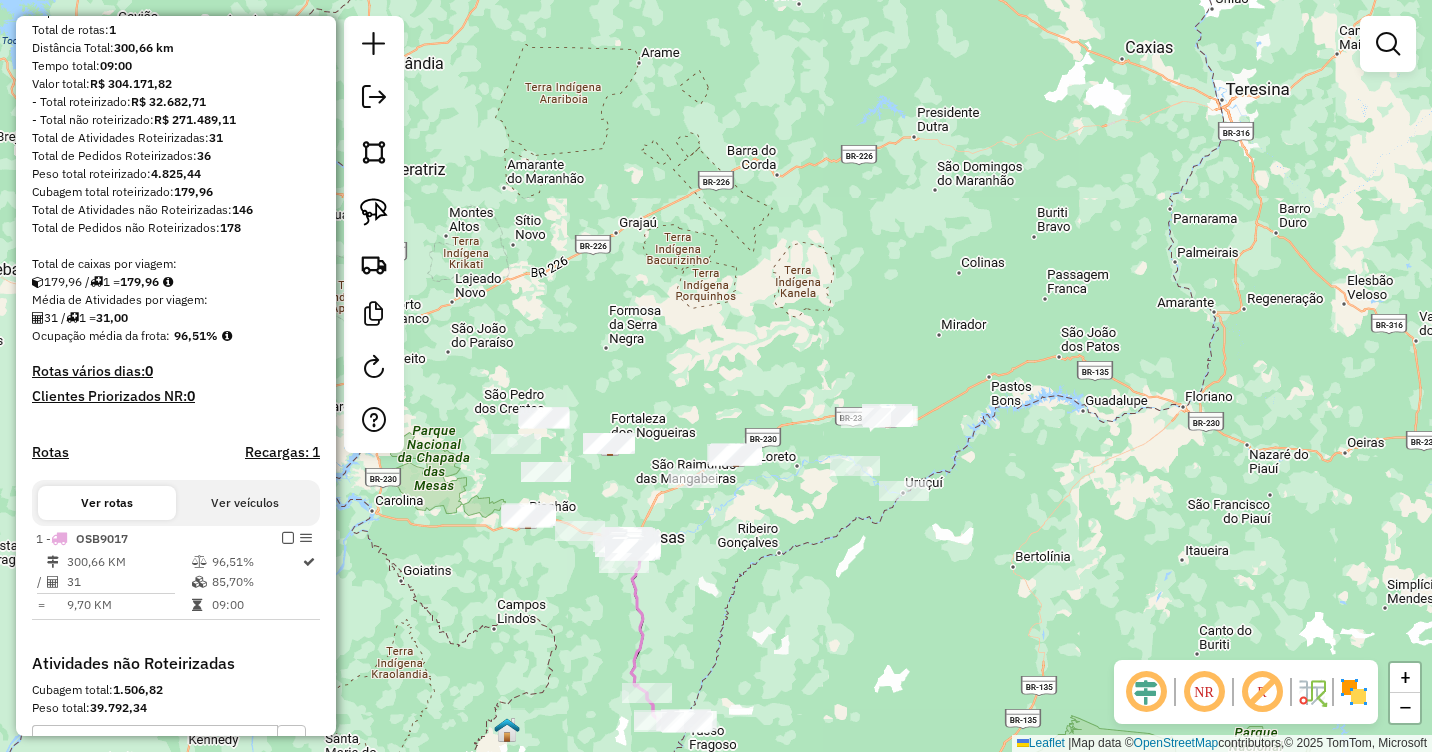 drag, startPoint x: 912, startPoint y: 451, endPoint x: 931, endPoint y: 452, distance: 19.026299 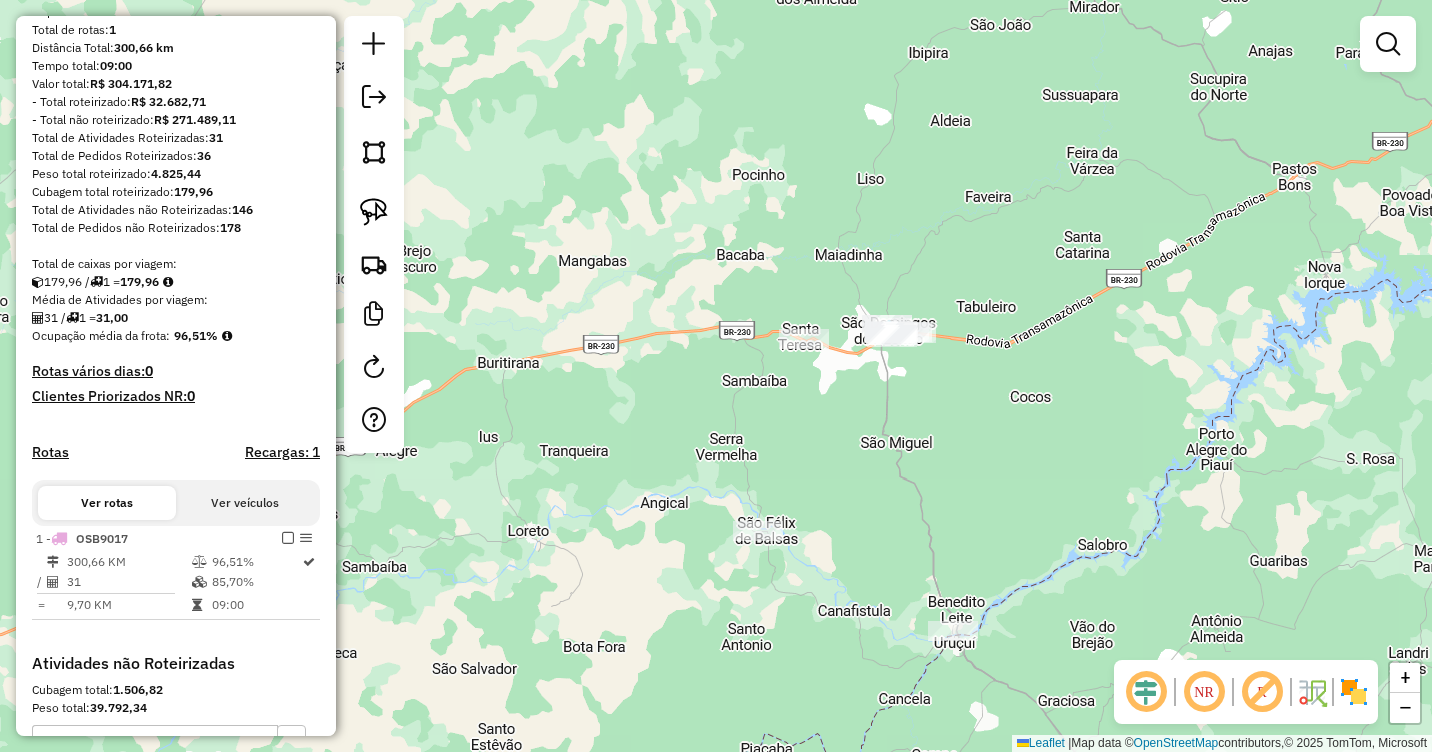 drag, startPoint x: 824, startPoint y: 458, endPoint x: 948, endPoint y: 461, distance: 124.036285 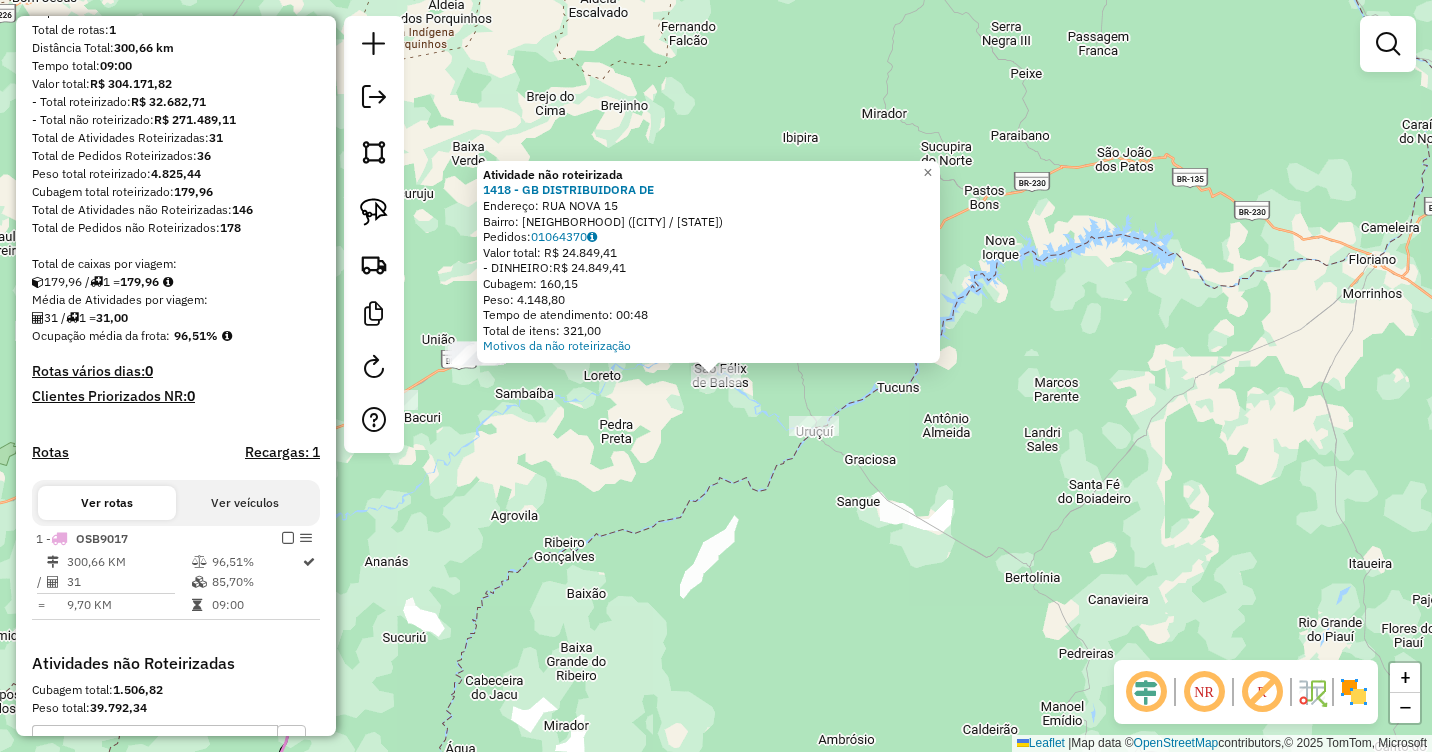 click on "Atividade não roteirizada 1418 - GB DISTRIBUIDORA DE Endereço: RUA NOVA 15 Bairro: Centro ([SAO FELIX DE BALSAS] / [MA]) Pedidos: 01064370 Valor total: R$ 24.849,41 - DINHEIRO: R$ 24.849,41 Cubagem: 160,15 Peso: 4.148,80 Tempo de atendimento: 00:48 Total de itens: 321,00 Motivos da não roteirização × Janela de atendimento Grade de atendimento Capacidade Transportadoras Veículos Cliente Pedidos Rotas Selecione os dias de semana para filtrar as janelas de atendimento Seg Ter Qua Qui Sex Sáb Dom Informe o período da janela de atendimento: De: Até: Filtrar exatamente a janela do cliente Considerar janela de atendimento padrão Selecione os dias de semana para filtrar as grades de atendimento Seg Ter Qua Qui Sex Sáb Dom Considerar clientes sem dia de atendimento cadastrado Clientes fora do dia de atendimento selecionado Filtrar as atividades entre os valores definidos abaixo: Peso mínimo: Peso máximo: Cubagem mínima: Cubagem máxima: De: +" 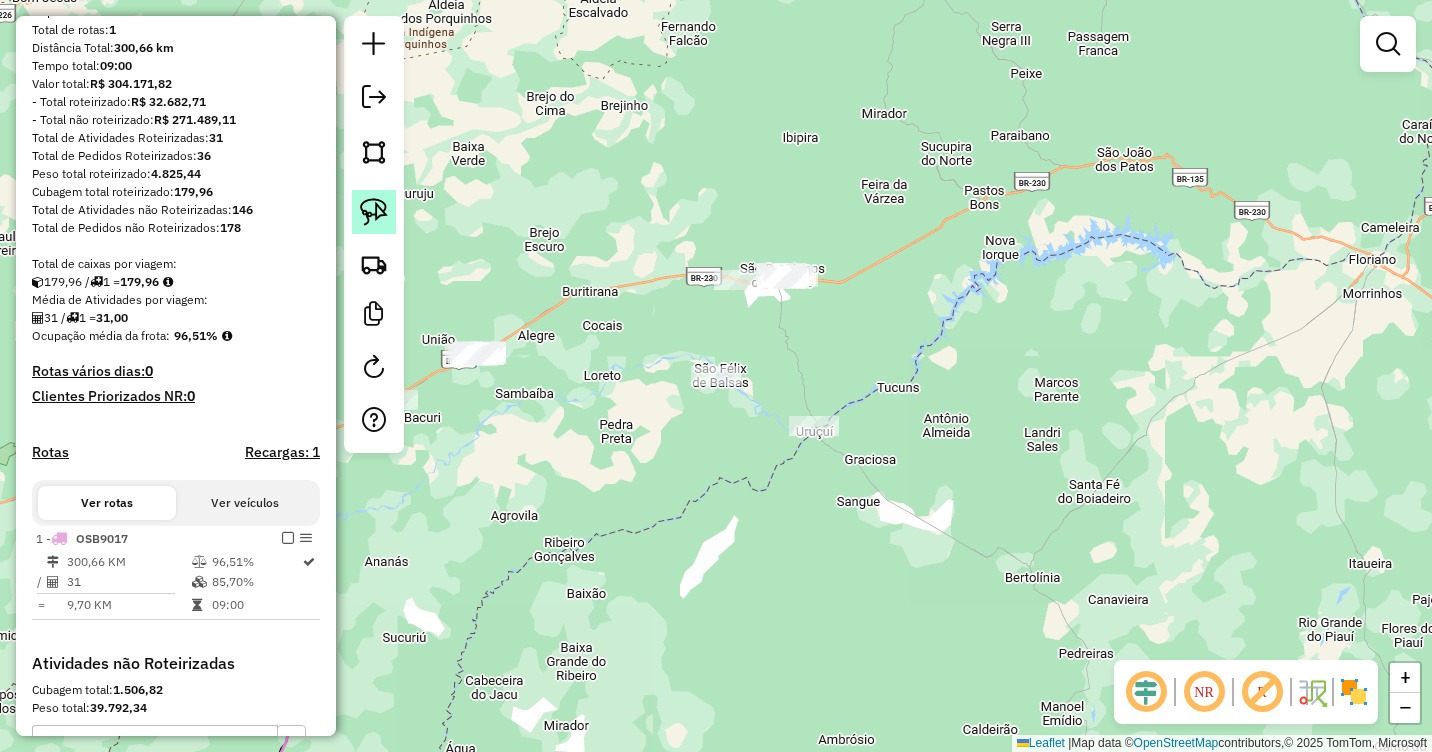 click 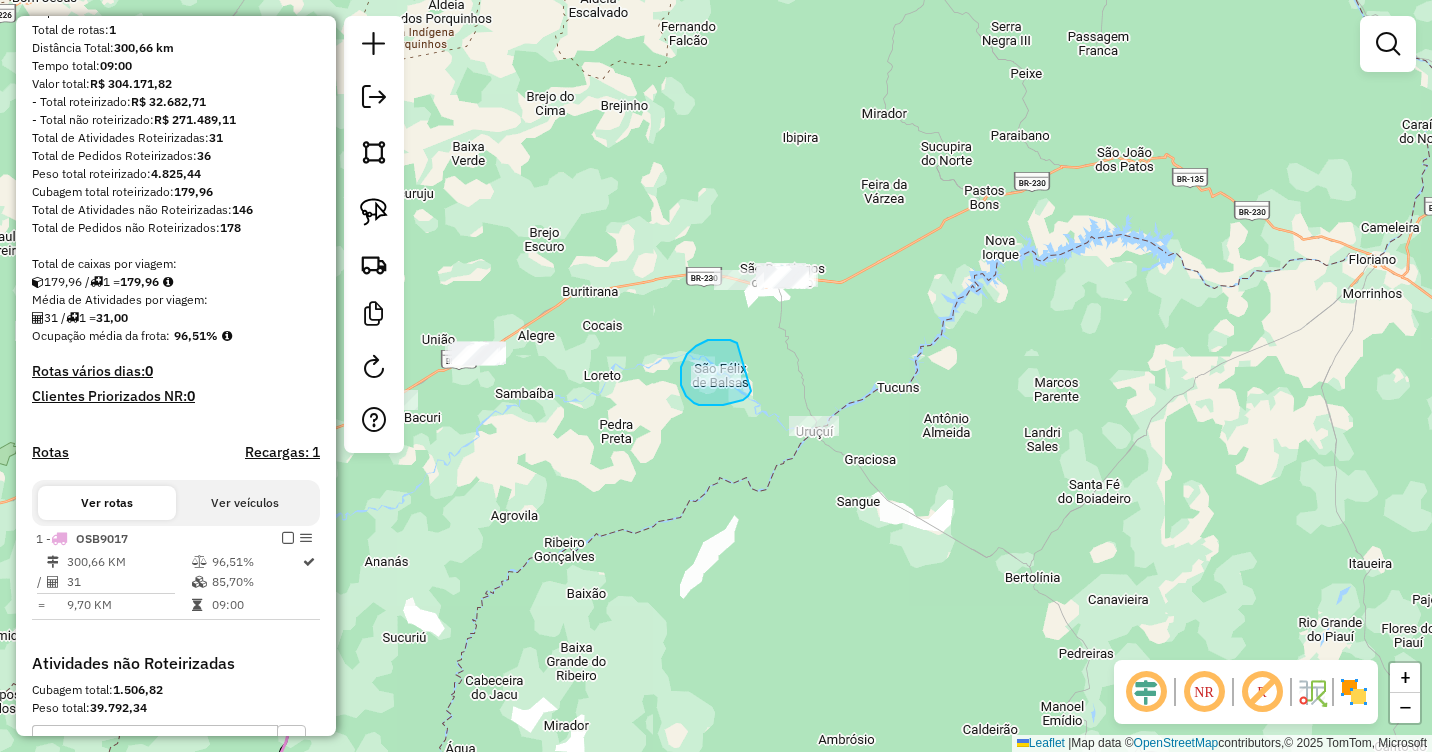drag, startPoint x: 696, startPoint y: 346, endPoint x: 751, endPoint y: 391, distance: 71.063354 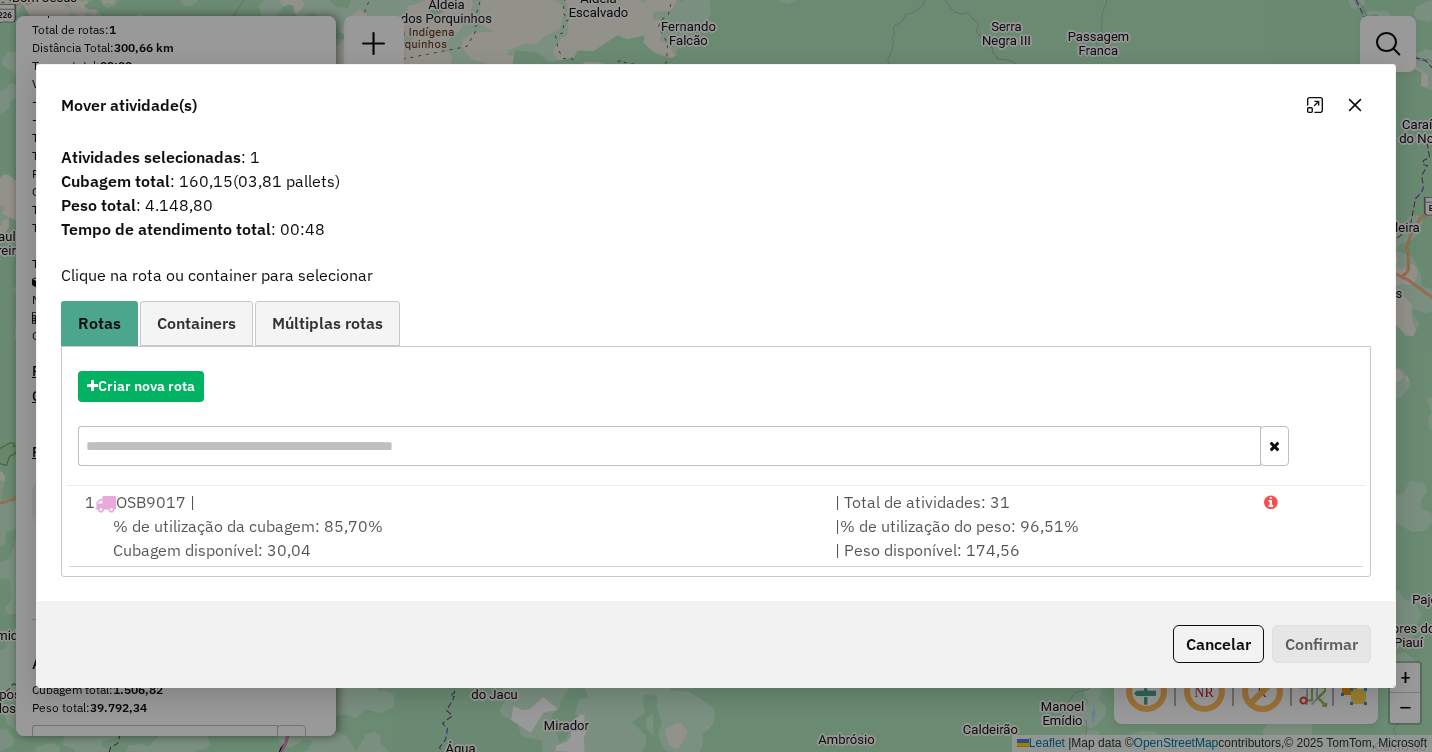 click 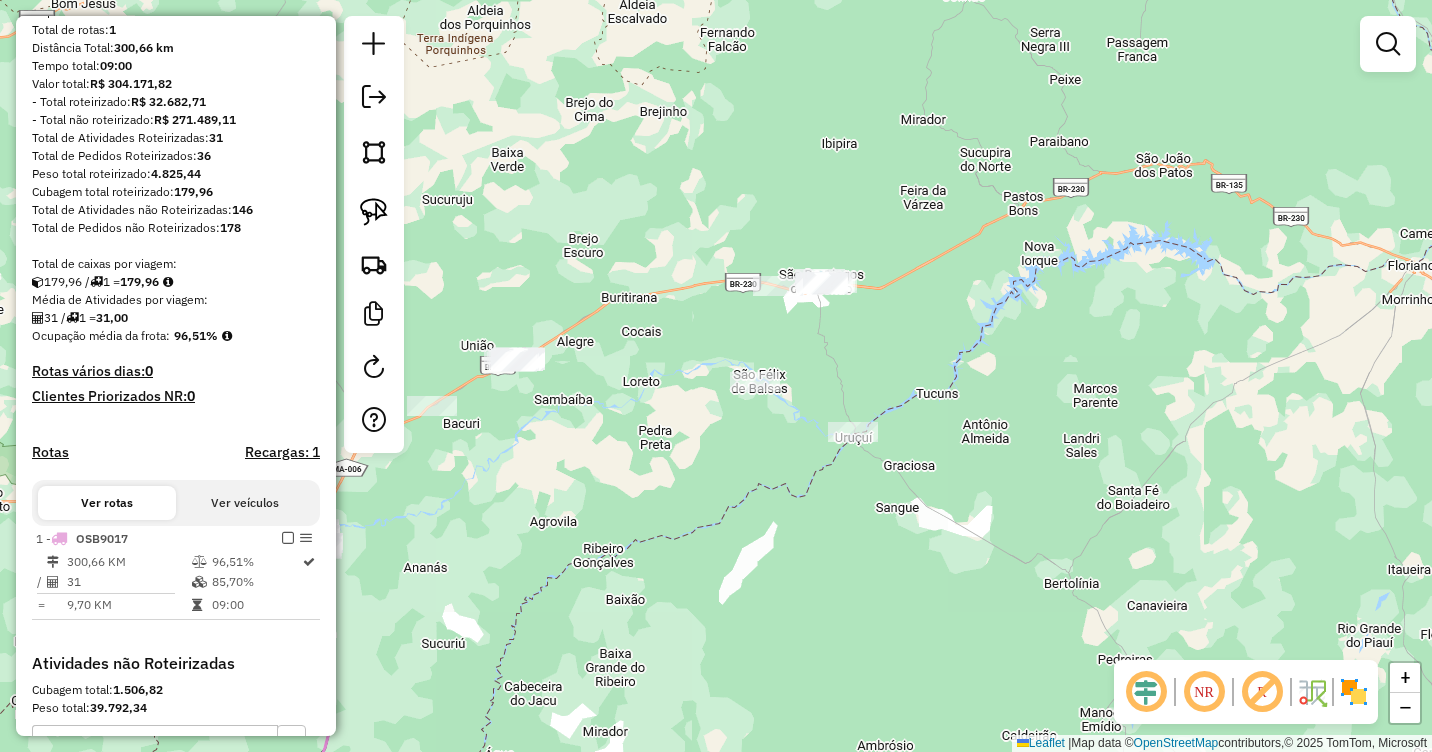 drag, startPoint x: 803, startPoint y: 339, endPoint x: 904, endPoint y: 354, distance: 102.10779 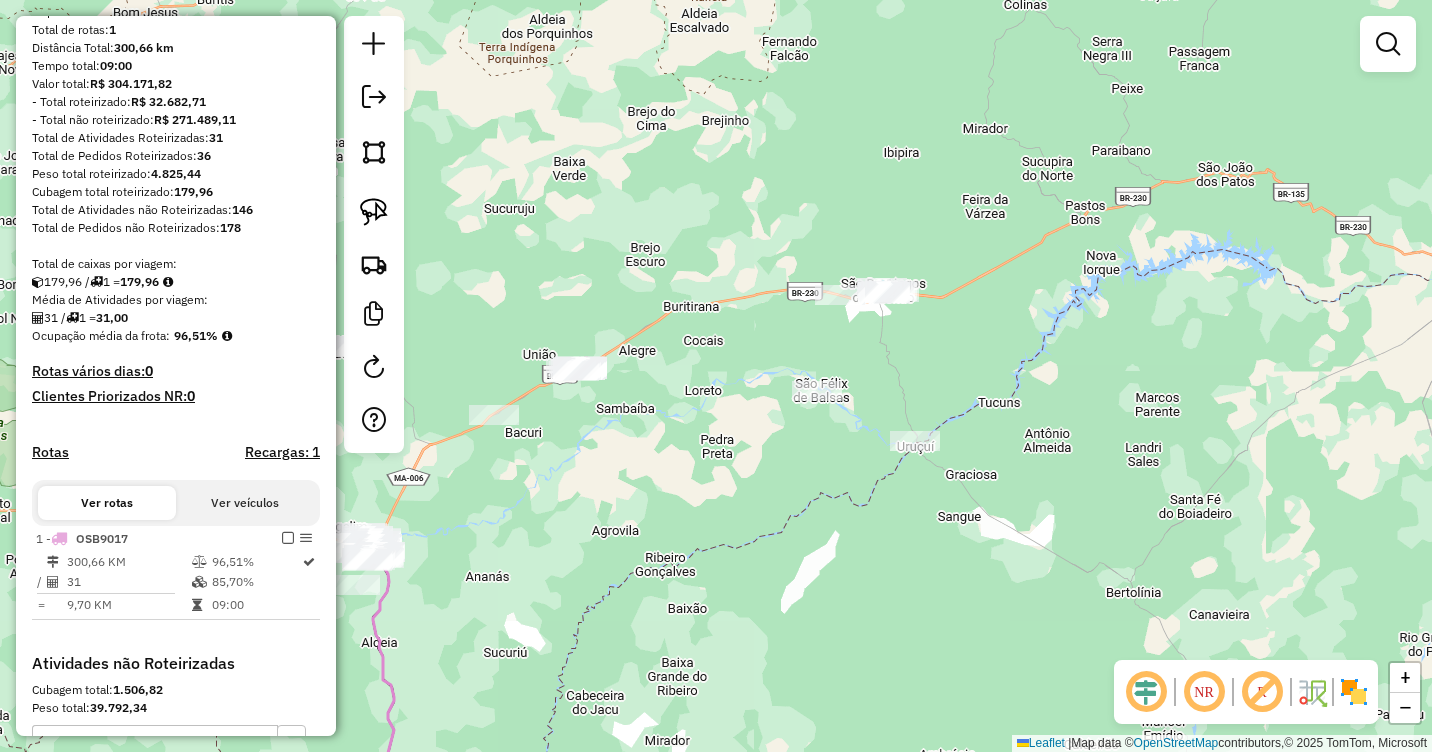 drag, startPoint x: 367, startPoint y: 207, endPoint x: 809, endPoint y: 219, distance: 442.16287 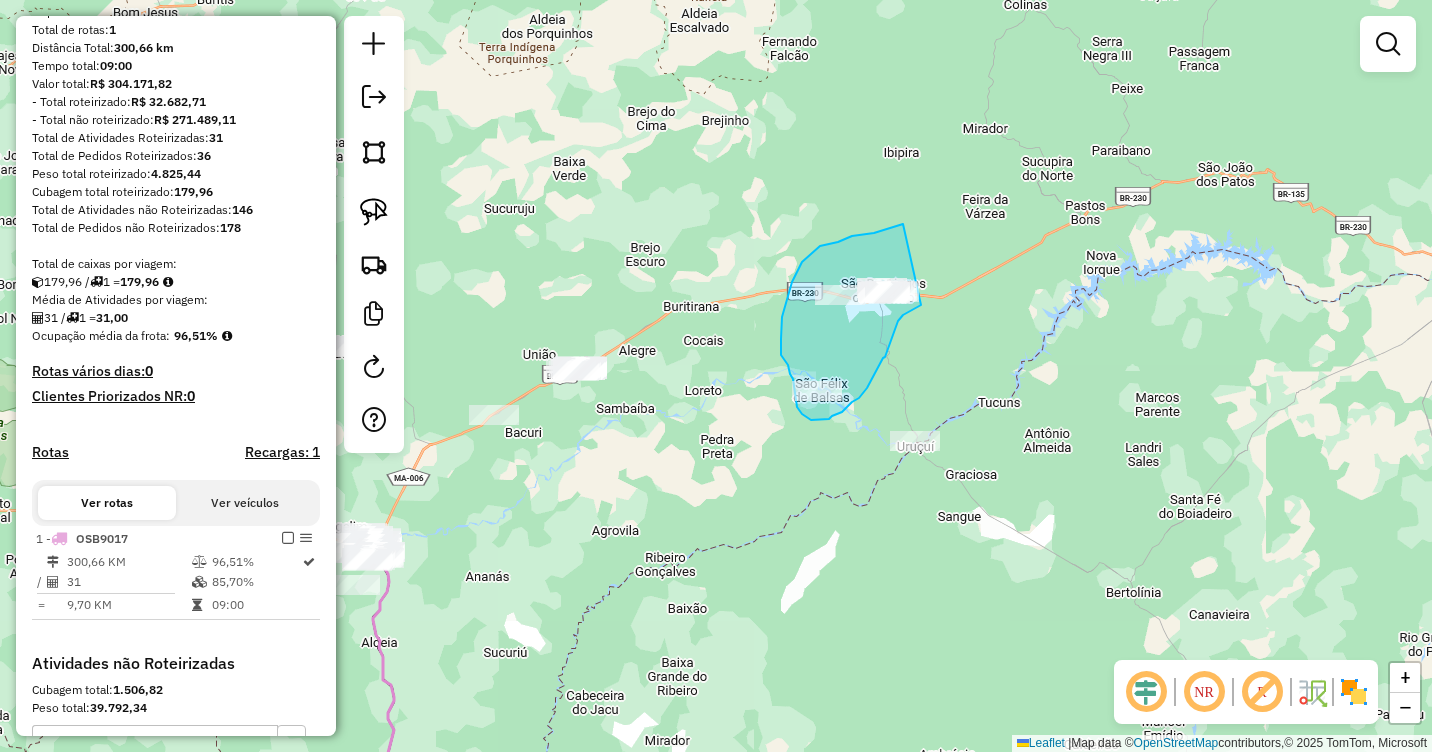 drag, startPoint x: 903, startPoint y: 224, endPoint x: 922, endPoint y: 305, distance: 83.198555 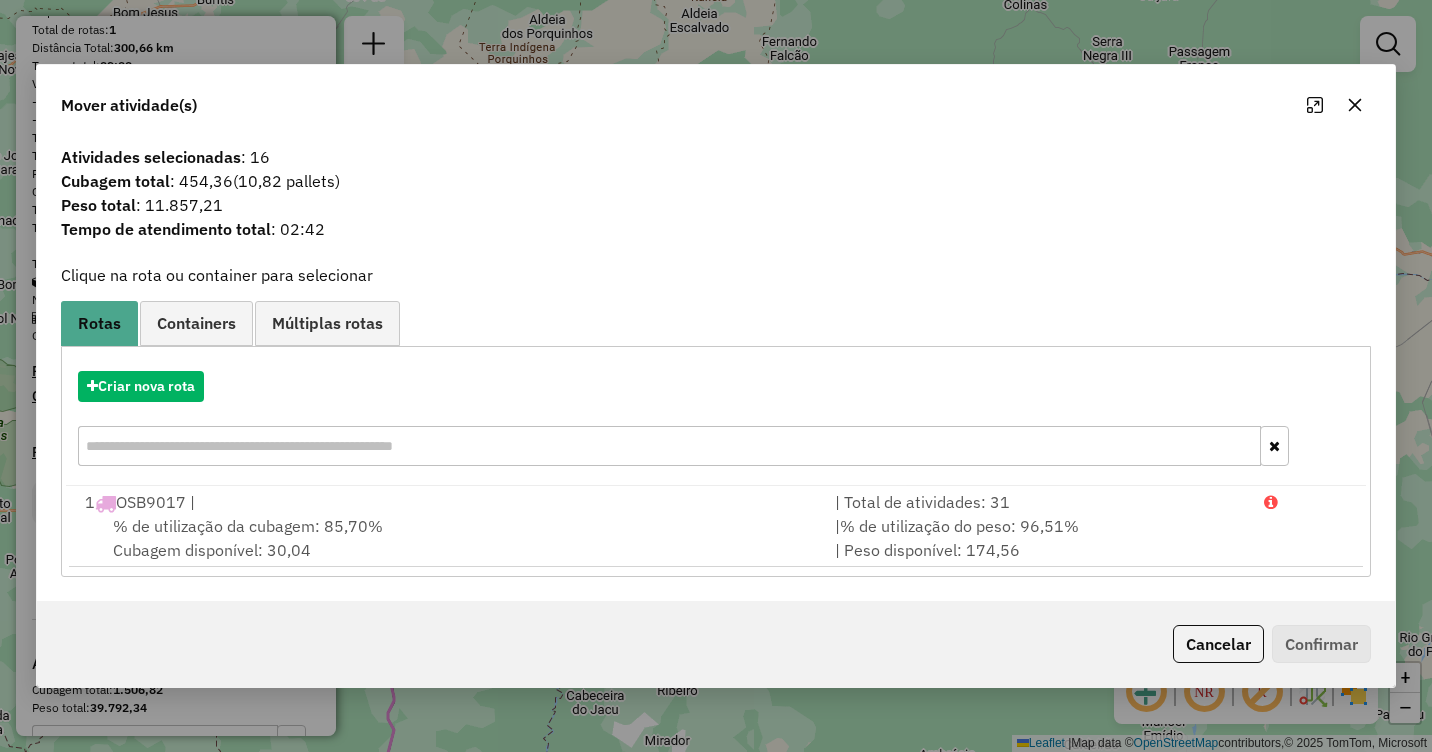 click 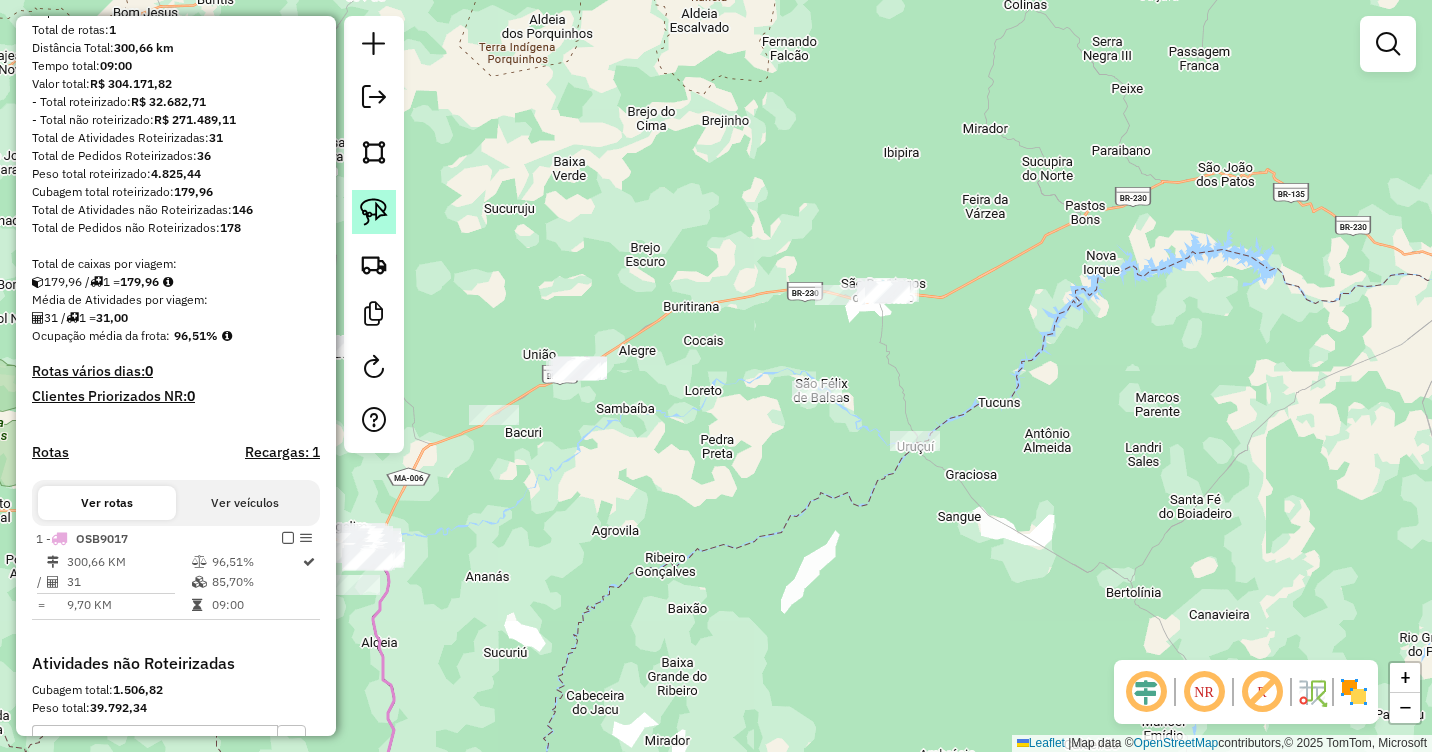 click 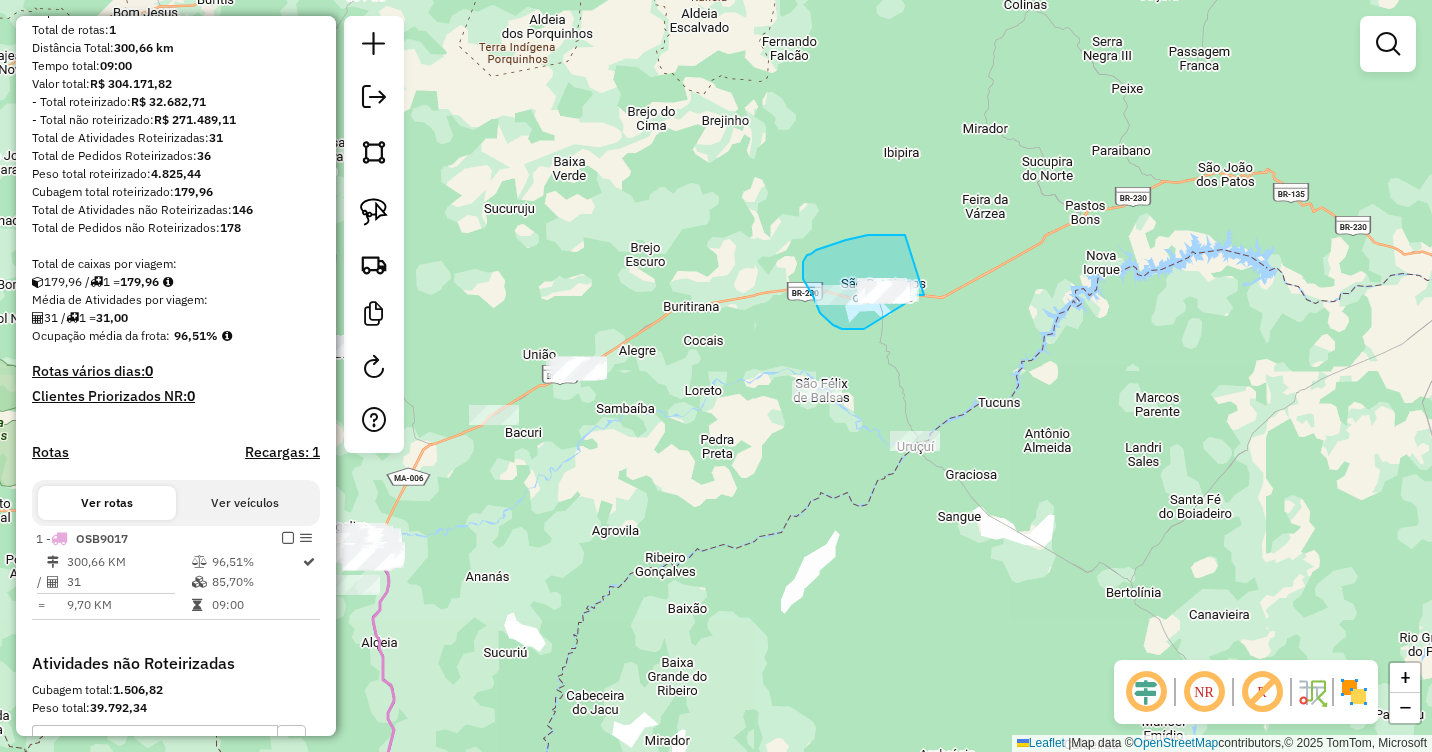 drag, startPoint x: 905, startPoint y: 235, endPoint x: 924, endPoint y: 295, distance: 62.936478 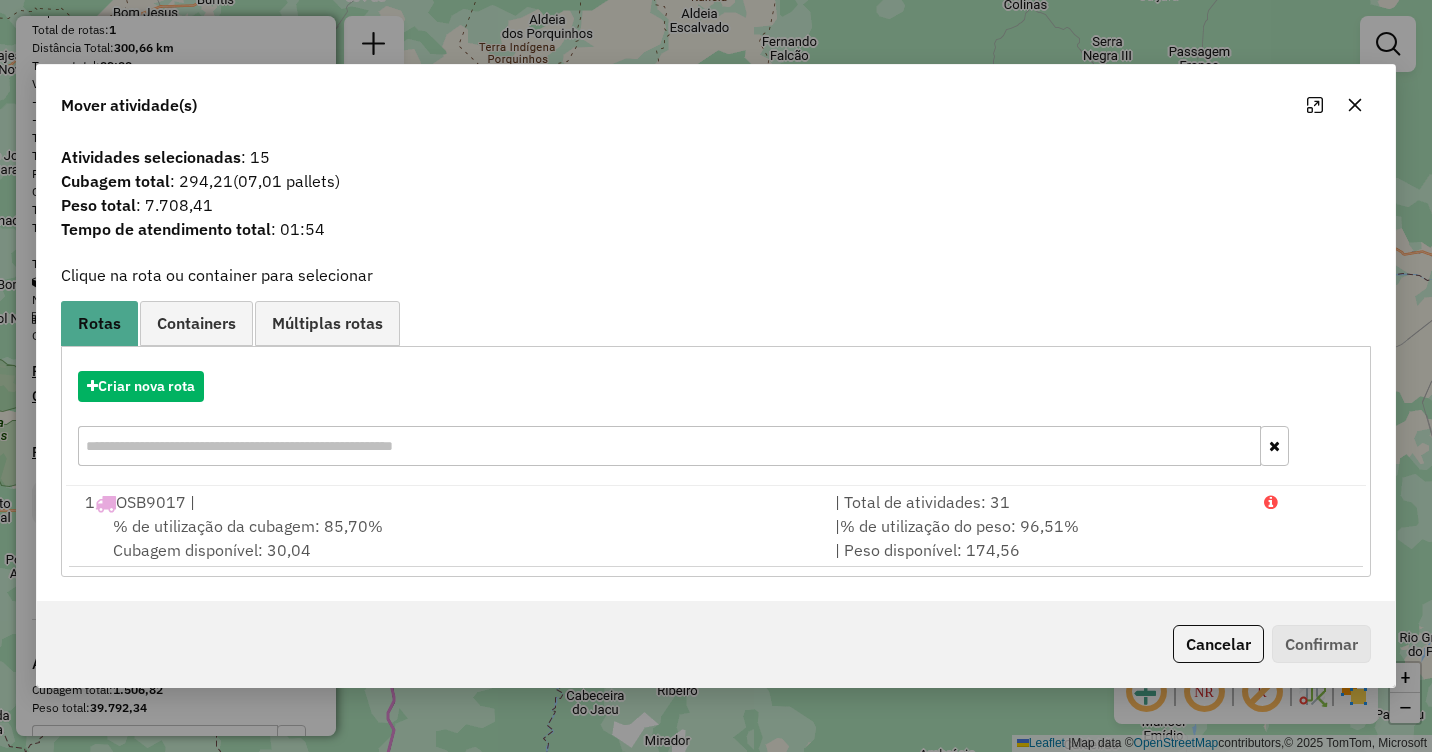 click 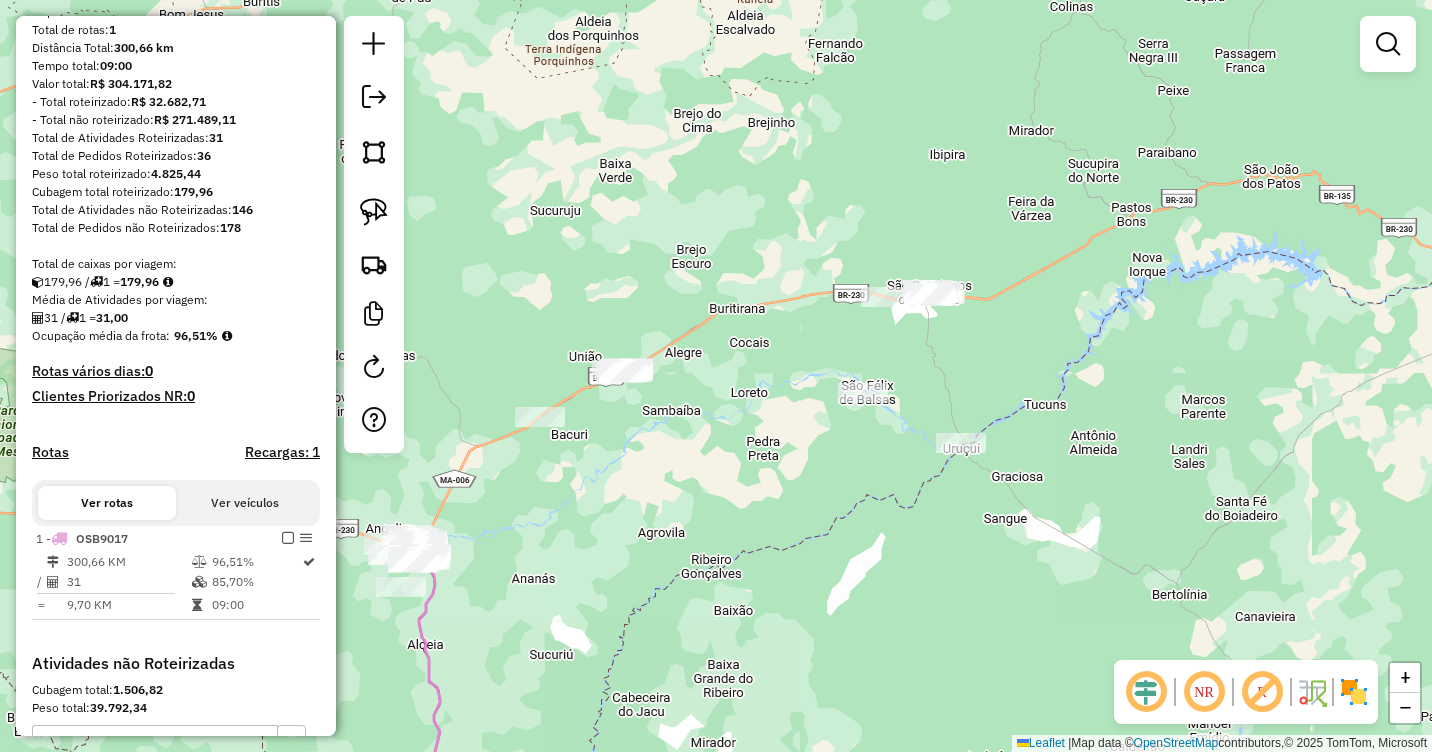 drag, startPoint x: 635, startPoint y: 422, endPoint x: 668, endPoint y: 423, distance: 33.01515 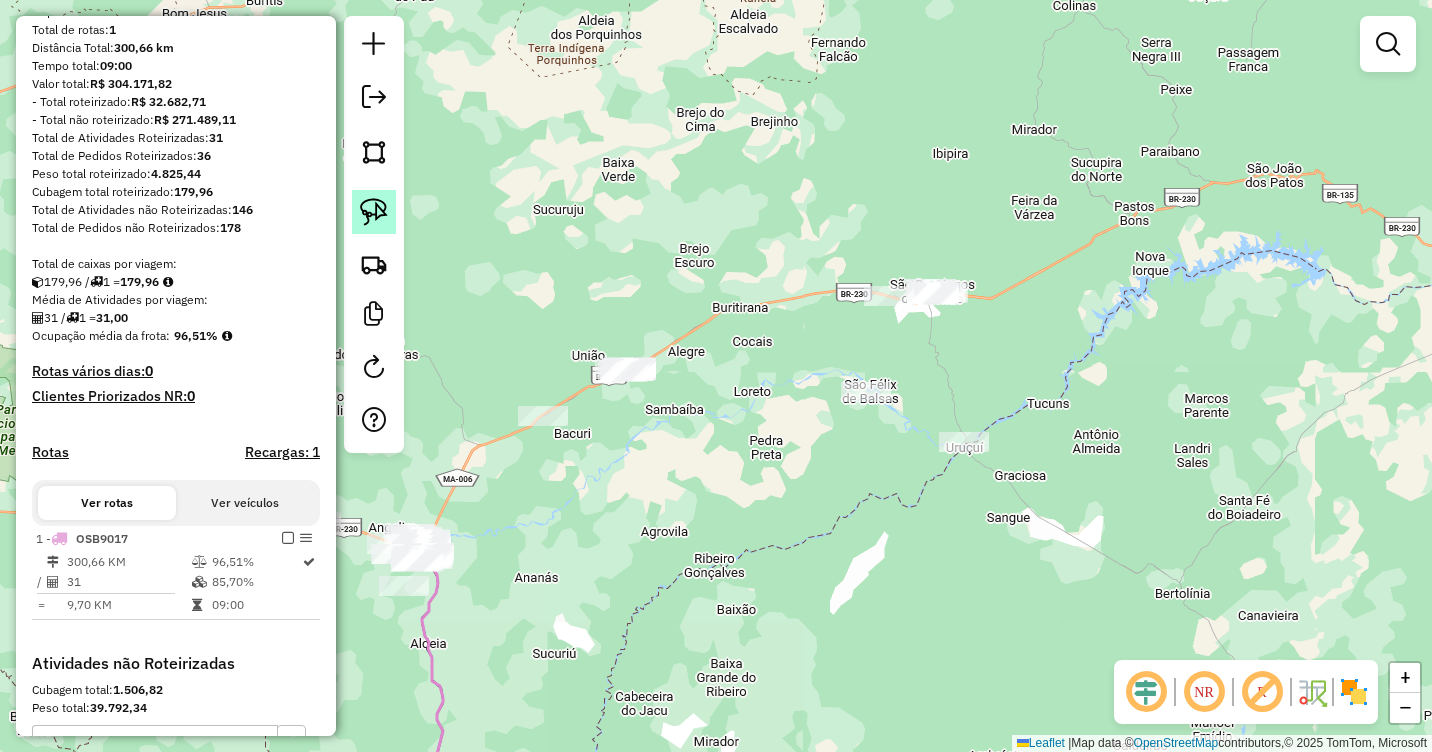 click 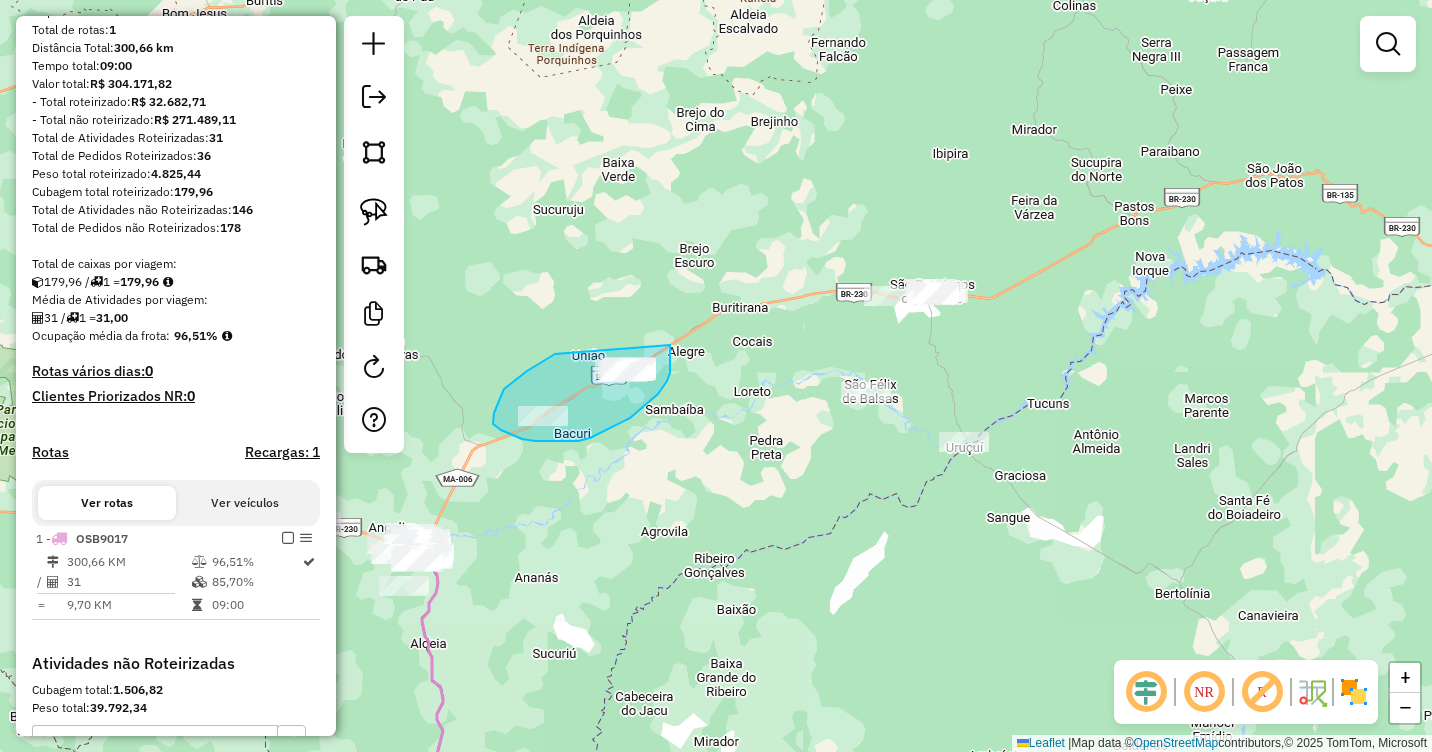 drag, startPoint x: 555, startPoint y: 354, endPoint x: 670, endPoint y: 345, distance: 115.35164 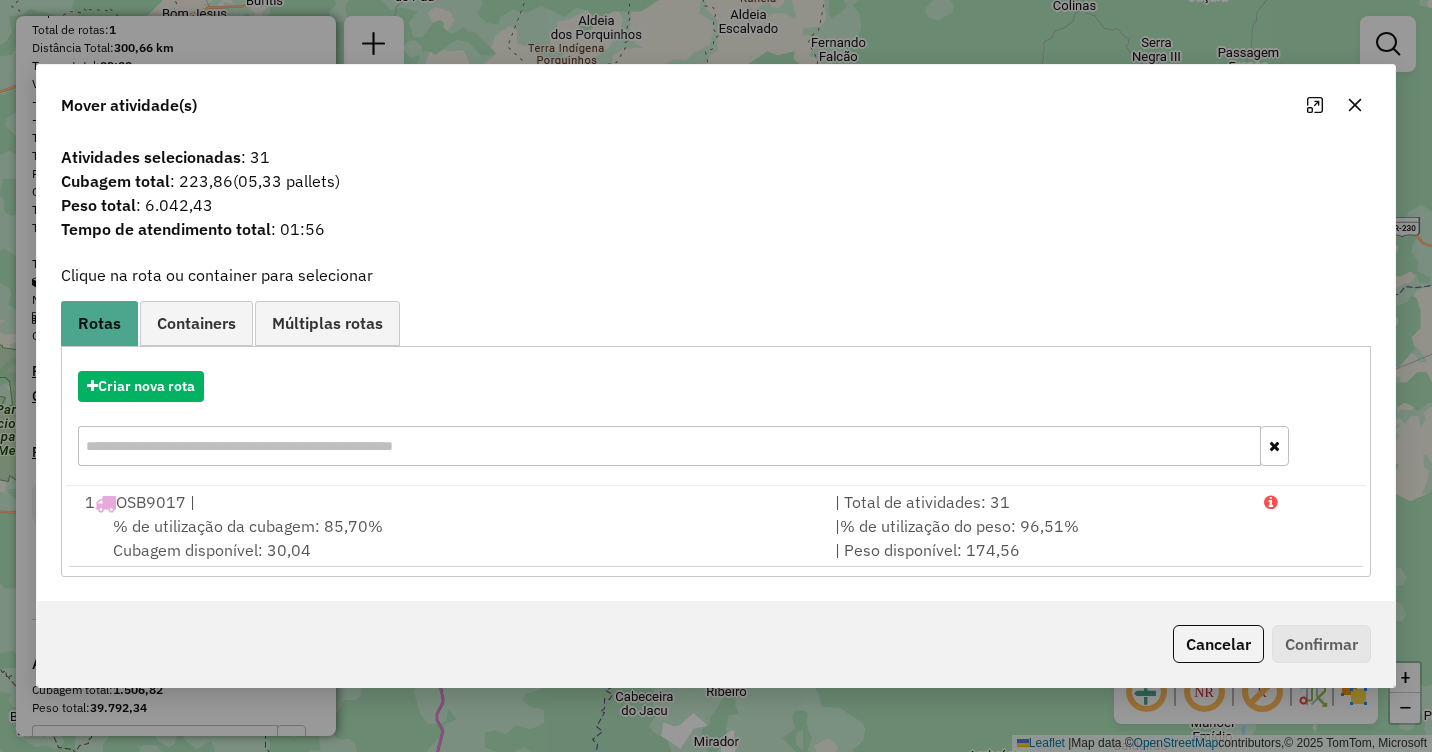 click 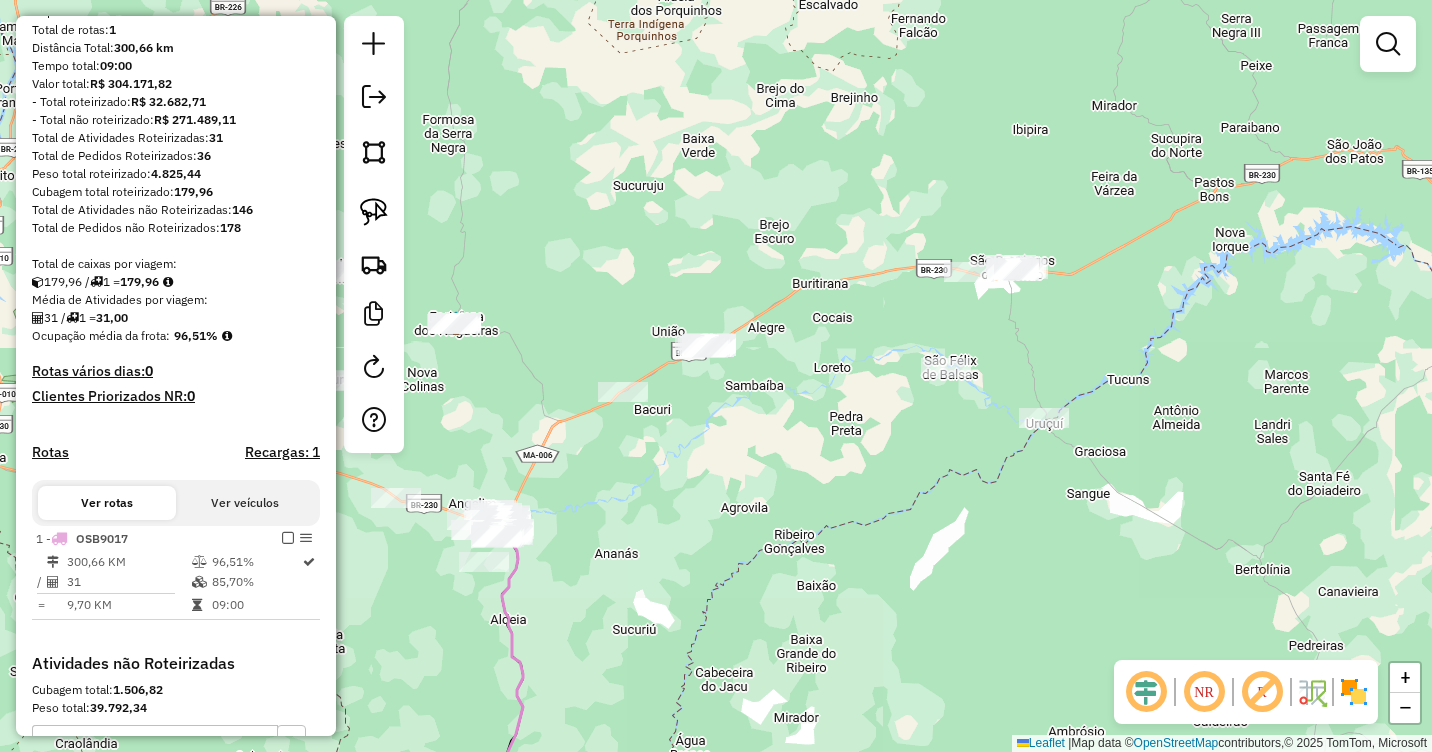 drag, startPoint x: 683, startPoint y: 436, endPoint x: 763, endPoint y: 412, distance: 83.52245 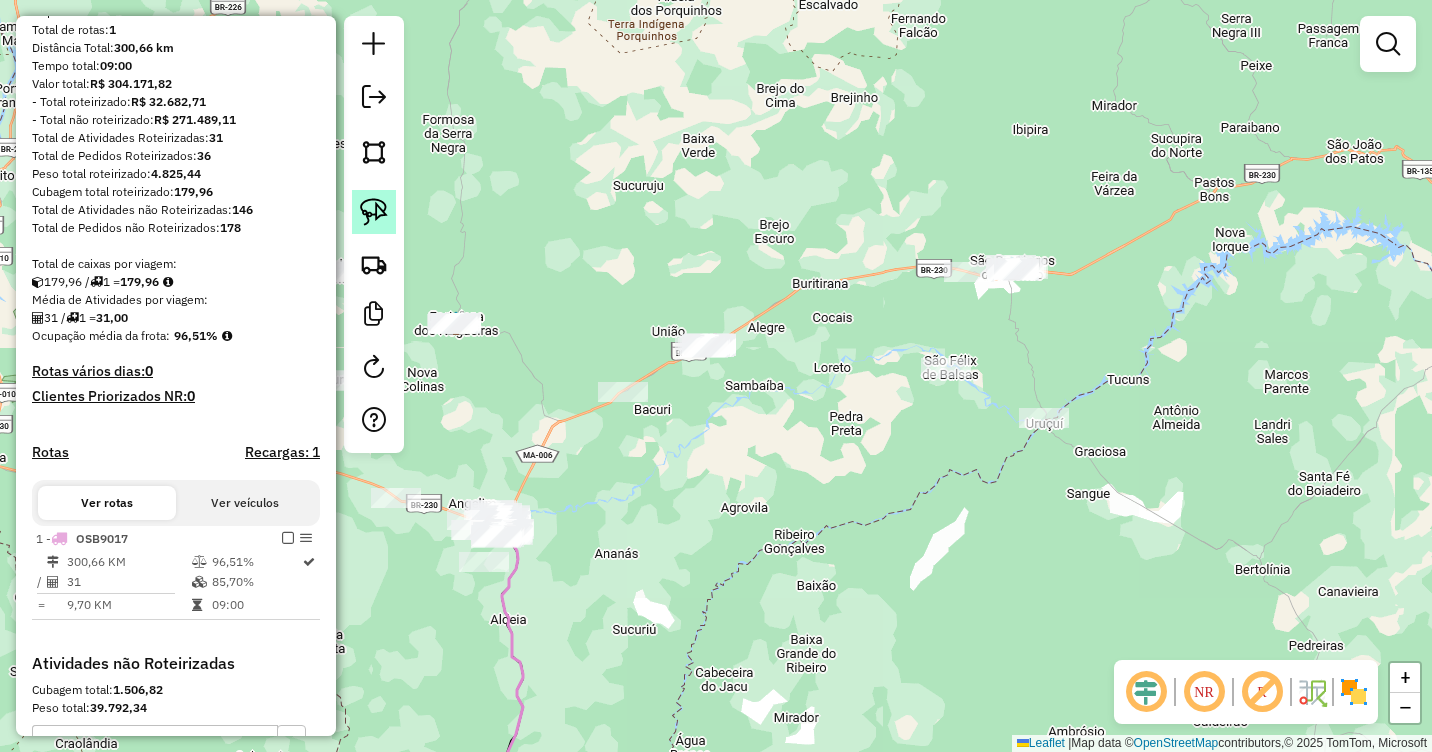 click 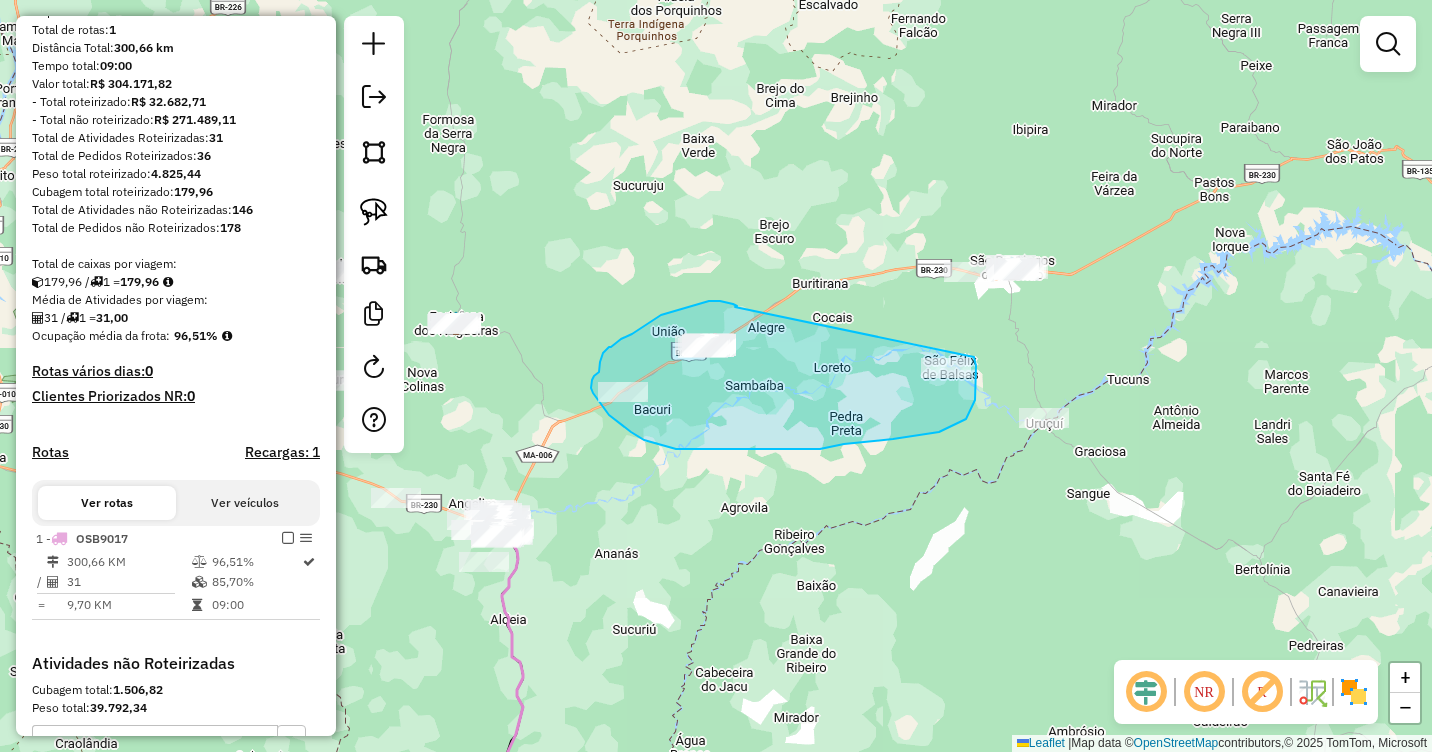 drag, startPoint x: 735, startPoint y: 307, endPoint x: 971, endPoint y: 353, distance: 240.44125 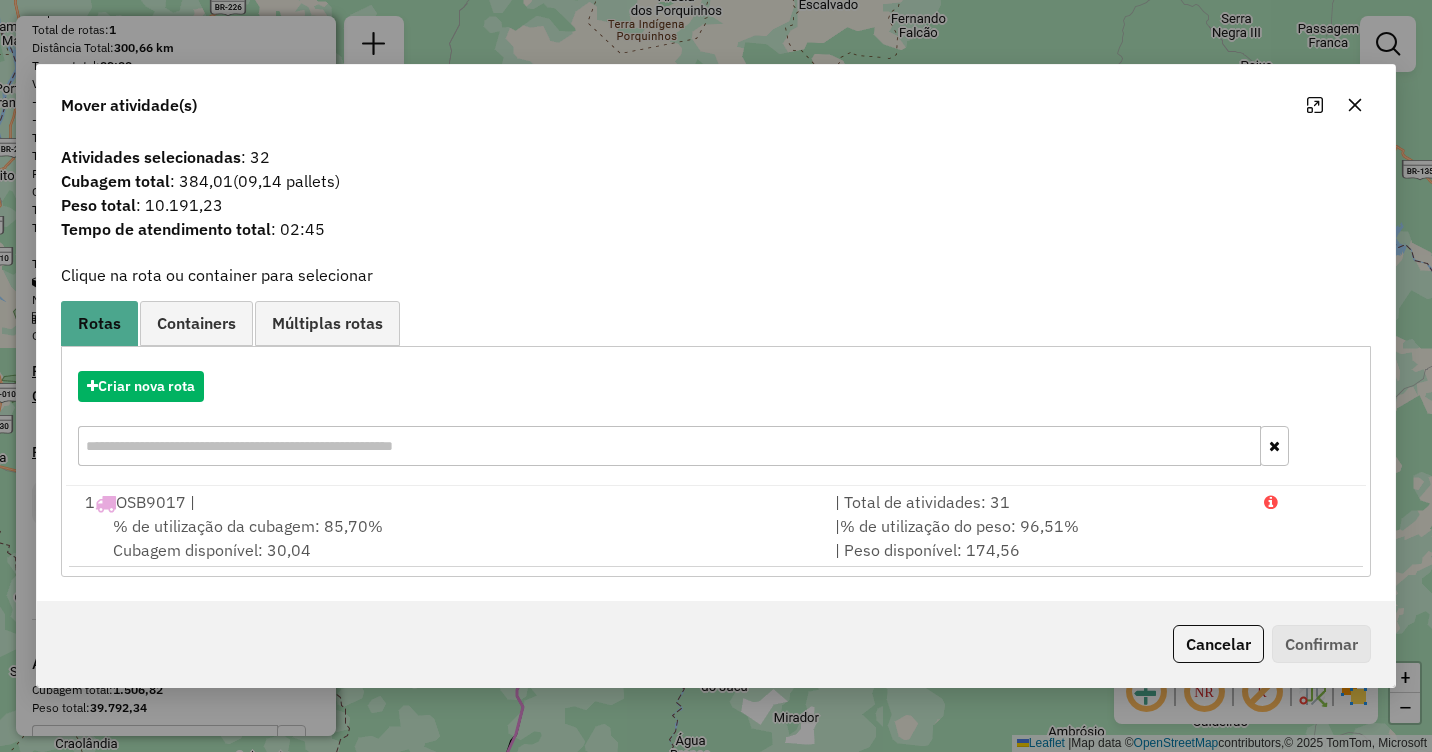 click 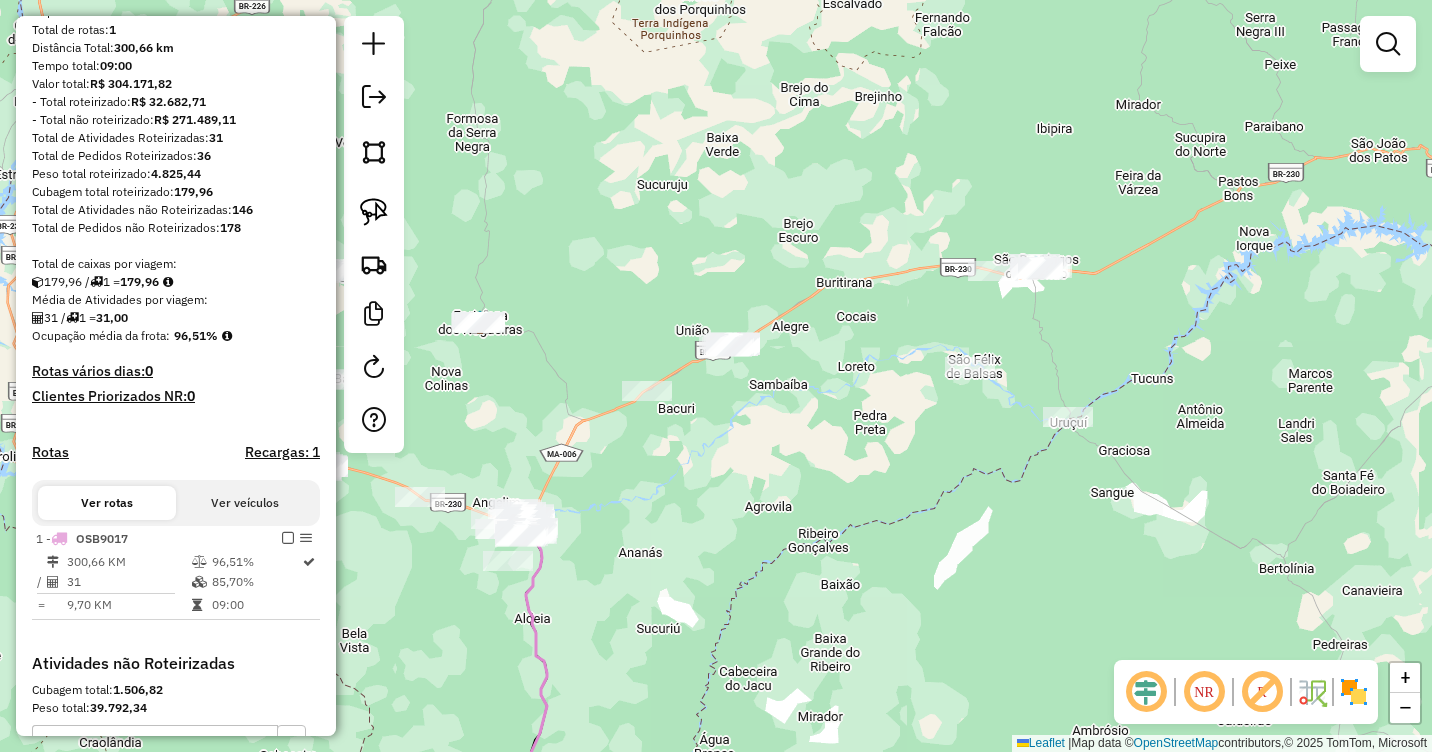 drag, startPoint x: 1030, startPoint y: 332, endPoint x: 1054, endPoint y: 332, distance: 24 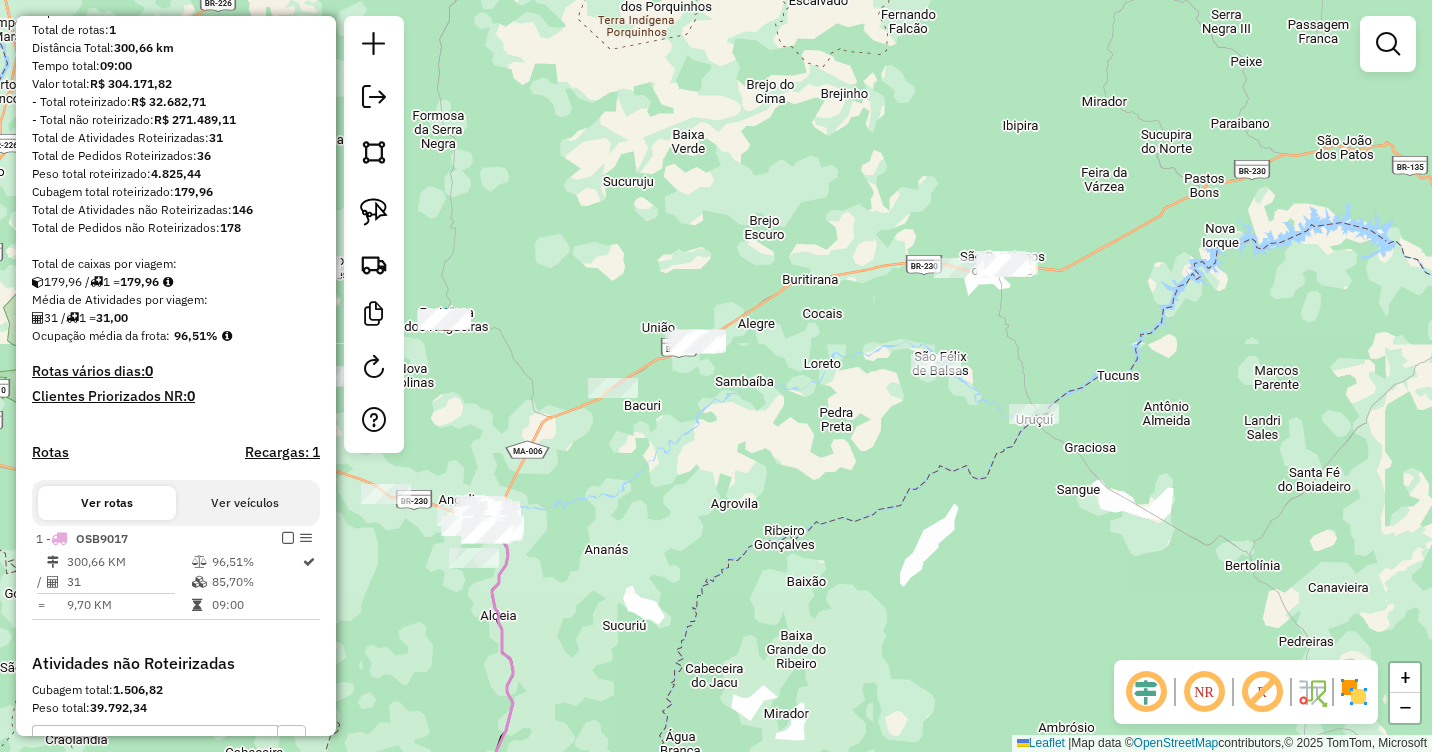 drag, startPoint x: 1001, startPoint y: 326, endPoint x: 961, endPoint y: 325, distance: 40.012497 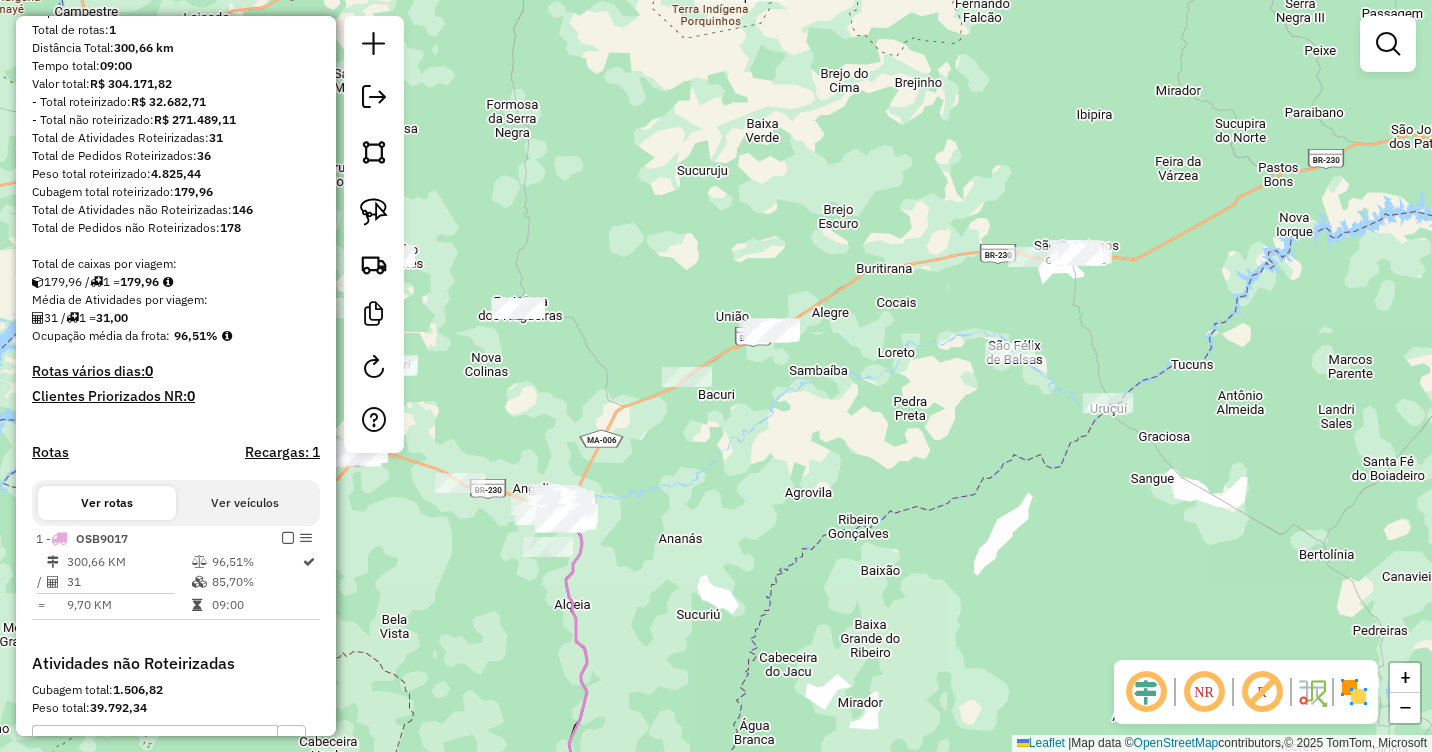 drag, startPoint x: 839, startPoint y: 312, endPoint x: 923, endPoint y: 298, distance: 85.158676 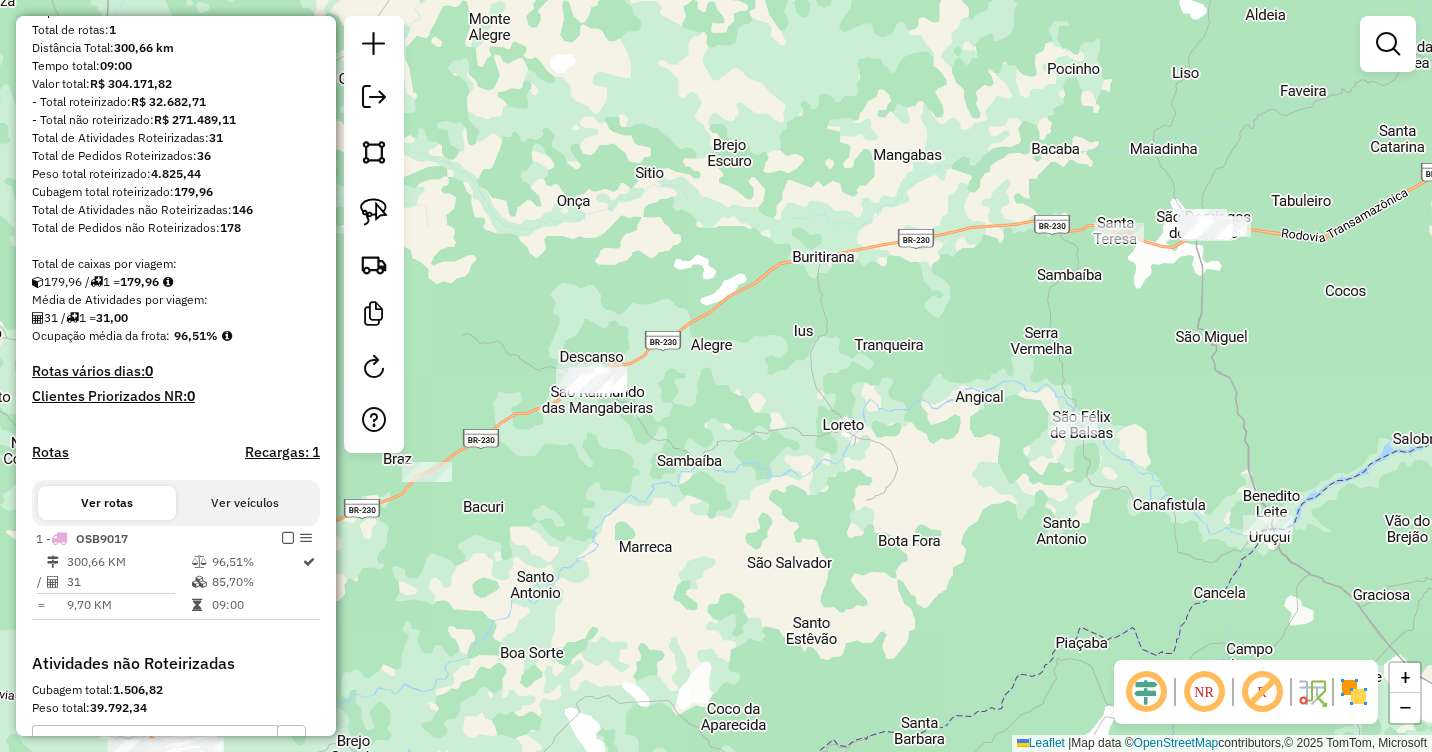 drag, startPoint x: 961, startPoint y: 302, endPoint x: 1069, endPoint y: 293, distance: 108.37435 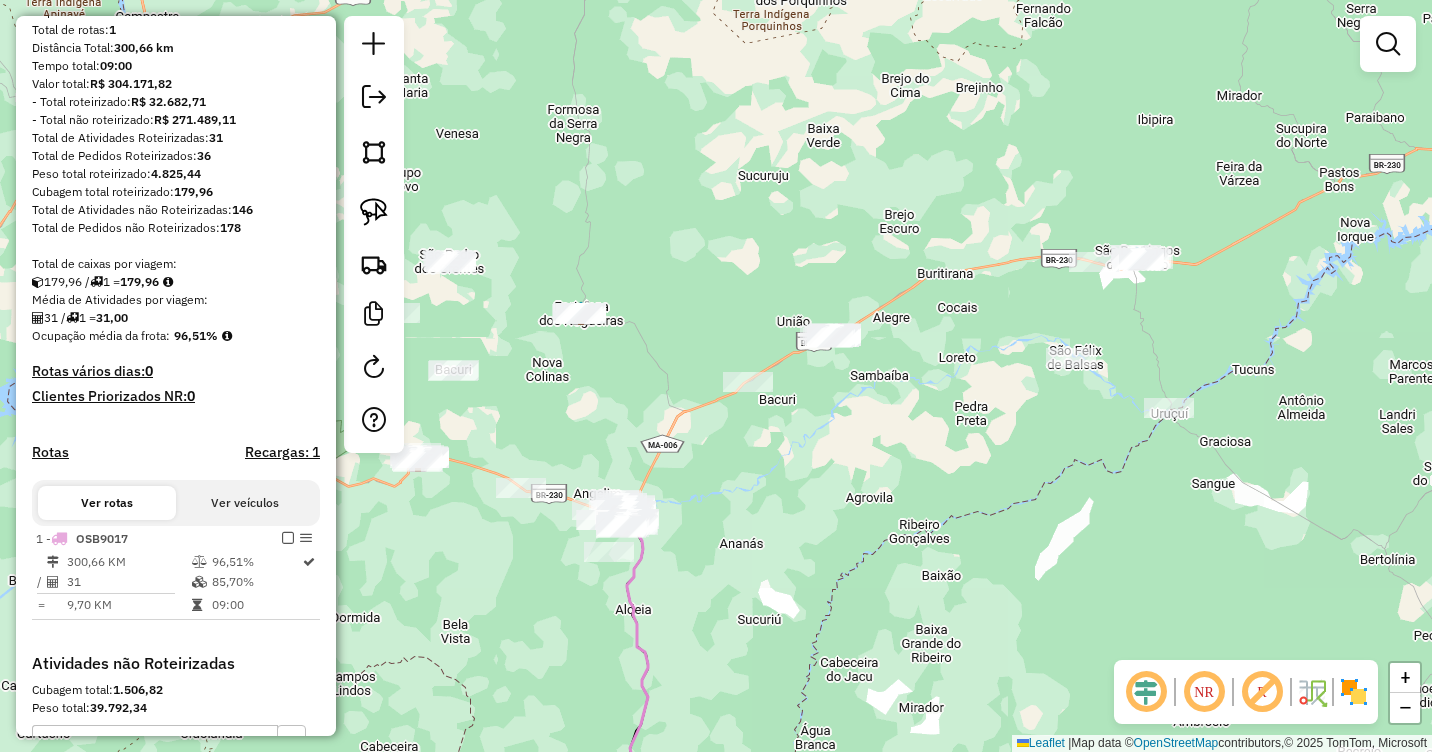 drag, startPoint x: 1222, startPoint y: 291, endPoint x: 1118, endPoint y: 312, distance: 106.09901 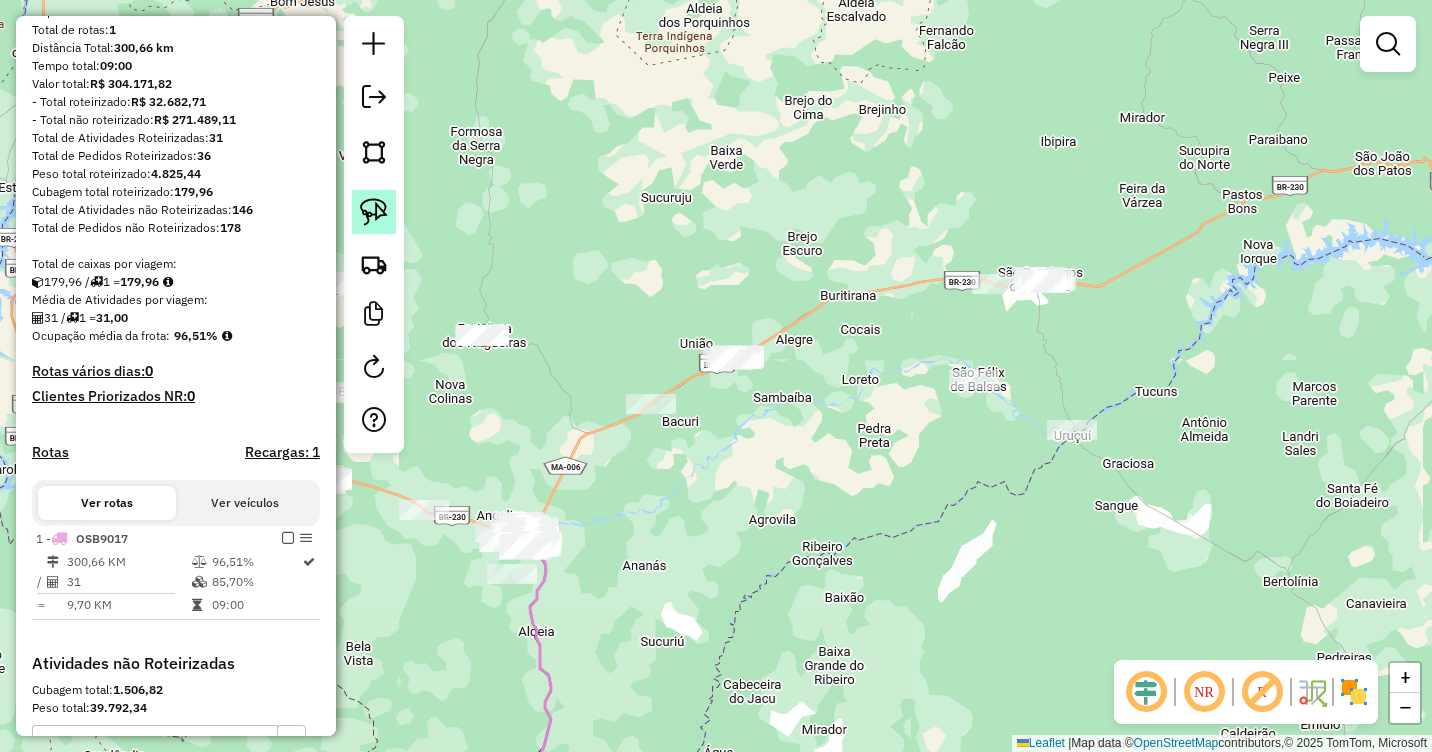 click 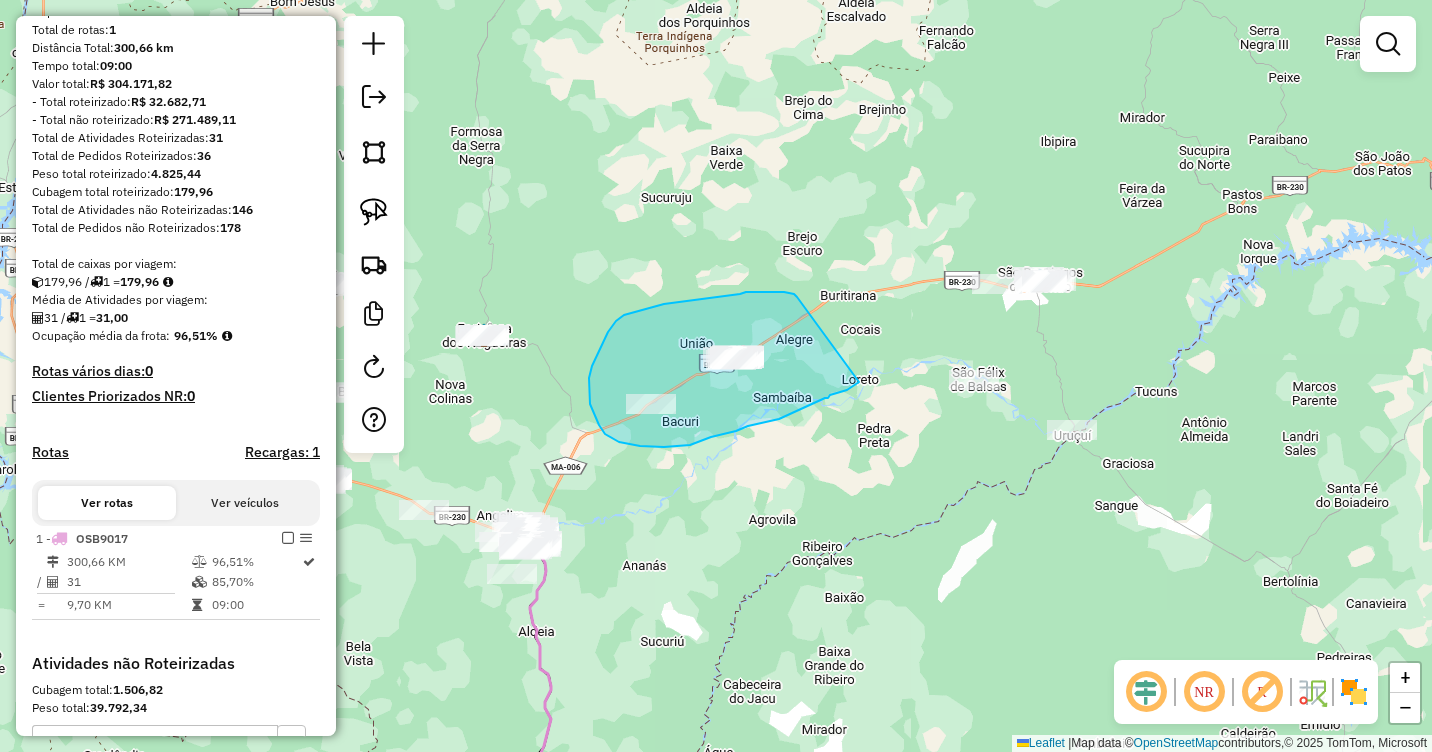 drag, startPoint x: 797, startPoint y: 297, endPoint x: 859, endPoint y: 382, distance: 105.20931 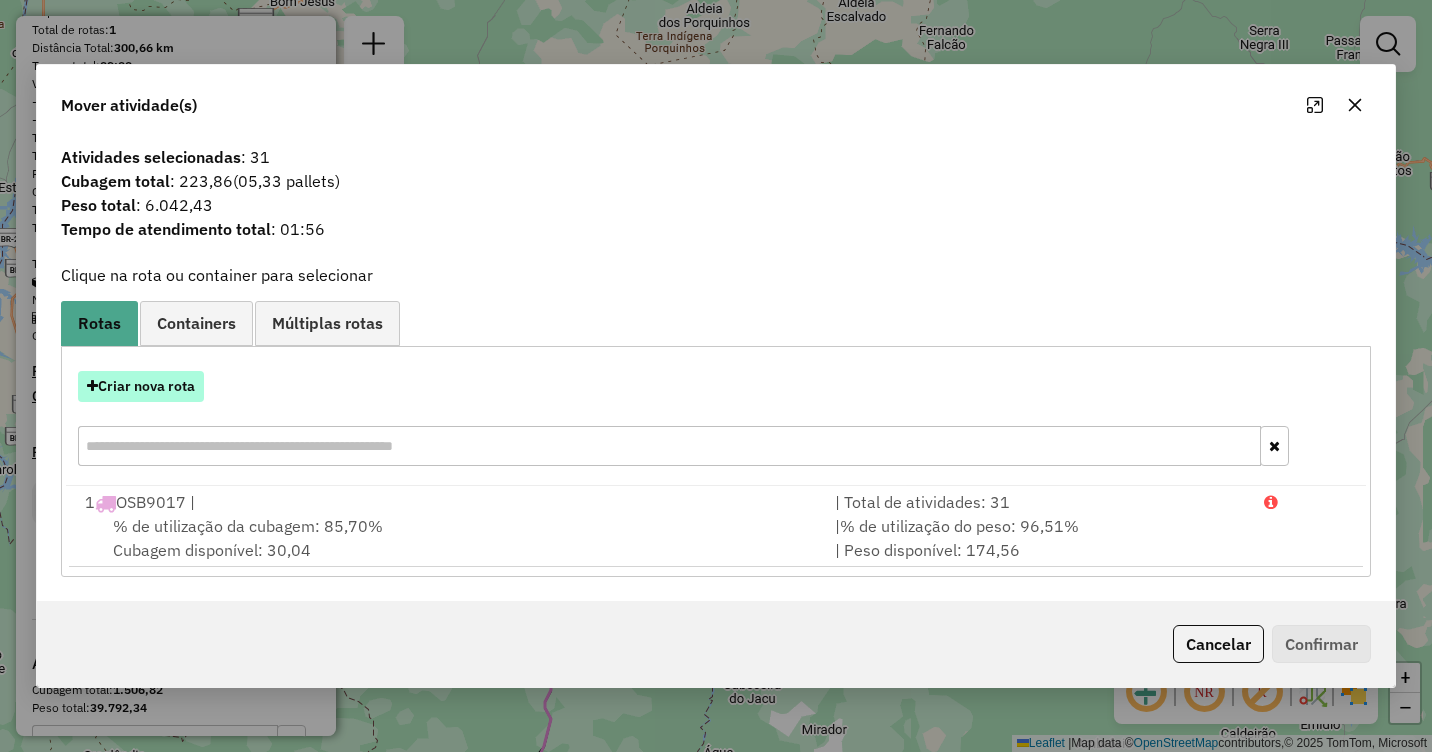 click on "Criar nova rota" at bounding box center [141, 386] 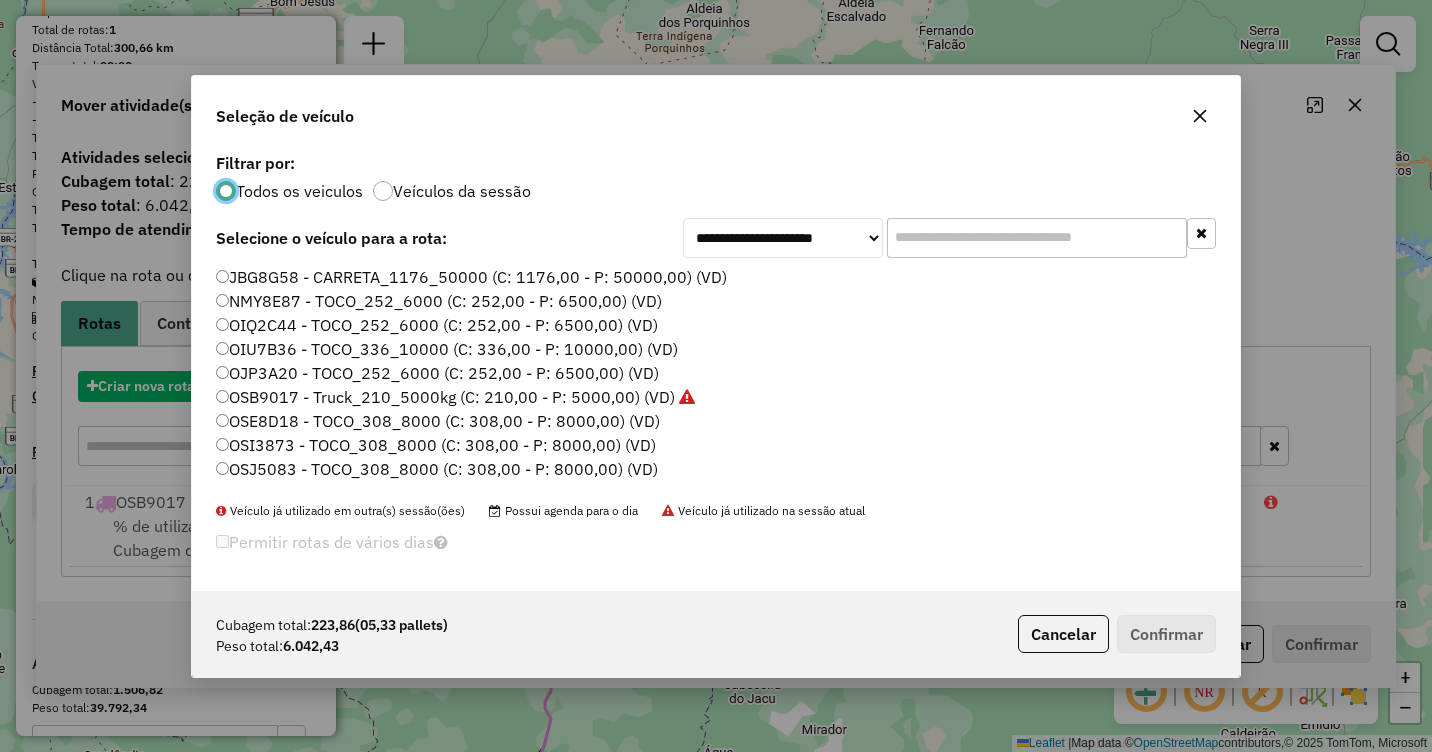 scroll, scrollTop: 11, scrollLeft: 6, axis: both 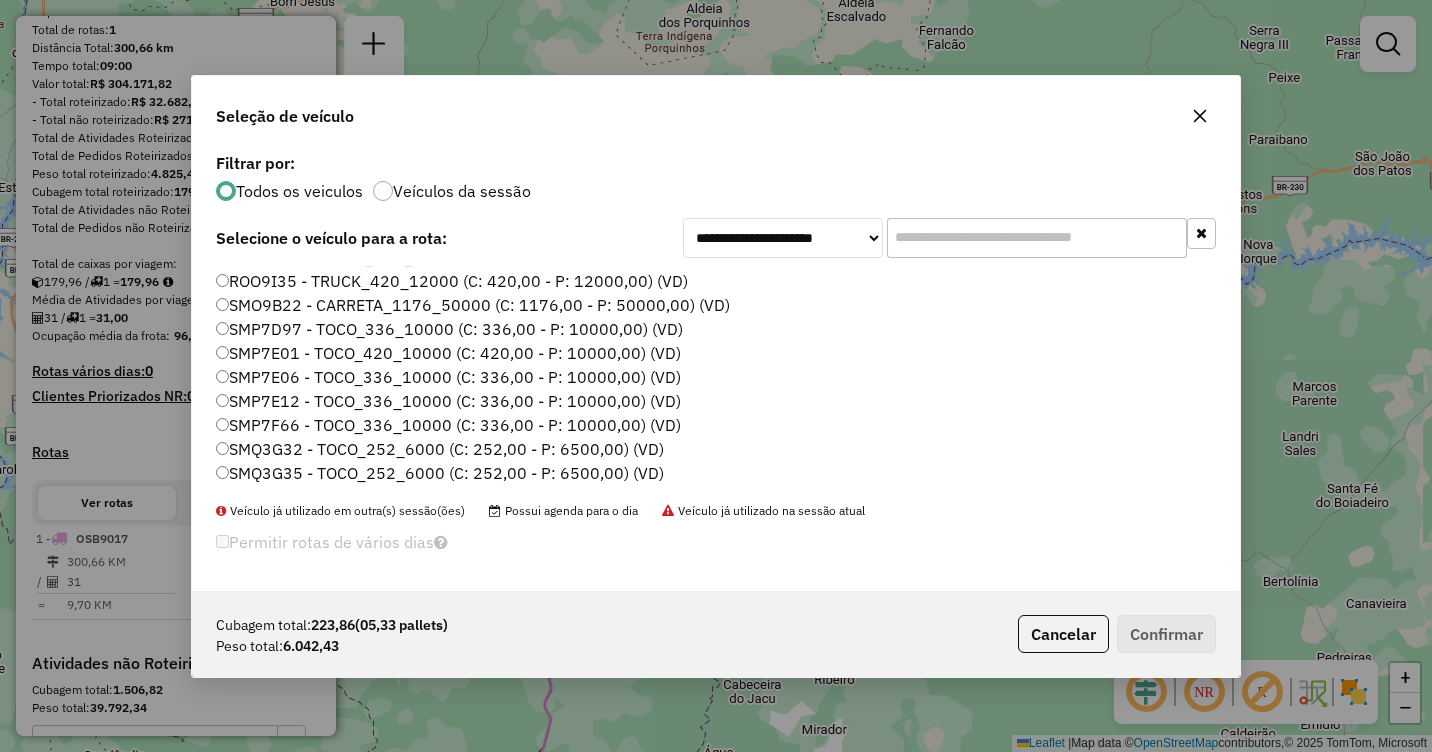 click on "SMP7F66 - TOCO_336_10000 (C: 336,00 - P: 10000,00) (VD)" 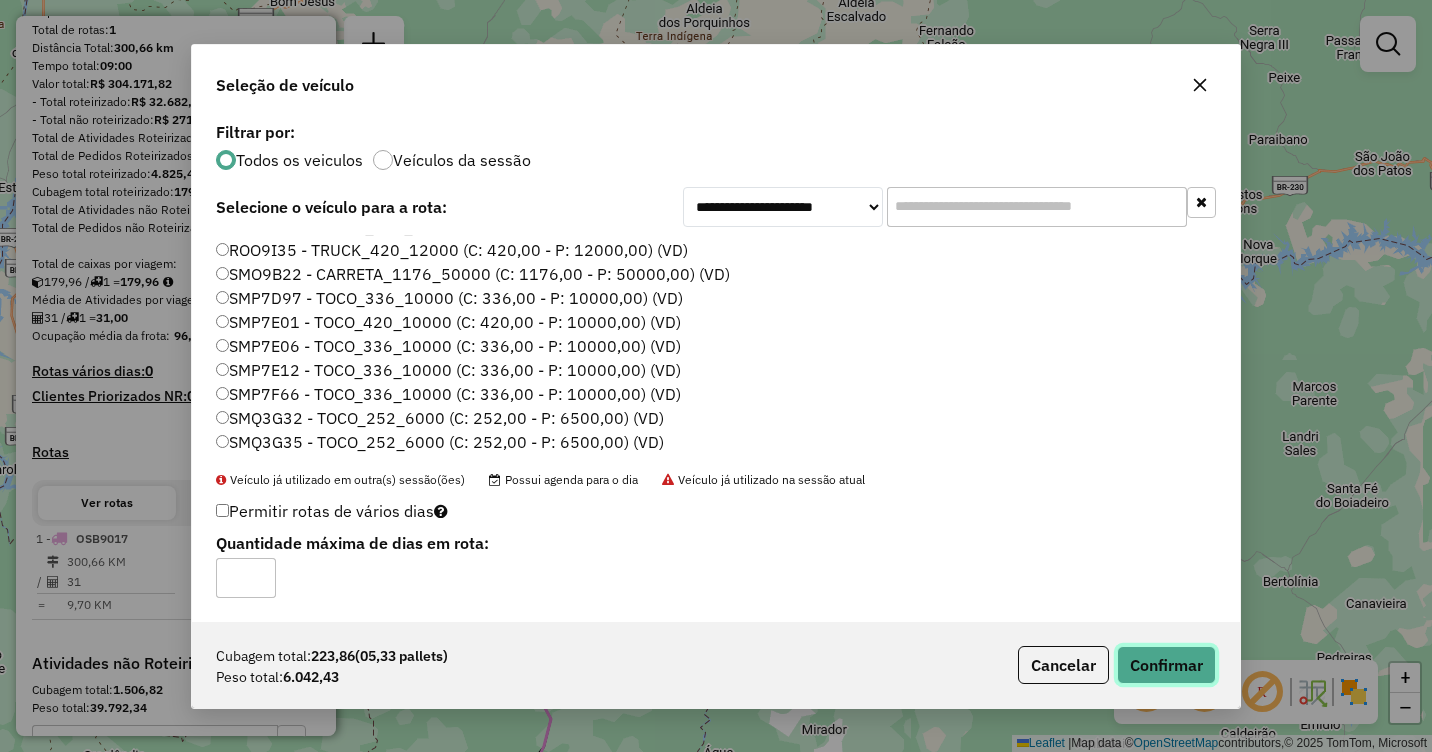 click on "Confirmar" 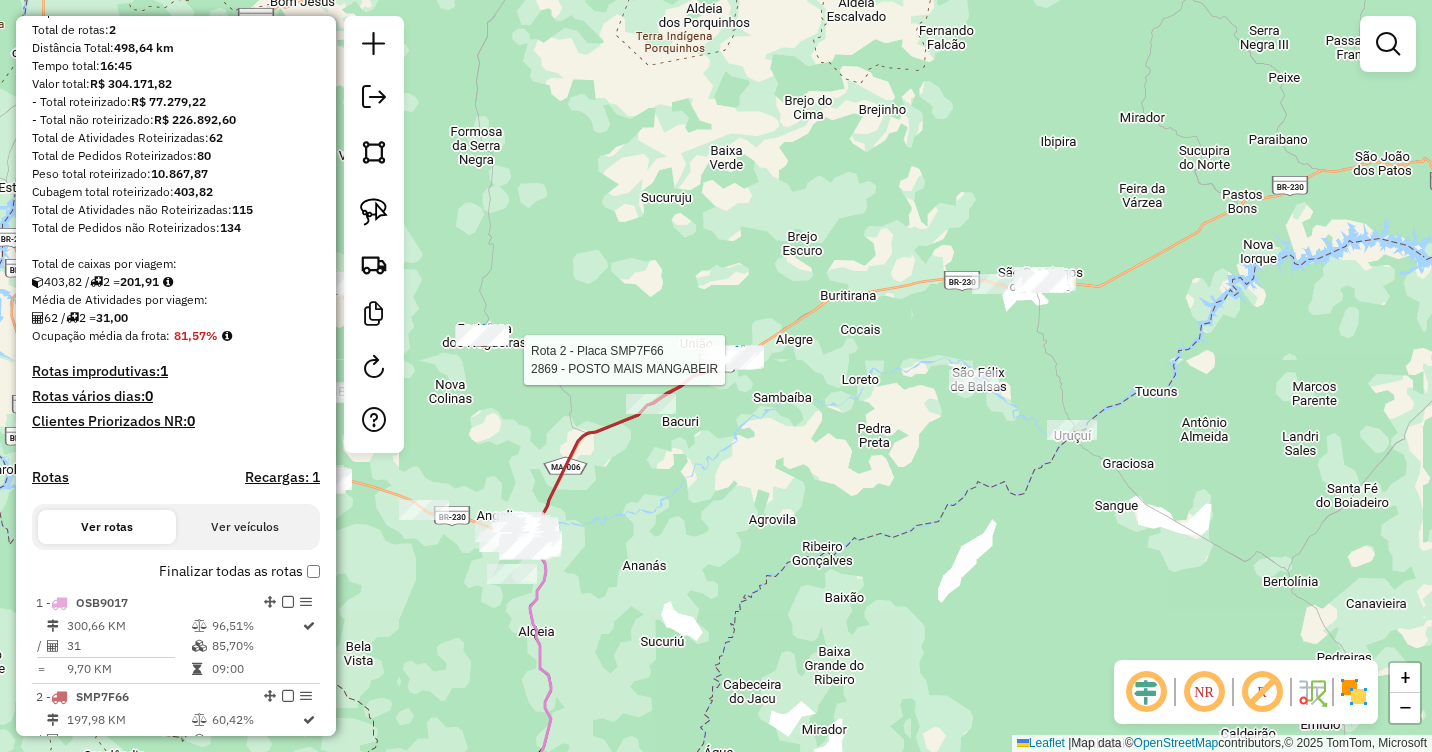 select on "**********" 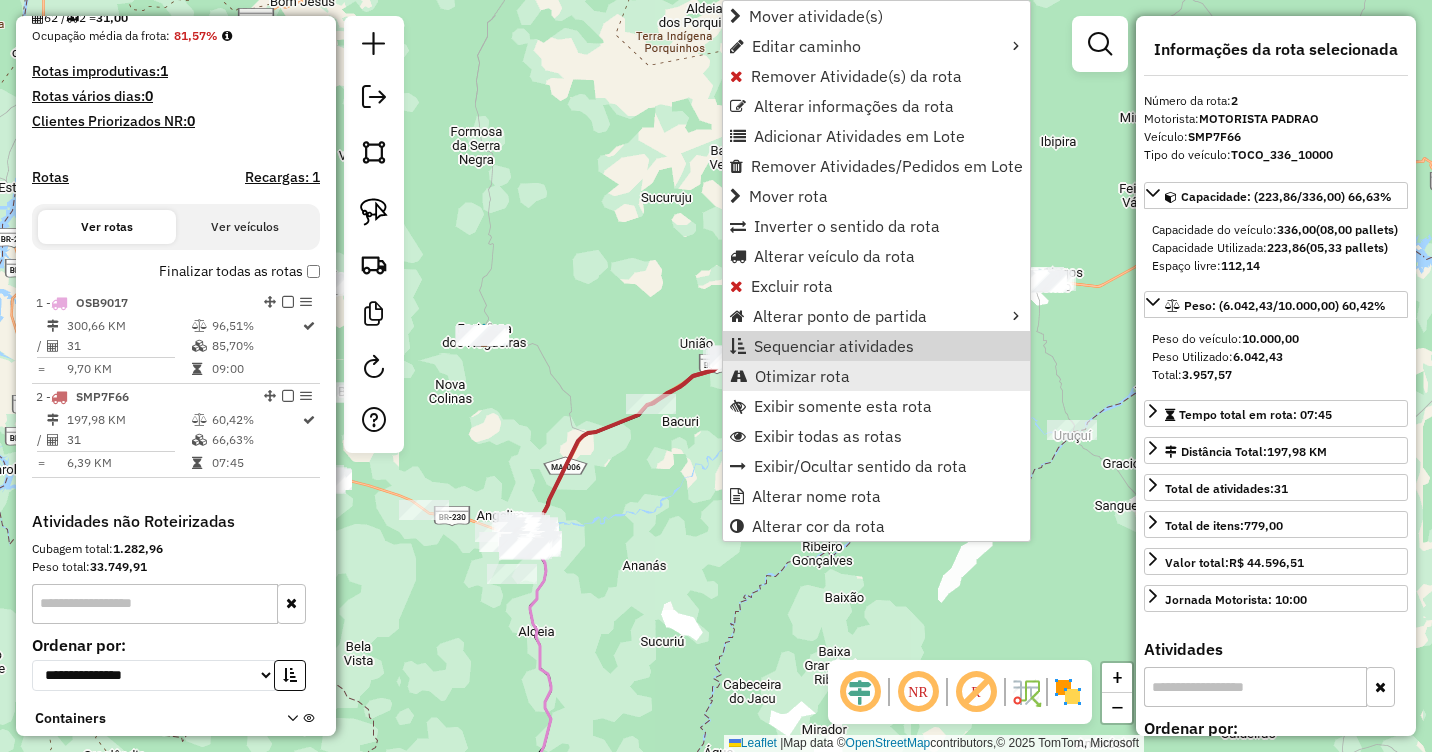 scroll, scrollTop: 636, scrollLeft: 0, axis: vertical 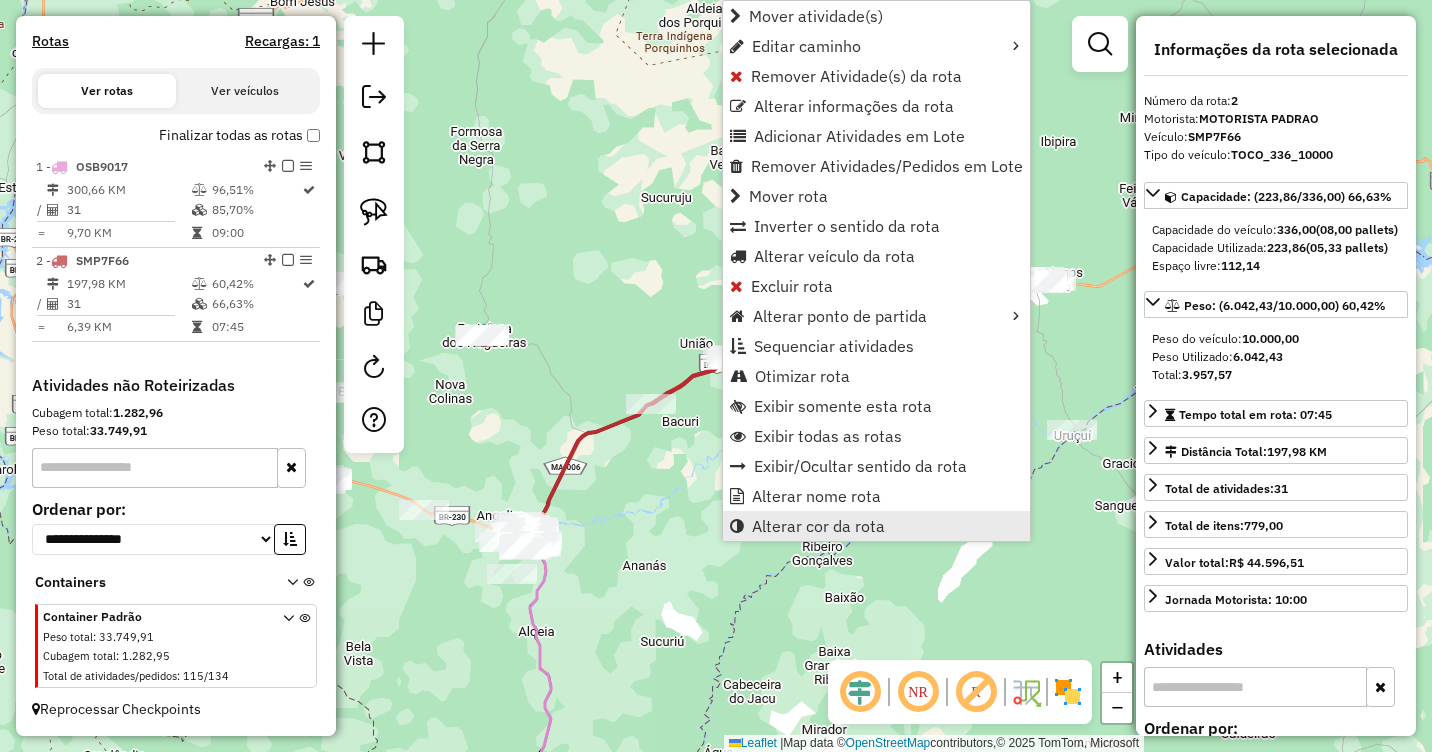 click on "Alterar cor da rota" at bounding box center (818, 526) 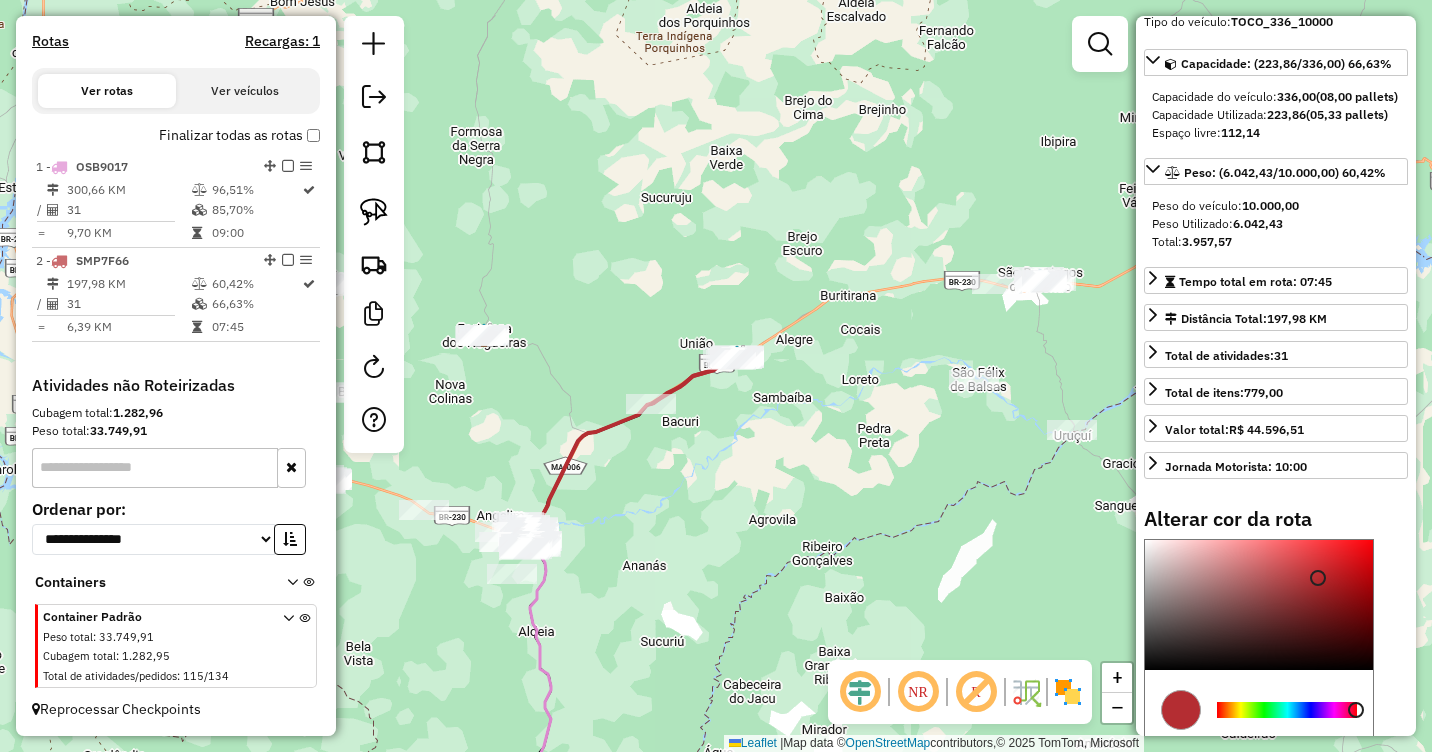 scroll, scrollTop: 300, scrollLeft: 0, axis: vertical 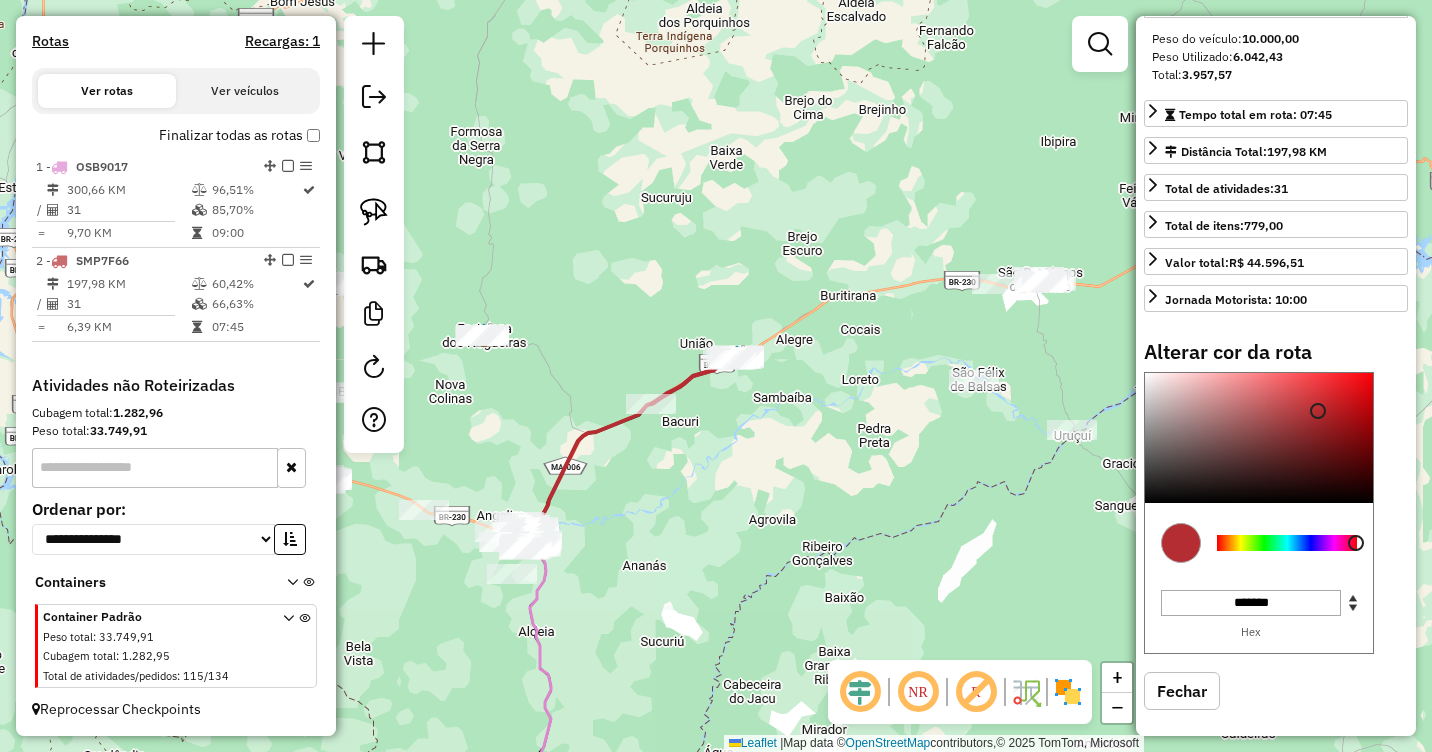 type on "*******" 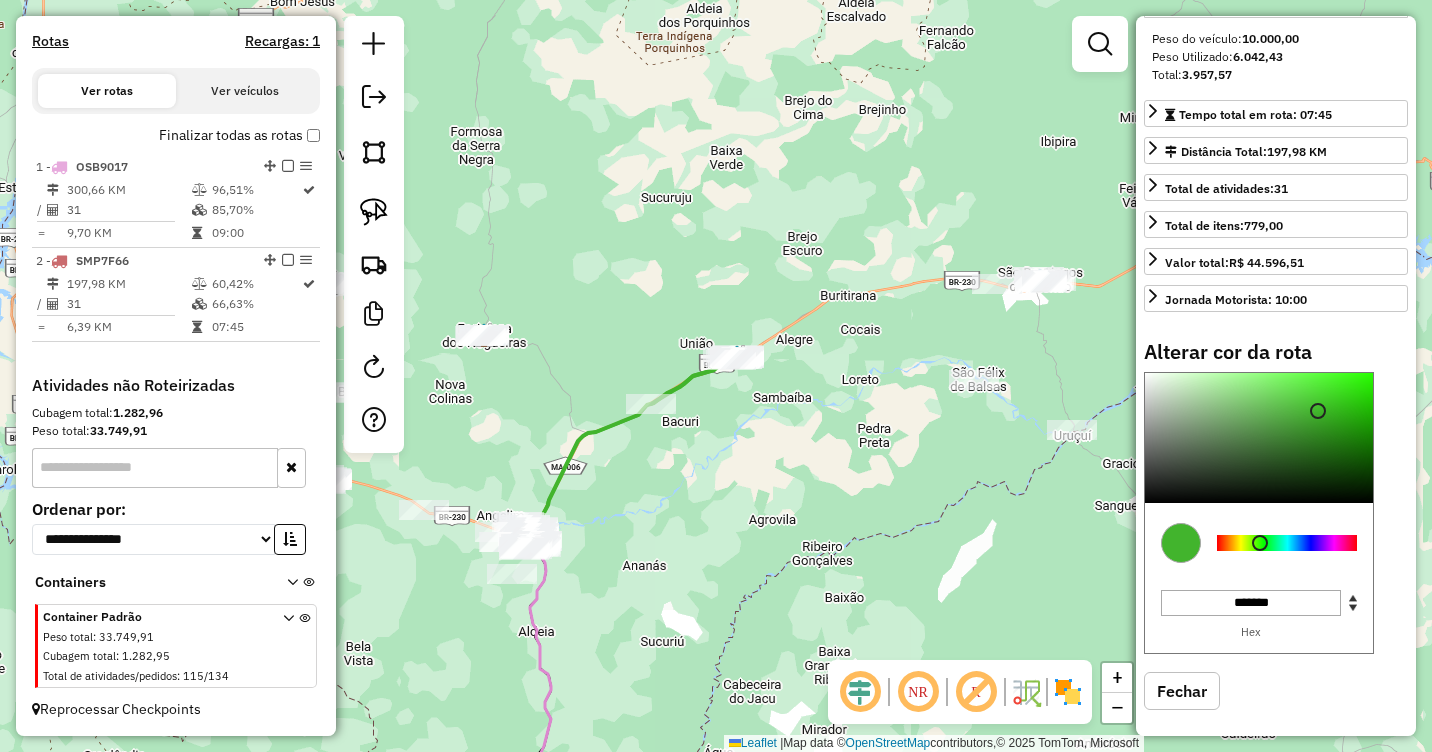 click on "Janela de atendimento Grade de atendimento Capacidade Transportadoras Veículos Cliente Pedidos  Rotas Selecione os dias de semana para filtrar as janelas de atendimento  Seg   Ter   Qua   Qui   Sex   Sáb   Dom  Informe o período da janela de atendimento: De: Até:  Filtrar exatamente a janela do cliente  Considerar janela de atendimento padrão  Selecione os dias de semana para filtrar as grades de atendimento  Seg   Ter   Qua   Qui   Sex   Sáb   Dom   Considerar clientes sem dia de atendimento cadastrado  Clientes fora do dia de atendimento selecionado Filtrar as atividades entre os valores definidos abaixo:  Peso mínimo:   Peso máximo:   Cubagem mínima:   Cubagem máxima:   De:   Até:  Filtrar as atividades entre o tempo de atendimento definido abaixo:  De:   Até:   Considerar capacidade total dos clientes não roteirizados Transportadora: Selecione um ou mais itens Tipo de veículo: Selecione um ou mais itens Veículo: Selecione um ou mais itens Motorista: Selecione um ou mais itens Nome: Rótulo:" 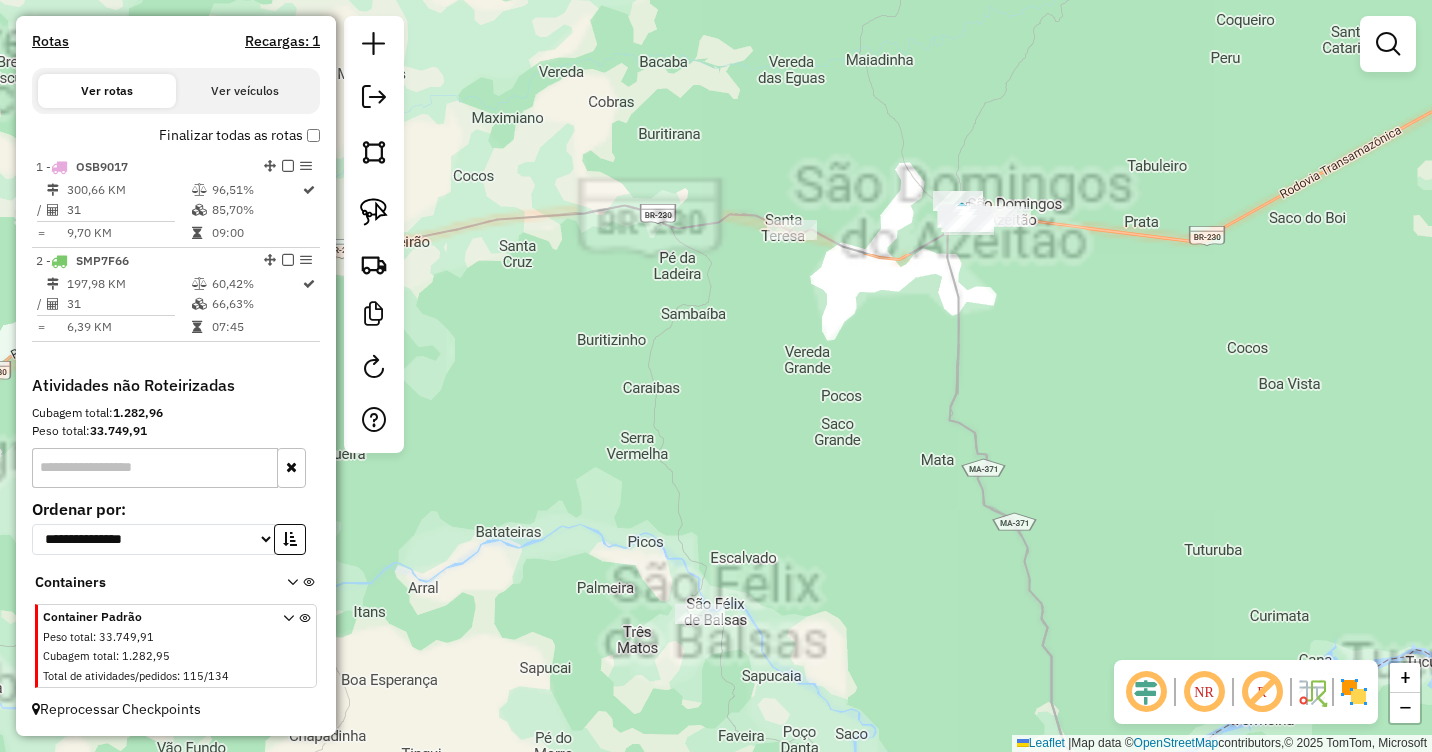 drag, startPoint x: 1066, startPoint y: 277, endPoint x: 1086, endPoint y: 379, distance: 103.94229 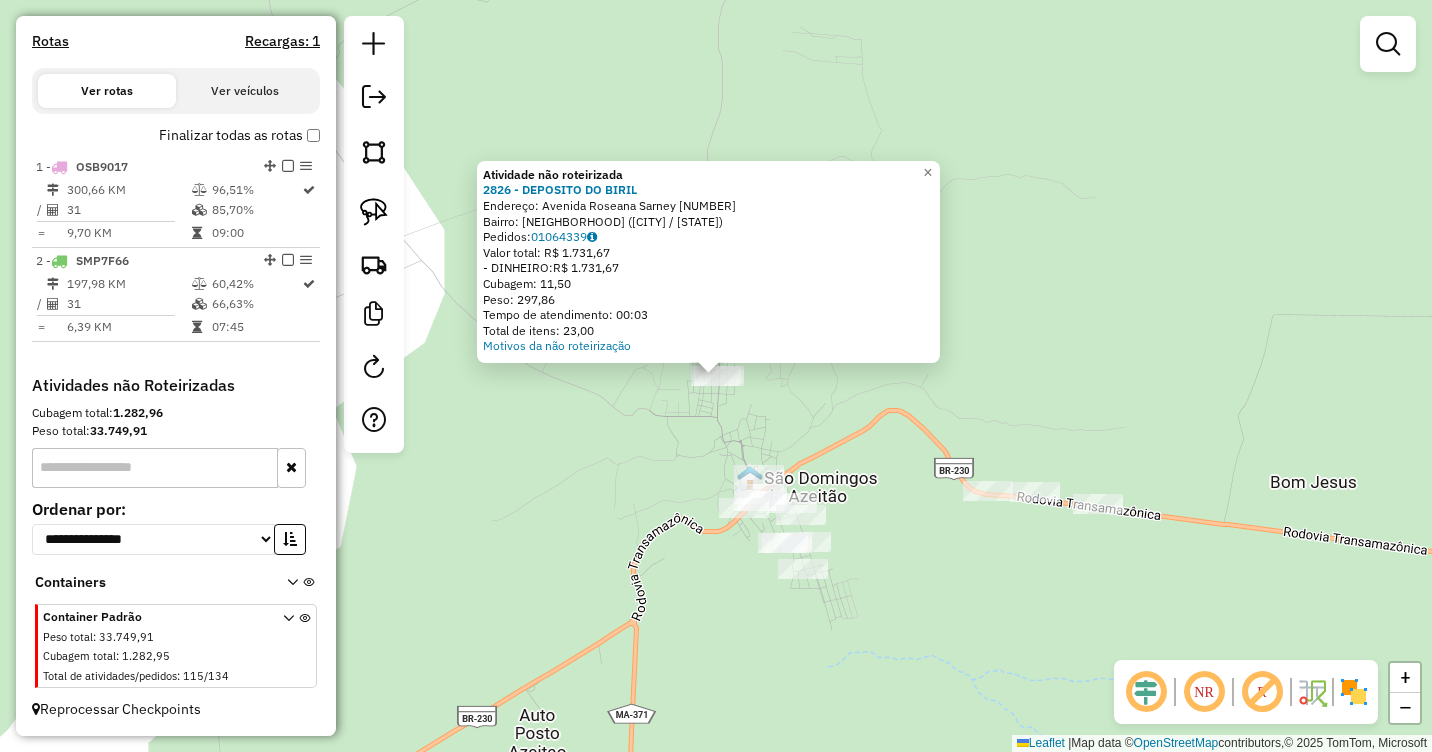 drag, startPoint x: 869, startPoint y: 413, endPoint x: 880, endPoint y: 411, distance: 11.18034 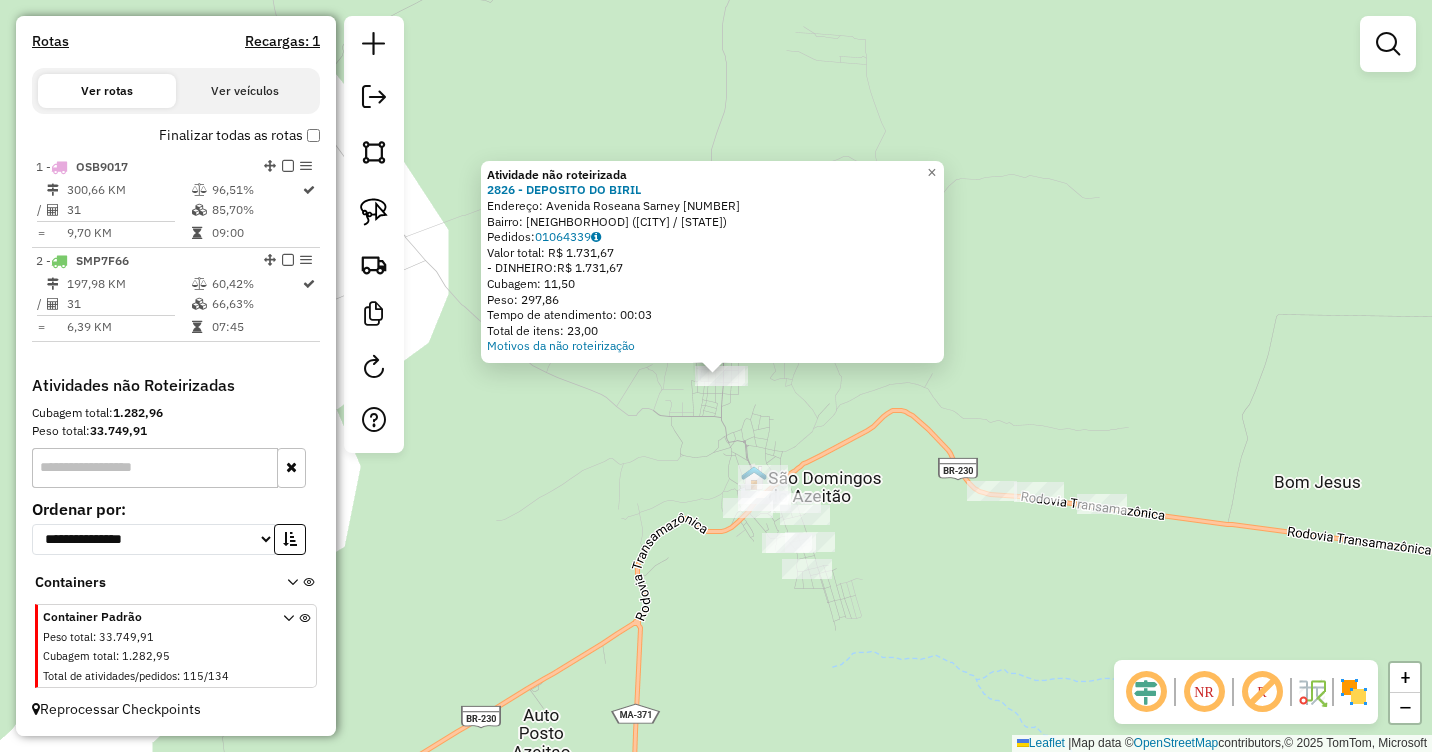 drag, startPoint x: 880, startPoint y: 410, endPoint x: 958, endPoint y: 282, distance: 149.8933 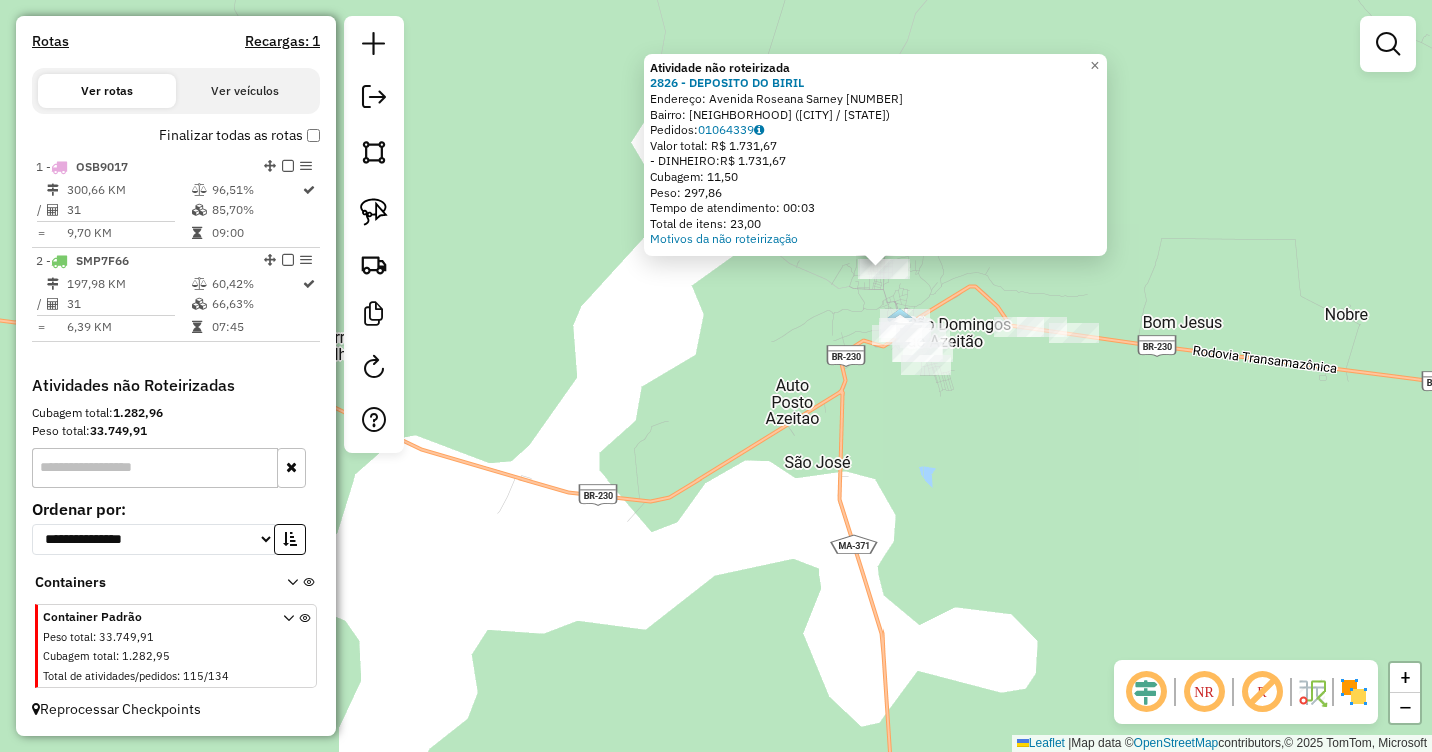 click on "Atividade não roteirizada 2826 - DEPOSITO DO BIRIL  Endereço:  Avenida Roseana Sarney [NUMBER]   Bairro: A DEFINIR (SAO DOMINGOS DO AZEITAO / [STATE])   Pedidos:  01064339   Valor total: R$ 1.731,67   - DINHEIRO:  R$ 1.731,67   Cubagem: 11,50   Peso: 297,86   Tempo de atendimento: 00:03   Total de itens: 23,00  Motivos da não roteirização × Janela de atendimento Grade de atendimento Capacidade Transportadoras Veículos Cliente Pedidos  Rotas Selecione os dias de semana para filtrar as janelas de atendimento  Seg   Ter   Qua   Qui   Sex   Sáb   Dom  Informe o período da janela de atendimento: De: Até:  Filtrar exatamente a janela do cliente  Considerar janela de atendimento padrão  Selecione os dias de semana para filtrar as grades de atendimento  Seg   Ter   Qua   Qui   Sex   Sáb   Dom   Considerar clientes sem dia de atendimento cadastrado  Clientes fora do dia de atendimento selecionado Filtrar as atividades entre os valores definidos abaixo:  Peso mínimo:   Peso máximo:   Cubagem mínima:   De:   Até:" 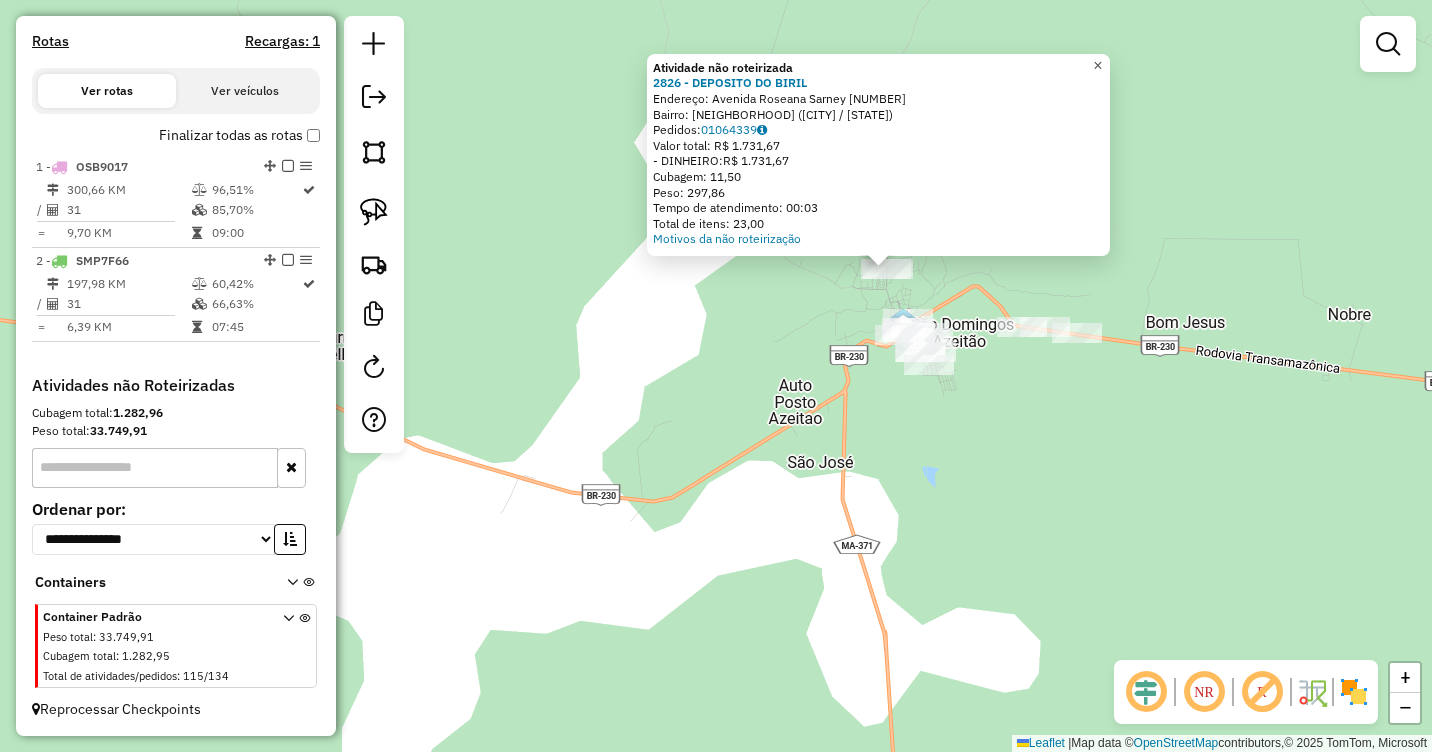 drag, startPoint x: 1109, startPoint y: 58, endPoint x: 1109, endPoint y: 78, distance: 20 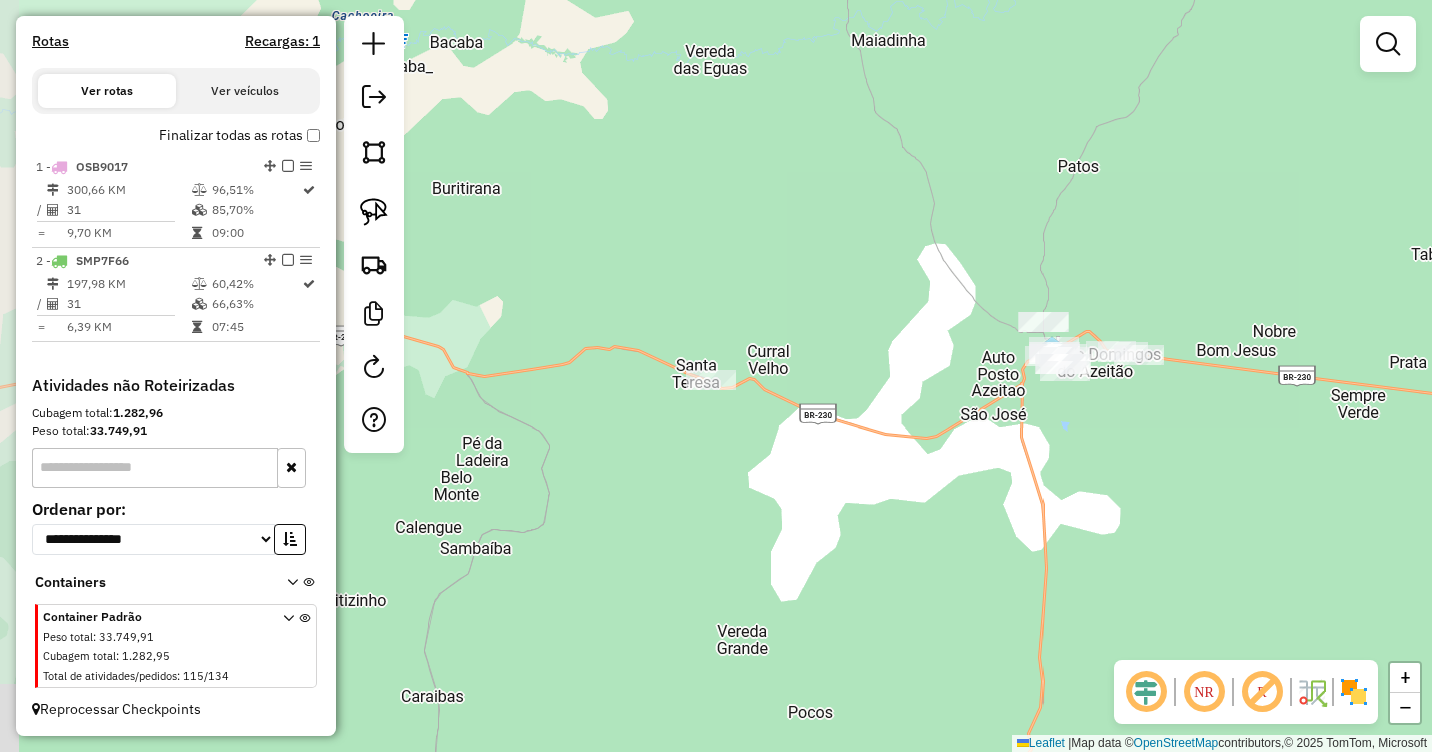 drag, startPoint x: 858, startPoint y: 321, endPoint x: 960, endPoint y: 299, distance: 104.34558 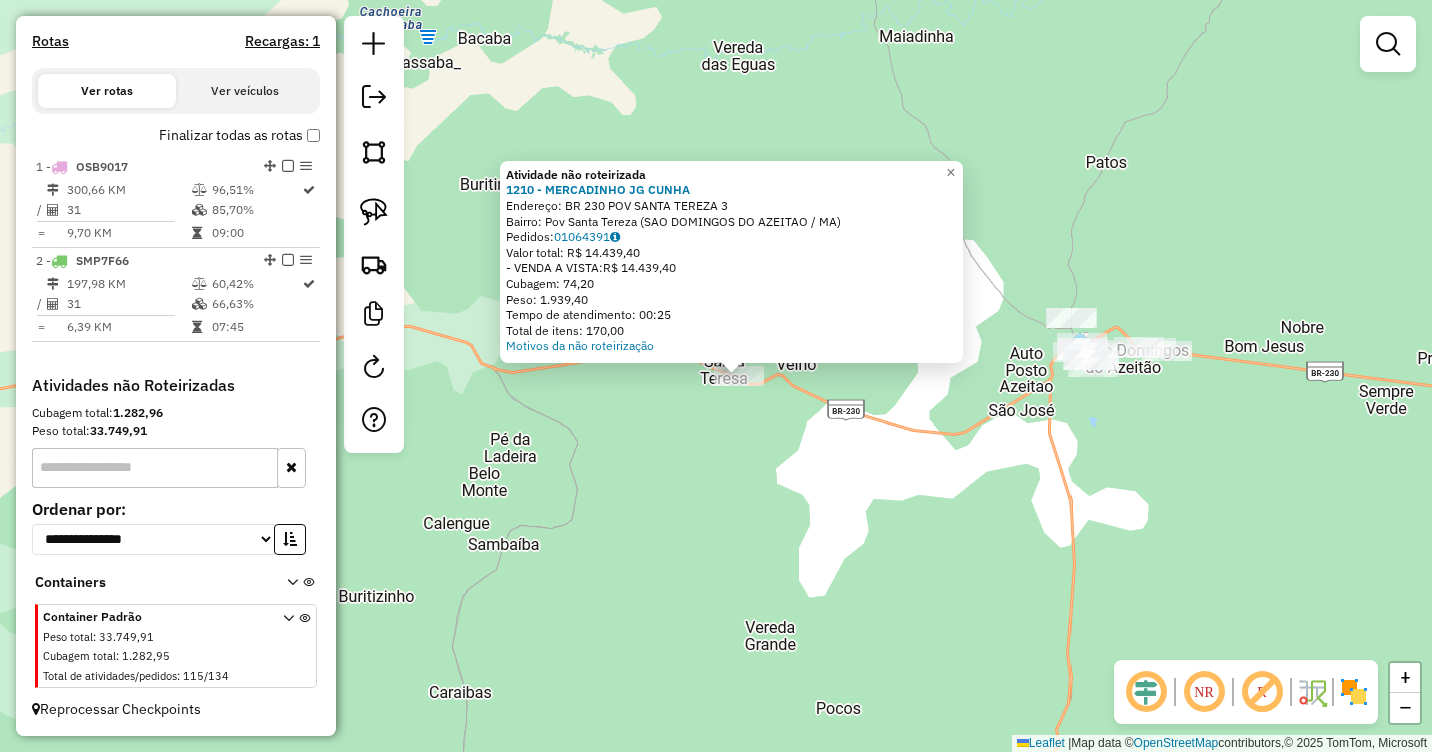 drag, startPoint x: 667, startPoint y: 447, endPoint x: 874, endPoint y: 380, distance: 217.57298 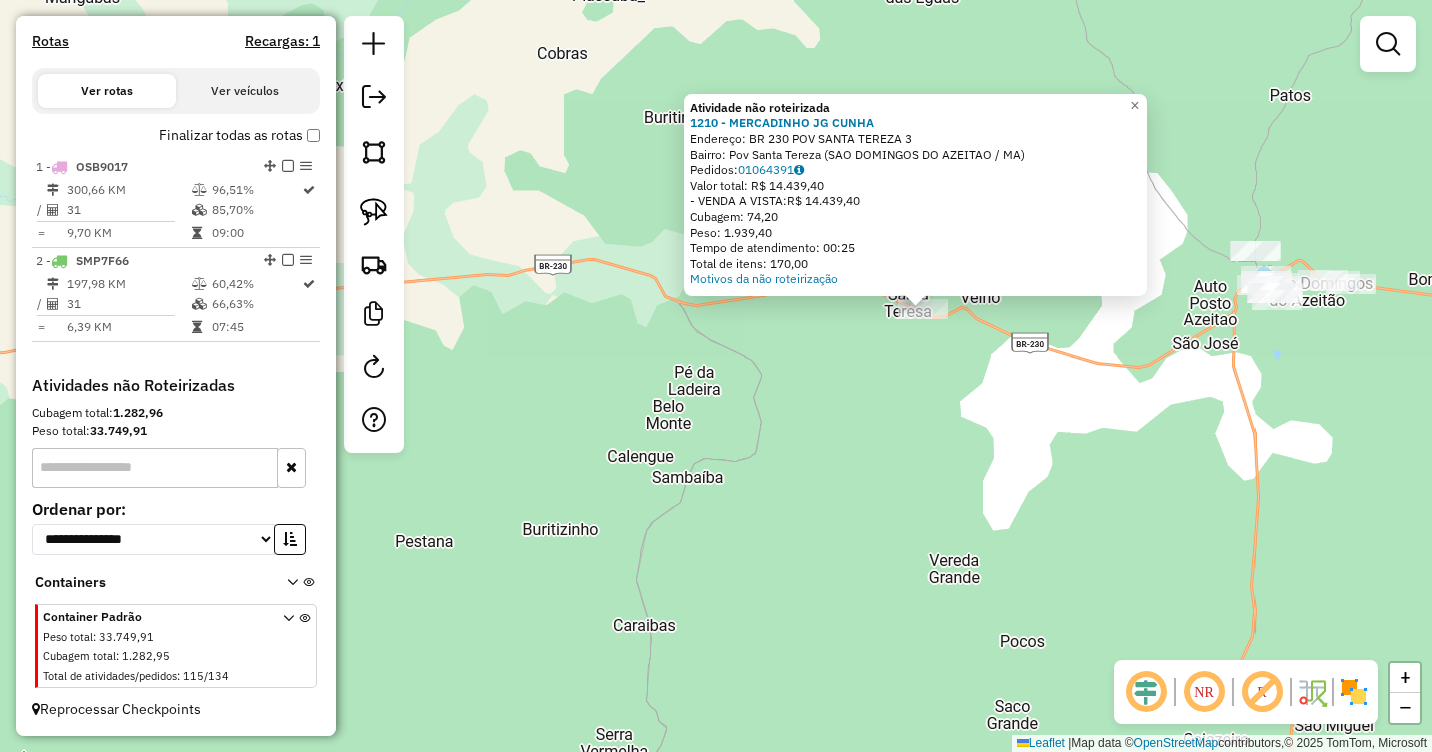 click on "Atividade não roteirizada 1210 - MERCADINHO JG CUNHA  Endereço:  BR [NUMBER] POV SANTA TEREZA [NUMBER]   Bairro: Pov Santa Tereza ([CIDADE] / [STATE])   Pedidos:  [ORDER_ID]   Valor total: R$ 14.439,40   - VENDA A VISTA:  R$ 14.439,40   Cubagem: 74,20   Peso: 1.939,40   Tempo de atendimento: 00:25   Total de itens: 170,00  Motivos da não roteirização × Janela de atendimento Grade de atendimento Capacidade Transportadoras Veículos Cliente Pedidos  Rotas Selecione os dias de semana para filtrar as janelas de atendimento  Seg   Ter   Qua   Qui   Sex   Sáb   Dom  Informe o período da janela de atendimento: De: Até:  Filtrar exatamente a janela do cliente  Considerar janela de atendimento padrão  Selecione os dias de semana para filtrar as grades de atendimento  Seg   Ter   Qua   Qui   Sex   Sáb   Dom   Considerar clientes sem dia de atendimento cadastrado  Clientes fora do dia de atendimento selecionado Filtrar as atividades entre os valores definidos abaixo:  Peso mínimo:   Peso máximo:   De:   Até:" 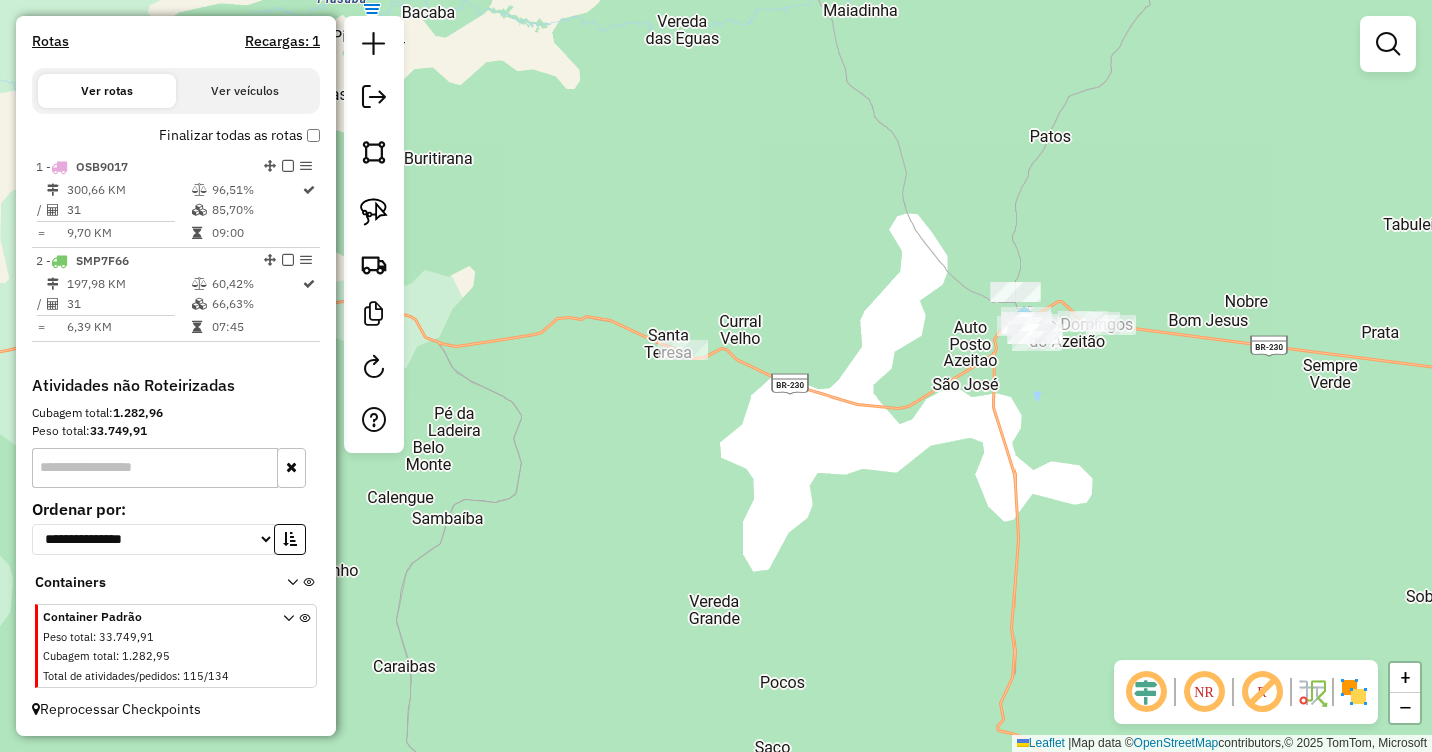 drag, startPoint x: 1116, startPoint y: 402, endPoint x: 876, endPoint y: 443, distance: 243.4769 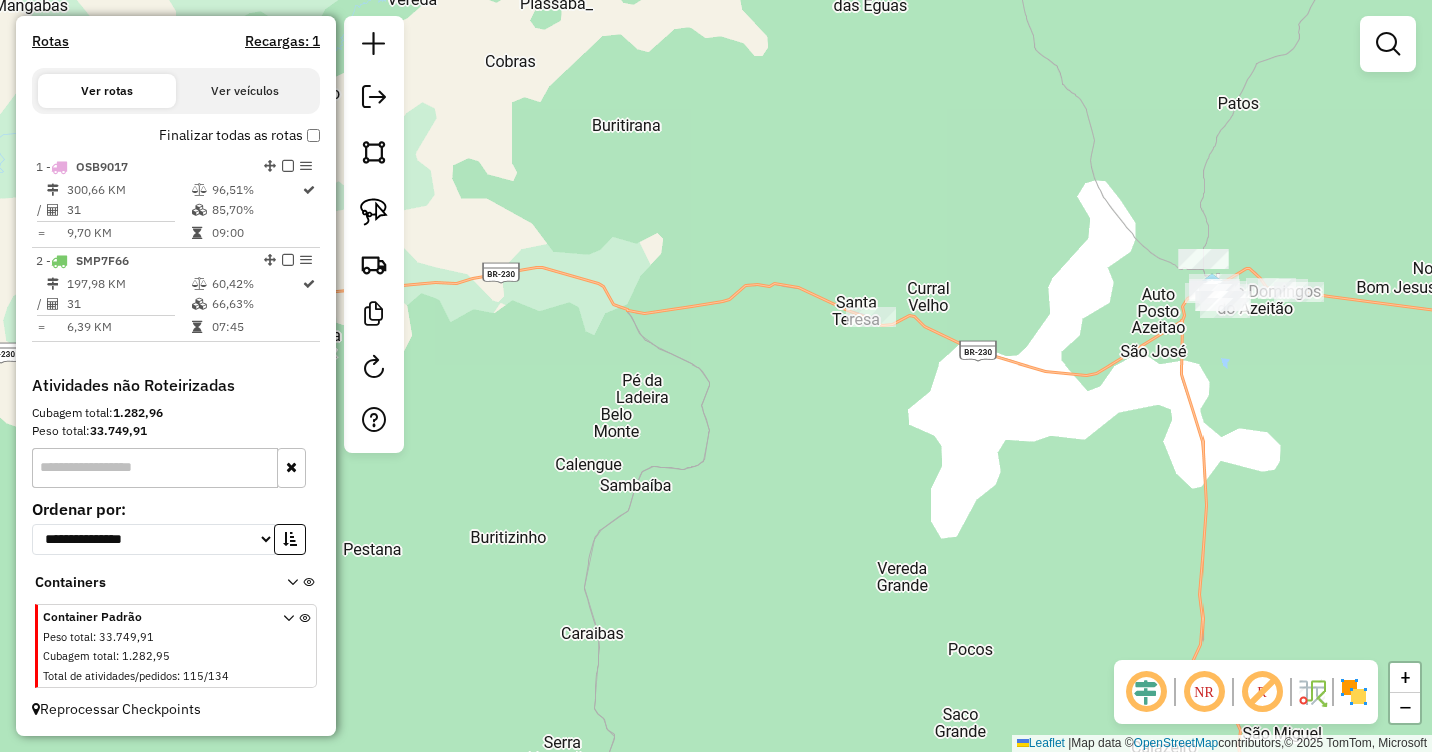 drag, startPoint x: 723, startPoint y: 386, endPoint x: 1008, endPoint y: 323, distance: 291.88013 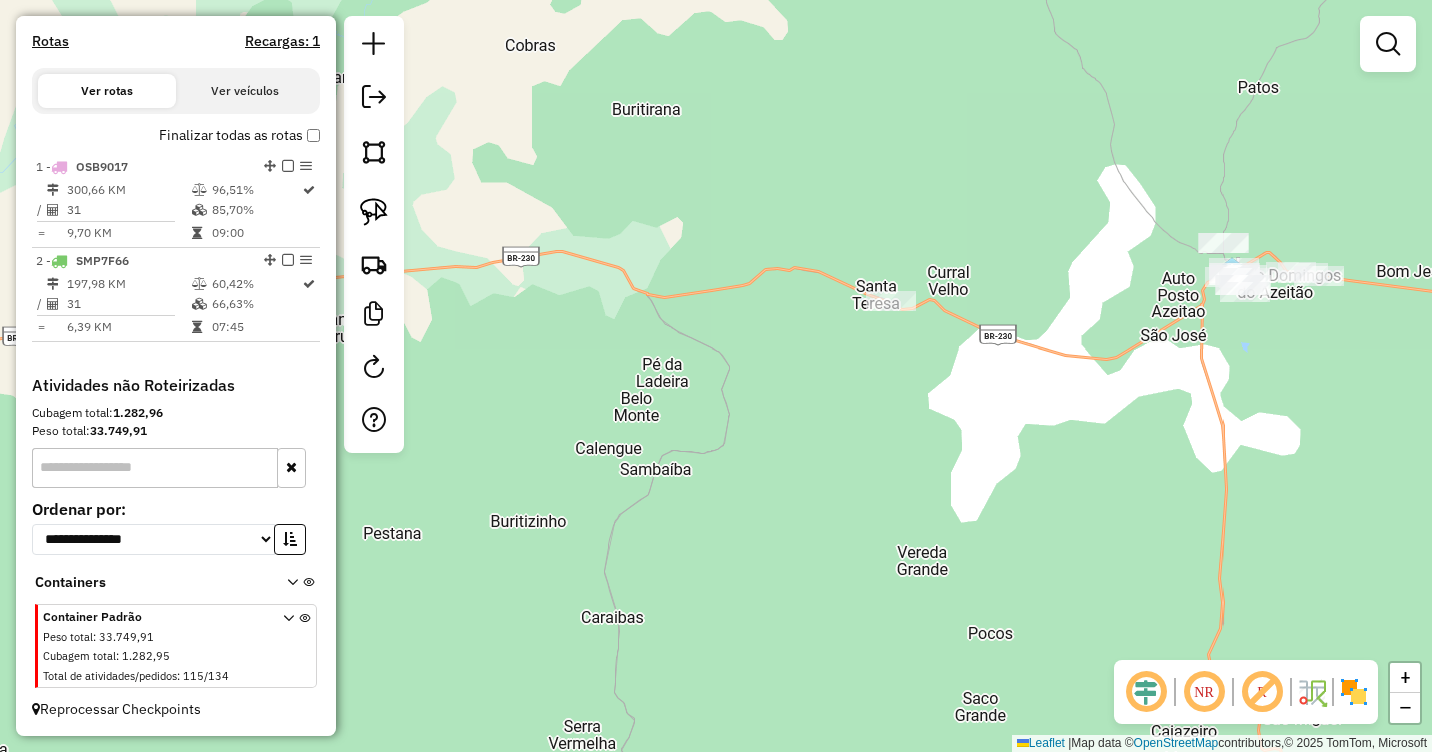 drag, startPoint x: 1012, startPoint y: 238, endPoint x: 935, endPoint y: 252, distance: 78.26238 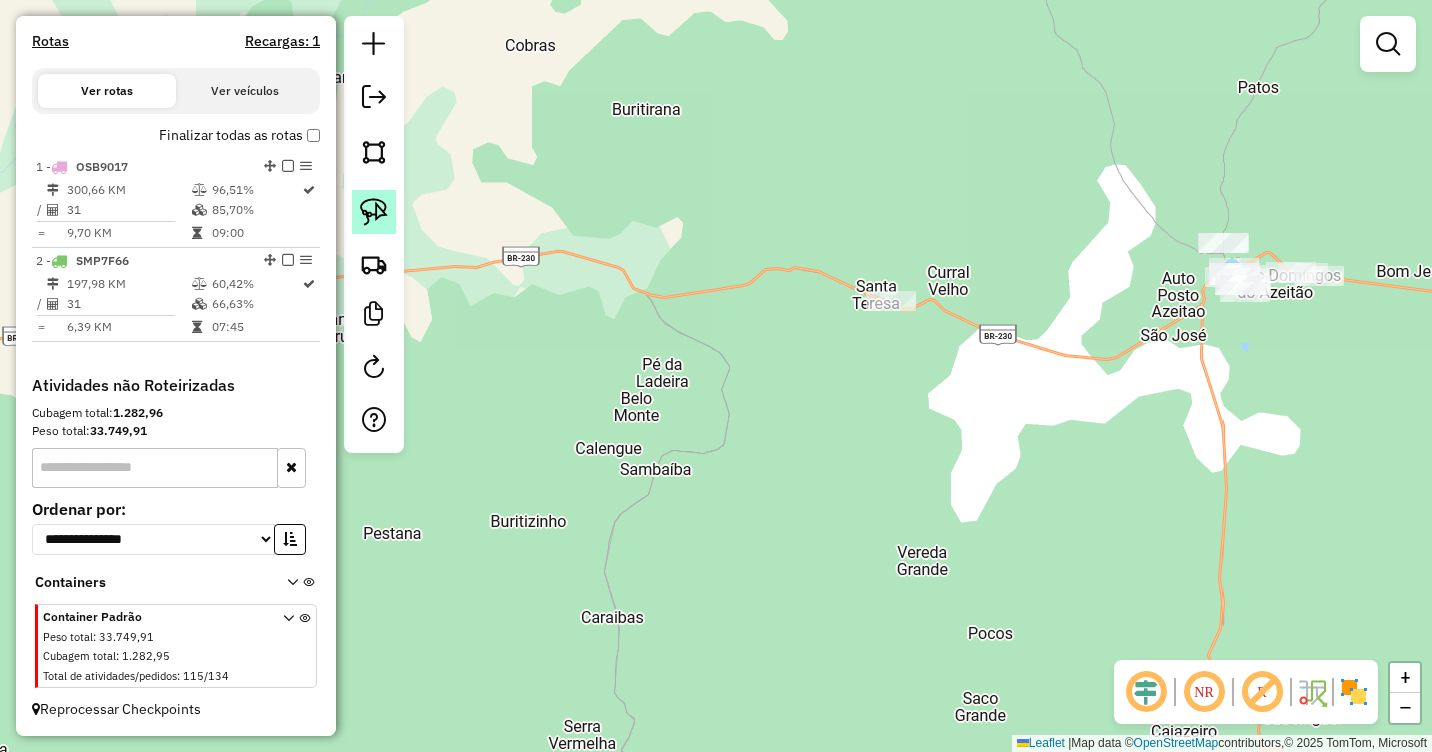 click 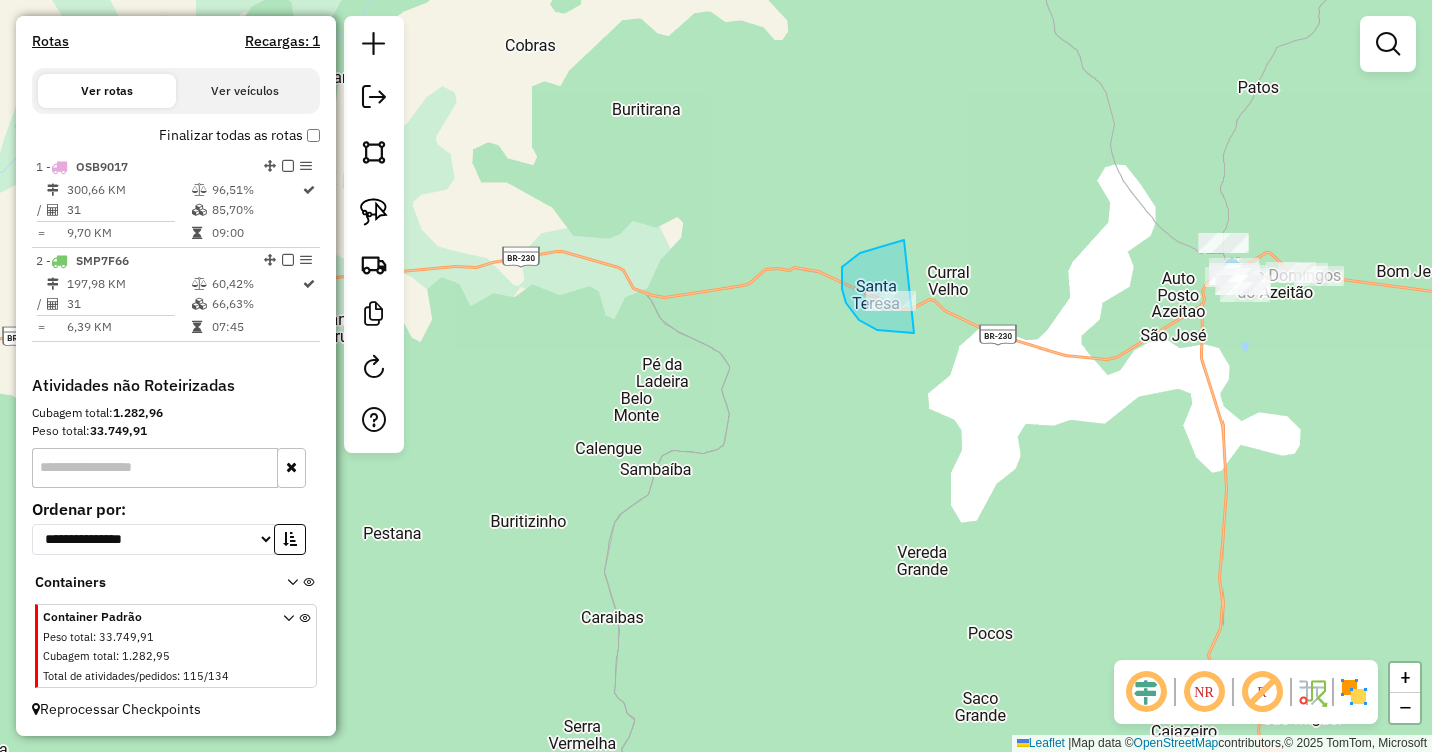 drag, startPoint x: 888, startPoint y: 245, endPoint x: 951, endPoint y: 321, distance: 98.71677 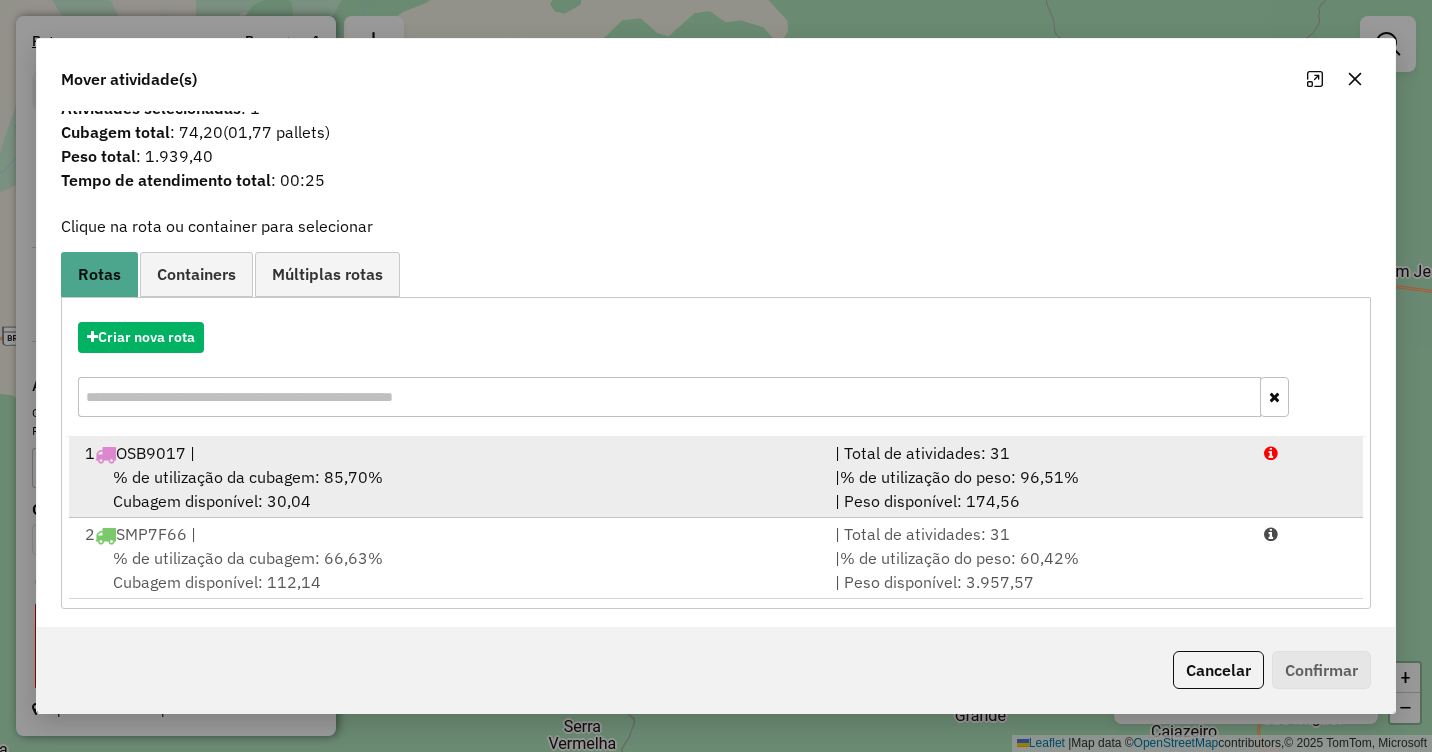 scroll, scrollTop: 29, scrollLeft: 0, axis: vertical 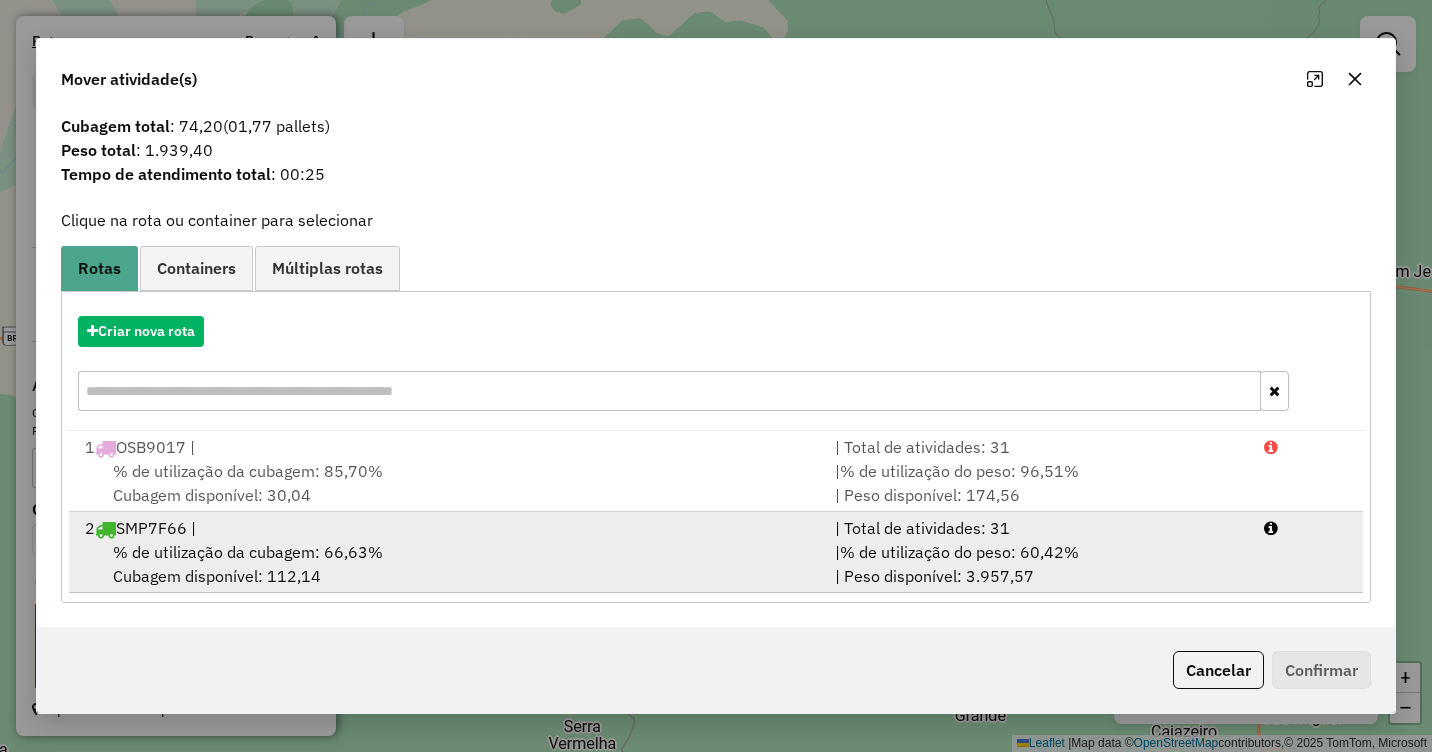 click on "% de utilização da cubagem: 66,63%" at bounding box center (248, 552) 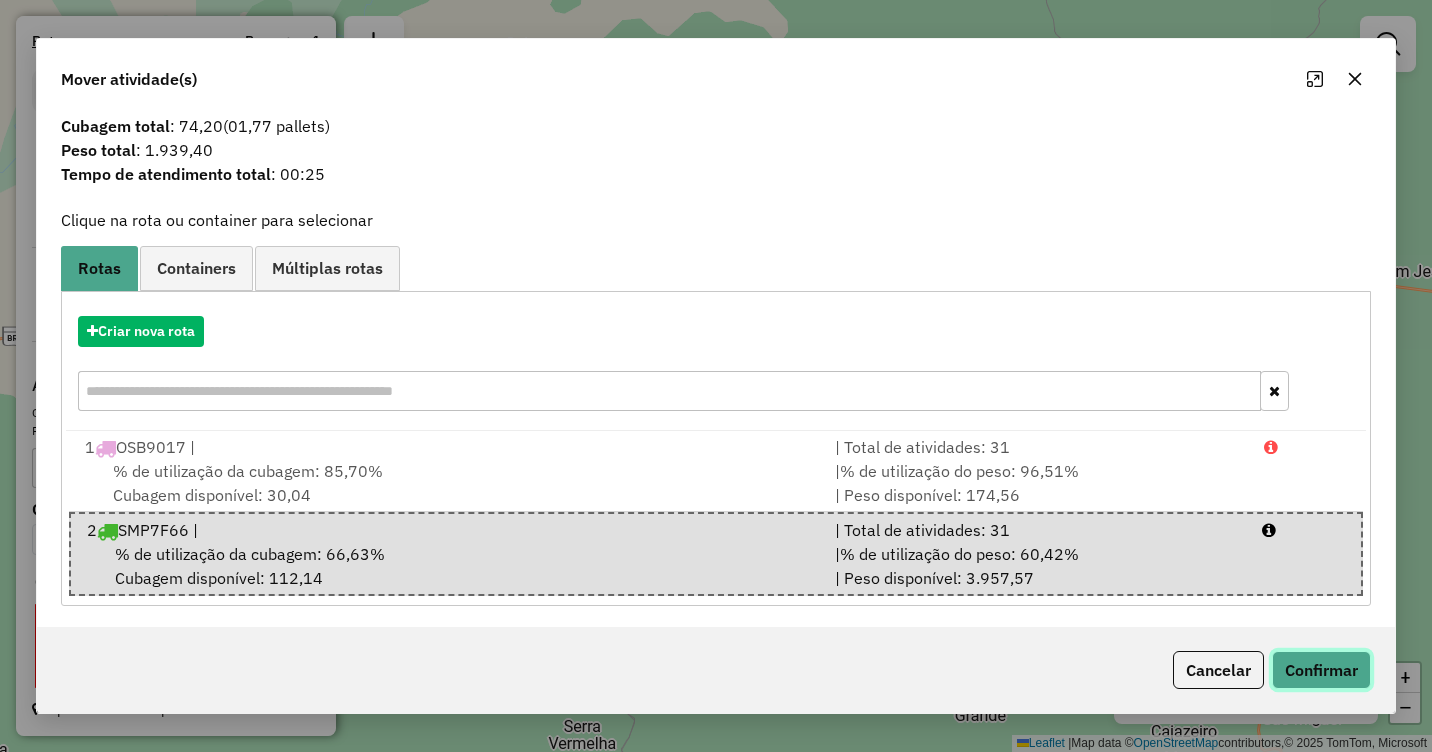 click on "Confirmar" 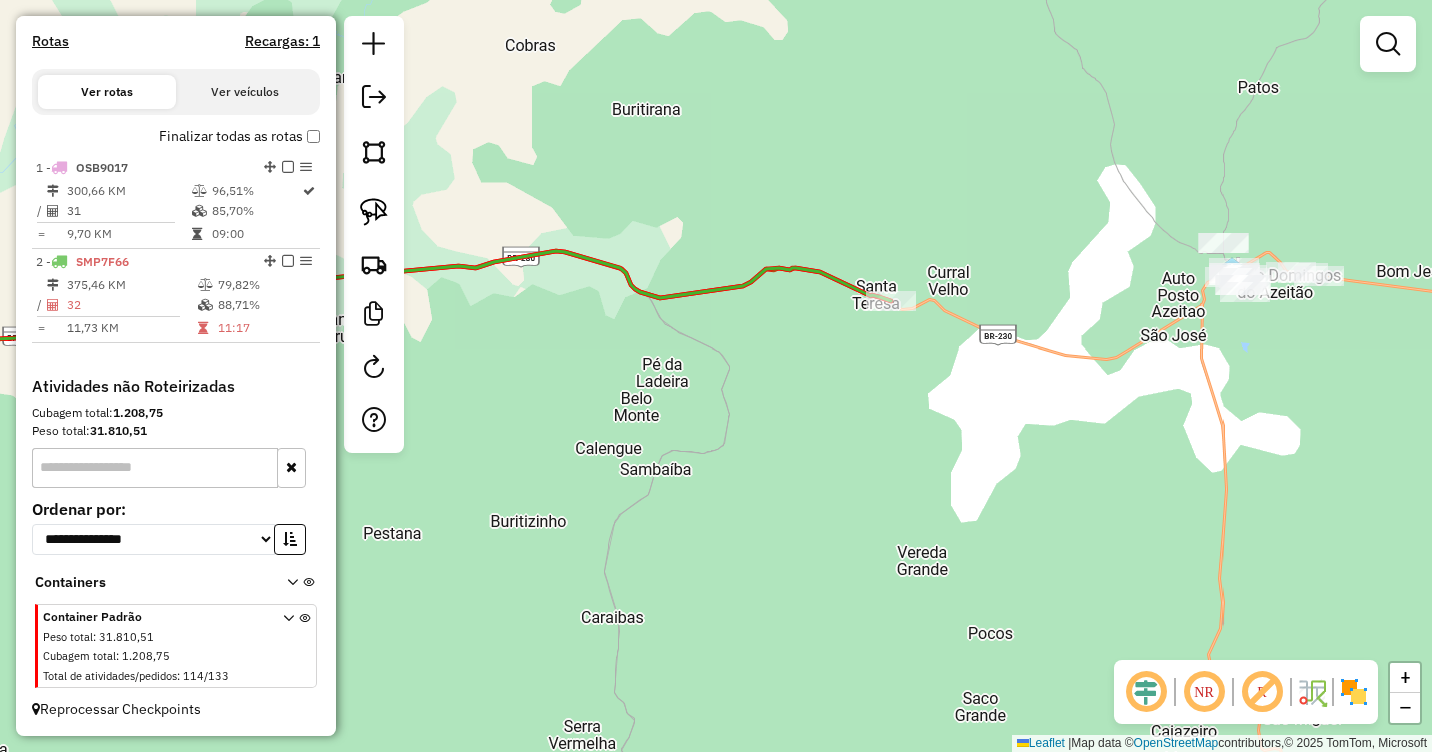 scroll, scrollTop: 611, scrollLeft: 0, axis: vertical 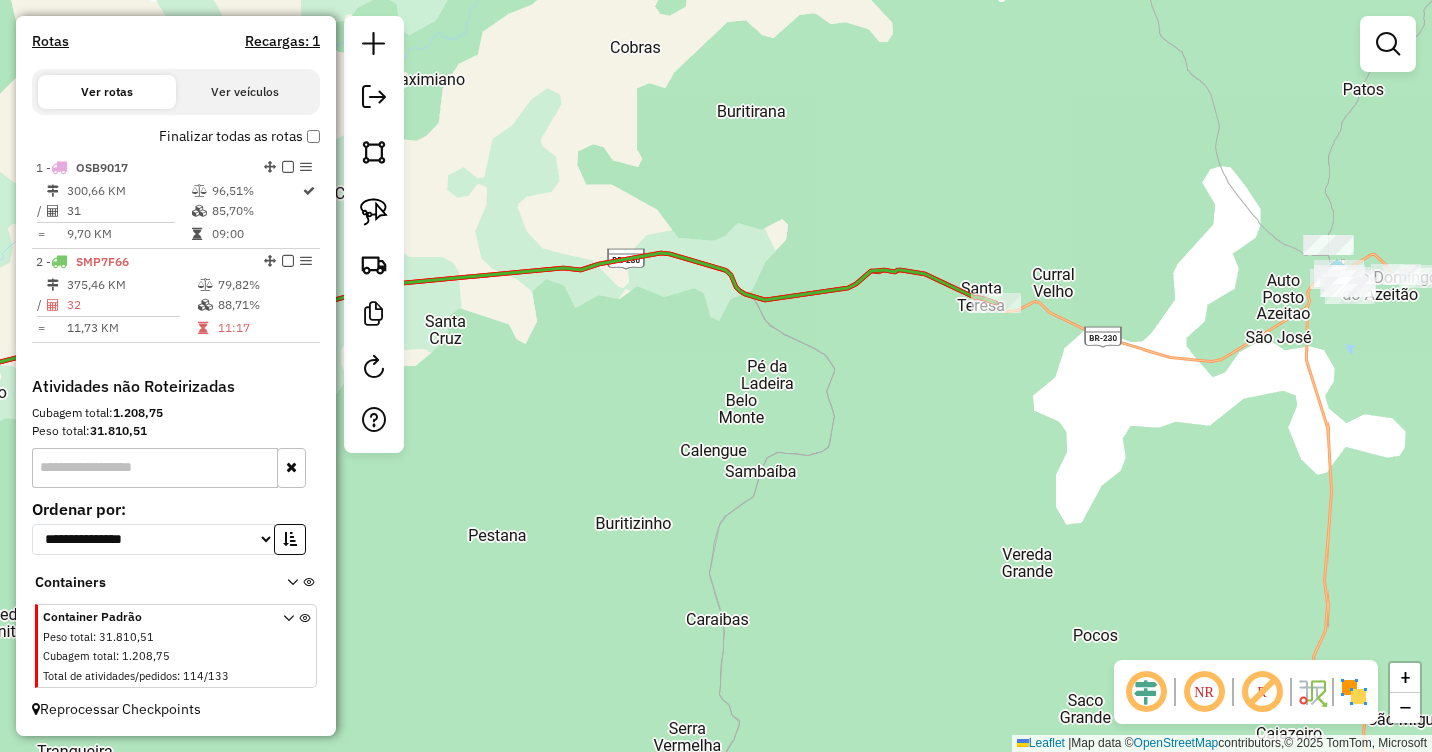 drag, startPoint x: 637, startPoint y: 384, endPoint x: 1041, endPoint y: 375, distance: 404.10025 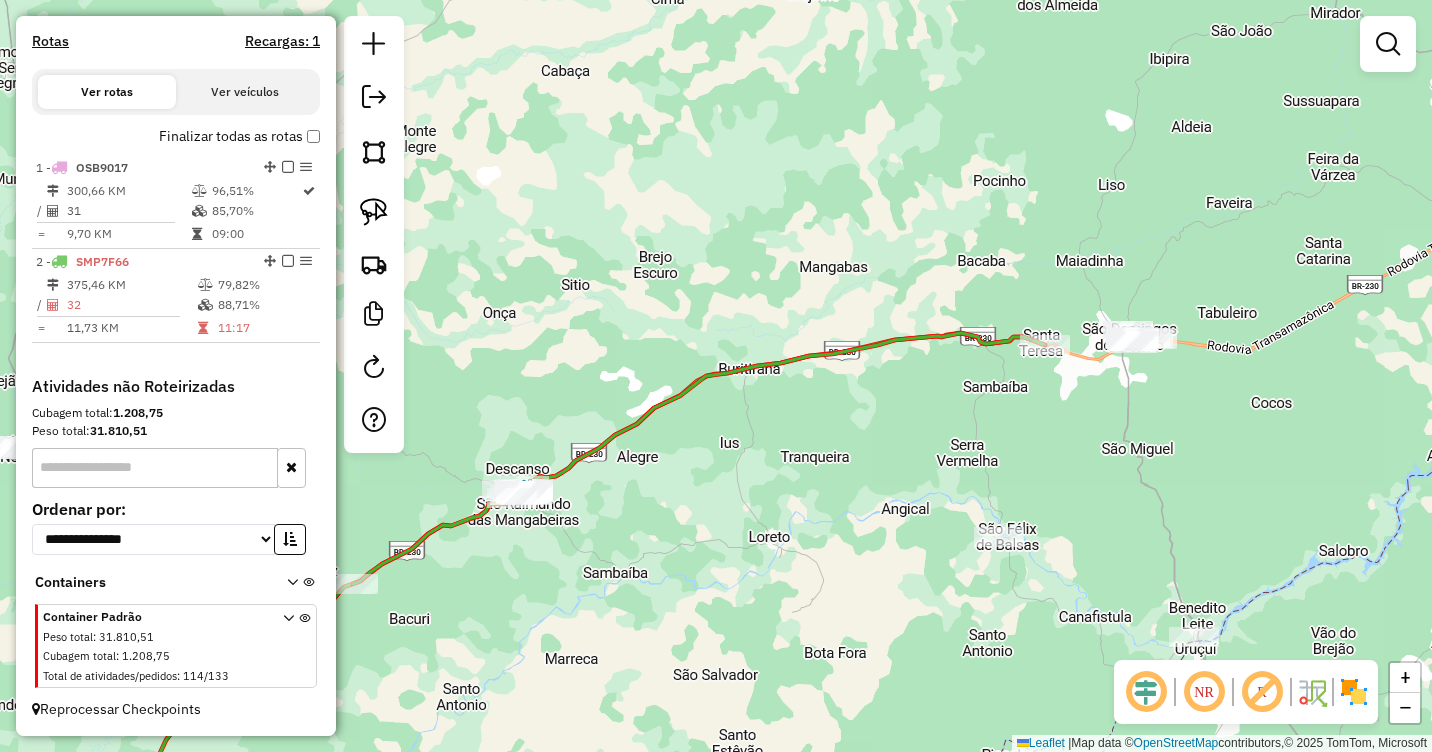 drag, startPoint x: 1075, startPoint y: 477, endPoint x: 1015, endPoint y: 459, distance: 62.641838 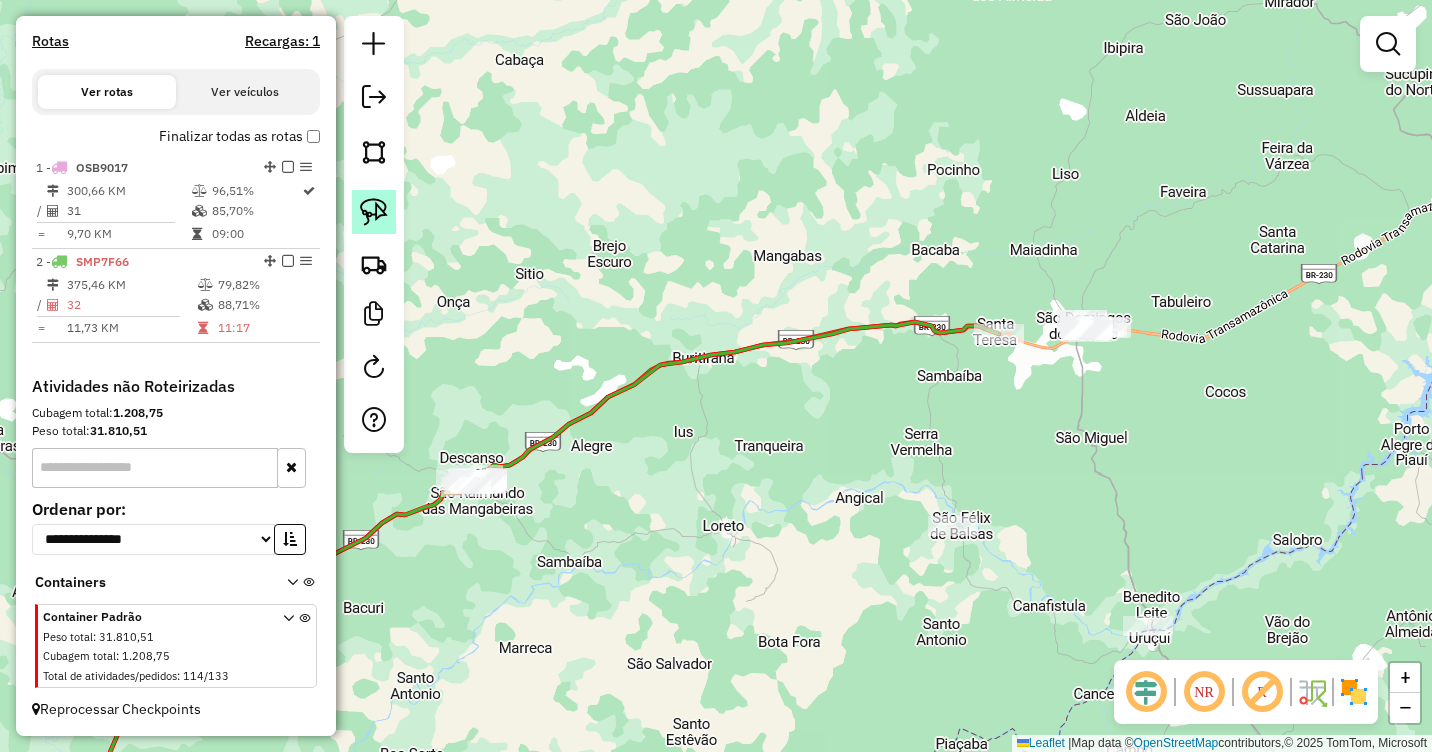 click 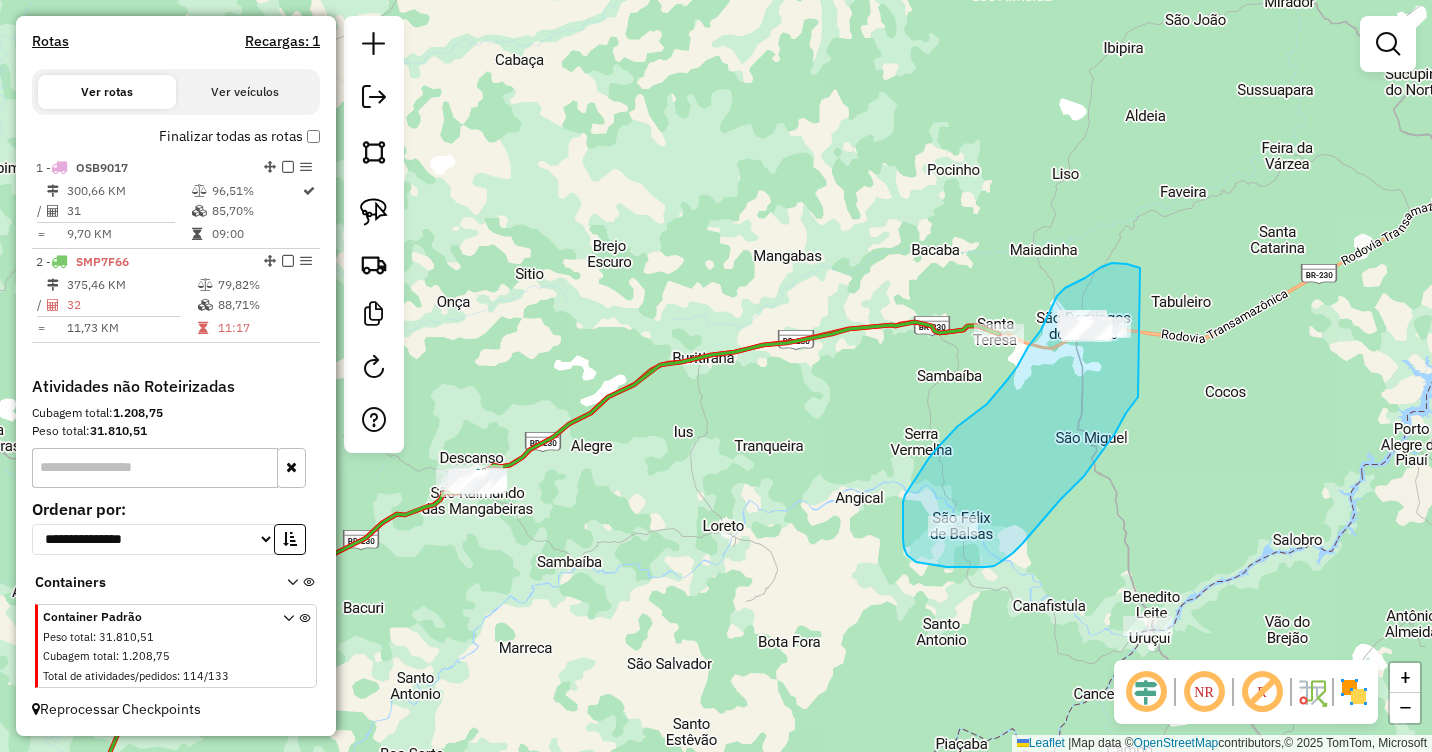 drag, startPoint x: 1124, startPoint y: 264, endPoint x: 1138, endPoint y: 394, distance: 130.75168 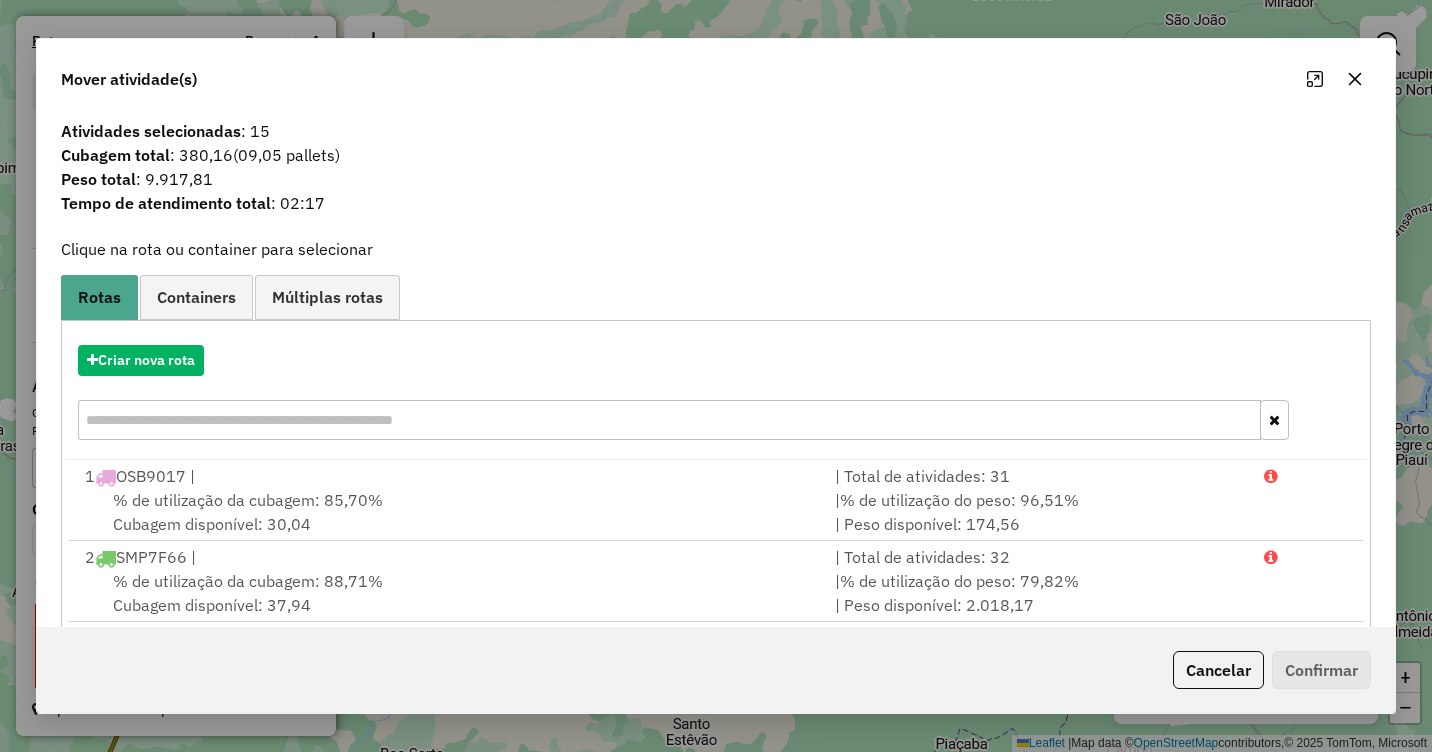 click 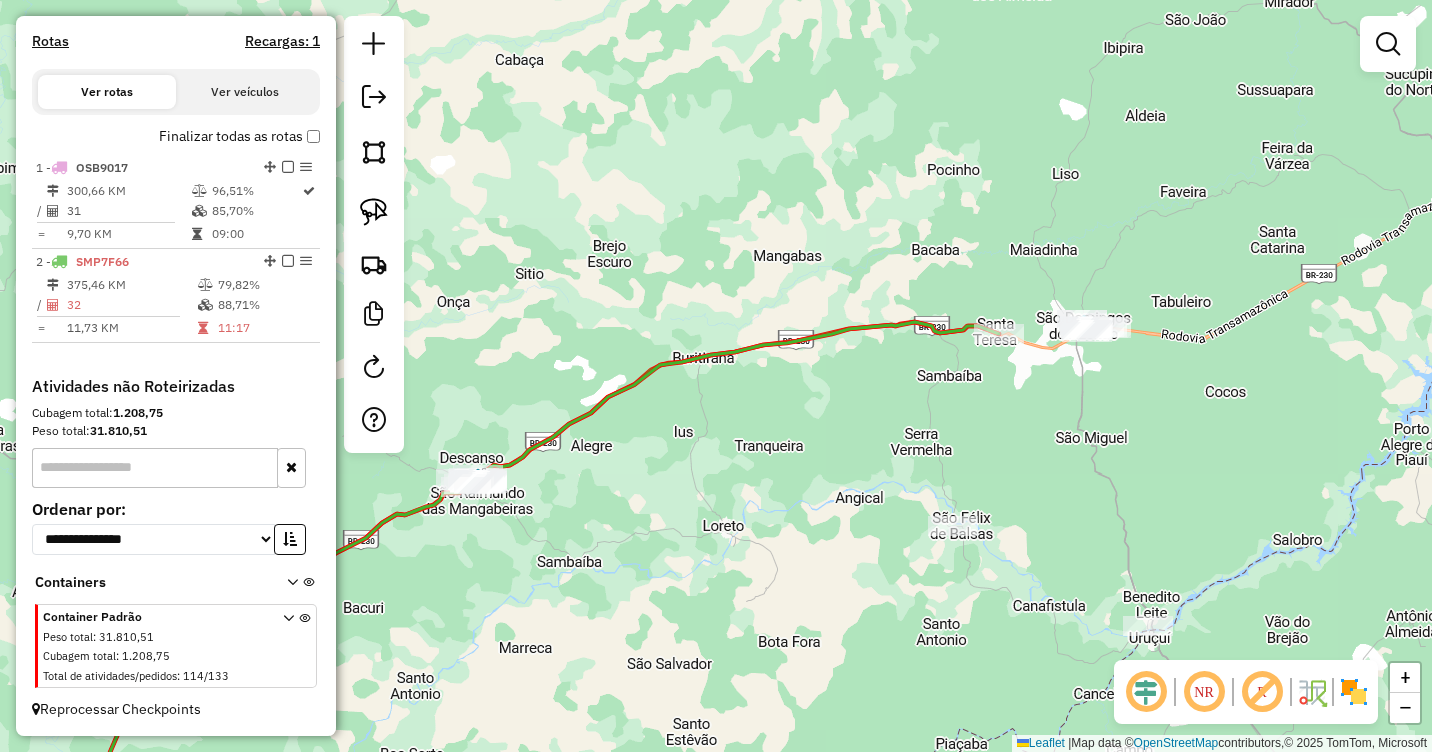 click on "Janela de atendimento Grade de atendimento Capacidade Transportadoras Veículos Cliente Pedidos  Rotas Selecione os dias de semana para filtrar as janelas de atendimento  Seg   Ter   Qua   Qui   Sex   Sáb   Dom  Informe o período da janela de atendimento: De: Até:  Filtrar exatamente a janela do cliente  Considerar janela de atendimento padrão  Selecione os dias de semana para filtrar as grades de atendimento  Seg   Ter   Qua   Qui   Sex   Sáb   Dom   Considerar clientes sem dia de atendimento cadastrado  Clientes fora do dia de atendimento selecionado Filtrar as atividades entre os valores definidos abaixo:  Peso mínimo:   Peso máximo:   Cubagem mínima:   Cubagem máxima:   De:   Até:  Filtrar as atividades entre o tempo de atendimento definido abaixo:  De:   Até:   Considerar capacidade total dos clientes não roteirizados Transportadora: Selecione um ou mais itens Tipo de veículo: Selecione um ou mais itens Veículo: Selecione um ou mais itens Motorista: Selecione um ou mais itens Nome: Rótulo:" 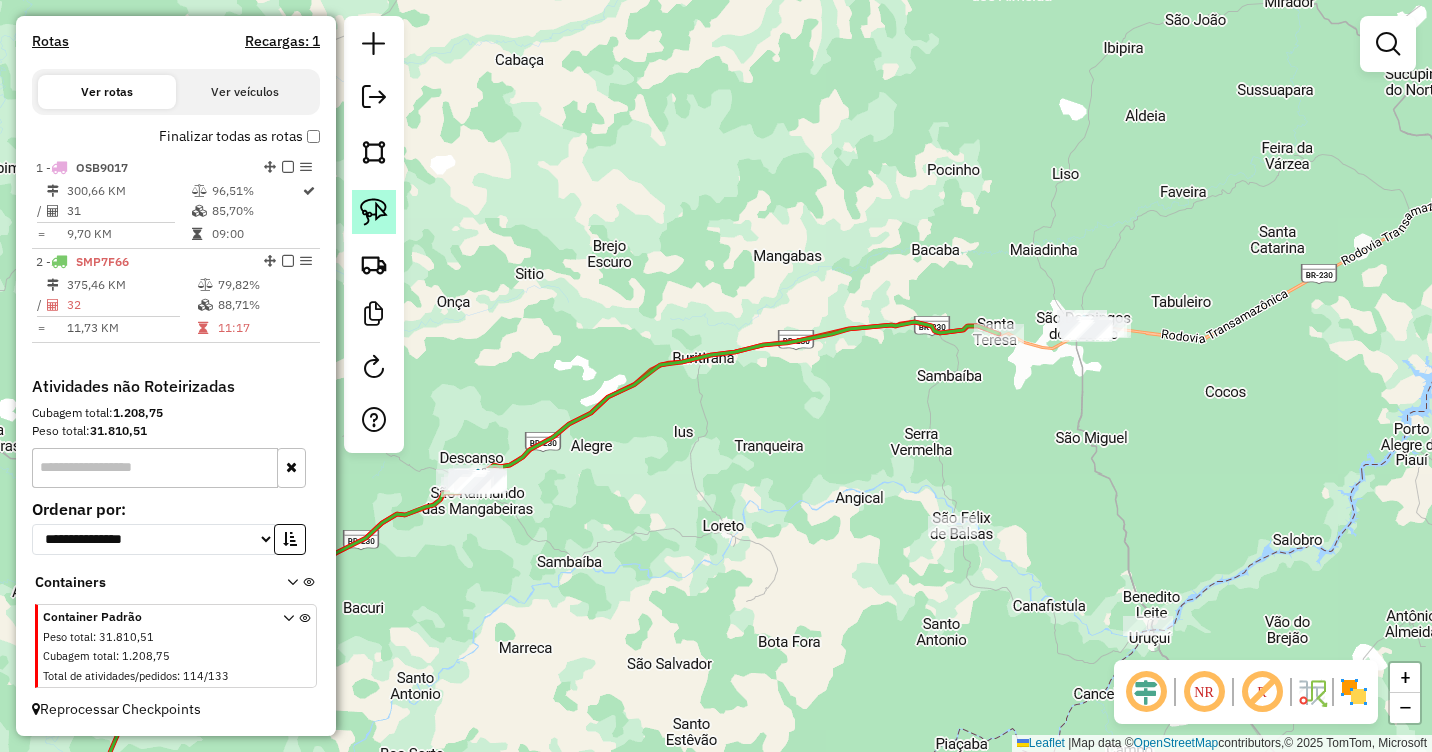 click 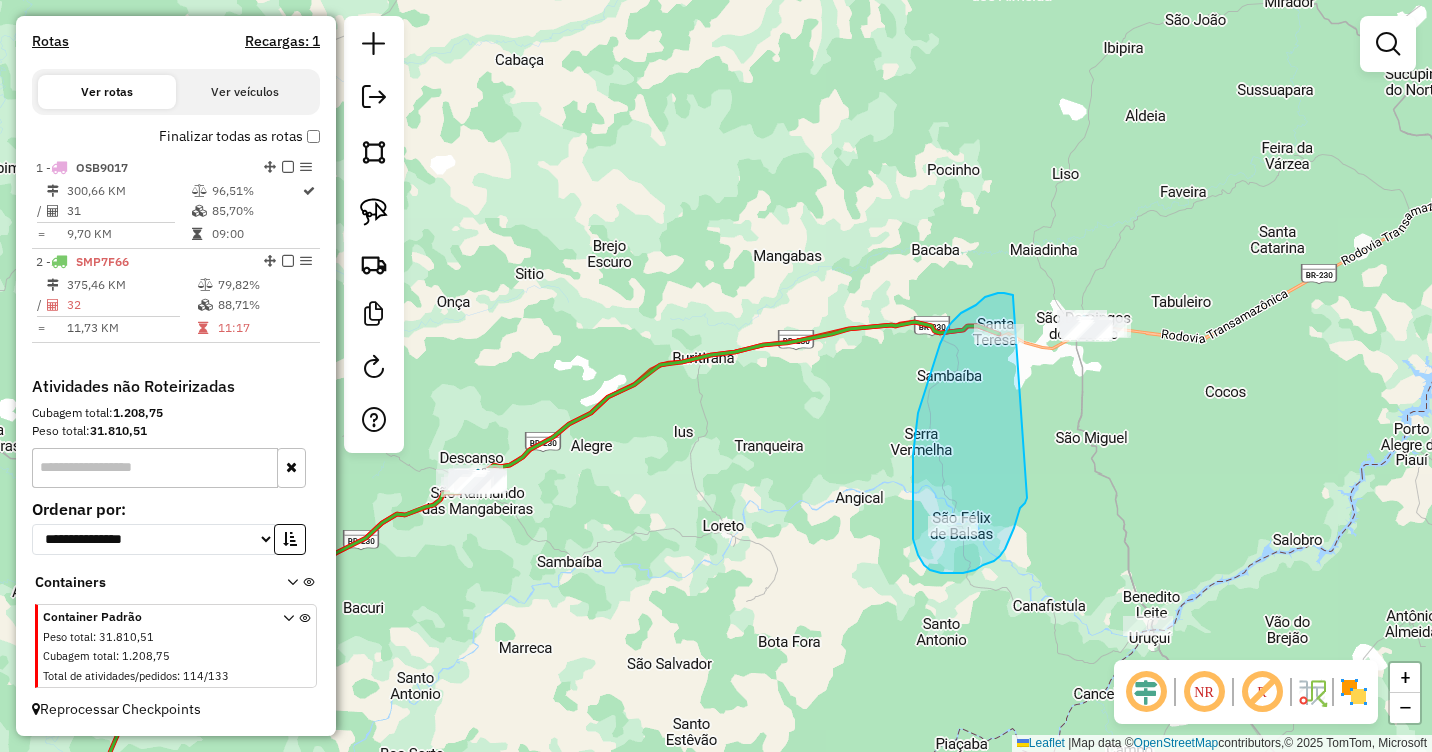 drag, startPoint x: 1013, startPoint y: 297, endPoint x: 1027, endPoint y: 498, distance: 201.48697 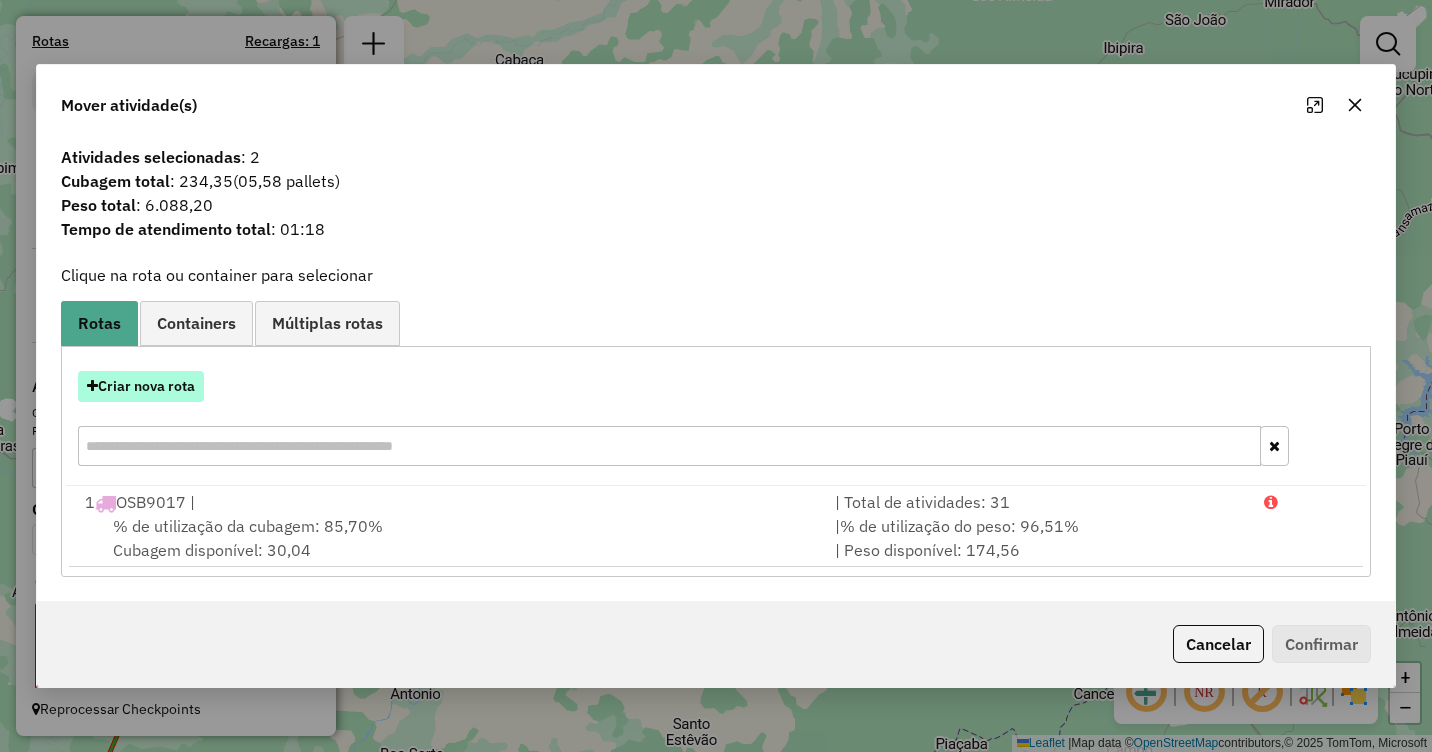 click on "Criar nova rota" at bounding box center (141, 386) 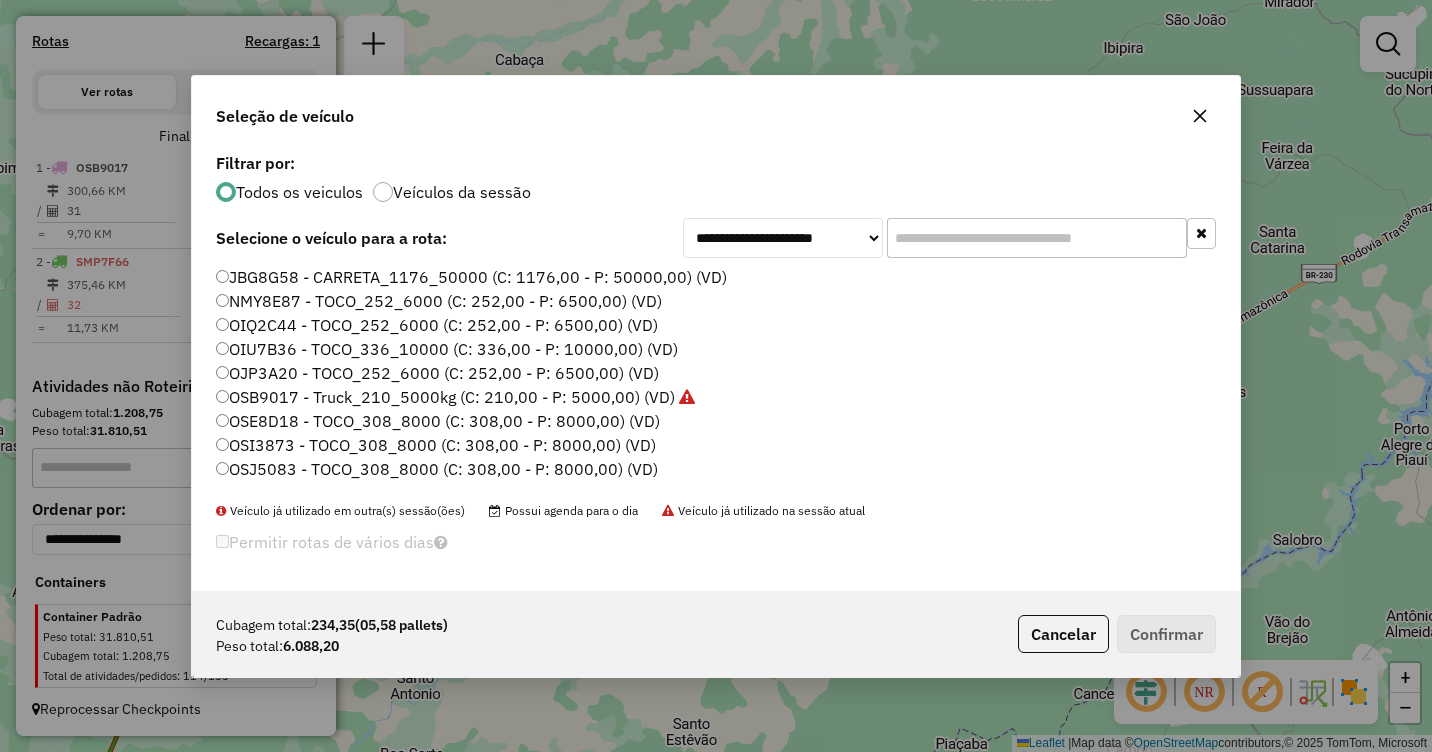 scroll, scrollTop: 11, scrollLeft: 6, axis: both 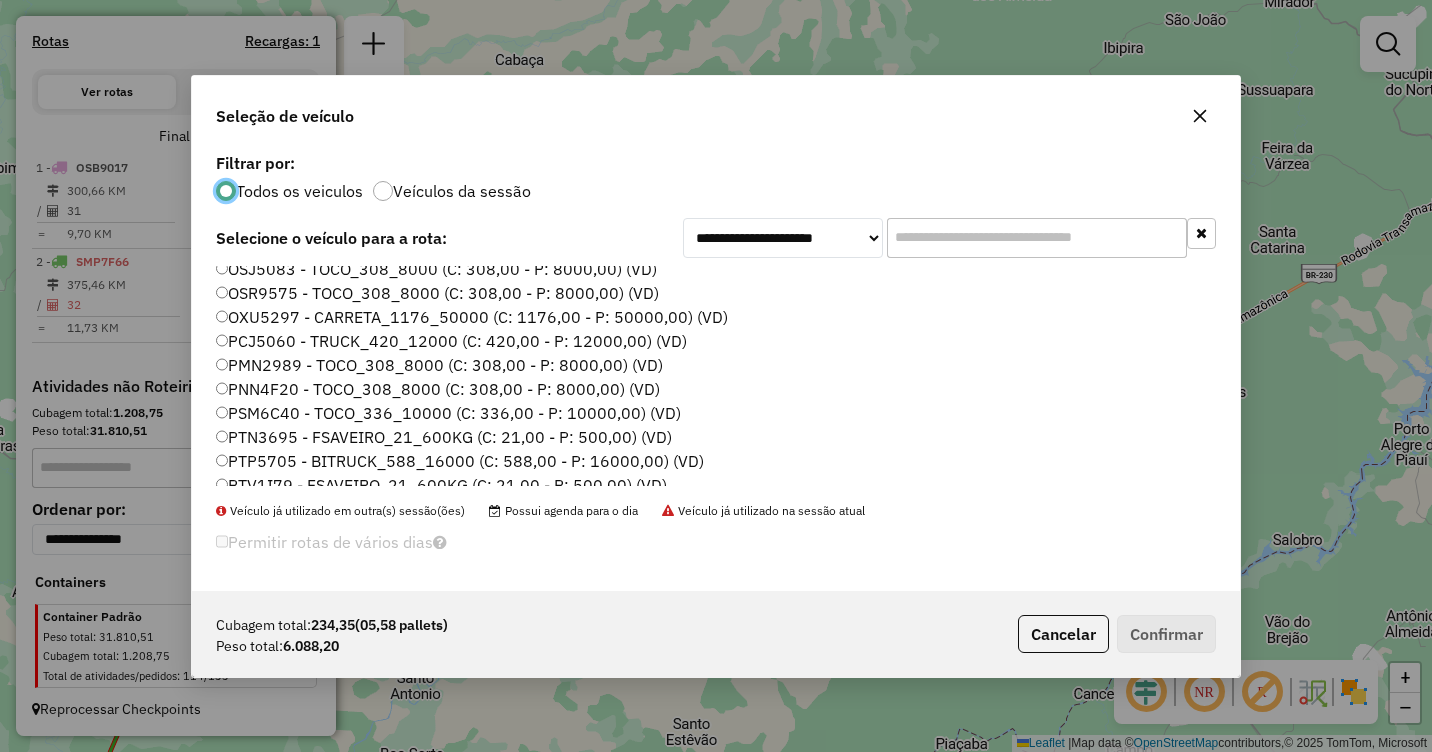 click on "PMN2989 - TOCO_308_8000 (C: 308,00 - P: 8000,00) (VD)" 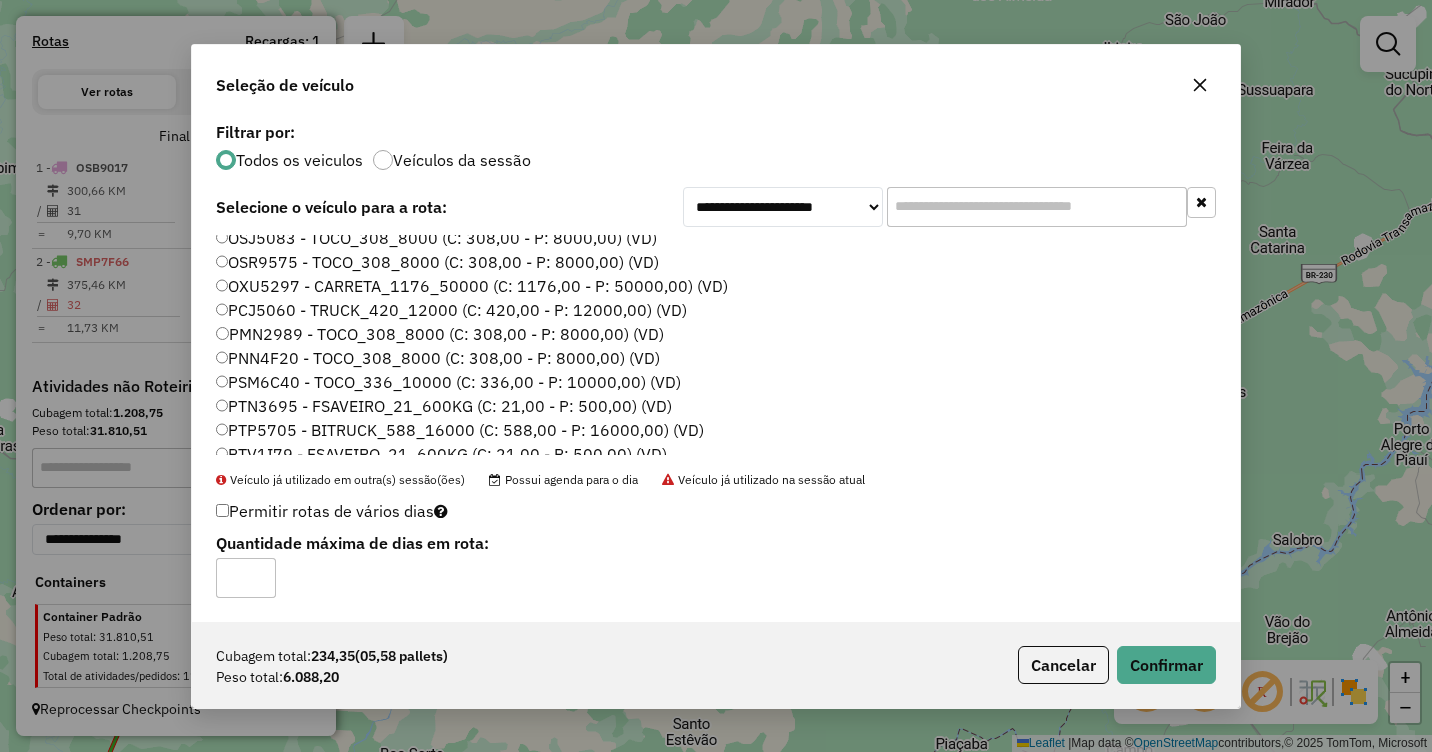 click on "PNN4F20 - TOCO_308_8000 (C: 308,00 - P: 8000,00) (VD)" 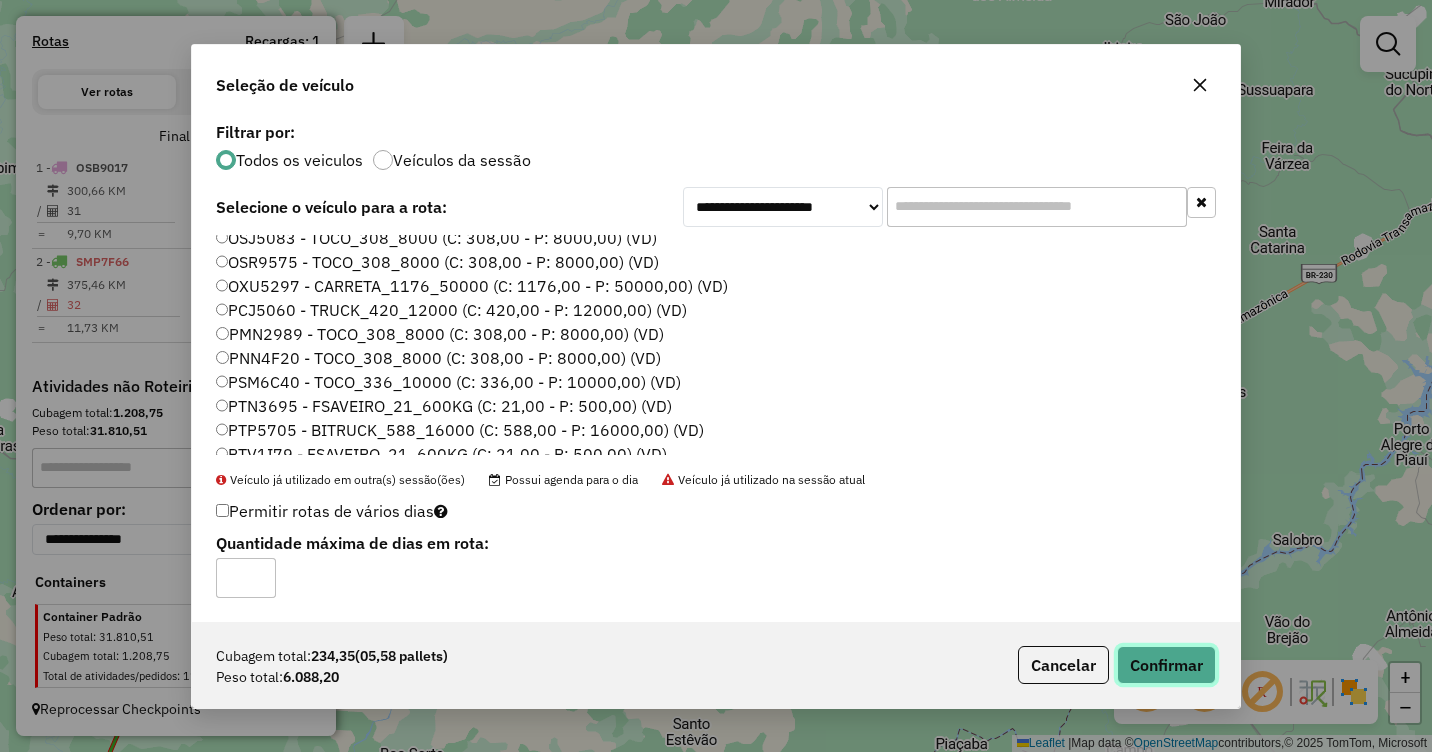 click on "Confirmar" 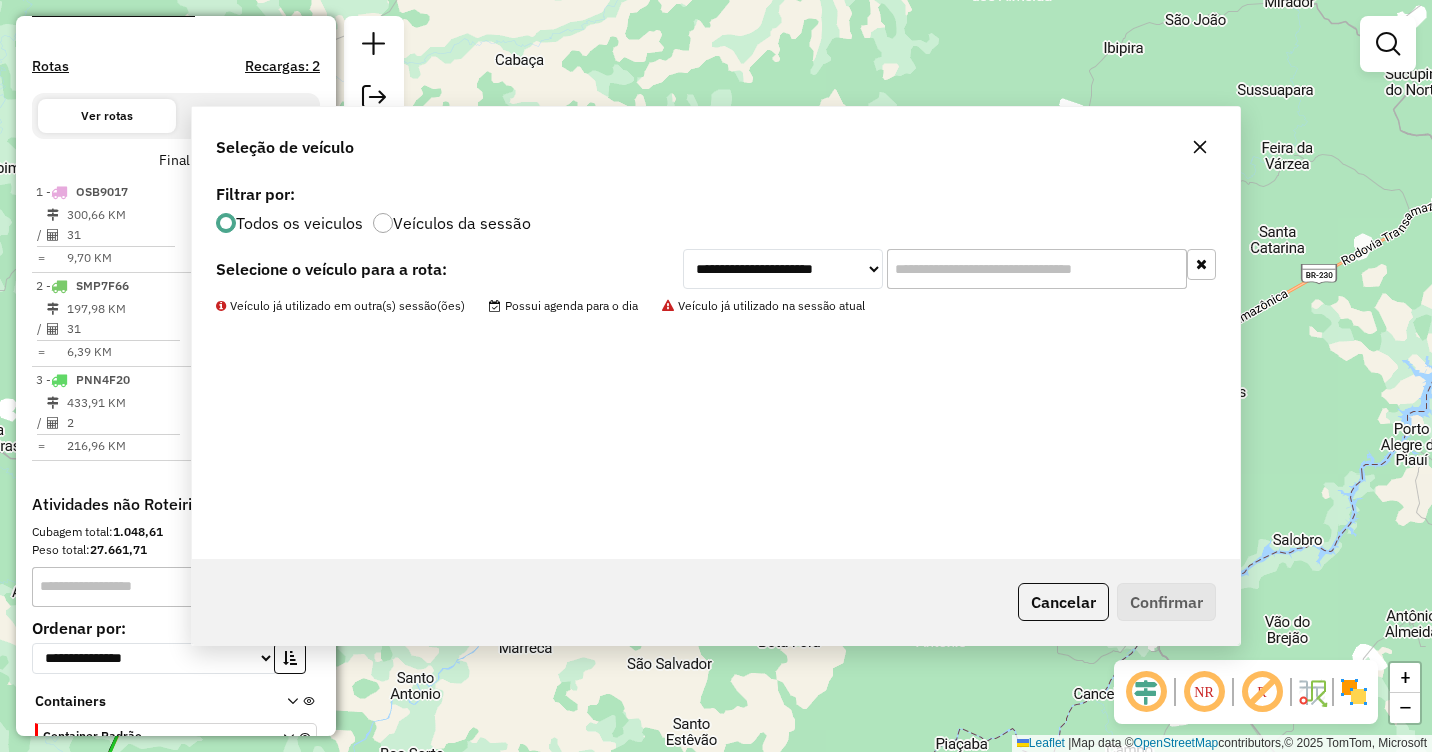 scroll, scrollTop: 636, scrollLeft: 0, axis: vertical 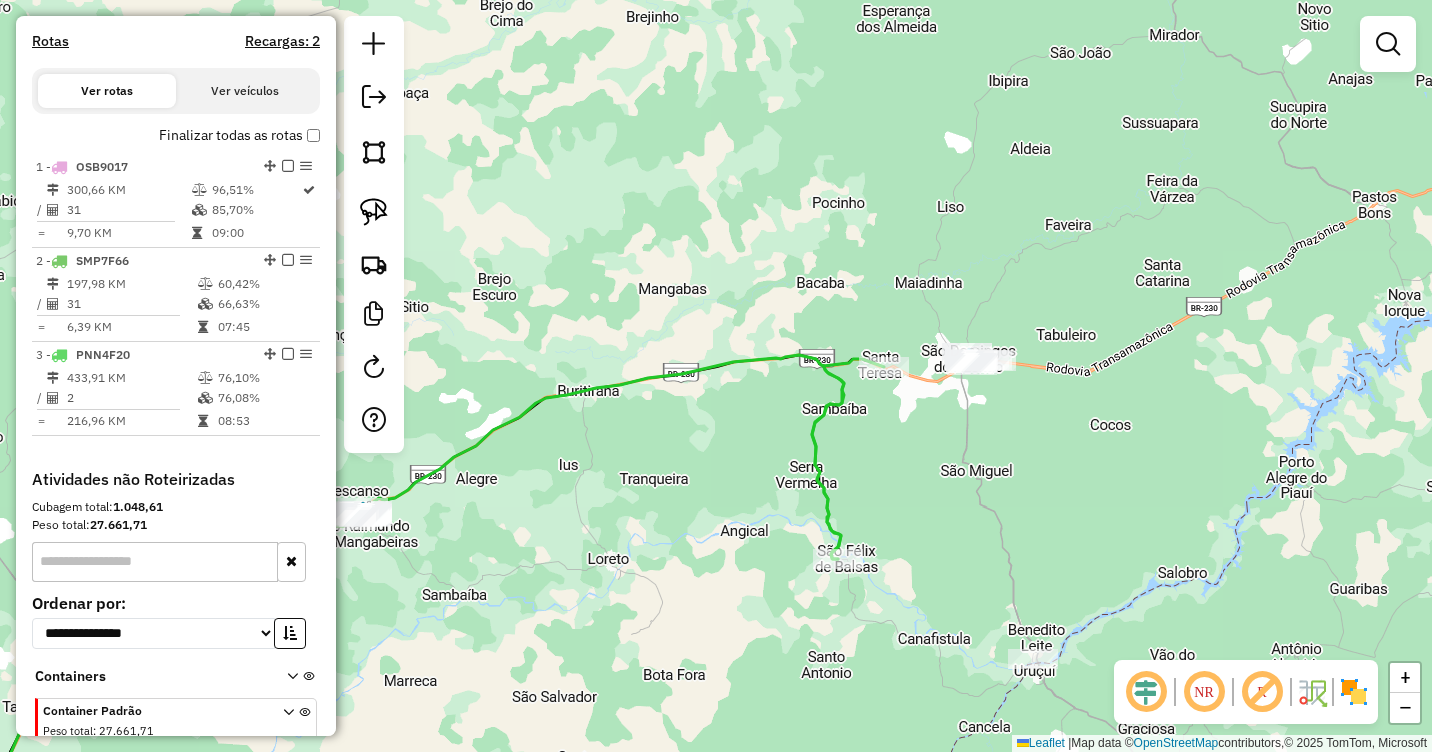 drag, startPoint x: 1123, startPoint y: 385, endPoint x: 1007, endPoint y: 419, distance: 120.880104 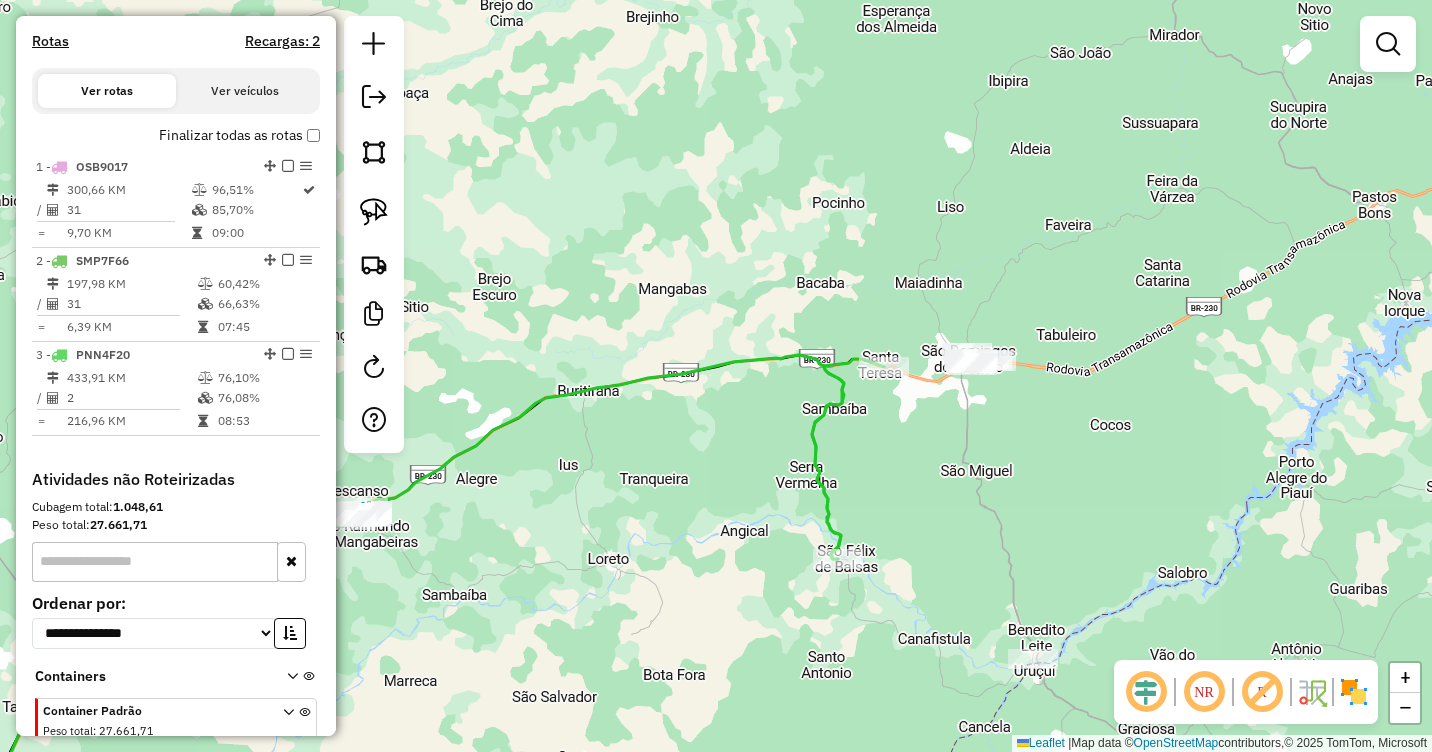 click on "Janela de atendimento Grade de atendimento Capacidade Transportadoras Veículos Cliente Pedidos  Rotas Selecione os dias de semana para filtrar as janelas de atendimento  Seg   Ter   Qua   Qui   Sex   Sáb   Dom  Informe o período da janela de atendimento: De: Até:  Filtrar exatamente a janela do cliente  Considerar janela de atendimento padrão  Selecione os dias de semana para filtrar as grades de atendimento  Seg   Ter   Qua   Qui   Sex   Sáb   Dom   Considerar clientes sem dia de atendimento cadastrado  Clientes fora do dia de atendimento selecionado Filtrar as atividades entre os valores definidos abaixo:  Peso mínimo:   Peso máximo:   Cubagem mínima:   Cubagem máxima:   De:   Até:  Filtrar as atividades entre o tempo de atendimento definido abaixo:  De:   Até:   Considerar capacidade total dos clientes não roteirizados Transportadora: Selecione um ou mais itens Tipo de veículo: Selecione um ou mais itens Veículo: Selecione um ou mais itens Motorista: Selecione um ou mais itens Nome: Rótulo:" 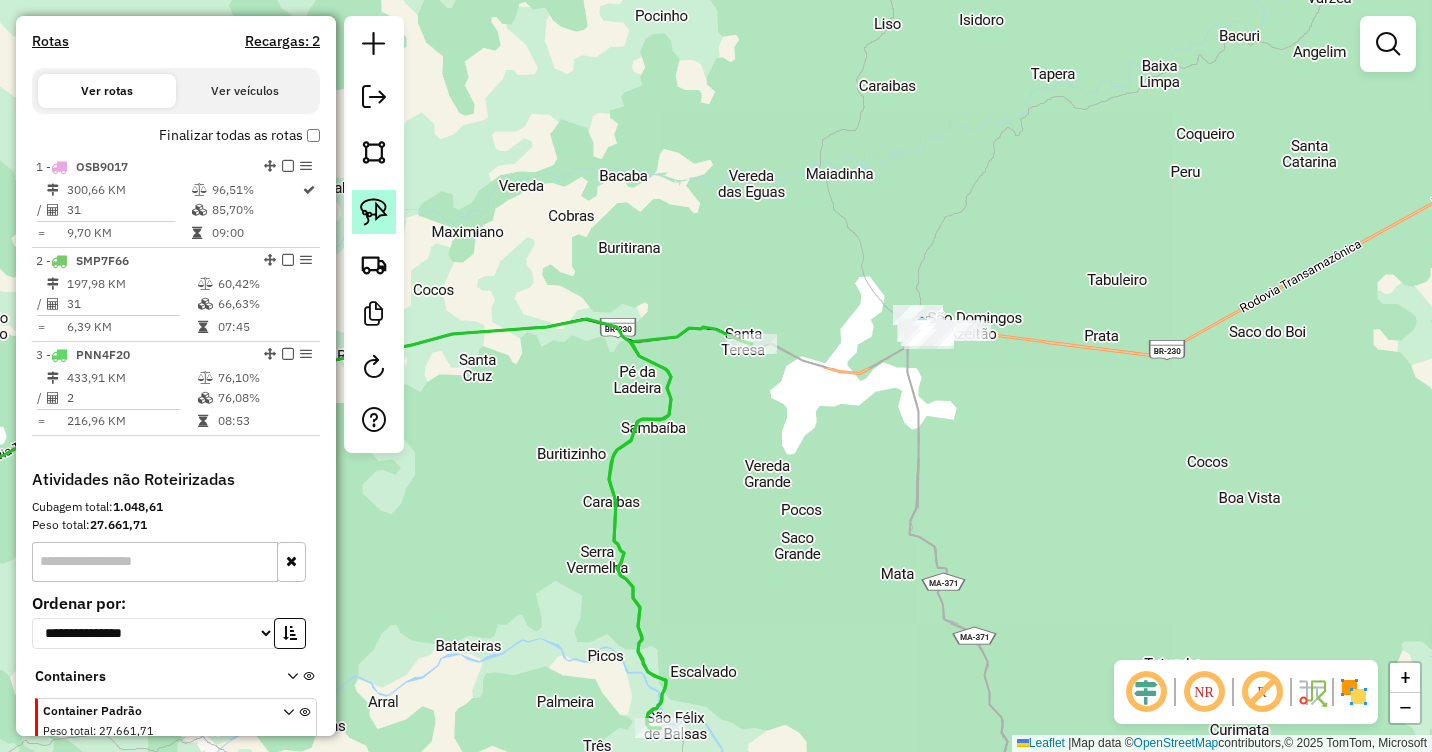 drag, startPoint x: 361, startPoint y: 211, endPoint x: 394, endPoint y: 214, distance: 33.13608 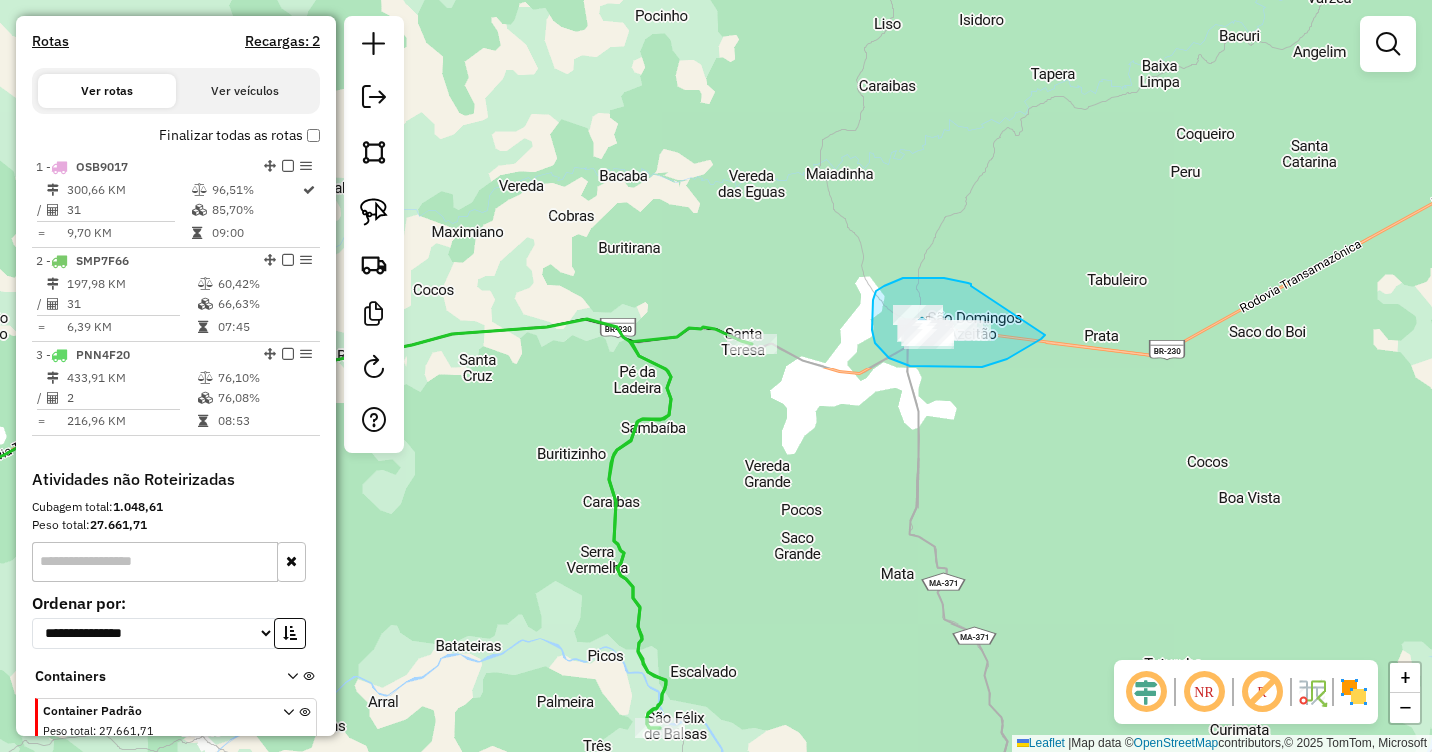 drag, startPoint x: 971, startPoint y: 286, endPoint x: 1046, endPoint y: 335, distance: 89.587944 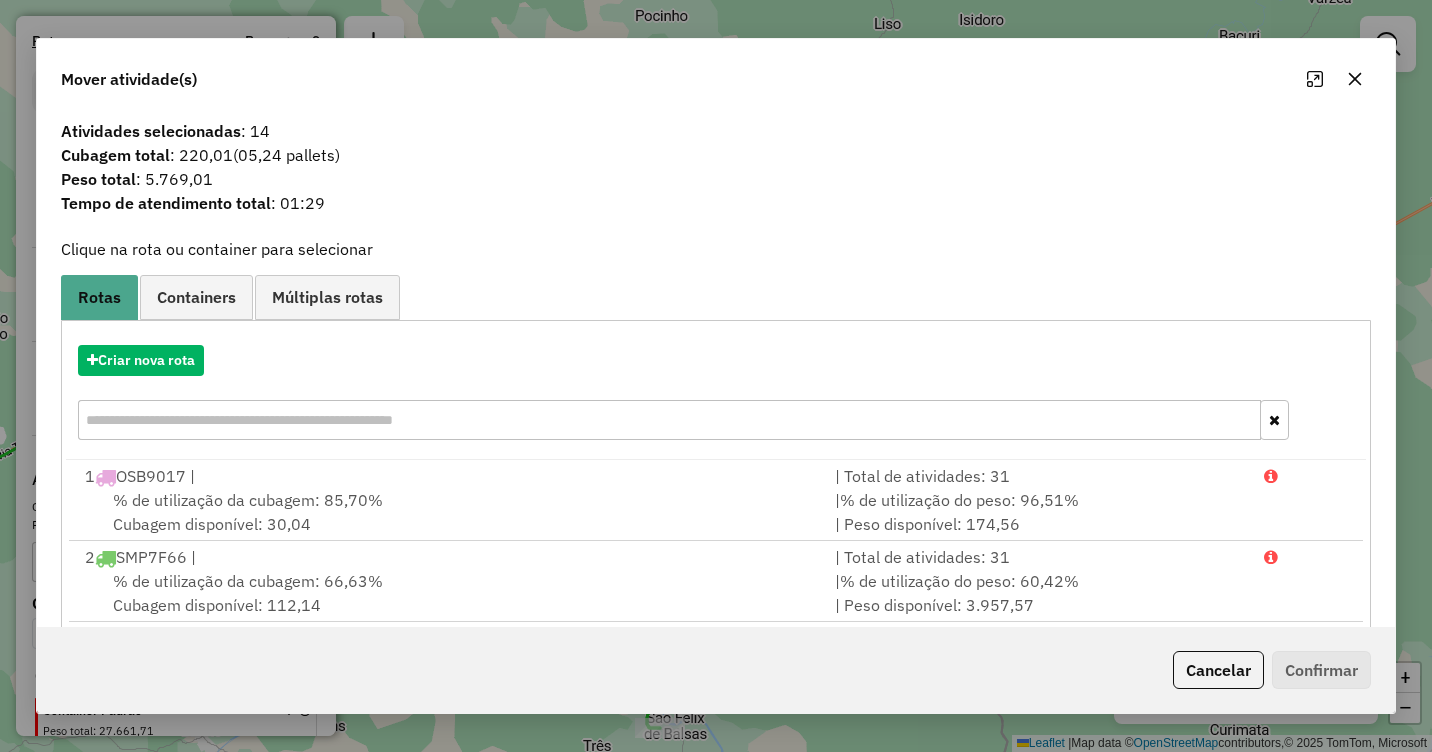 click 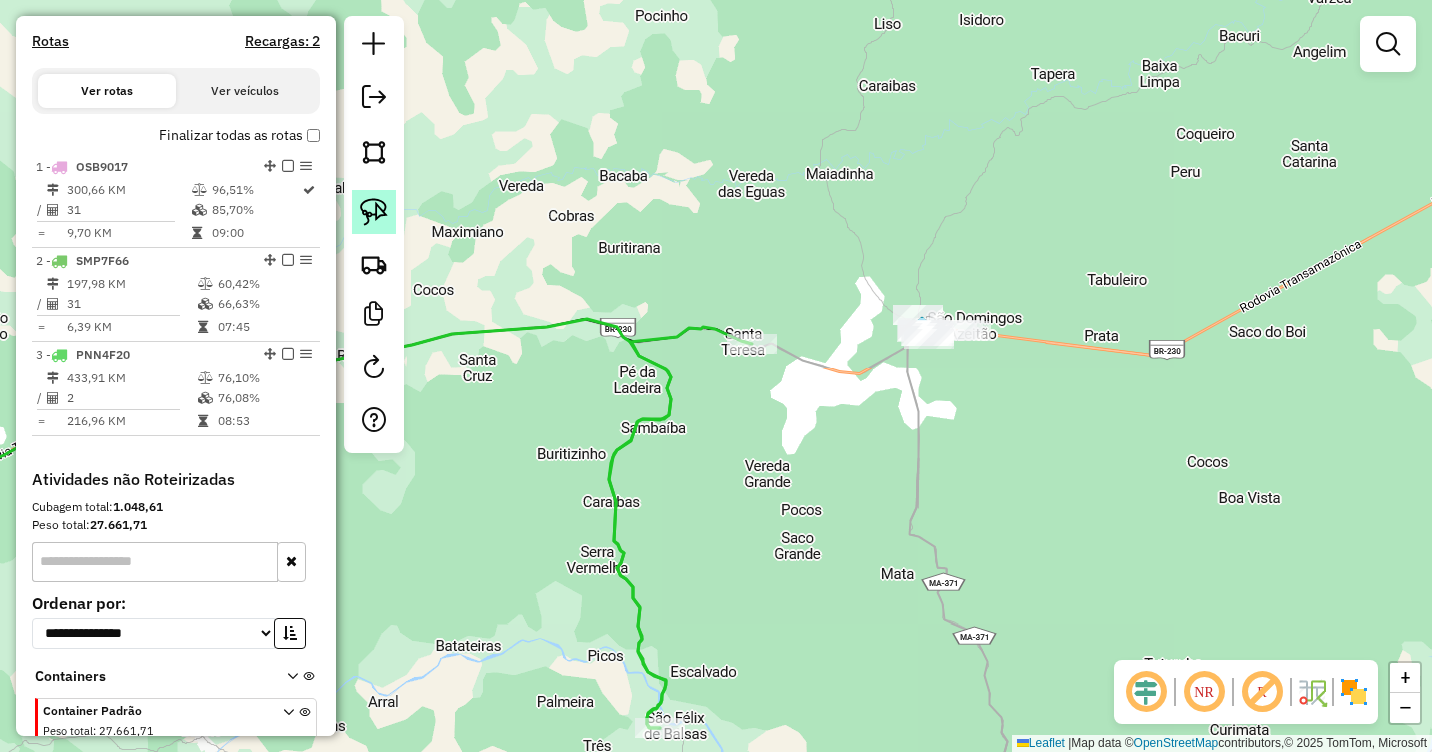 click 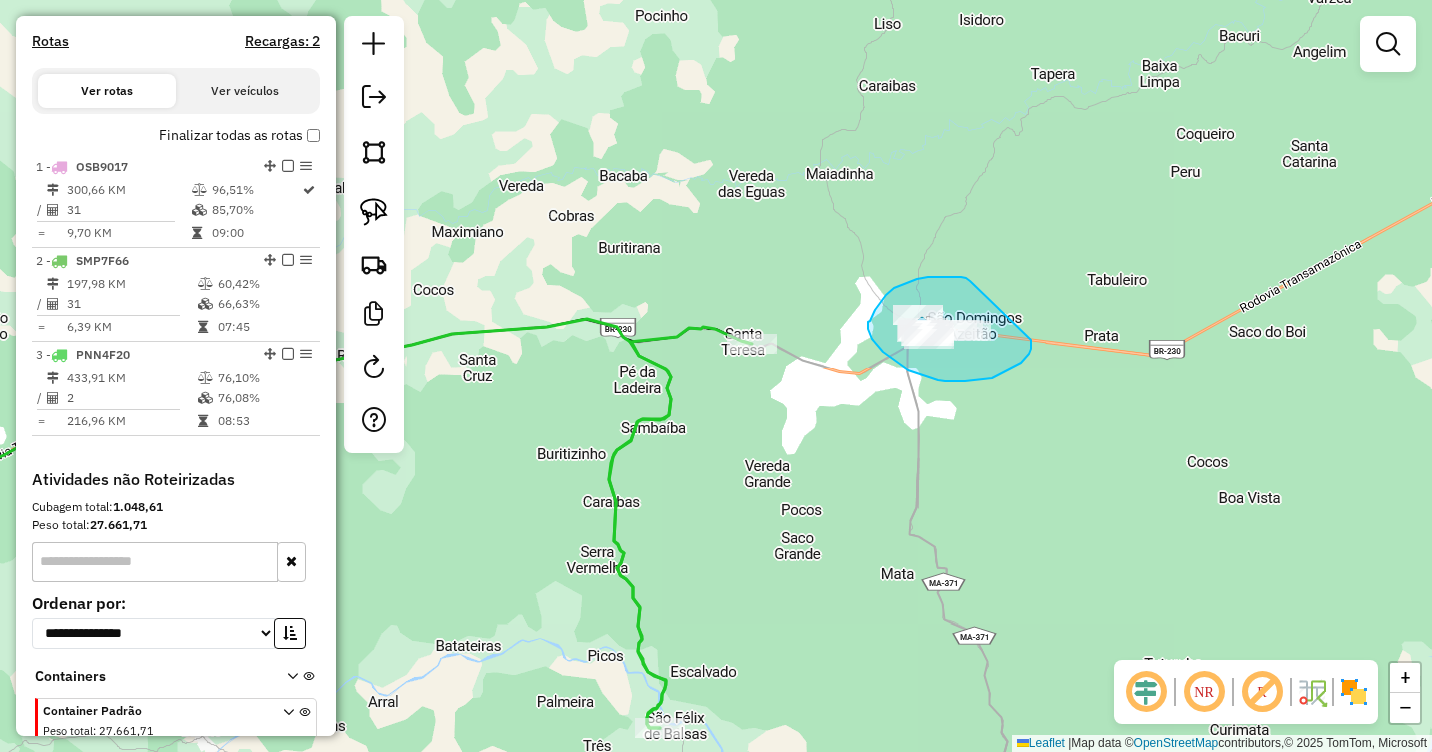 drag, startPoint x: 970, startPoint y: 281, endPoint x: 1031, endPoint y: 340, distance: 84.8646 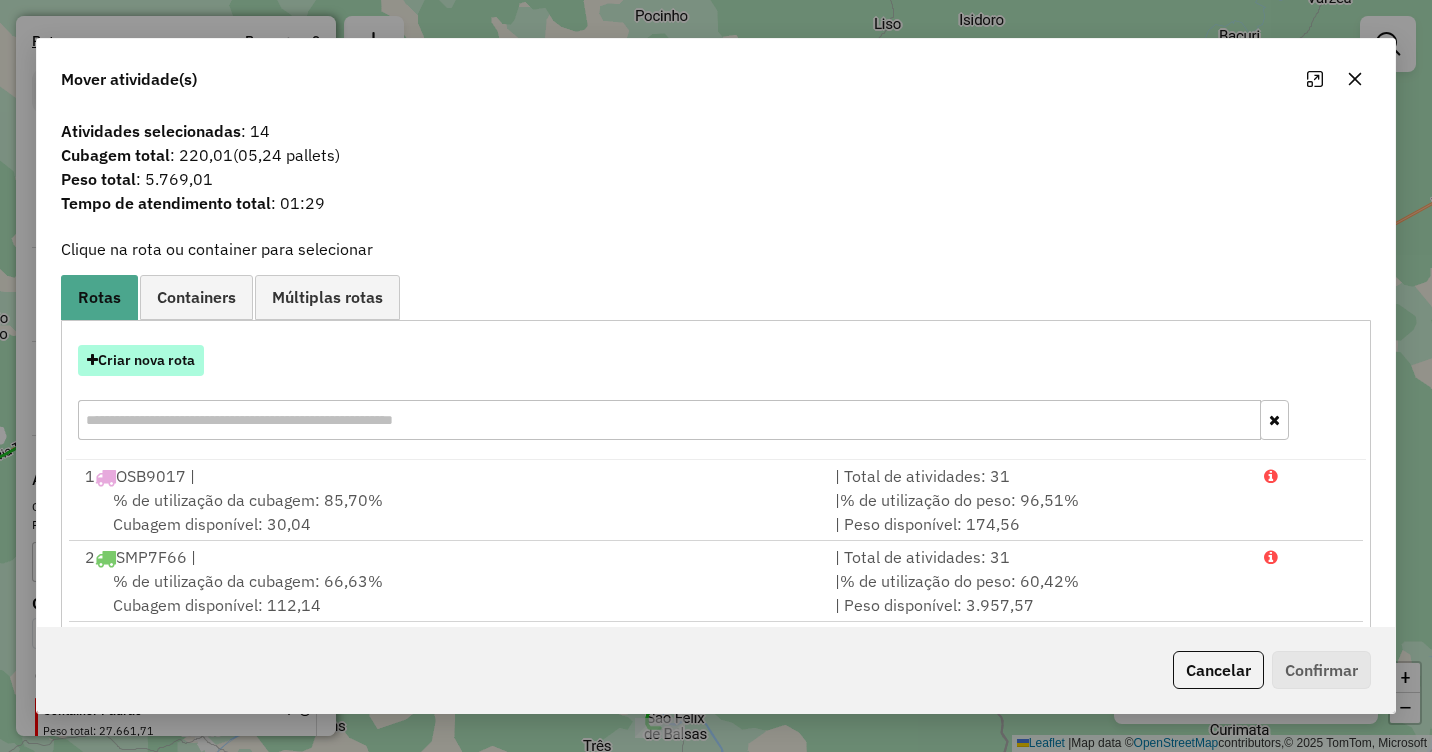 click on "Criar nova rota" at bounding box center (141, 360) 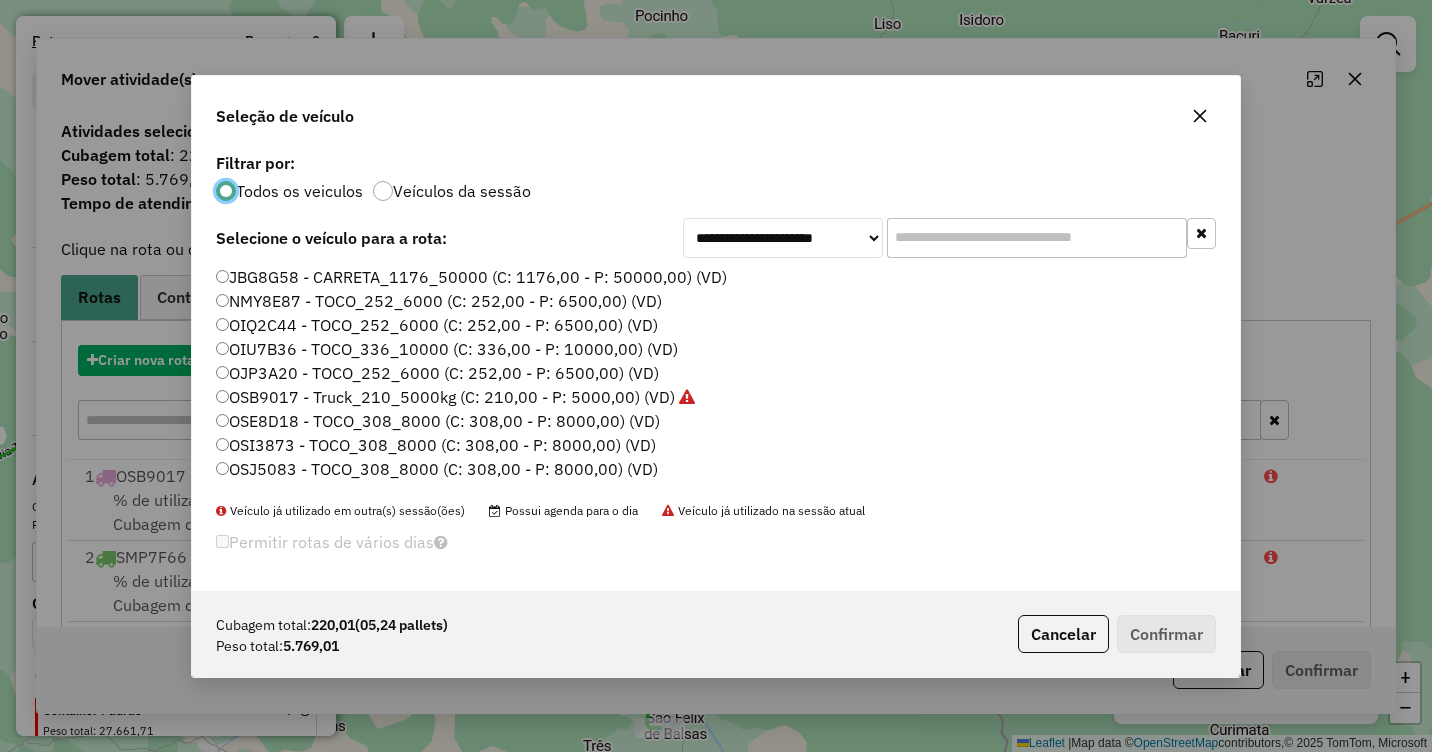 scroll, scrollTop: 11, scrollLeft: 6, axis: both 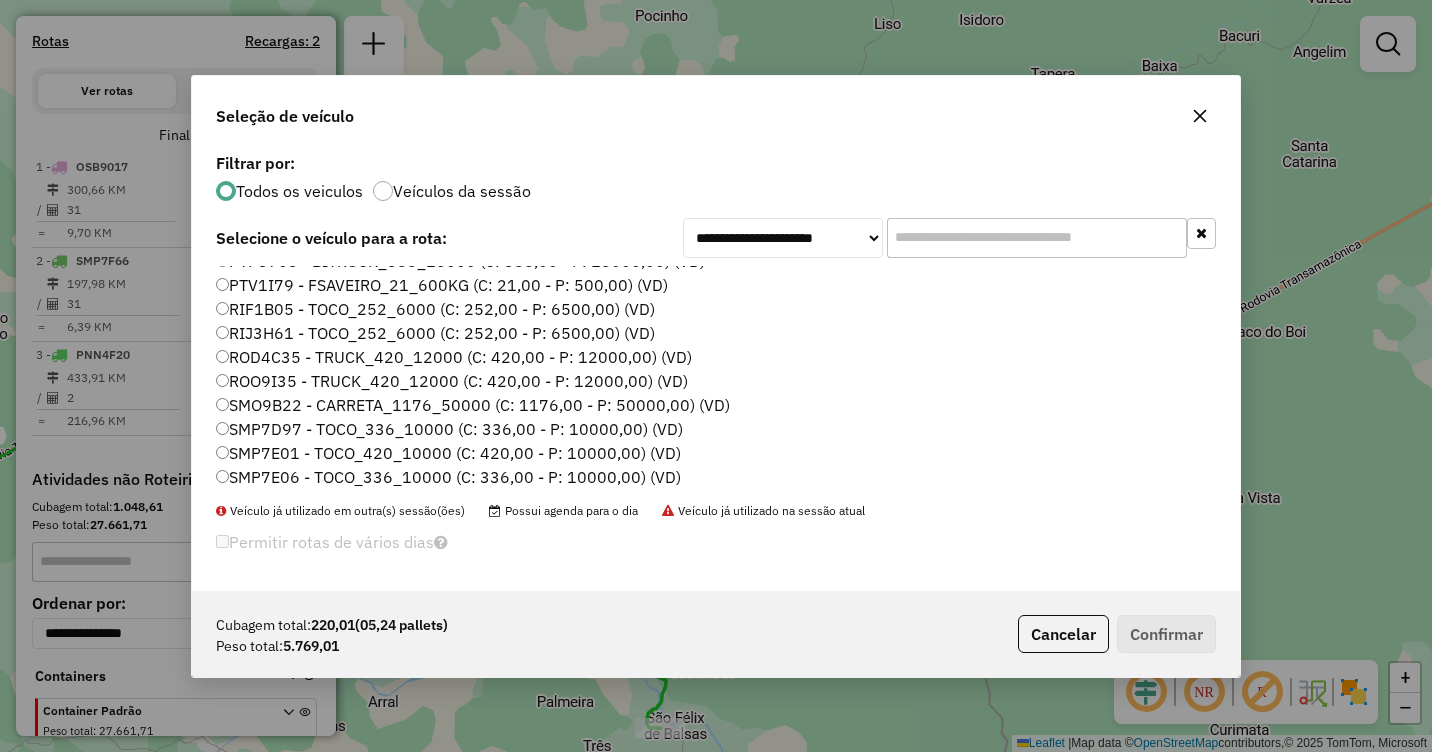 click on "RIF1B05 - TOCO_252_6000 (C: 252,00 - P: 6500,00) (VD)" 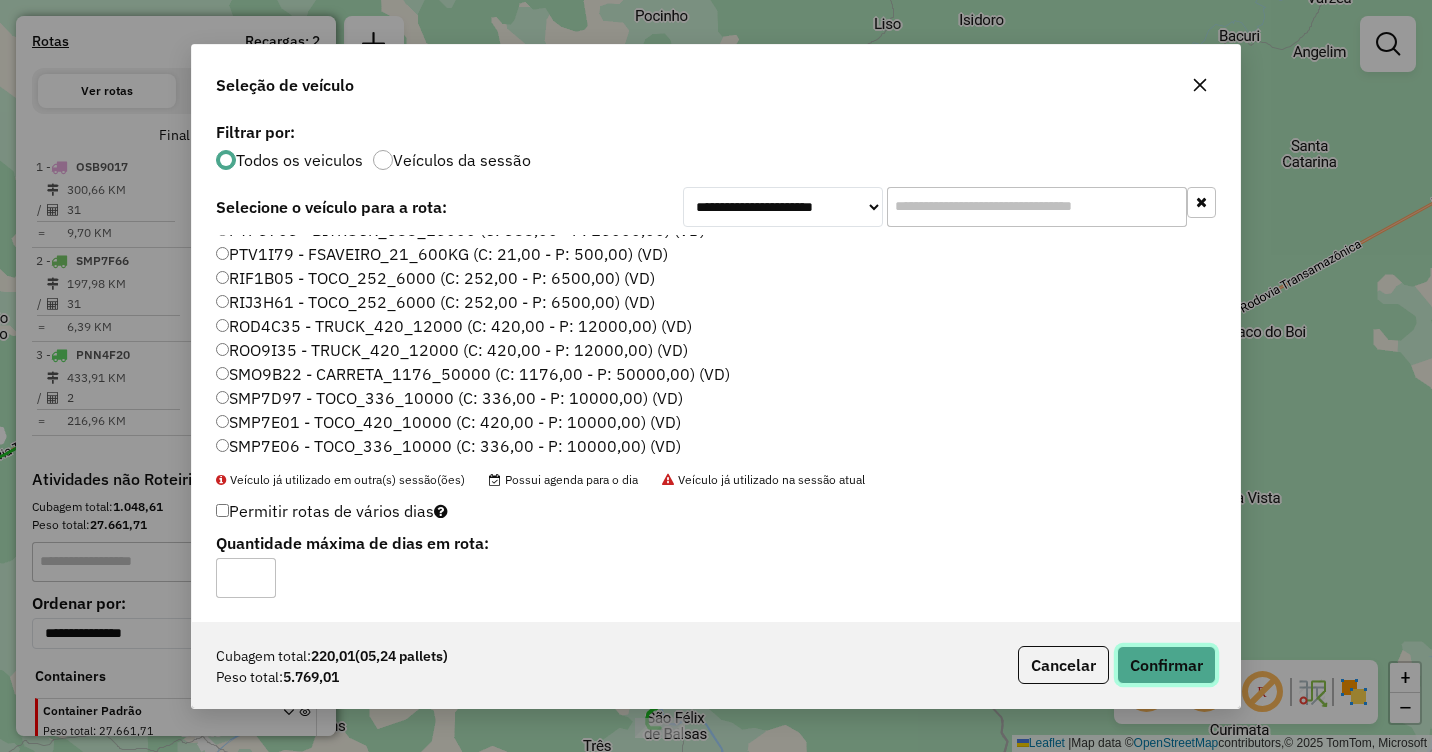 click on "Confirmar" 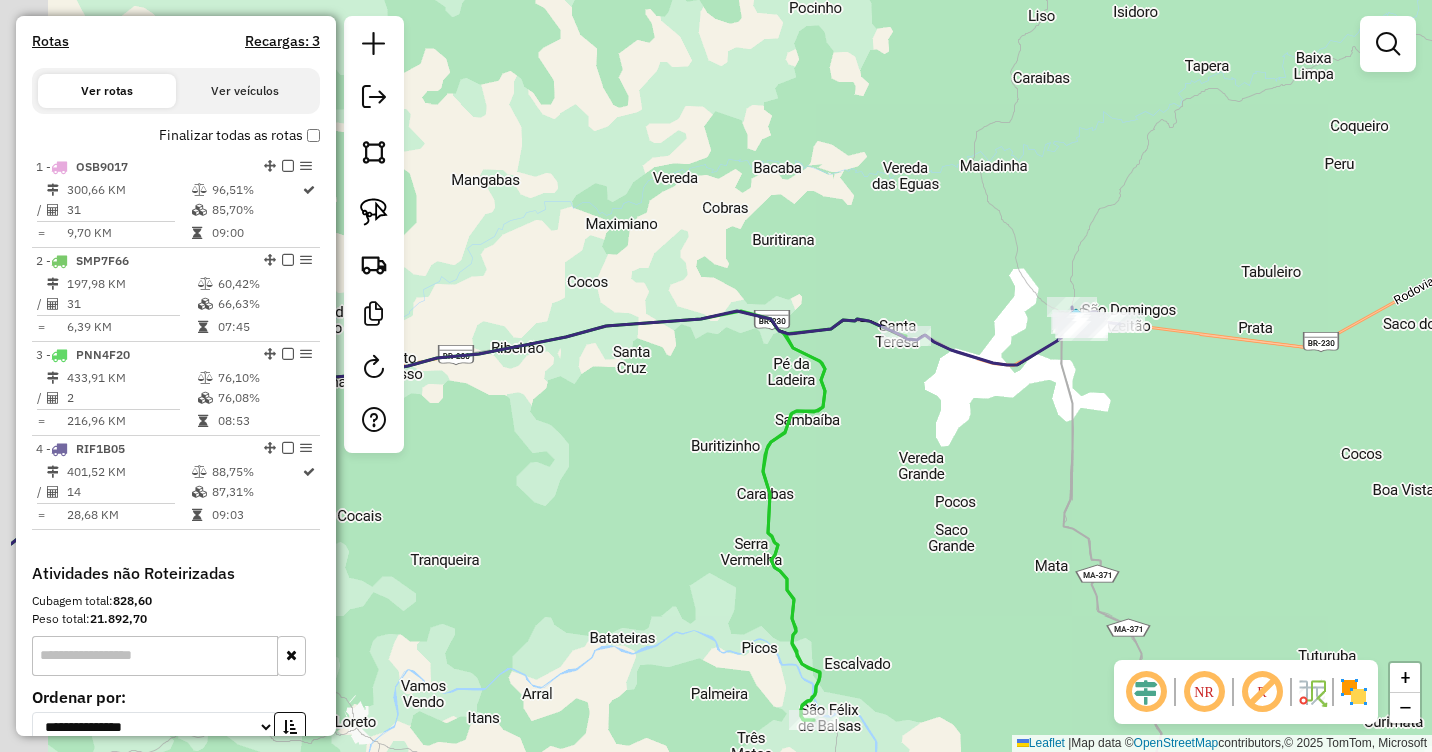 drag, startPoint x: 813, startPoint y: 447, endPoint x: 1022, endPoint y: 425, distance: 210.15471 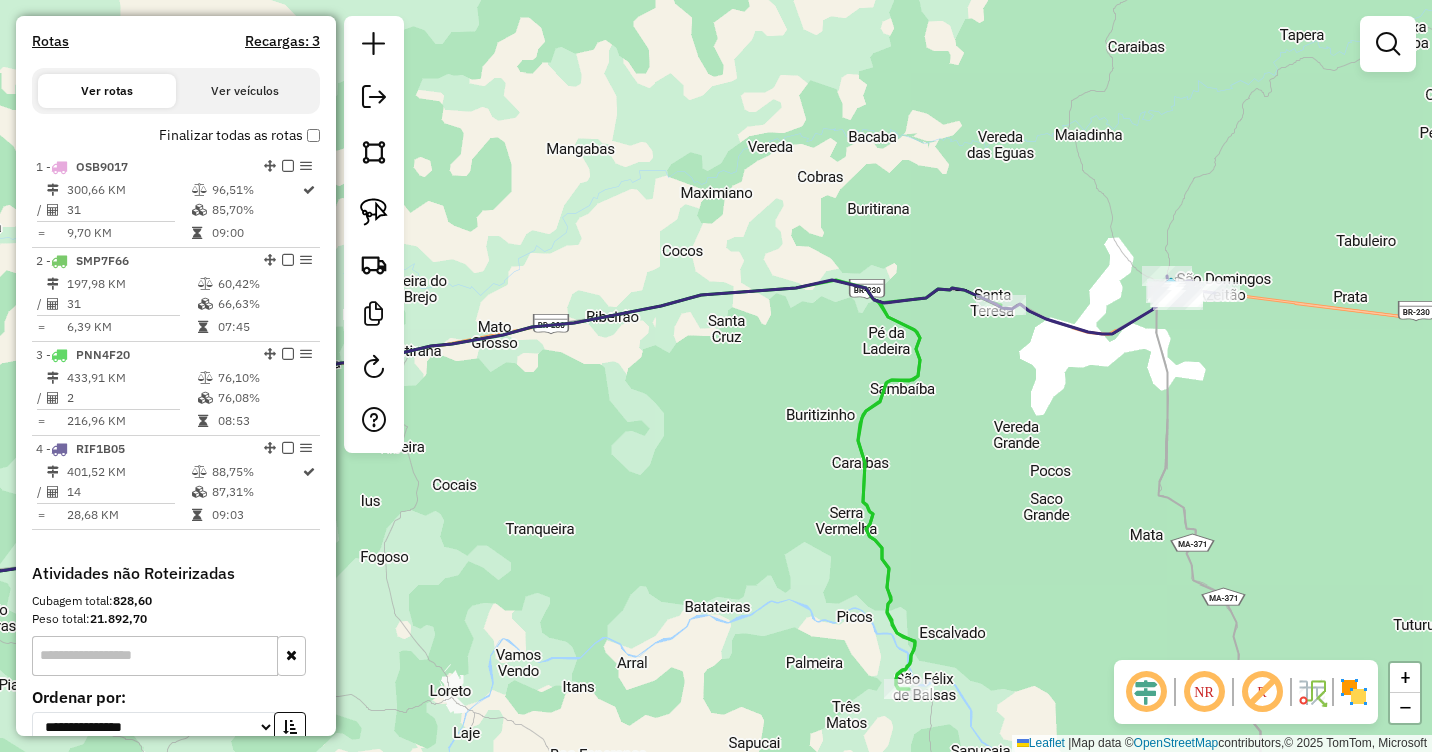drag, startPoint x: 977, startPoint y: 445, endPoint x: 1017, endPoint y: 428, distance: 43.462627 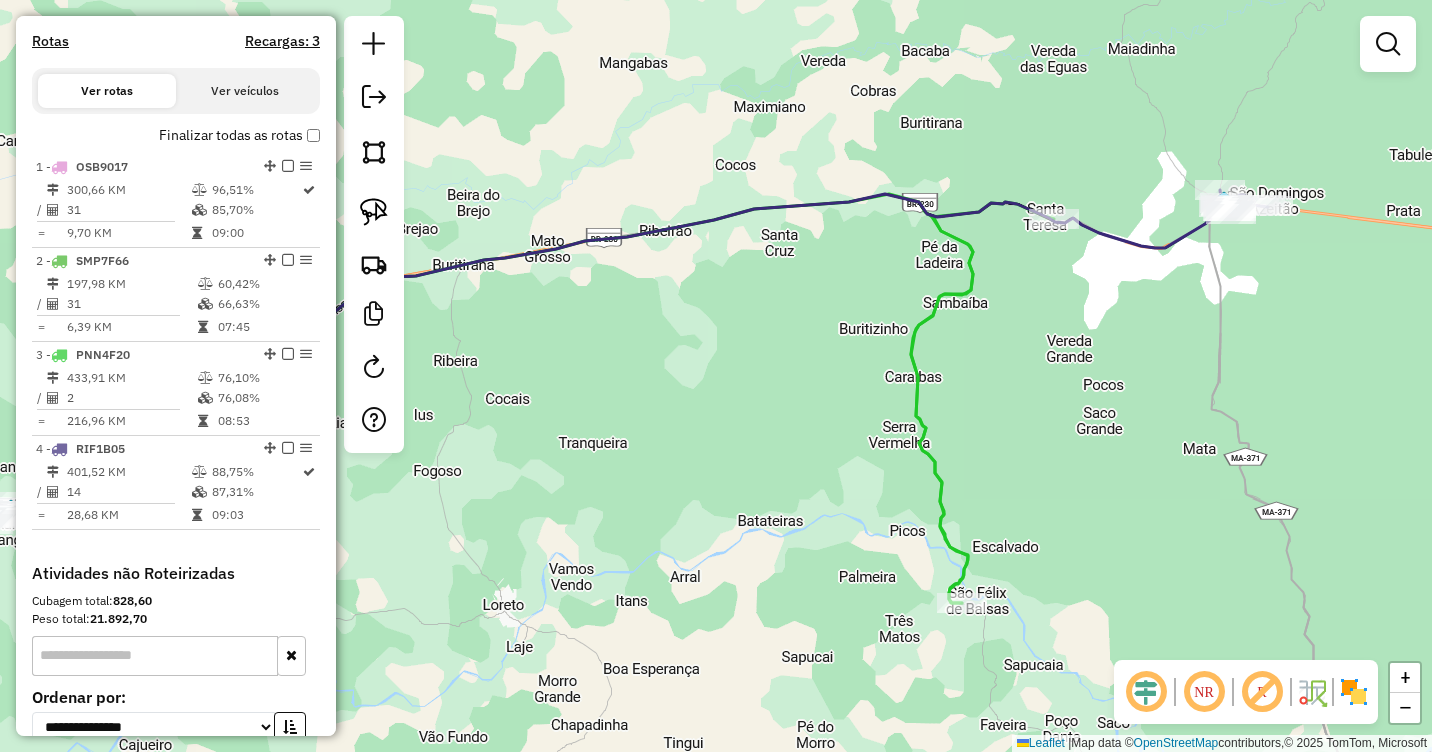 drag, startPoint x: 1000, startPoint y: 441, endPoint x: 1057, endPoint y: 355, distance: 103.17461 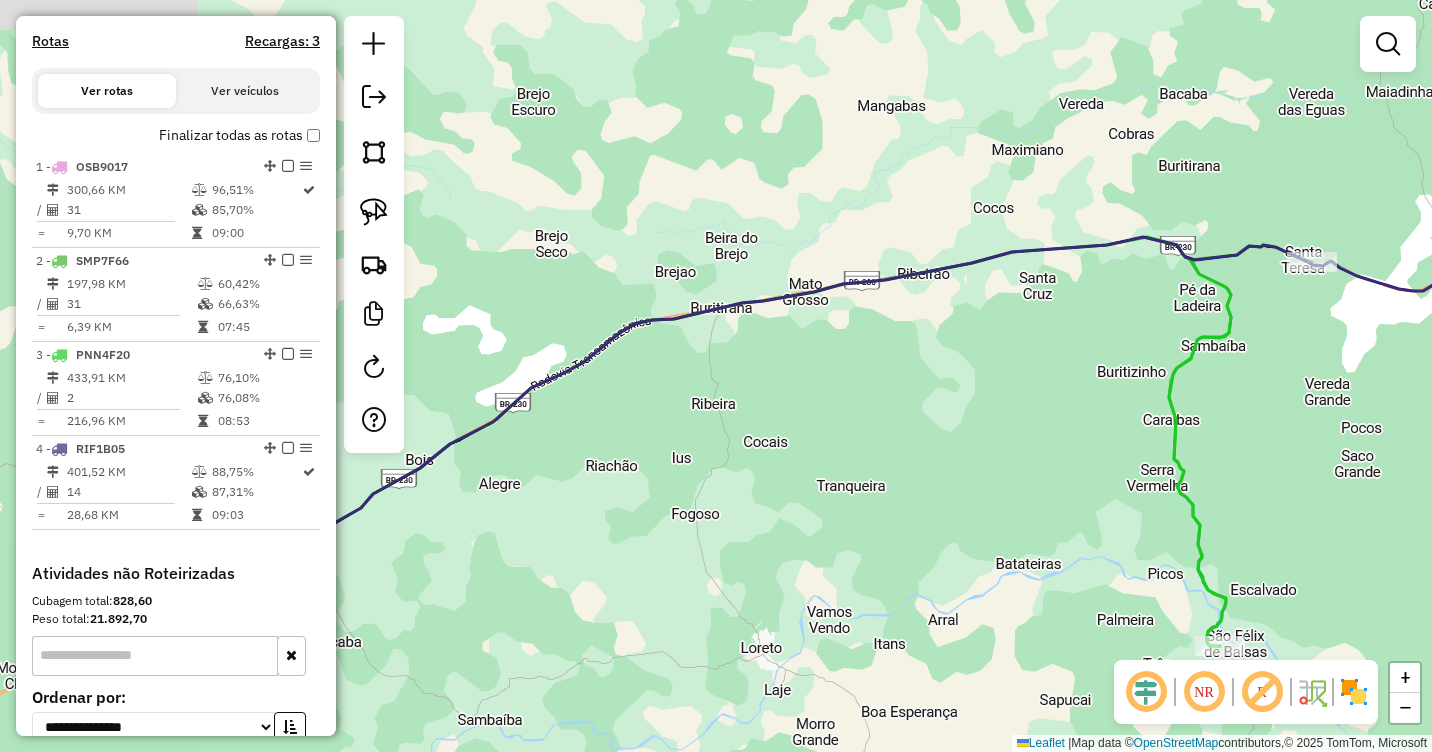 drag, startPoint x: 992, startPoint y: 381, endPoint x: 1265, endPoint y: 419, distance: 275.632 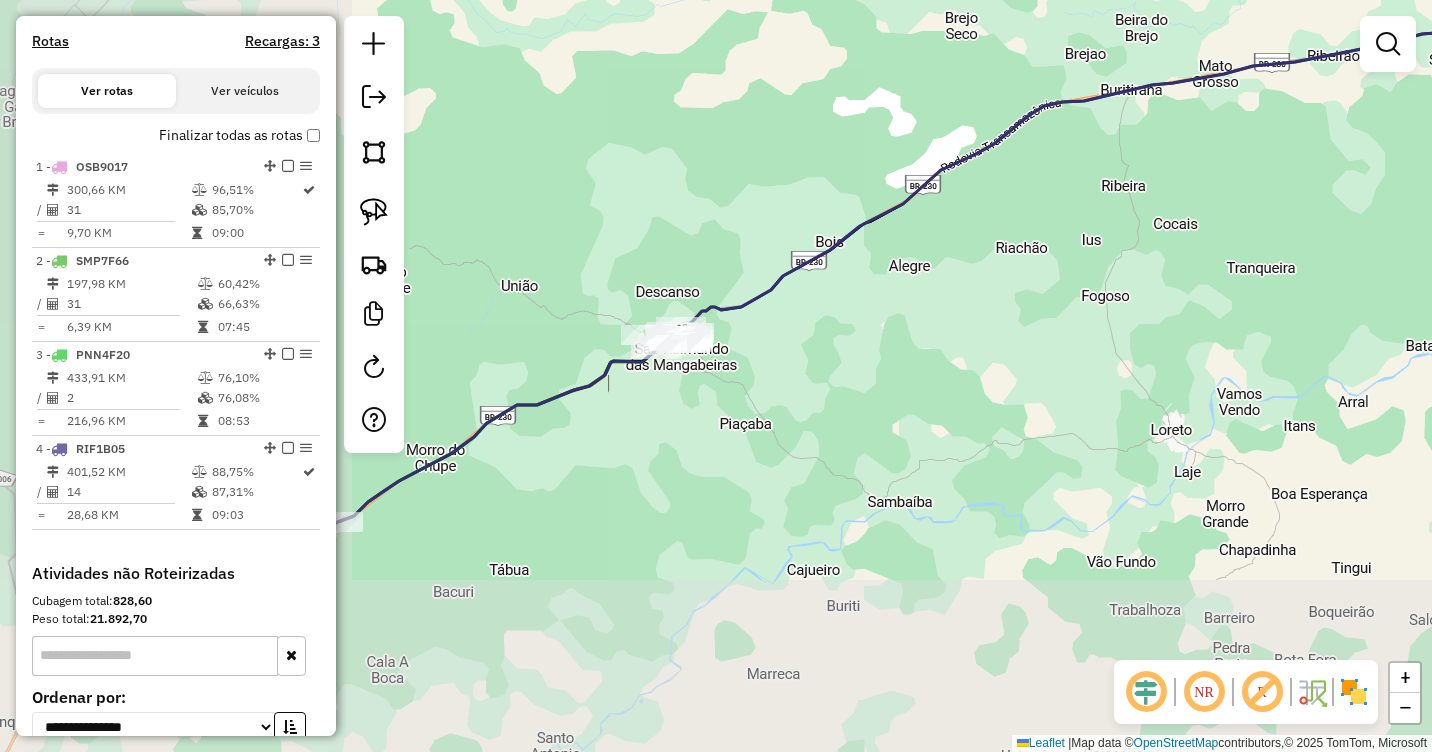 drag, startPoint x: 548, startPoint y: 551, endPoint x: 948, endPoint y: 339, distance: 452.7074 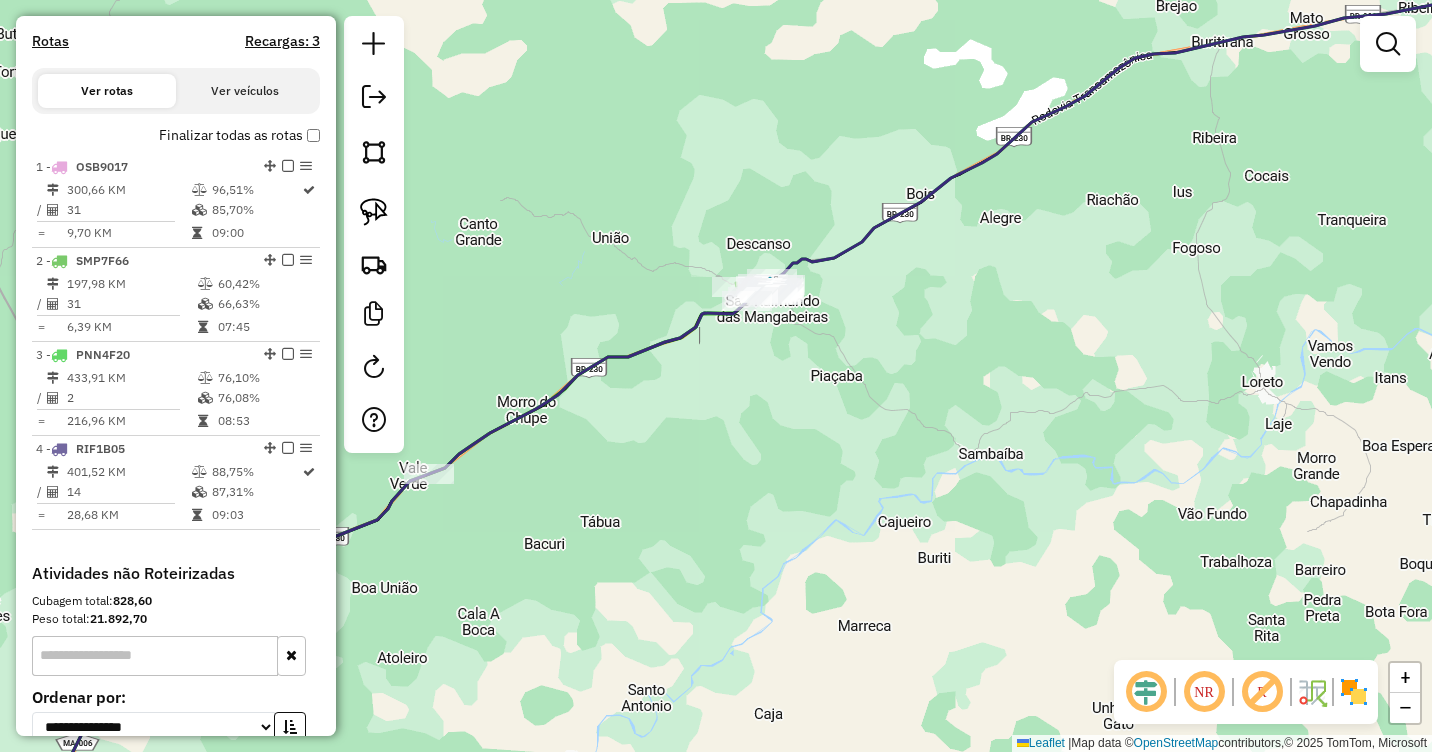 drag, startPoint x: 902, startPoint y: 423, endPoint x: 875, endPoint y: 336, distance: 91.09336 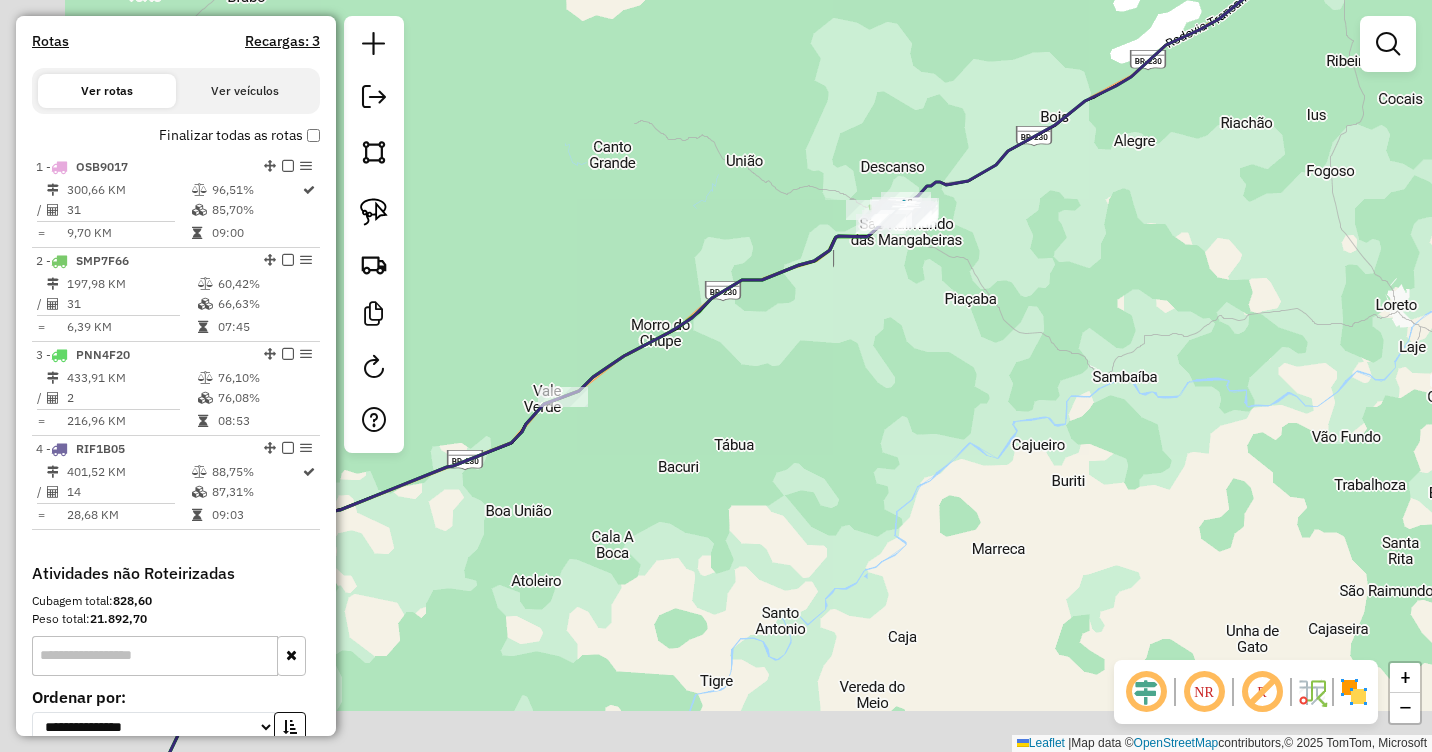 drag, startPoint x: 732, startPoint y: 483, endPoint x: 977, endPoint y: 333, distance: 287.27164 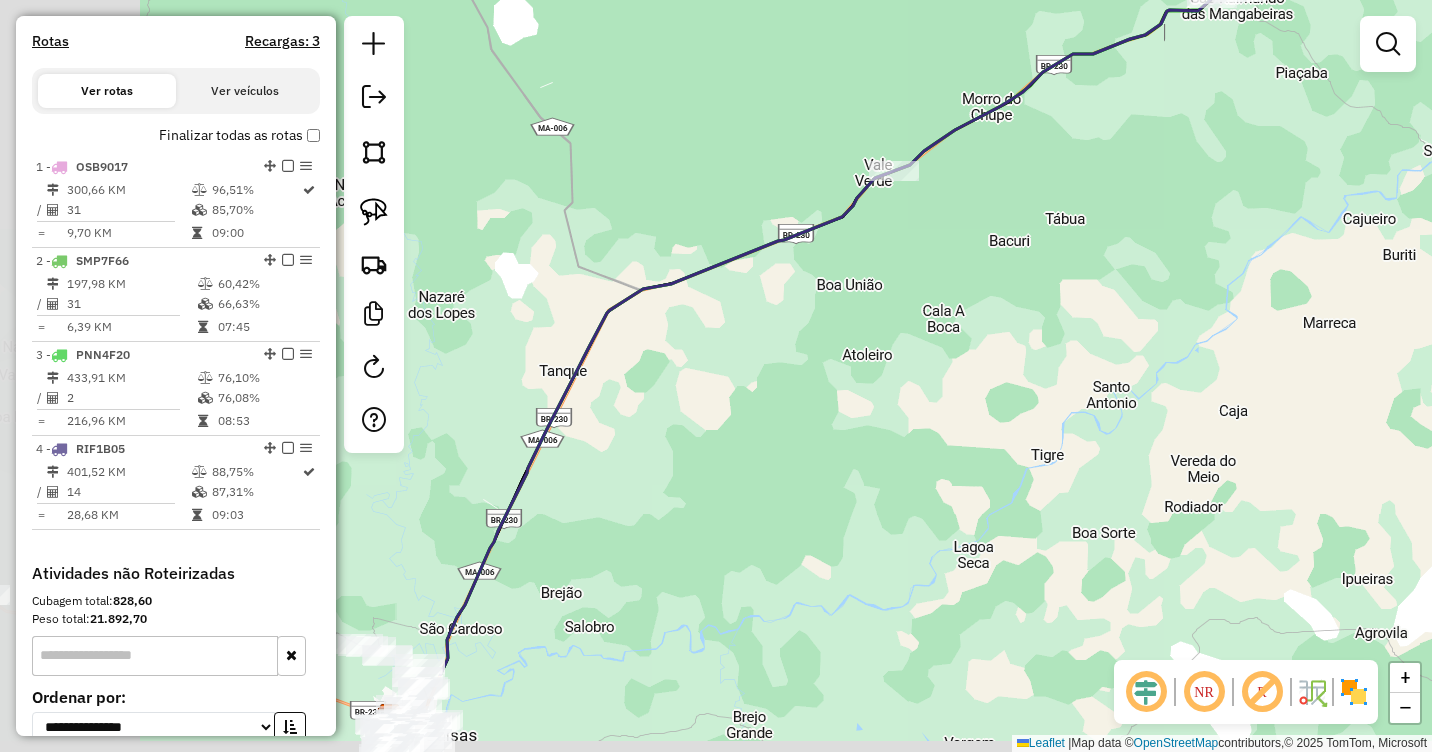 drag, startPoint x: 658, startPoint y: 502, endPoint x: 896, endPoint y: 322, distance: 298.4024 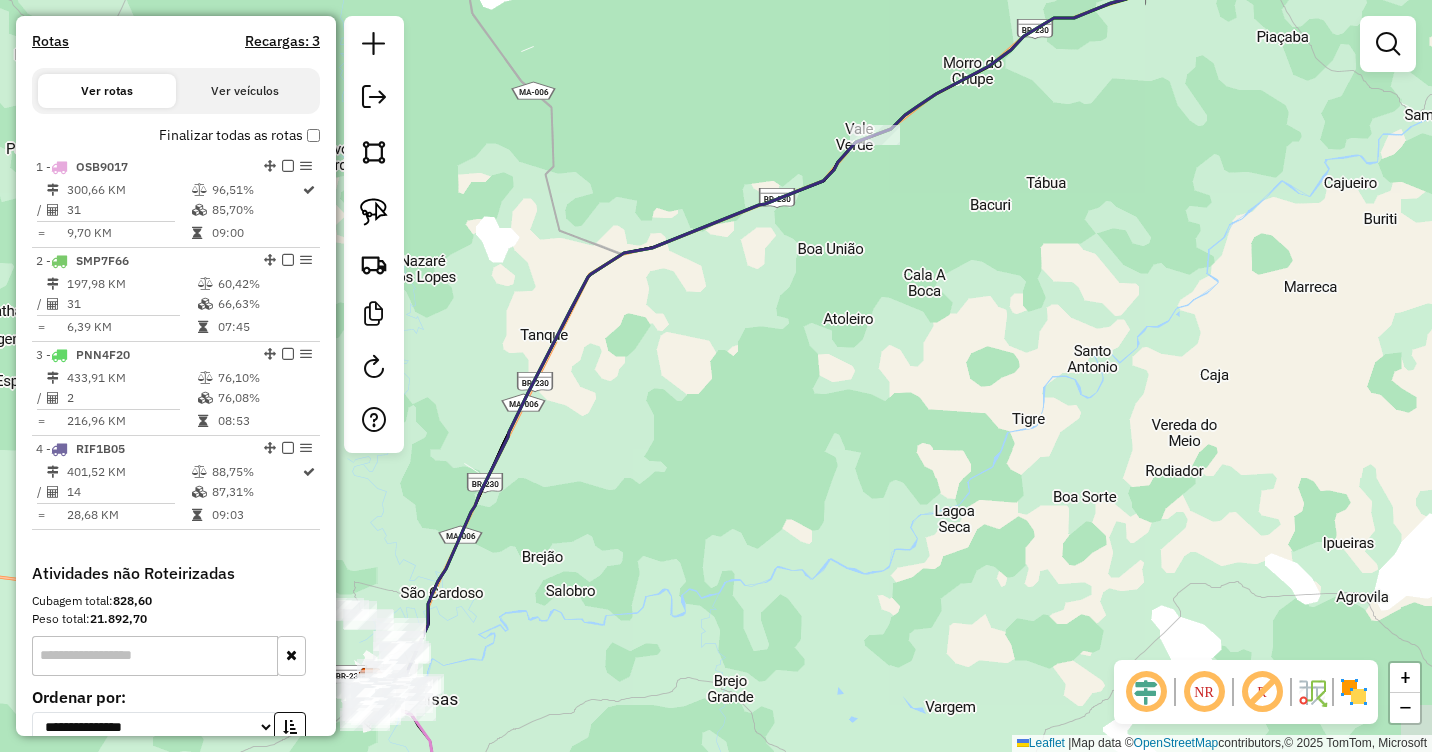 drag, startPoint x: 834, startPoint y: 392, endPoint x: 790, endPoint y: 385, distance: 44.553337 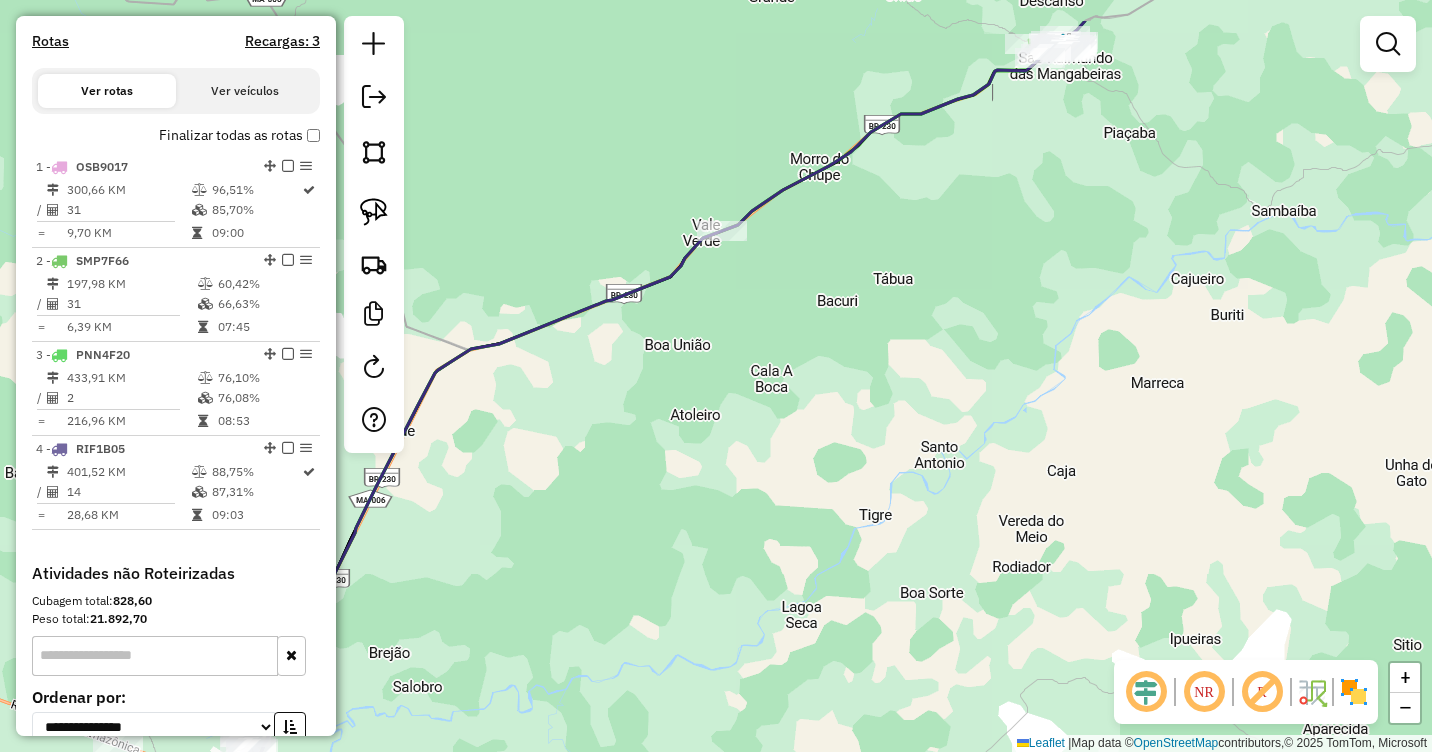 drag, startPoint x: 999, startPoint y: 326, endPoint x: 771, endPoint y: 457, distance: 262.95438 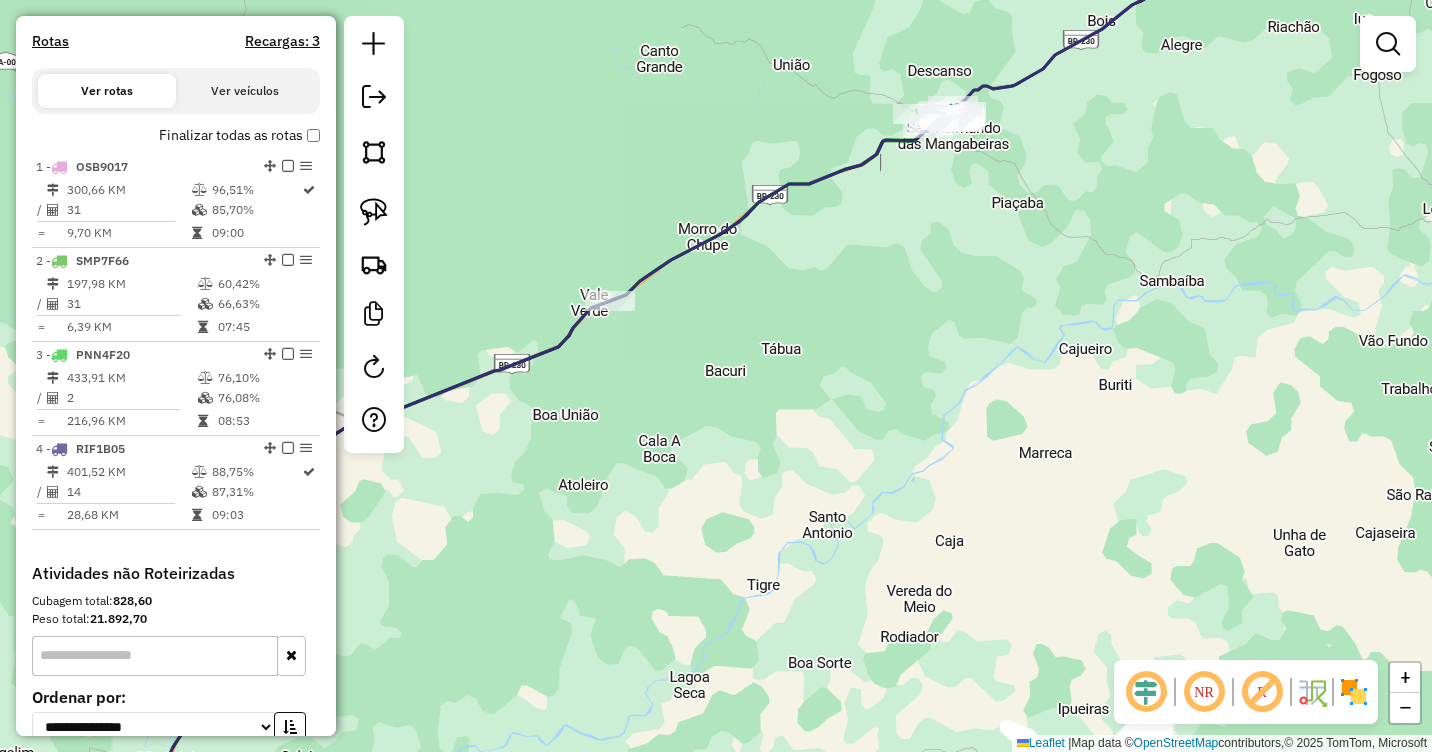 drag, startPoint x: 880, startPoint y: 372, endPoint x: 830, endPoint y: 412, distance: 64.03124 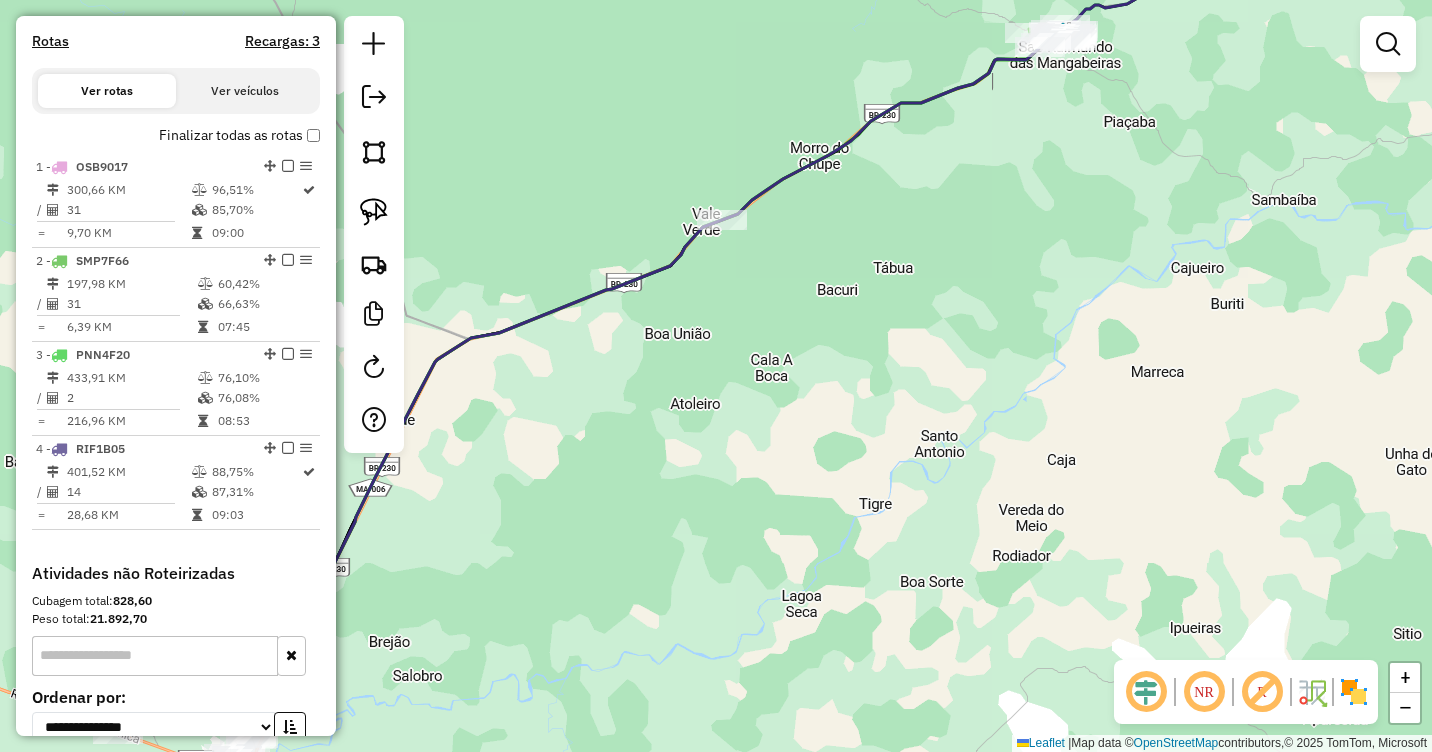 drag, startPoint x: 733, startPoint y: 474, endPoint x: 862, endPoint y: 380, distance: 159.61516 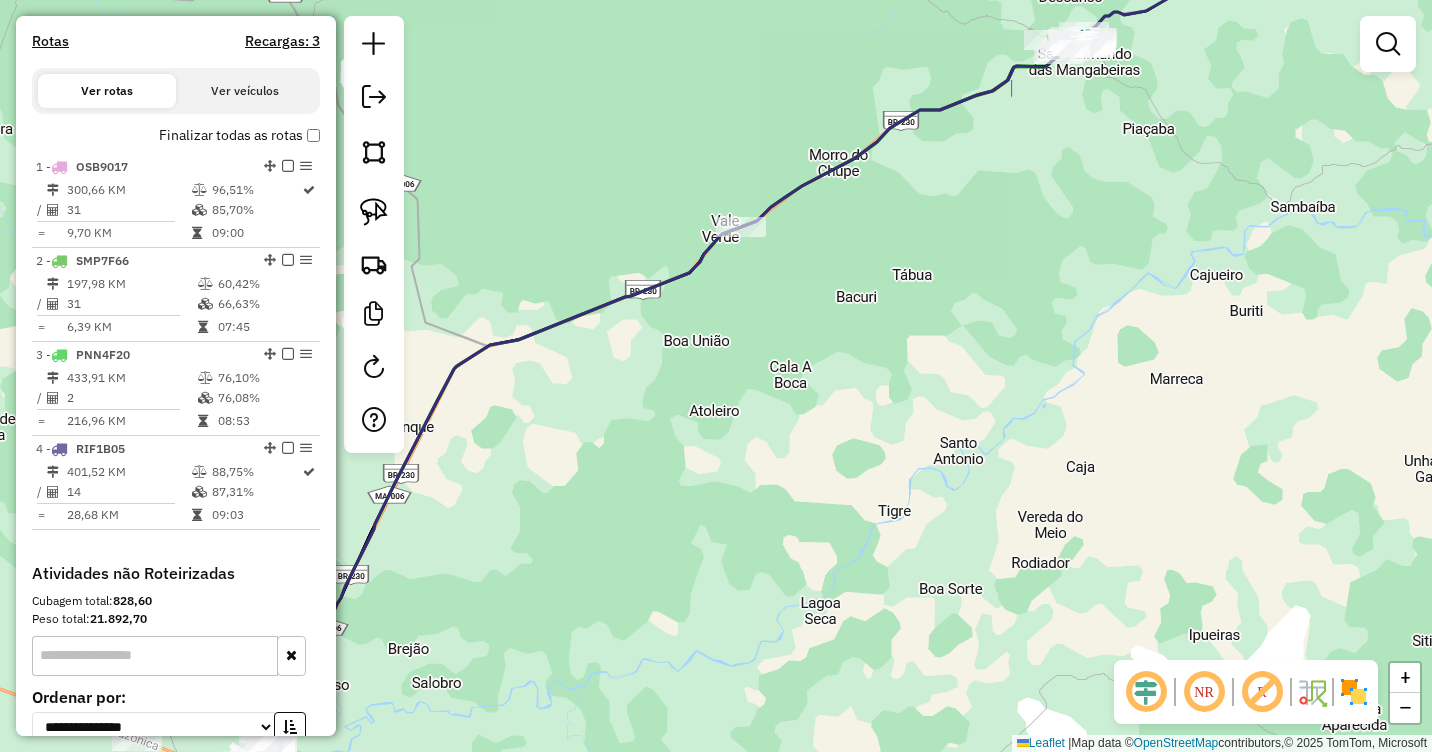 drag, startPoint x: 640, startPoint y: 381, endPoint x: 702, endPoint y: 385, distance: 62.1289 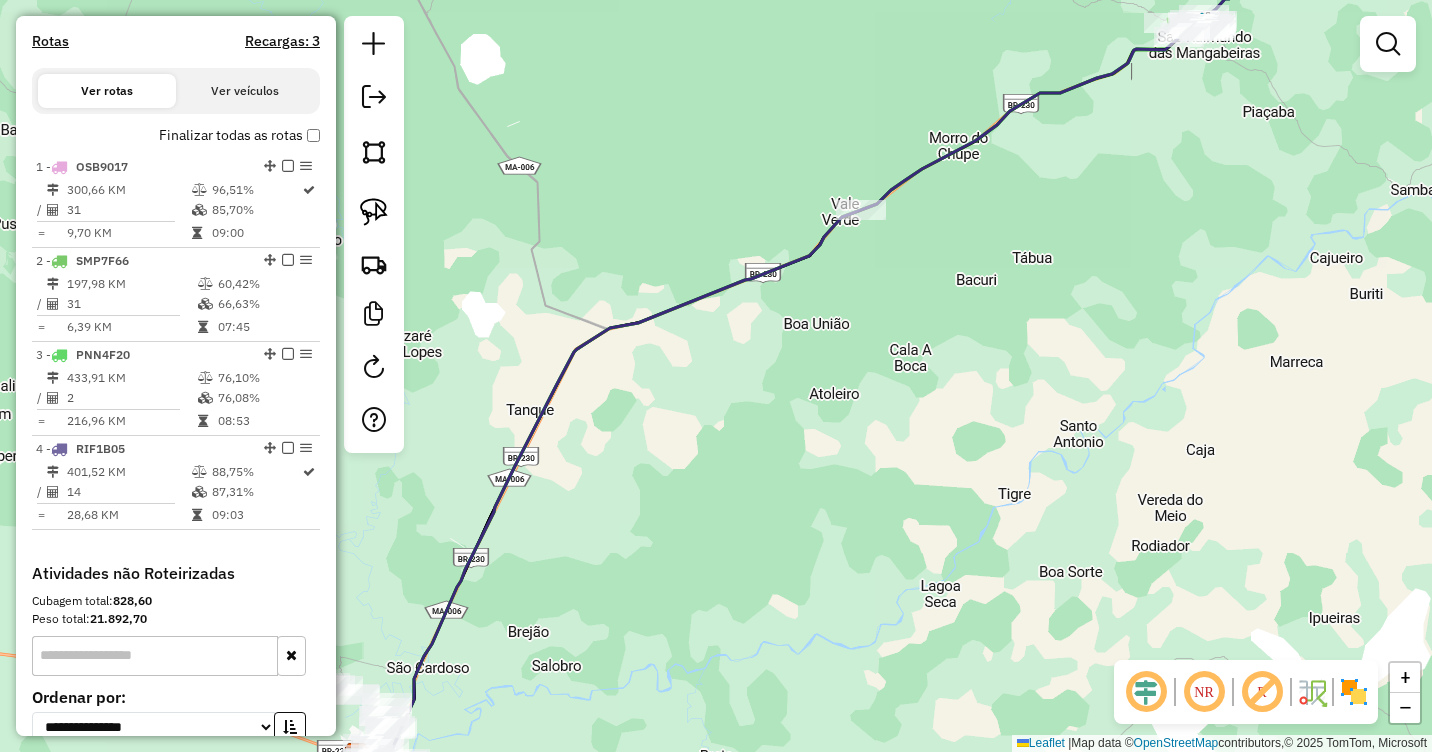 drag, startPoint x: 549, startPoint y: 503, endPoint x: 847, endPoint y: 245, distance: 394.16748 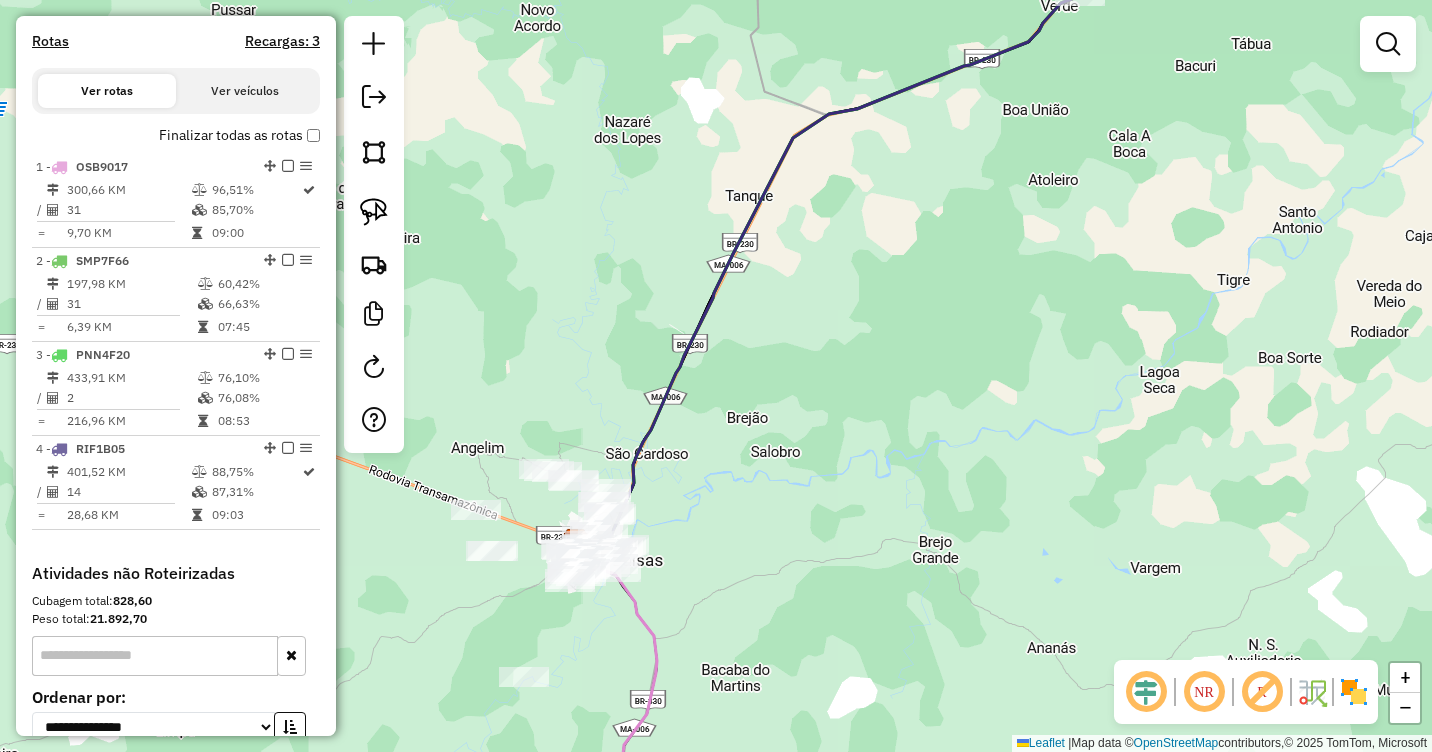 drag, startPoint x: 872, startPoint y: 267, endPoint x: 537, endPoint y: 585, distance: 461.8972 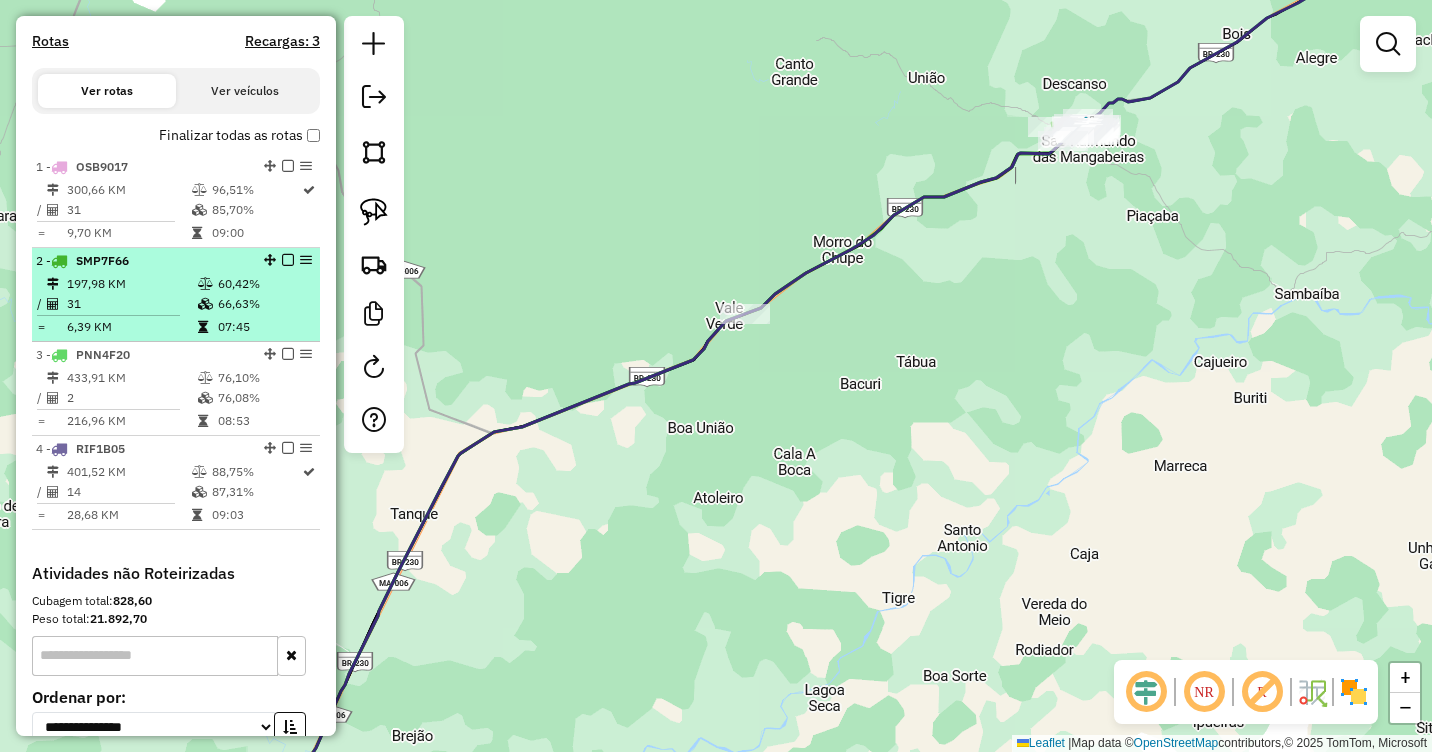 click on "SMP7F66" at bounding box center (102, 260) 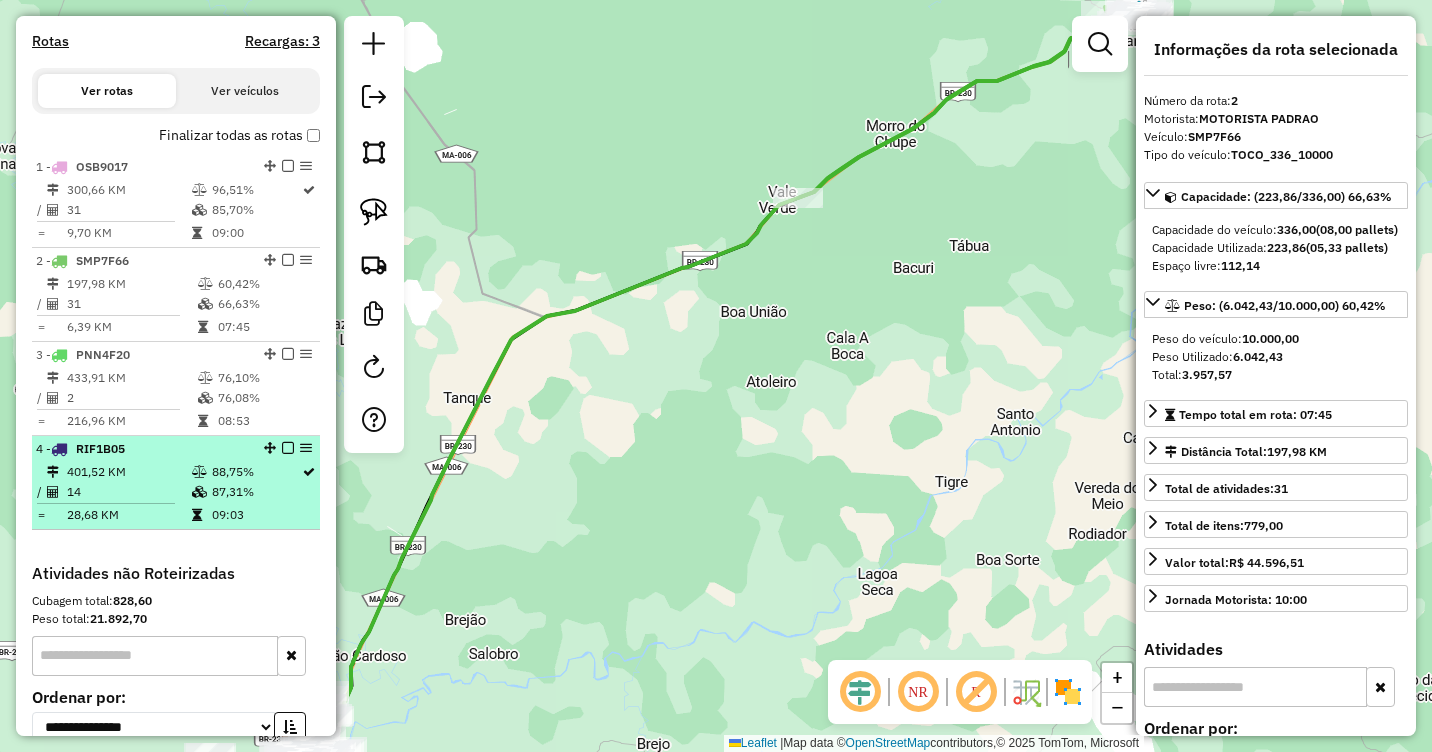 click on "401,52 KM" at bounding box center [128, 472] 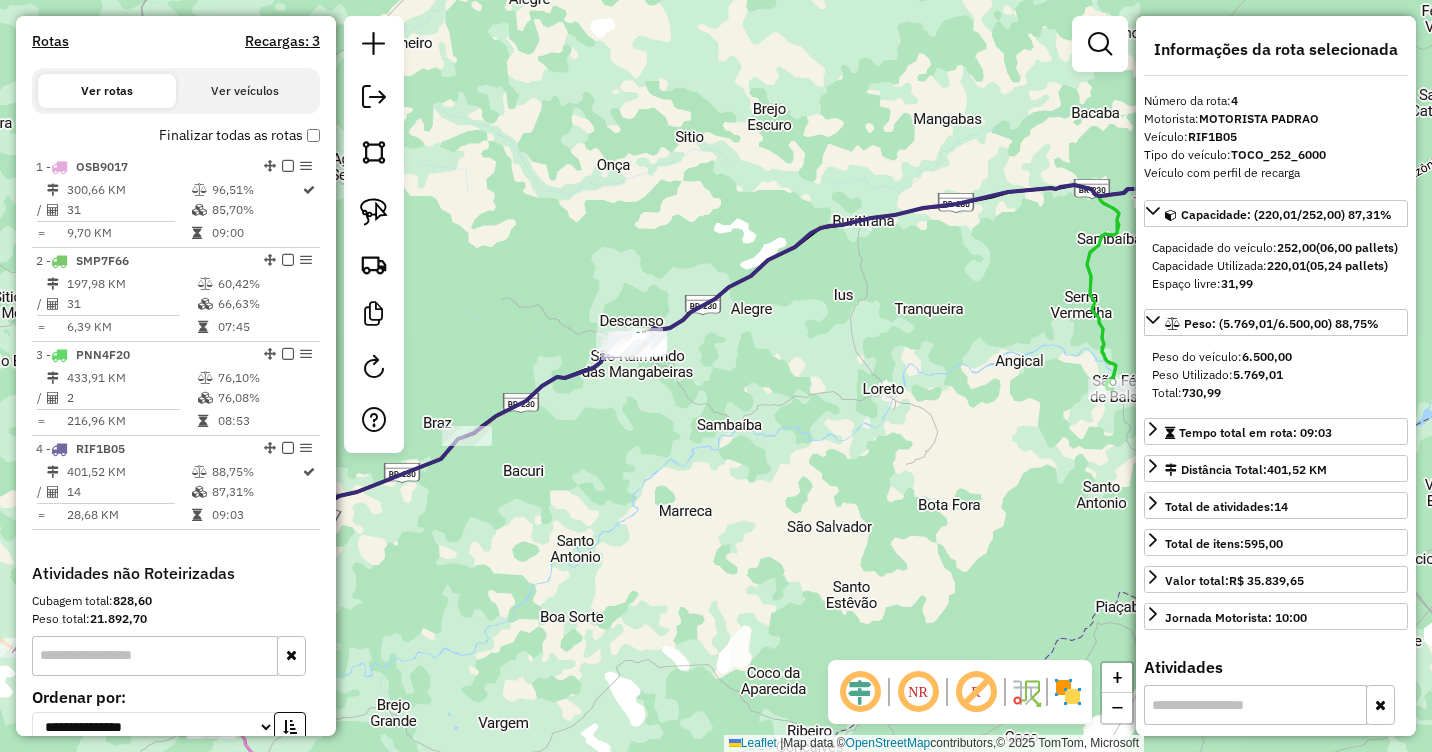 drag, startPoint x: 802, startPoint y: 274, endPoint x: 752, endPoint y: 387, distance: 123.567795 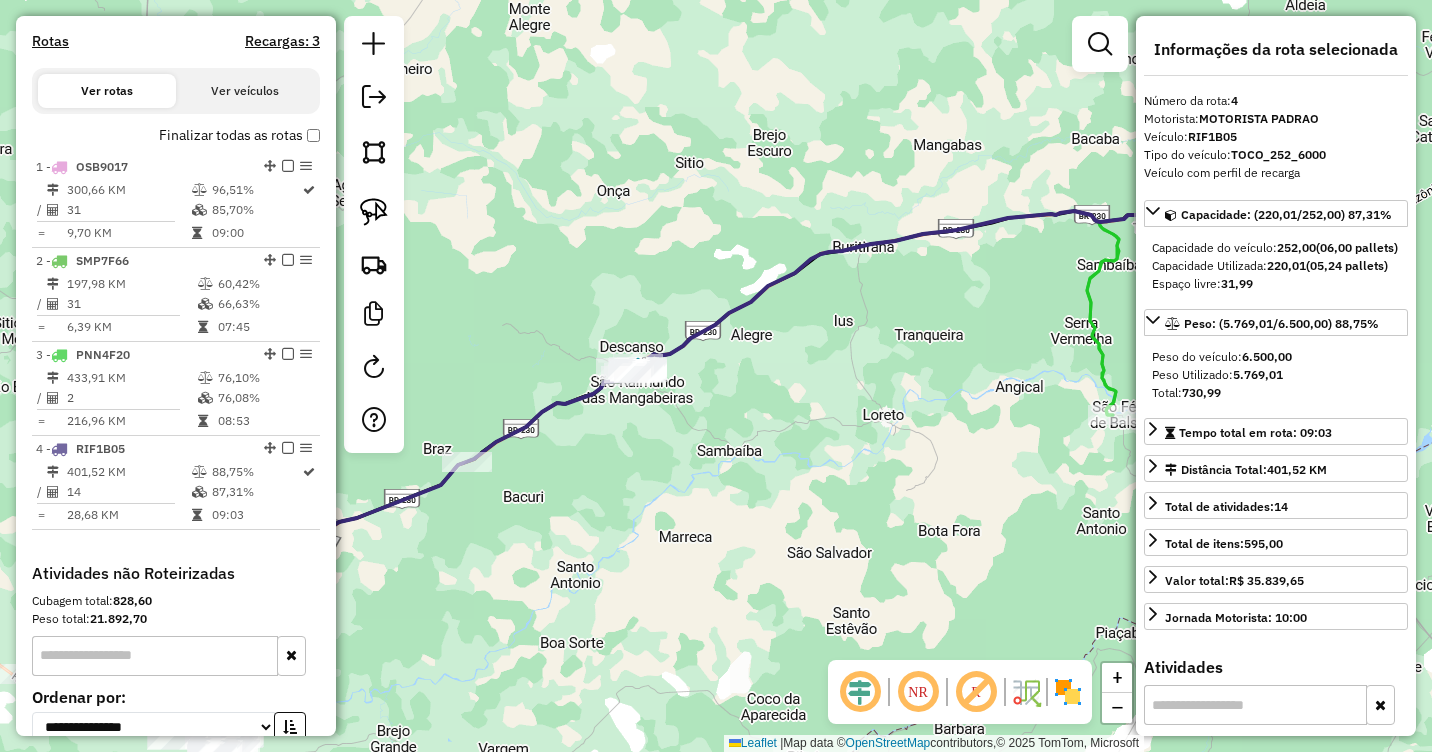drag, startPoint x: 748, startPoint y: 384, endPoint x: 838, endPoint y: 365, distance: 91.983696 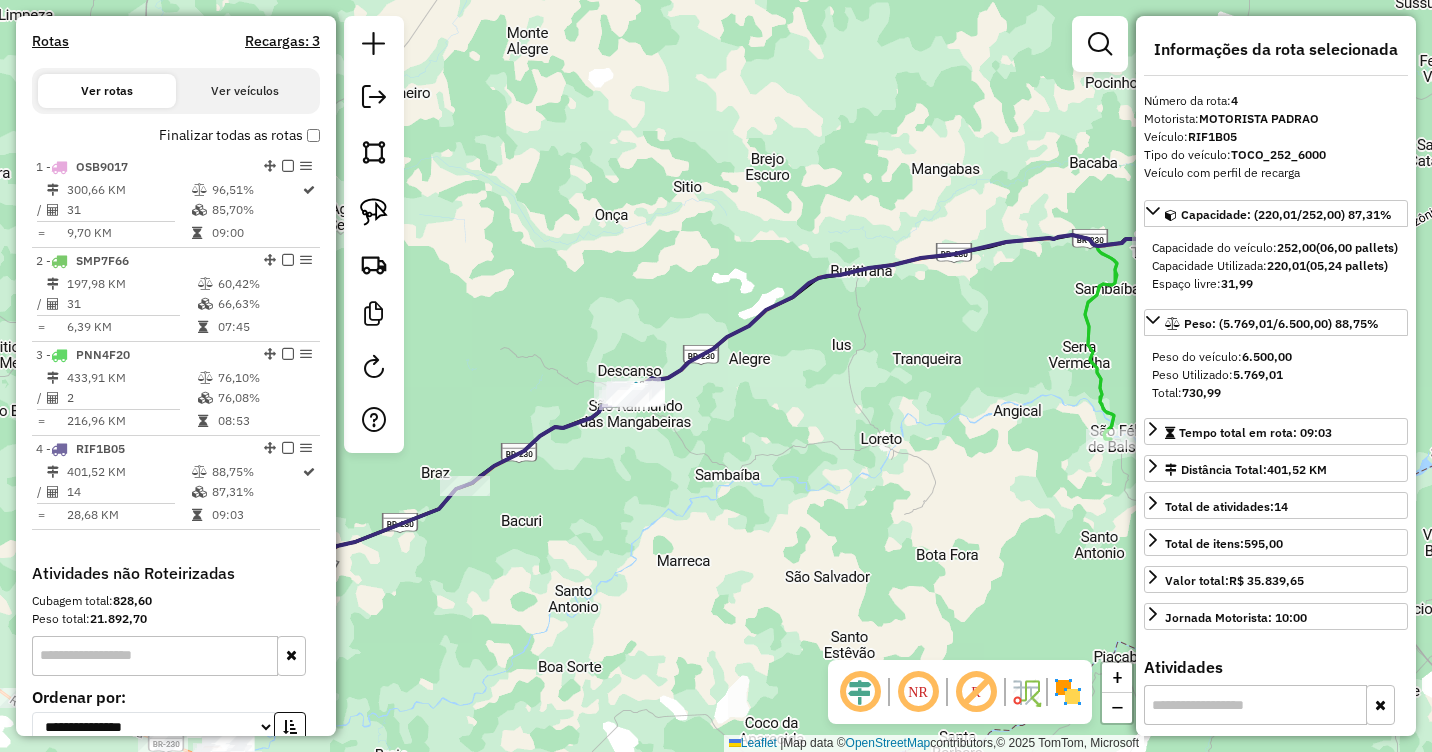 drag, startPoint x: 934, startPoint y: 336, endPoint x: 914, endPoint y: 363, distance: 33.600594 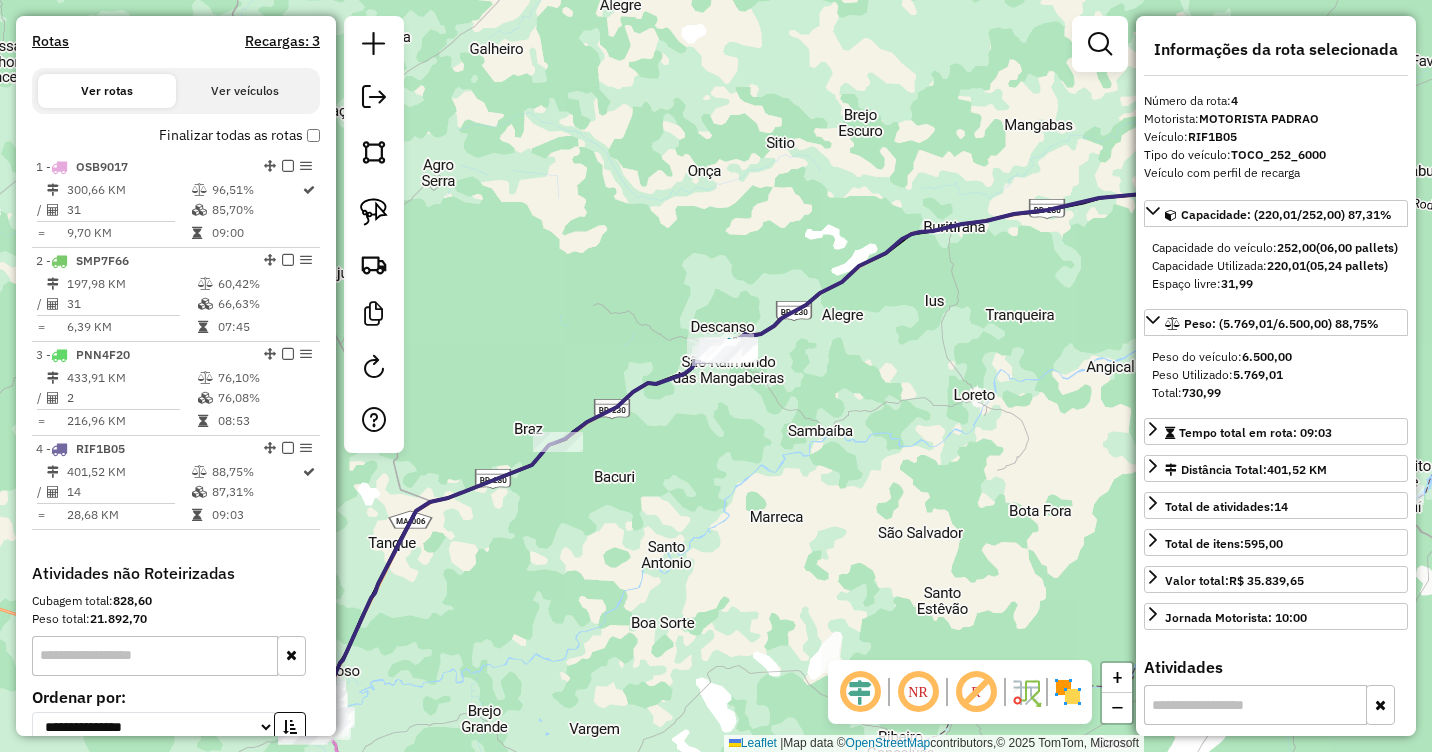 drag, startPoint x: 590, startPoint y: 506, endPoint x: 685, endPoint y: 461, distance: 105.11898 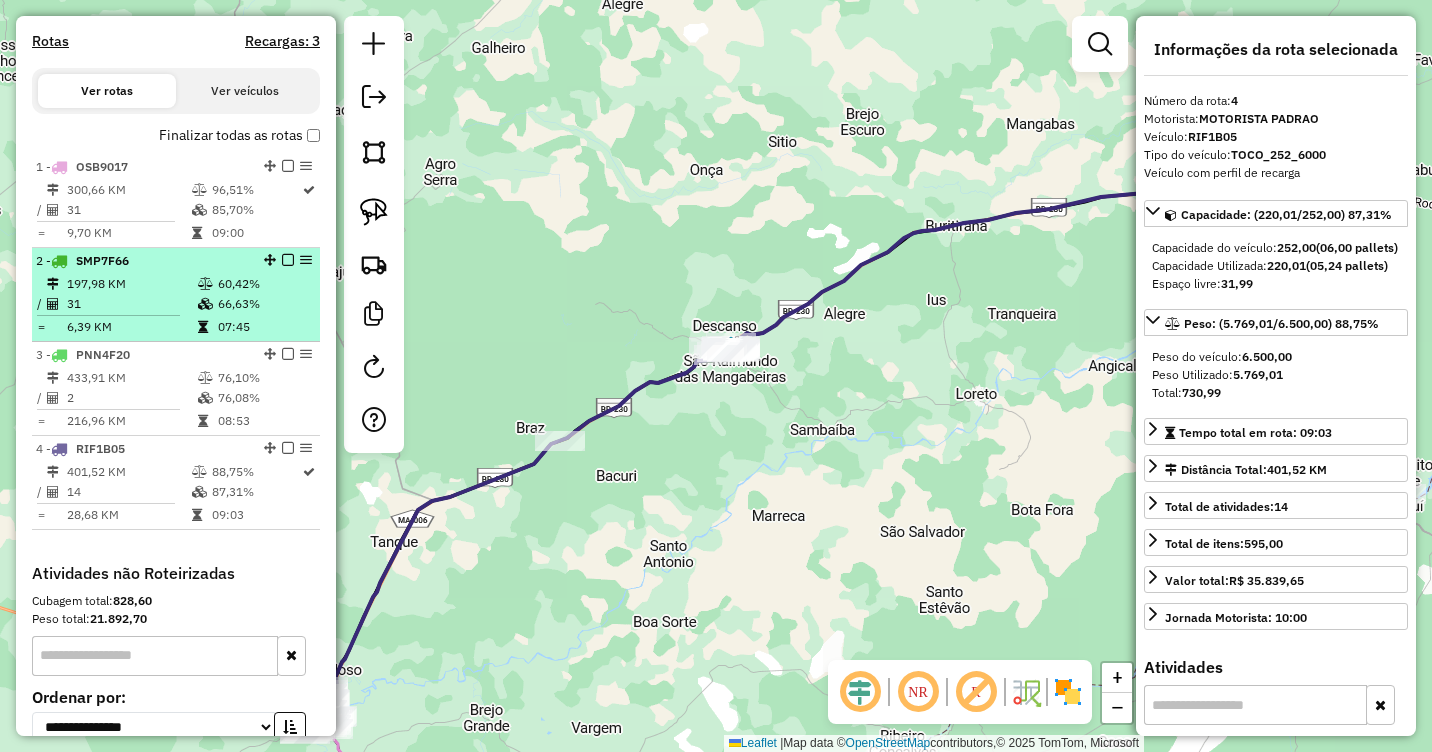 click on "197,98 KM" at bounding box center [131, 284] 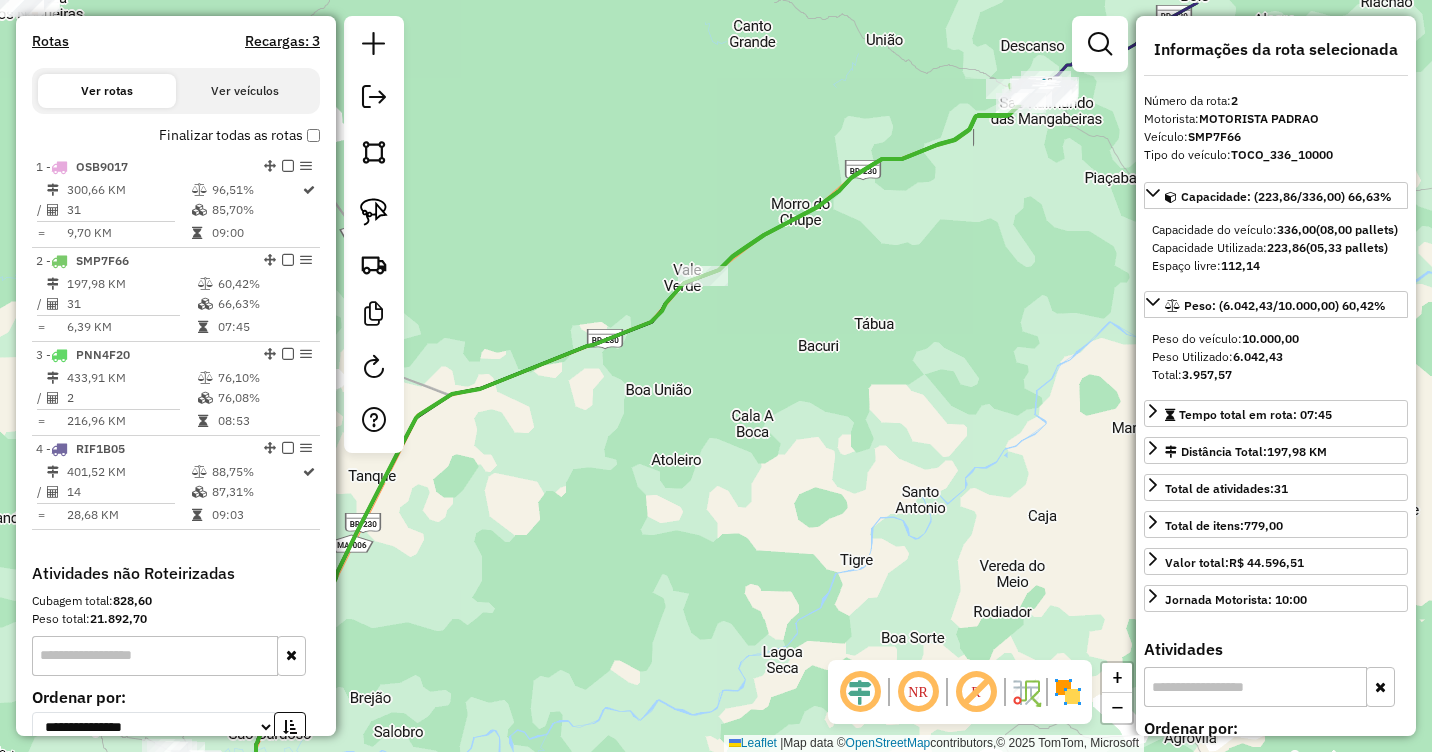 drag, startPoint x: 888, startPoint y: 333, endPoint x: 580, endPoint y: 554, distance: 379.0844 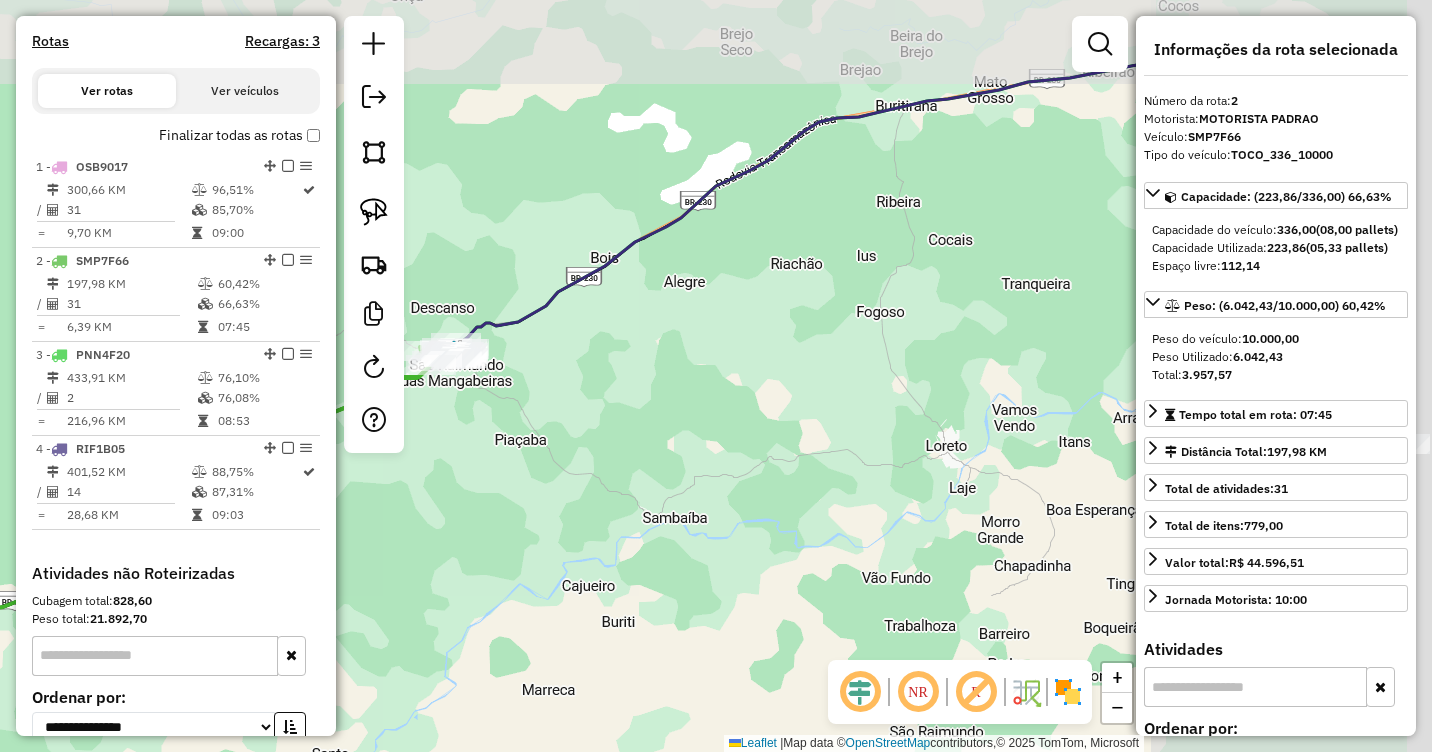 drag, startPoint x: 897, startPoint y: 372, endPoint x: 538, endPoint y: 497, distance: 380.13943 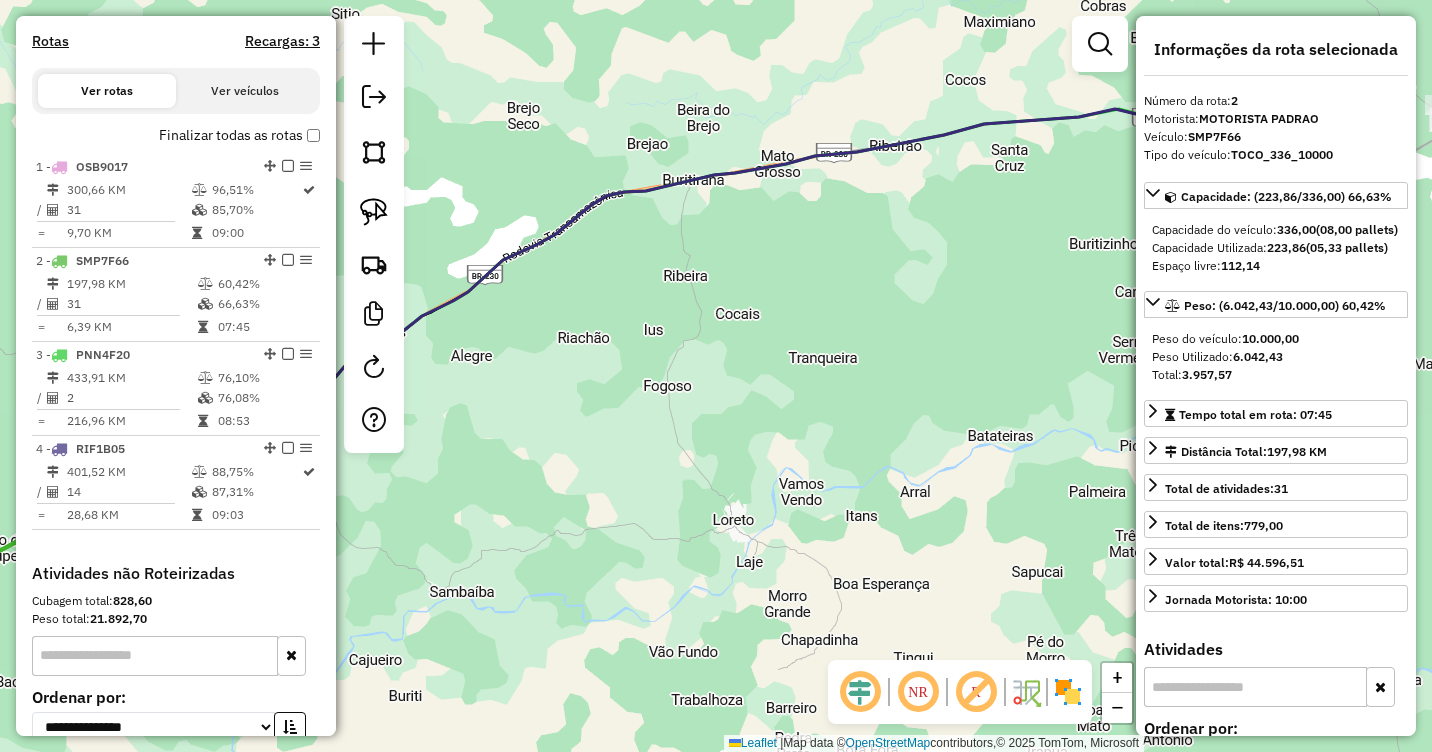 drag, startPoint x: 930, startPoint y: 371, endPoint x: 741, endPoint y: 475, distance: 215.72437 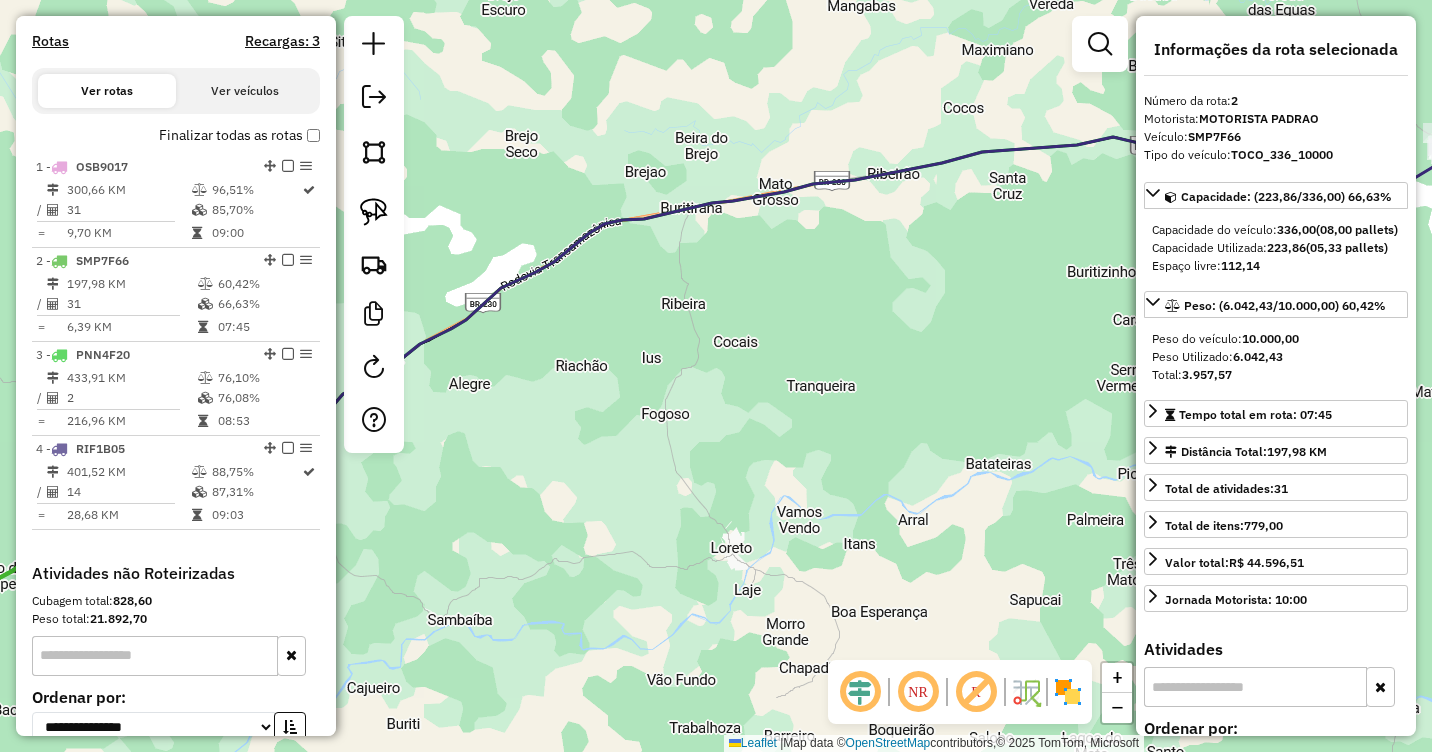 drag, startPoint x: 741, startPoint y: 394, endPoint x: 818, endPoint y: 355, distance: 86.313385 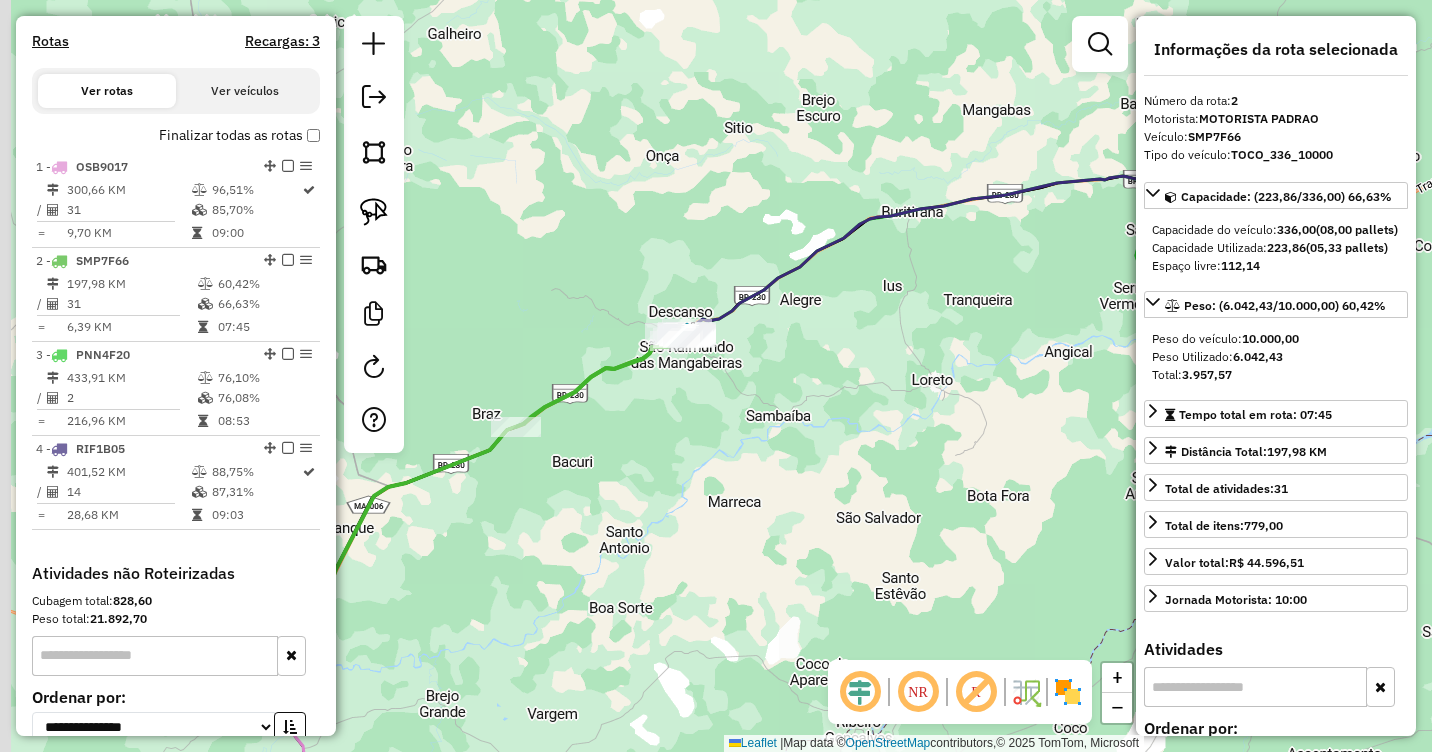drag, startPoint x: 814, startPoint y: 401, endPoint x: 941, endPoint y: 348, distance: 137.6154 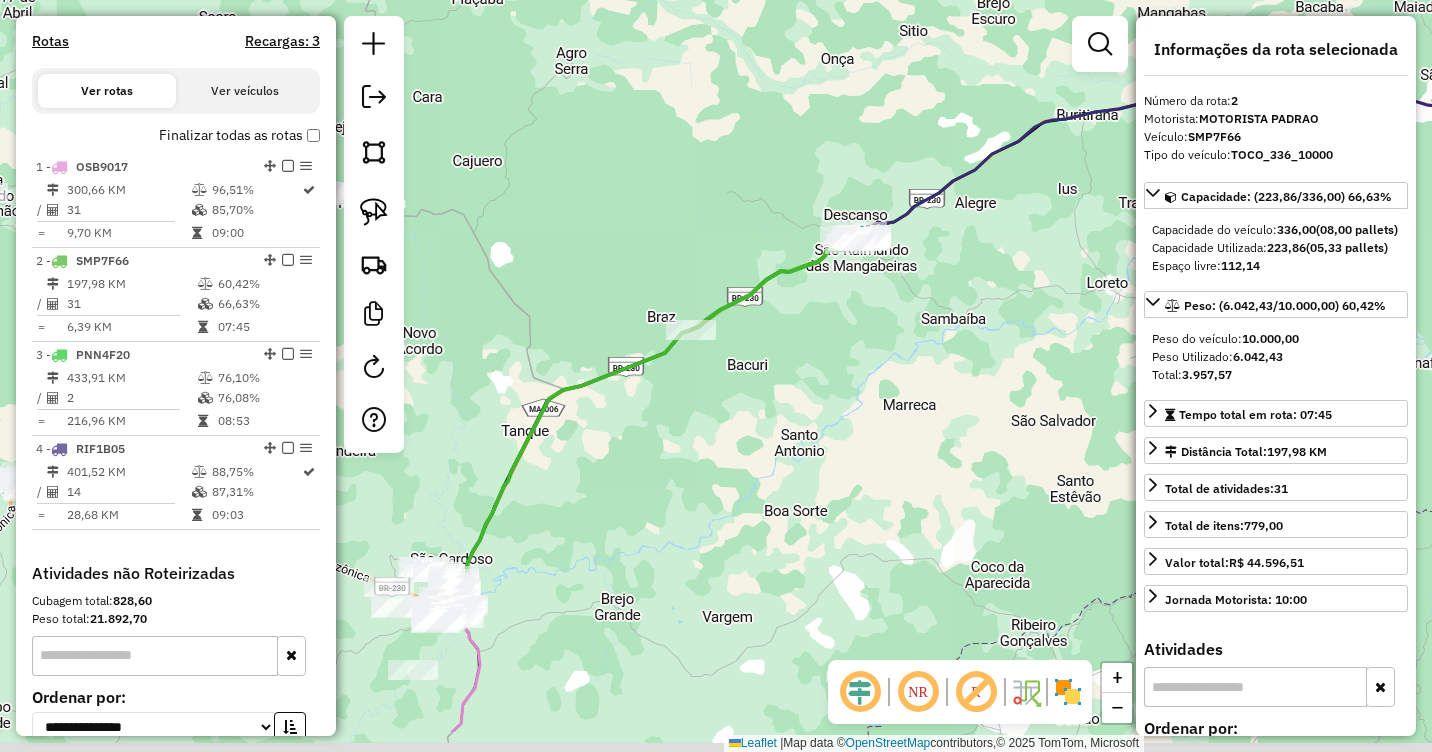 drag, startPoint x: 641, startPoint y: 457, endPoint x: 808, endPoint y: 361, distance: 192.62659 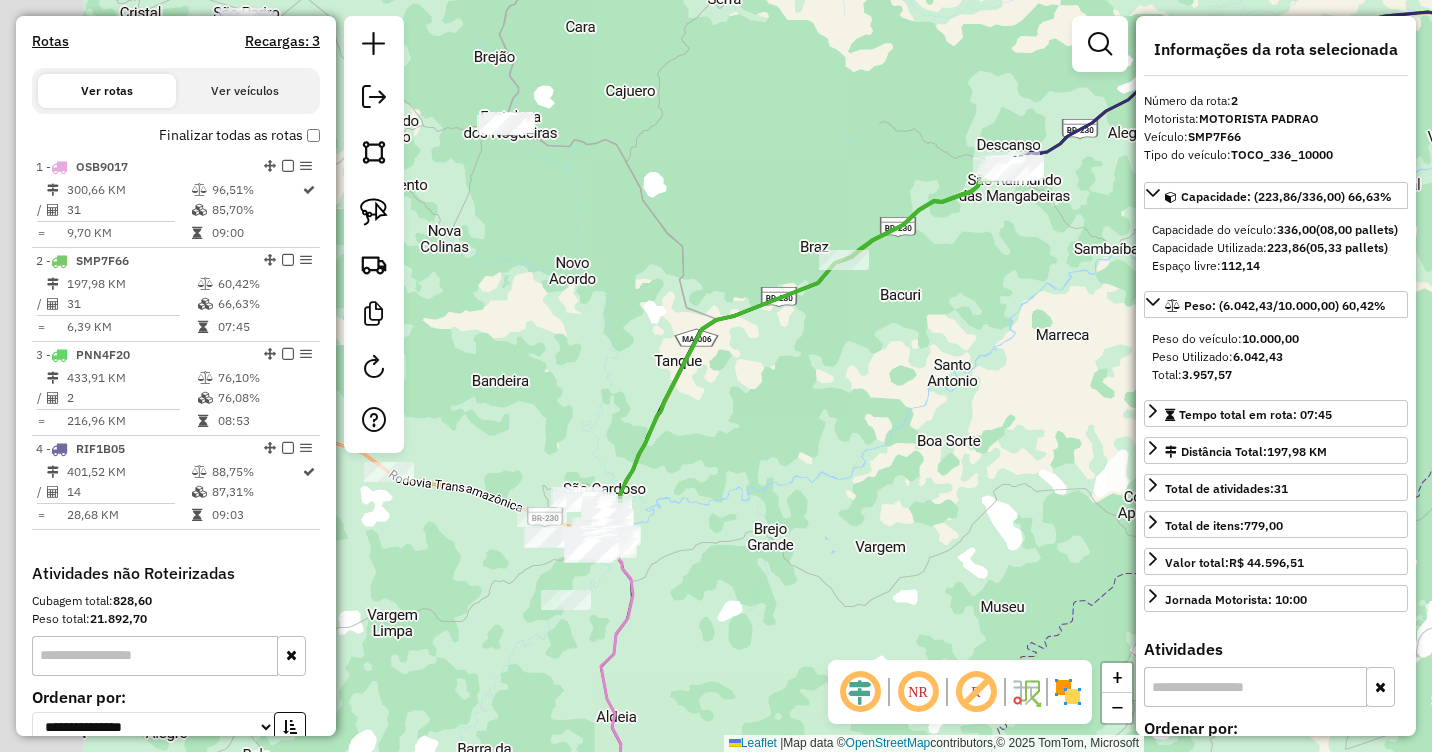 drag, startPoint x: 633, startPoint y: 460, endPoint x: 788, endPoint y: 390, distance: 170.07352 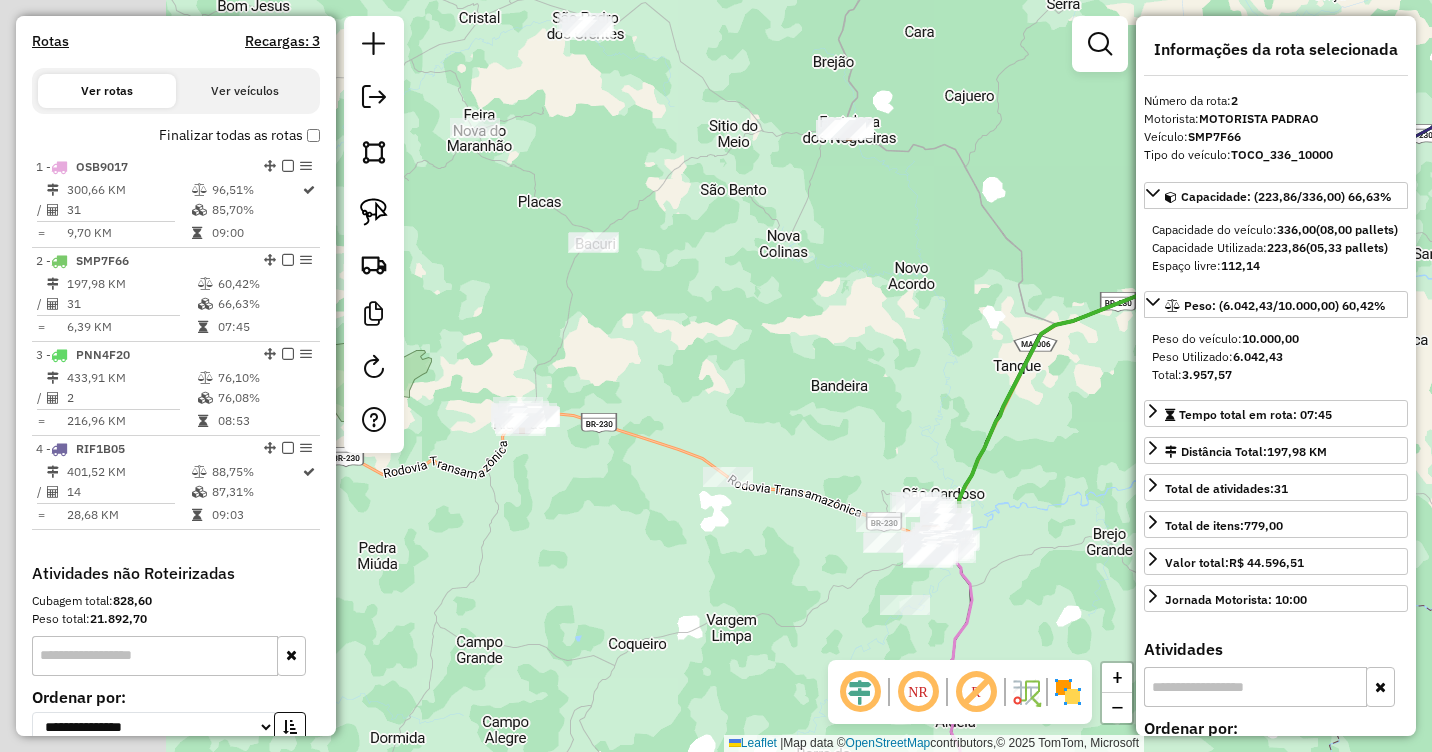 drag, startPoint x: 718, startPoint y: 472, endPoint x: 880, endPoint y: 418, distance: 170.763 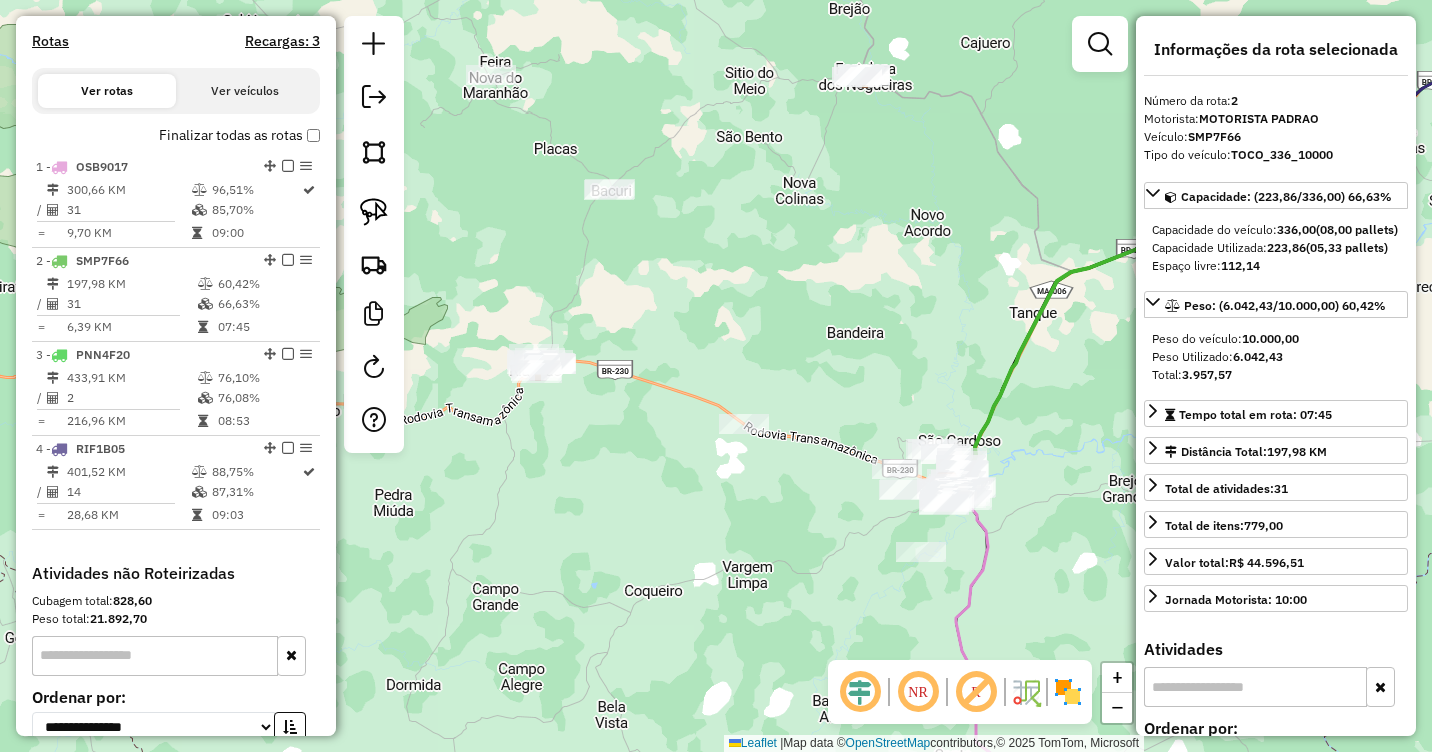 drag, startPoint x: 750, startPoint y: 404, endPoint x: 757, endPoint y: 368, distance: 36.67424 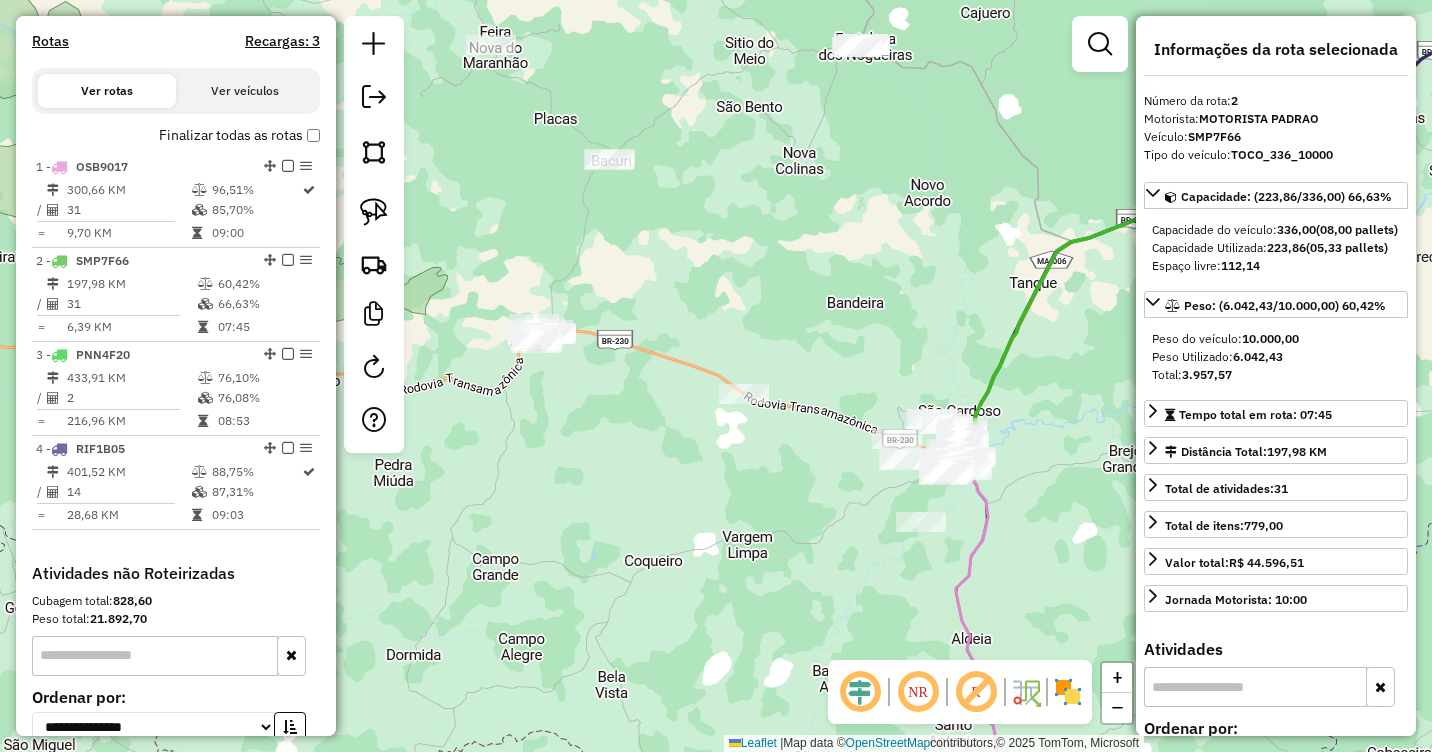 drag, startPoint x: 527, startPoint y: 523, endPoint x: 527, endPoint y: 493, distance: 30 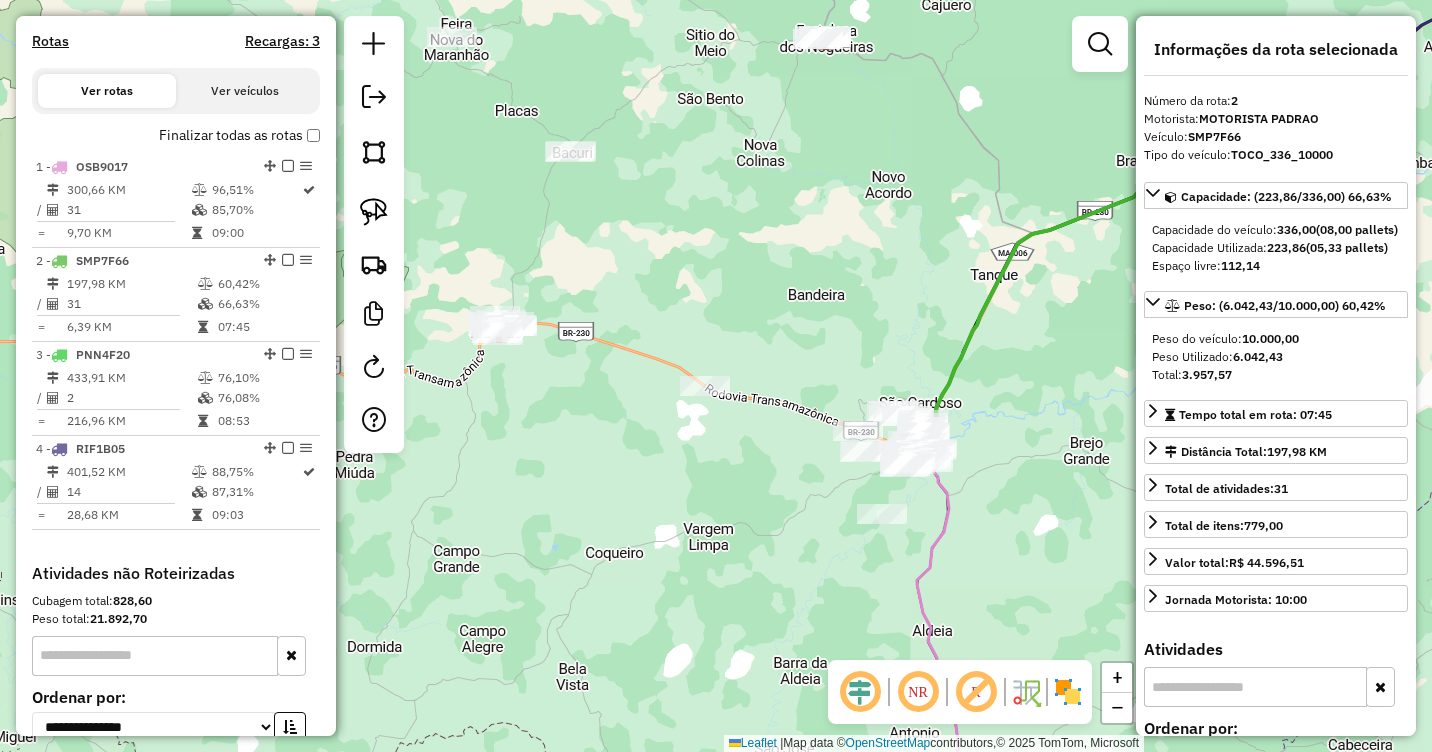 drag, startPoint x: 1027, startPoint y: 468, endPoint x: 931, endPoint y: 454, distance: 97.015465 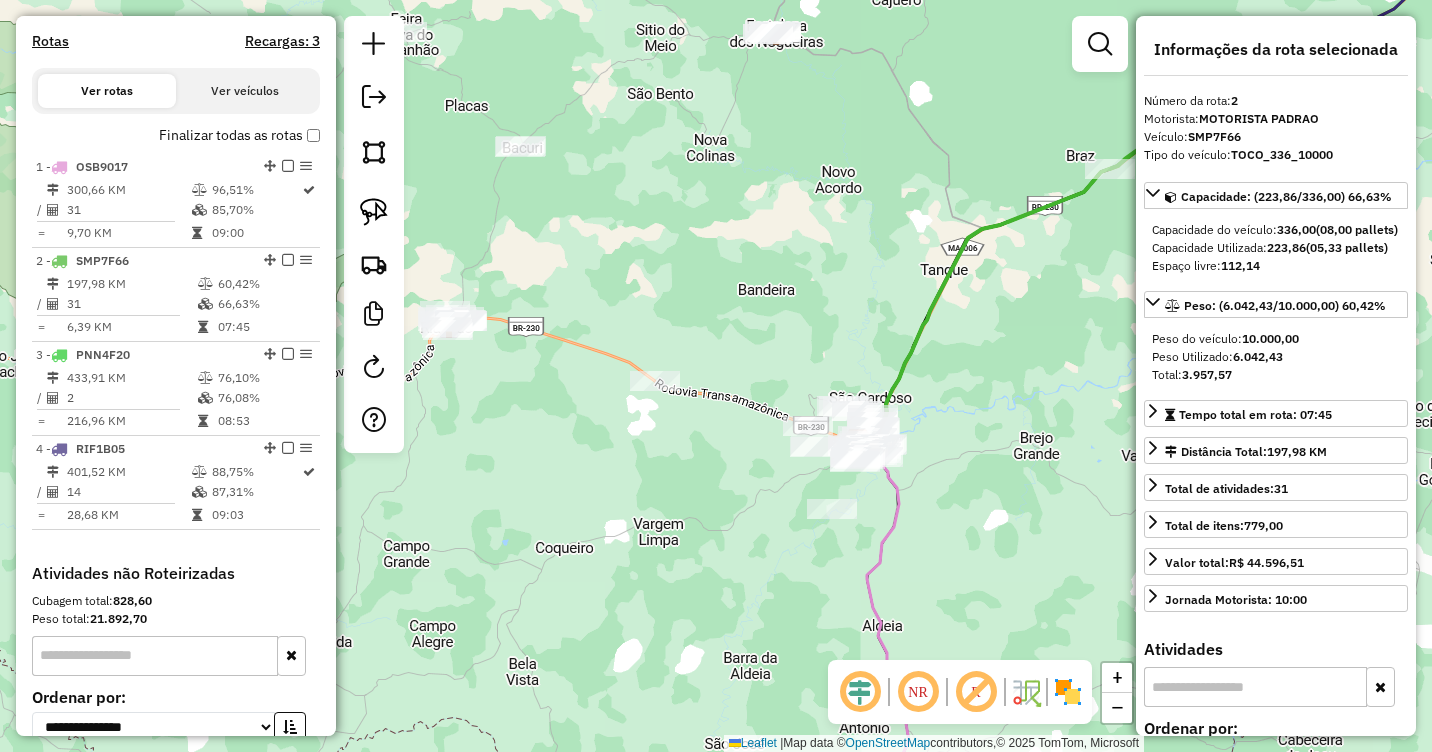 drag, startPoint x: 929, startPoint y: 401, endPoint x: 864, endPoint y: 392, distance: 65.62012 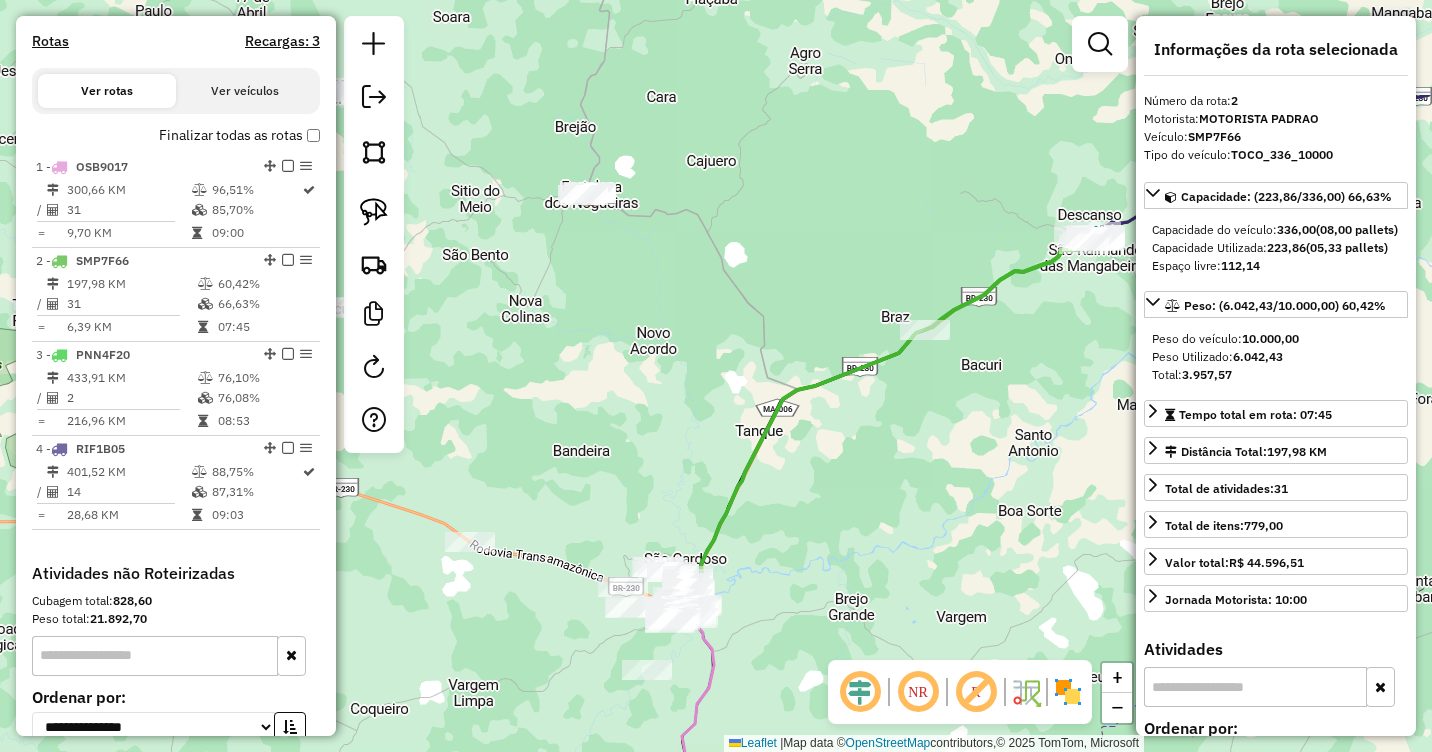 drag, startPoint x: 991, startPoint y: 318, endPoint x: 854, endPoint y: 508, distance: 234.24133 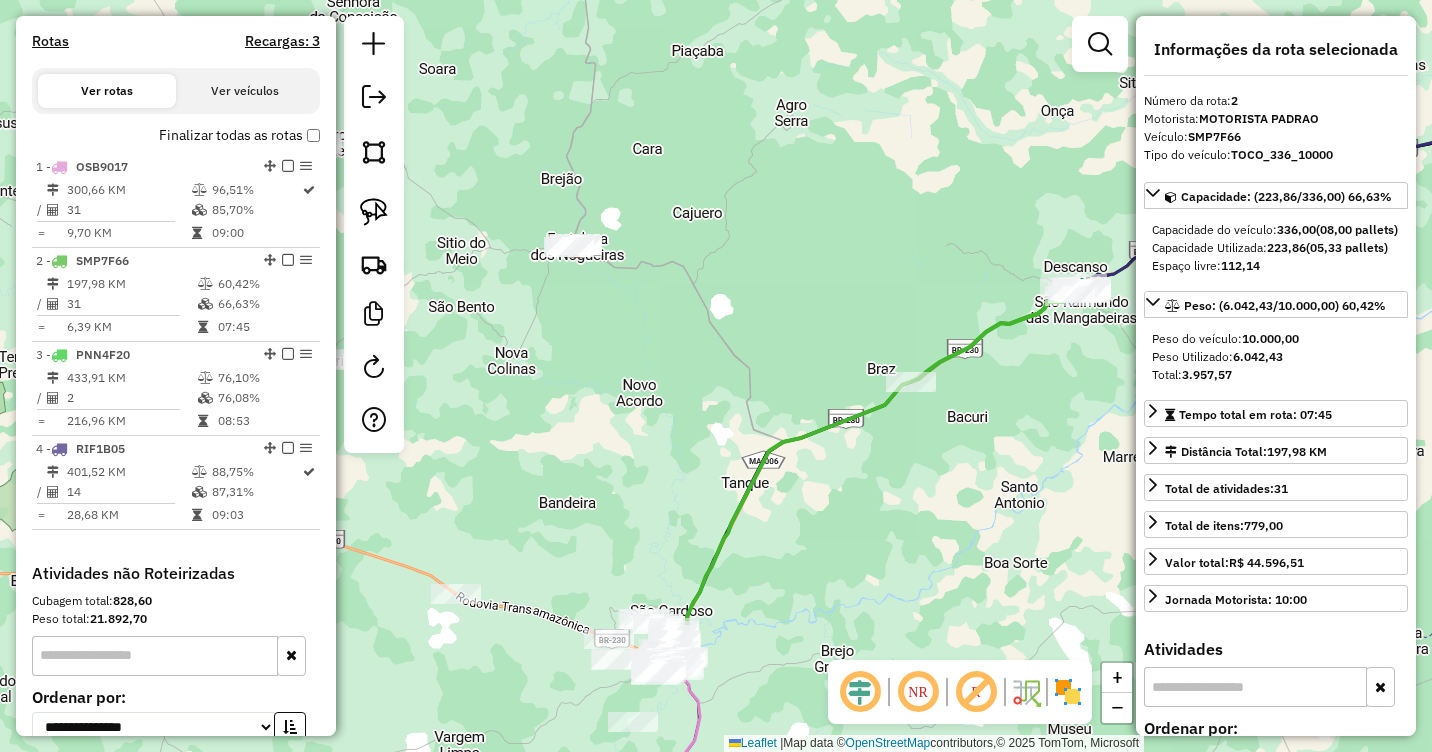 drag, startPoint x: 765, startPoint y: 334, endPoint x: 938, endPoint y: 538, distance: 267.47897 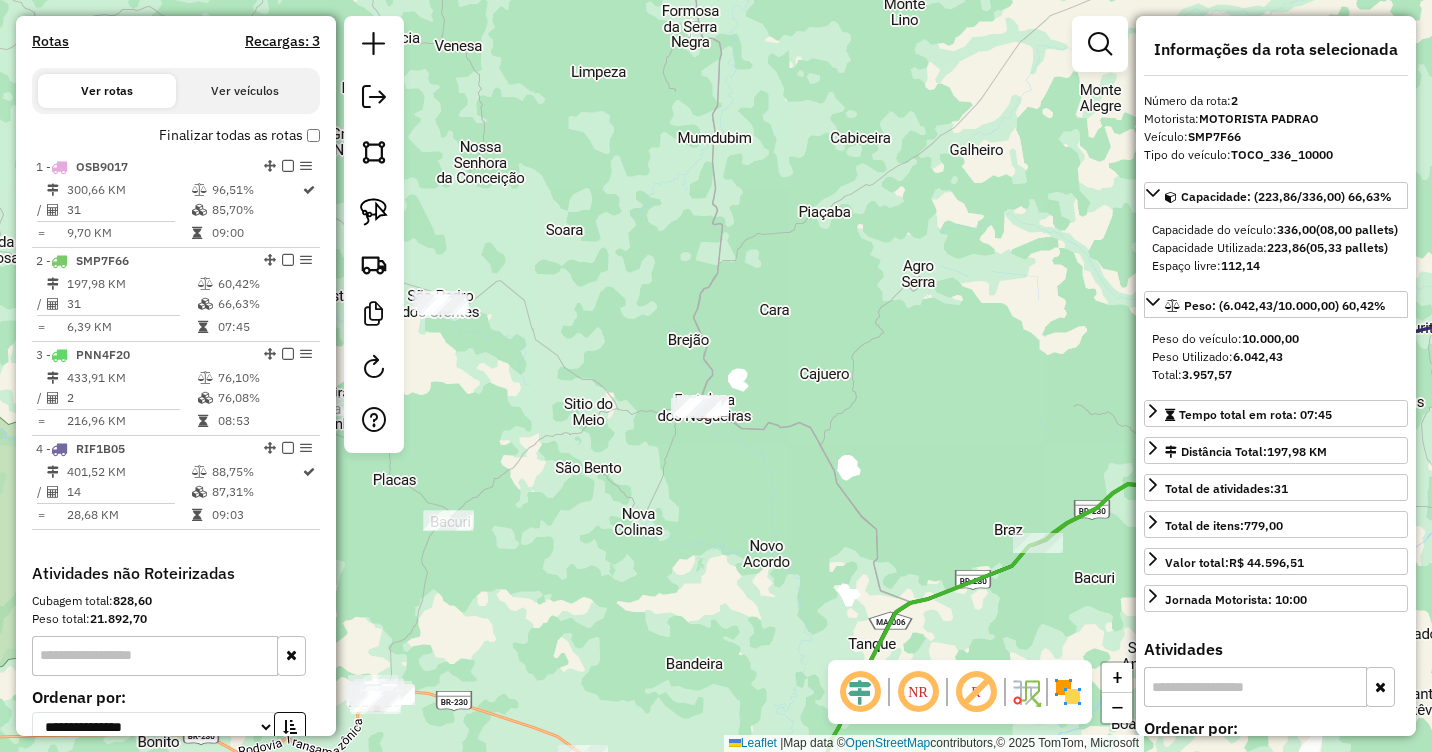 drag, startPoint x: 812, startPoint y: 413, endPoint x: 654, endPoint y: 370, distance: 163.74675 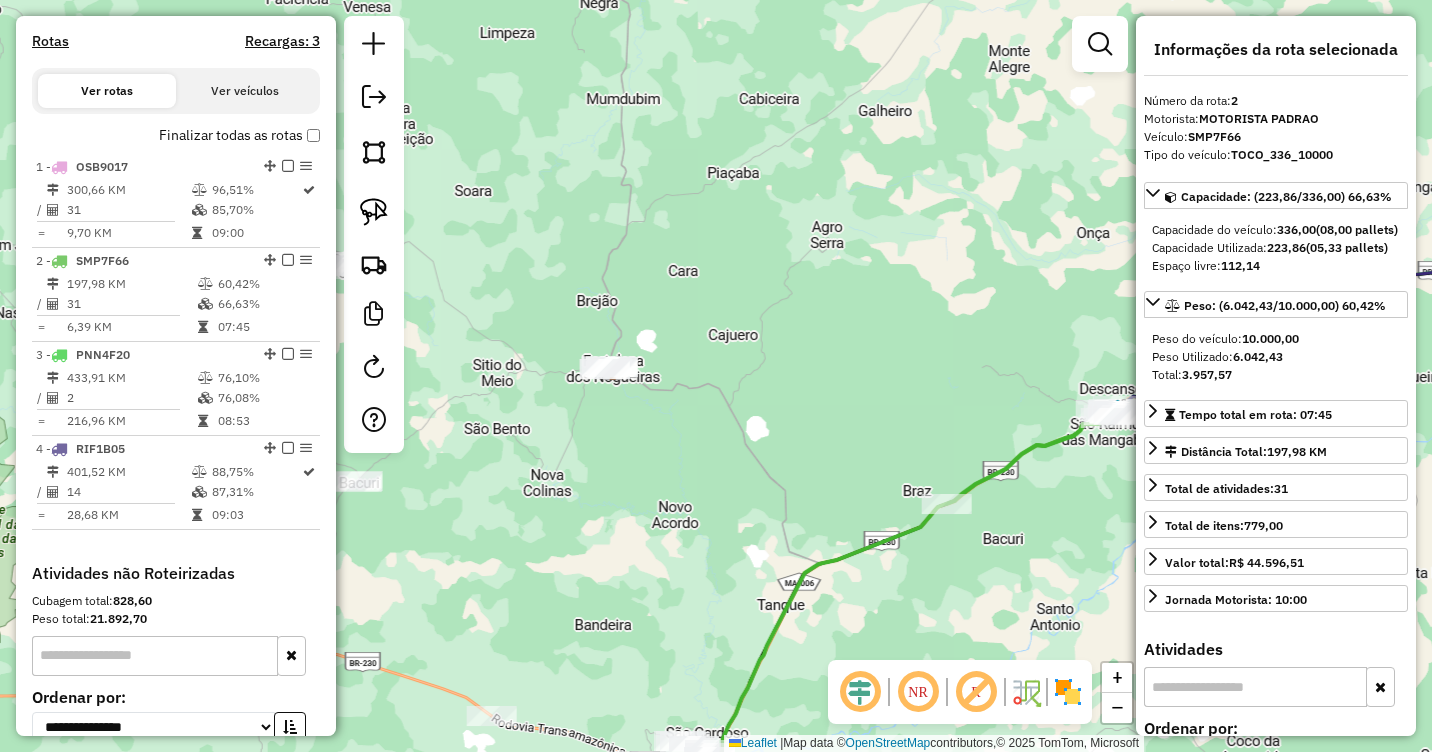 drag, startPoint x: 755, startPoint y: 552, endPoint x: 908, endPoint y: 517, distance: 156.95222 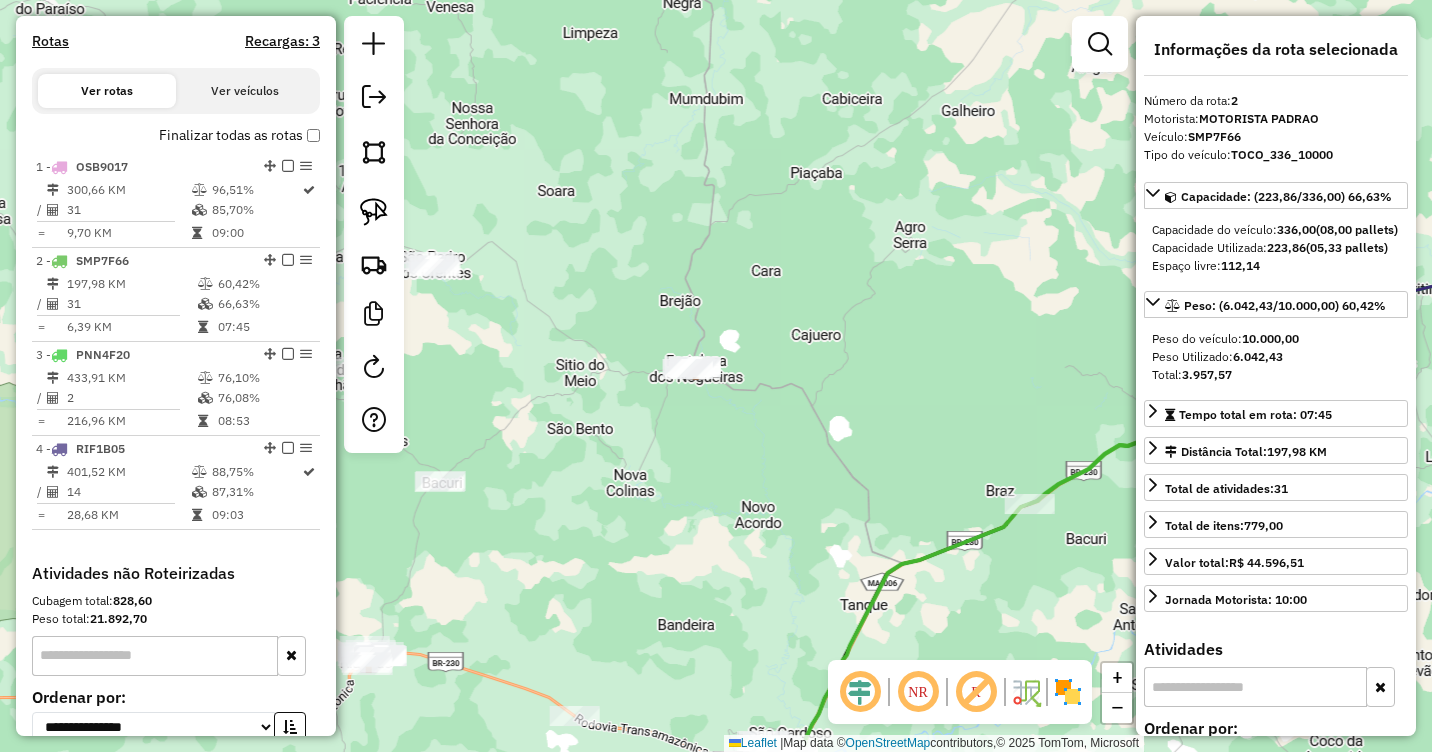 drag, startPoint x: 773, startPoint y: 479, endPoint x: 832, endPoint y: 512, distance: 67.601776 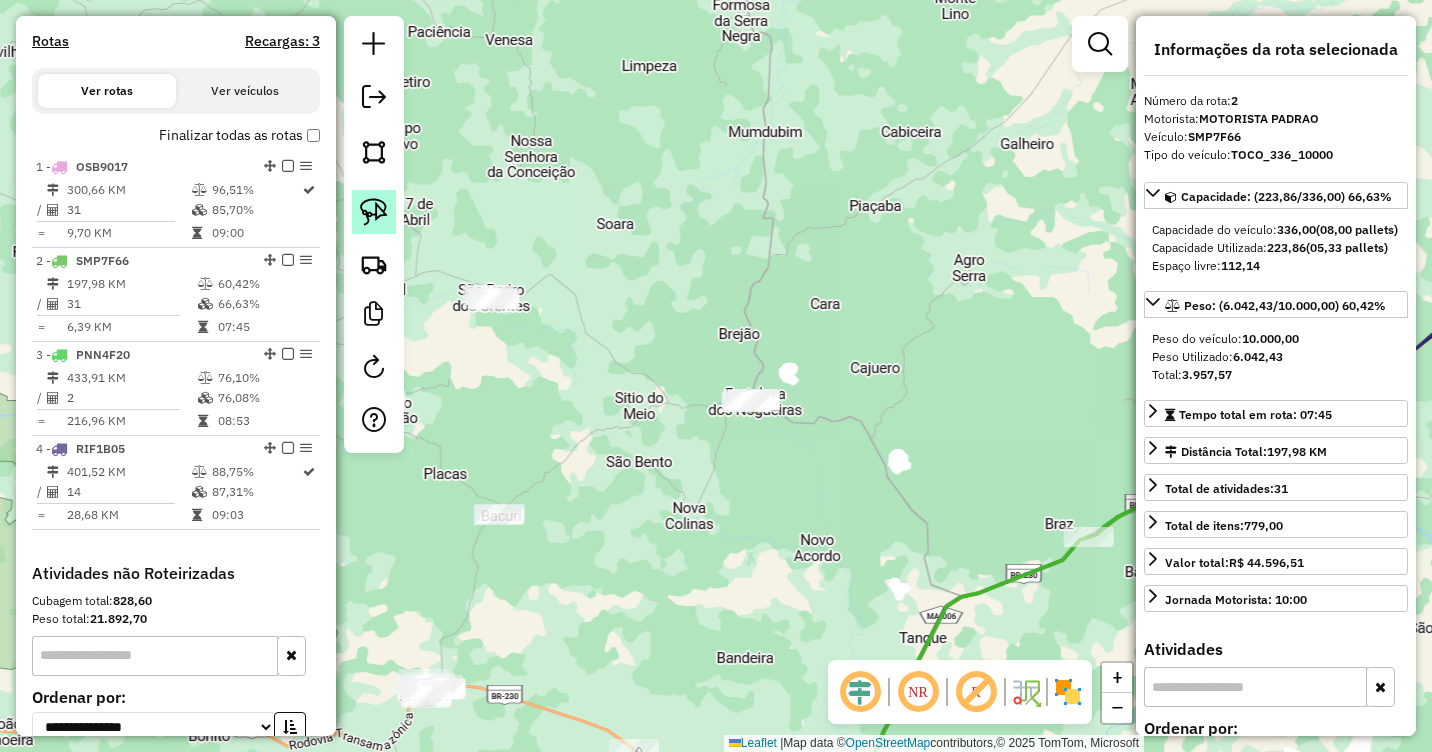 click 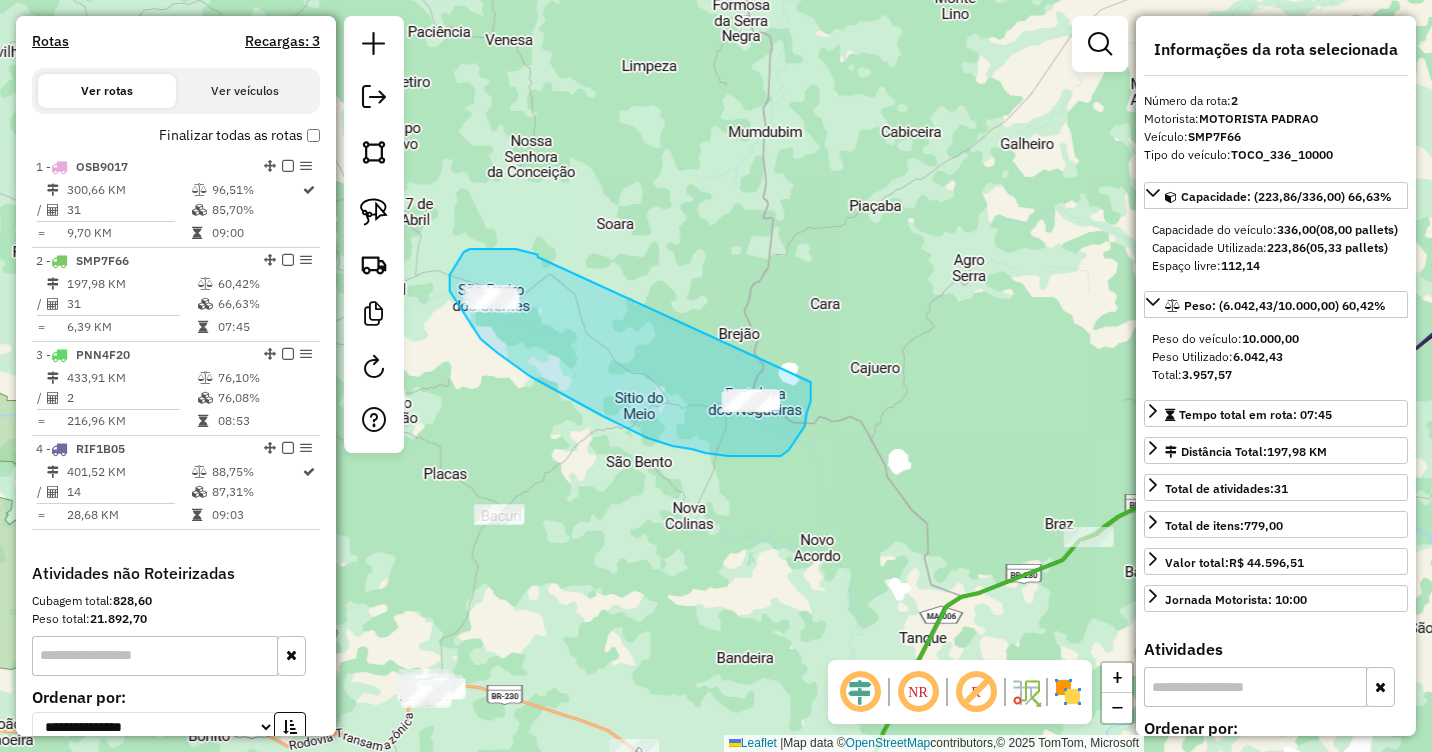 drag, startPoint x: 538, startPoint y: 257, endPoint x: 811, endPoint y: 382, distance: 300.25656 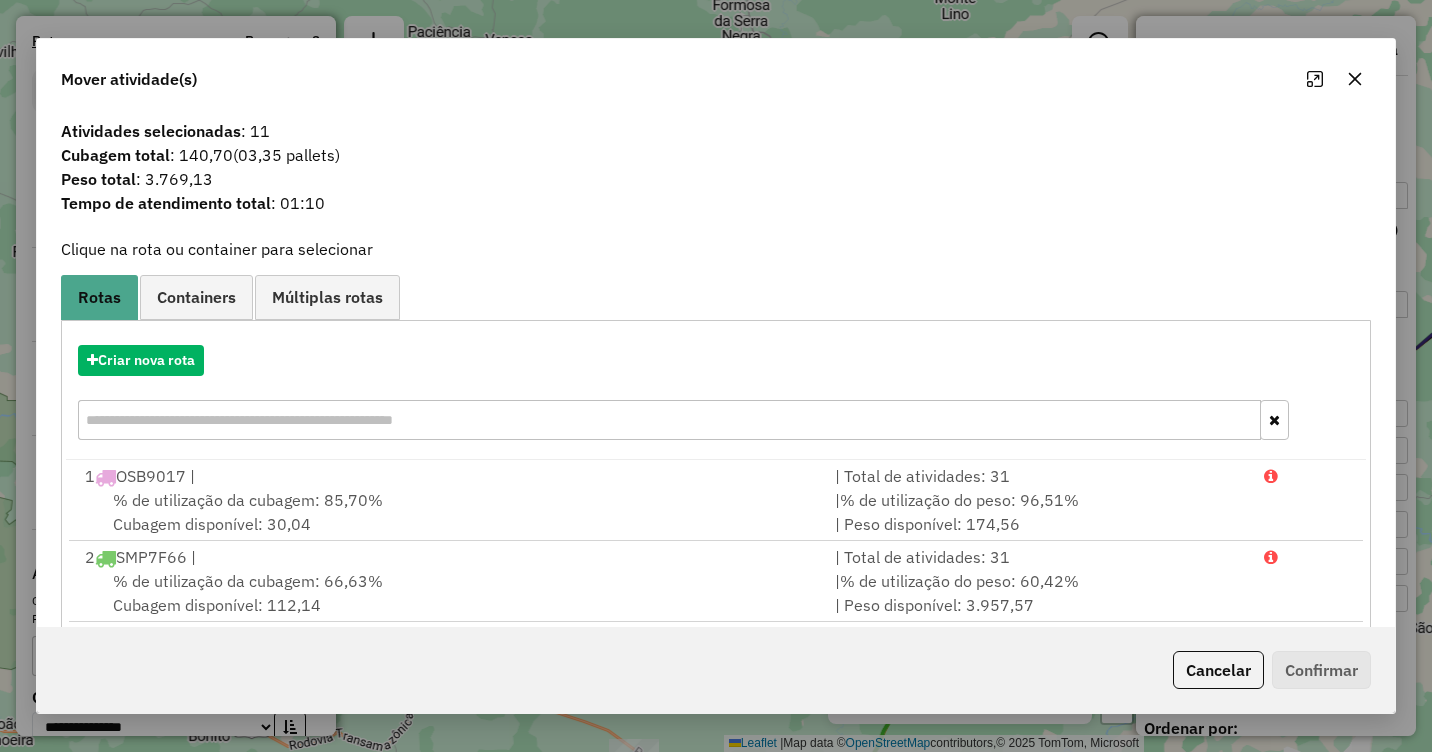 click 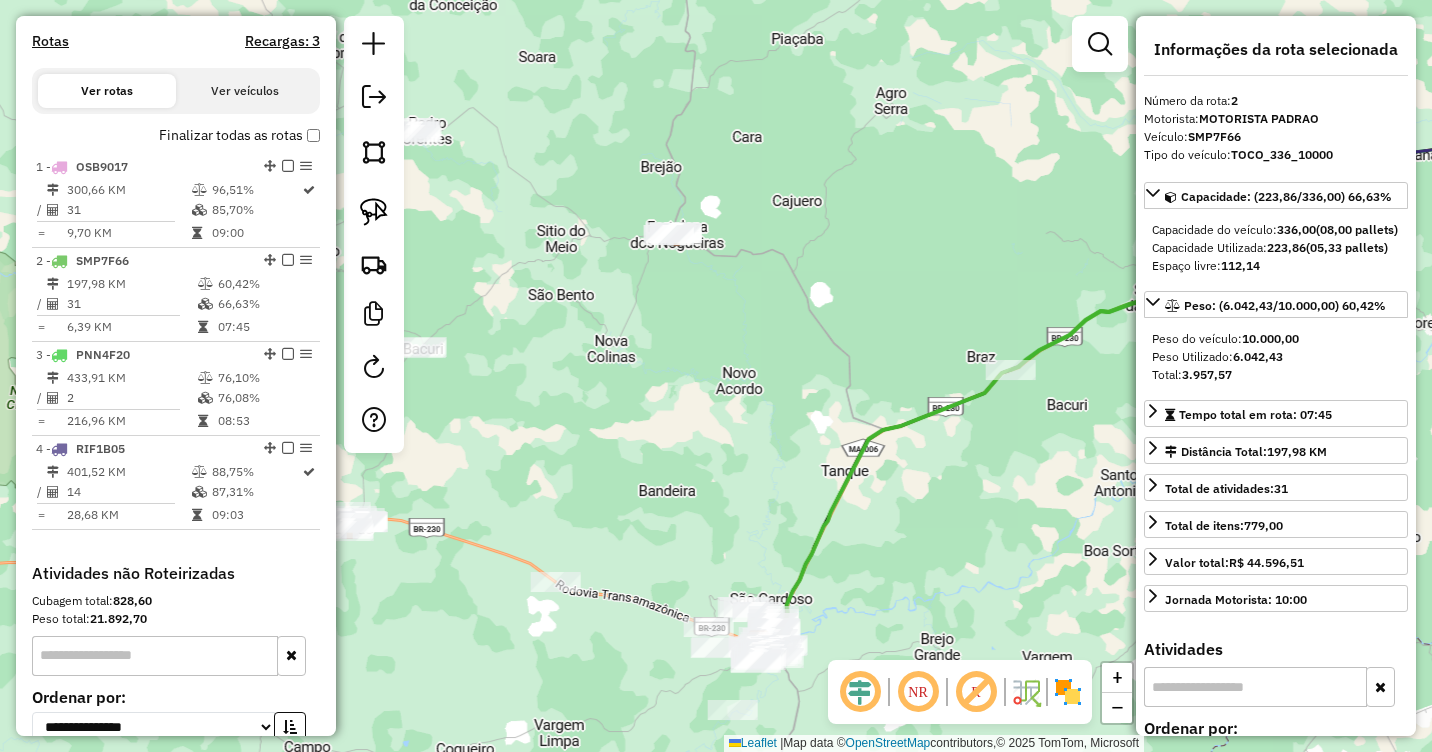 drag, startPoint x: 939, startPoint y: 450, endPoint x: 863, endPoint y: 301, distance: 167.26326 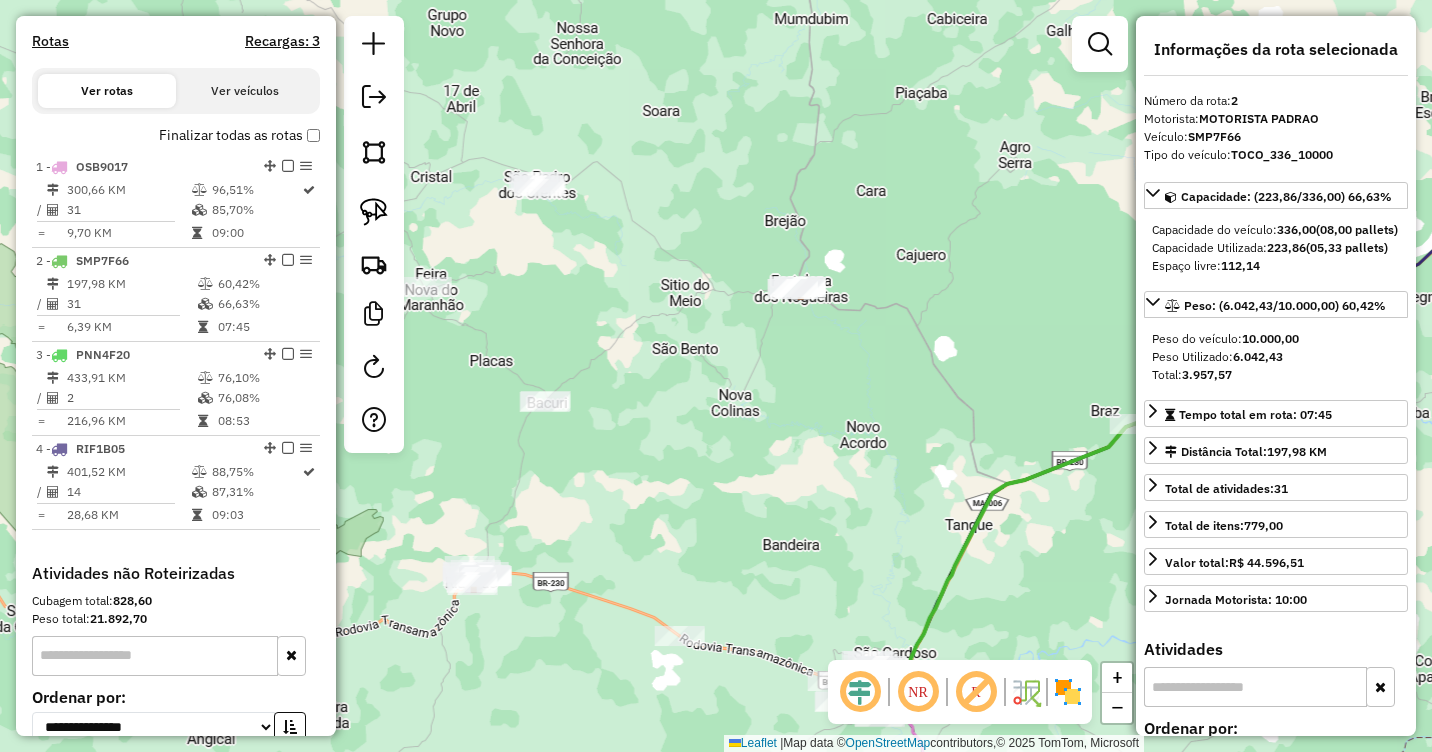 drag, startPoint x: 801, startPoint y: 330, endPoint x: 937, endPoint y: 391, distance: 149.05368 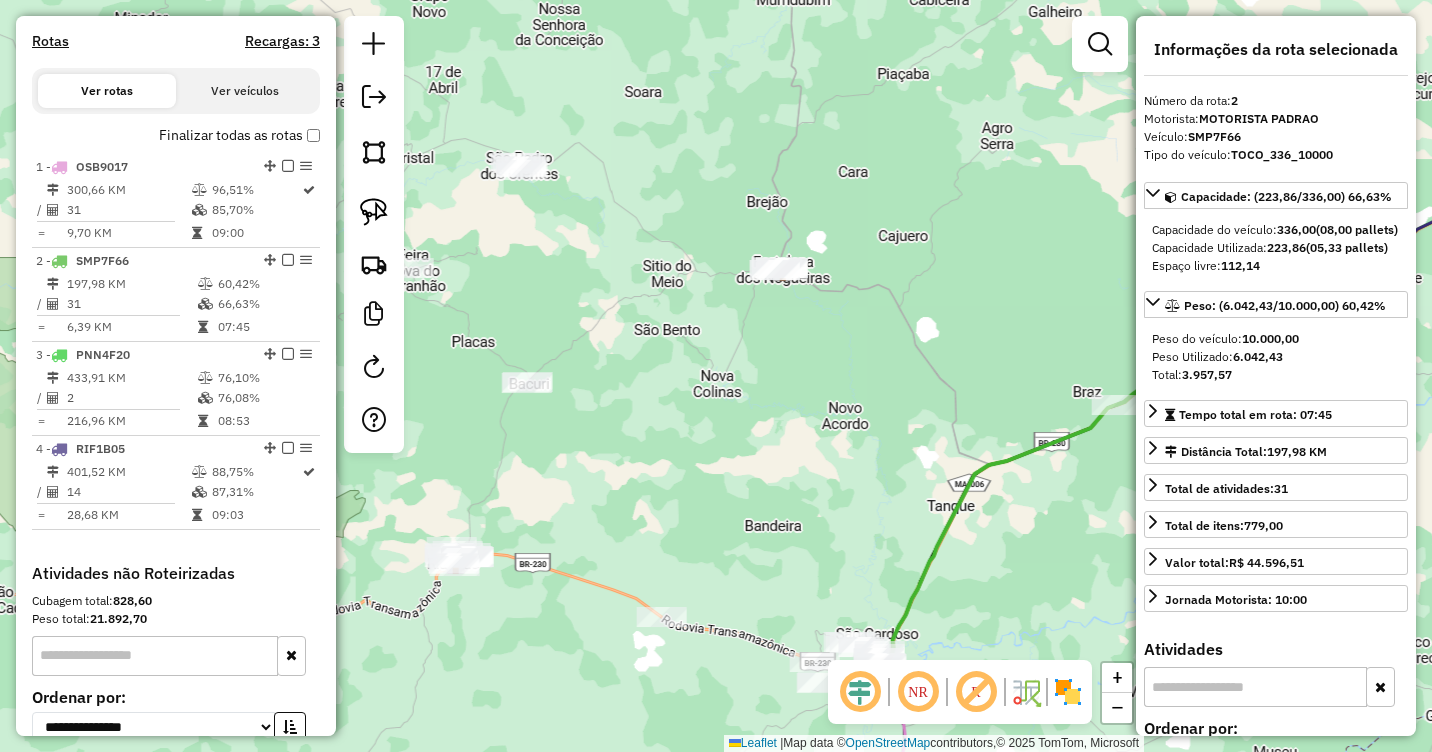 drag, startPoint x: 905, startPoint y: 416, endPoint x: 861, endPoint y: 395, distance: 48.754486 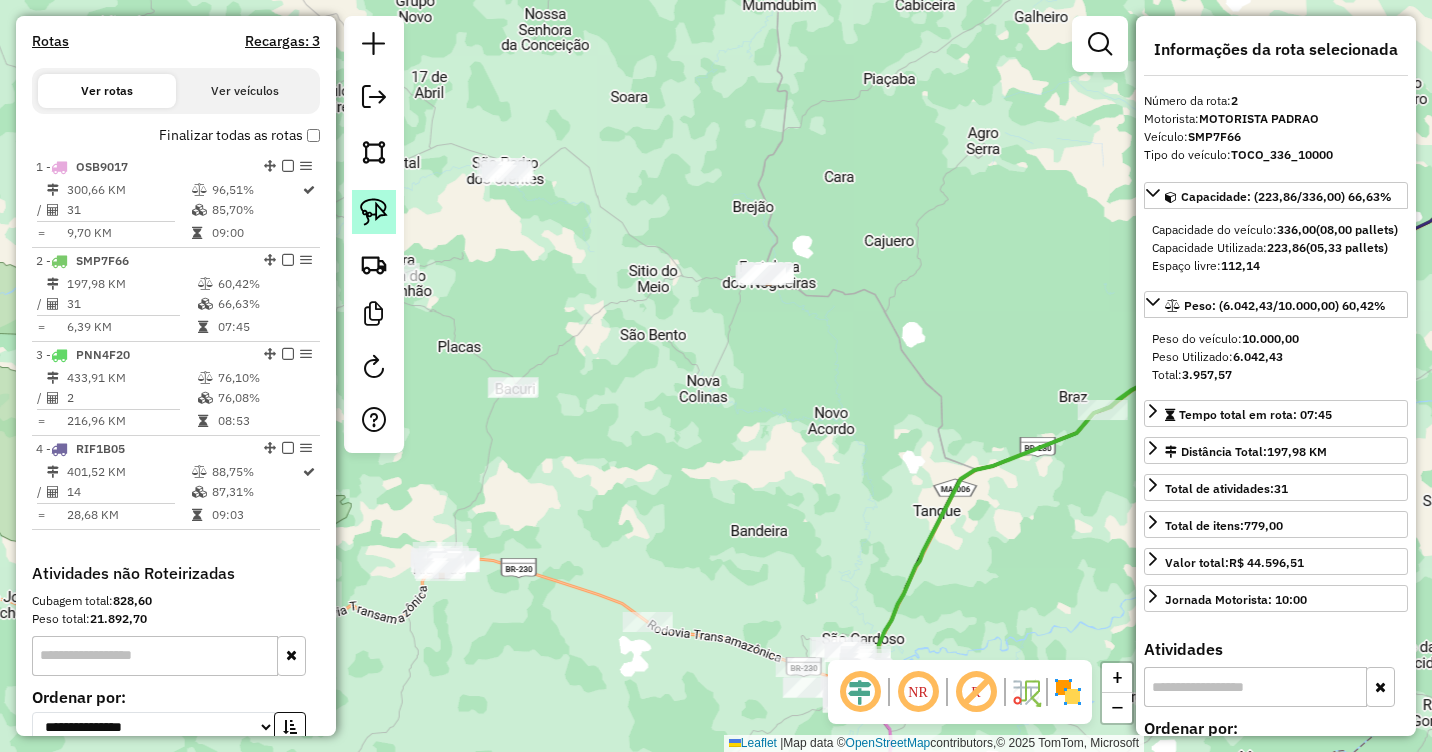 click 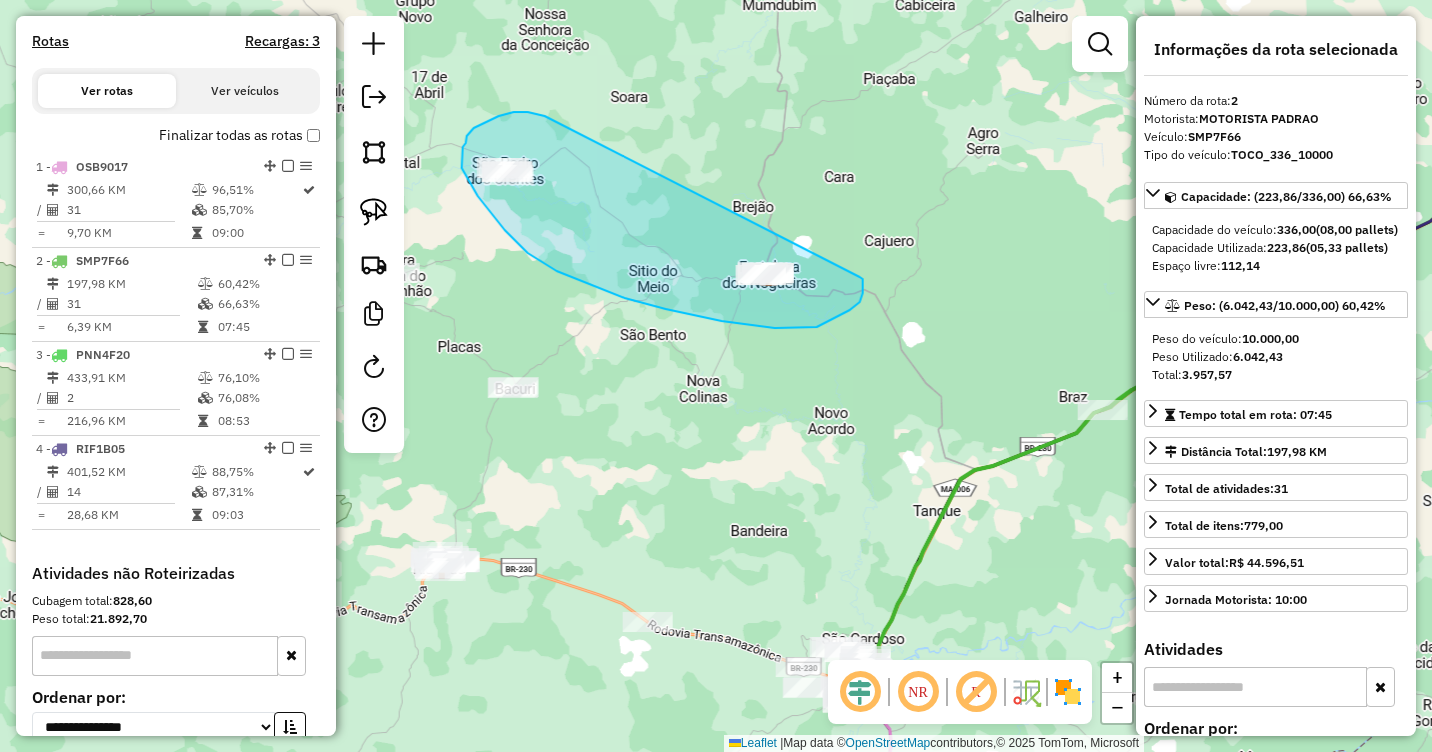 drag, startPoint x: 545, startPoint y: 116, endPoint x: 859, endPoint y: 276, distance: 352.41452 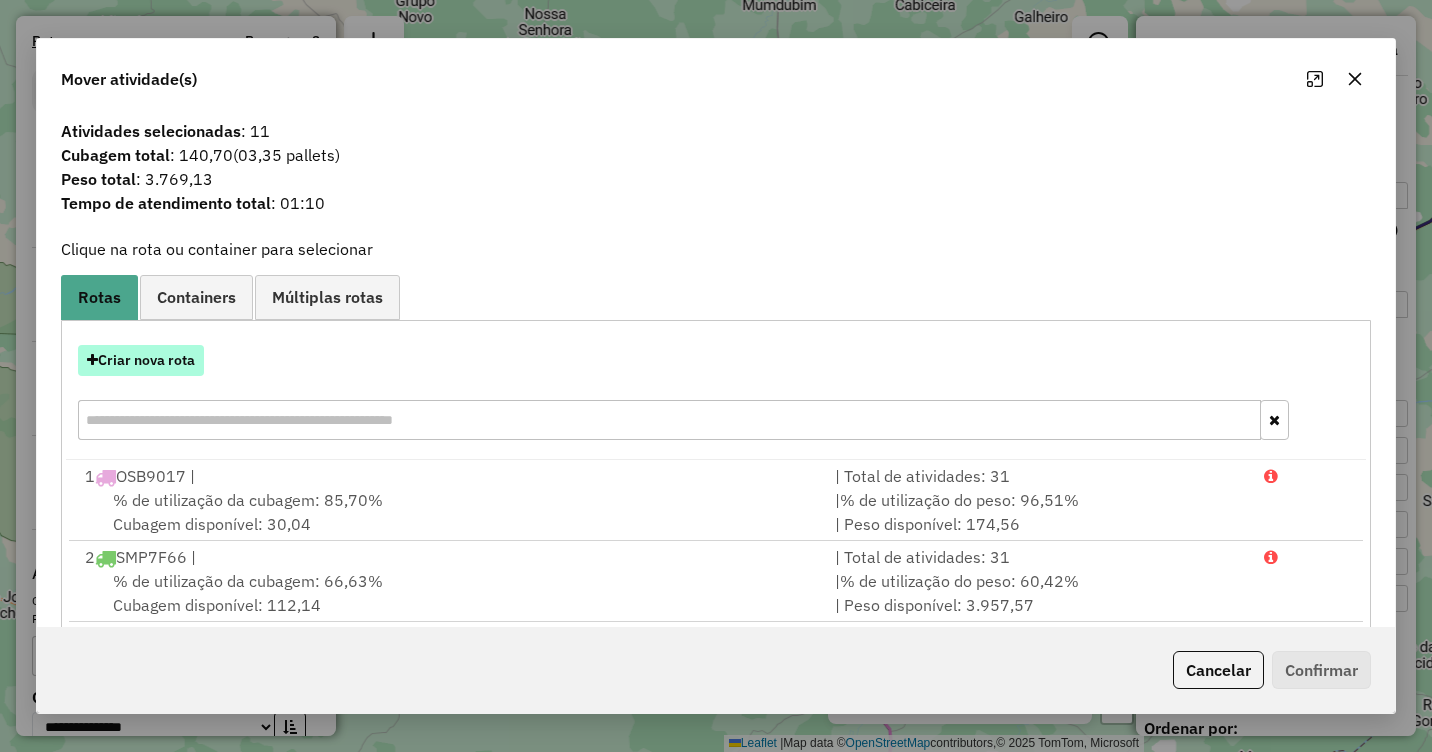 click on "Criar nova rota" at bounding box center (141, 360) 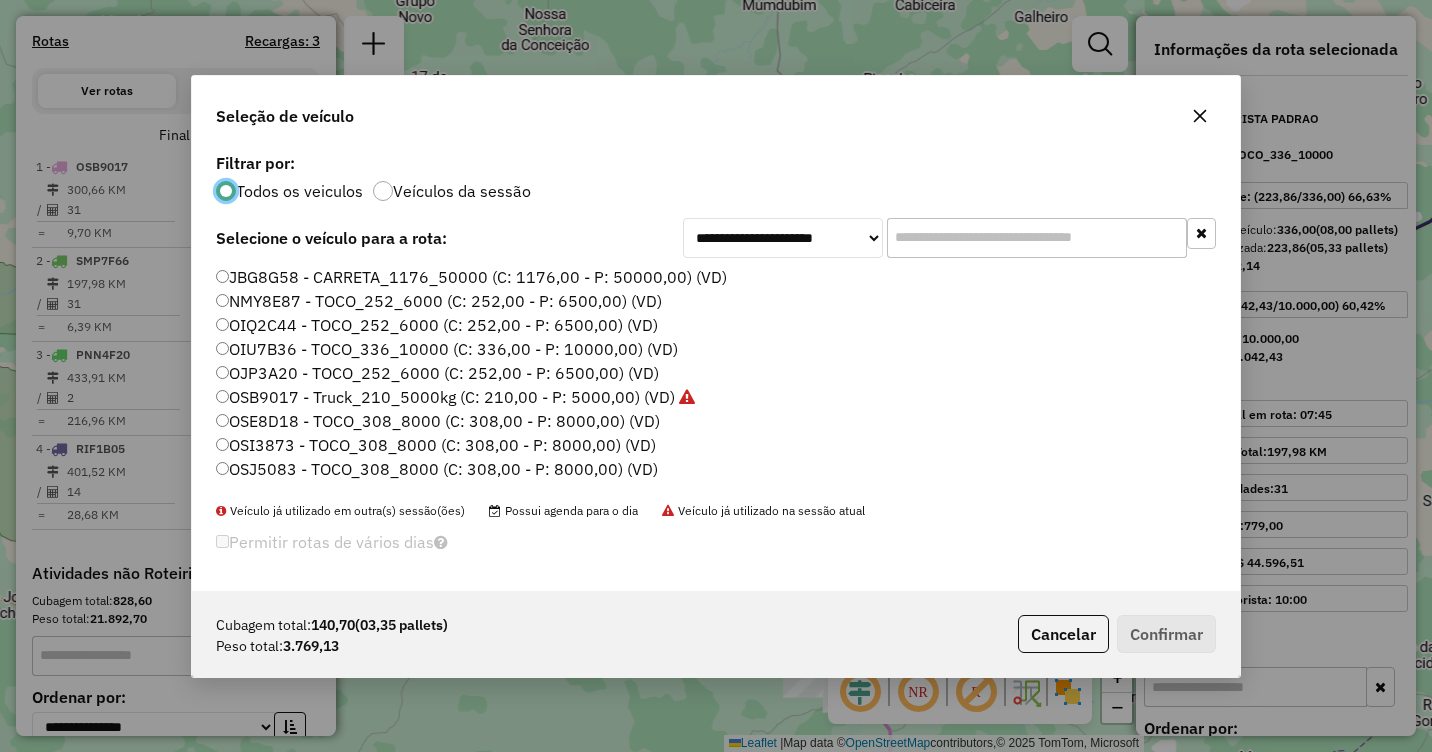 scroll, scrollTop: 11, scrollLeft: 6, axis: both 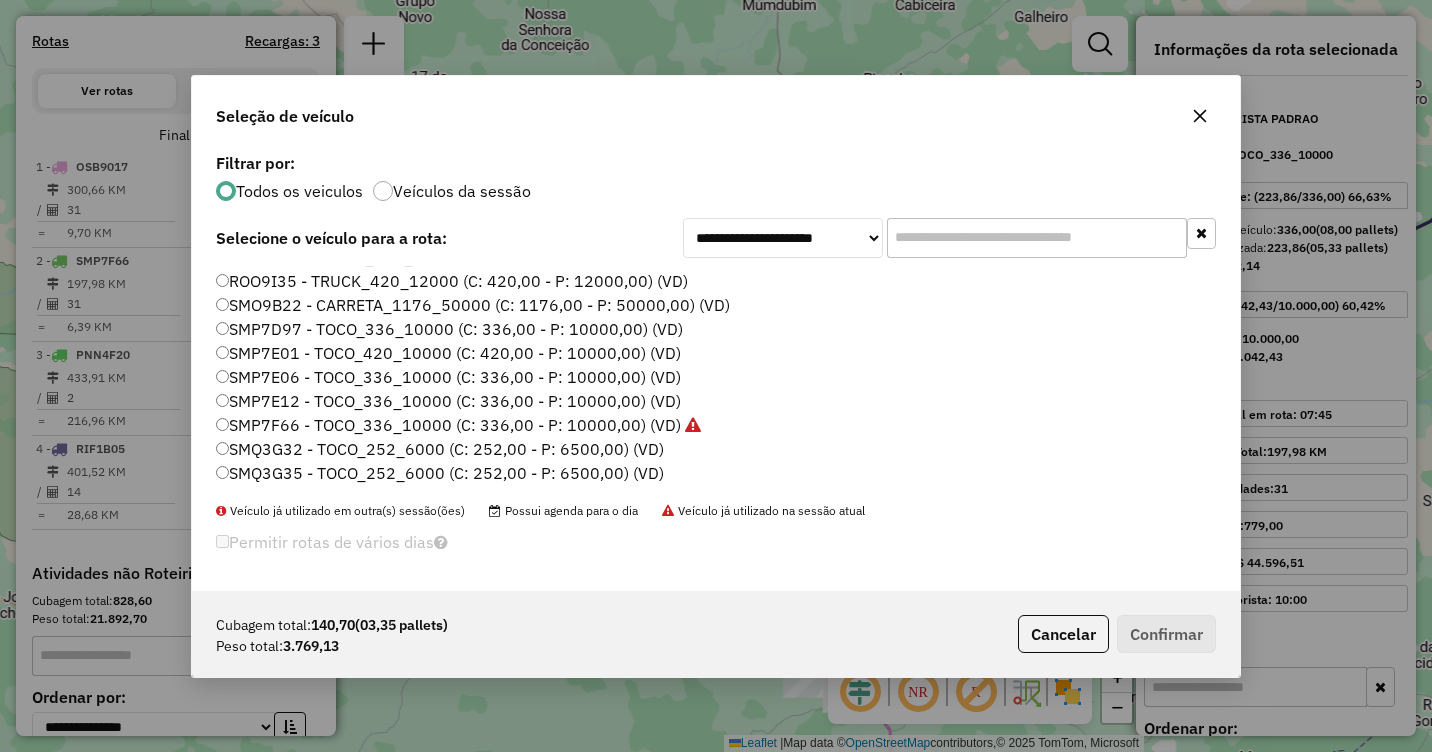 click on "SMQ3G35 - TOCO_252_6000 (C: 252,00 - P: 6500,00) (VD)" 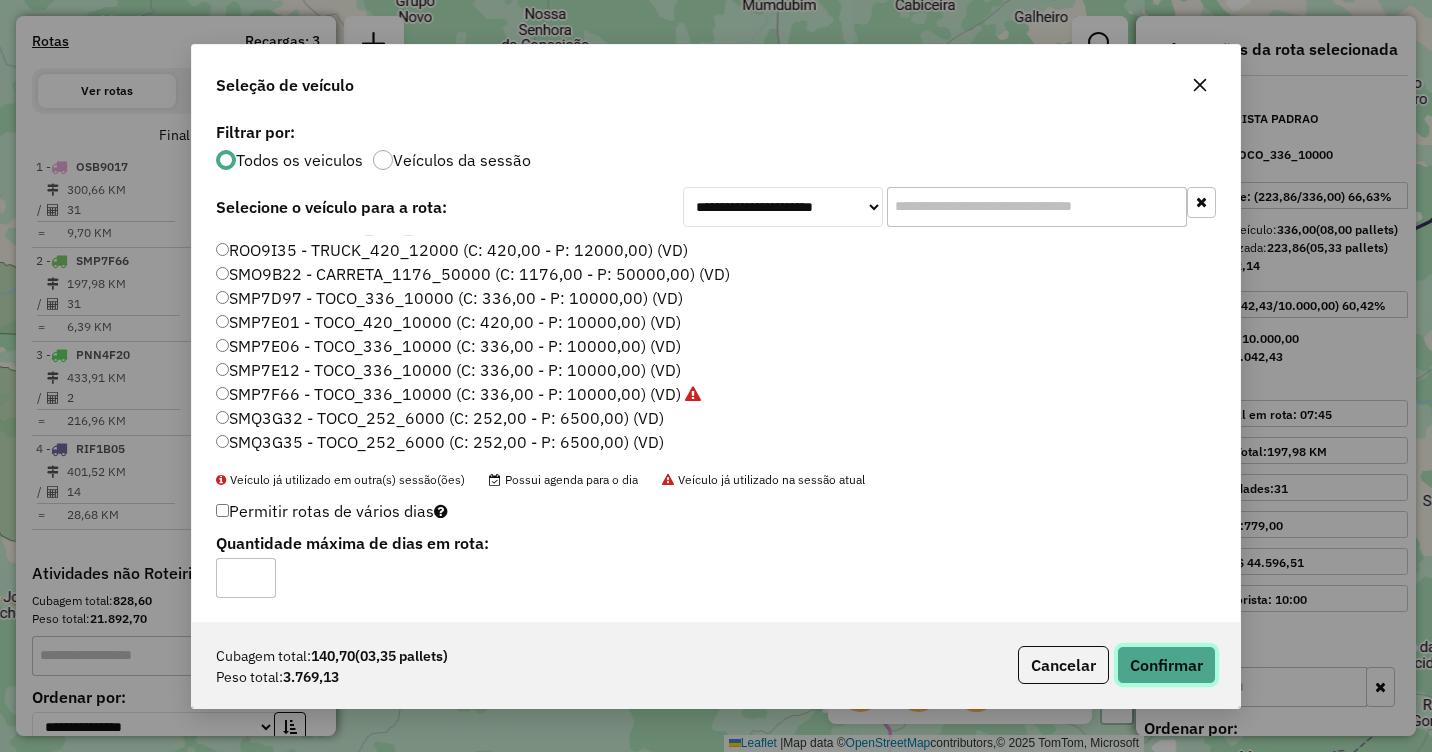 click on "Confirmar" 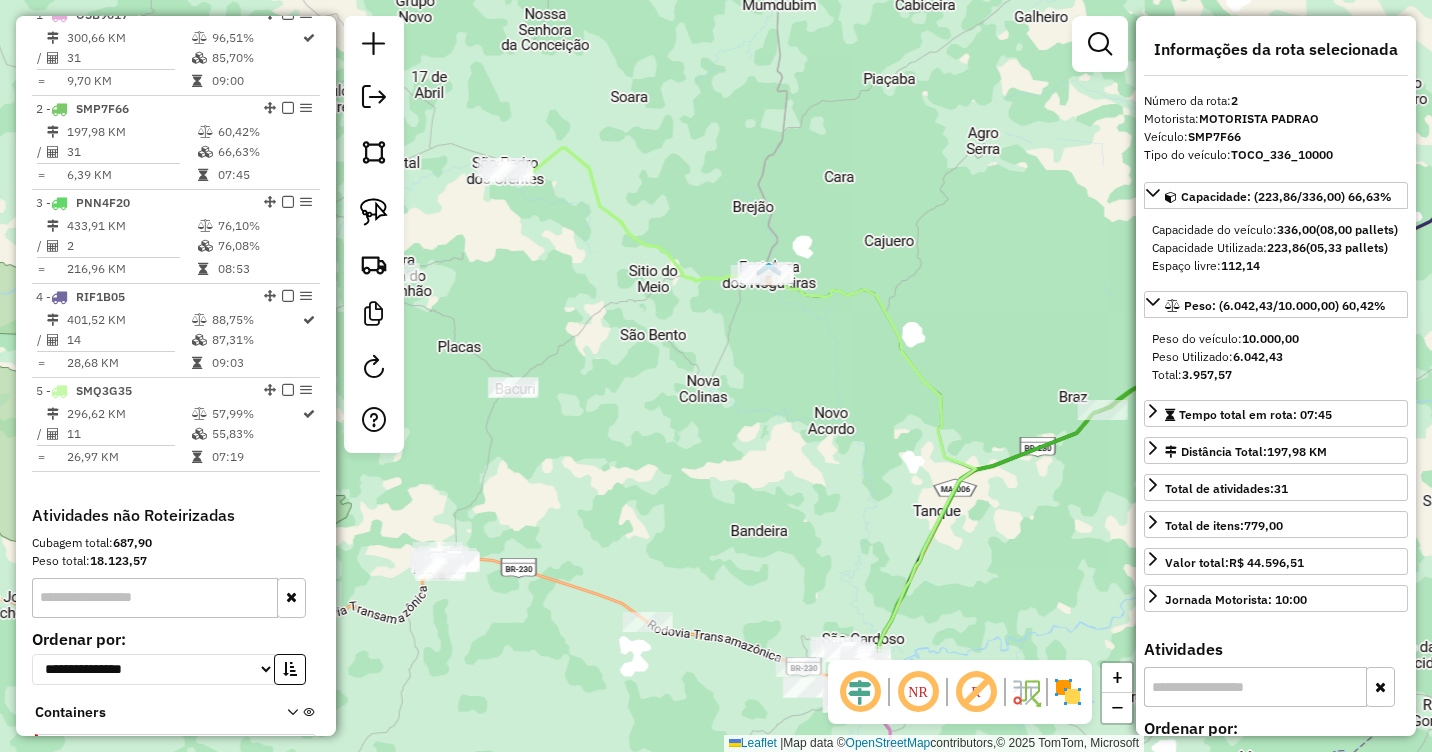 scroll, scrollTop: 868, scrollLeft: 0, axis: vertical 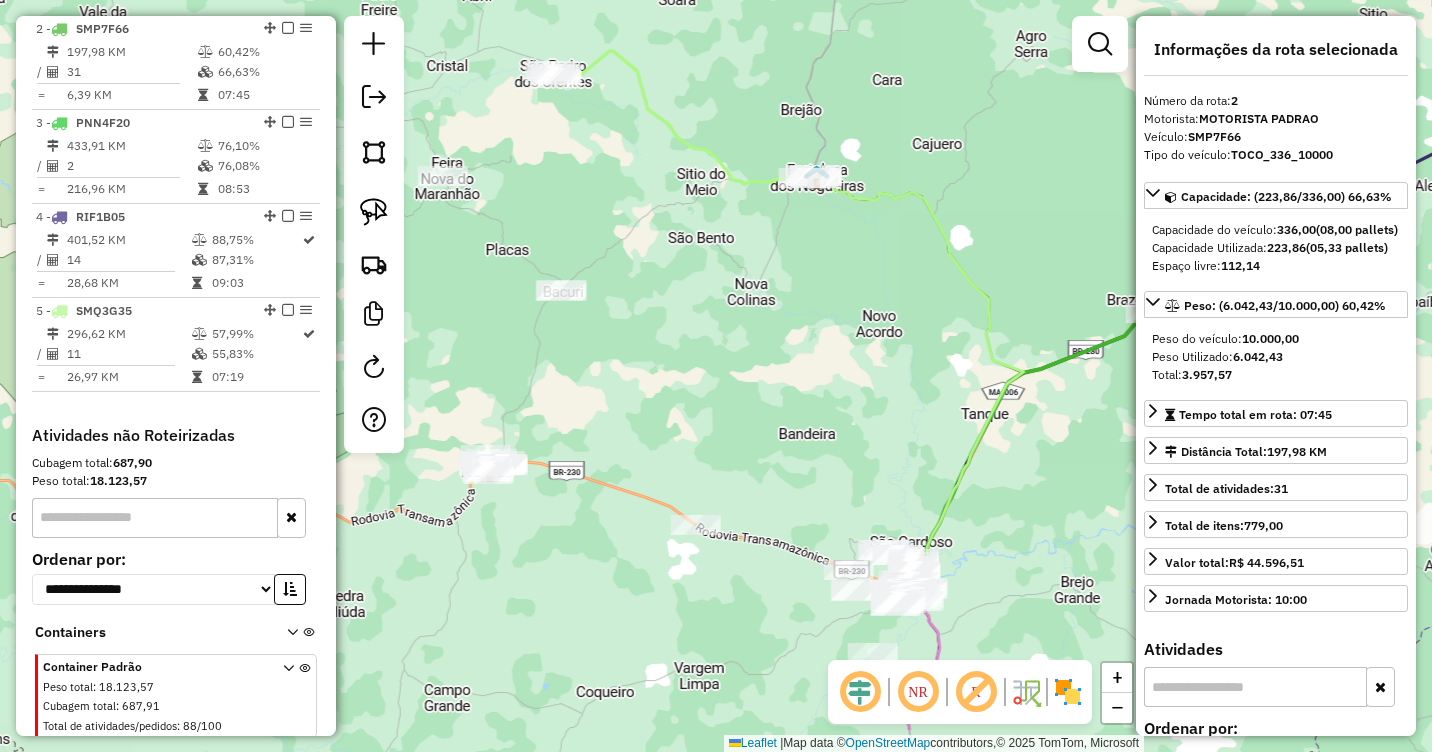 drag, startPoint x: 836, startPoint y: 476, endPoint x: 890, endPoint y: 370, distance: 118.96218 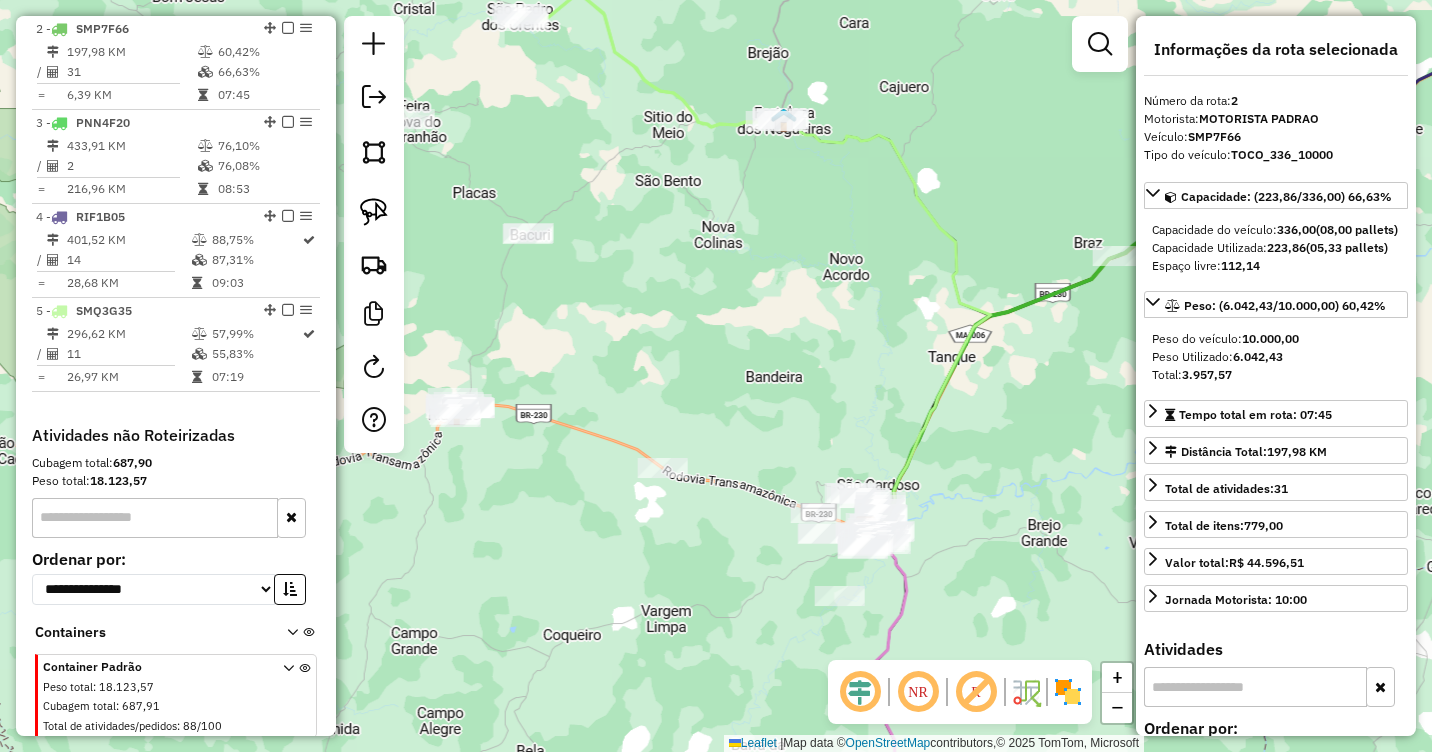 drag, startPoint x: 878, startPoint y: 386, endPoint x: 840, endPoint y: 338, distance: 61.220913 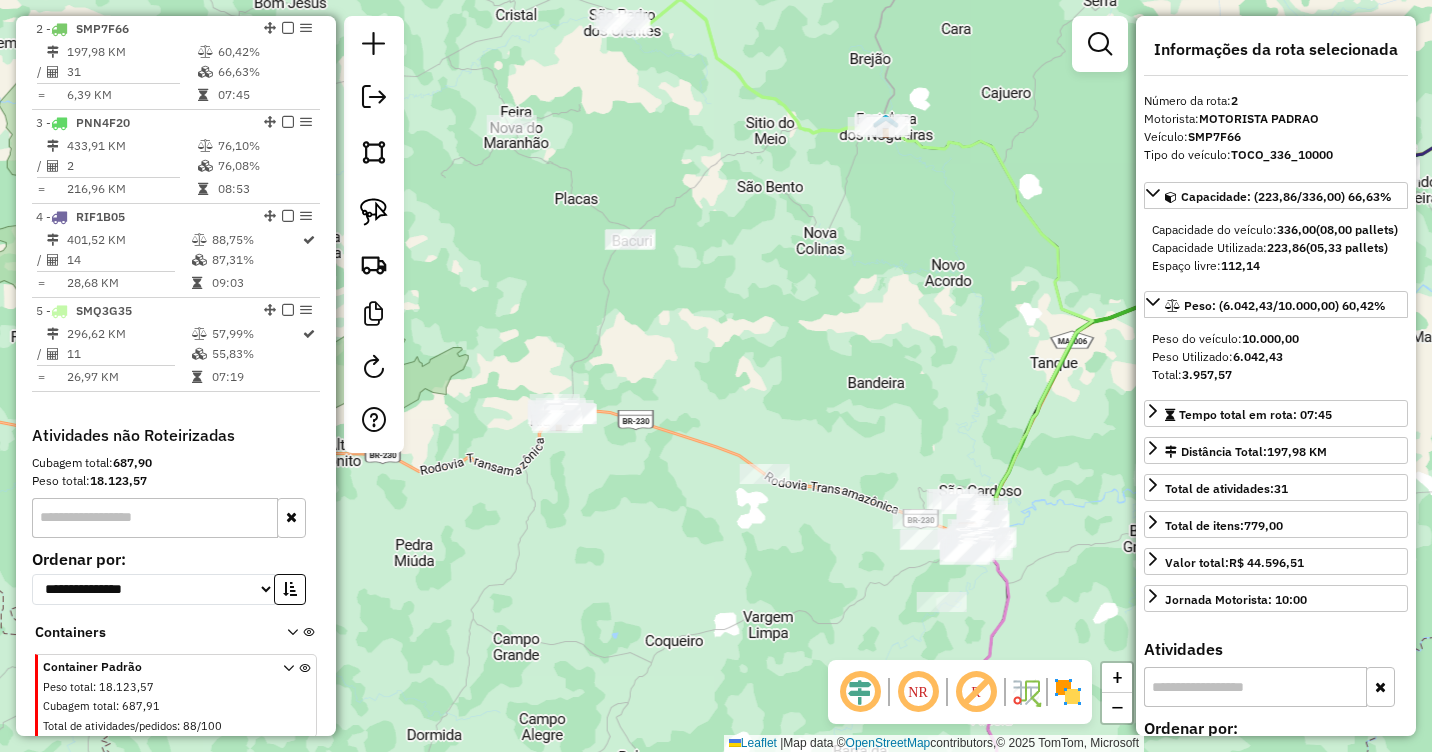 drag, startPoint x: 739, startPoint y: 336, endPoint x: 841, endPoint y: 341, distance: 102.122475 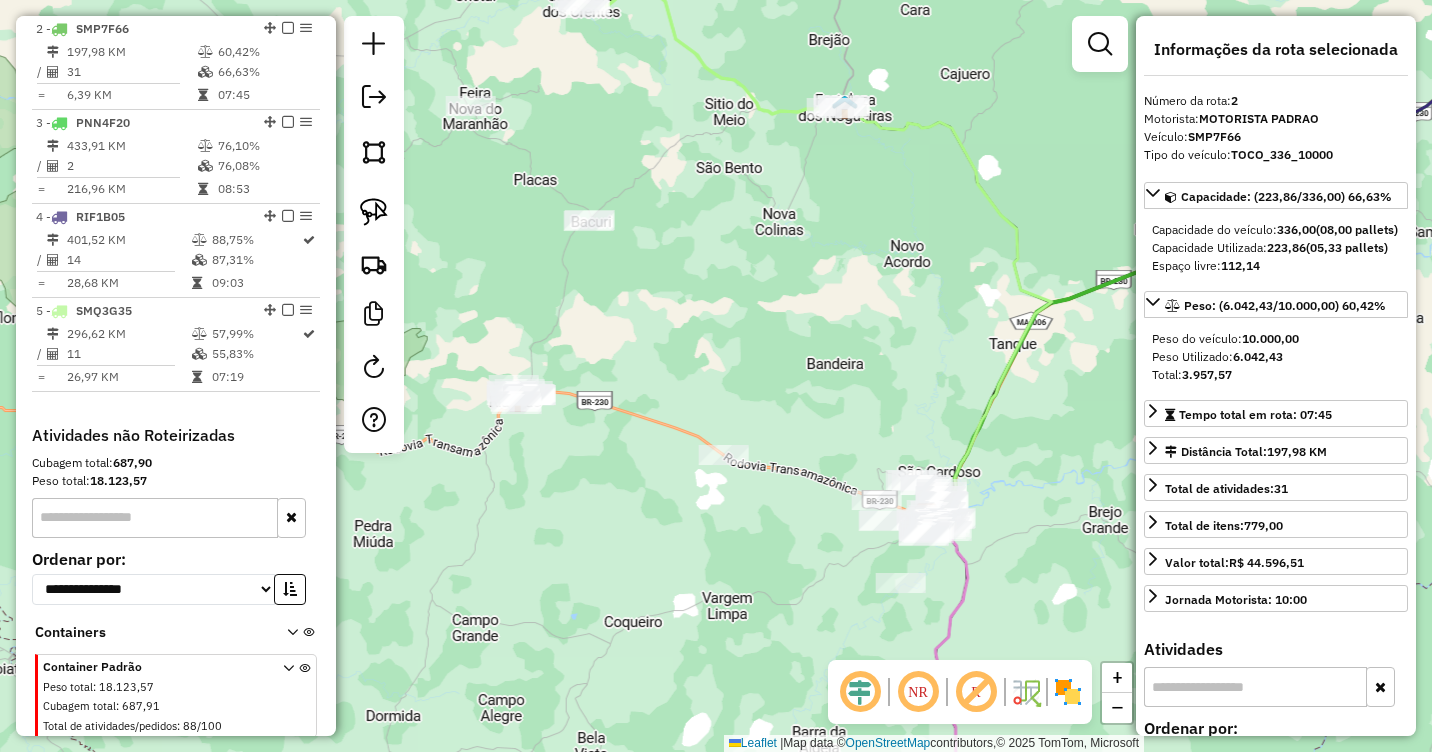 drag, startPoint x: 906, startPoint y: 364, endPoint x: 875, endPoint y: 369, distance: 31.400637 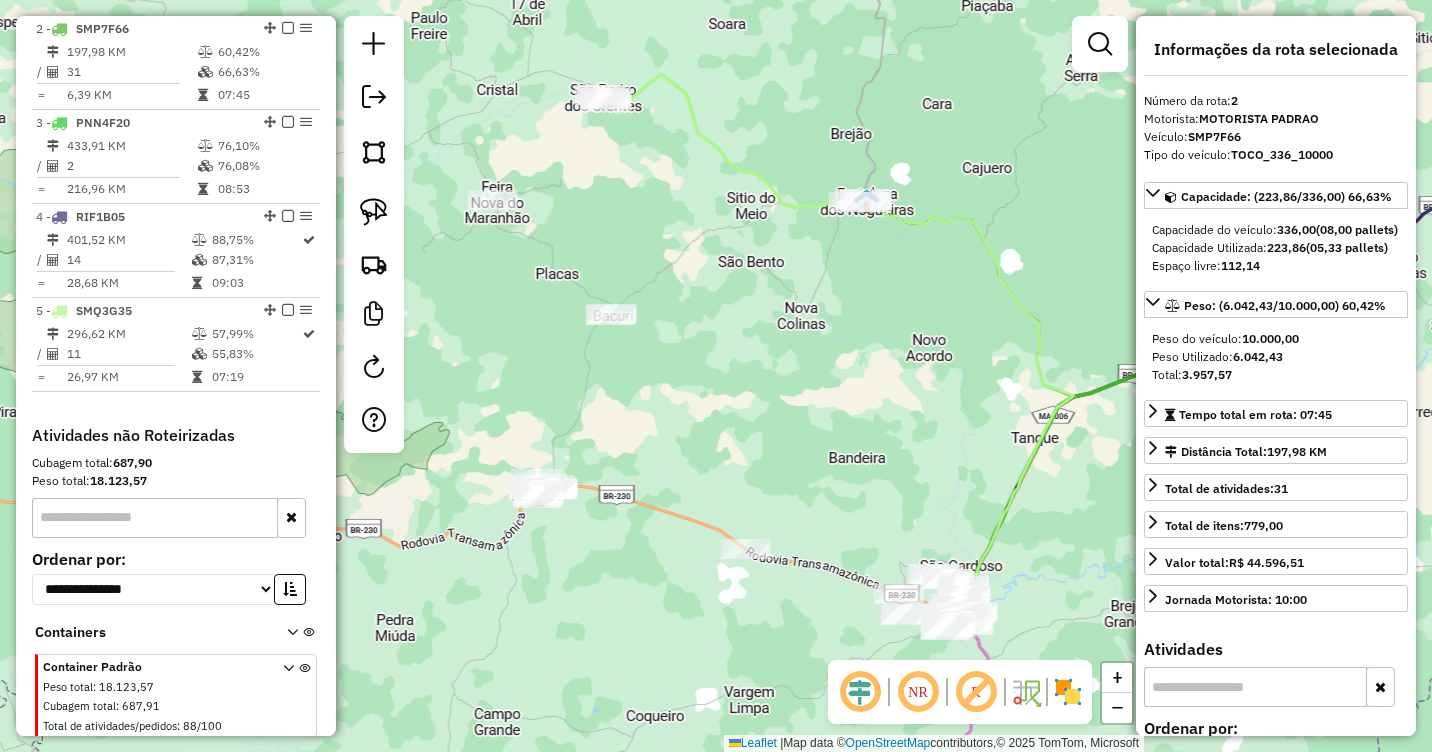 drag, startPoint x: 861, startPoint y: 285, endPoint x: 880, endPoint y: 375, distance: 91.983696 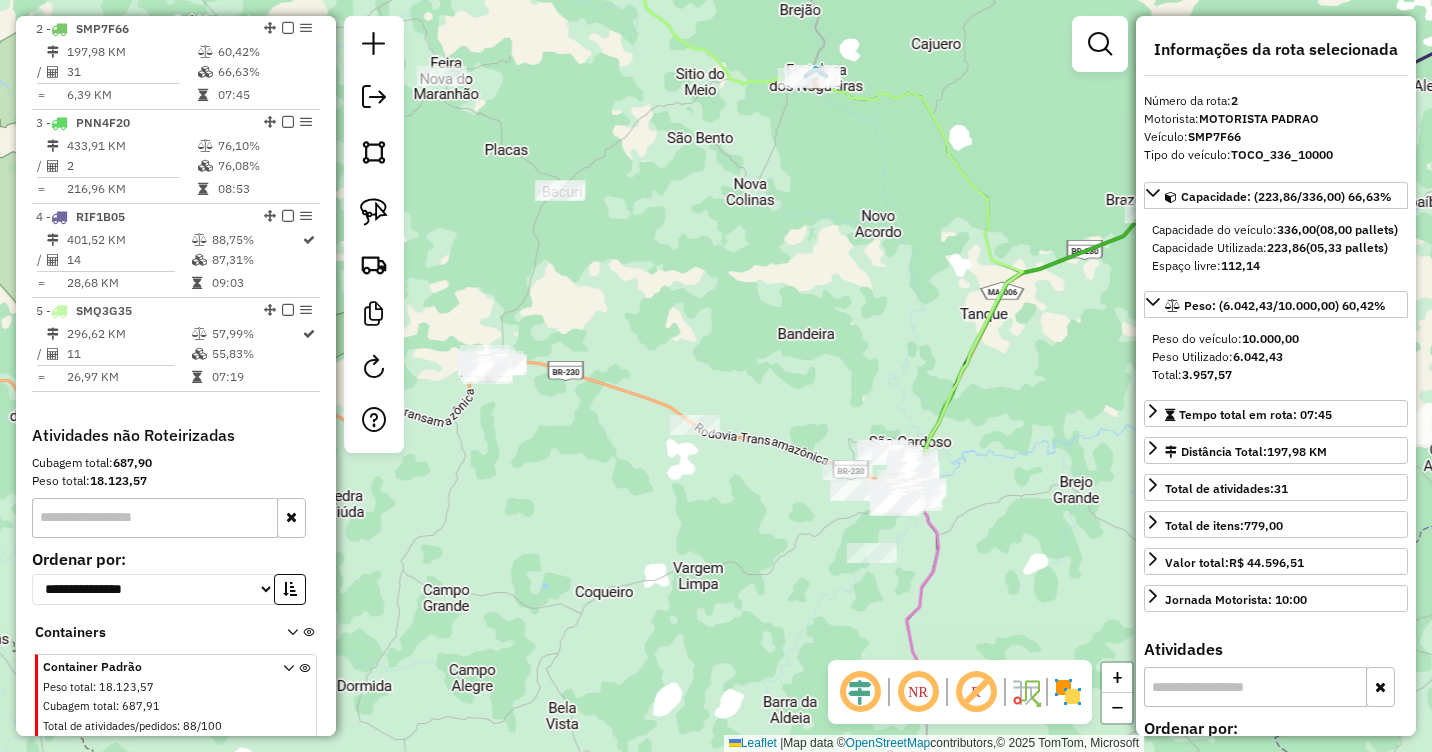 drag, startPoint x: 905, startPoint y: 395, endPoint x: 845, endPoint y: 248, distance: 158.77342 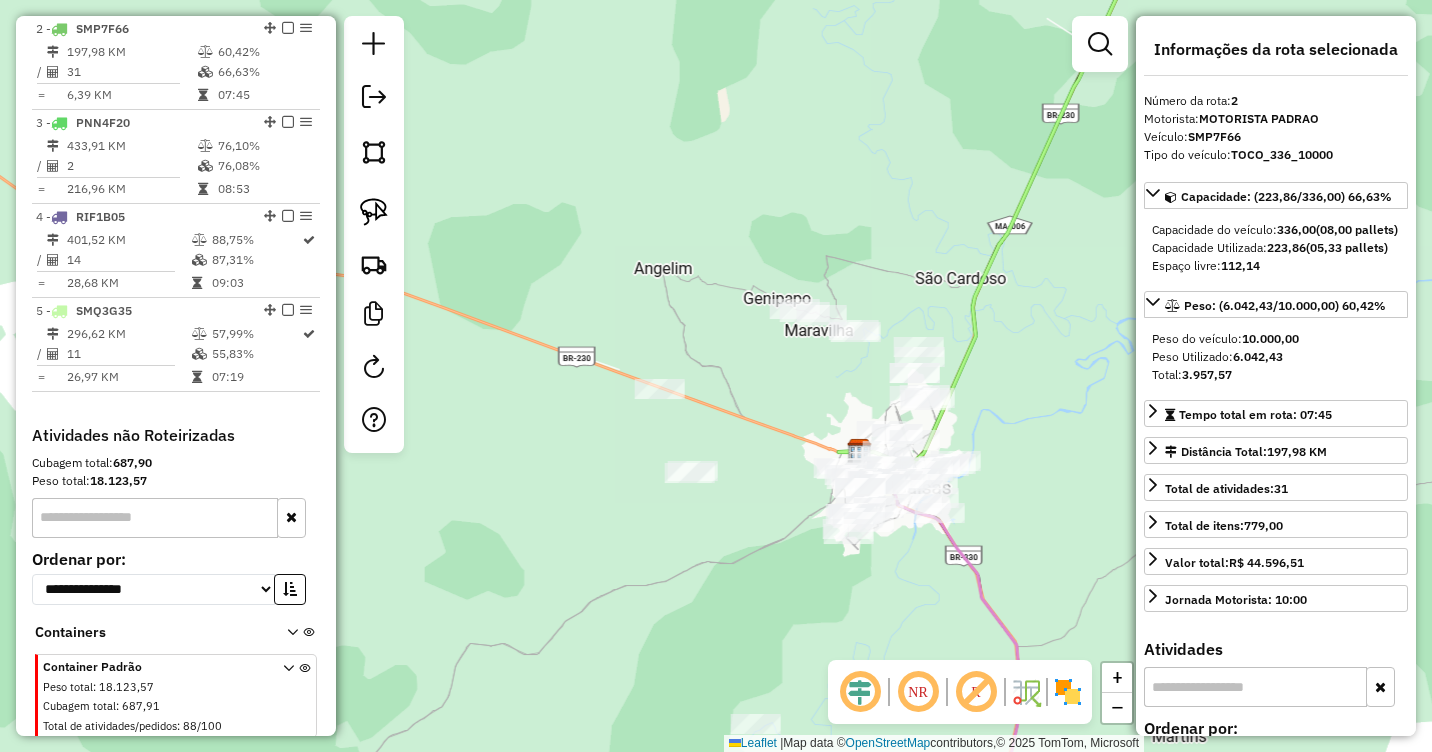 drag, startPoint x: 1006, startPoint y: 508, endPoint x: 999, endPoint y: 451, distance: 57.428215 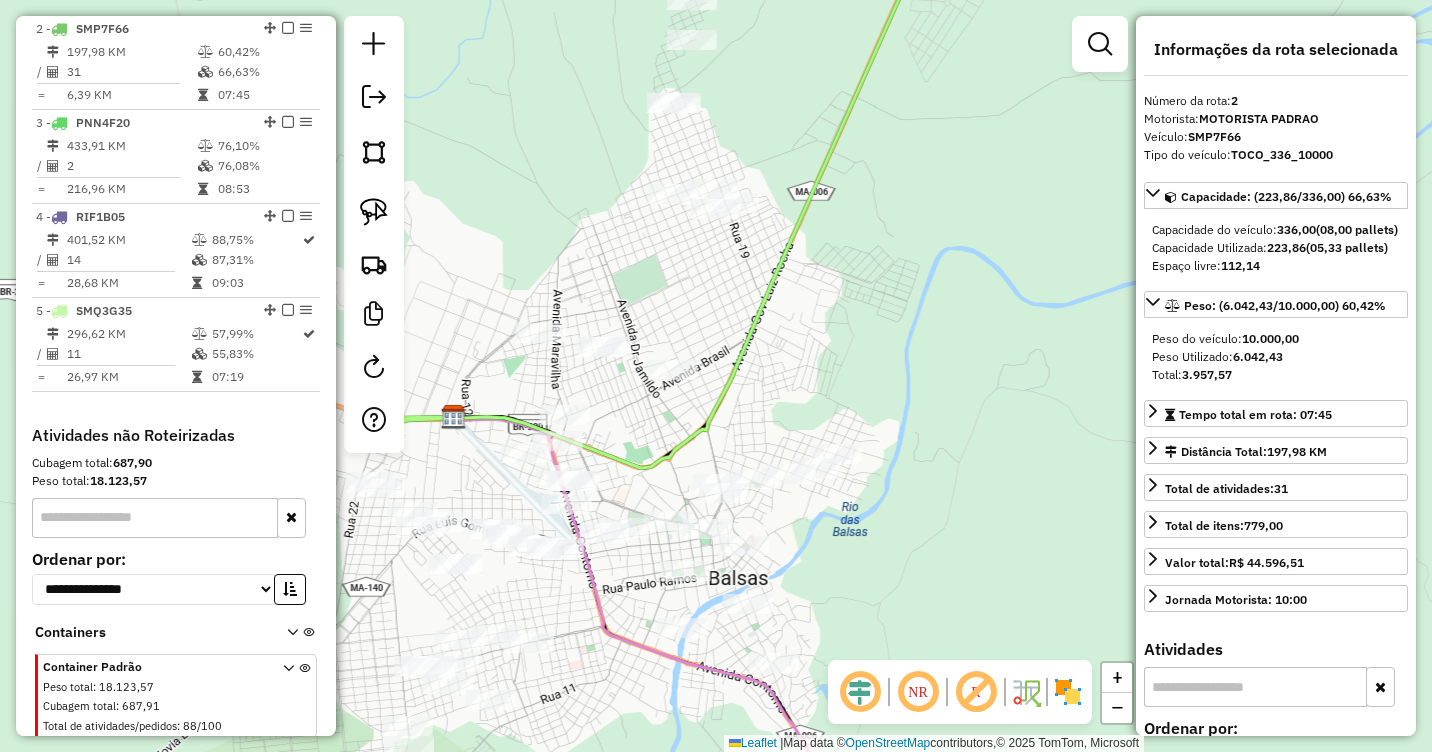 drag, startPoint x: 863, startPoint y: 578, endPoint x: 897, endPoint y: 475, distance: 108.46658 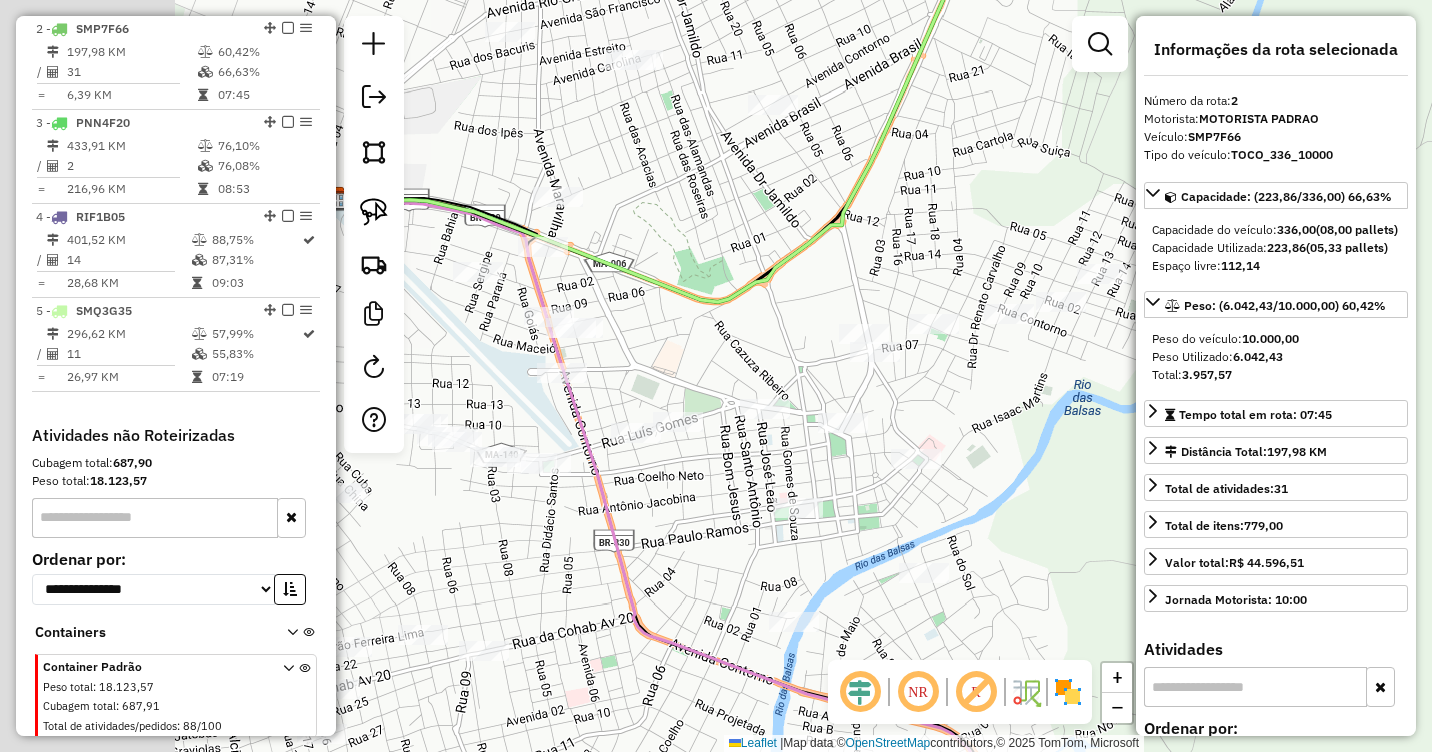 drag, startPoint x: 737, startPoint y: 506, endPoint x: 1000, endPoint y: 461, distance: 266.82205 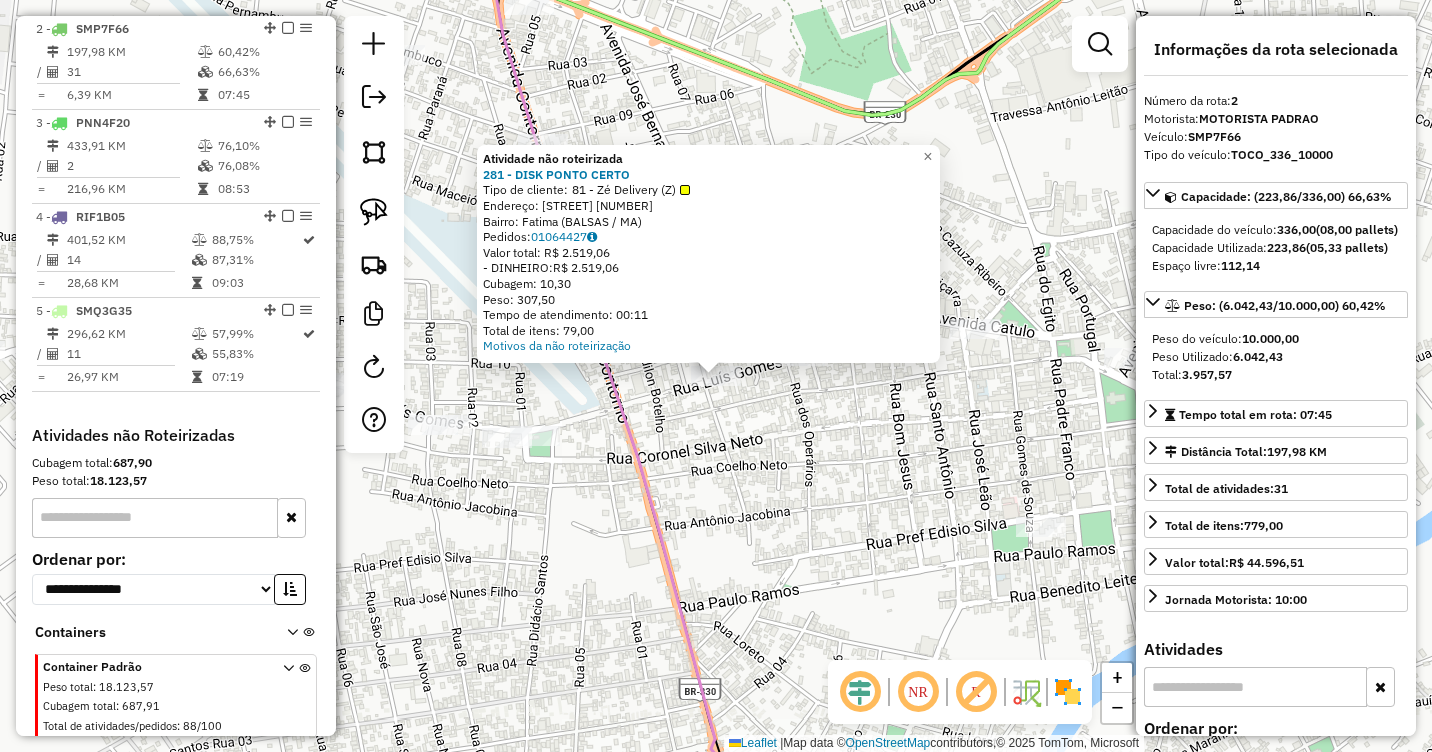 click on "Atividade não roteirizada 281 - DISK PONTO CERTO Tipo de cliente: 81 - Zé Delivery (Z) Endereço: AV LUIS GOMES [NUMBER] Bairro: Fatima (BALSAS / MA) Pedidos: 01064427 Valor total: R$ 2.519,06 - DINHEIRO: R$ 2.519,06 Cubagem: 10,30 Peso: 307,50 Tempo de atendimento: 00:11 Total de itens: 79,00 Motivos da não roteirização × Janela de atendimento Grade de atendimento Capacidade Transportadoras Veículos Cliente Pedidos Rotas Selecione os dias de semana para filtrar as janelas de atendimento Seg Ter Qua Qui Sex Sáb Dom Informe o período da janela de atendimento: De: Até: Filtrar exatamente a janela do cliente Considerar janela de atendimento padrão Selecione os dias de semana para filtrar as grades de atendimento Seg Ter Qua Qui Sex Sáb Dom Considerar clientes sem dia de atendimento cadastrado Clientes fora do dia de atendimento selecionado Filtrar as atividades entre os valores definidos abaixo: Peso mínimo: Peso máximo: Cubagem mínima: Cubagem máxima: De: Até: De: De:" 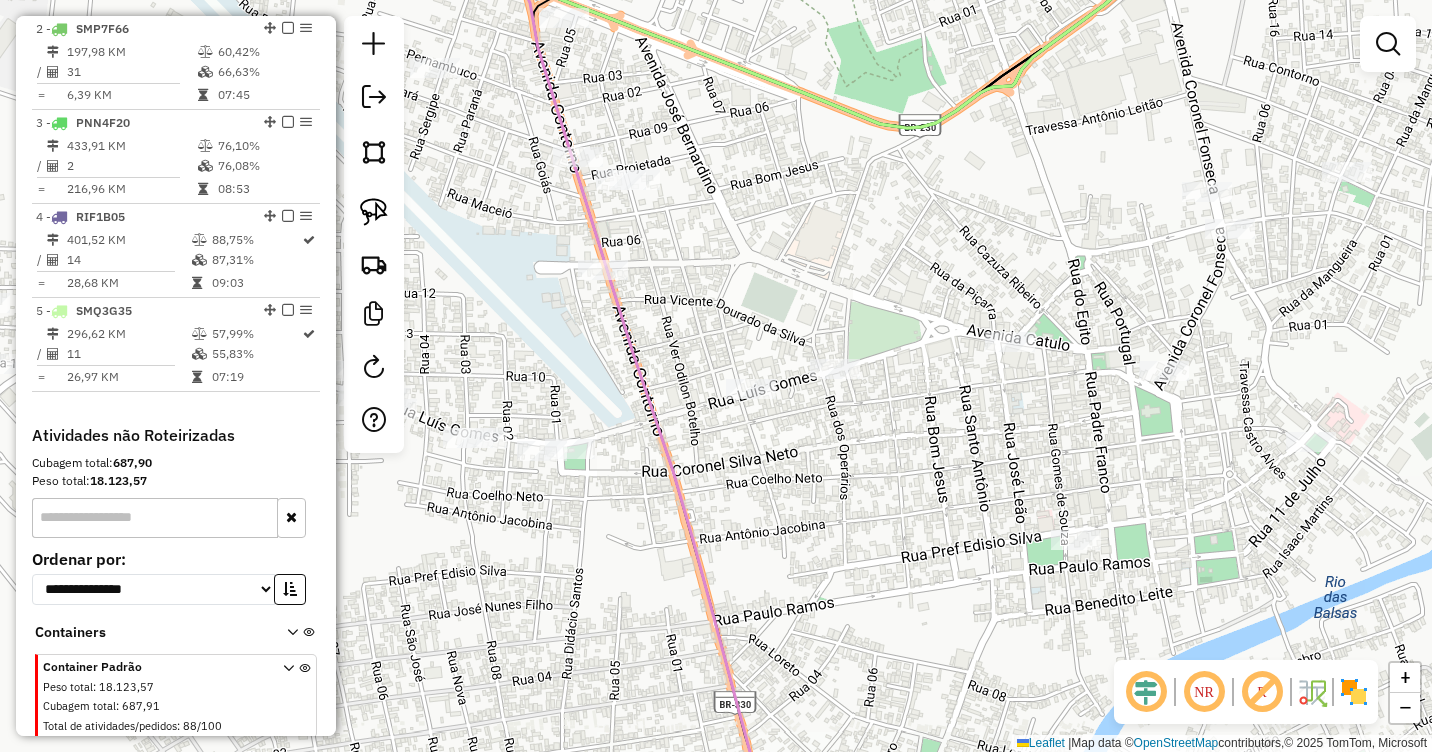 drag, startPoint x: 543, startPoint y: 340, endPoint x: 972, endPoint y: 380, distance: 430.86078 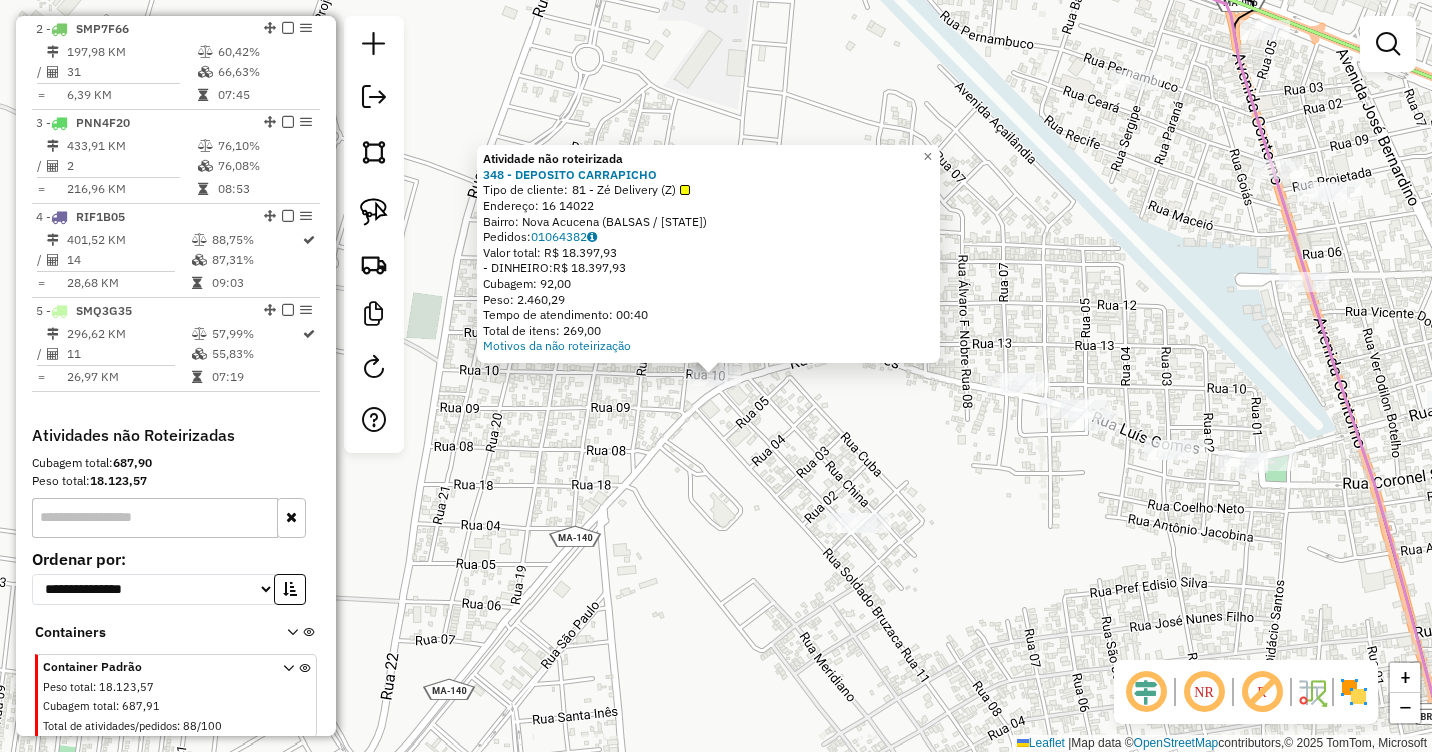 click on "Atividade não roteirizada 348 - DEPOSITO CARRAPICHO  Tipo de cliente:   81 - Zé Delivery (Z)   Endereço:  16 14022   Bairro: Nova Acucena (BALSAS / [STATE])   Pedidos:  01064382   Valor total: R$ 18.397,93   - DINHEIRO:  R$ 18.397,93   Cubagem: 92,00   Peso: 2.460,29   Tempo de atendimento: 00:40   Total de itens: 269,00  Motivos da não roteirização × Janela de atendimento Grade de atendimento Capacidade Transportadoras Veículos Cliente Pedidos  Rotas Selecione os dias de semana para filtrar as janelas de atendimento  Seg   Ter   Qua   Qui   Sex   Sáb   Dom  Informe o período da janela de atendimento: De: Até:  Filtrar exatamente a janela do cliente  Considerar janela de atendimento padrão  Selecione os dias de semana para filtrar as grades de atendimento  Seg   Ter   Qua   Qui   Sex   Sáb   Dom   Considerar clientes sem dia de atendimento cadastrado  Clientes fora do dia de atendimento selecionado Filtrar as atividades entre os valores definidos abaixo:  Peso mínimo:   Peso máximo:   De:   Até:  +" 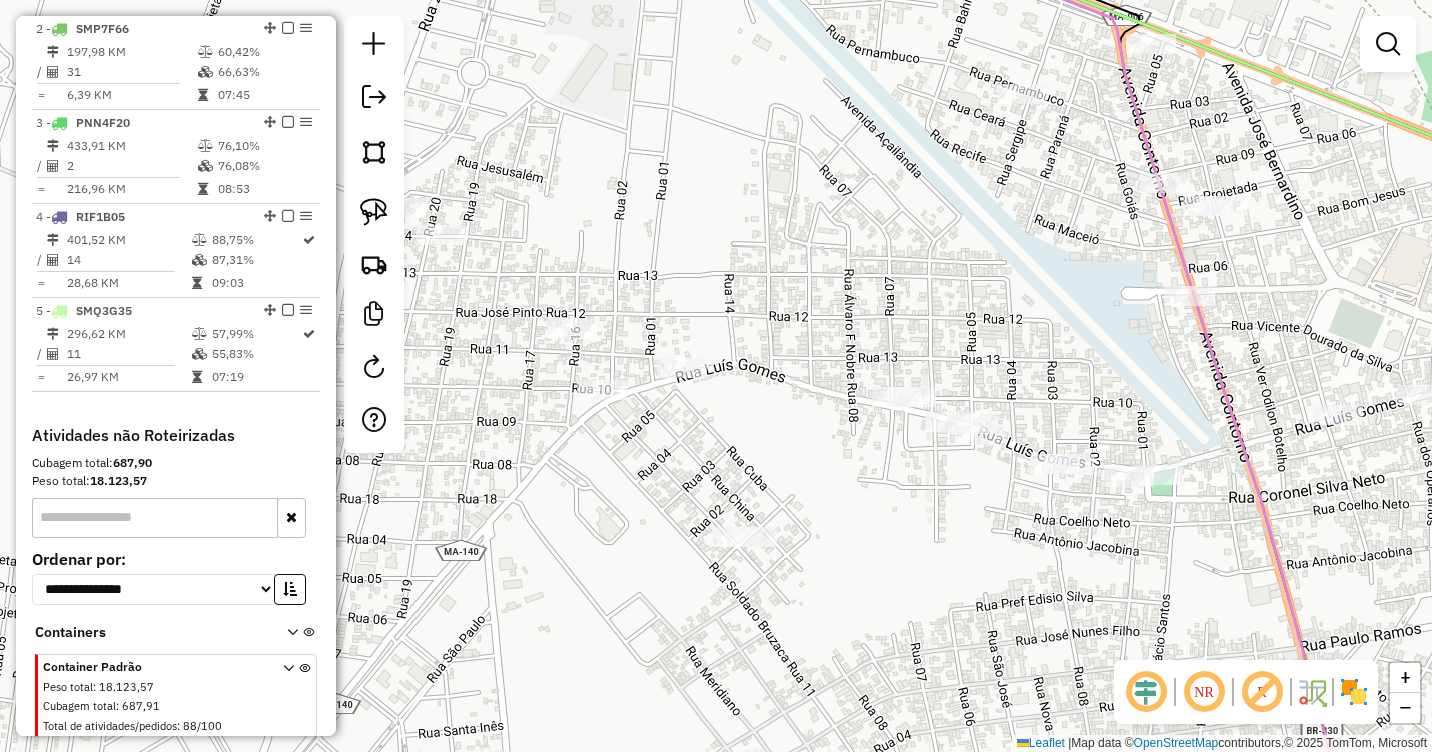 drag, startPoint x: 985, startPoint y: 271, endPoint x: 865, endPoint y: 299, distance: 123.22337 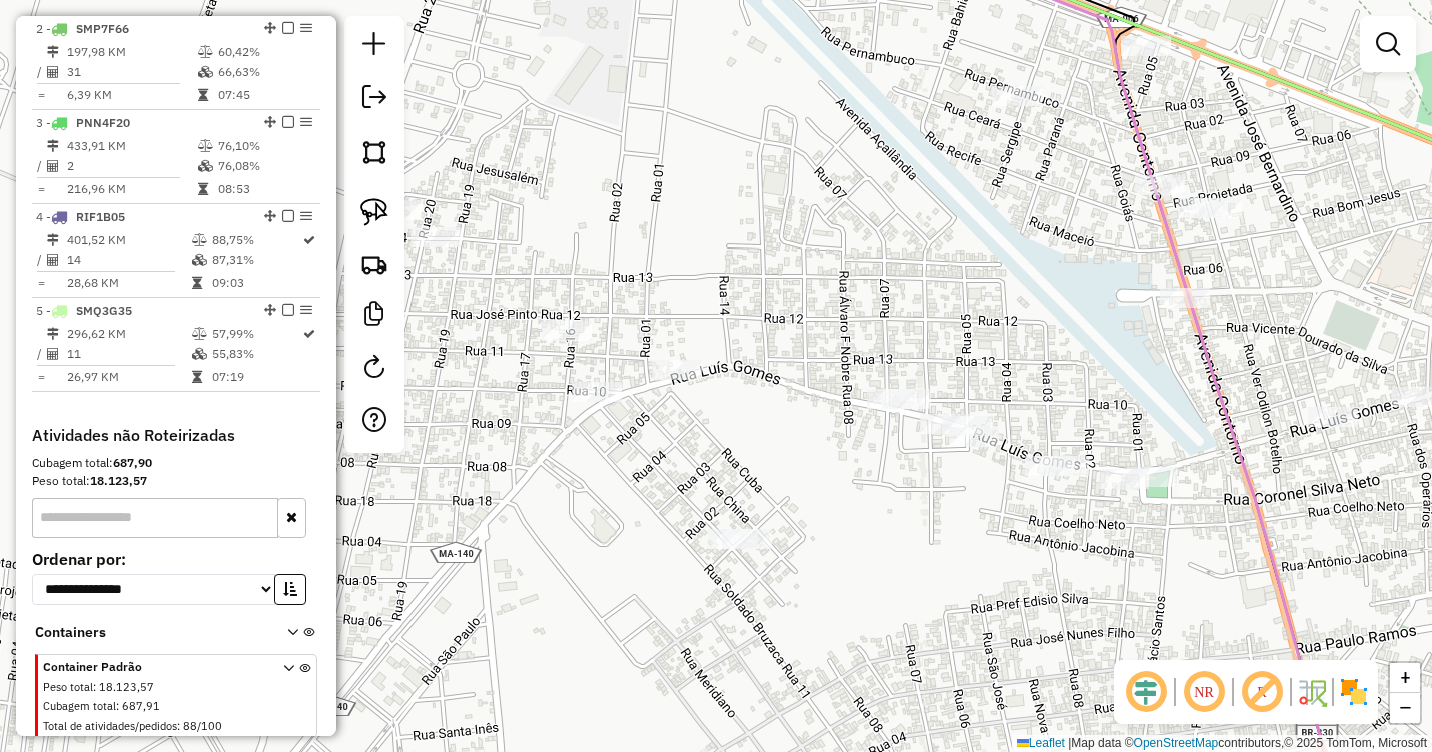 click at bounding box center (1388, 44) 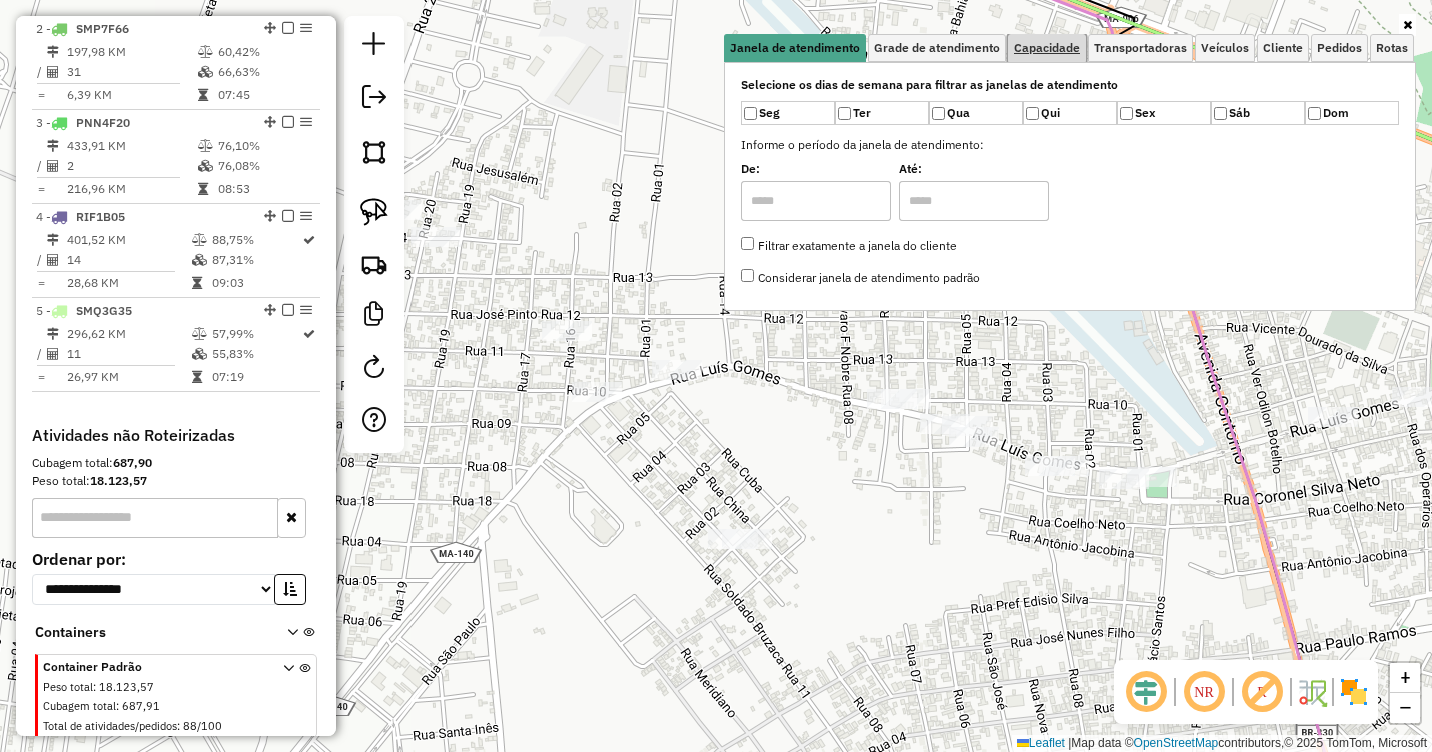 click on "Capacidade" at bounding box center (1047, 48) 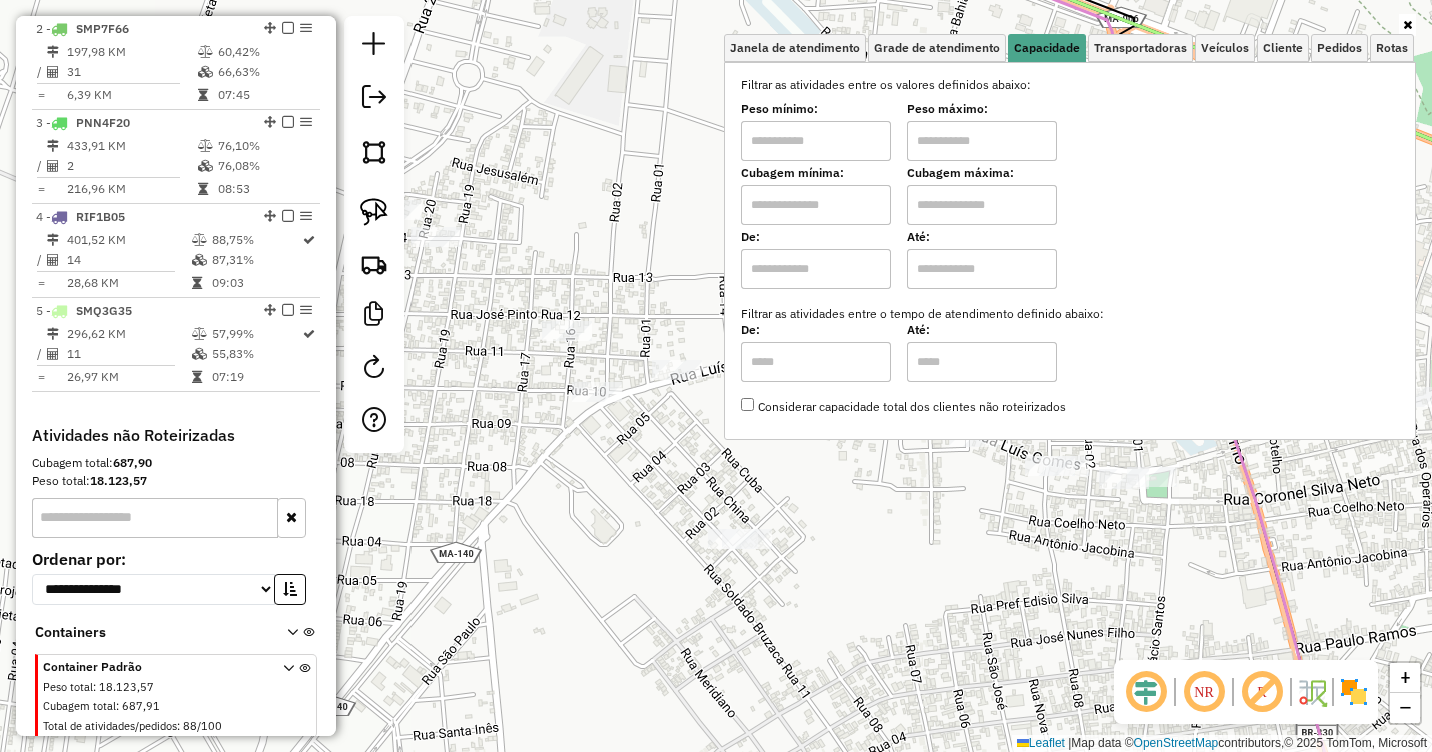 click at bounding box center (816, 141) 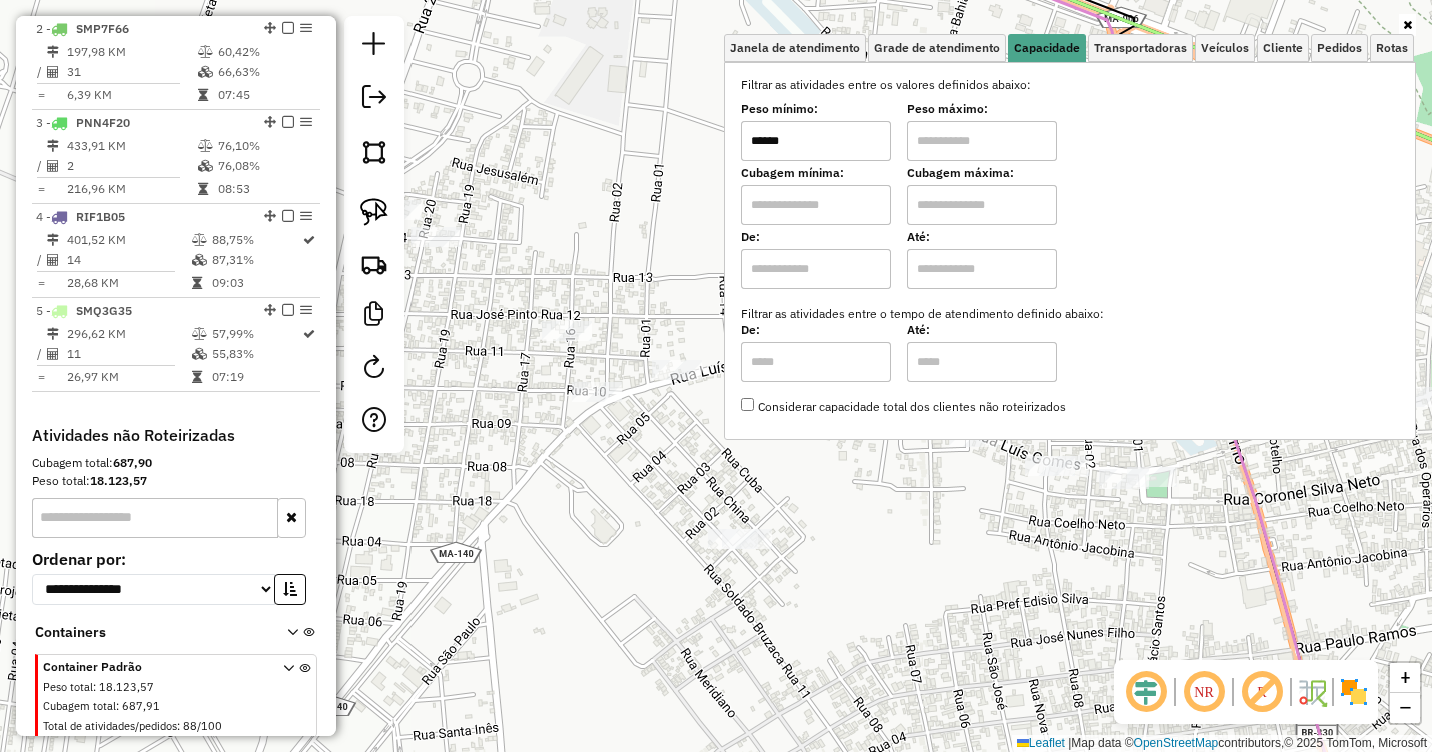 type on "******" 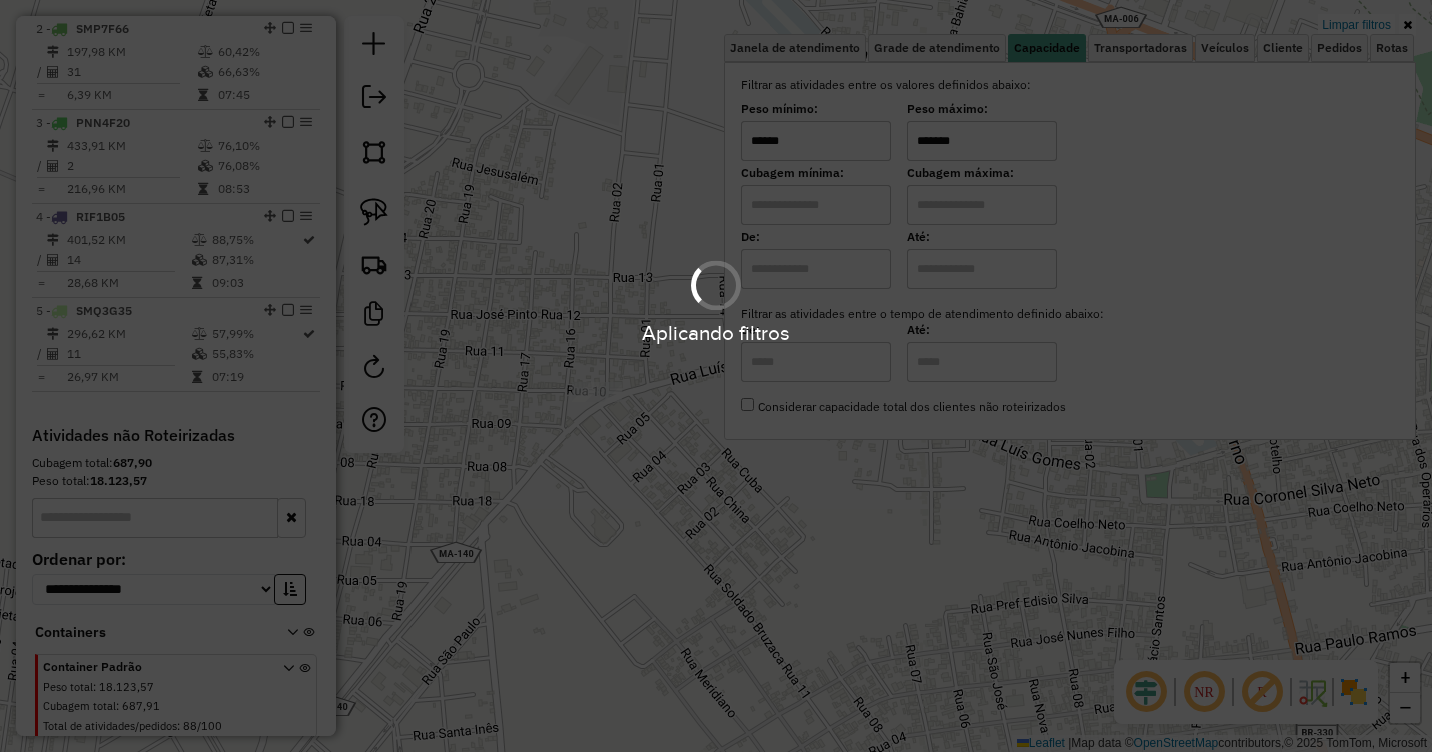 type on "*******" 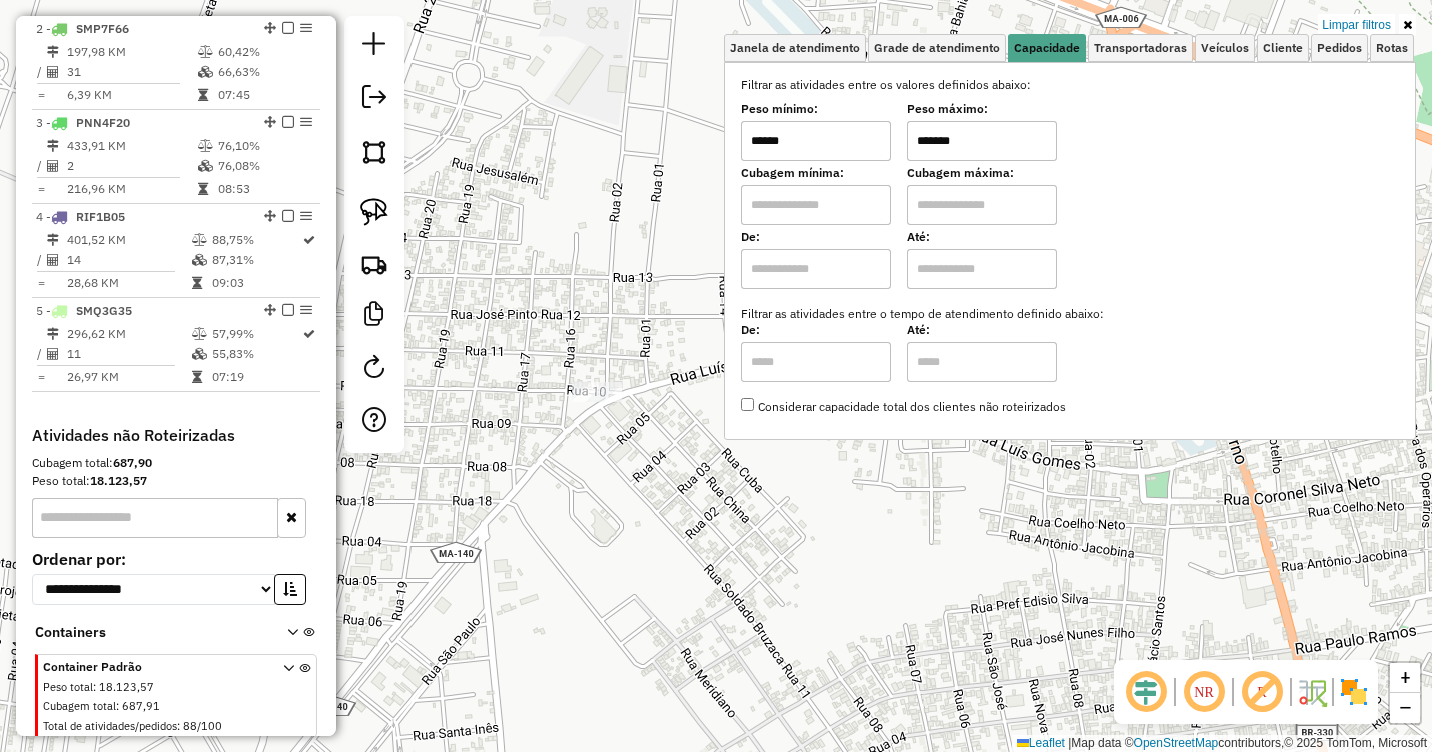 click on "Limpar filtros Janela de atendimento Grade de atendimento Capacidade Transportadoras Veículos Cliente Pedidos  Rotas Selecione os dias de semana para filtrar as janelas de atendimento  Seg   Ter   Qua   Qui   Sex   Sáb   Dom  Informe o período da janela de atendimento: De: Até:  Filtrar exatamente a janela do cliente  Considerar janela de atendimento padrão  Selecione os dias de semana para filtrar as grades de atendimento  Seg   Ter   Qua   Qui   Sex   Sáb   Dom   Considerar clientes sem dia de atendimento cadastrado  Clientes fora do dia de atendimento selecionado Filtrar as atividades entre os valores definidos abaixo:  Peso mínimo:  ******  Peso máximo:  *******  Cubagem mínima:   Cubagem máxima:   De:   Até:  Filtrar as atividades entre o tempo de atendimento definido abaixo:  De:   Até:   Considerar capacidade total dos clientes não roteirizados Transportadora: Selecione um ou mais itens Tipo de veículo: Selecione um ou mais itens Veículo: Selecione um ou mais itens Motorista: Nome: Tipo:" 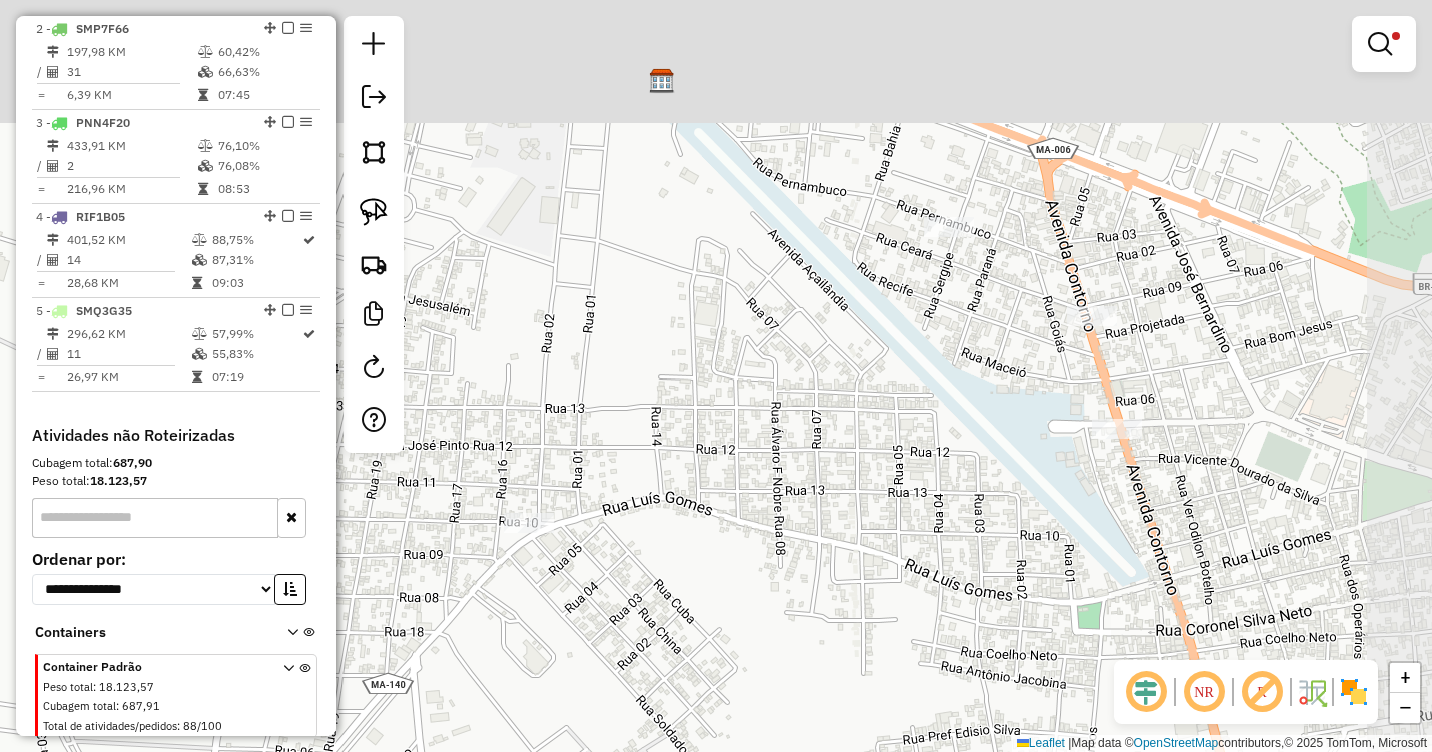 drag, startPoint x: 1015, startPoint y: 326, endPoint x: 910, endPoint y: 503, distance: 205.80087 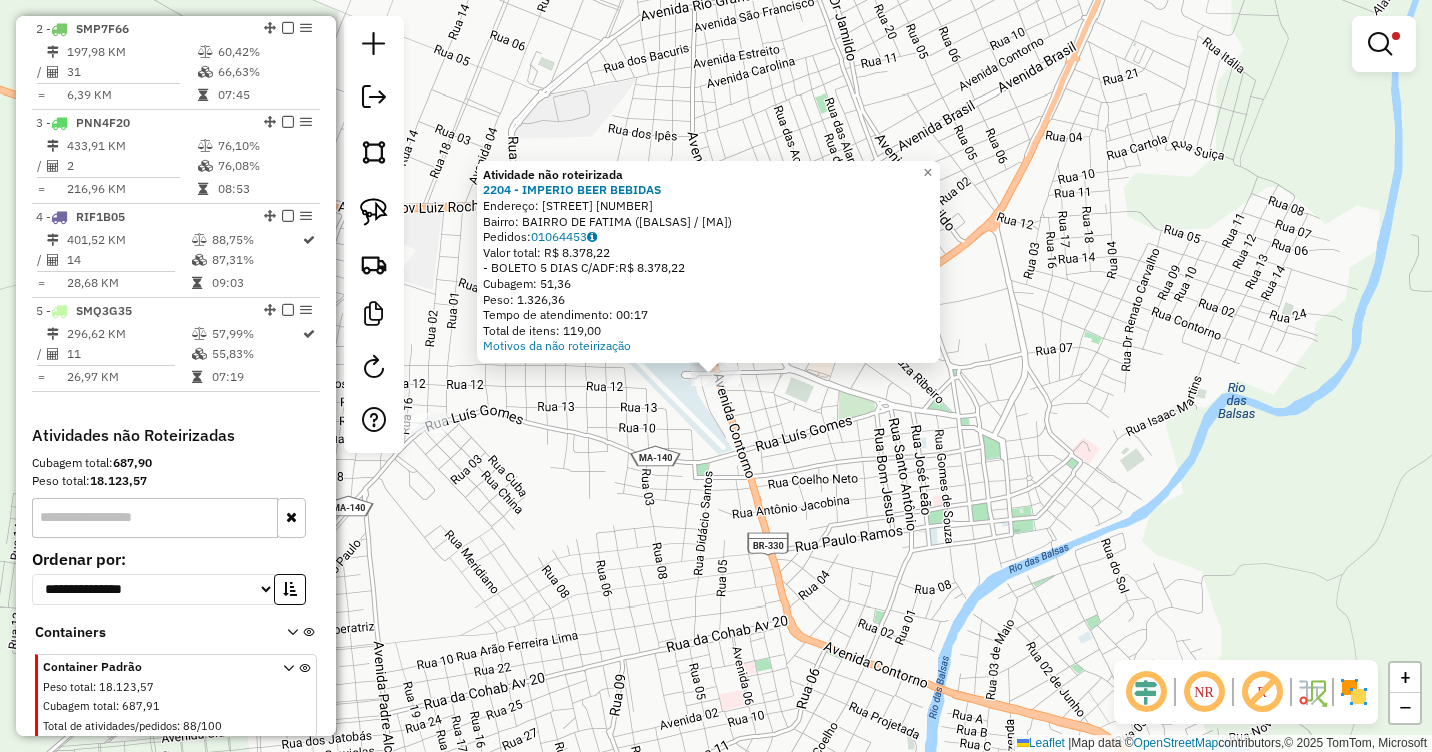 click on "Atividade não roteirizada 2204 - IMPERIO BEER BEBIDAS  Endereço:  Avenida Contorno [NUMBER]   Bairro: [BAIRRO] ([CIDADE] / [STATE])   Pedidos:  [ORDER_ID]   Valor total: R$ 8.378,22   - BOLETO 5 DIAS C/ADF:  R$ 8.378,22   Cubagem: 51,36   Peso: 1.326,36   Tempo de atendimento: 00:17   Total de itens: 119,00  Motivos da não roteirização × Limpar filtros Janela de atendimento Grade de atendimento Capacidade Transportadoras Veículos Cliente Pedidos  Rotas Selecione os dias de semana para filtrar as janelas de atendimento  Seg   Ter   Qua   Qui   Sex   Sáb   Dom  Informe o período da janela de atendimento: De: Até:  Filtrar exatamente a janela do cliente  Considerar janela de atendimento padrão  Selecione os dias de semana para filtrar as grades de atendimento  Seg   Ter   Qua   Qui   Sex   Sáb   Dom   Considerar clientes sem dia de atendimento cadastrado  Clientes fora do dia de atendimento selecionado Filtrar as atividades entre os valores definidos abaixo:  Peso mínimo:  ******  Peso máximo:  ******* +" 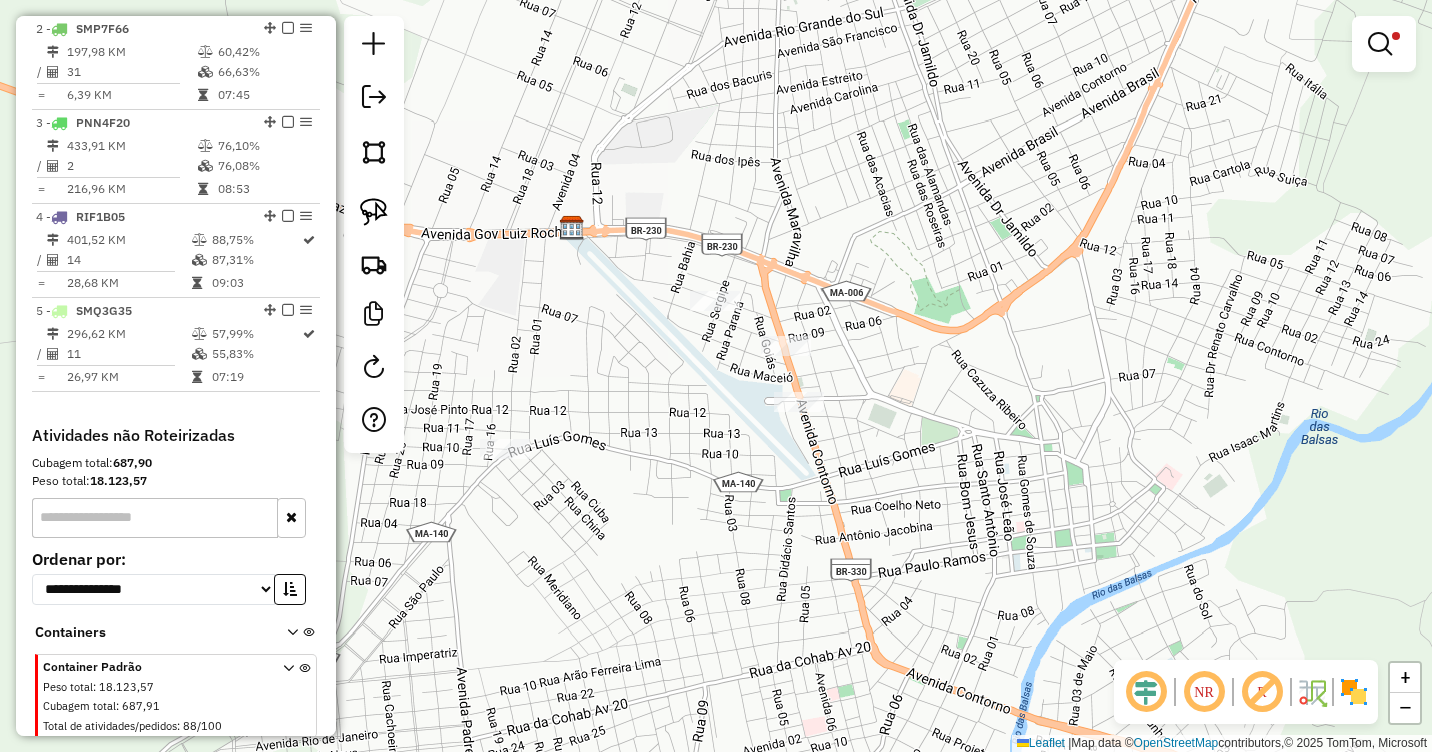 drag, startPoint x: 794, startPoint y: 443, endPoint x: 909, endPoint y: 482, distance: 121.433105 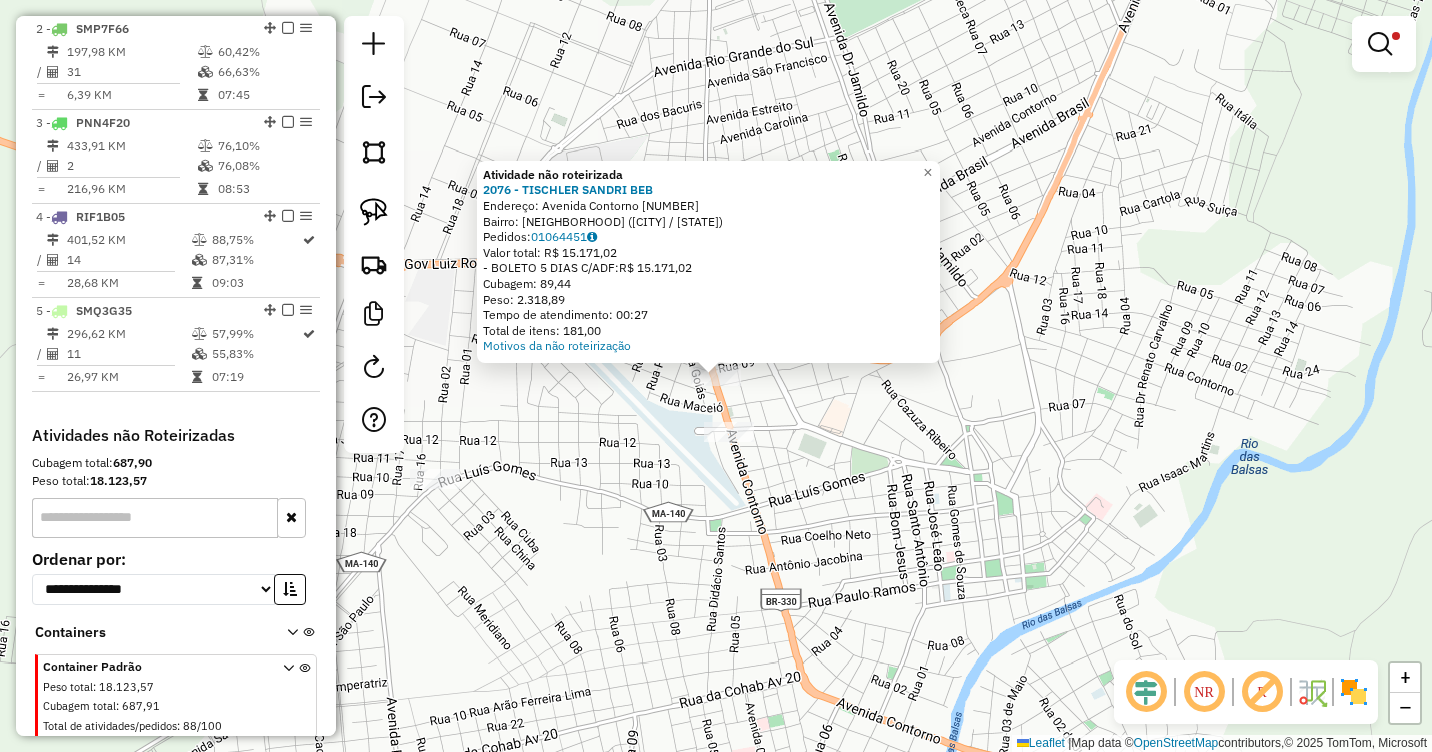 click on "Atividade não roteirizada 2076 - TISCHLER SANDRI BEB Endereço: Avenida Contorno [NUMBER] Bairro: Setor Industrial (BALSAS / MA) Pedidos: 01064451 Valor total: R$ 15.171,02 - BOLETO 5 DIAS C/ADF: R$ 15.171,02 Cubagem: 89,44 Peso: 2.318,89 Tempo de atendimento: 00:27 Total de itens: 181,00 Motivos da não roteirização × Limpar filtros Janela de atendimento Grade de atendimento Capacidade Transportadoras Veículos Cliente Pedidos Rotas Selecione os dias de semana para filtrar as janelas de atendimento Seg Ter Qua Qui Sex Sáb Dom Informe o período da janela de atendimento: De: Até: Filtrar exatamente a janela do cliente Considerar janela de atendimento padrão Selecione os dias de semana para filtrar as grades de atendimento Seg Ter Qua Qui Sex Sáb Dom Considerar clientes sem dia de atendimento cadastrado Clientes fora do dia de atendimento selecionado Filtrar as atividades entre os valores definidos abaixo: Peso mínimo: ****** Peso máximo: *******" 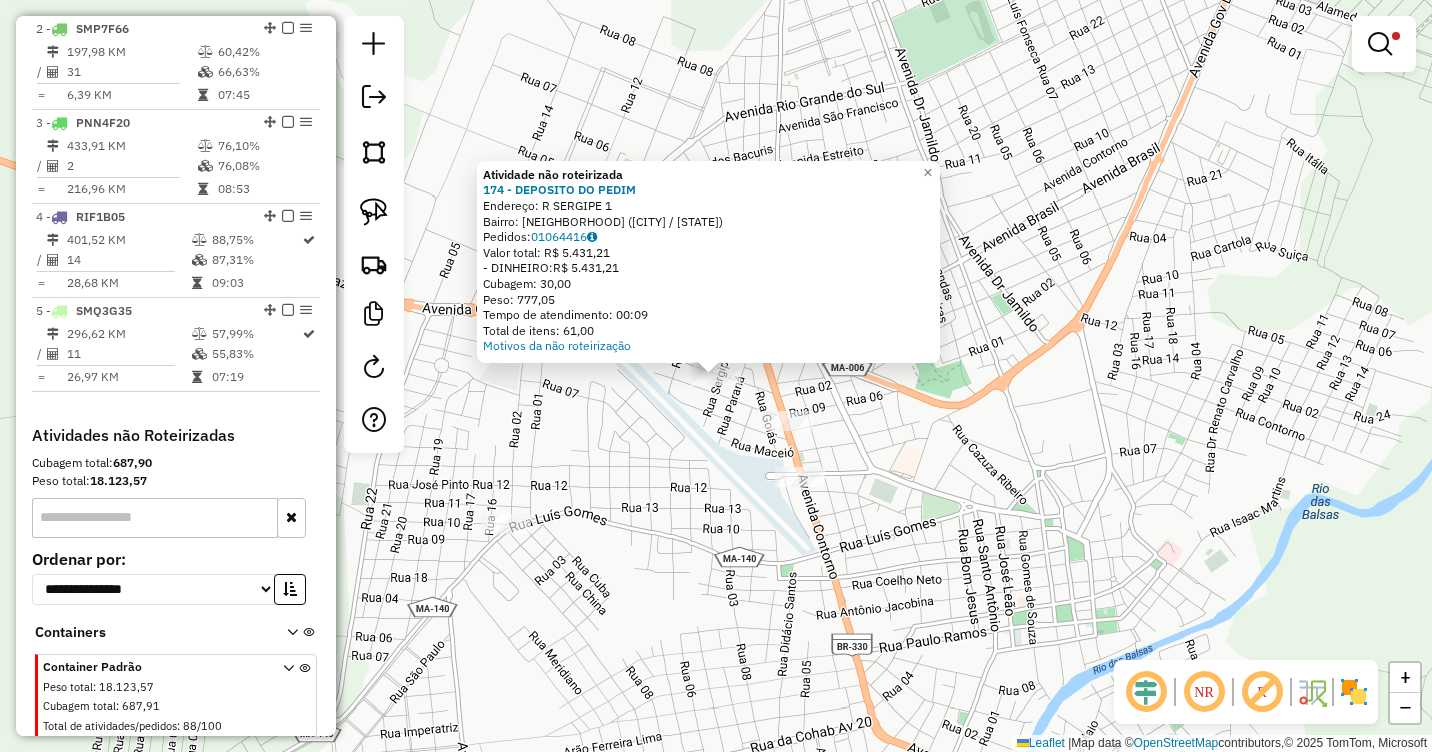 click on "Atividade não roteirizada 174 - DEPOSITO DO PEDIM Endereço: R SERGIPE 1 Bairro: Setor Industrial ([BALSAS] / [MA]) Pedidos: 01064416 Valor total: R$ 5.431,21 - DINHEIRO: R$ 5.431,21 Cubagem: 30,00 Peso: 777,05 Tempo de atendimento: 00:09 Total de itens: 61,00 Motivos da não roteirização × Limpar filtros Janela de atendimento Grade de atendimento Capacidade Transportadoras Veículos Cliente Pedidos Rotas Selecione os dias de semana para filtrar as janelas de atendimento Seg Ter Qua Qui Sex Sáb Dom Informe o período da janela de atendimento: De: Até: Filtrar exatamente a janela do cliente Considerar janela de atendimento padrão Selecione os dias de semana para filtrar as grades de atendimento Seg Ter Qua Qui Sex Sáb Dom Considerar clientes sem dia de atendimento cadastrado Clientes fora do dia de atendimento selecionado Filtrar as atividades entre os valores definidos abaixo: Peso mínimo: ****** Peso máximo: ******* Cubagem mínima: De: +" 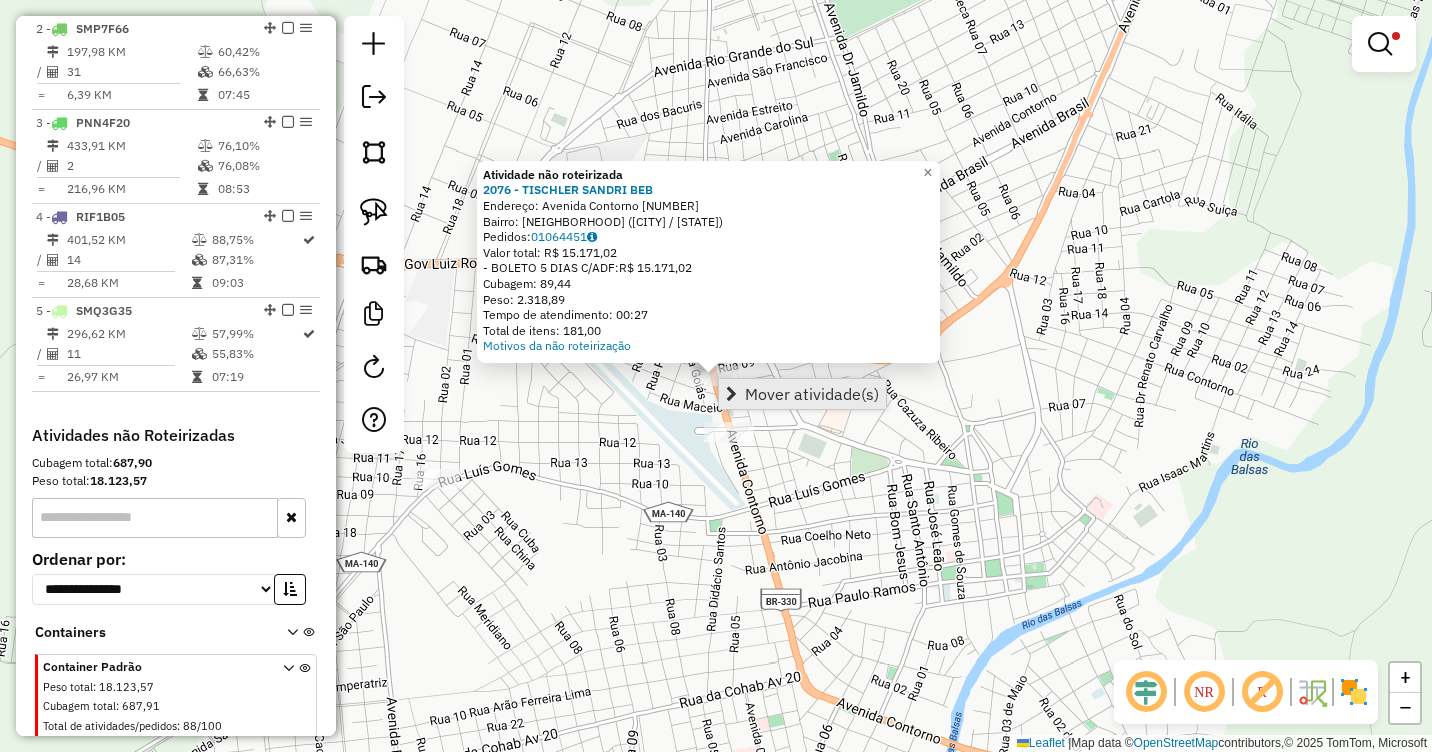 click on "Mover atividade(s)" at bounding box center (802, 394) 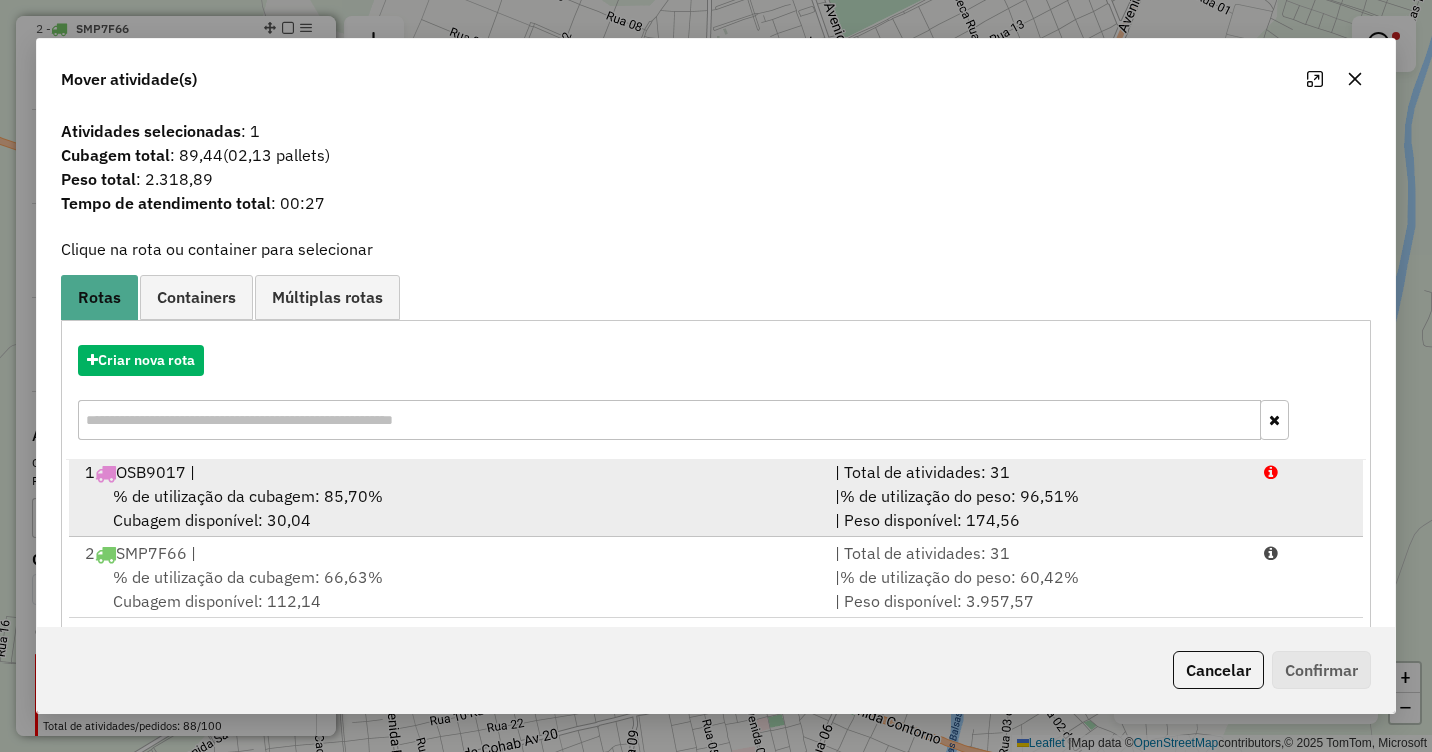scroll, scrollTop: 5, scrollLeft: 0, axis: vertical 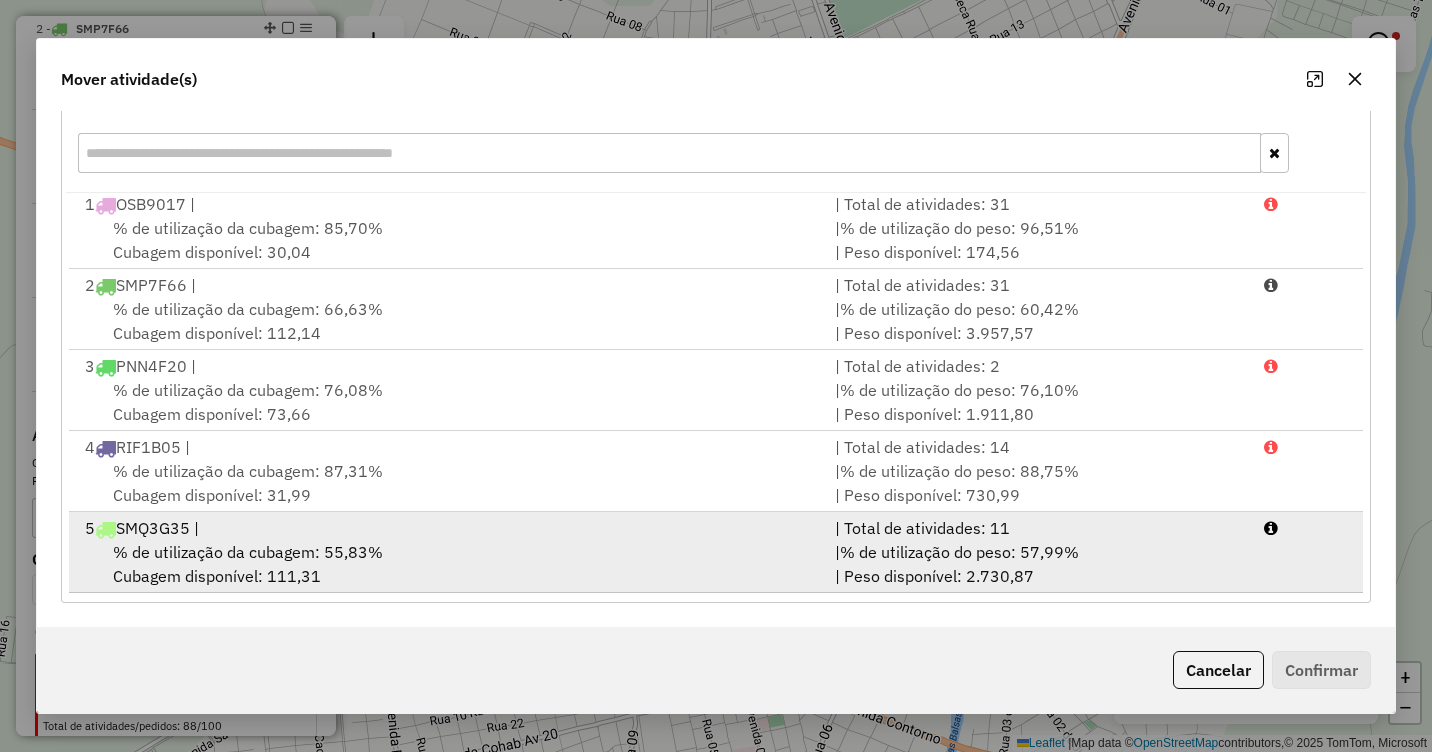 click on "% de utilização da cubagem: 55,83%  Cubagem disponível: 111,31" at bounding box center (448, 564) 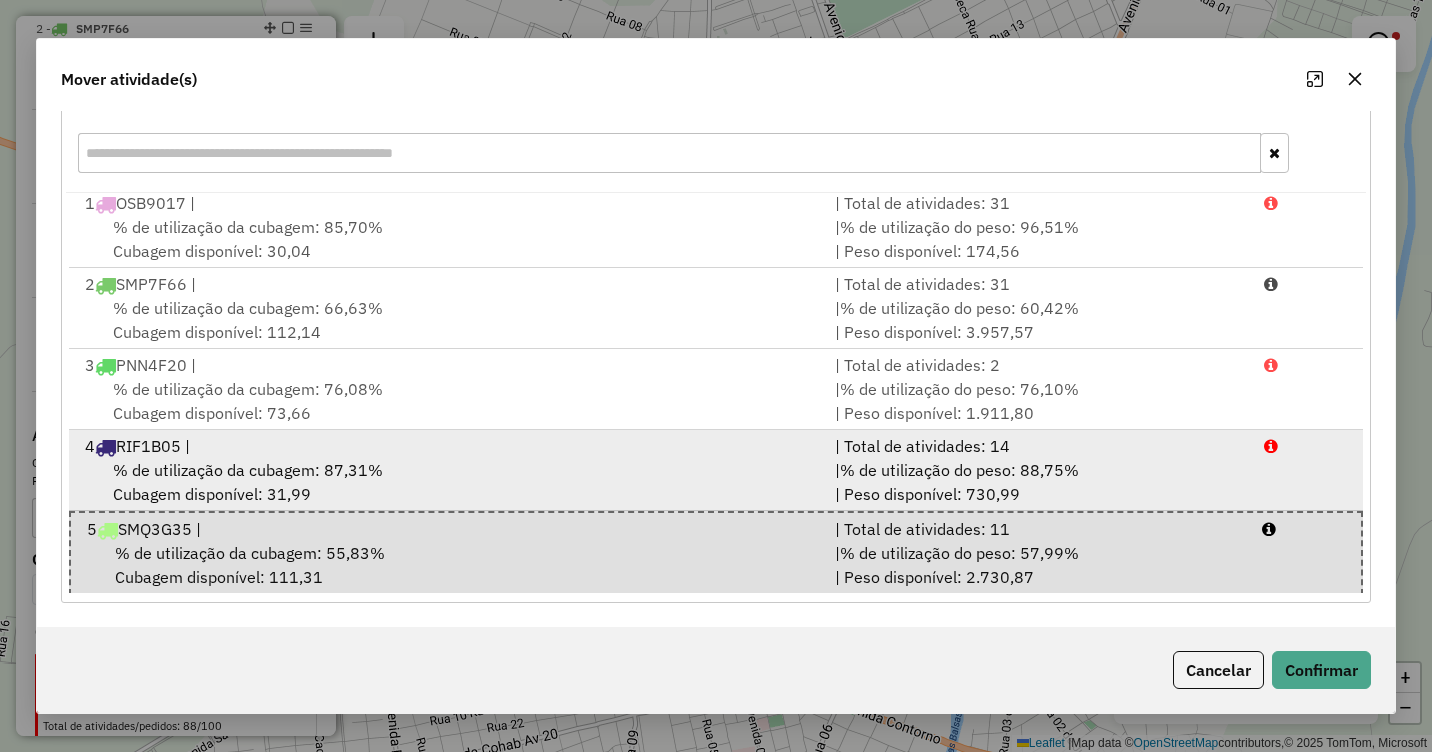 scroll, scrollTop: 8, scrollLeft: 0, axis: vertical 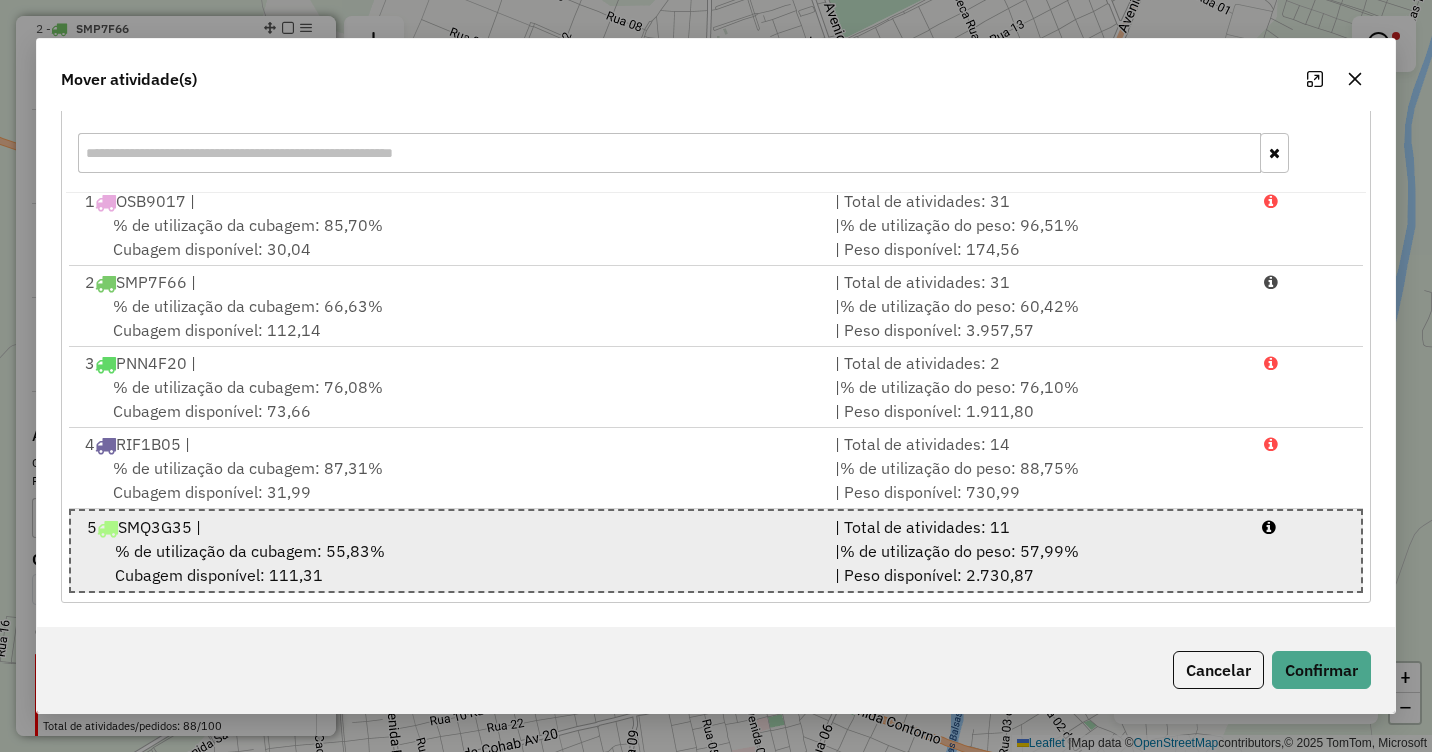click on "% de utilização da cubagem: 55,83%" at bounding box center (250, 551) 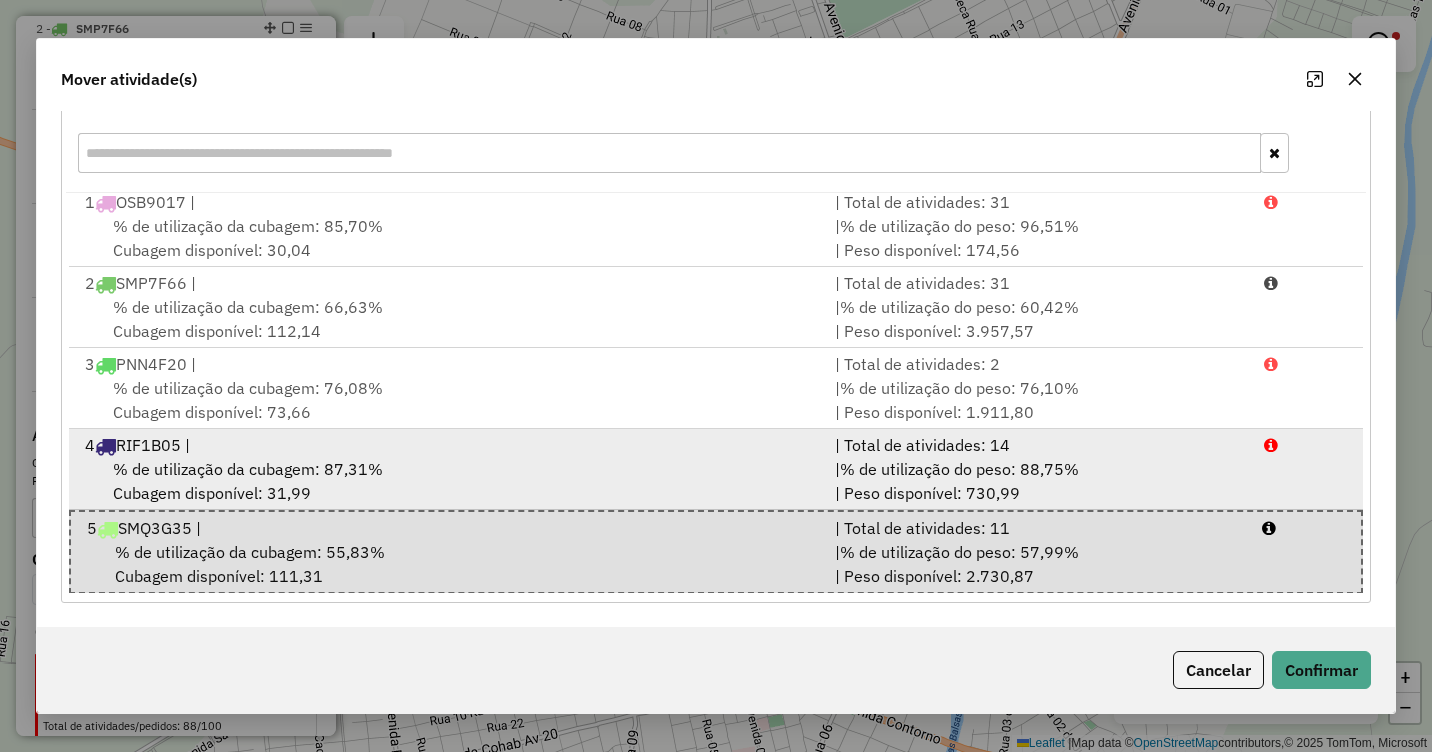 scroll, scrollTop: 8, scrollLeft: 0, axis: vertical 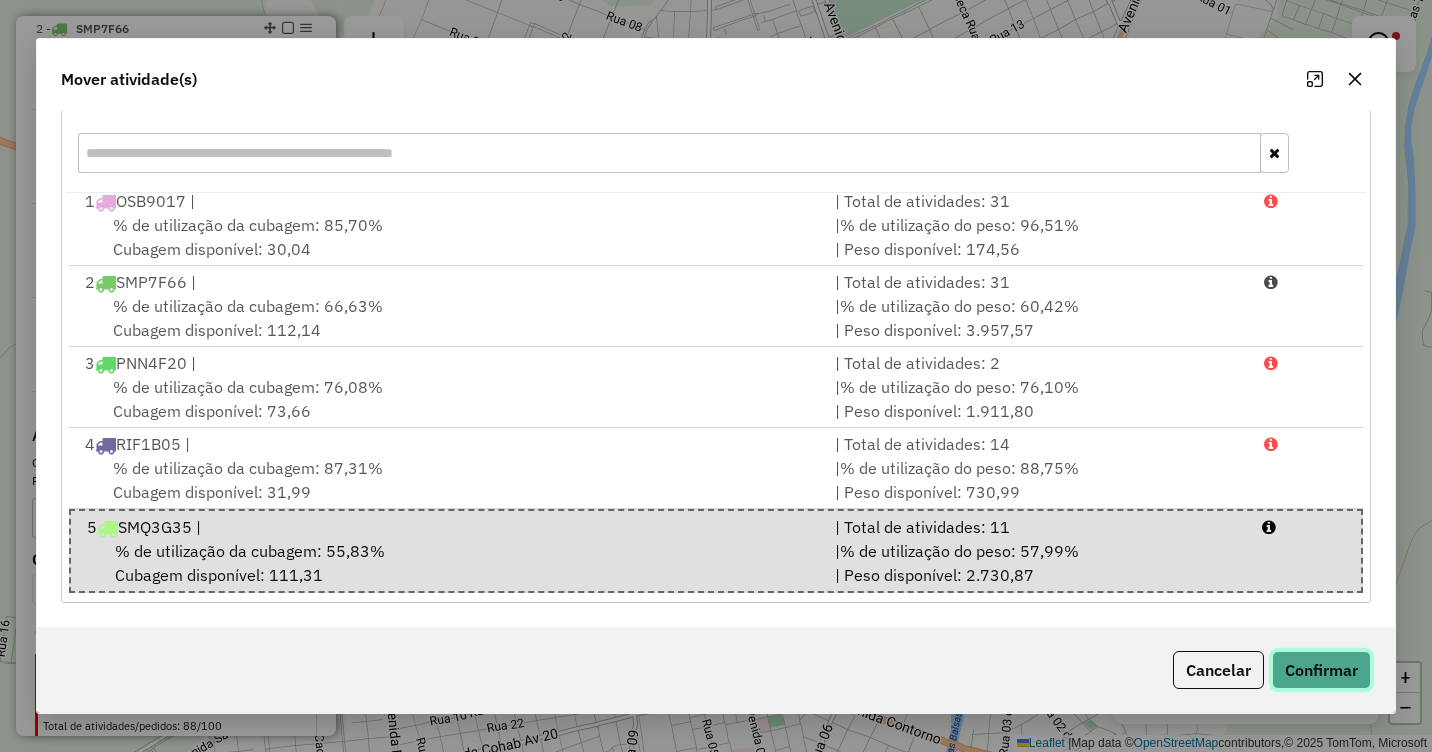 click on "Confirmar" 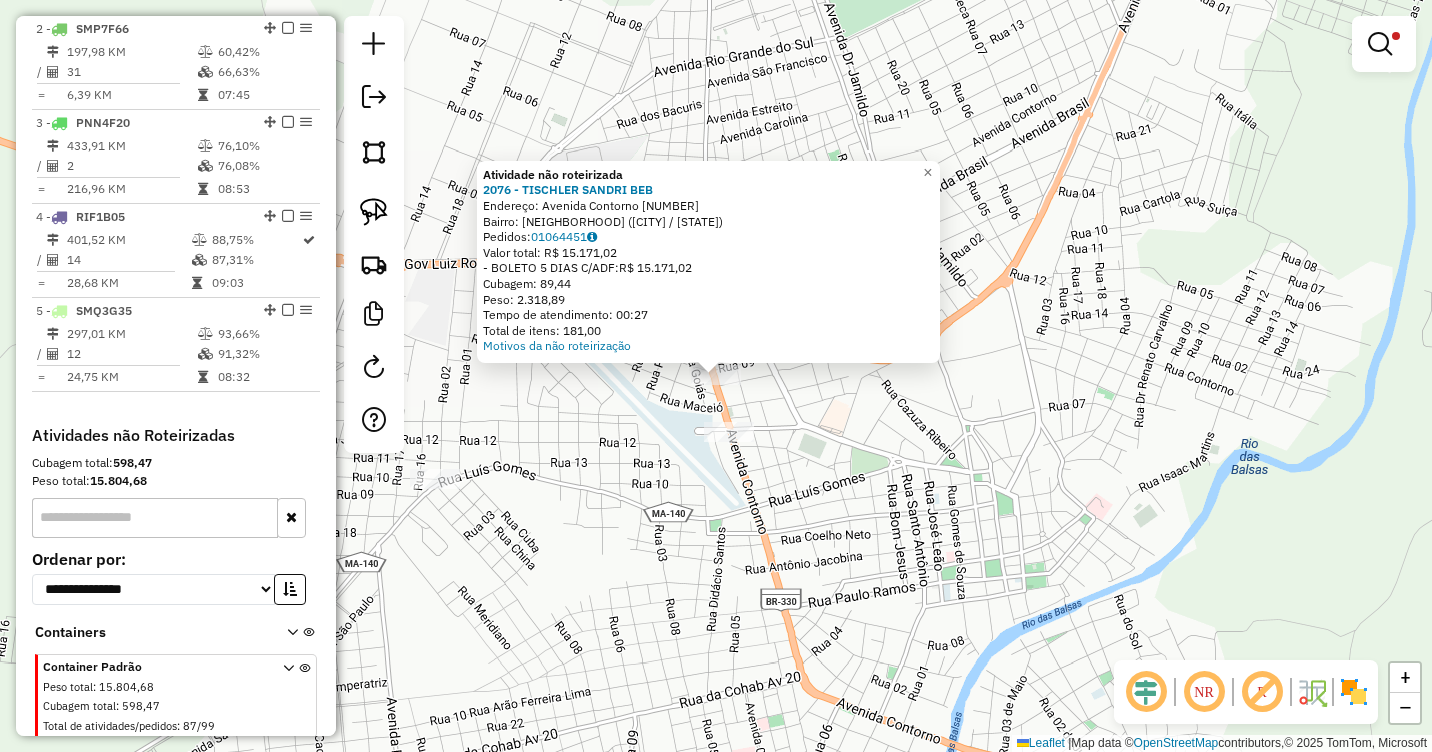 scroll, scrollTop: 0, scrollLeft: 0, axis: both 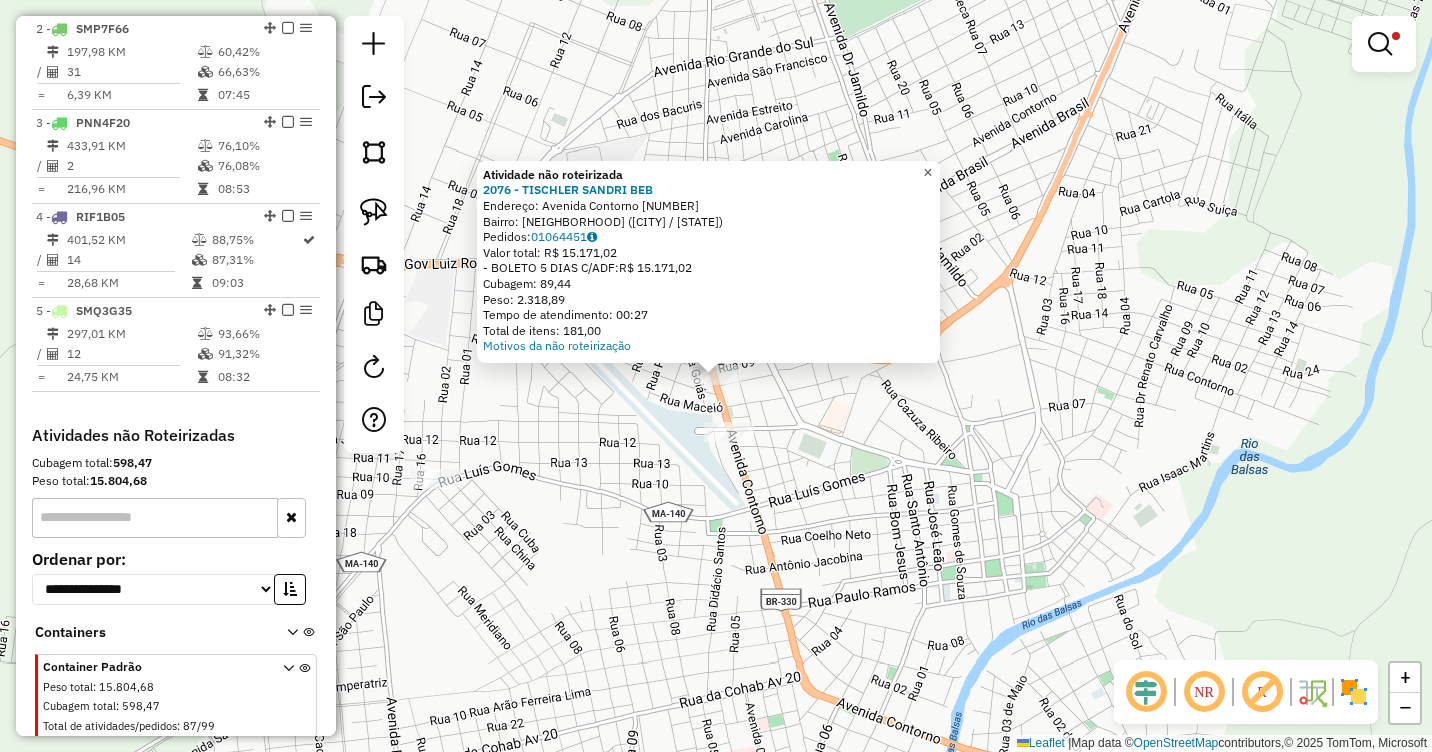 drag, startPoint x: 944, startPoint y: 167, endPoint x: 932, endPoint y: 167, distance: 12 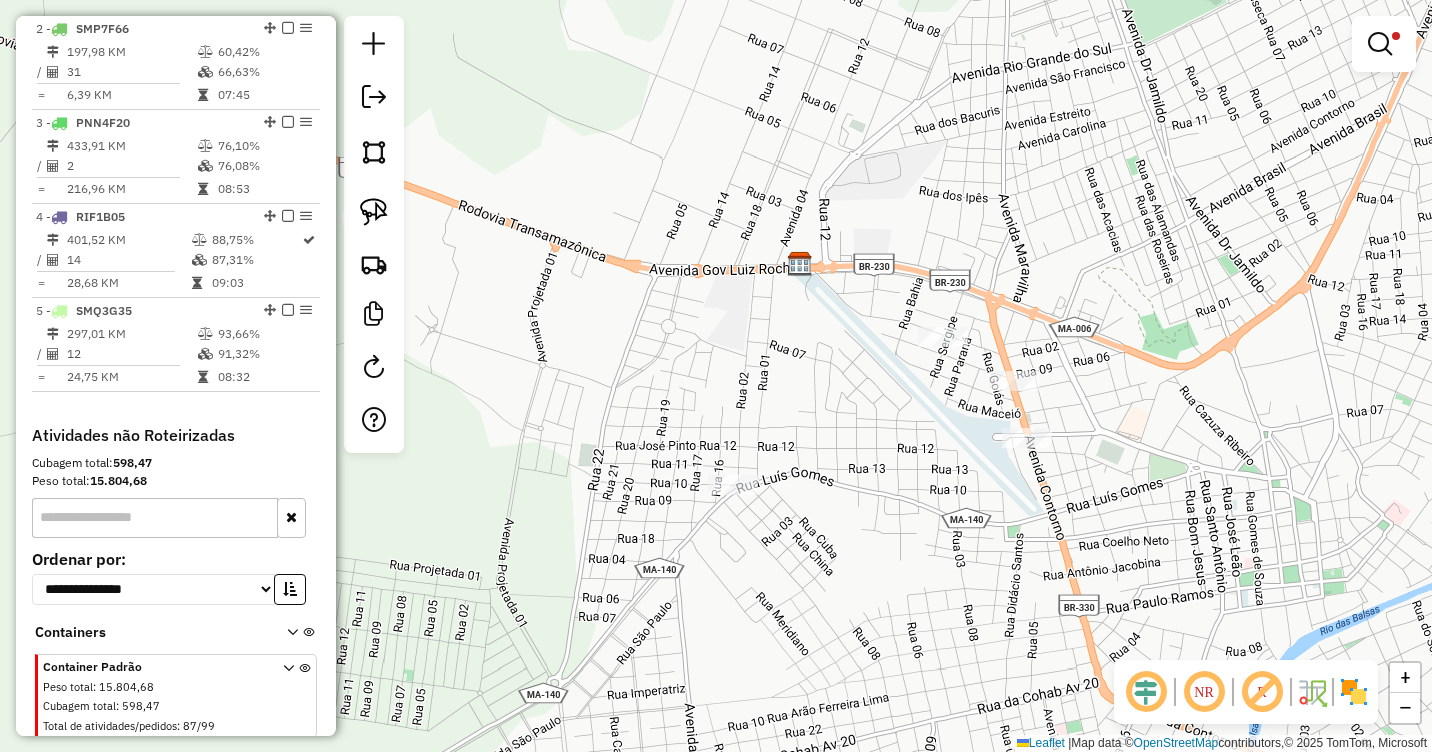 drag, startPoint x: 505, startPoint y: 248, endPoint x: 1068, endPoint y: 232, distance: 563.2273 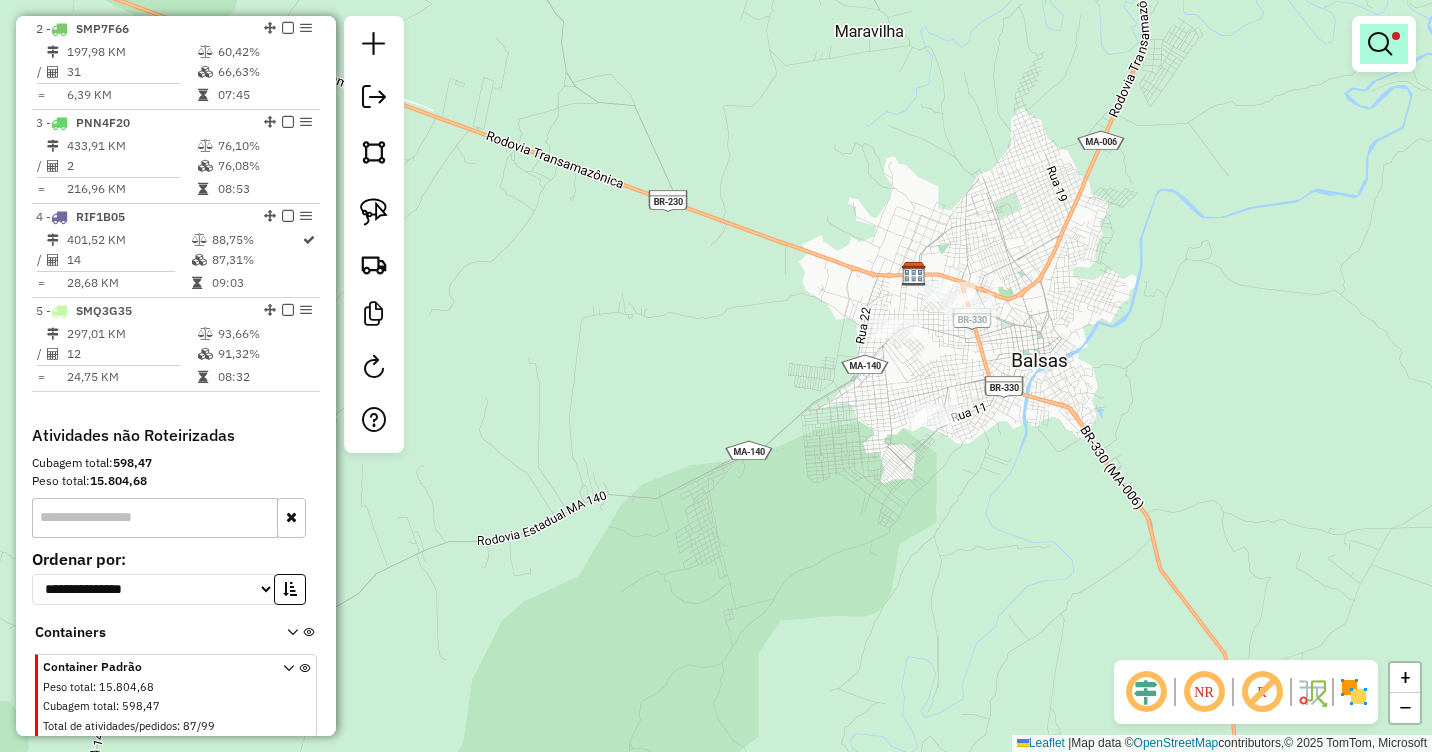 click at bounding box center [1380, 44] 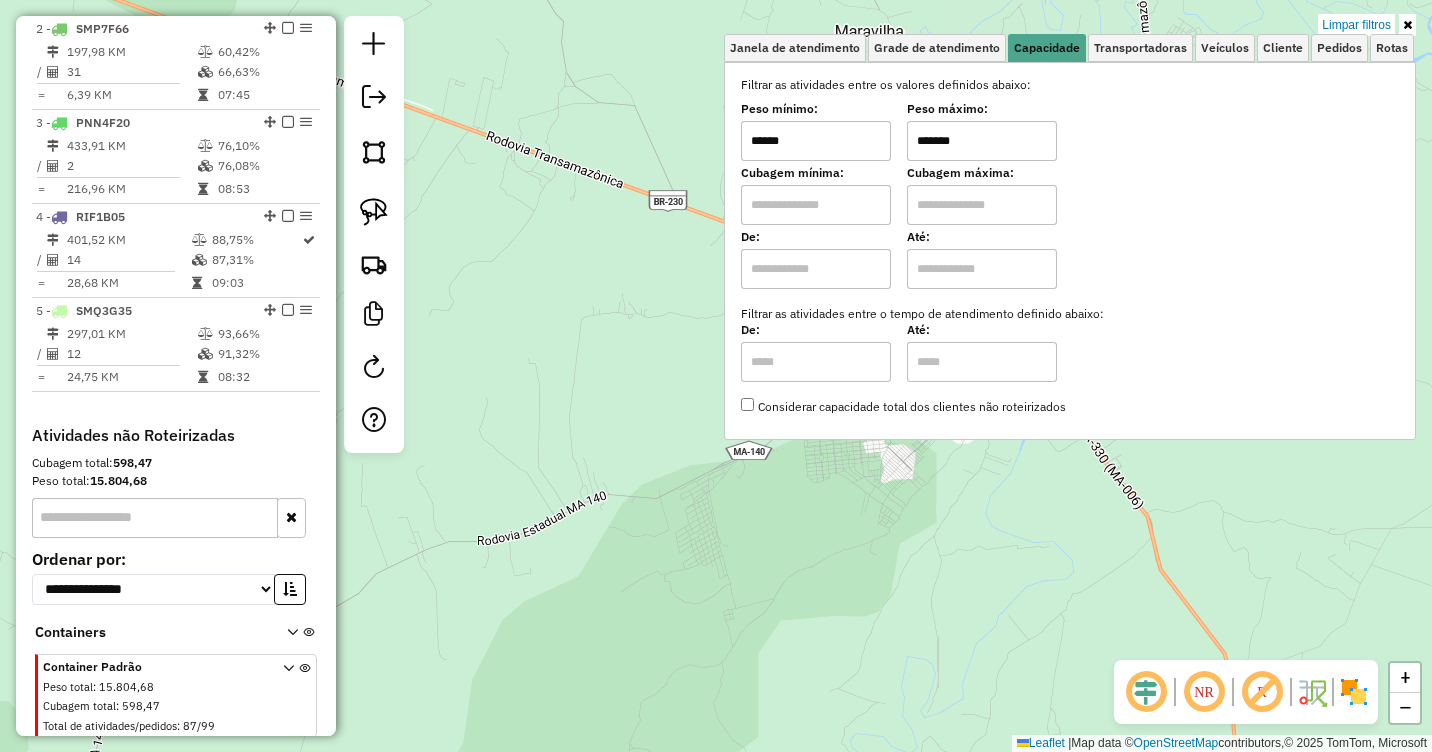 click on "Limpar filtros" at bounding box center (1356, 25) 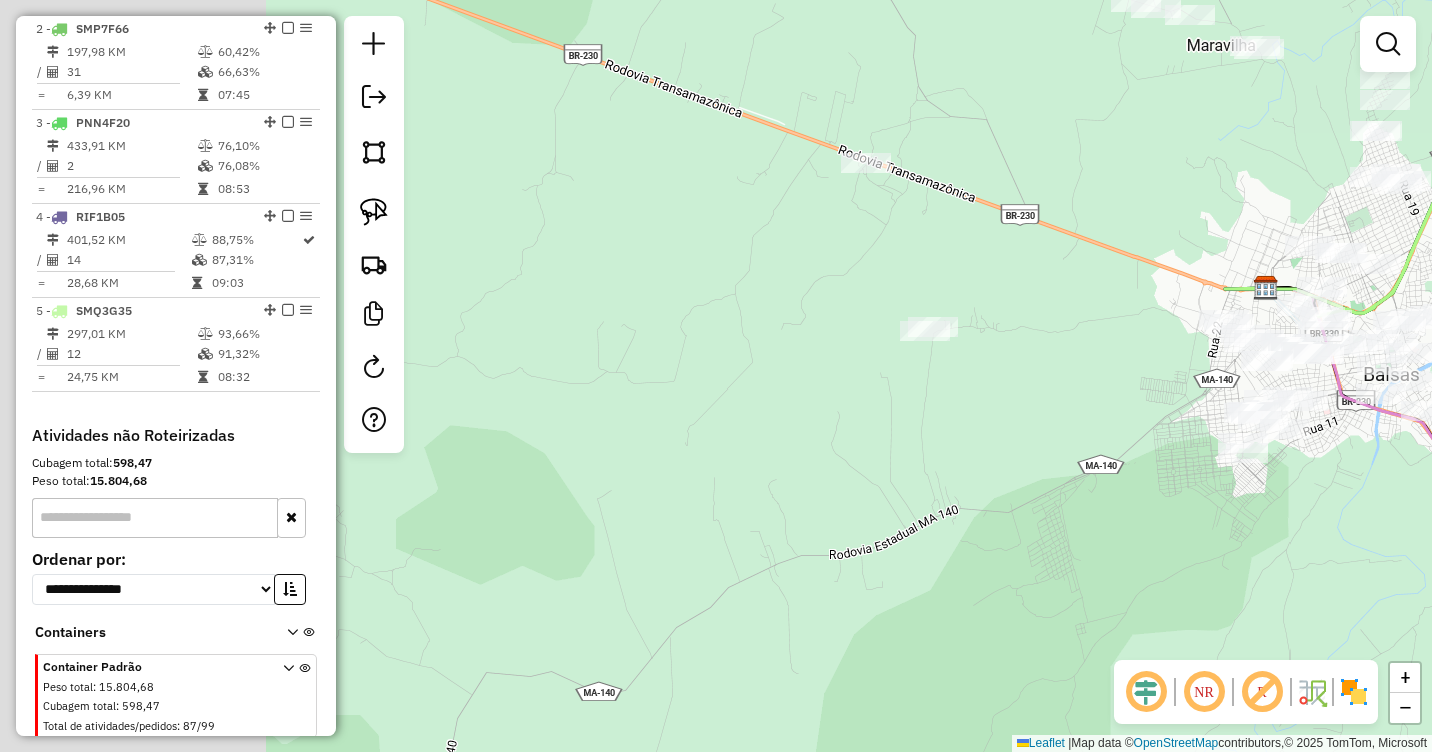 drag, startPoint x: 642, startPoint y: 298, endPoint x: 1010, endPoint y: 314, distance: 368.34766 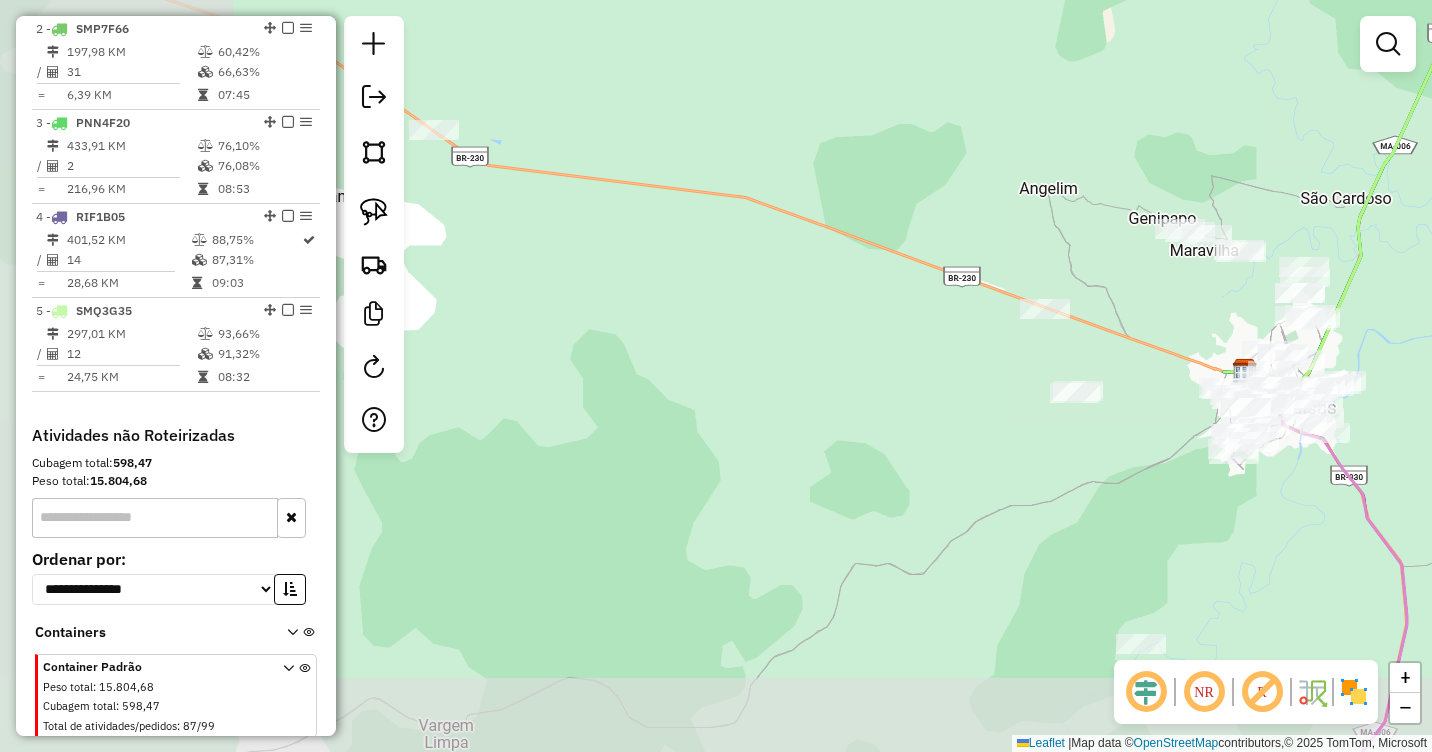 drag, startPoint x: 727, startPoint y: 251, endPoint x: 1094, endPoint y: 395, distance: 394.23978 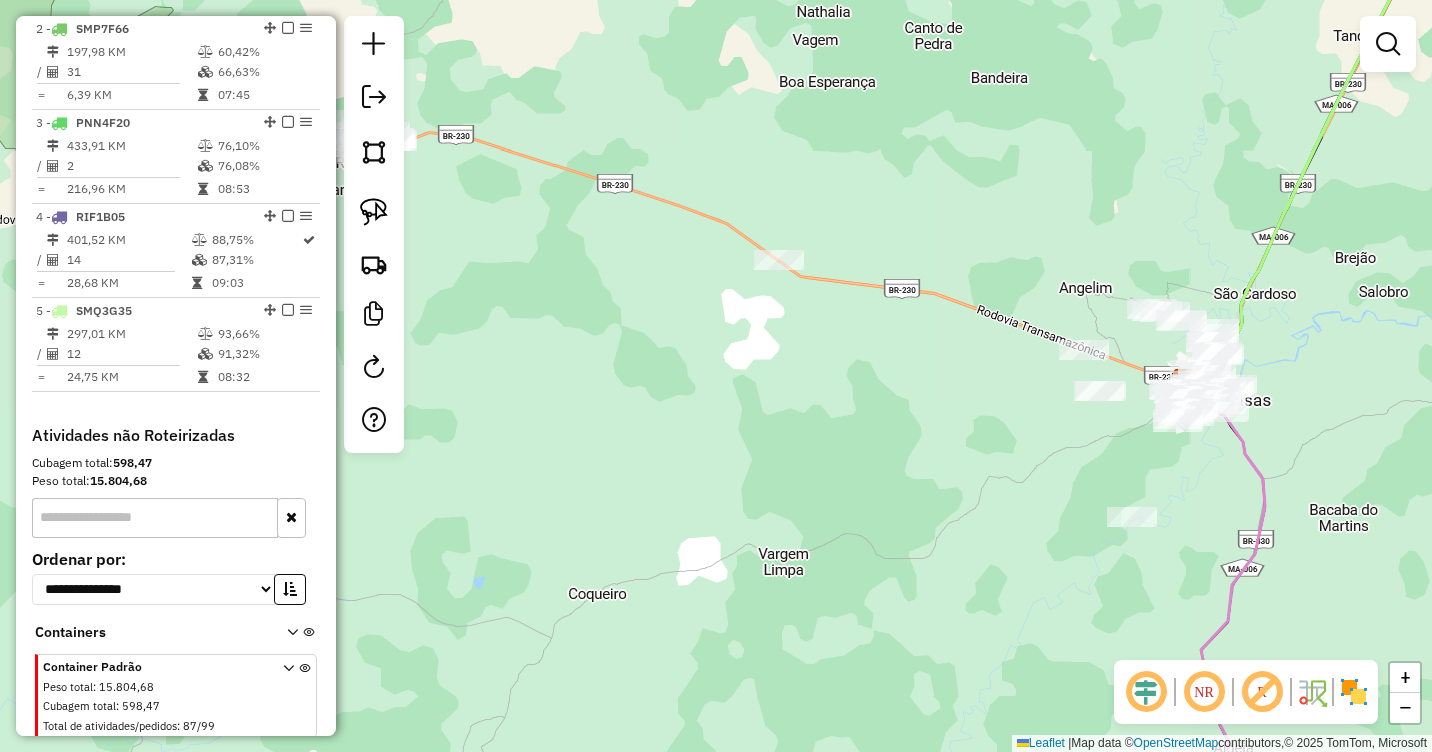 drag, startPoint x: 863, startPoint y: 343, endPoint x: 1031, endPoint y: 387, distance: 173.66635 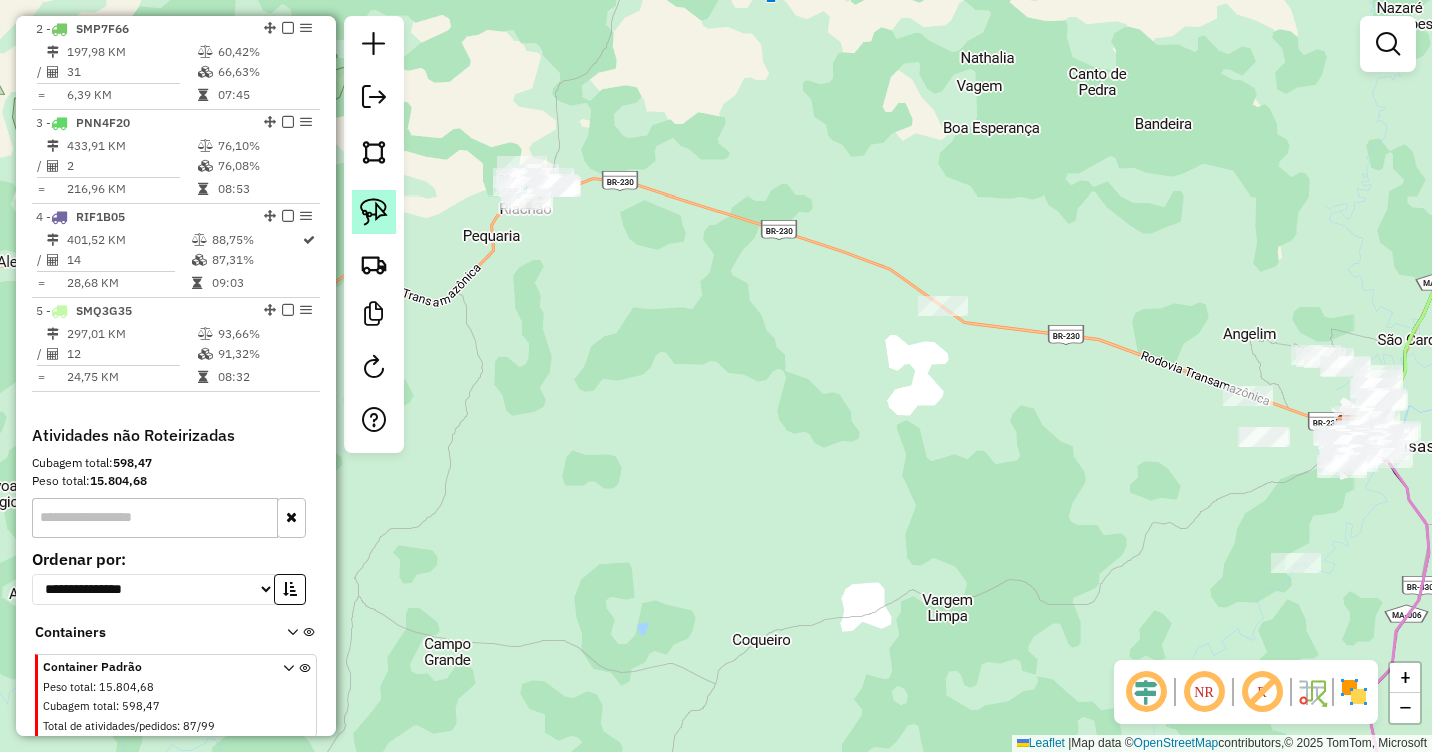 click 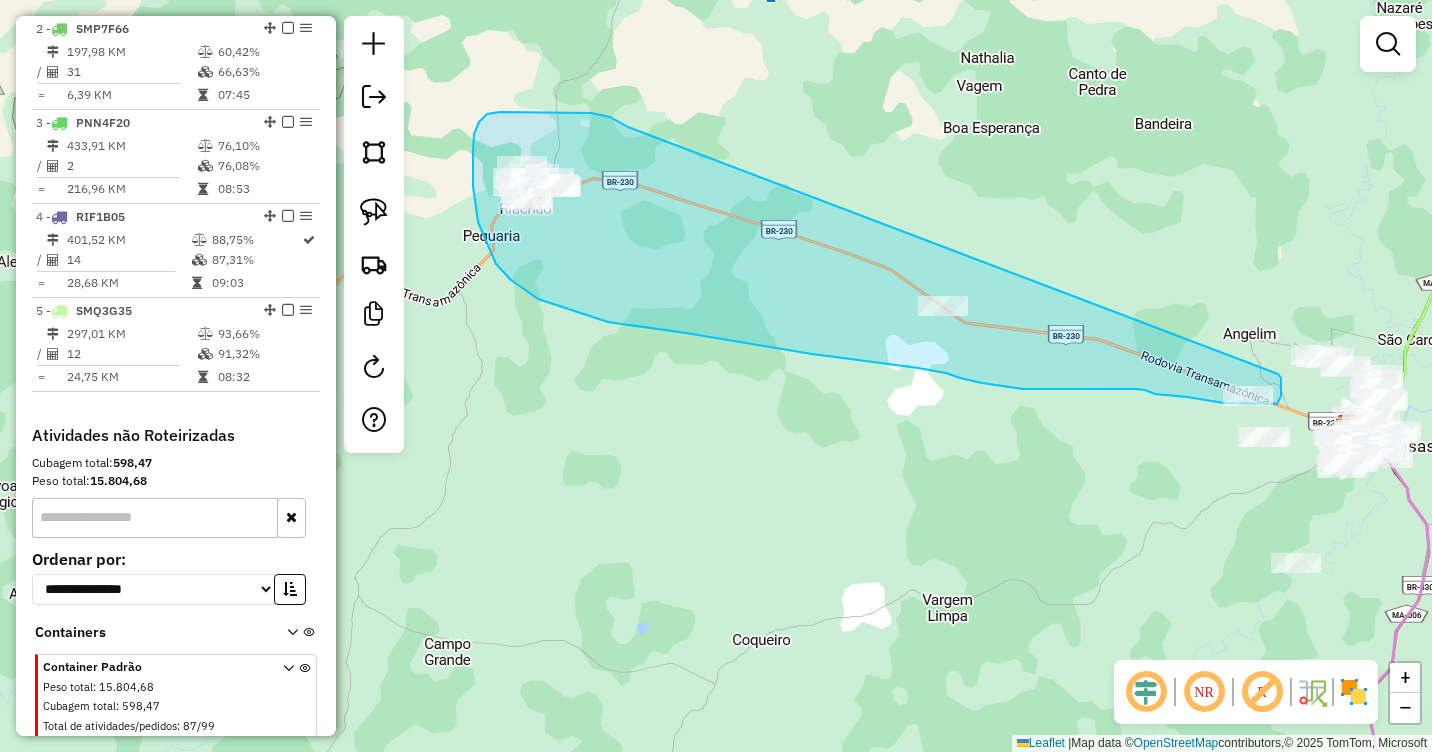 drag, startPoint x: 626, startPoint y: 126, endPoint x: 1278, endPoint y: 374, distance: 697.57294 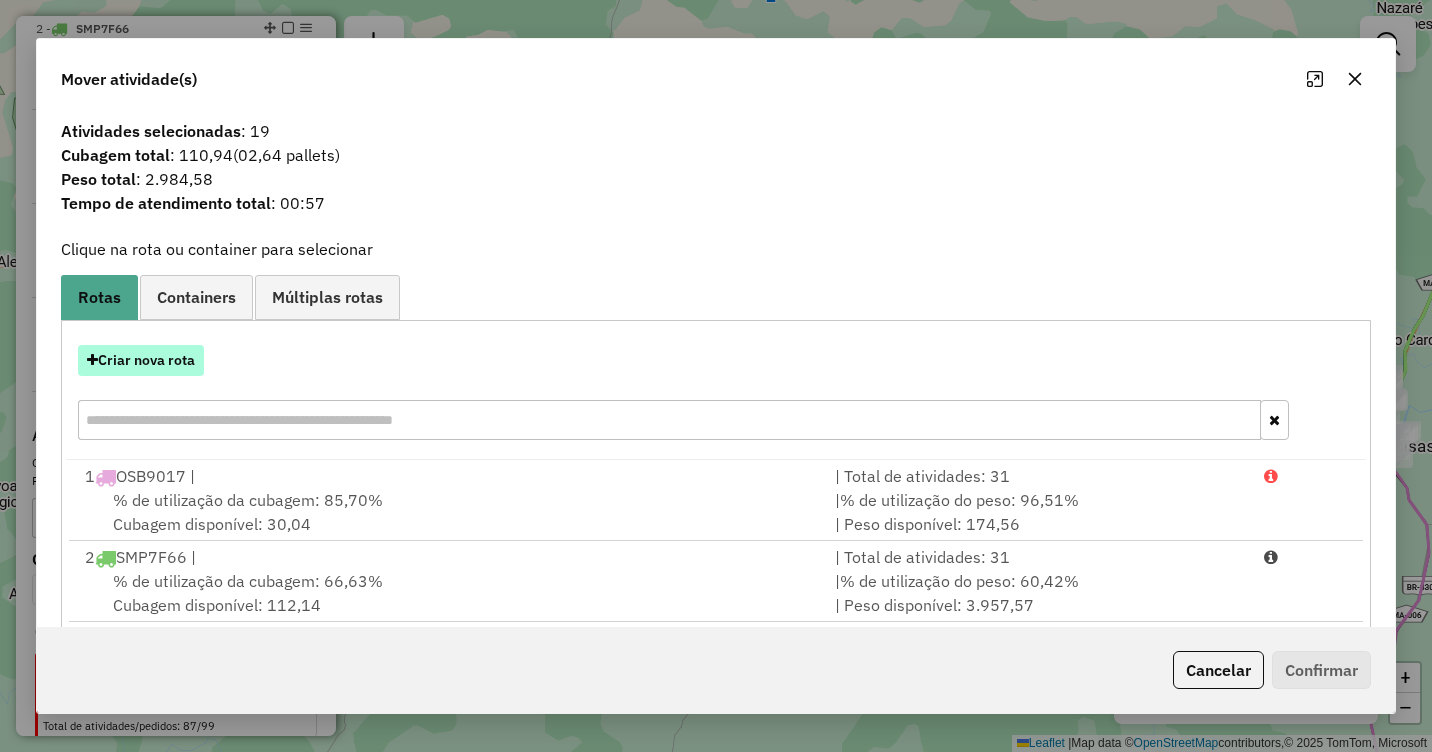 click on "Criar nova rota" at bounding box center [141, 360] 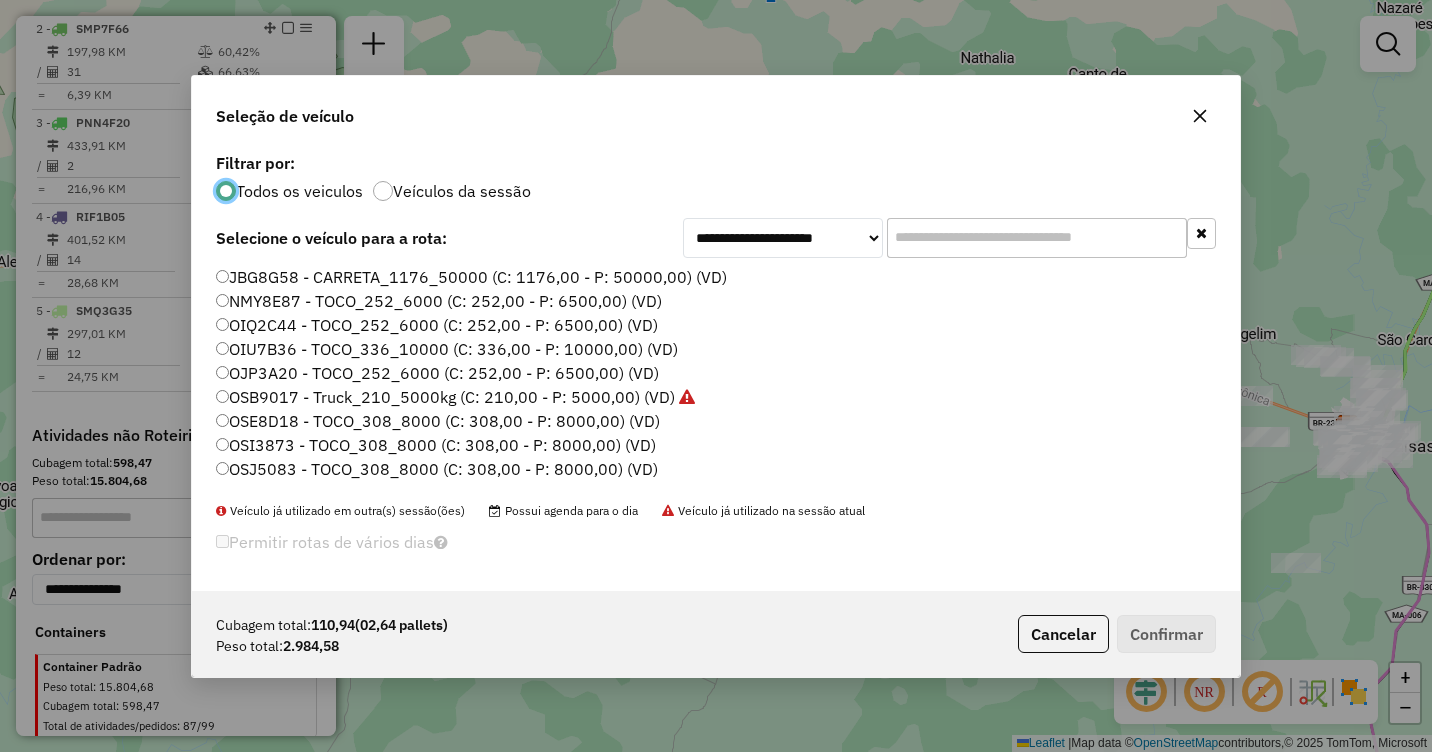 scroll, scrollTop: 11, scrollLeft: 6, axis: both 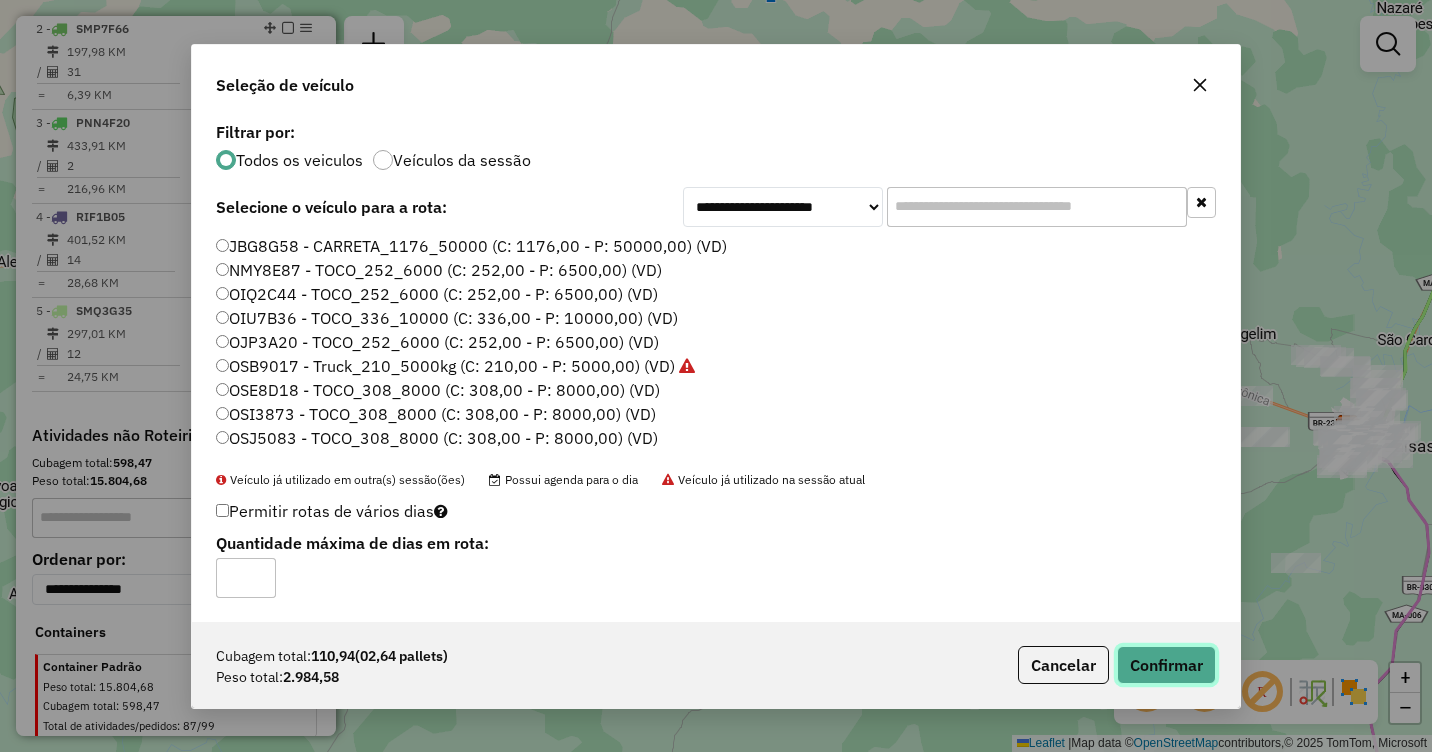 click on "Confirmar" 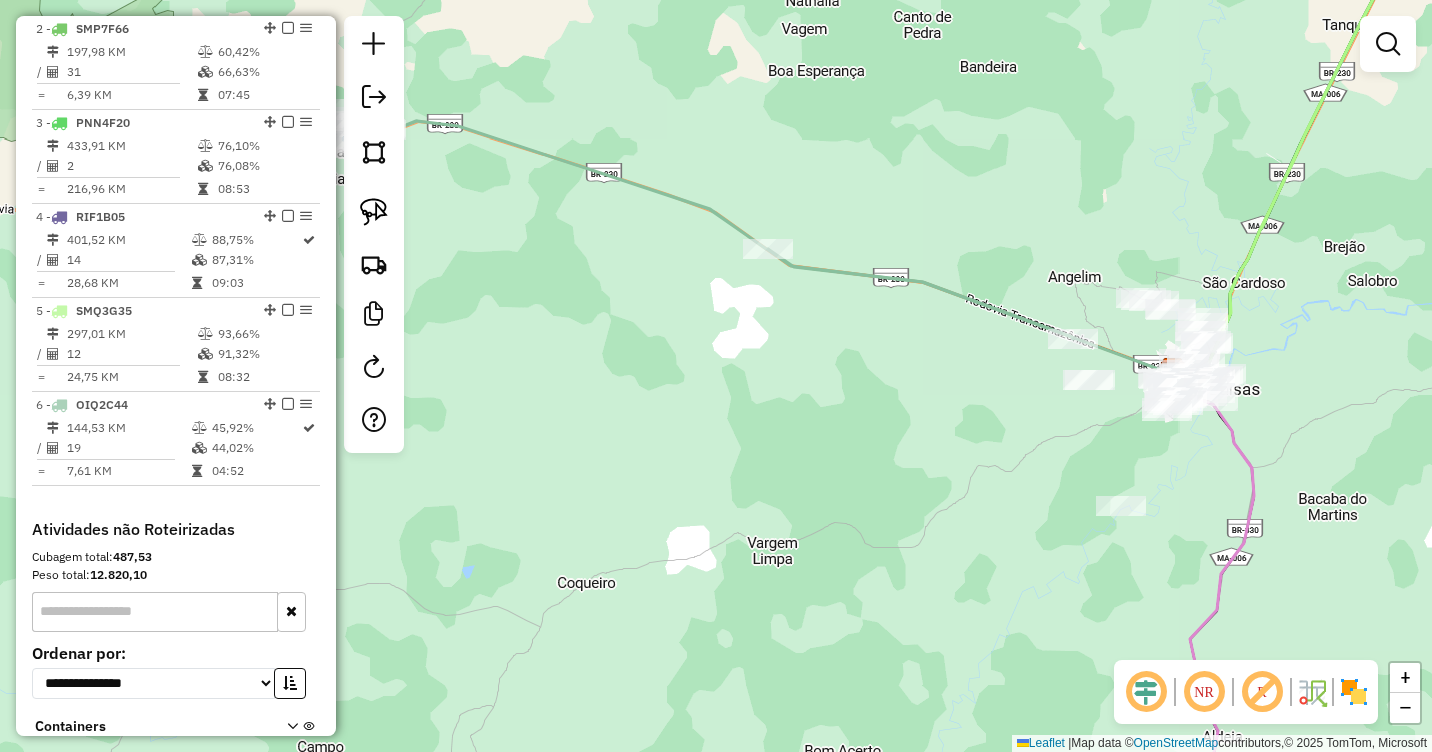 drag, startPoint x: 1121, startPoint y: 483, endPoint x: 923, endPoint y: 420, distance: 207.78113 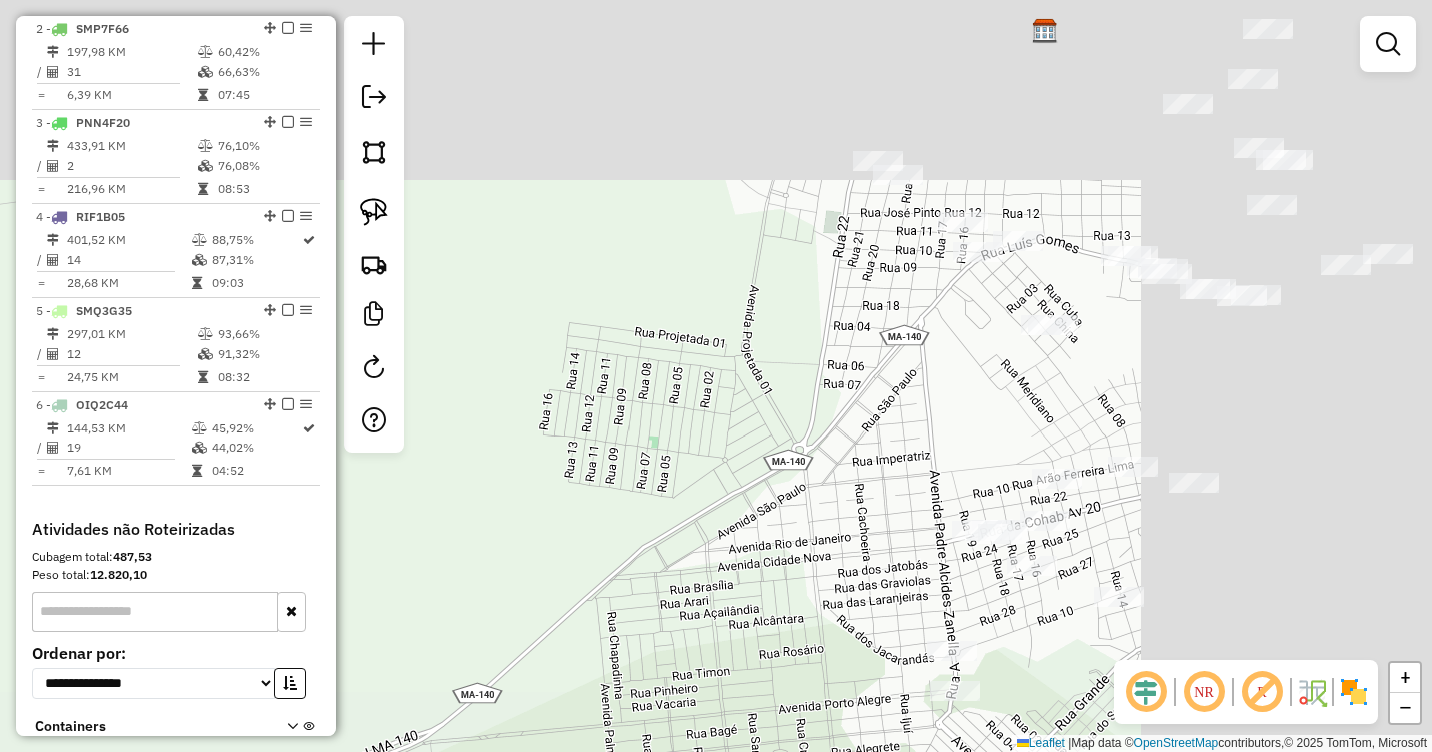 drag, startPoint x: 1238, startPoint y: 205, endPoint x: 931, endPoint y: 396, distance: 361.56604 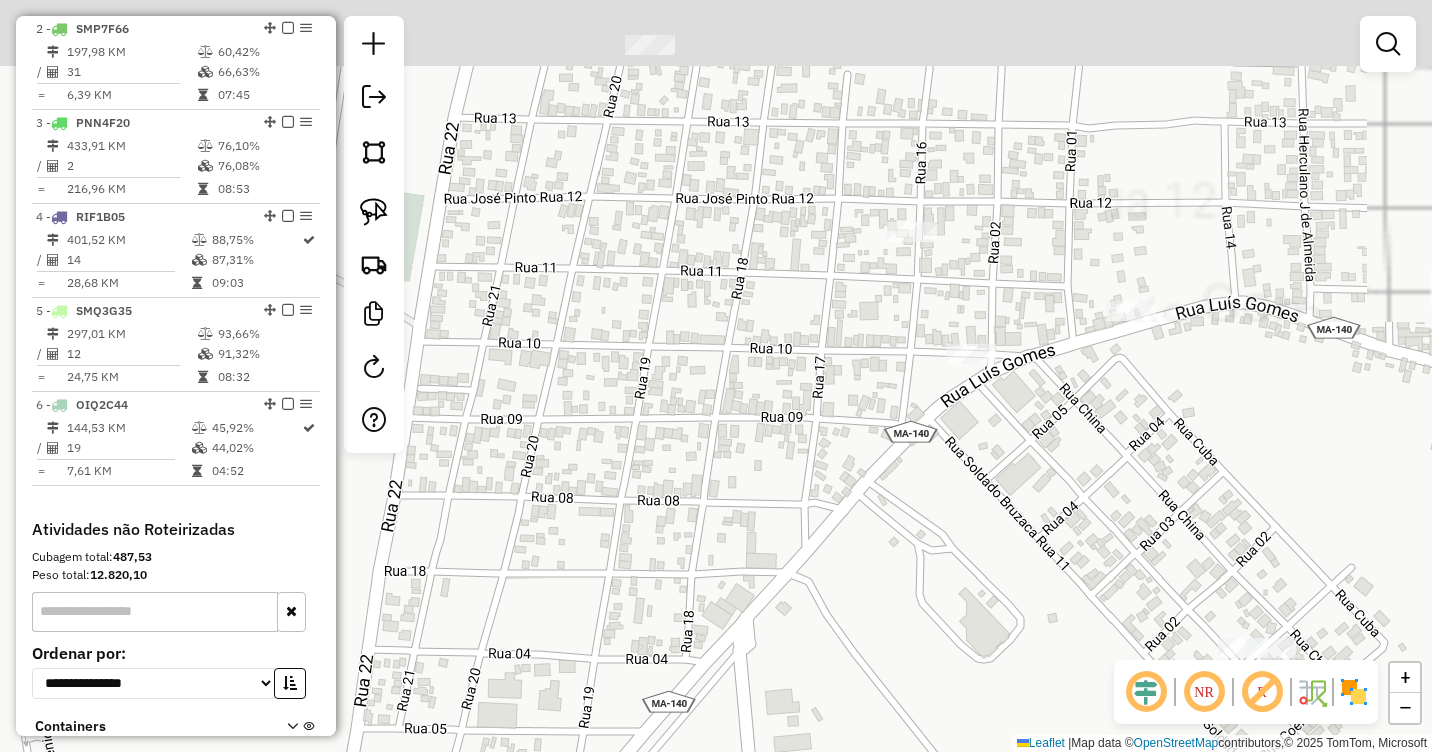 drag, startPoint x: 1068, startPoint y: 280, endPoint x: 1036, endPoint y: 439, distance: 162.18816 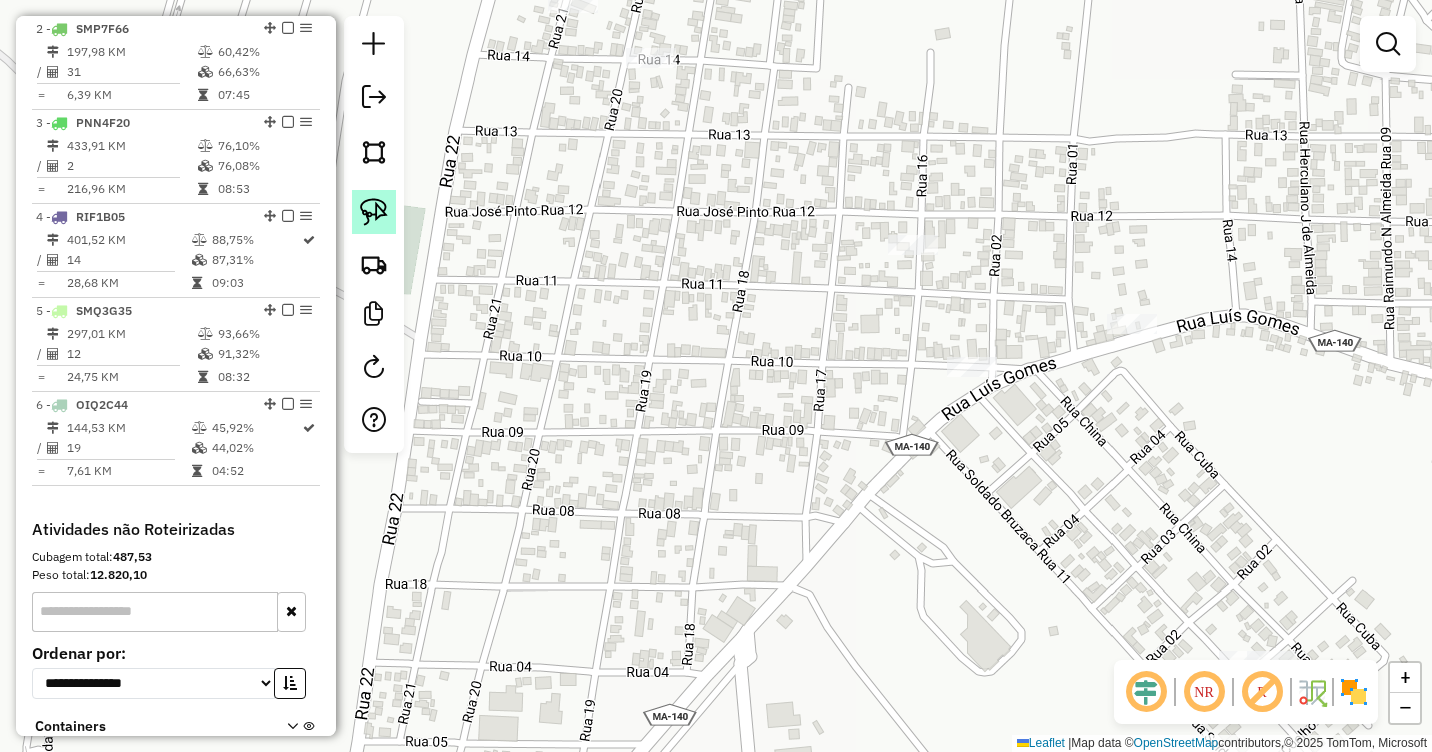 click 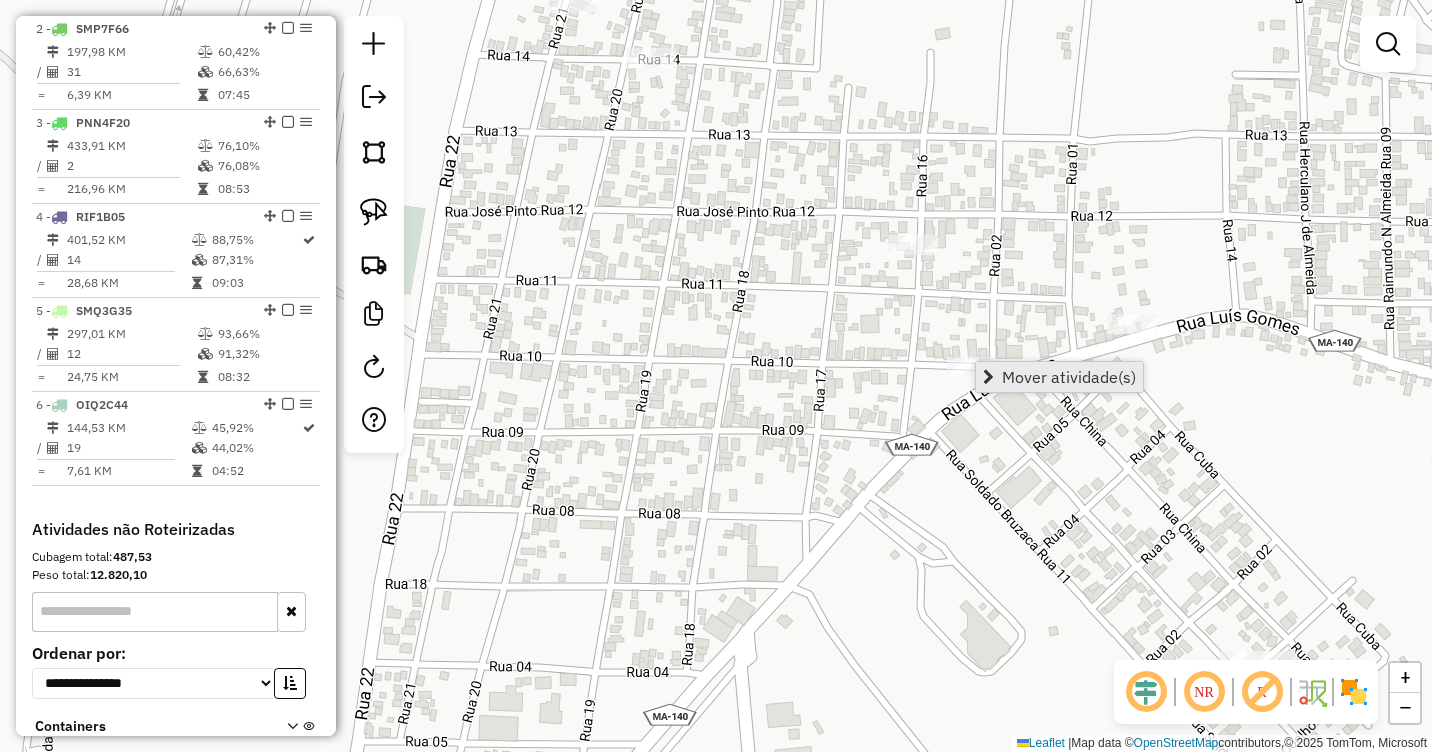 click on "Mover atividade(s)" at bounding box center (1069, 377) 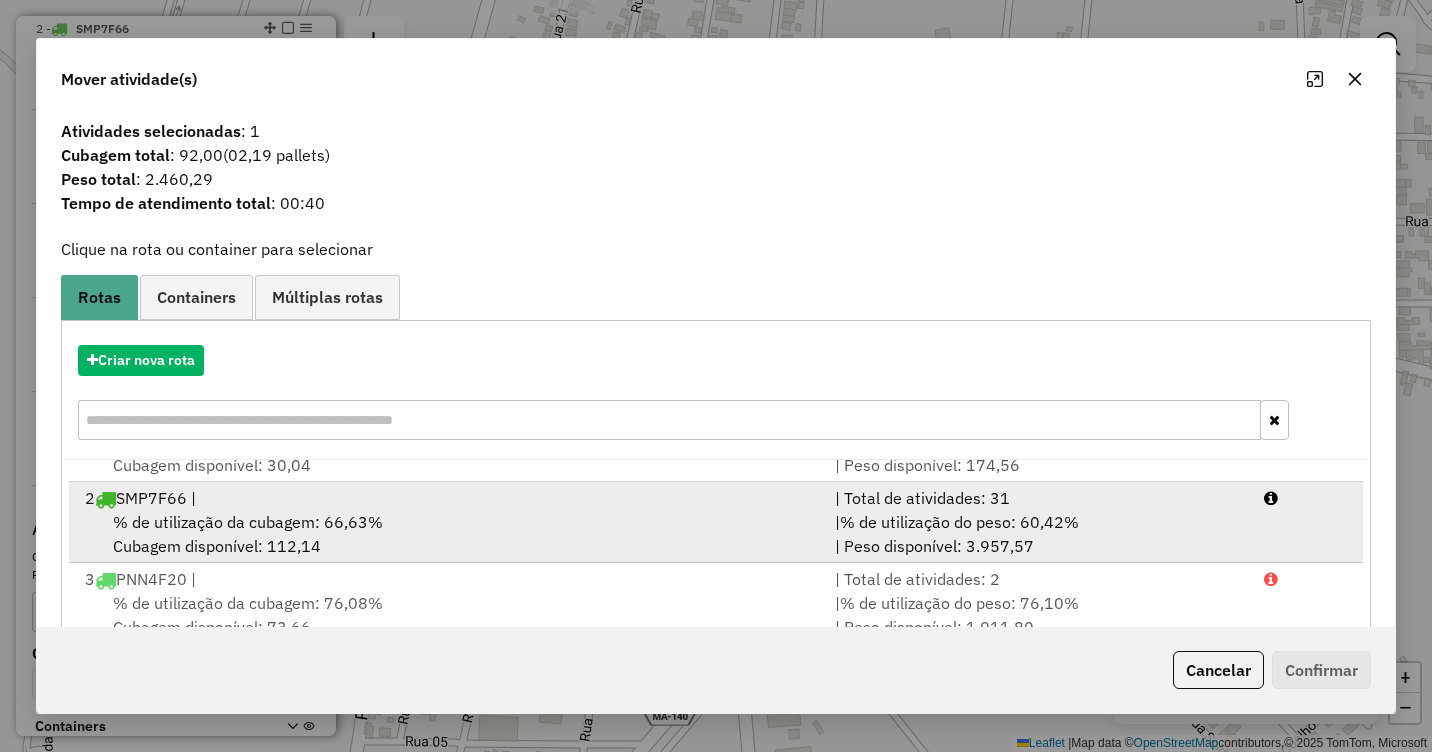 scroll, scrollTop: 86, scrollLeft: 0, axis: vertical 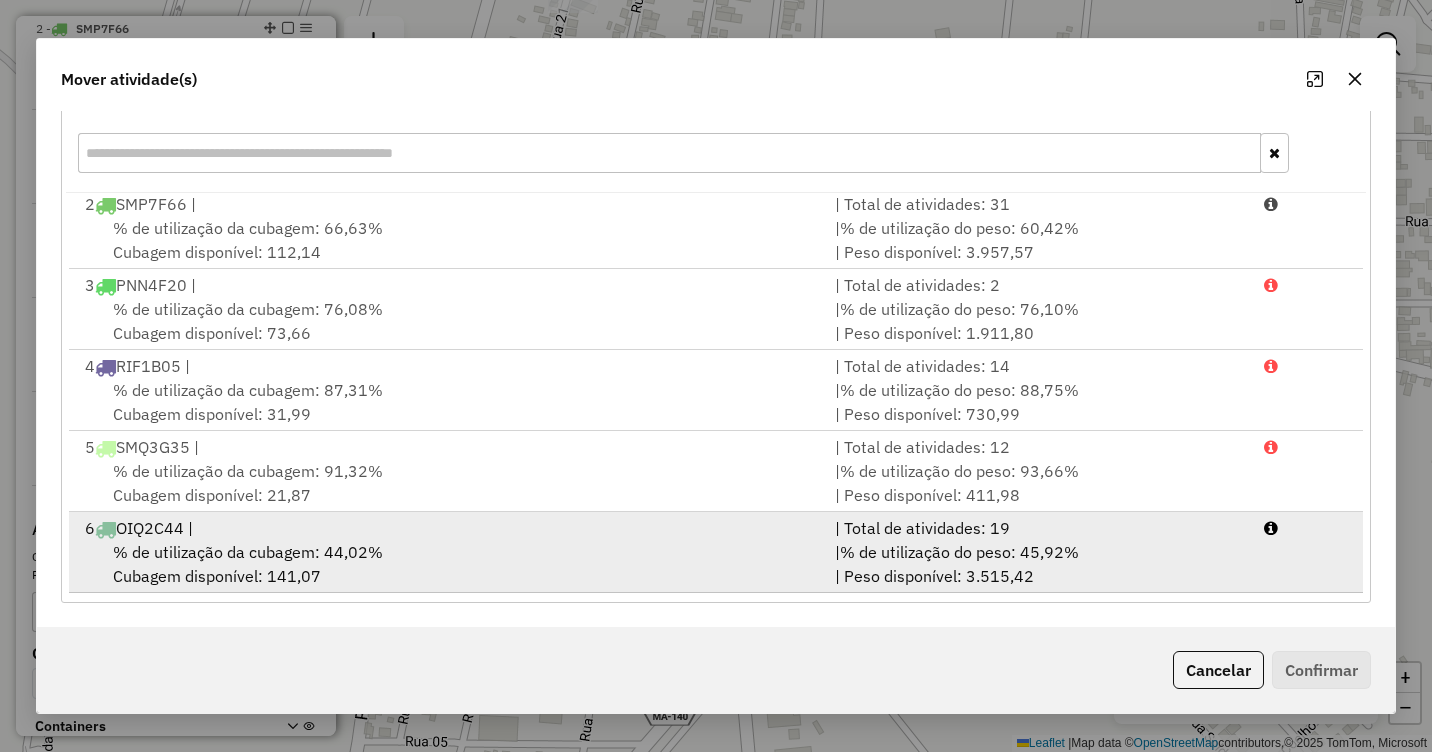 click on "% de utilização da cubagem: 44,02%" at bounding box center (248, 552) 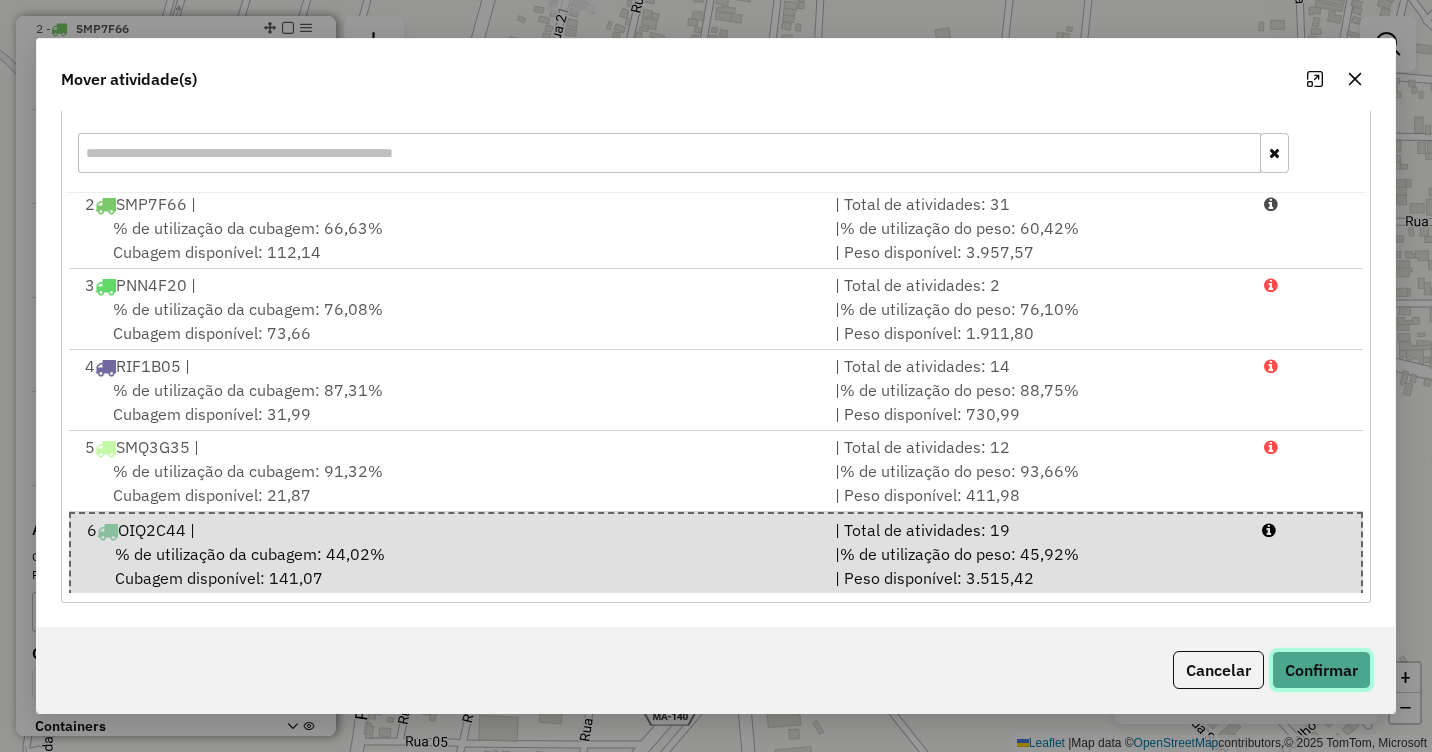 click on "Confirmar" 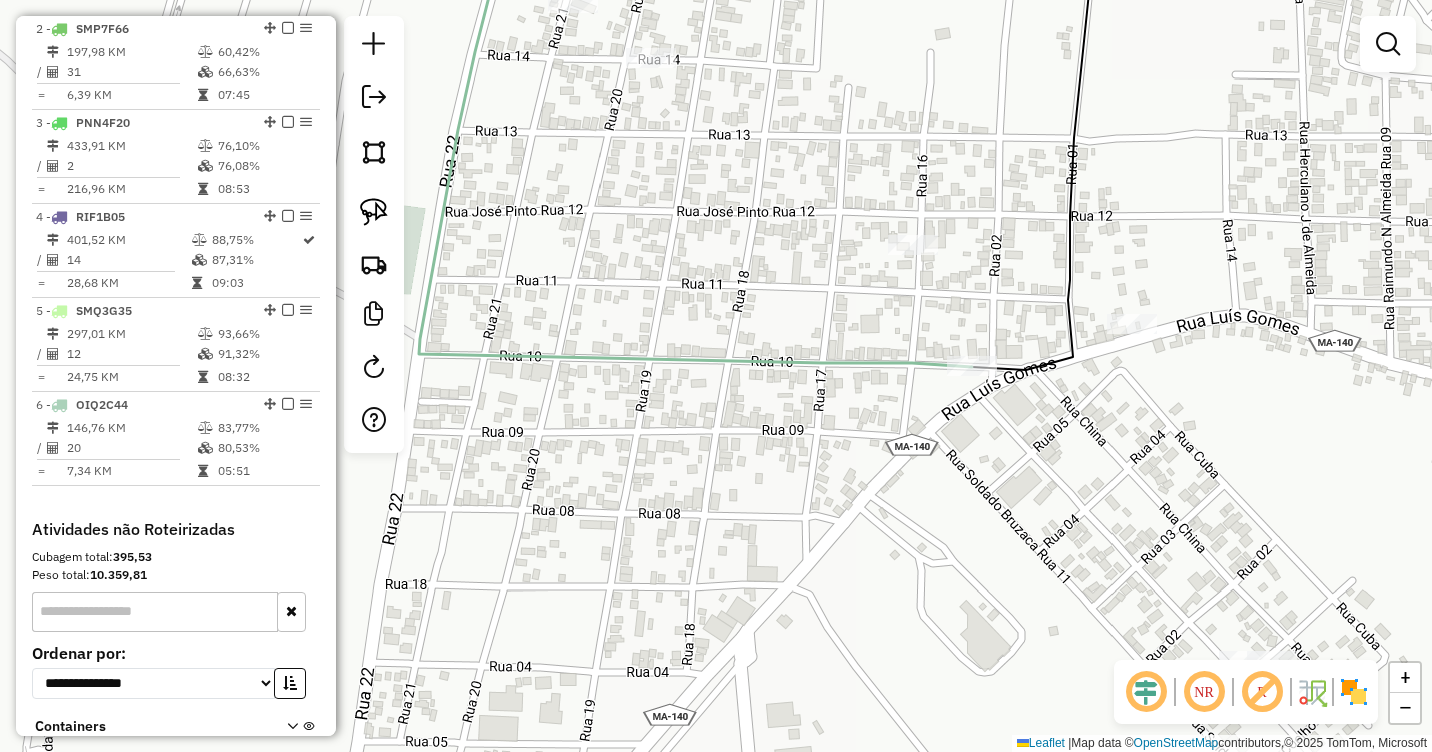 scroll, scrollTop: 0, scrollLeft: 0, axis: both 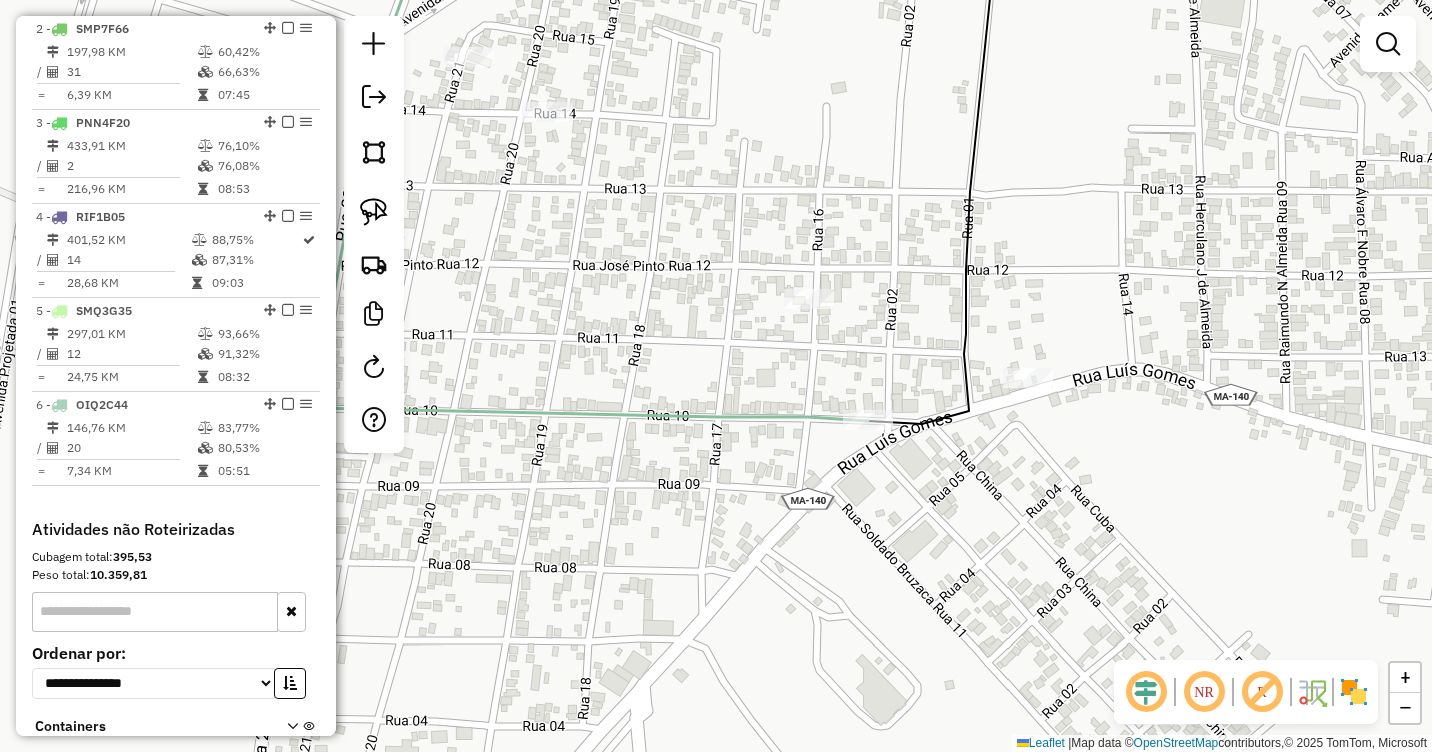 drag, startPoint x: 732, startPoint y: 505, endPoint x: 631, endPoint y: 559, distance: 114.52947 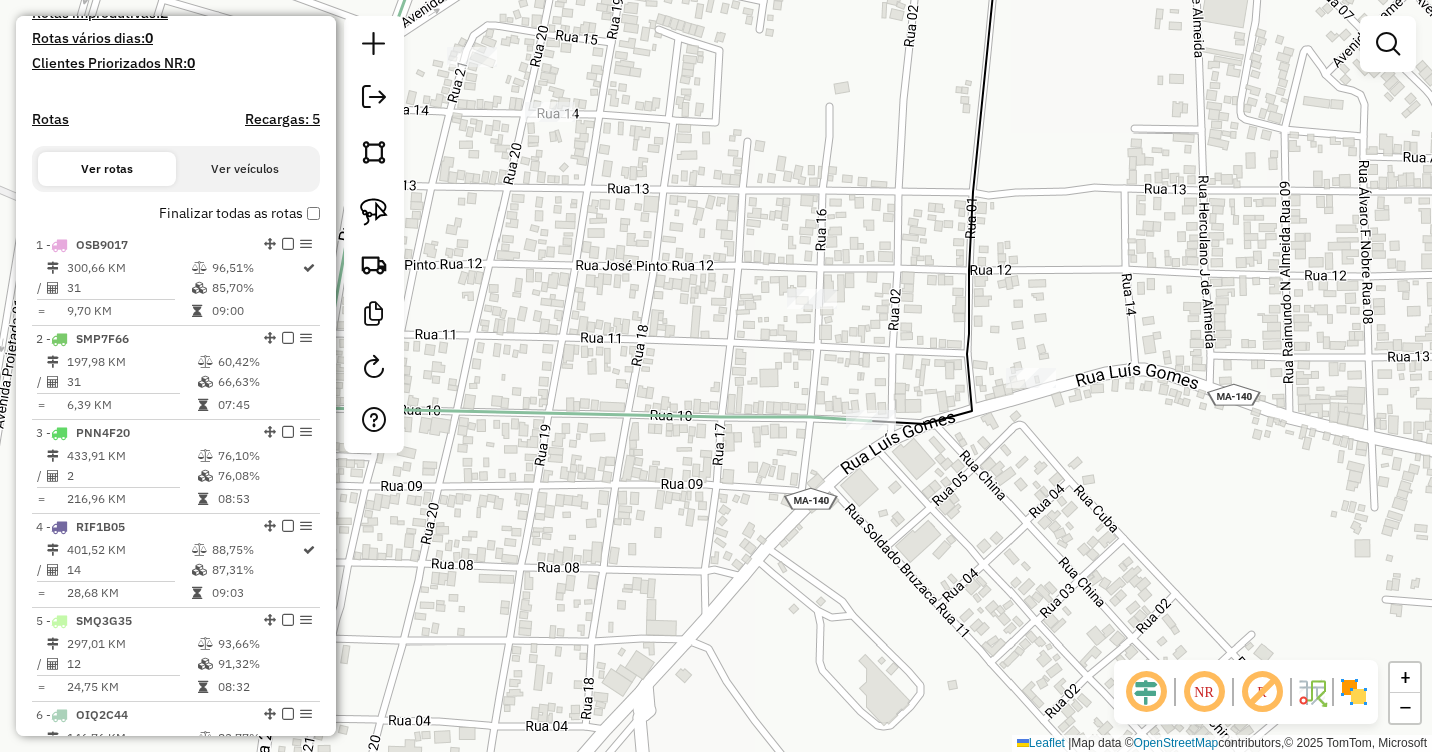 scroll, scrollTop: 568, scrollLeft: 0, axis: vertical 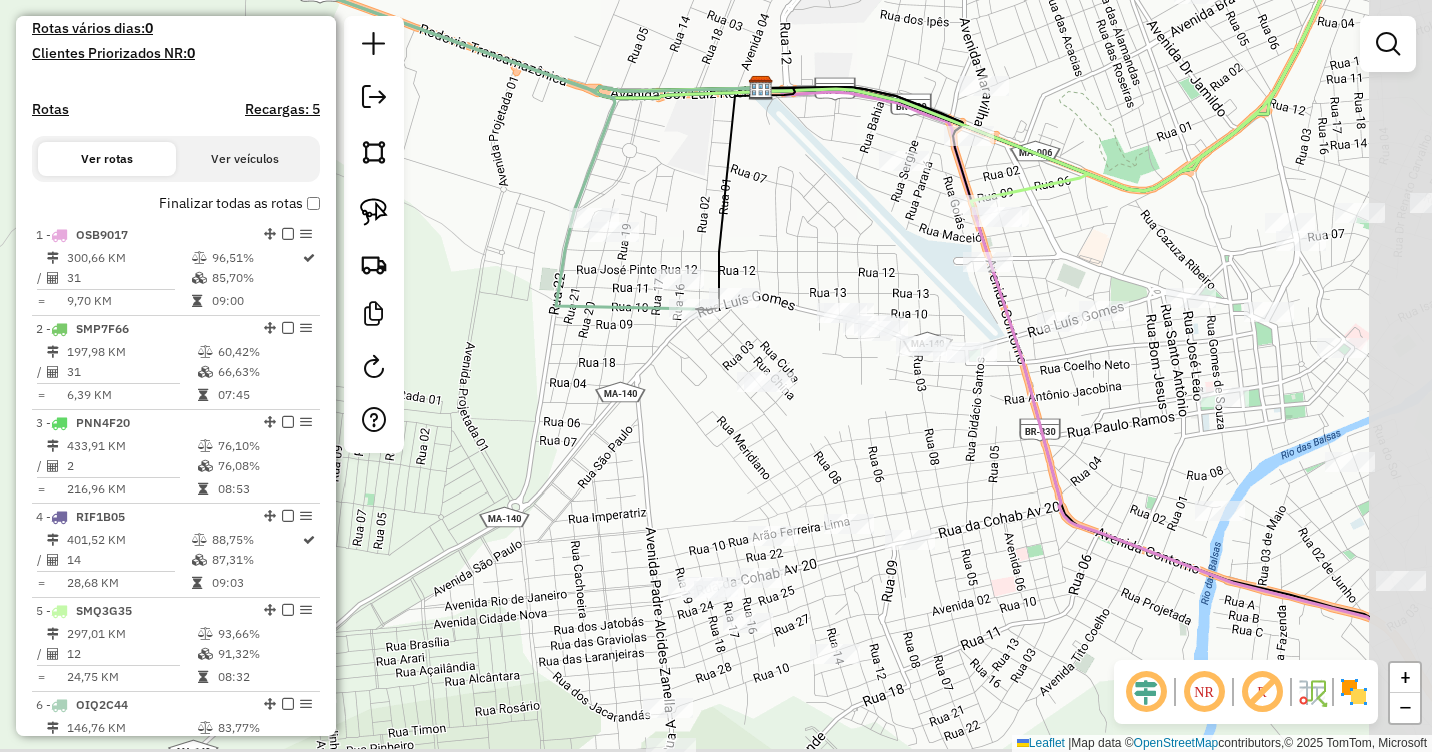 drag, startPoint x: 1189, startPoint y: 491, endPoint x: 959, endPoint y: 435, distance: 236.71924 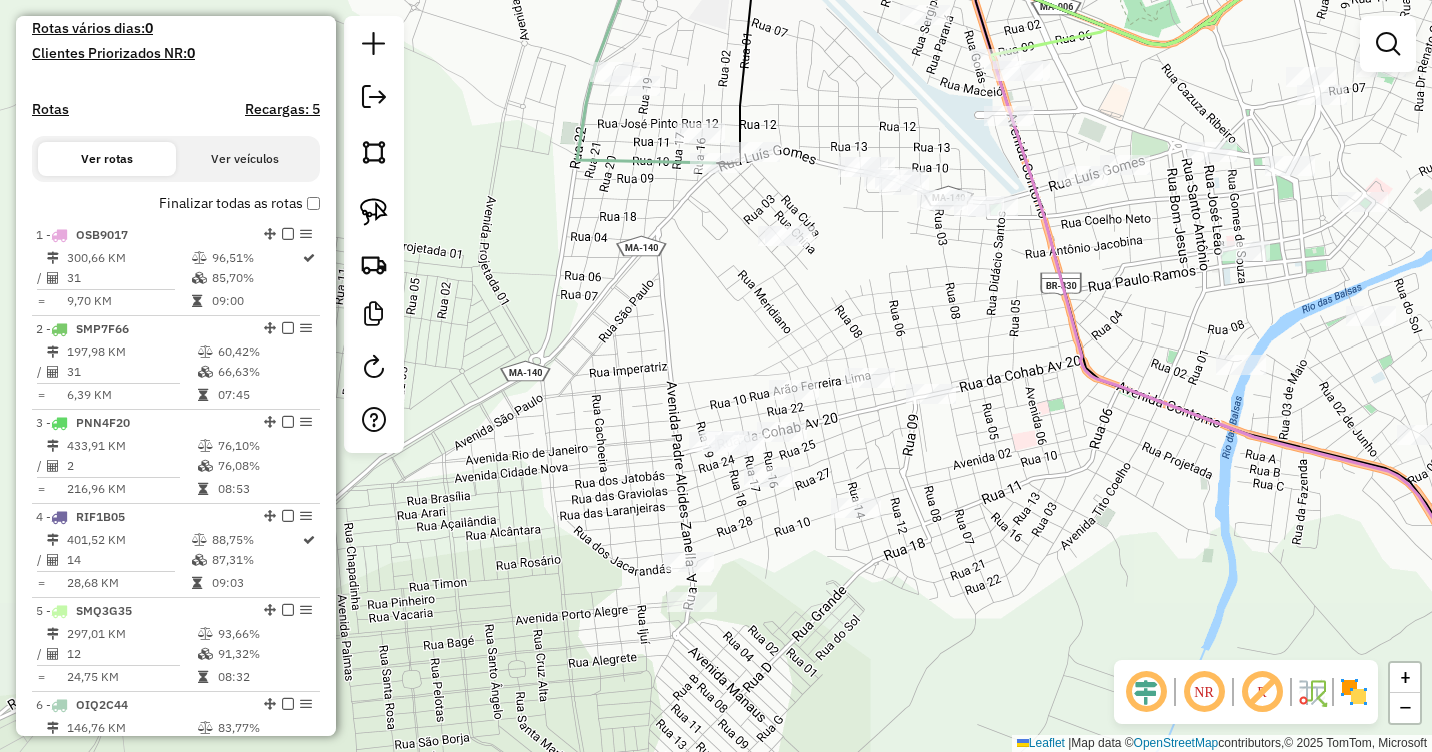 drag, startPoint x: 933, startPoint y: 427, endPoint x: 980, endPoint y: 305, distance: 130.7402 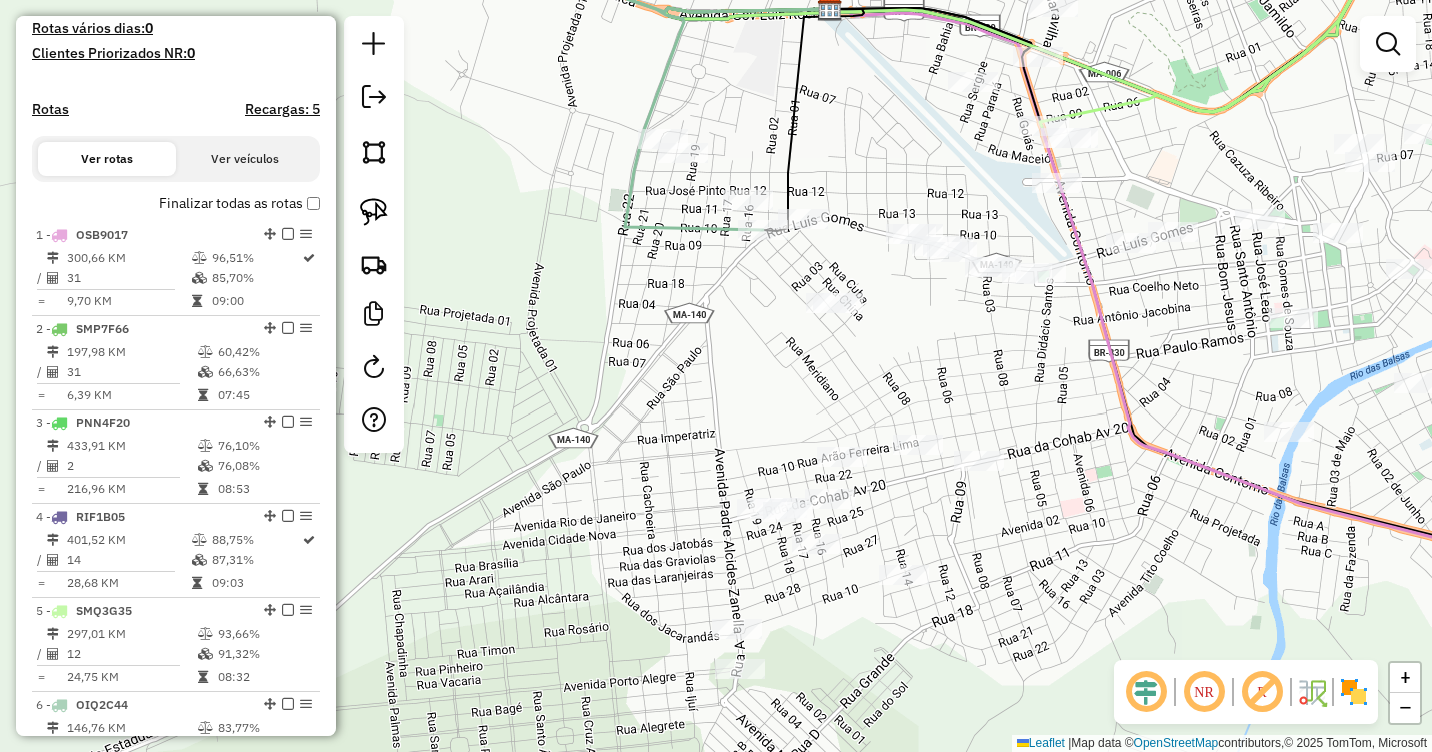 drag, startPoint x: 962, startPoint y: 301, endPoint x: 1017, endPoint y: 380, distance: 96.26006 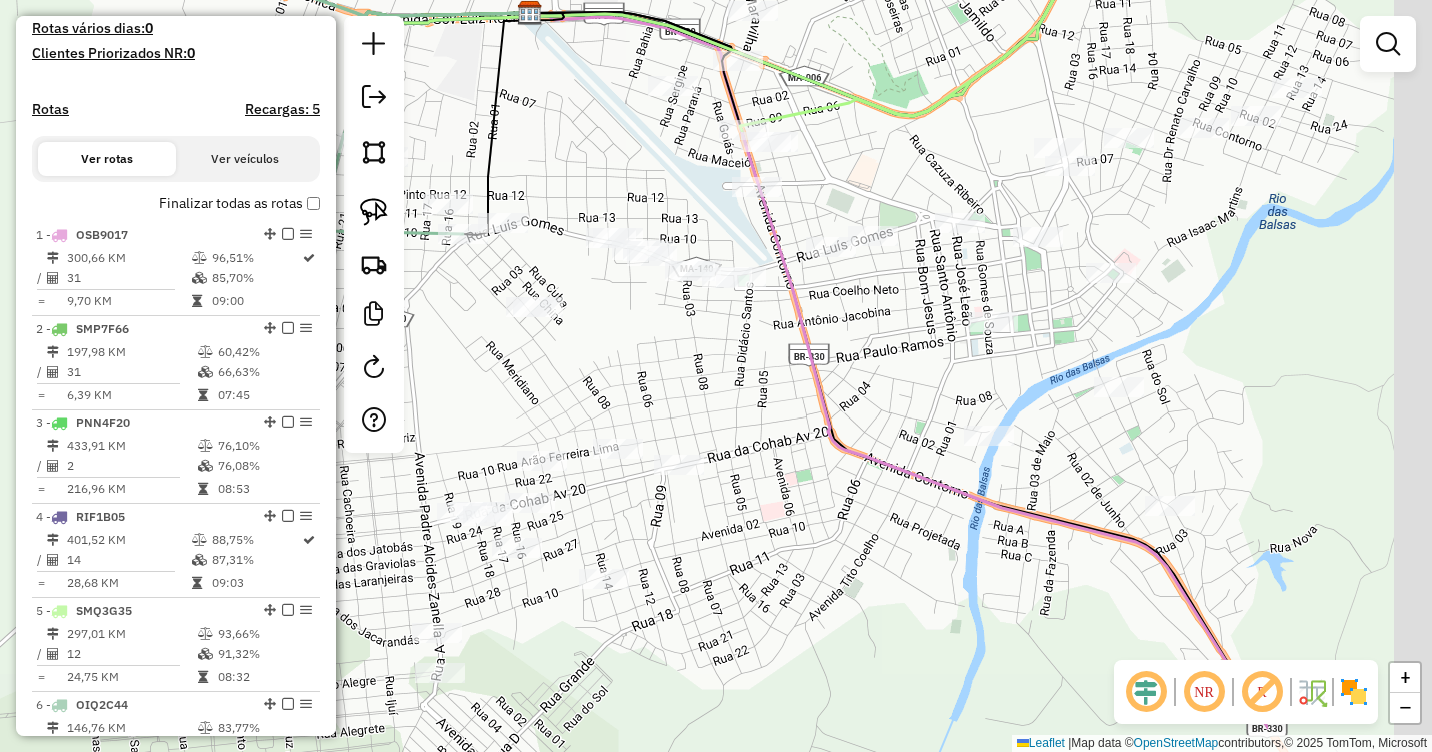 drag, startPoint x: 1047, startPoint y: 372, endPoint x: 705, endPoint y: 371, distance: 342.00146 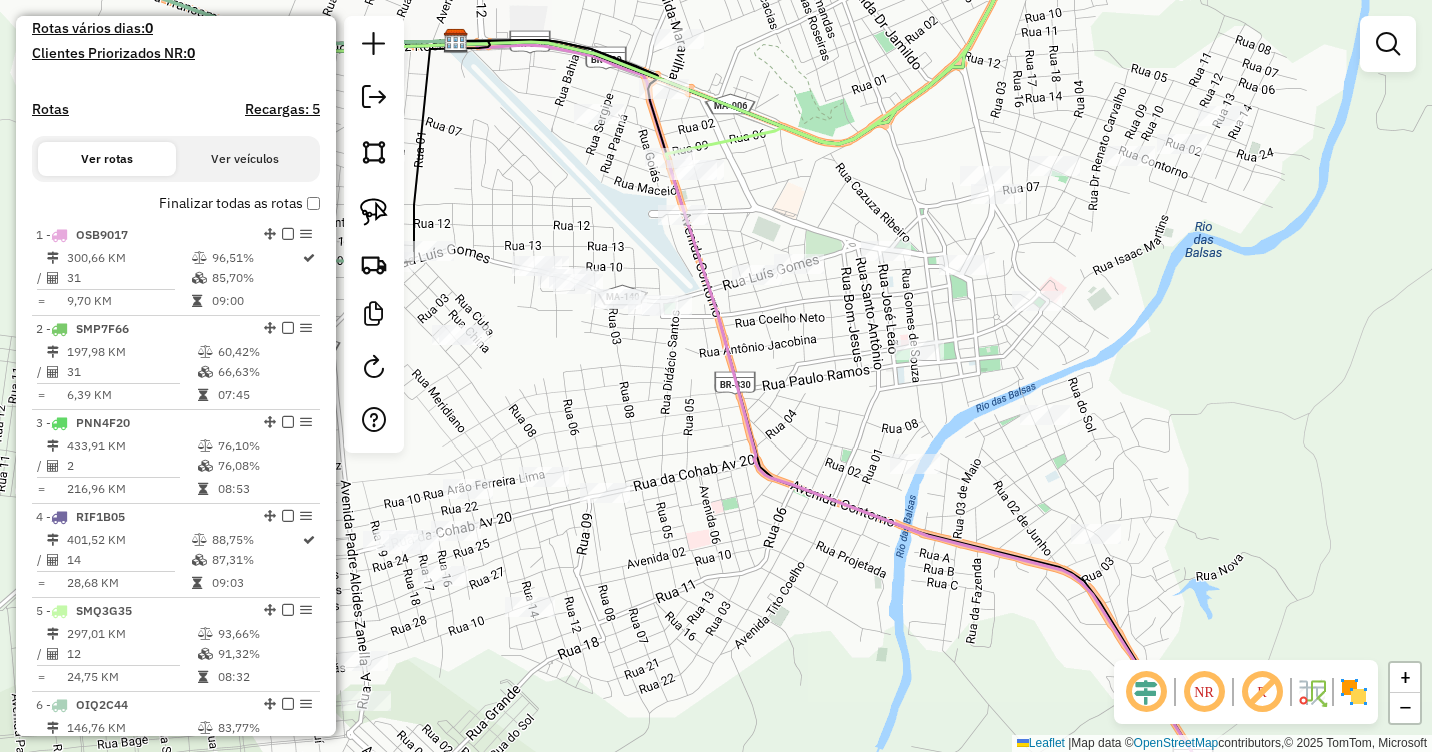 drag, startPoint x: 863, startPoint y: 357, endPoint x: 826, endPoint y: 382, distance: 44.65423 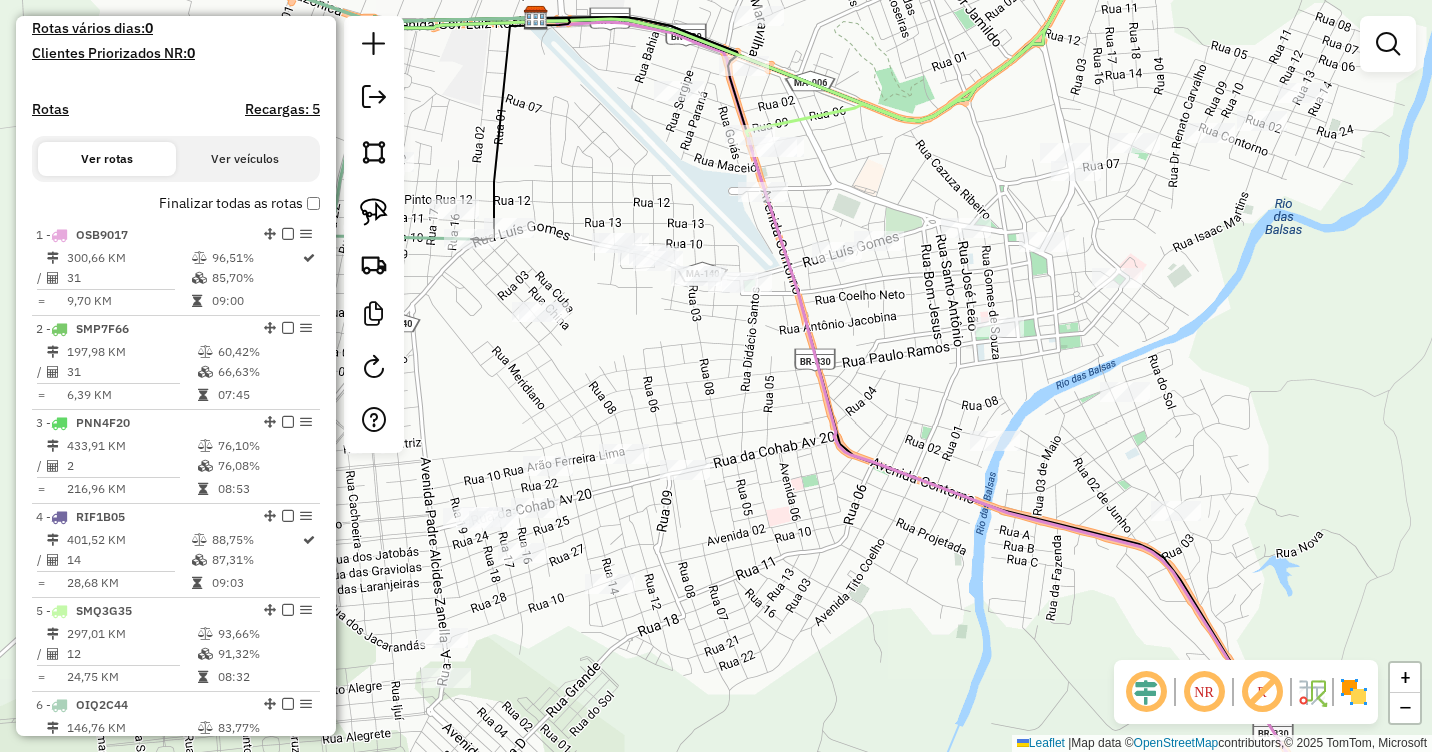 drag, startPoint x: 861, startPoint y: 366, endPoint x: 907, endPoint y: 345, distance: 50.566788 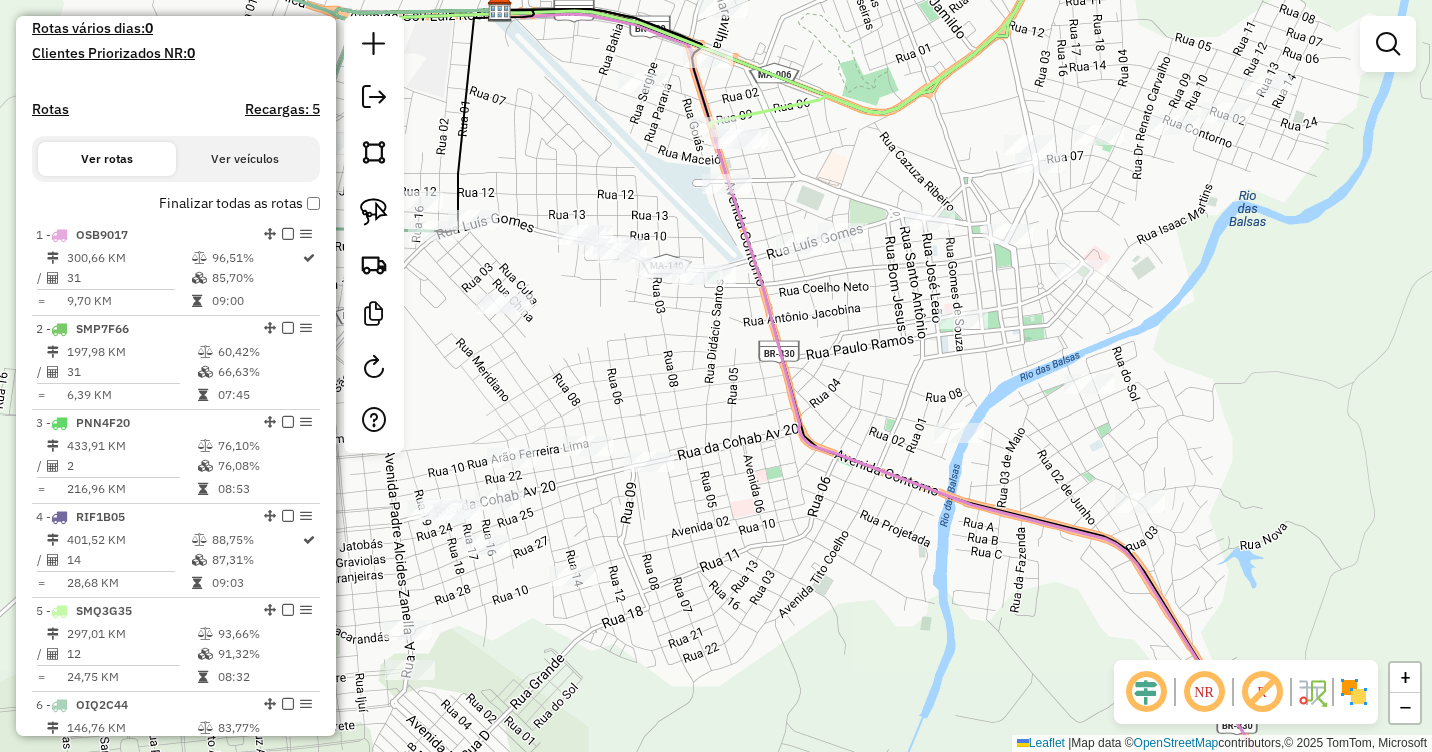 drag, startPoint x: 849, startPoint y: 357, endPoint x: 777, endPoint y: 378, distance: 75 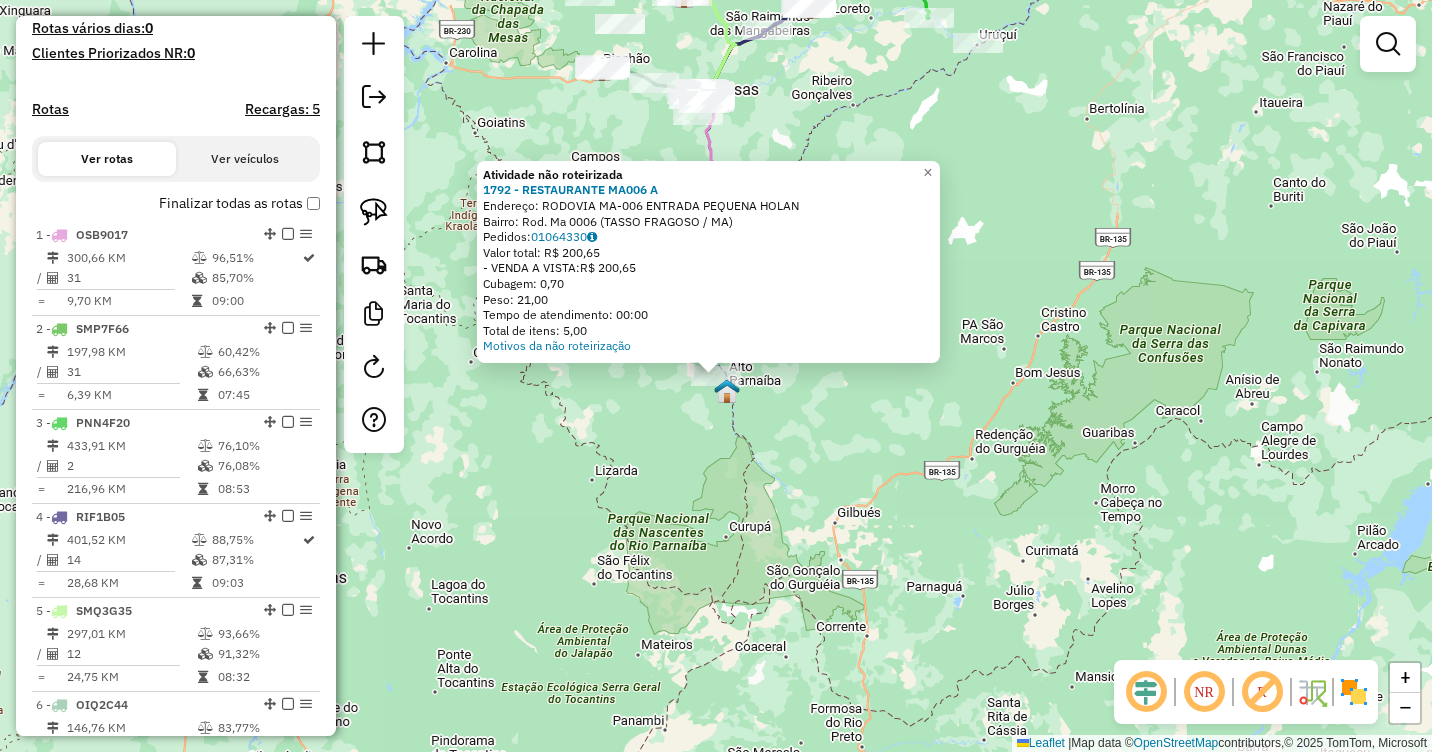 click on "Atividade não roteirizada 1792 - RESTAURANTE MA006  A  Endereço:  RODOVIA MA-006 ENTRADA PEQUENA HOLAN   Bairro: Rod. Ma 0006 (TASSO FRAGOSO / [STATE])   Pedidos:  01064330   Valor total: R$ 200,65   - VENDA A VISTA:  R$ 200,65   Cubagem: 0,70   Peso: 21,00   Tempo de atendimento: 00:00   Total de itens: 5,00  Motivos da não roteirização × Janela de atendimento Grade de atendimento Capacidade Transportadoras Veículos Cliente Pedidos  Rotas Selecione os dias de semana para filtrar as janelas de atendimento  Seg   Ter   Qua   Qui   Sex   Sáb   Dom  Informe o período da janela de atendimento: De: Até:  Filtrar exatamente a janela do cliente  Considerar janela de atendimento padrão  Selecione os dias de semana para filtrar as grades de atendimento  Seg   Ter   Qua   Qui   Sex   Sáb   Dom   Considerar clientes sem dia de atendimento cadastrado  Clientes fora do dia de atendimento selecionado Filtrar as atividades entre os valores definidos abaixo:  Peso mínimo:   Peso máximo:   Cubagem mínima:   De:" 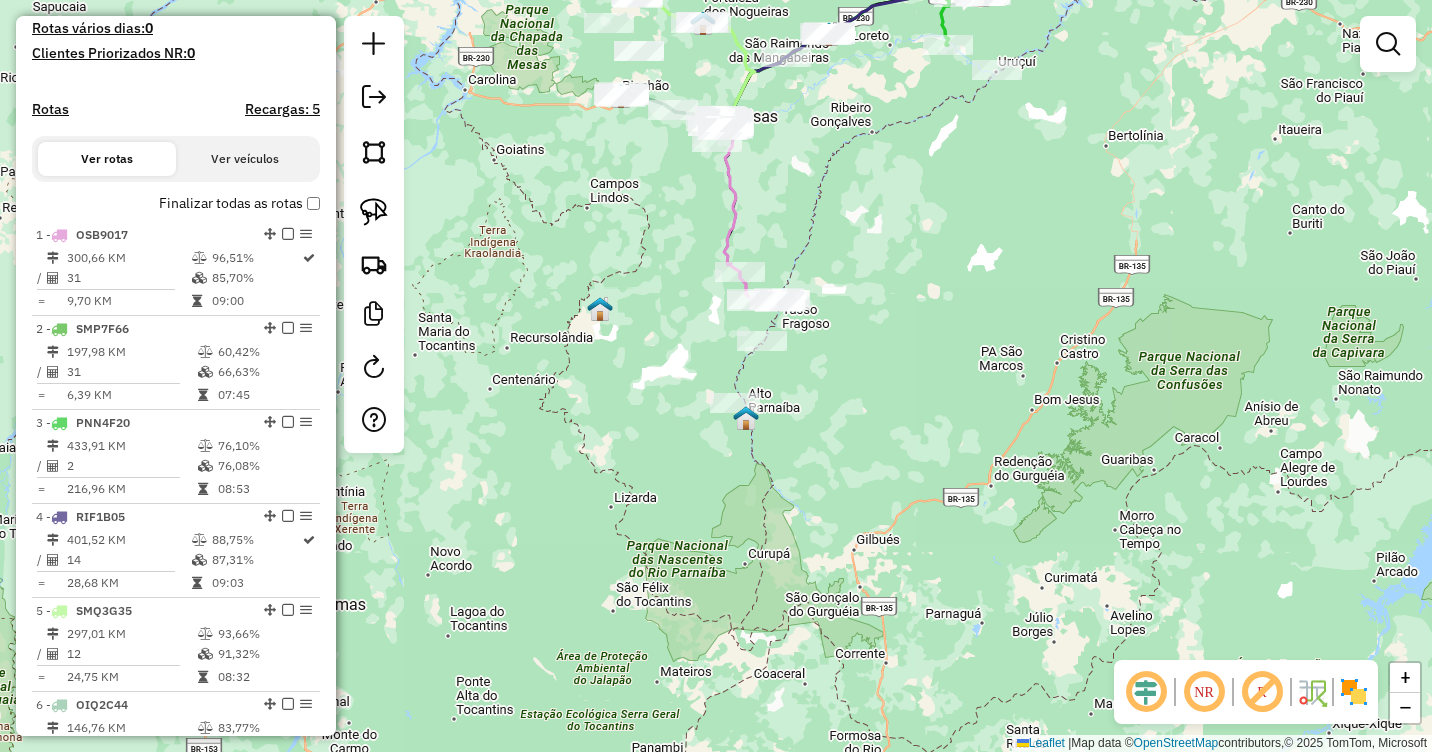 drag, startPoint x: 811, startPoint y: 268, endPoint x: 923, endPoint y: 470, distance: 230.97186 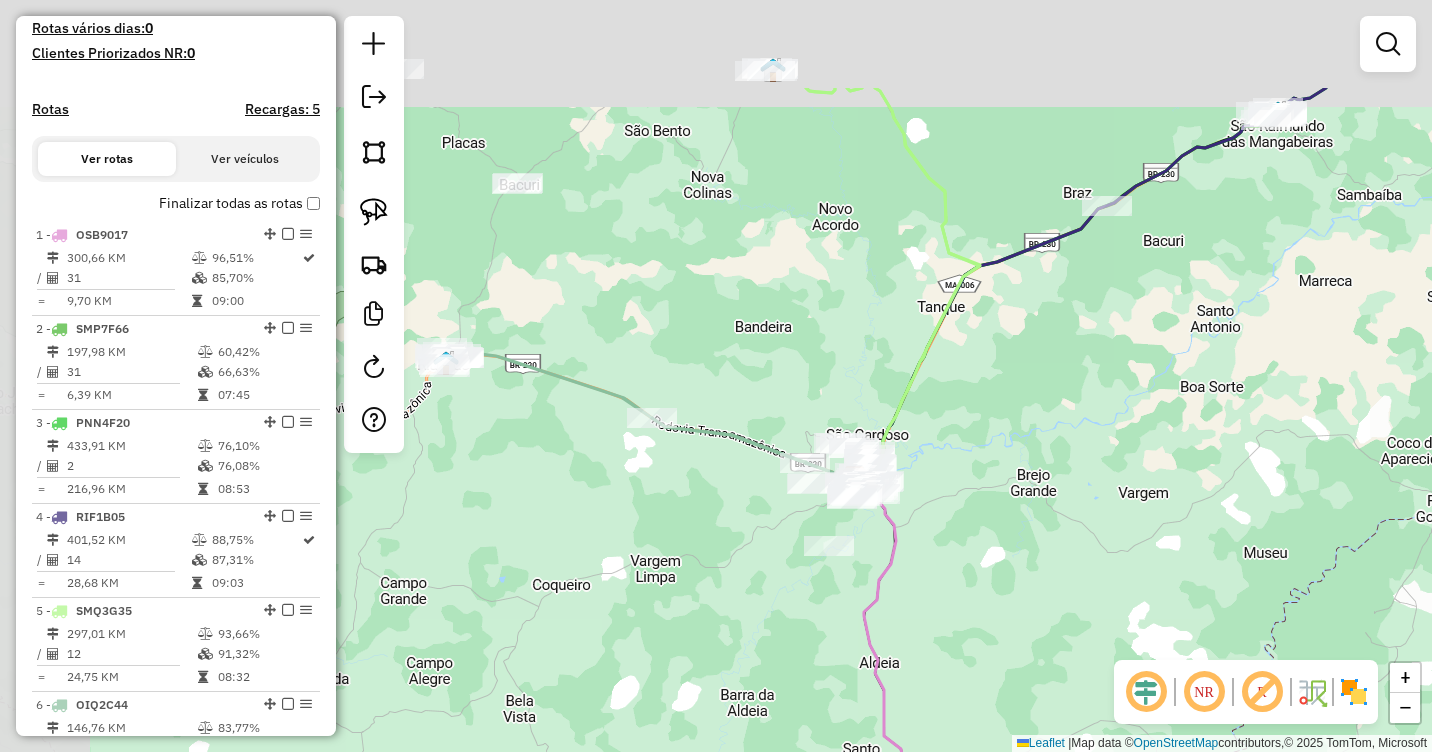 drag, startPoint x: 865, startPoint y: 324, endPoint x: 1054, endPoint y: 489, distance: 250.89041 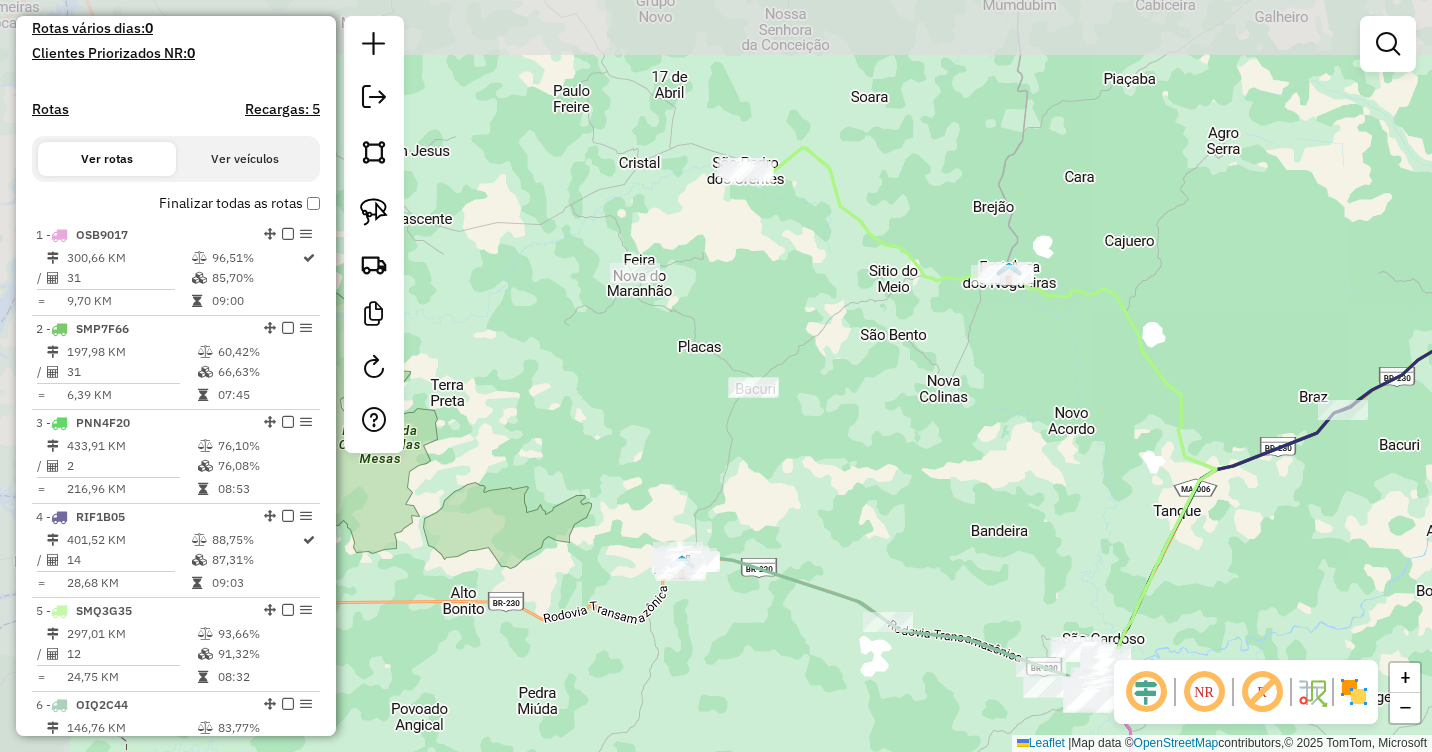 drag, startPoint x: 672, startPoint y: 264, endPoint x: 904, endPoint y: 466, distance: 307.61664 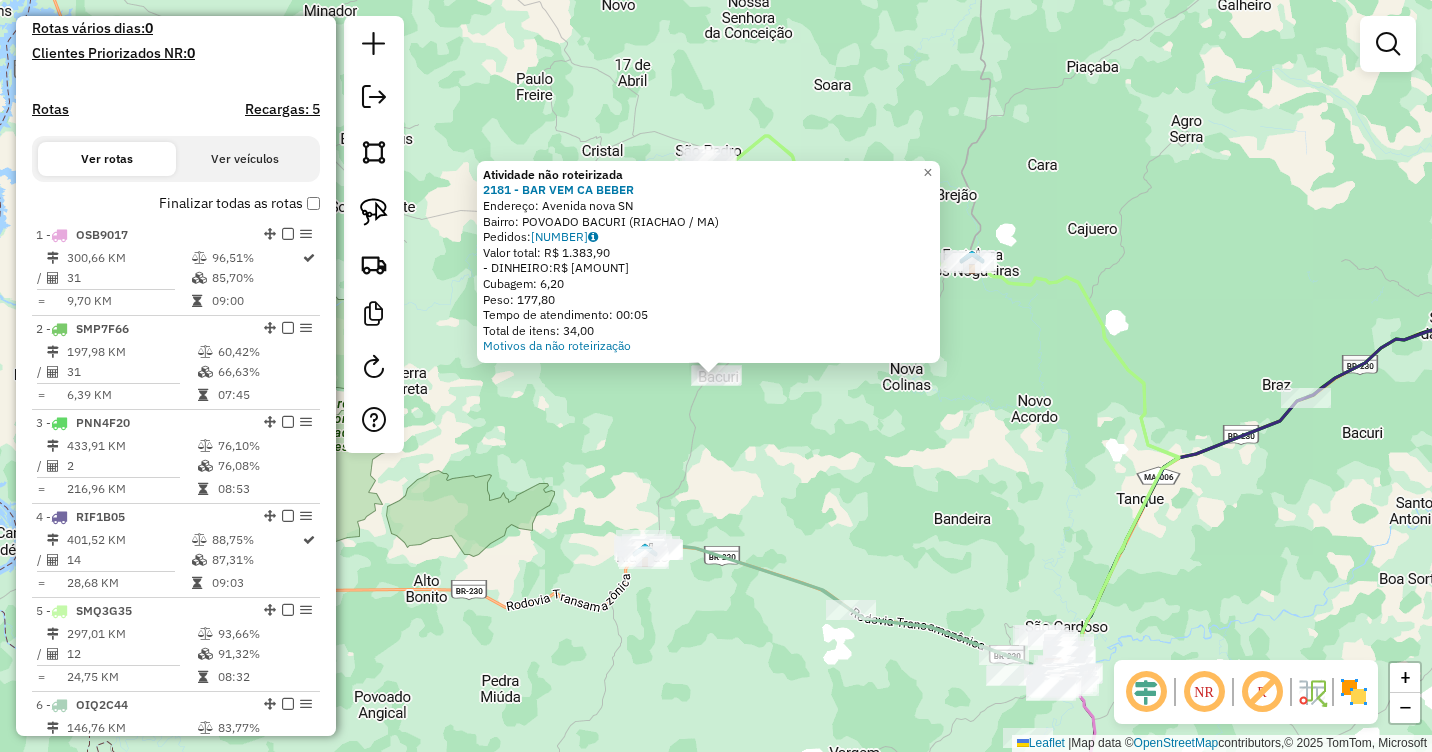 click on "Atividade não roteirizada 2181 - BAR VEM CA BEBER  Endereço:  Avenida nova SN   Bairro: POVOADO BACURI ([CIDADE] / [STATE])   Pedidos:  [ORDER_ID]   Valor total: R$ 1.383,90   - DINHEIRO:  R$ 1.383,90   Cubagem: 6,20   Peso: 177,80   Tempo de atendimento: 00:05   Total de itens: 34,00  Motivos da não roteirização × Janela de atendimento Grade de atendimento Capacidade Transportadoras Veículos Cliente Pedidos  Rotas Selecione os dias de semana para filtrar as janelas de atendimento  Seg   Ter   Qua   Qui   Sex   Sáb   Dom  Informe o período da janela de atendimento: De: Até:  Filtrar exatamente a janela do cliente  Considerar janela de atendimento padrão  Selecione os dias de semana para filtrar as grades de atendimento  Seg   Ter   Qua   Qui   Sex   Sáb   Dom   Considerar clientes sem dia de atendimento cadastrado  Clientes fora do dia de atendimento selecionado Filtrar as atividades entre os valores definidos abaixo:  Peso mínimo:   Peso máximo:   Cubagem mínima:   Cubagem máxima:   De:   Até:  De:" 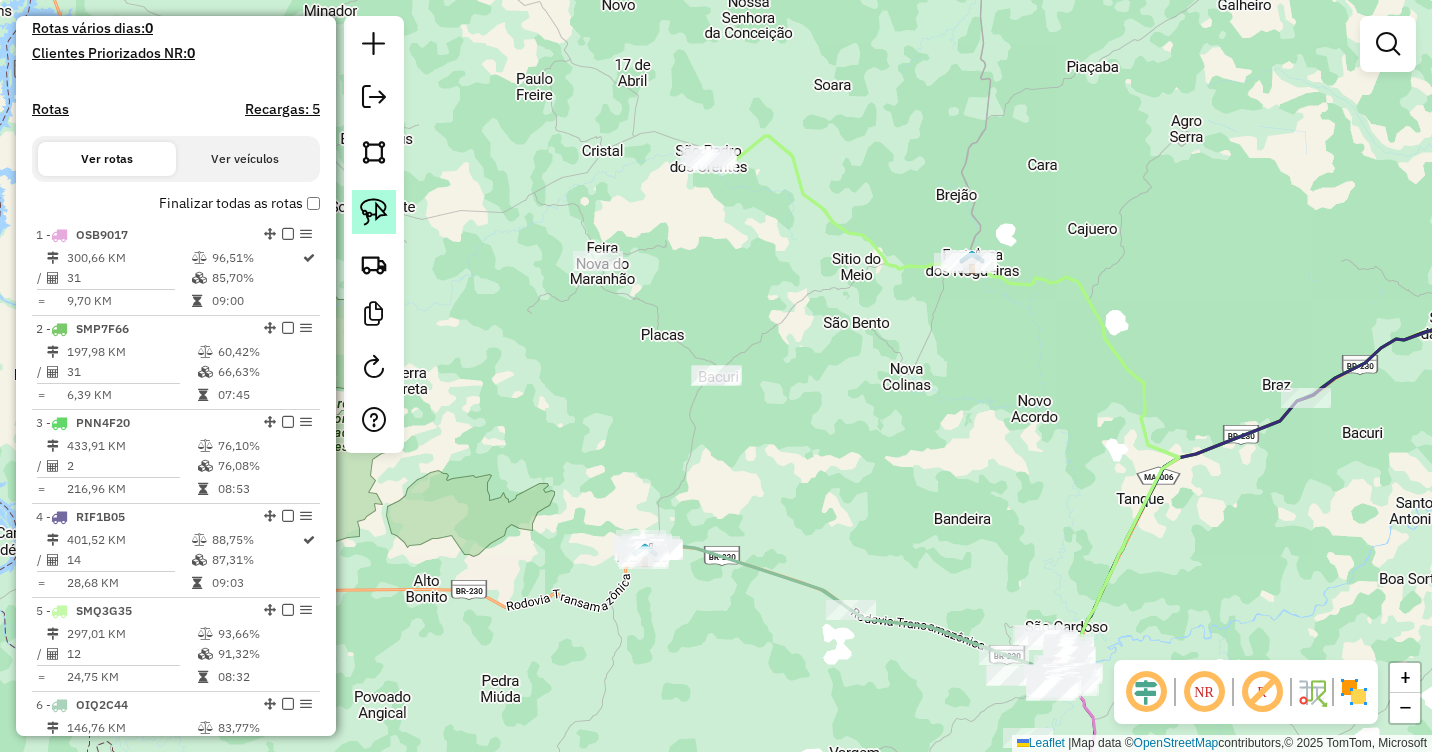 drag, startPoint x: 365, startPoint y: 222, endPoint x: 377, endPoint y: 221, distance: 12.0415945 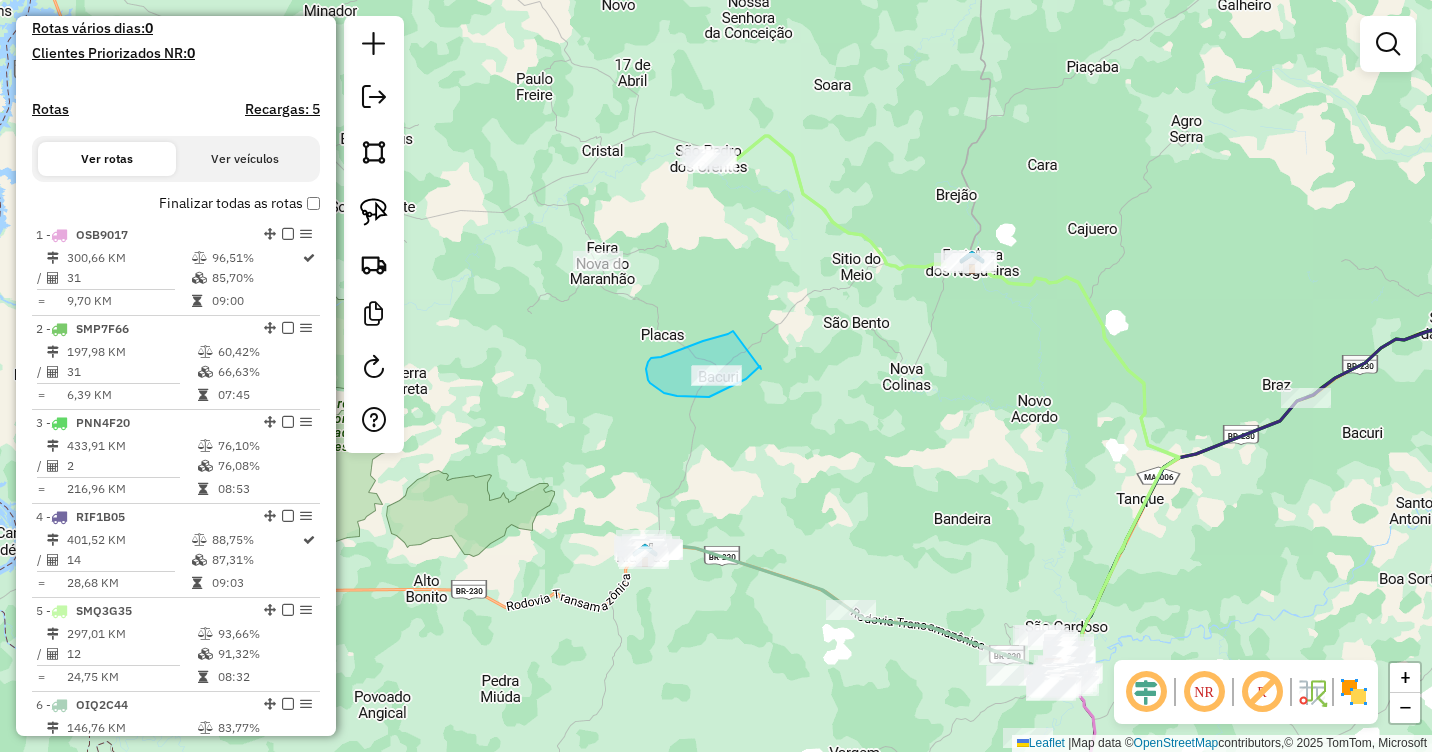 drag, startPoint x: 728, startPoint y: 334, endPoint x: 761, endPoint y: 369, distance: 48.104053 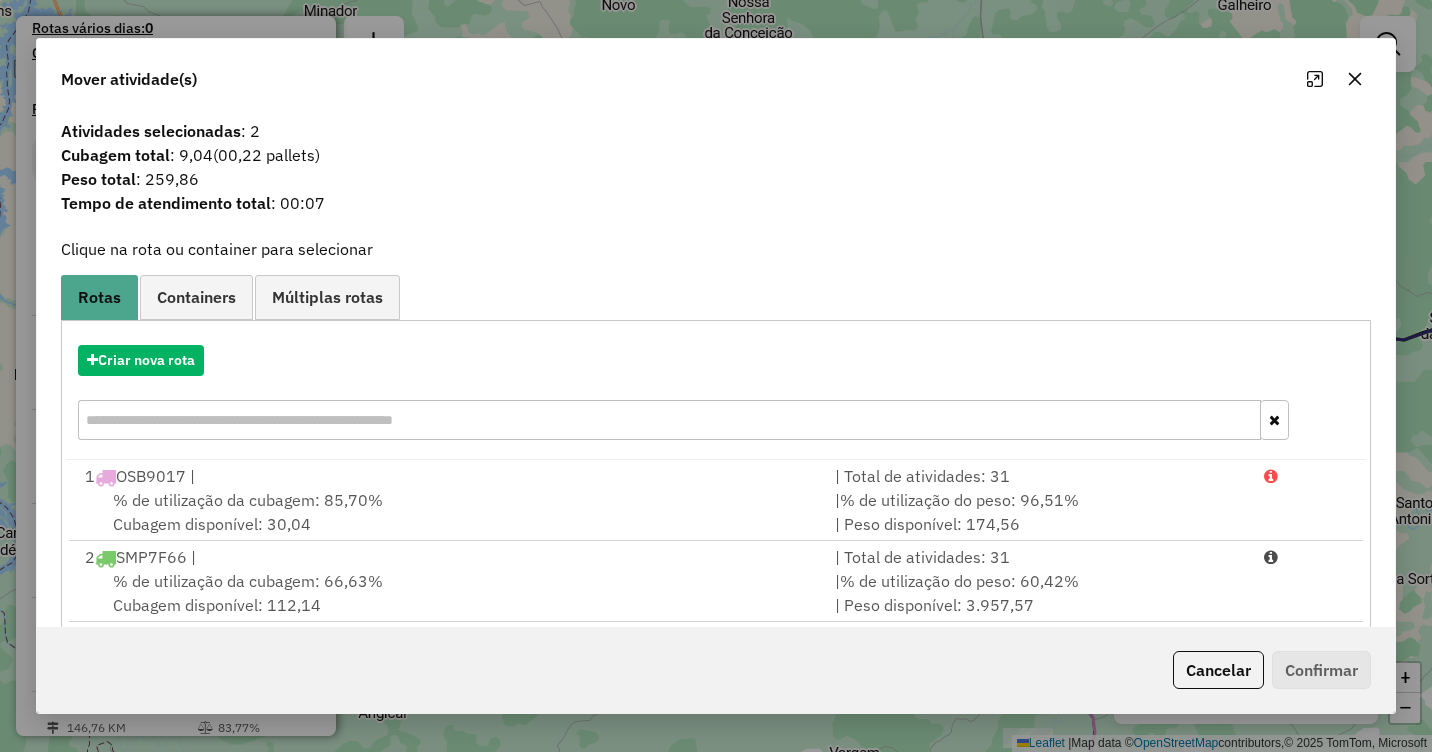 click 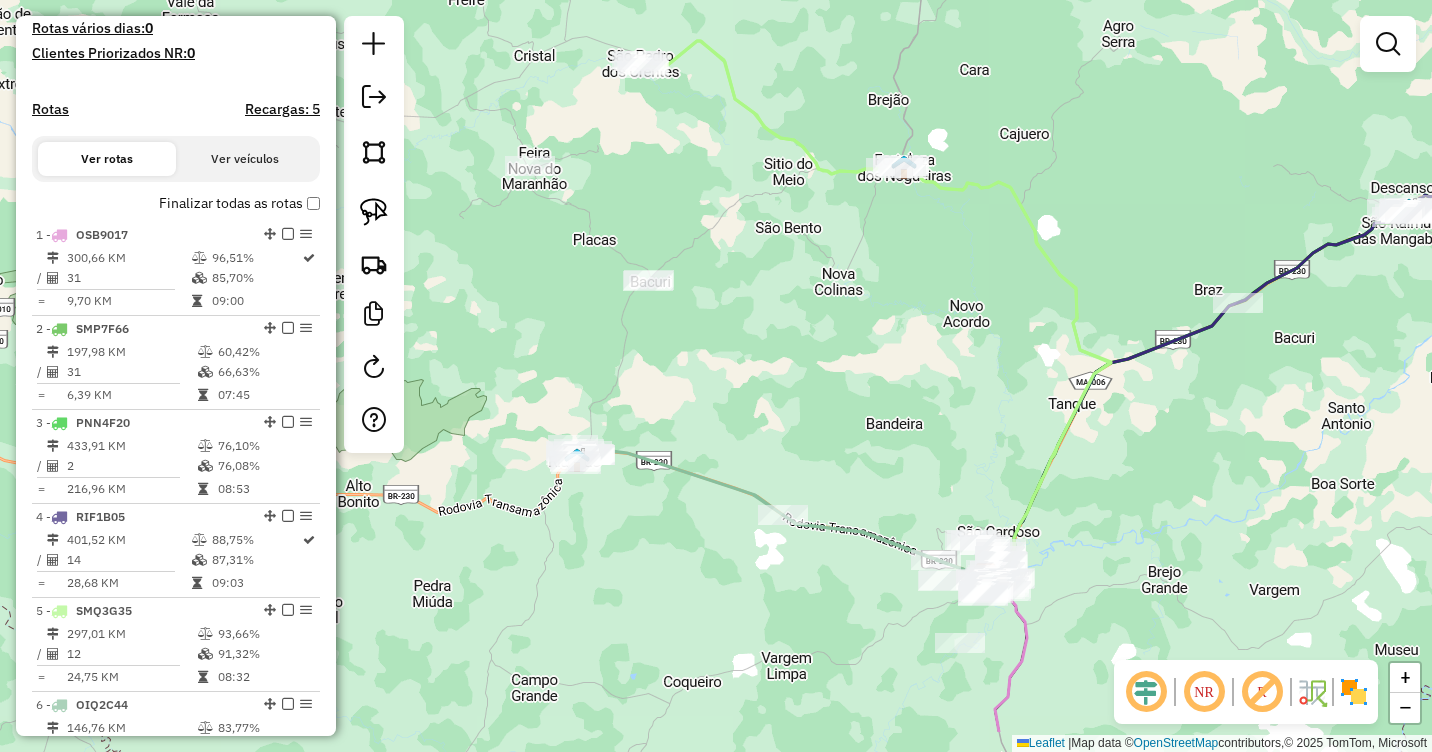 drag, startPoint x: 1083, startPoint y: 496, endPoint x: 959, endPoint y: 357, distance: 186.2713 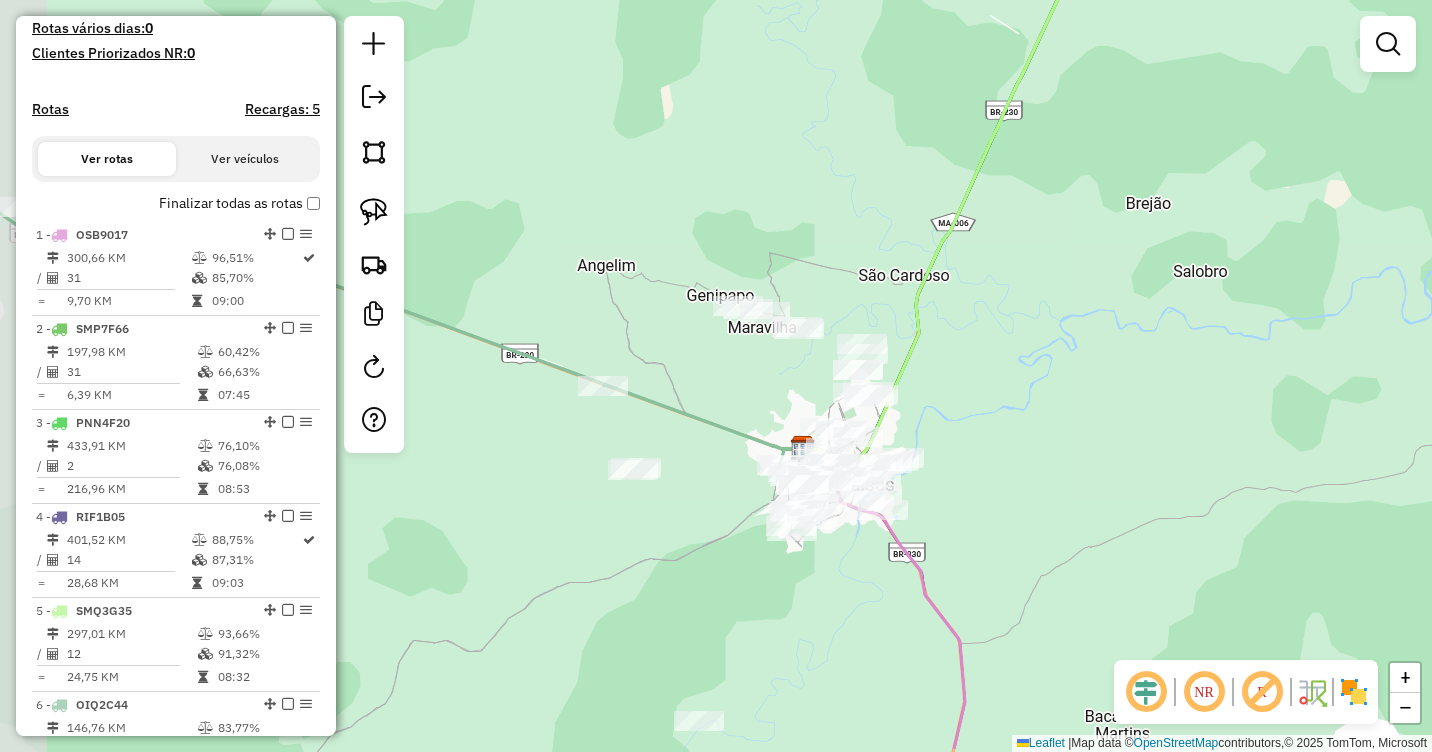 drag, startPoint x: 946, startPoint y: 501, endPoint x: 990, endPoint y: 401, distance: 109.252 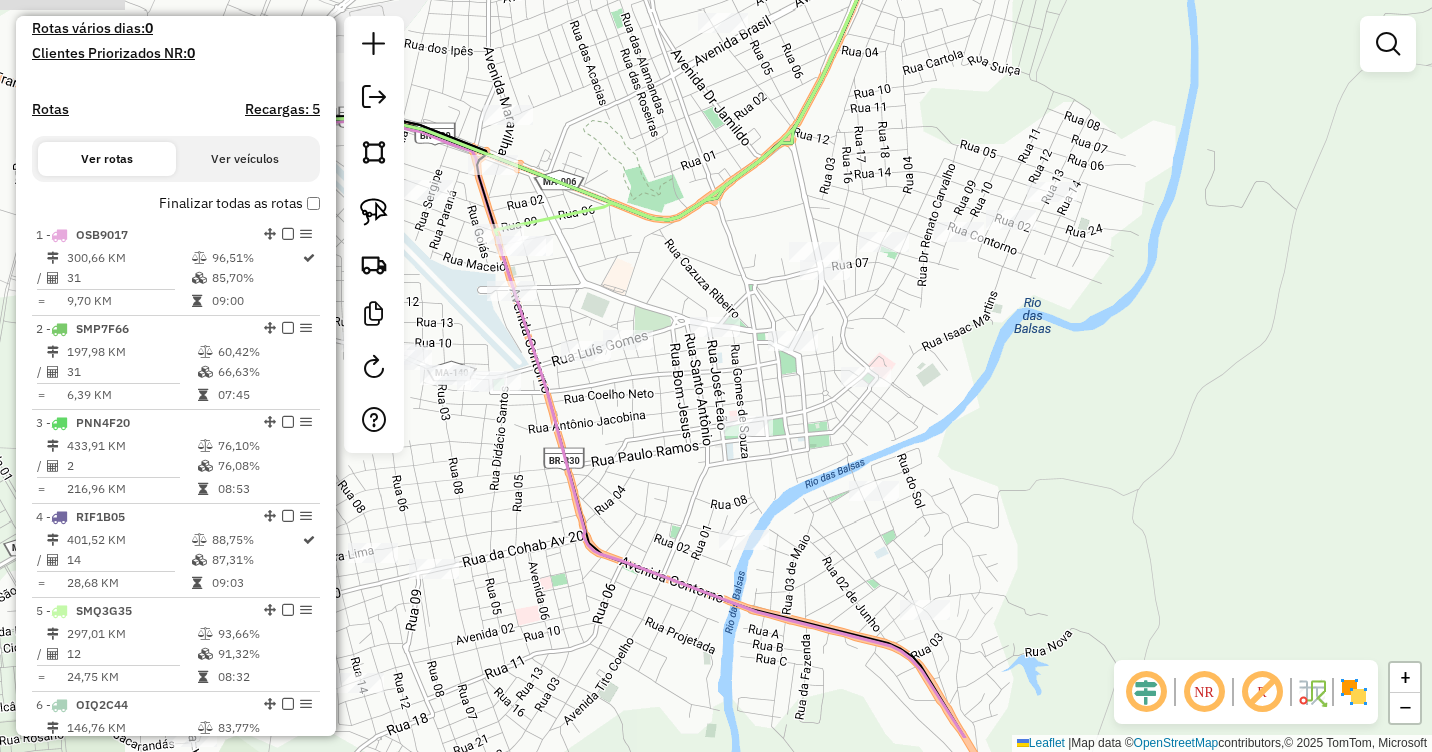drag, startPoint x: 844, startPoint y: 546, endPoint x: 1136, endPoint y: 457, distance: 305.26218 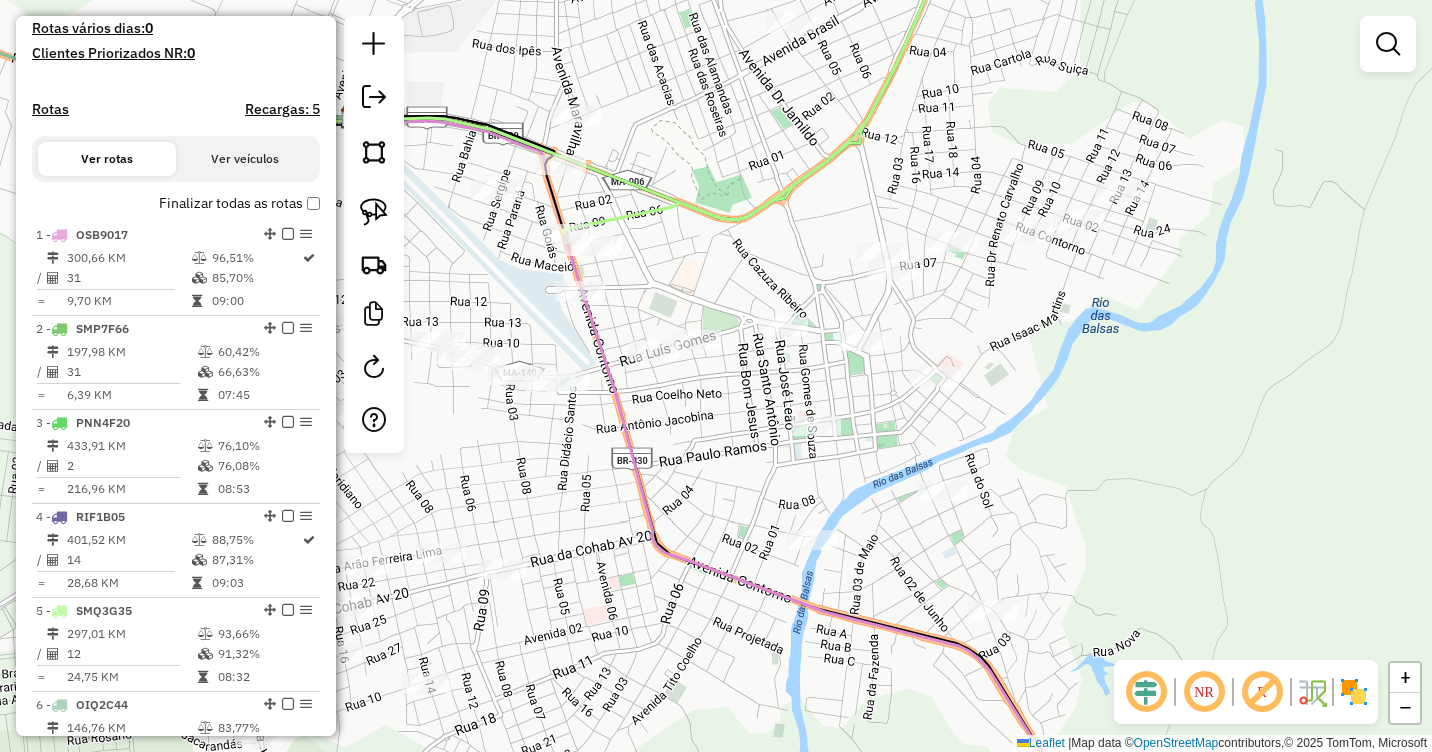 drag, startPoint x: 1027, startPoint y: 460, endPoint x: 1085, endPoint y: 484, distance: 62.76942 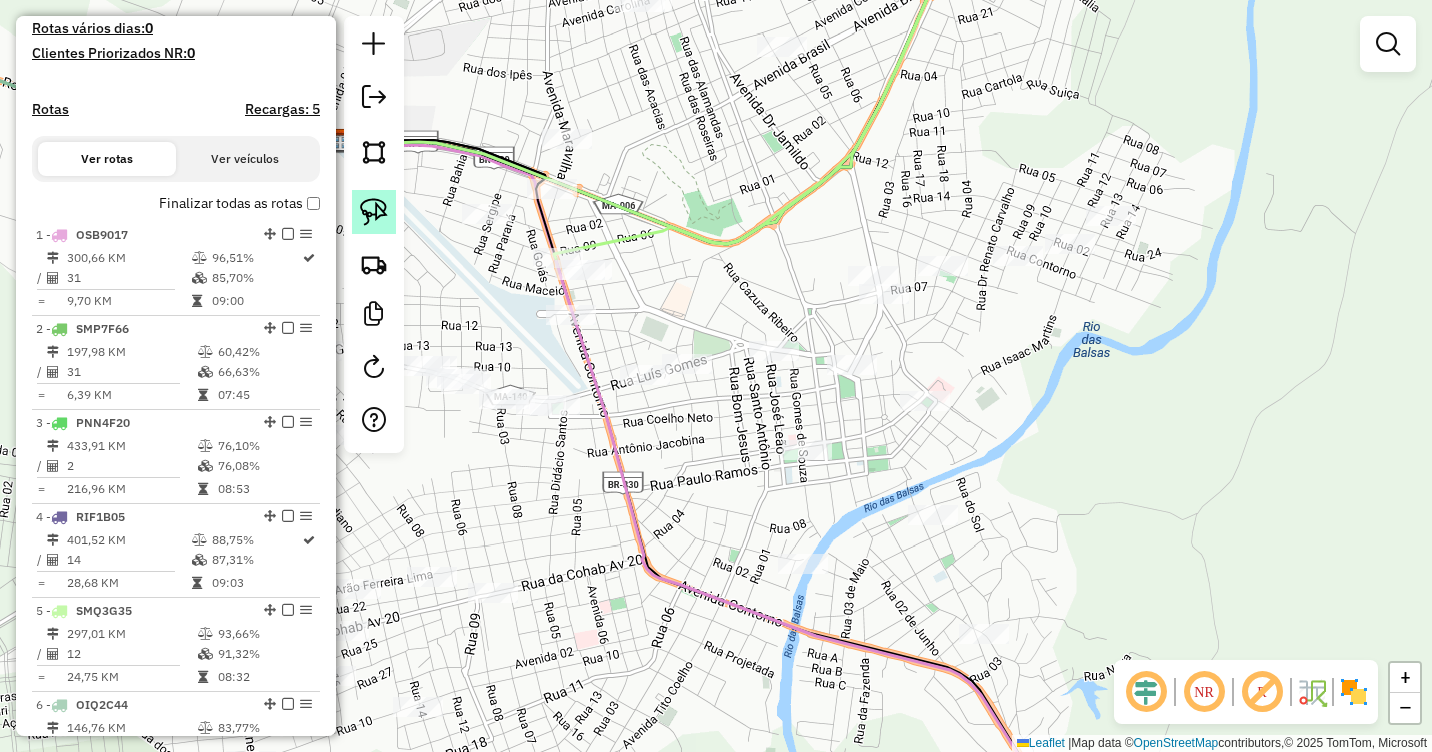 click 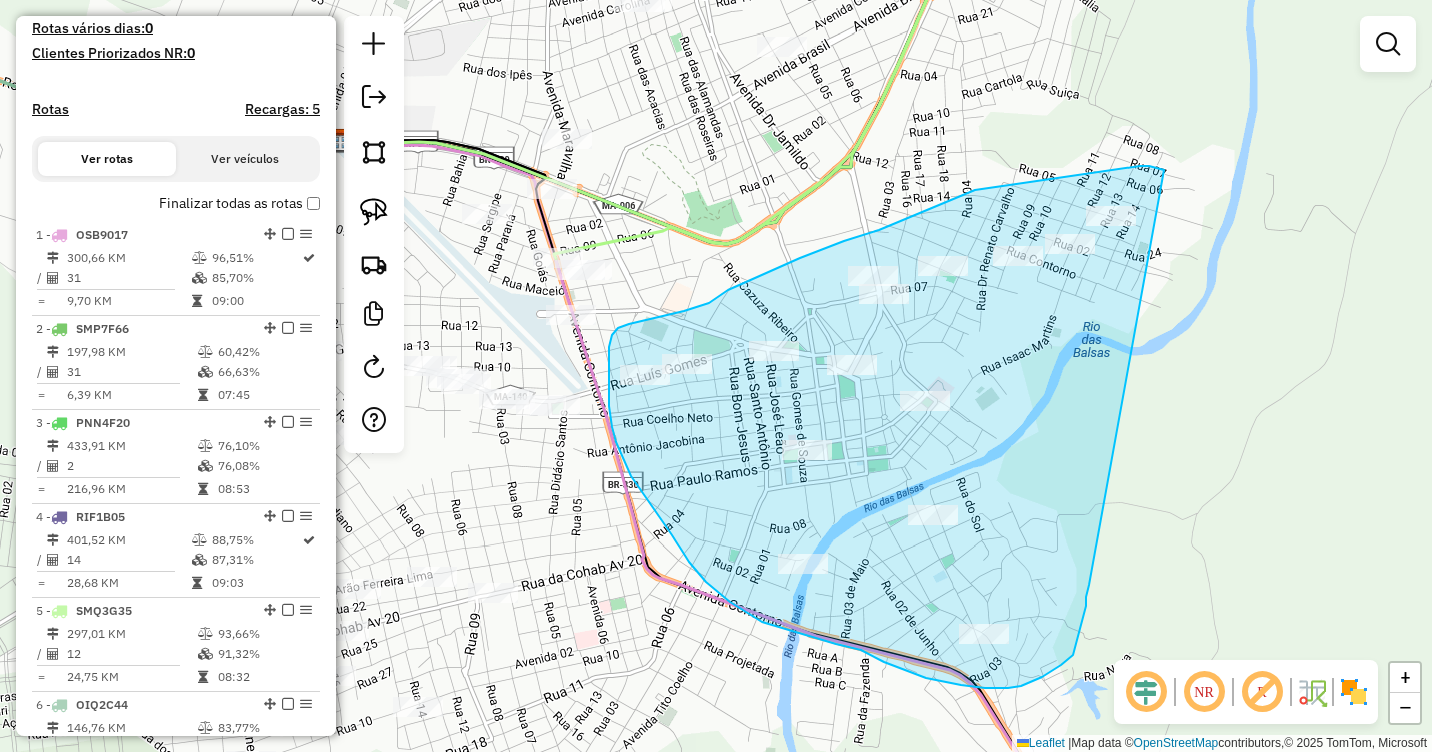 drag, startPoint x: 1164, startPoint y: 170, endPoint x: 1089, endPoint y: 585, distance: 421.72266 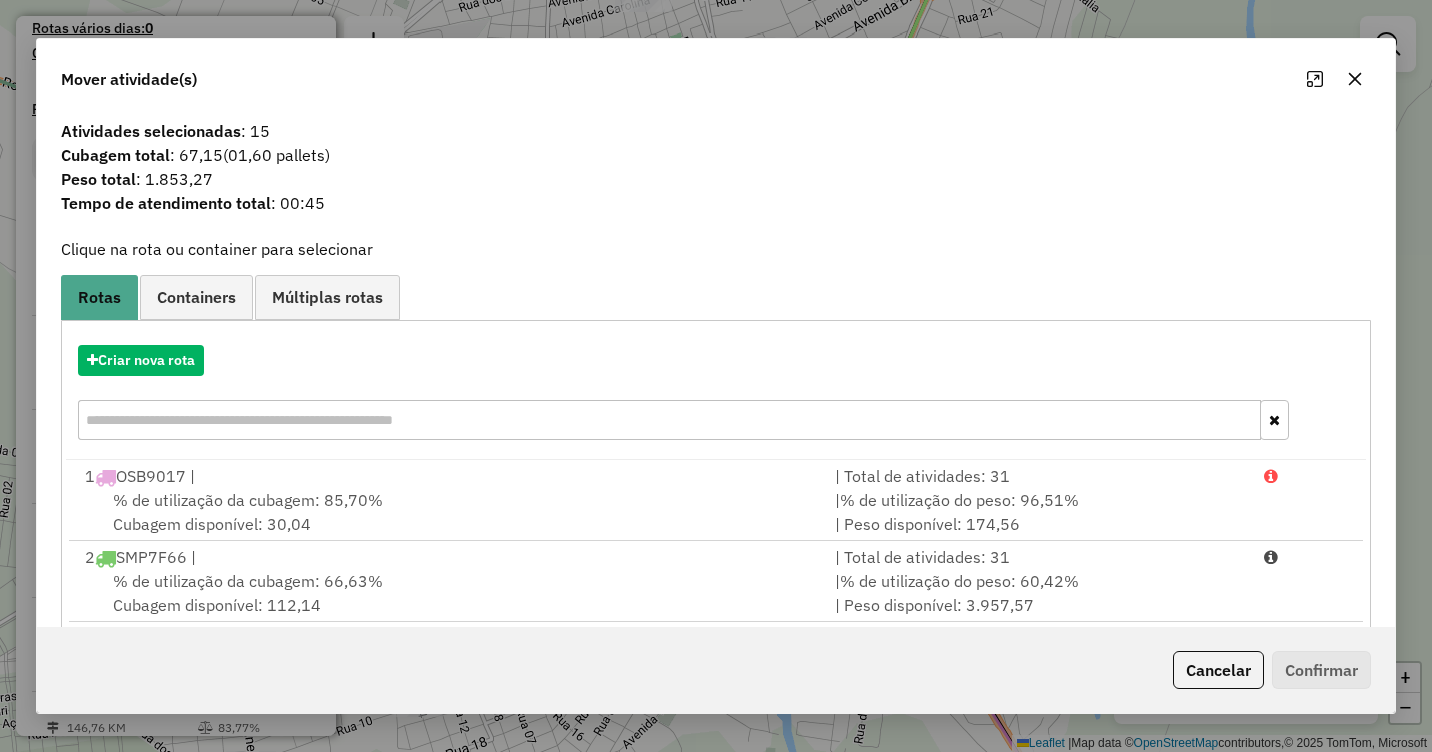 click 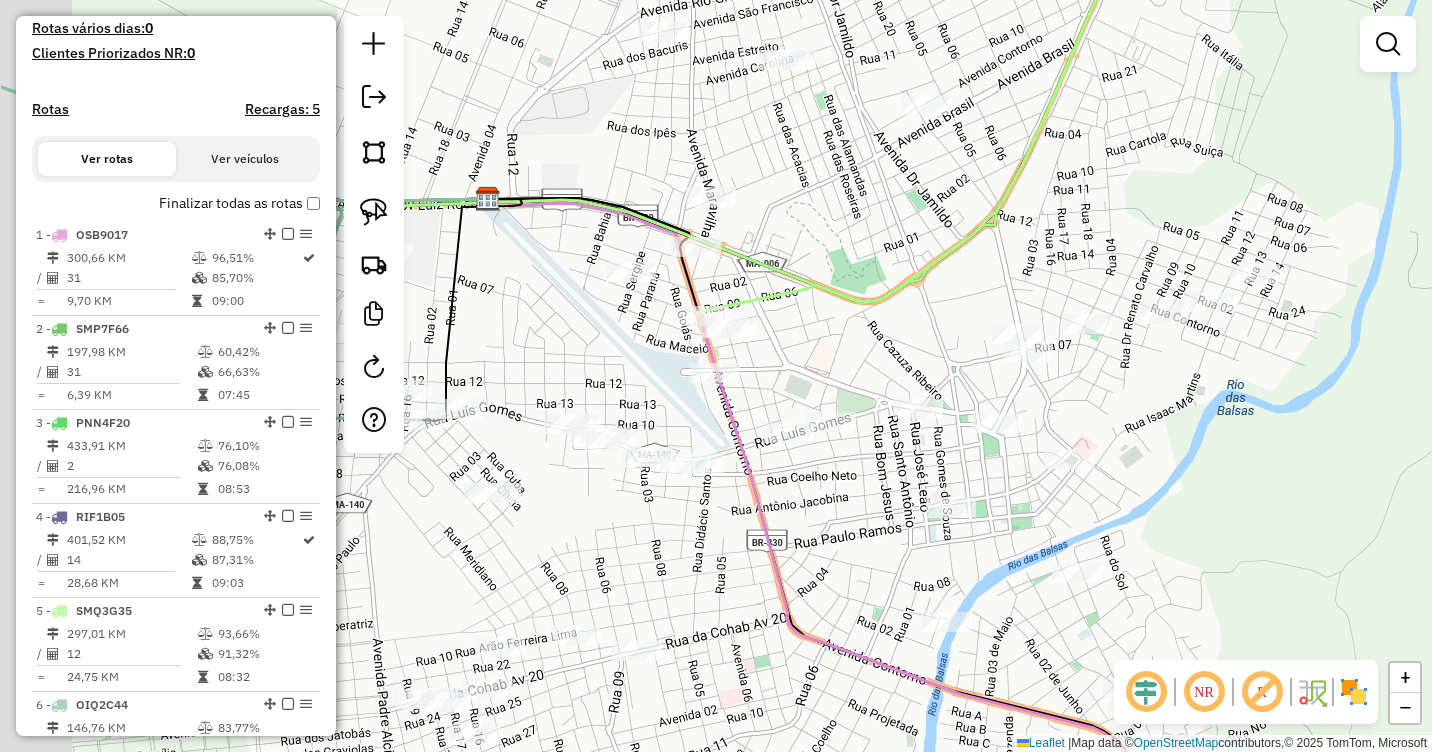 drag, startPoint x: 662, startPoint y: 313, endPoint x: 807, endPoint y: 372, distance: 156.54393 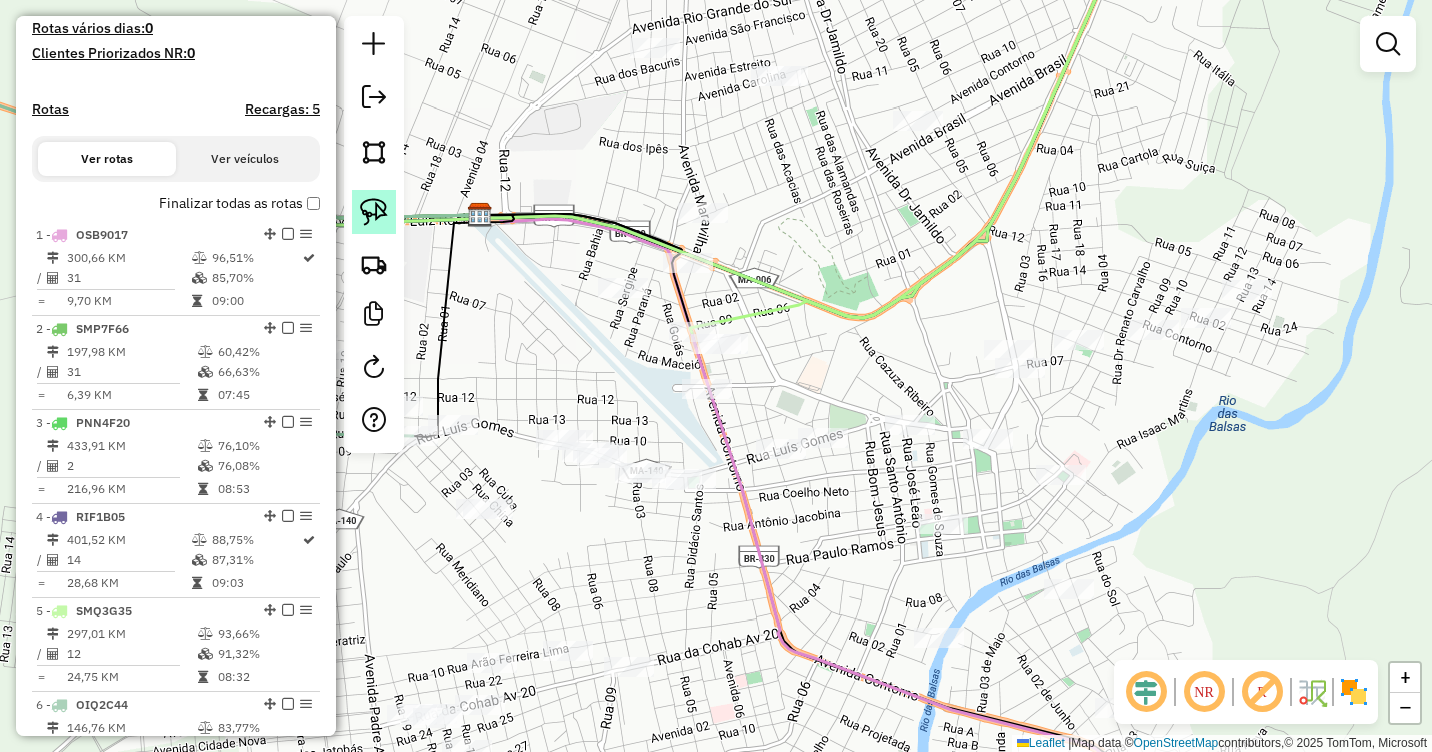click 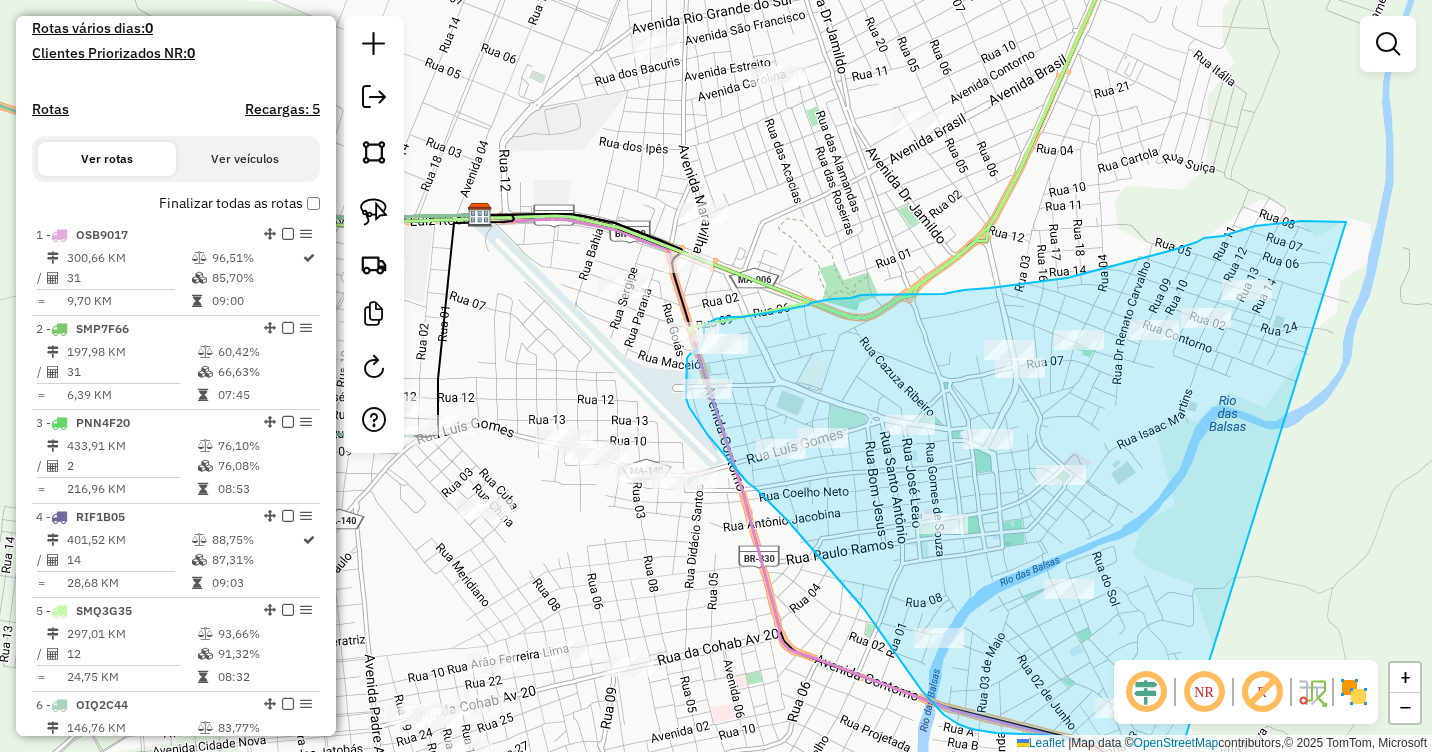 drag, startPoint x: 1346, startPoint y: 222, endPoint x: 1204, endPoint y: 734, distance: 531.32666 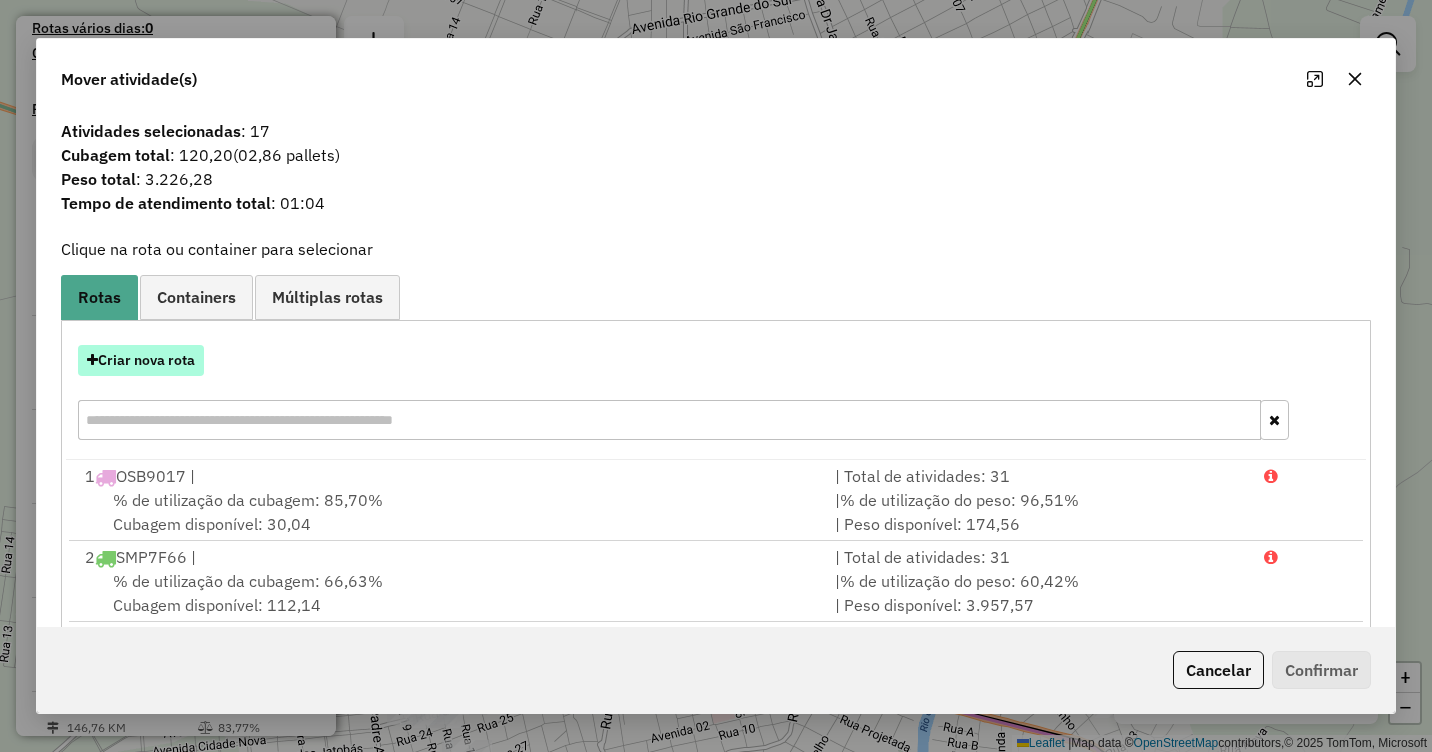 click on "Criar nova rota" at bounding box center [141, 360] 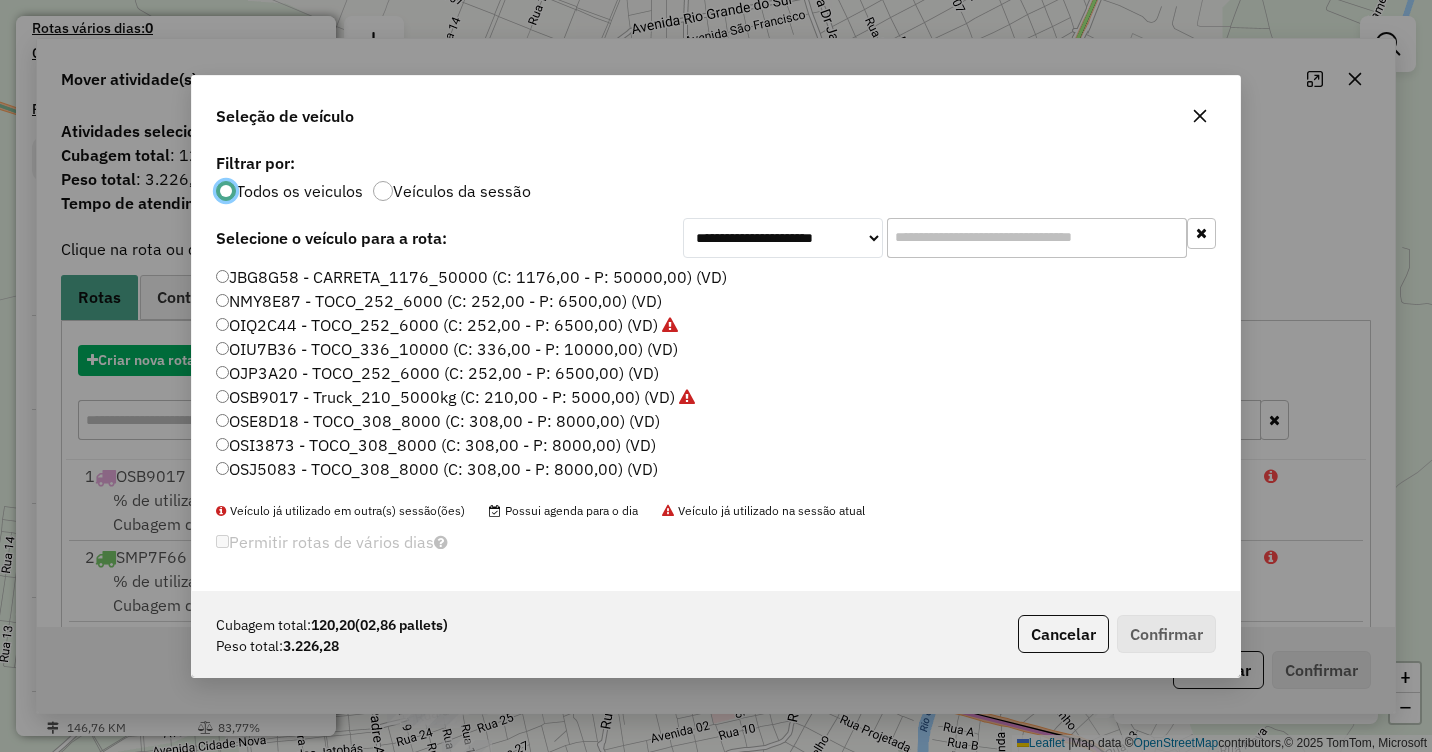 scroll, scrollTop: 11, scrollLeft: 6, axis: both 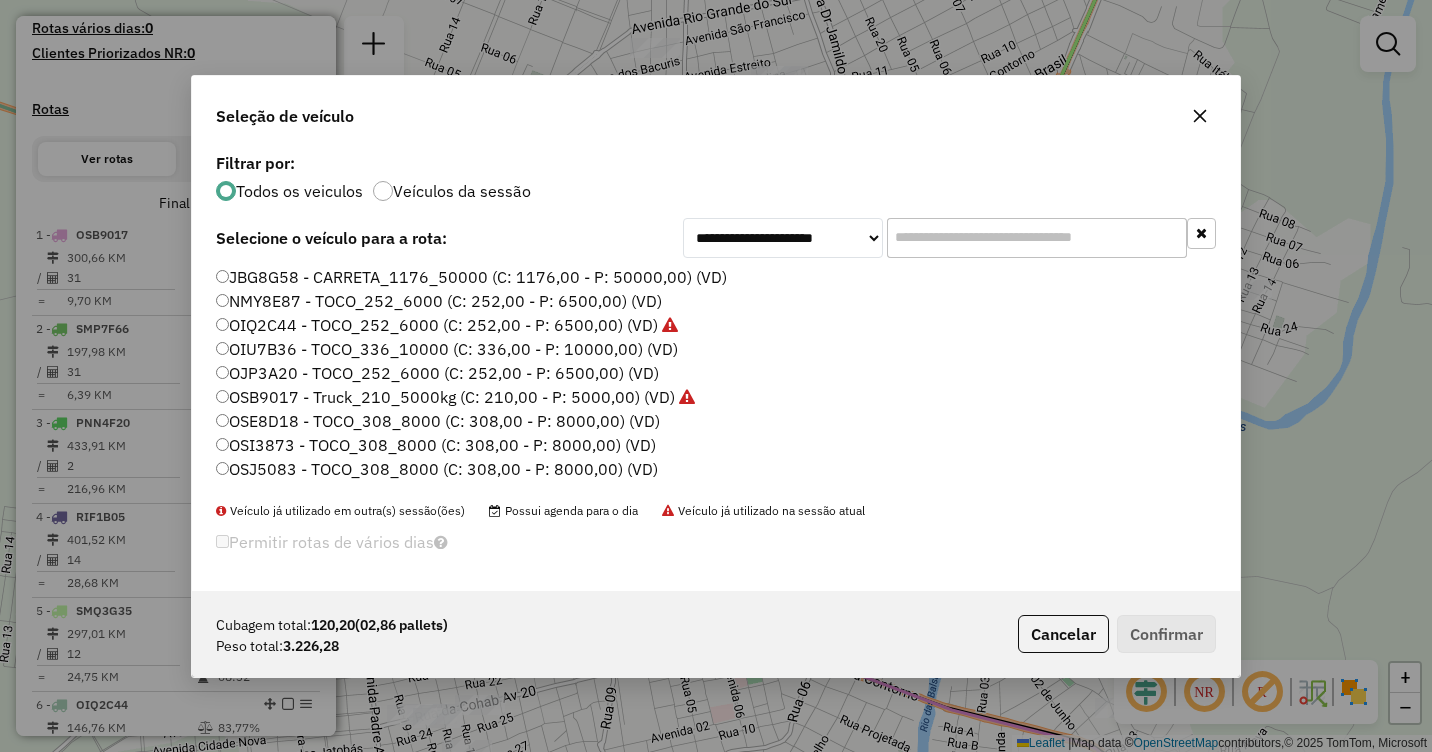 click on "OJP3A20 - TOCO_252_6000 (C: 252,00 - P: 6500,00) (VD)" 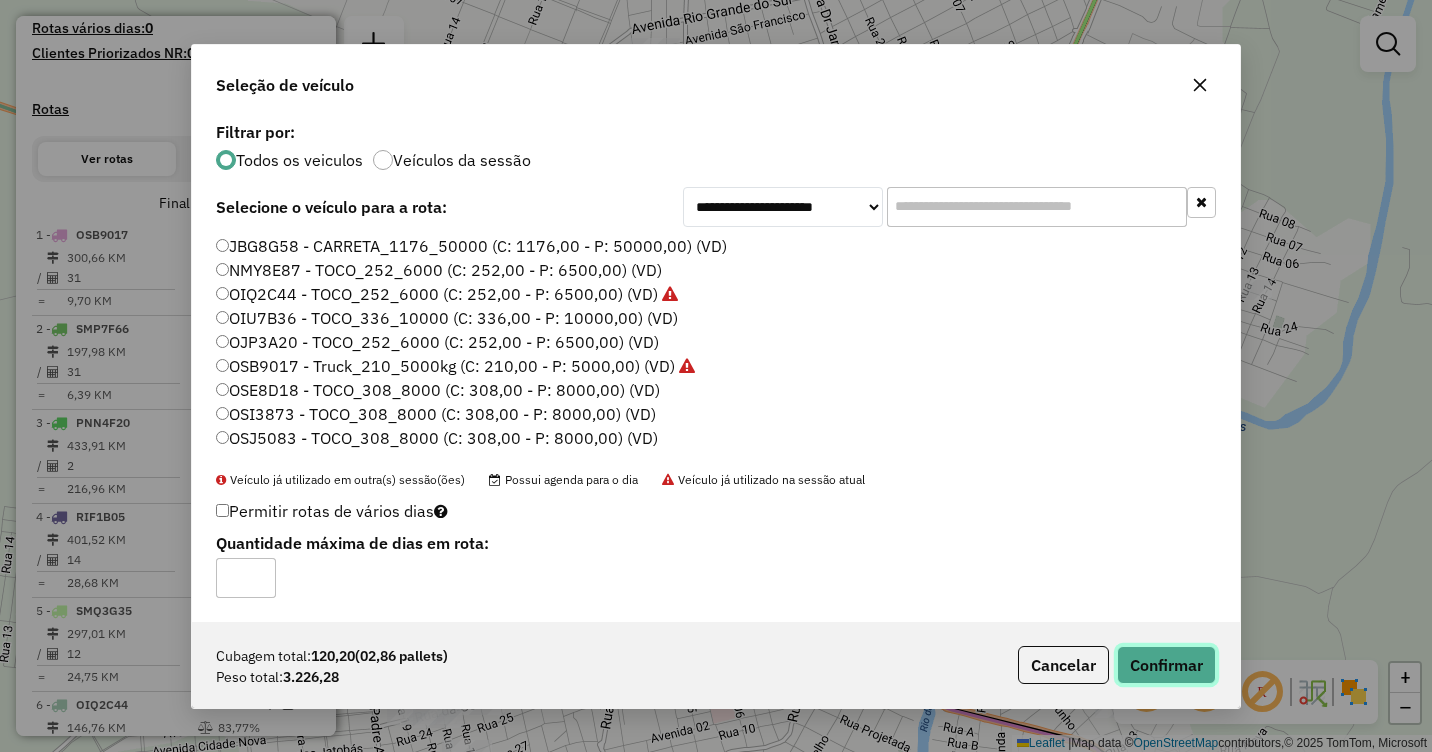 click on "Confirmar" 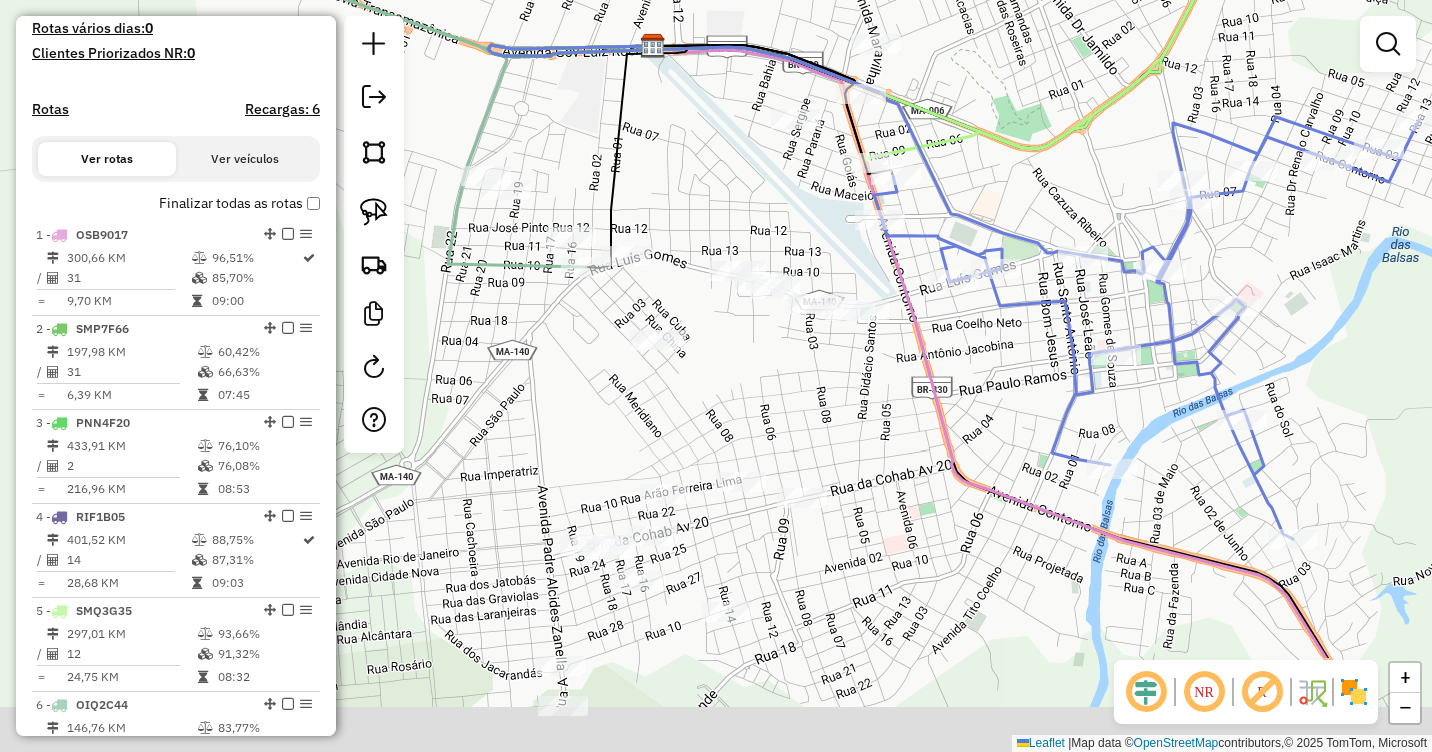 drag, startPoint x: 927, startPoint y: 300, endPoint x: 1100, endPoint y: 128, distance: 243.95287 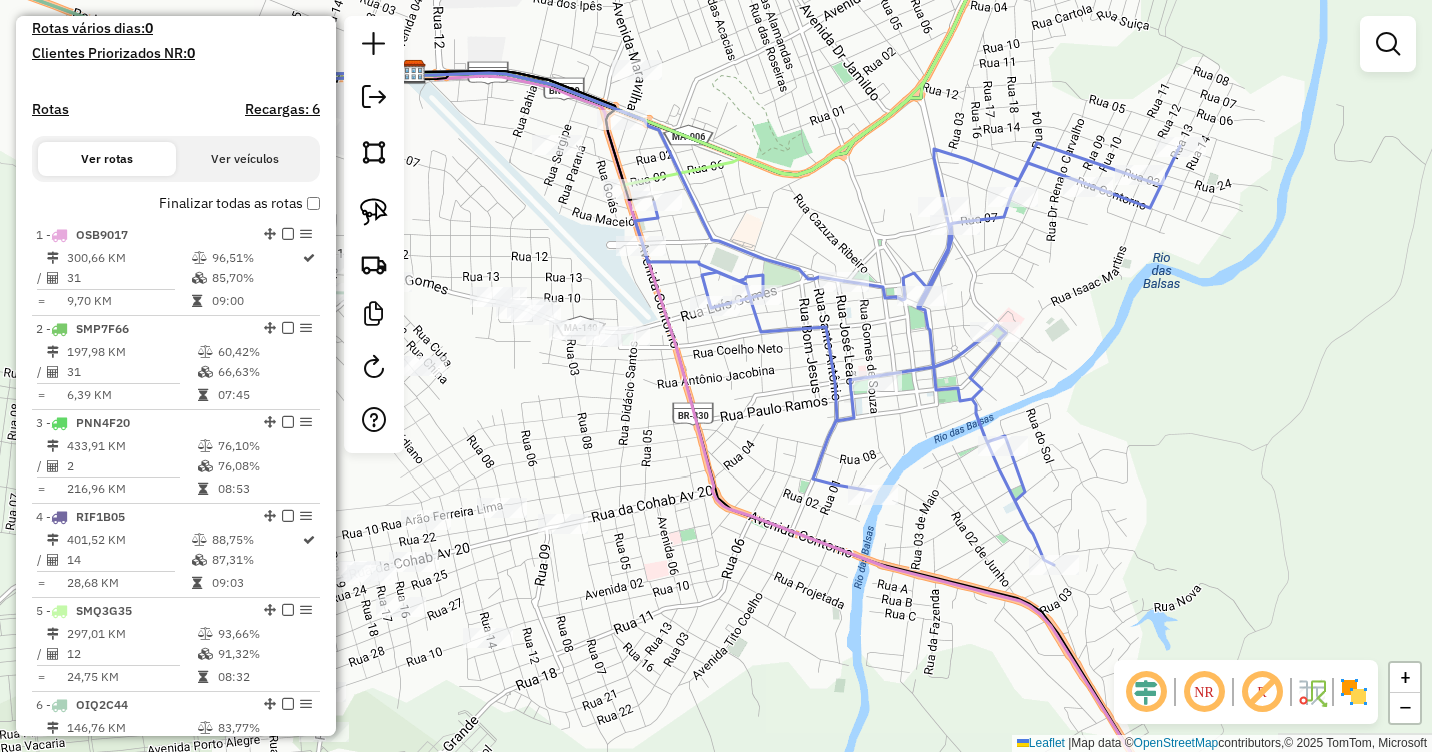 drag, startPoint x: 950, startPoint y: 484, endPoint x: 711, endPoint y: 512, distance: 240.63458 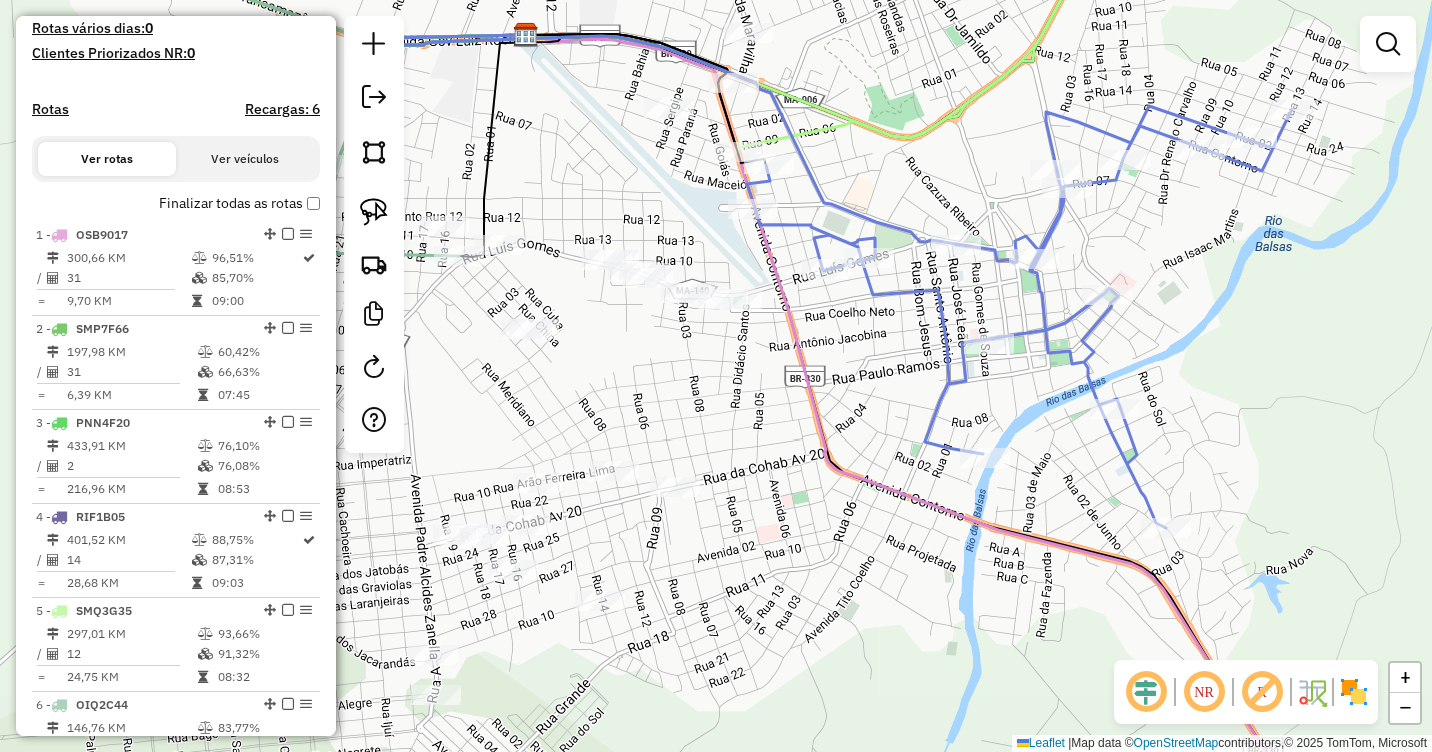 drag, startPoint x: 711, startPoint y: 502, endPoint x: 1079, endPoint y: 336, distance: 403.70782 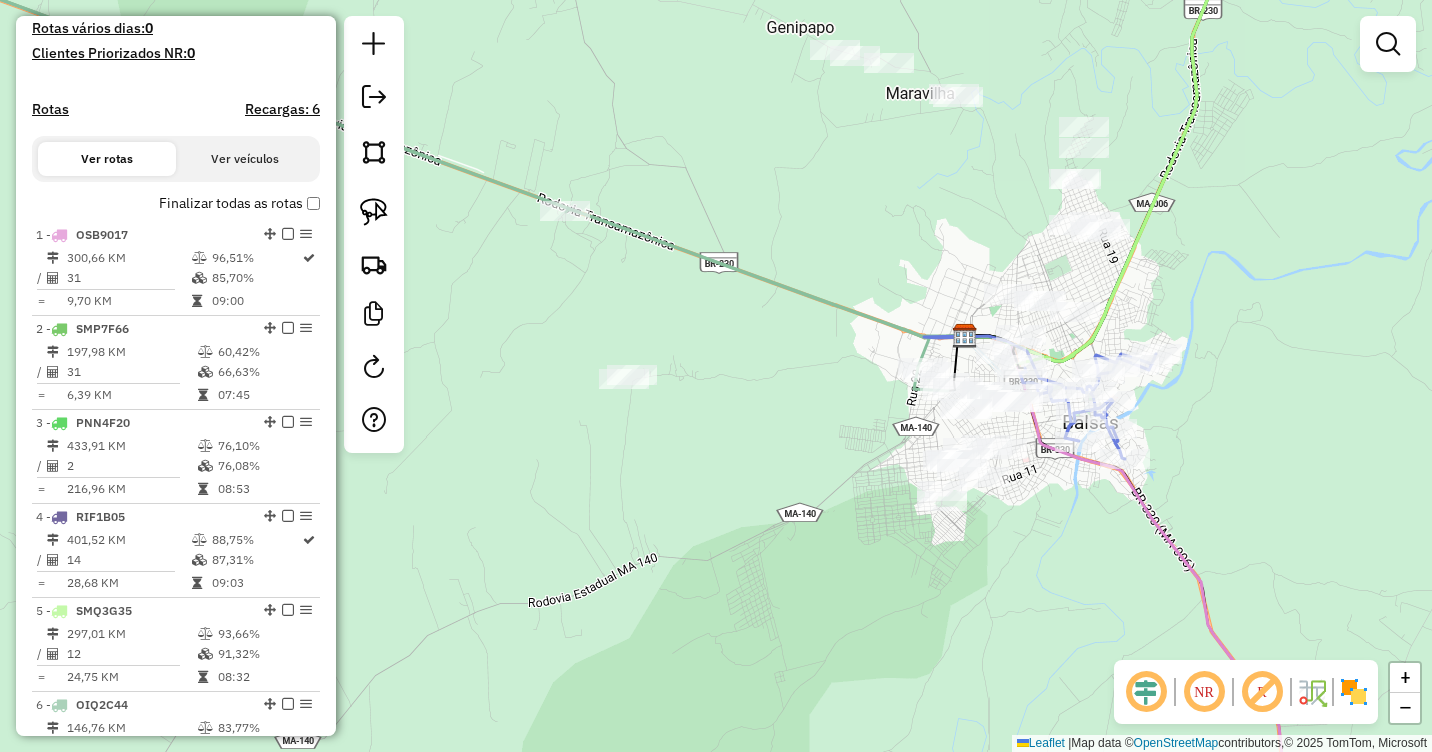 drag, startPoint x: 797, startPoint y: 495, endPoint x: 913, endPoint y: 553, distance: 129.69194 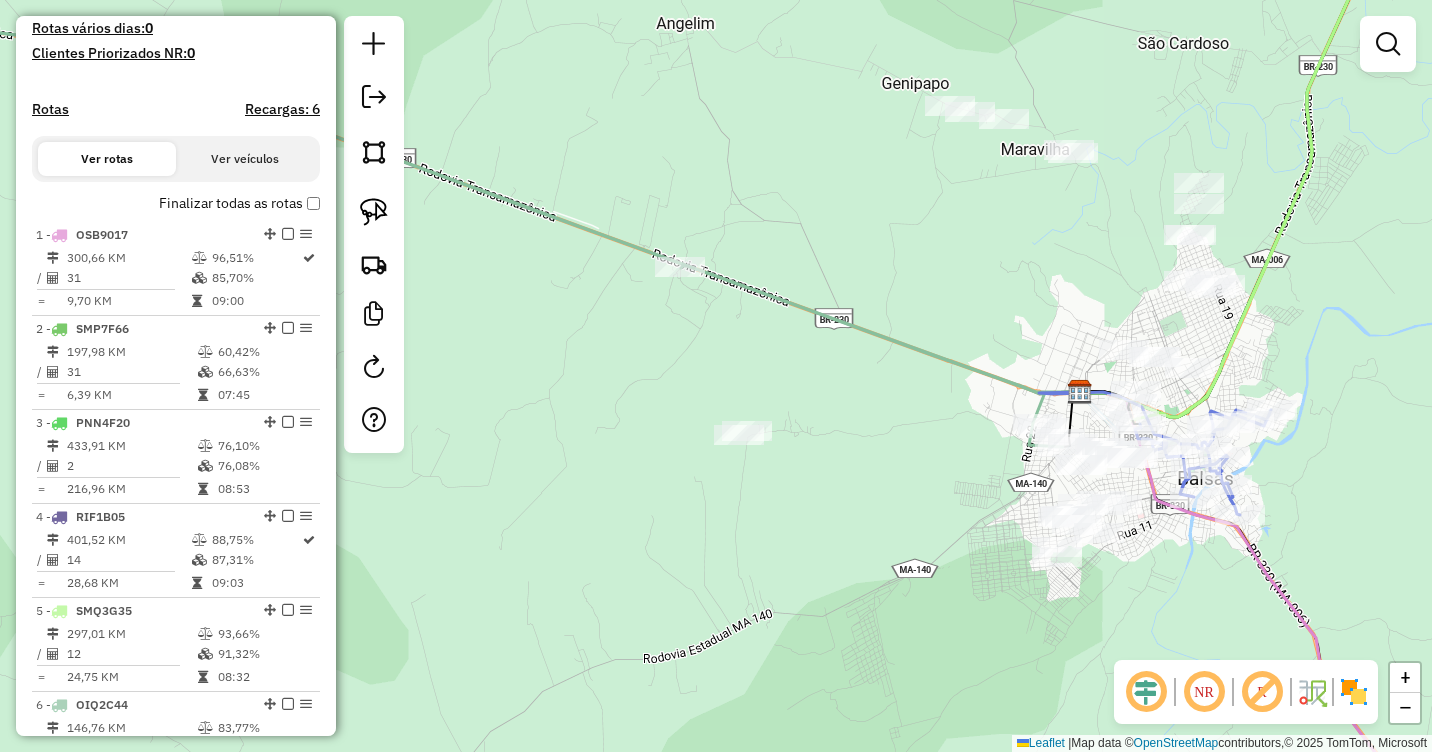 drag, startPoint x: 909, startPoint y: 527, endPoint x: 849, endPoint y: 512, distance: 61.846584 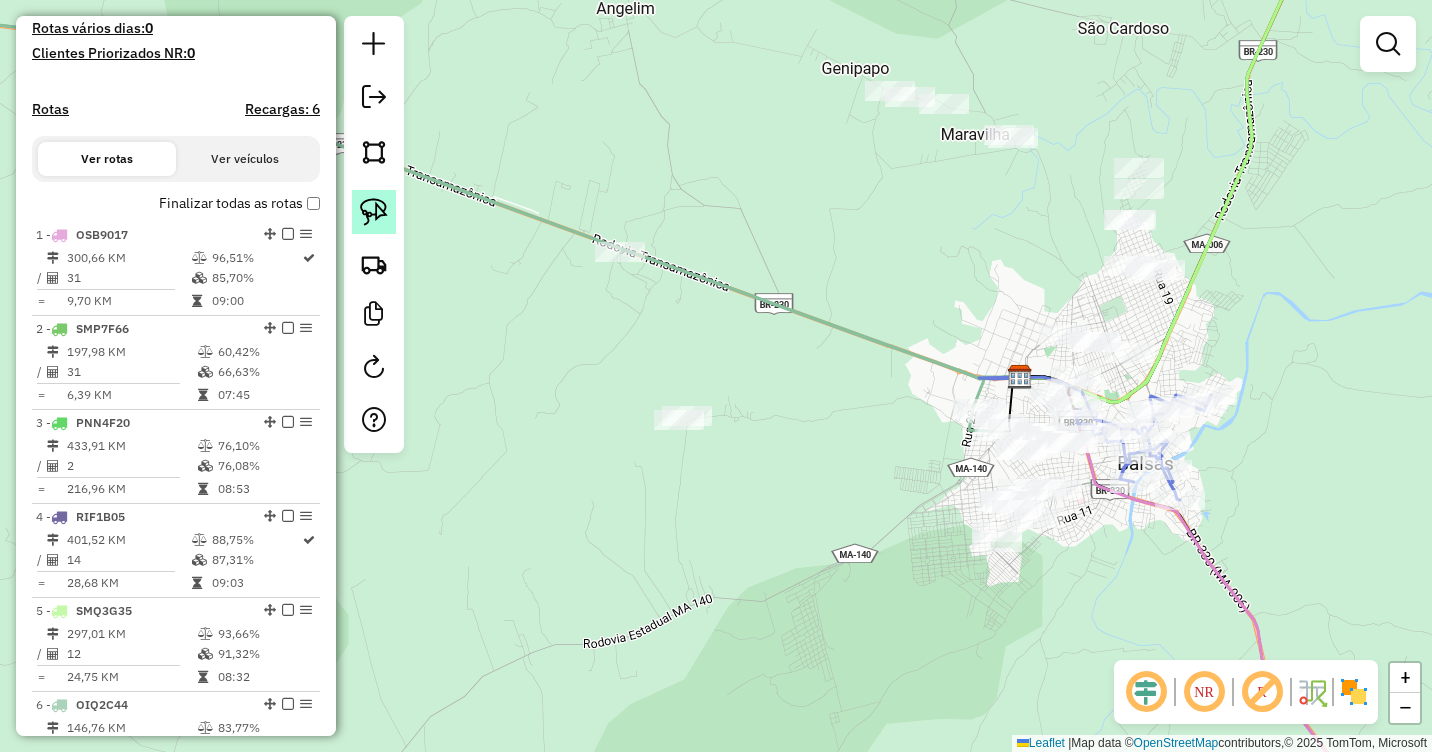 click 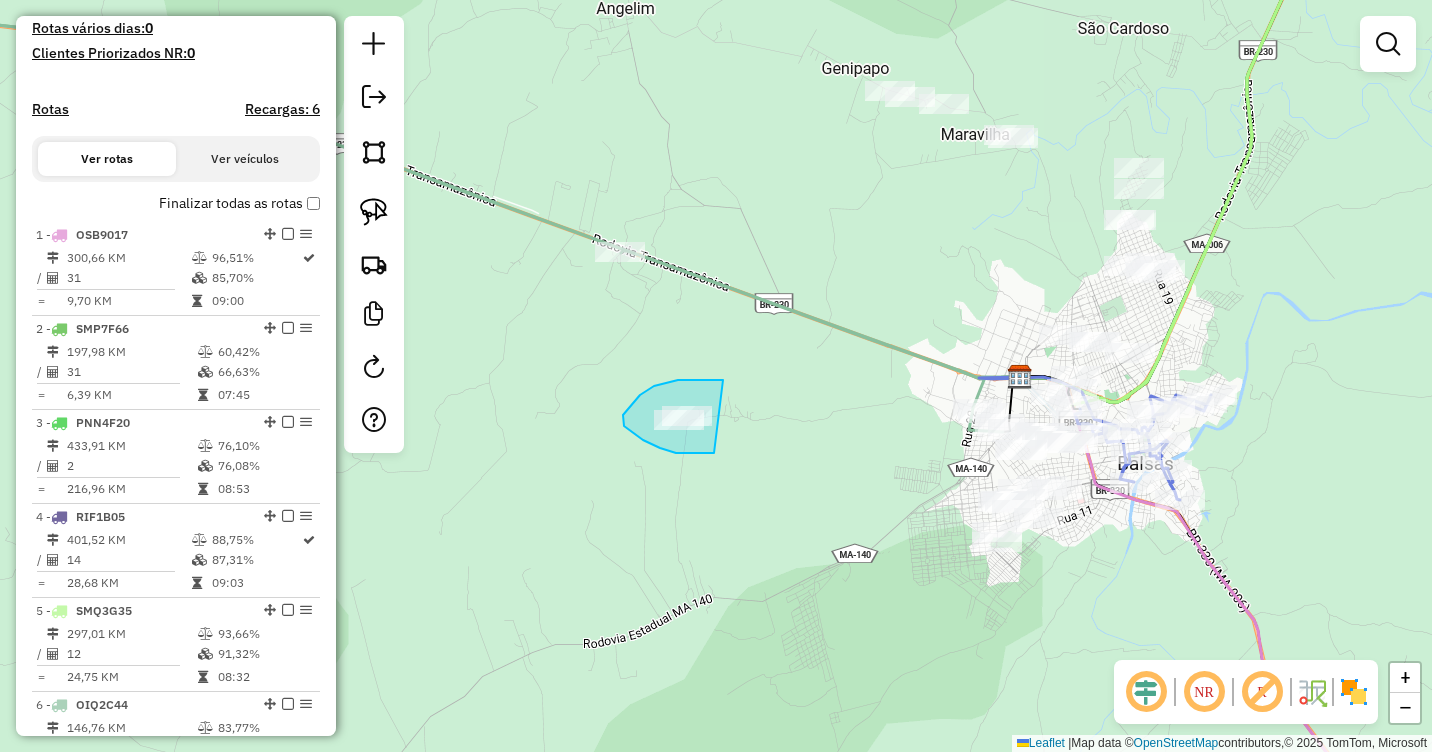 drag, startPoint x: 723, startPoint y: 380, endPoint x: 733, endPoint y: 447, distance: 67.74216 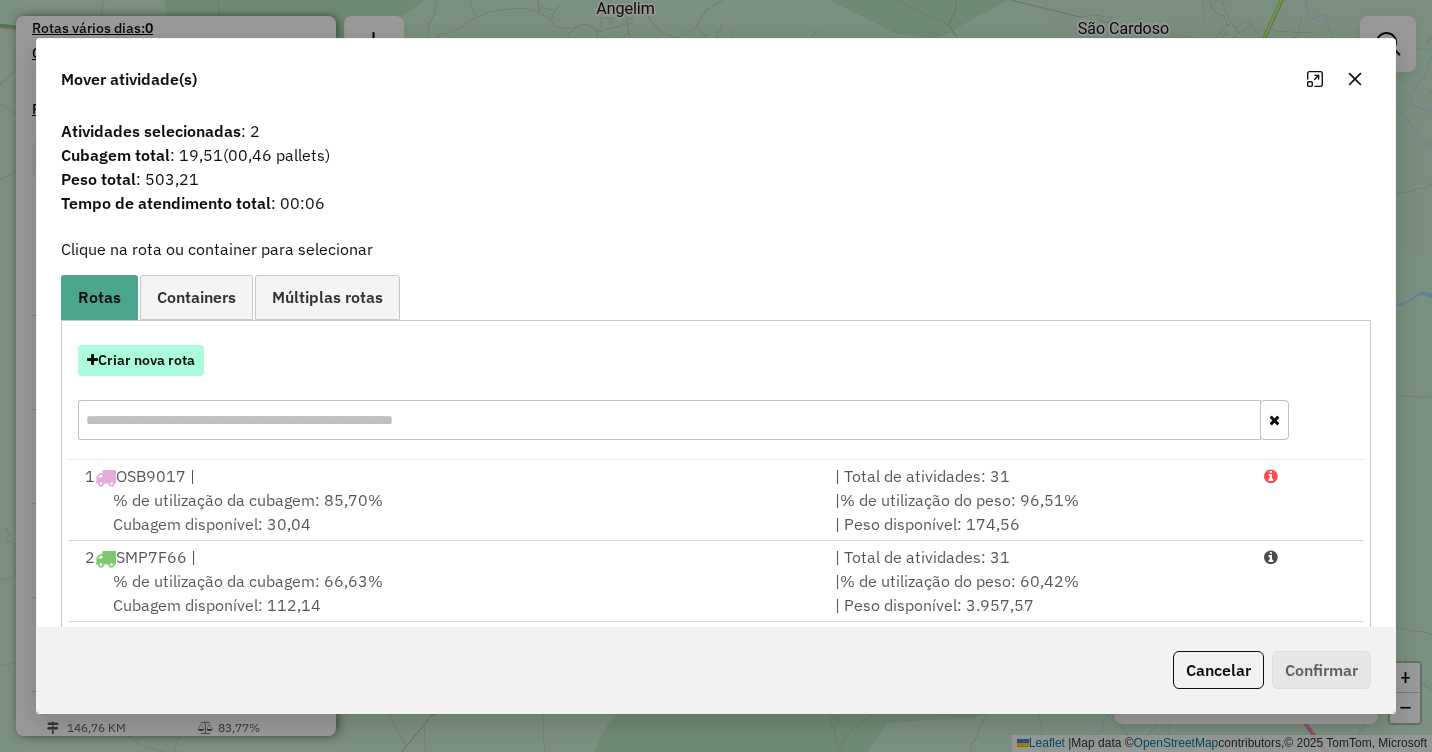 click on "Criar nova rota" at bounding box center [141, 360] 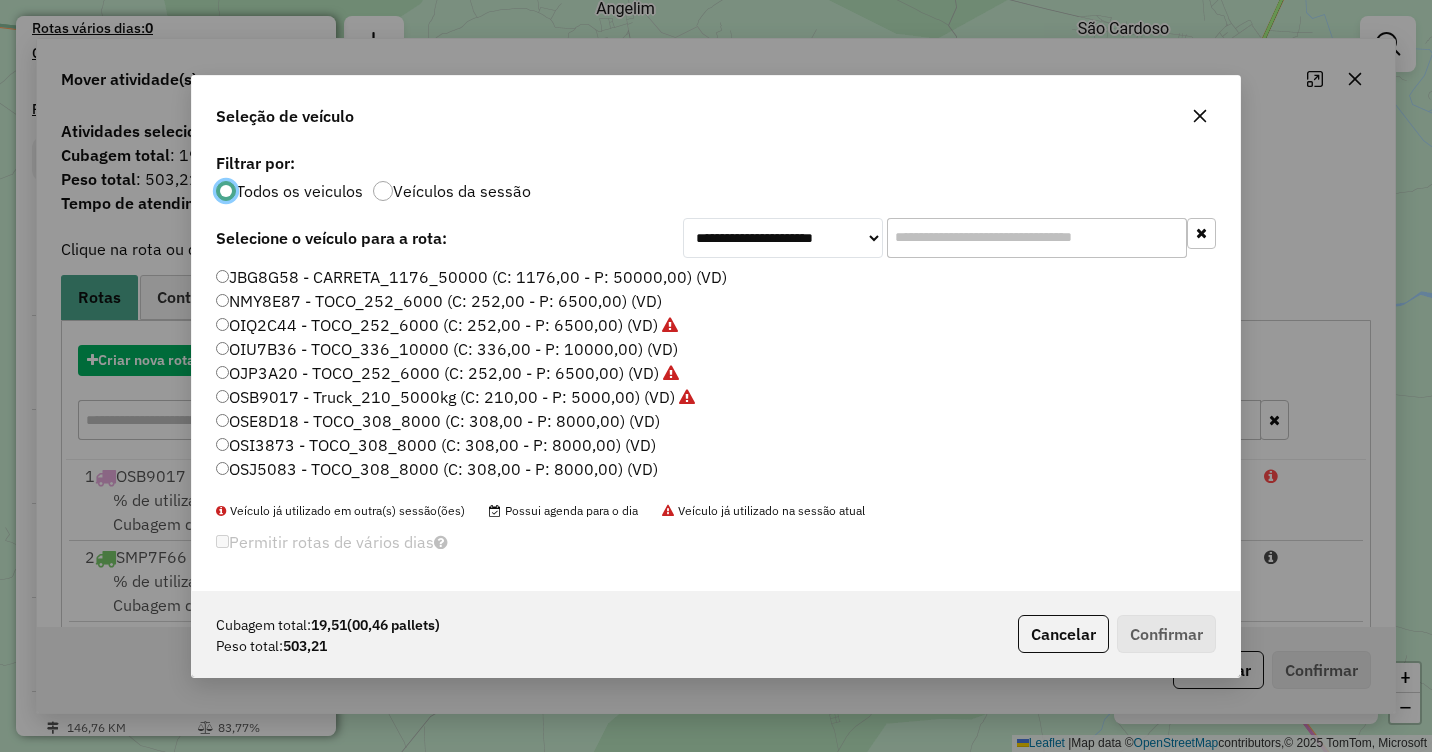 scroll, scrollTop: 11, scrollLeft: 6, axis: both 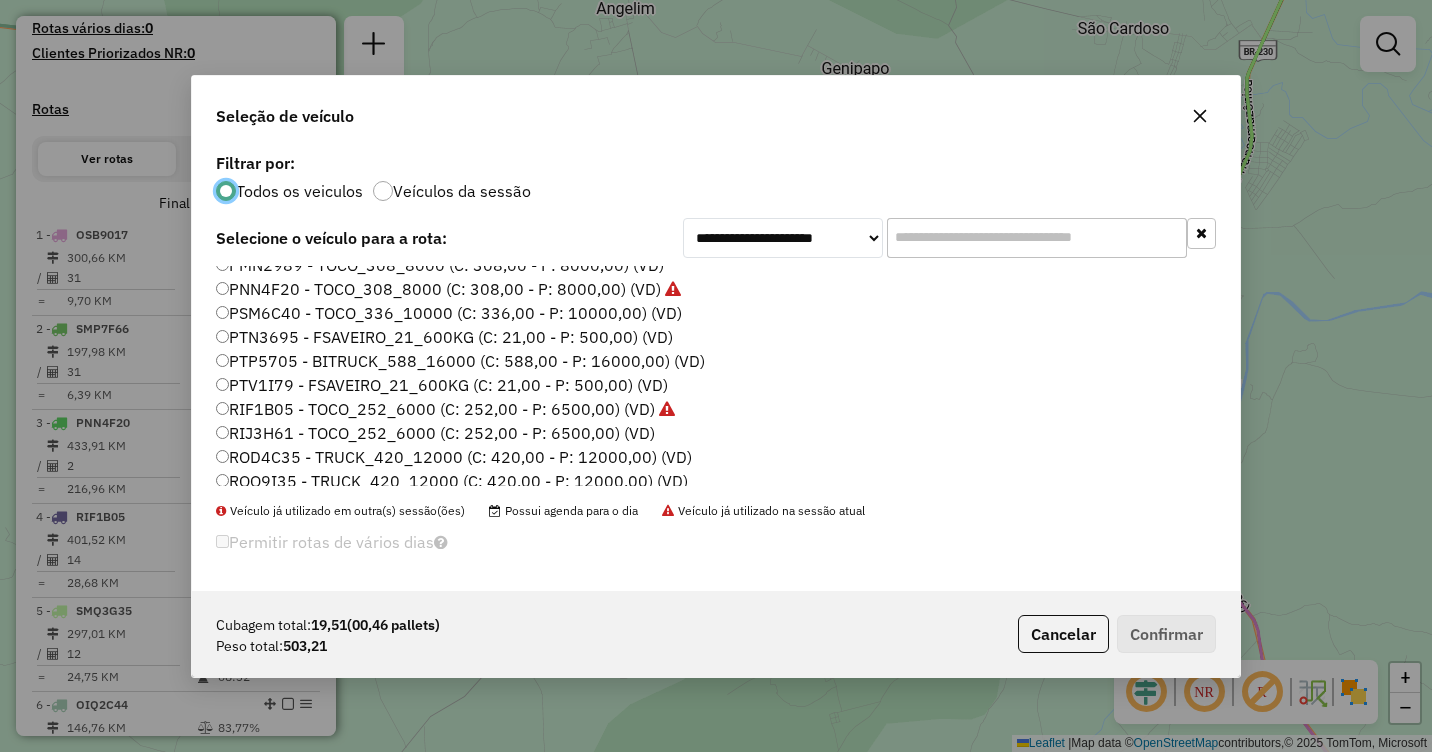click on "PTV1I79 - FSAVEIRO_21_600KG (C: 21,00 - P: 500,00) (VD)" 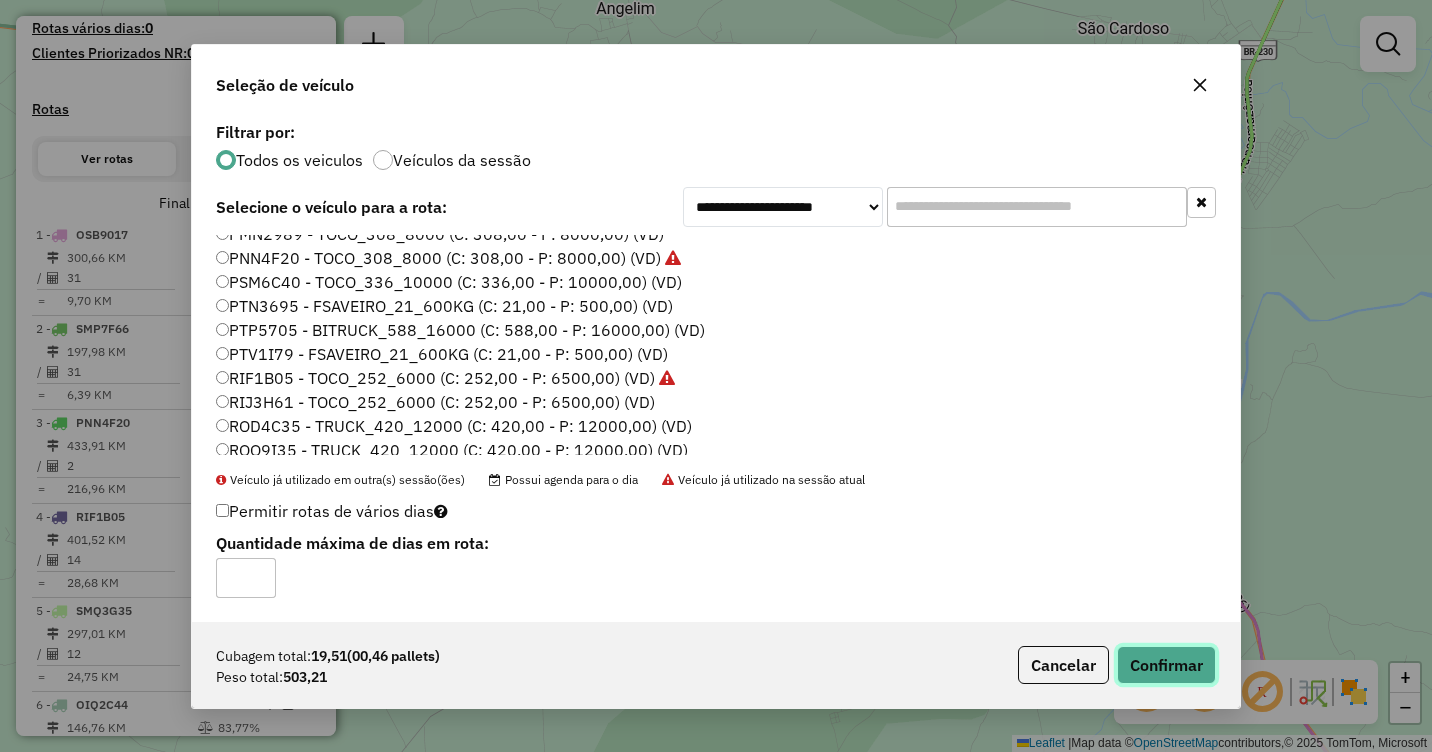 click on "Confirmar" 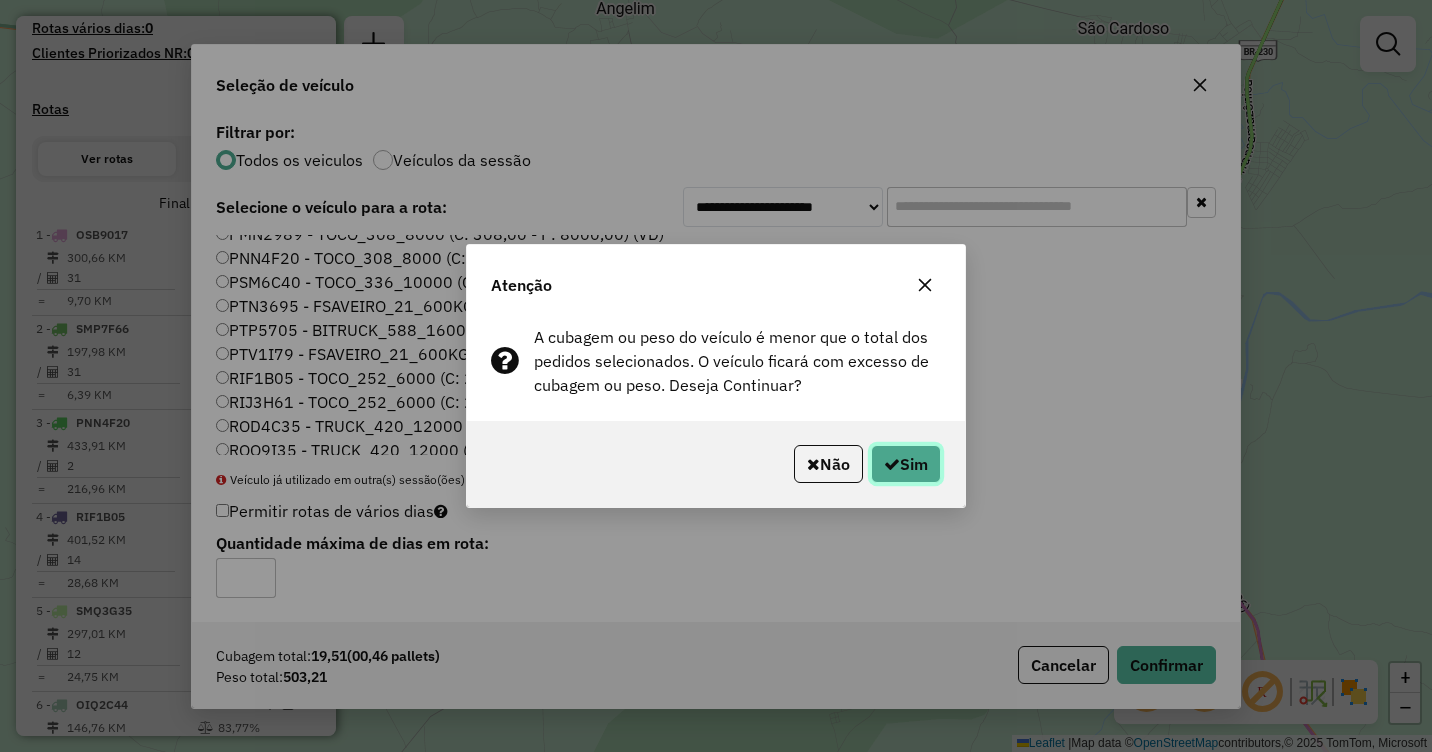 click on "Sim" 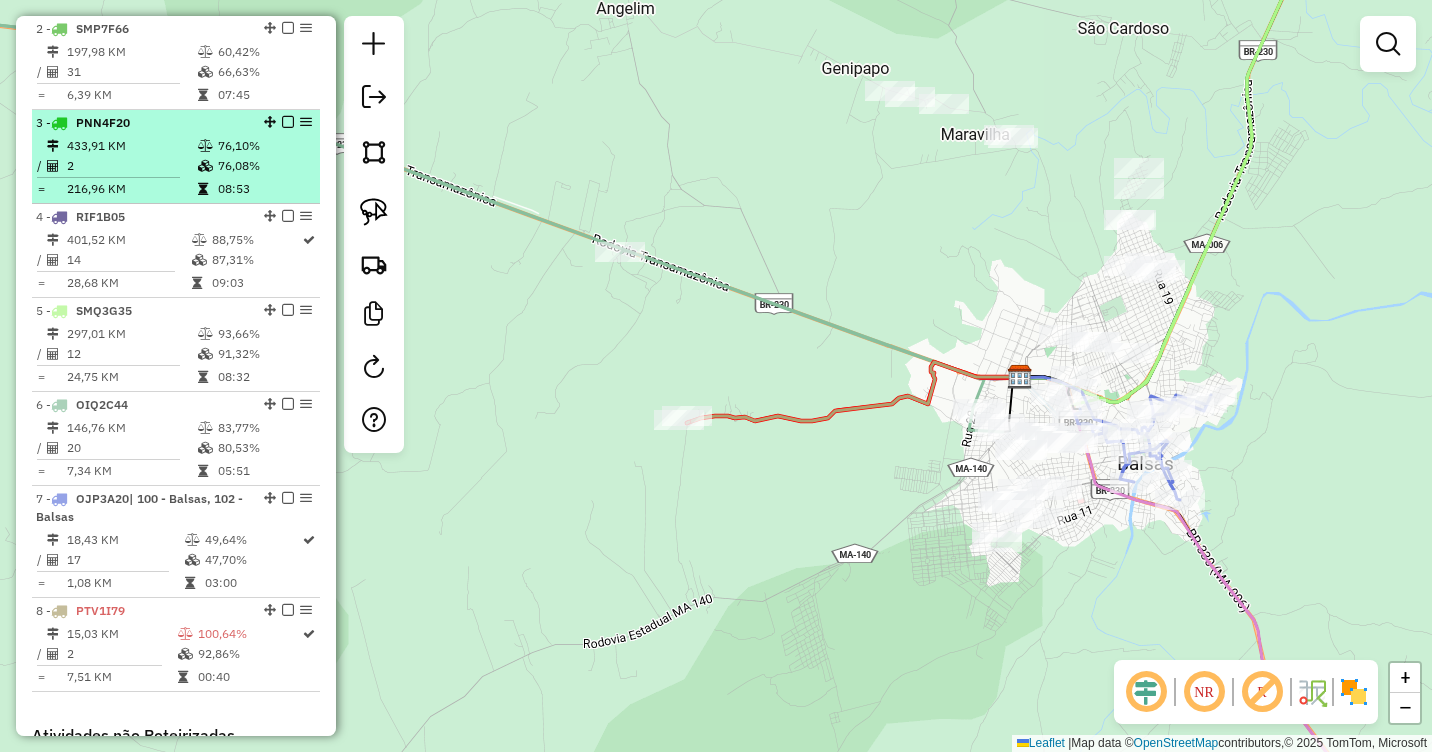 scroll, scrollTop: 968, scrollLeft: 0, axis: vertical 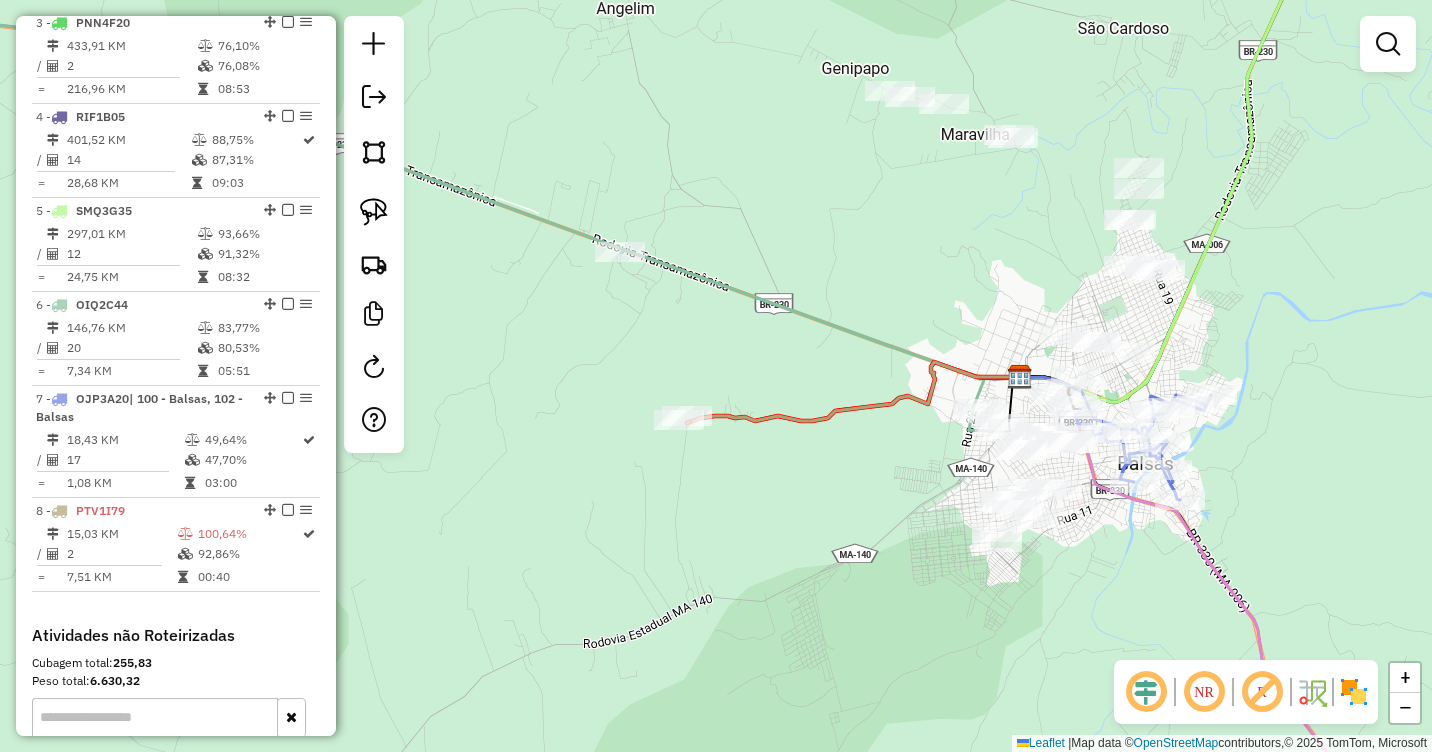 drag, startPoint x: 881, startPoint y: 467, endPoint x: 629, endPoint y: 504, distance: 254.70178 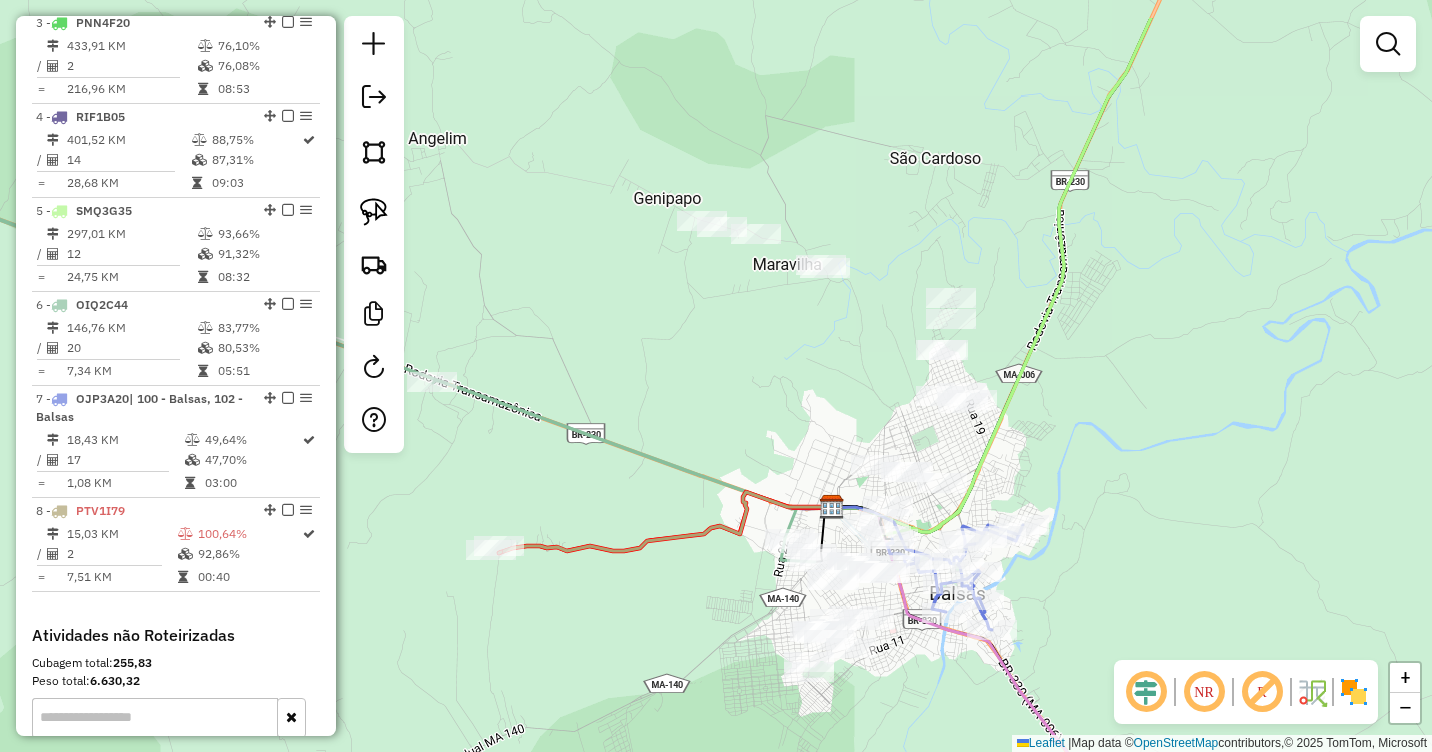 drag, startPoint x: 748, startPoint y: 235, endPoint x: 816, endPoint y: 331, distance: 117.64353 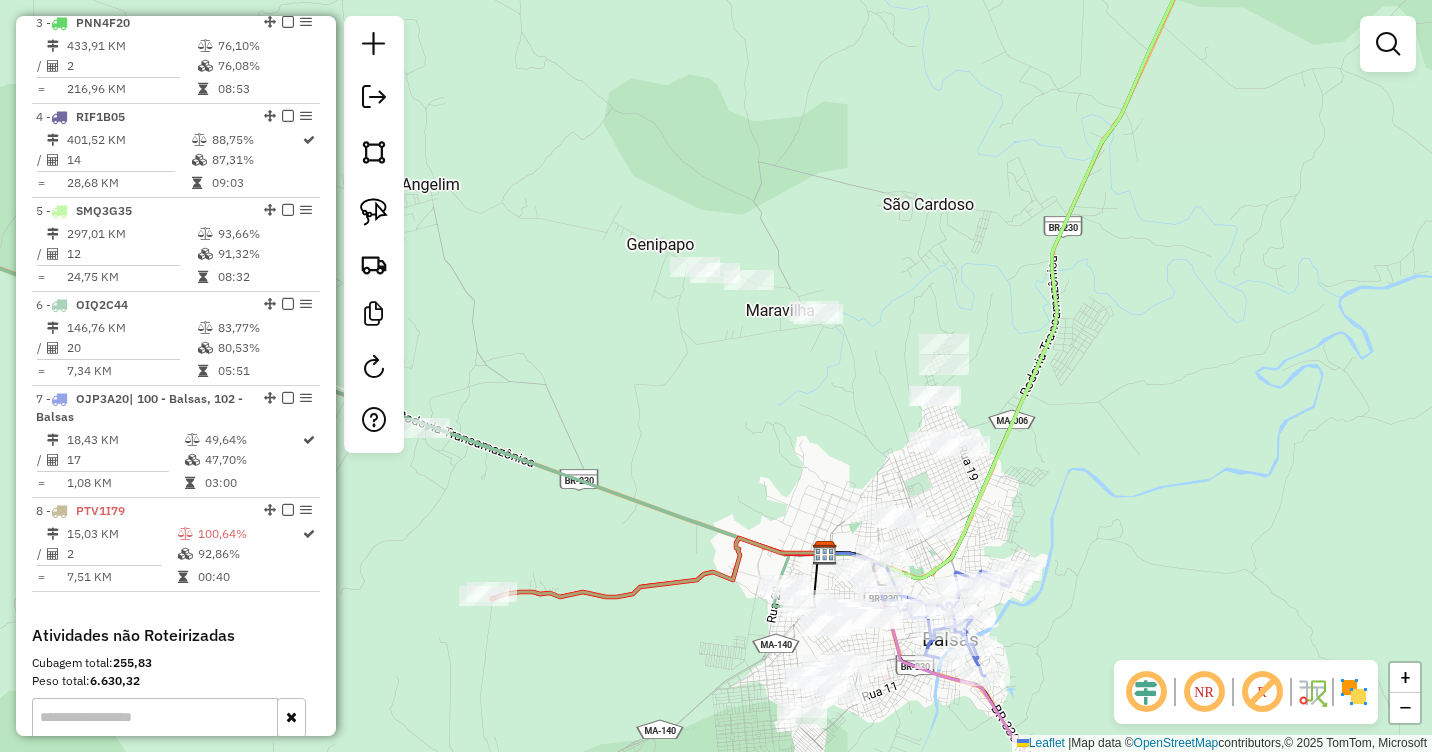 drag, startPoint x: 758, startPoint y: 295, endPoint x: 738, endPoint y: 338, distance: 47.423622 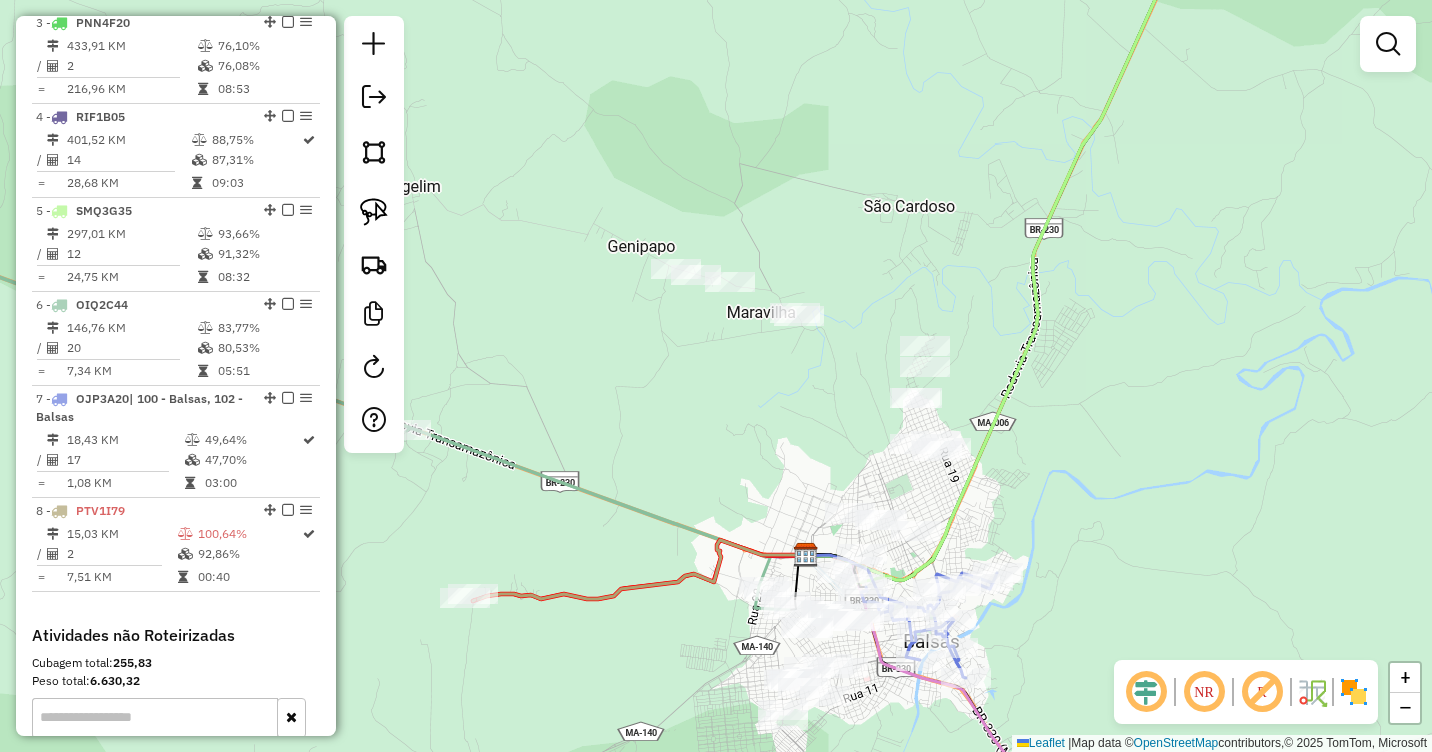 drag, startPoint x: 762, startPoint y: 244, endPoint x: 743, endPoint y: 241, distance: 19.235384 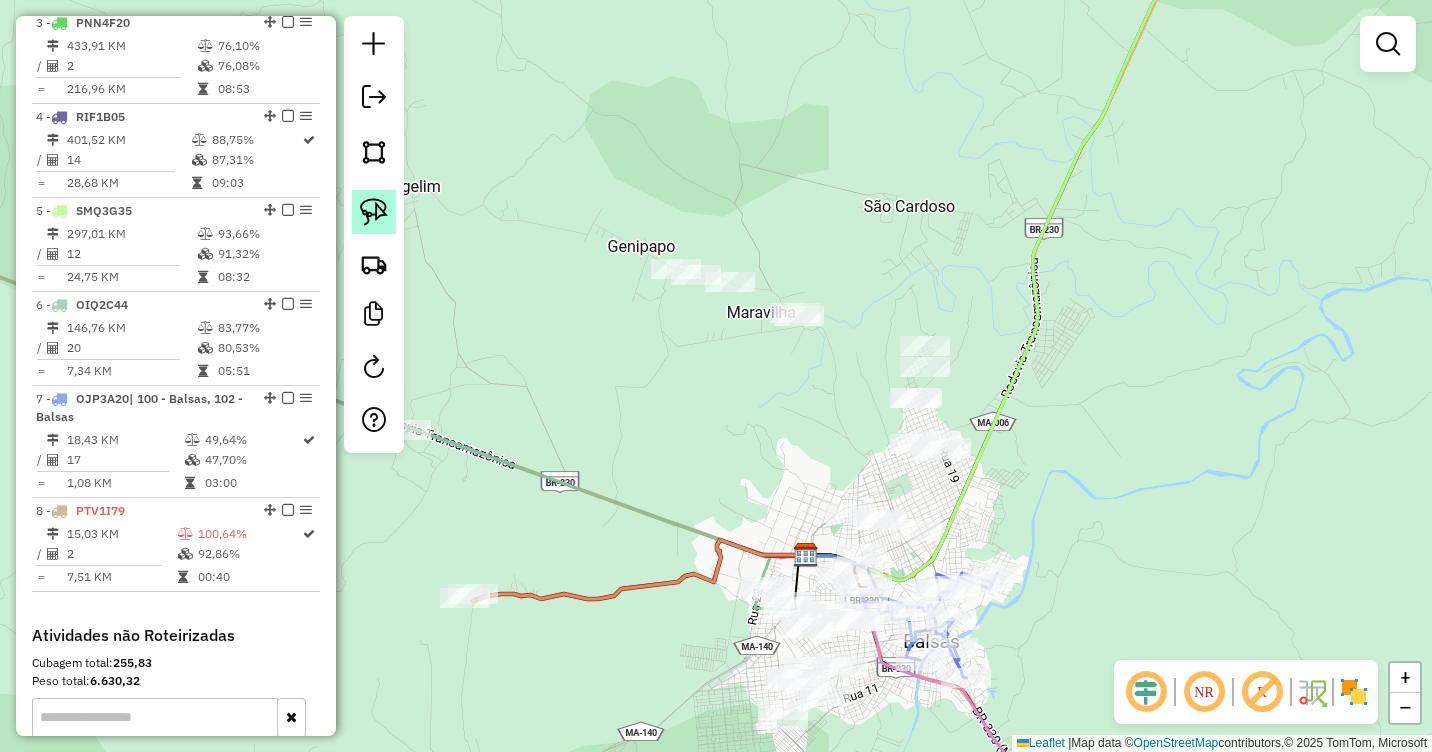 click 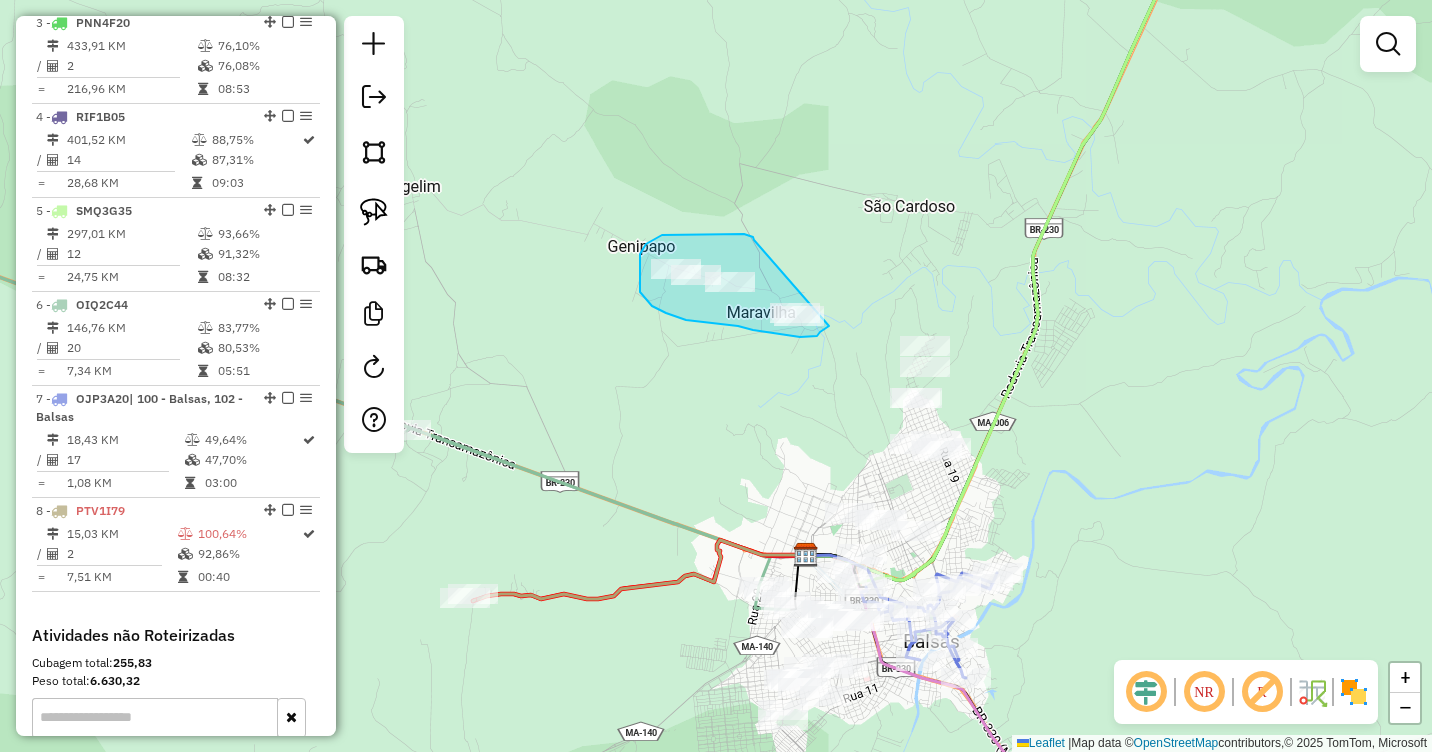 drag, startPoint x: 754, startPoint y: 240, endPoint x: 829, endPoint y: 325, distance: 113.35784 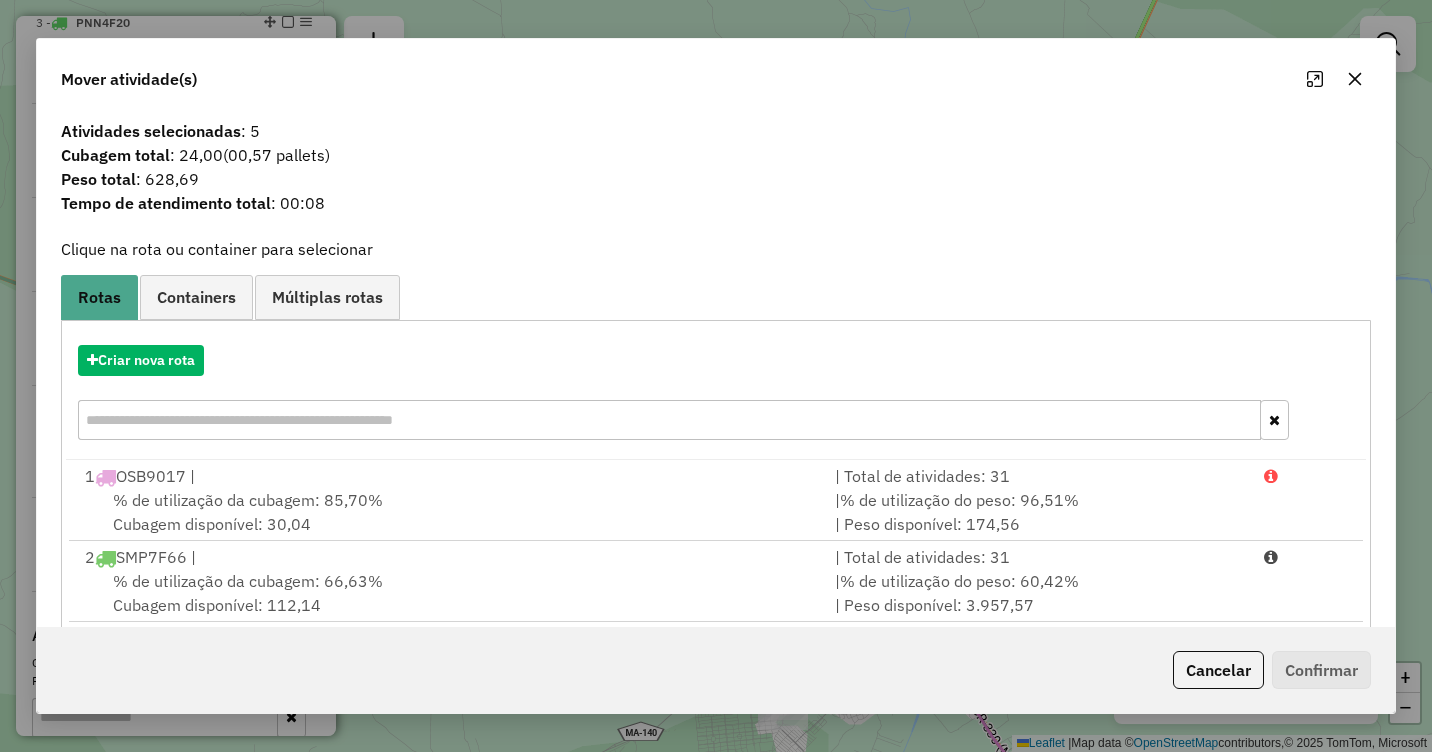drag, startPoint x: 1361, startPoint y: 86, endPoint x: 1276, endPoint y: 99, distance: 85.98837 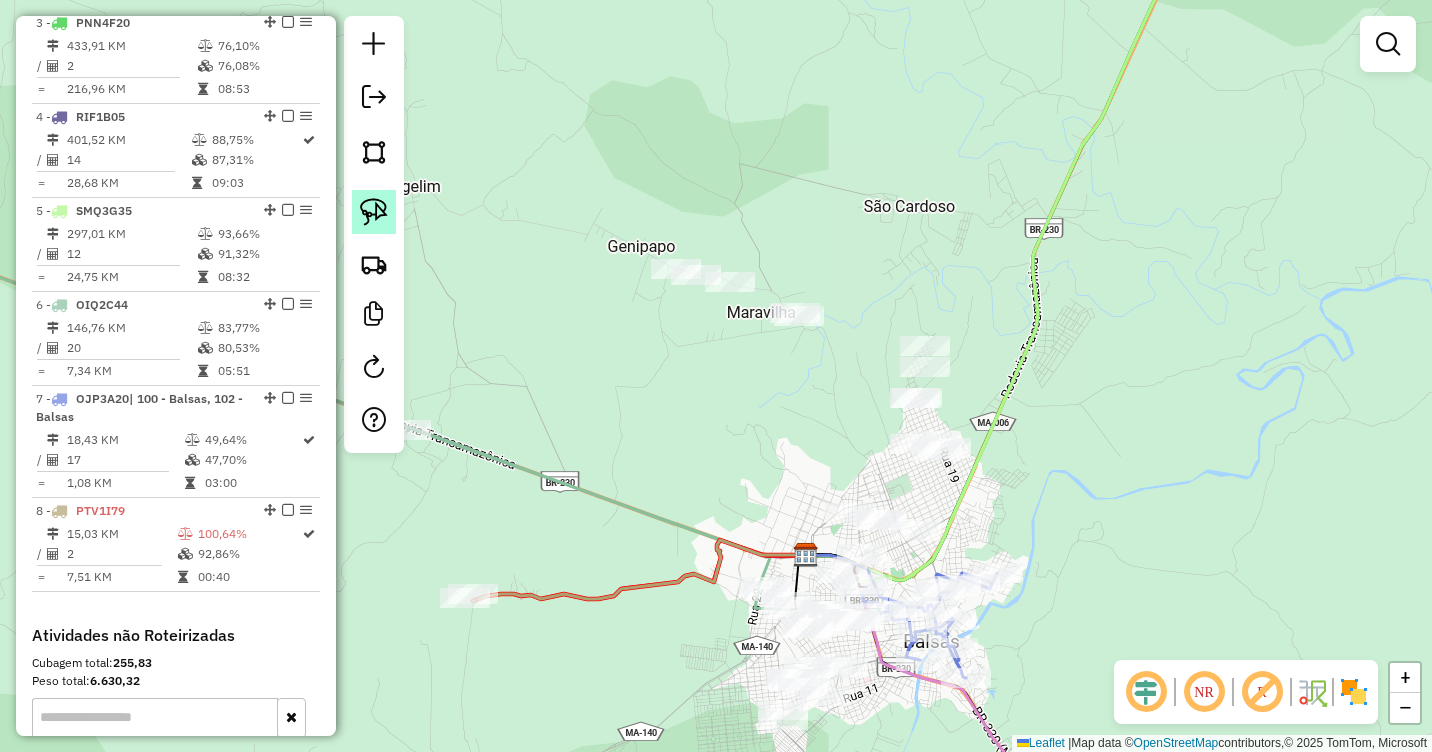 drag, startPoint x: 373, startPoint y: 210, endPoint x: 617, endPoint y: 235, distance: 245.27739 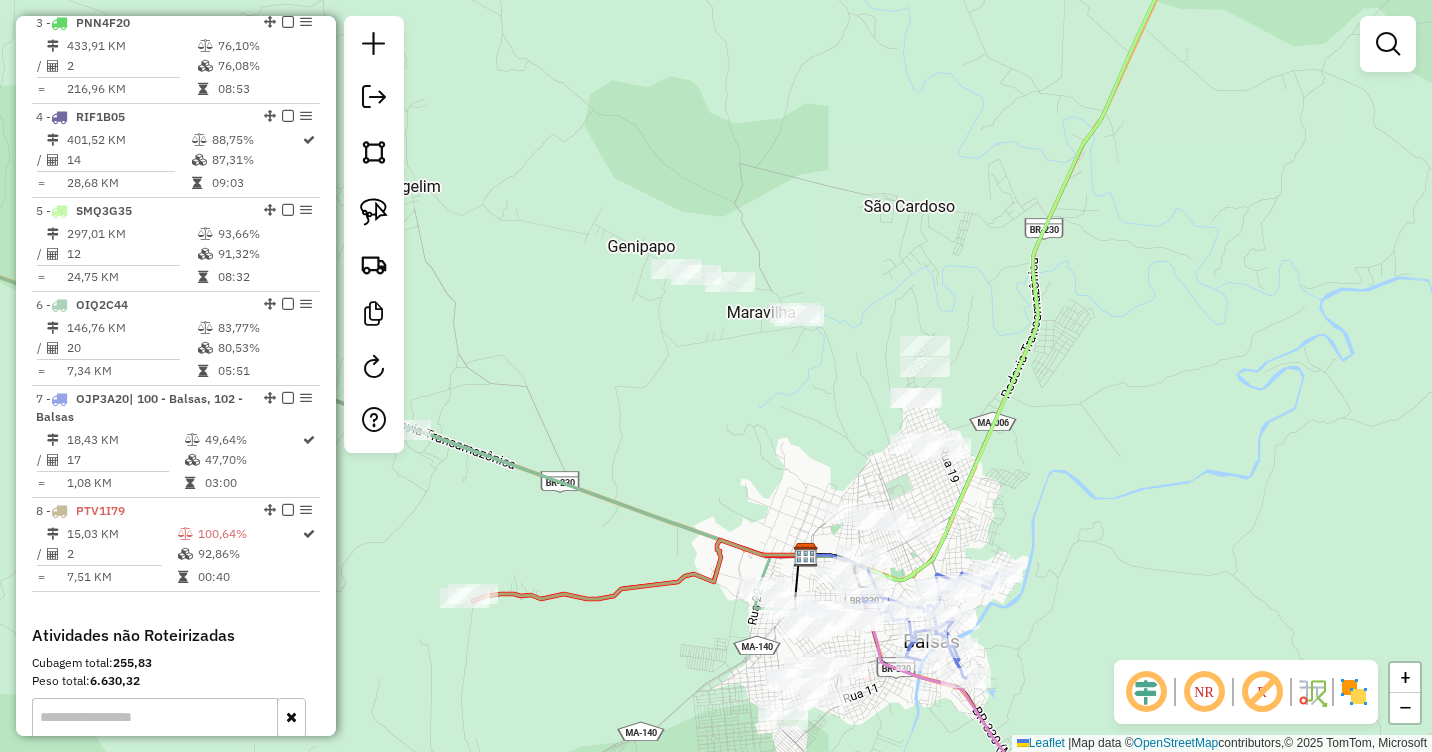 click 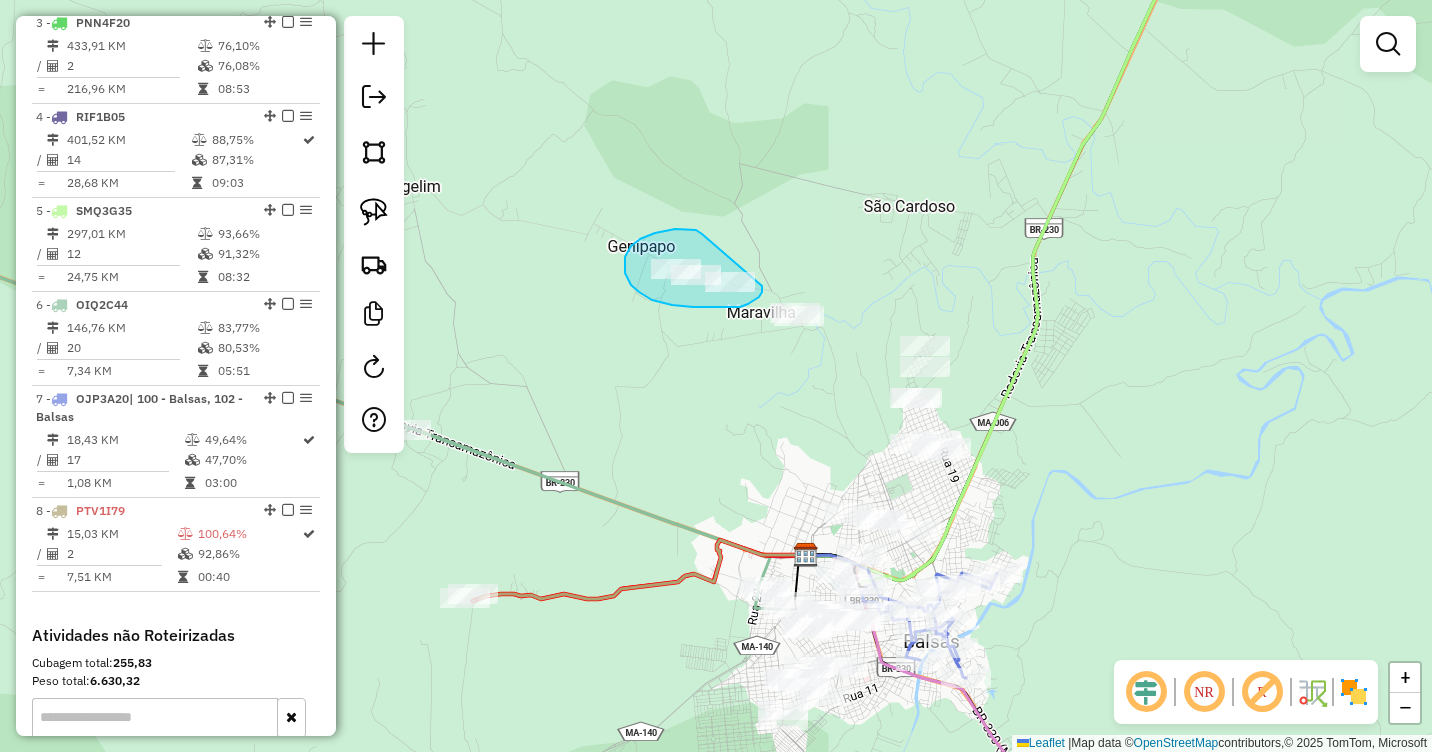 drag, startPoint x: 702, startPoint y: 234, endPoint x: 762, endPoint y: 283, distance: 77.46612 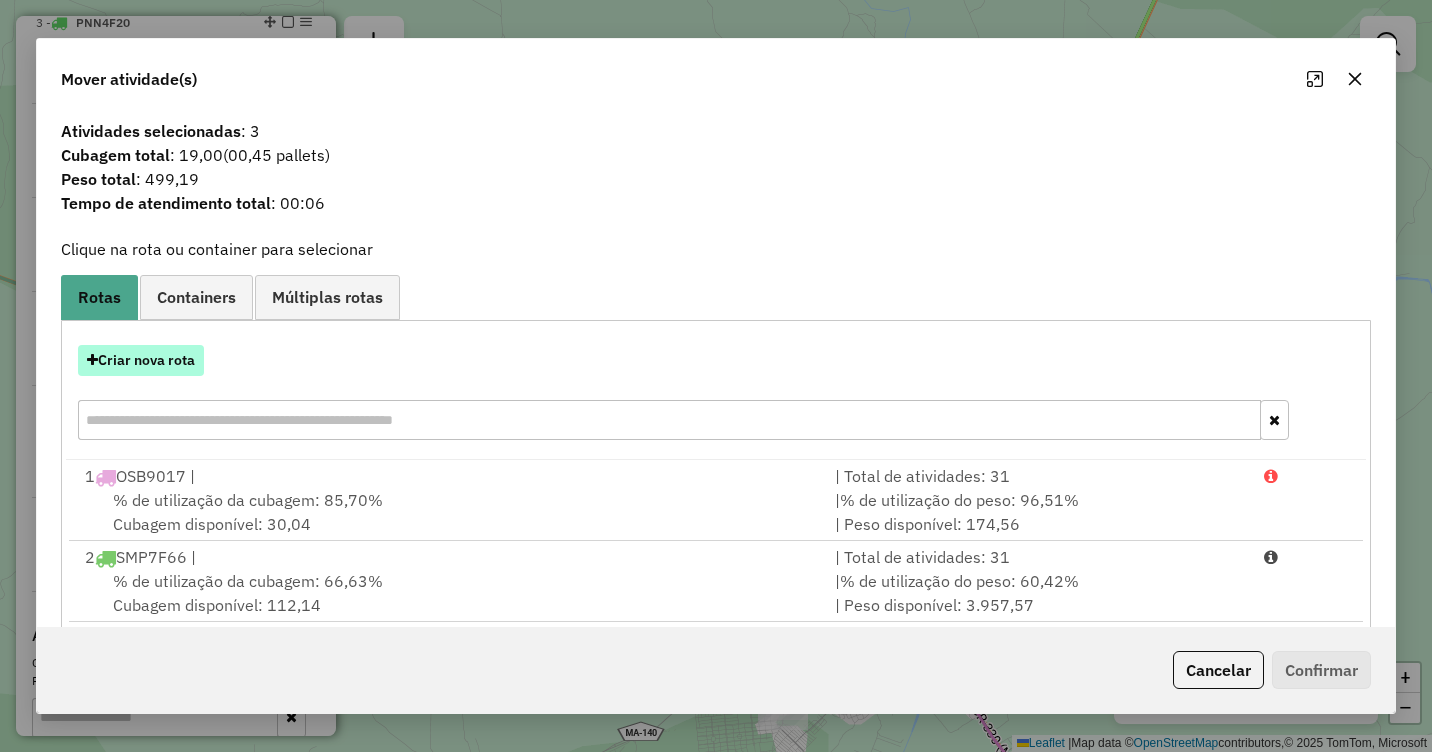 click on "Criar nova rota" at bounding box center (141, 360) 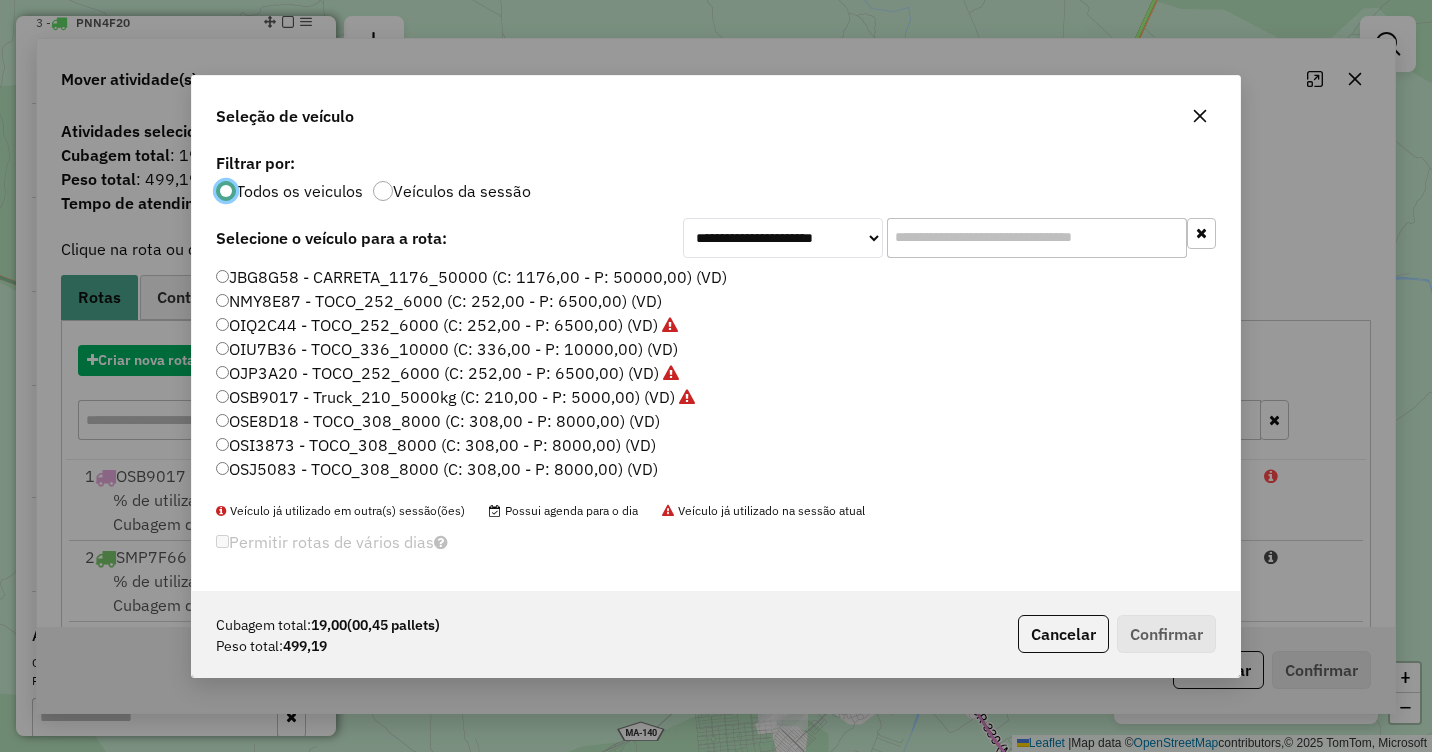scroll, scrollTop: 11, scrollLeft: 6, axis: both 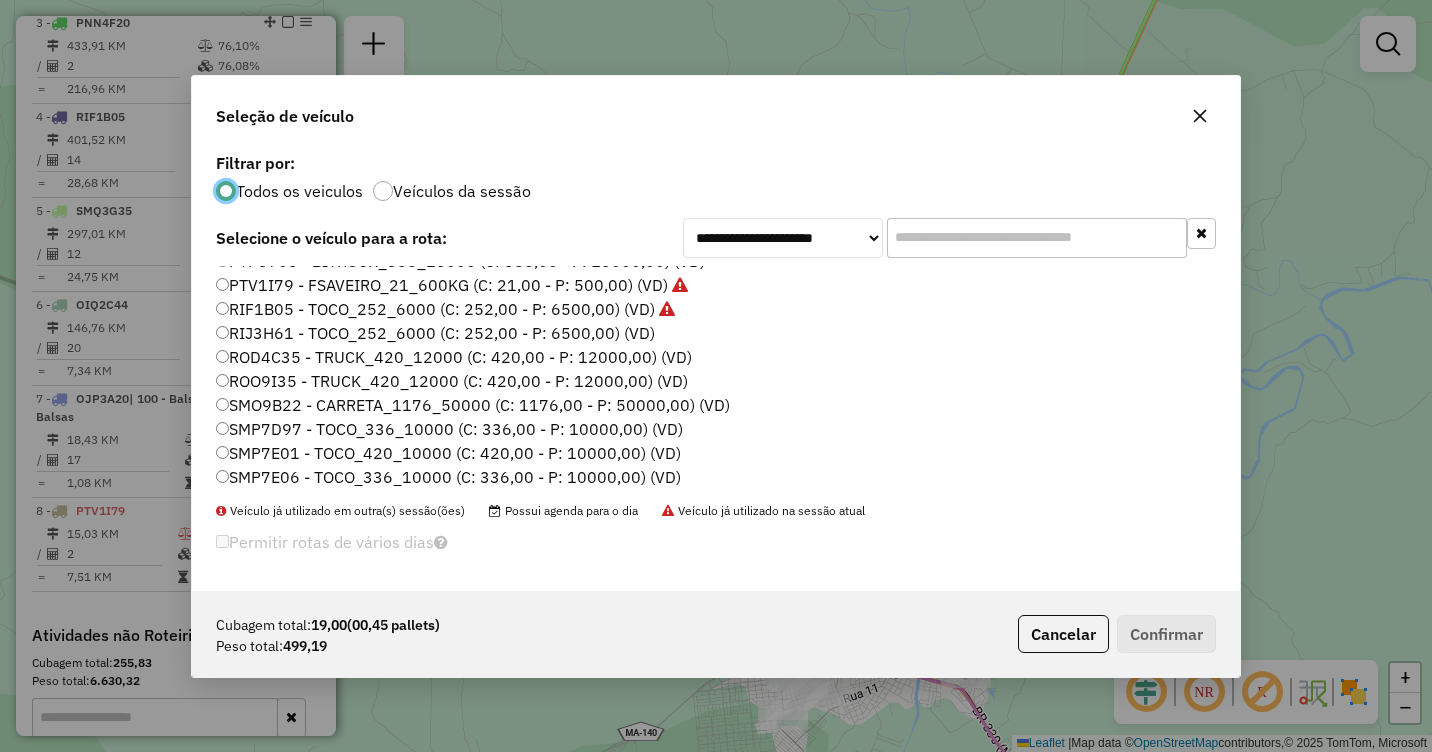 click on "PTV1I79 - FSAVEIRO_21_600KG (C: 21,00 - P: 500,00) (VD)" 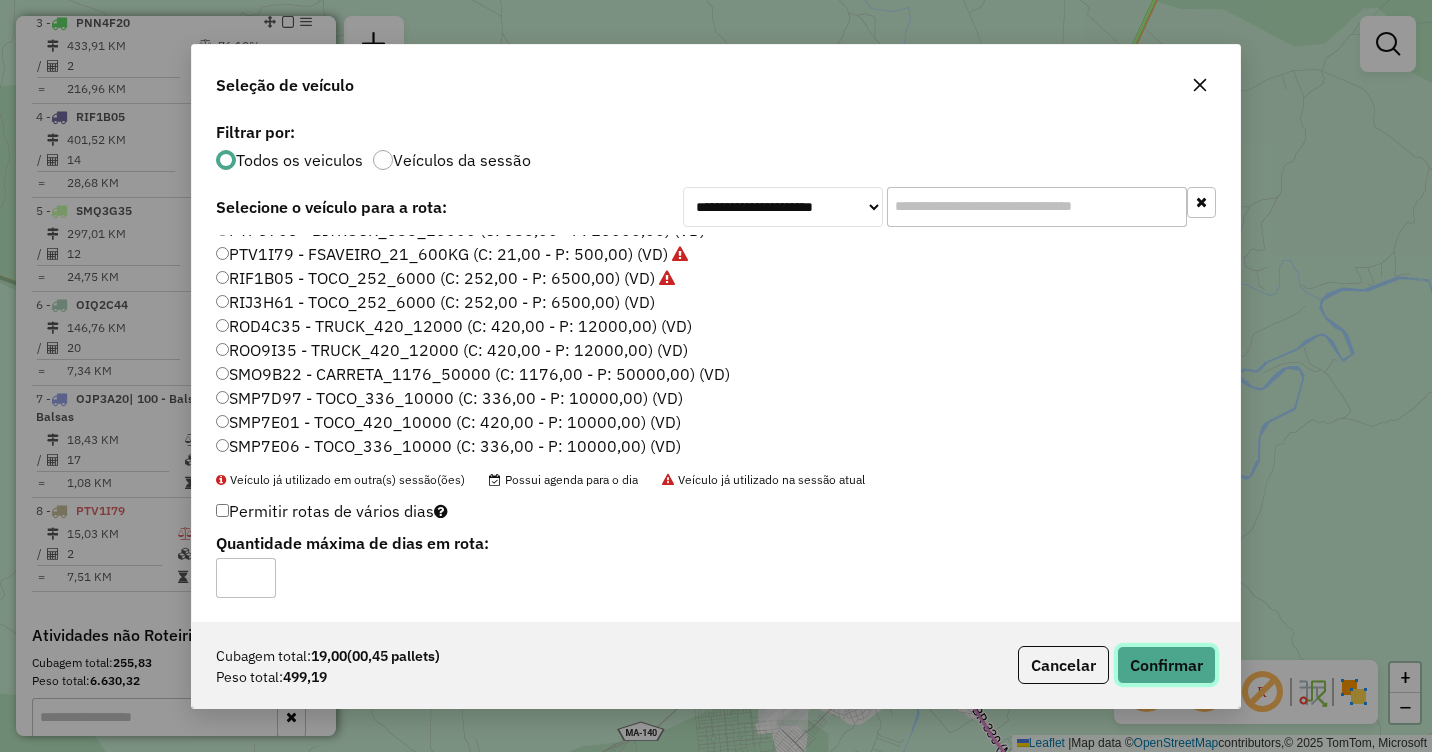 click on "Confirmar" 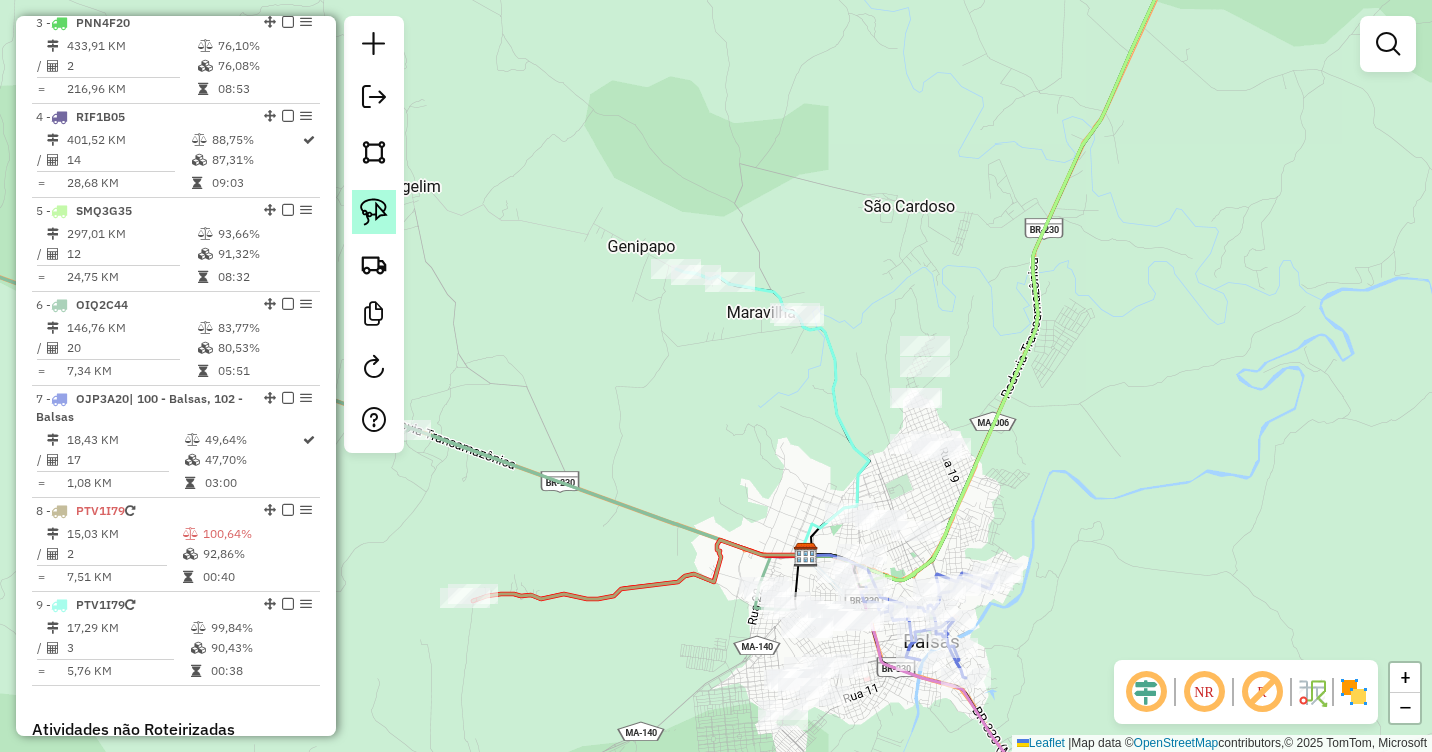 click 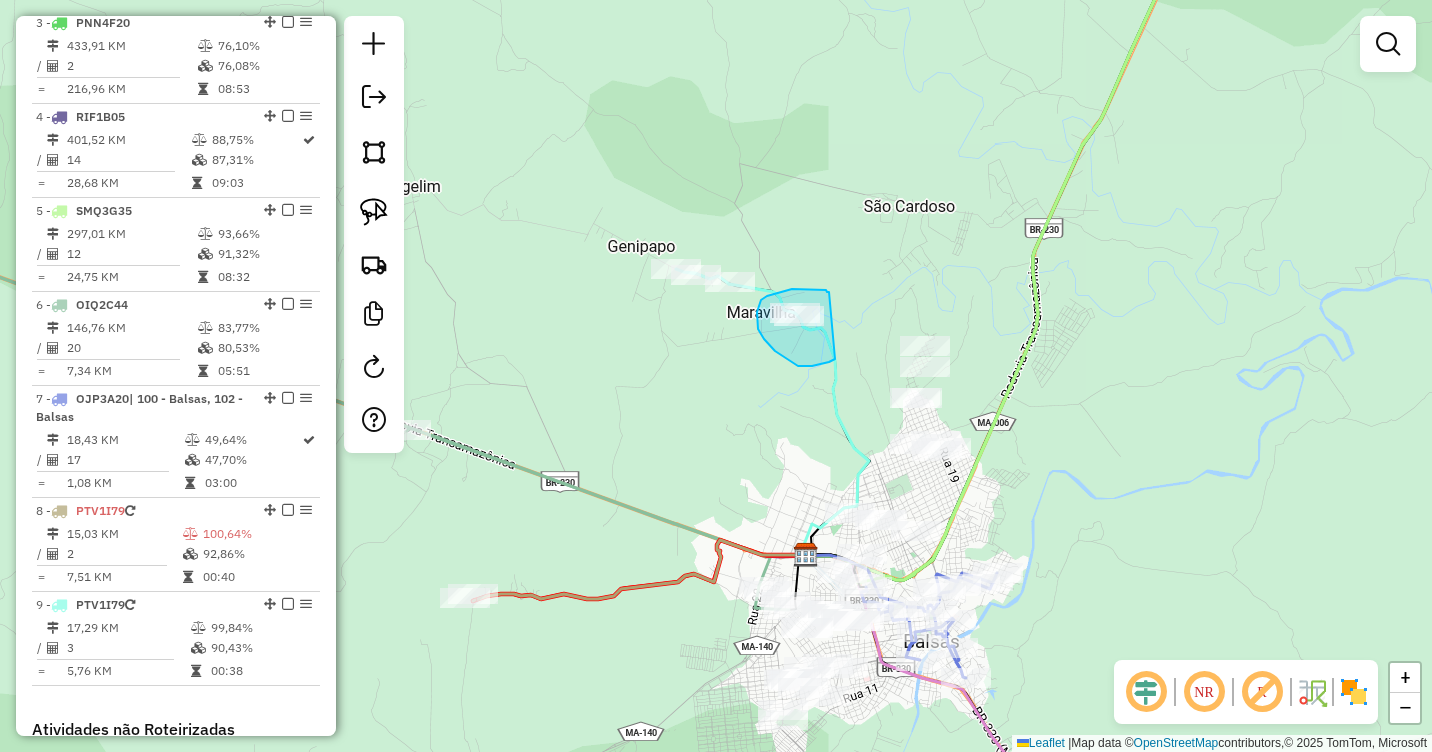 drag, startPoint x: 829, startPoint y: 292, endPoint x: 836, endPoint y: 359, distance: 67.36468 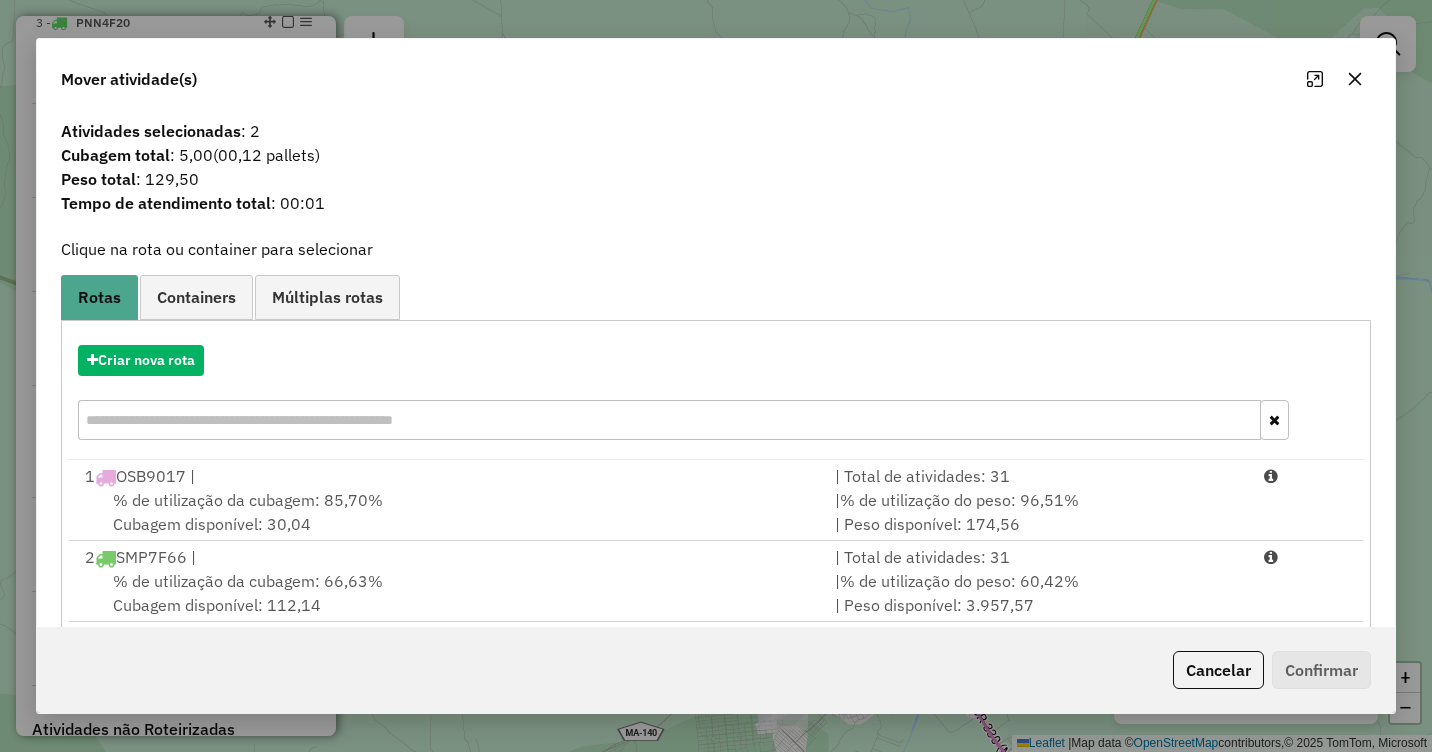 click 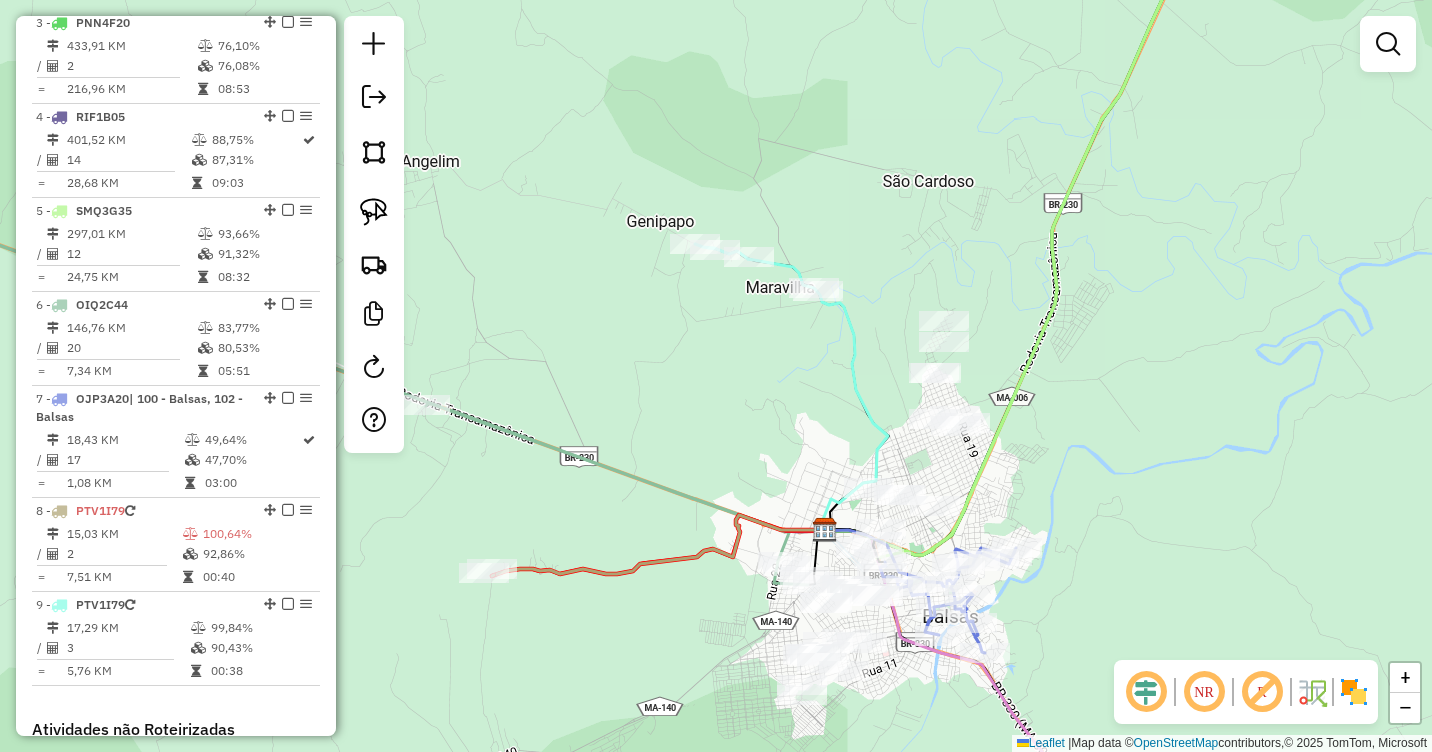 drag, startPoint x: 834, startPoint y: 420, endPoint x: 871, endPoint y: 364, distance: 67.11929 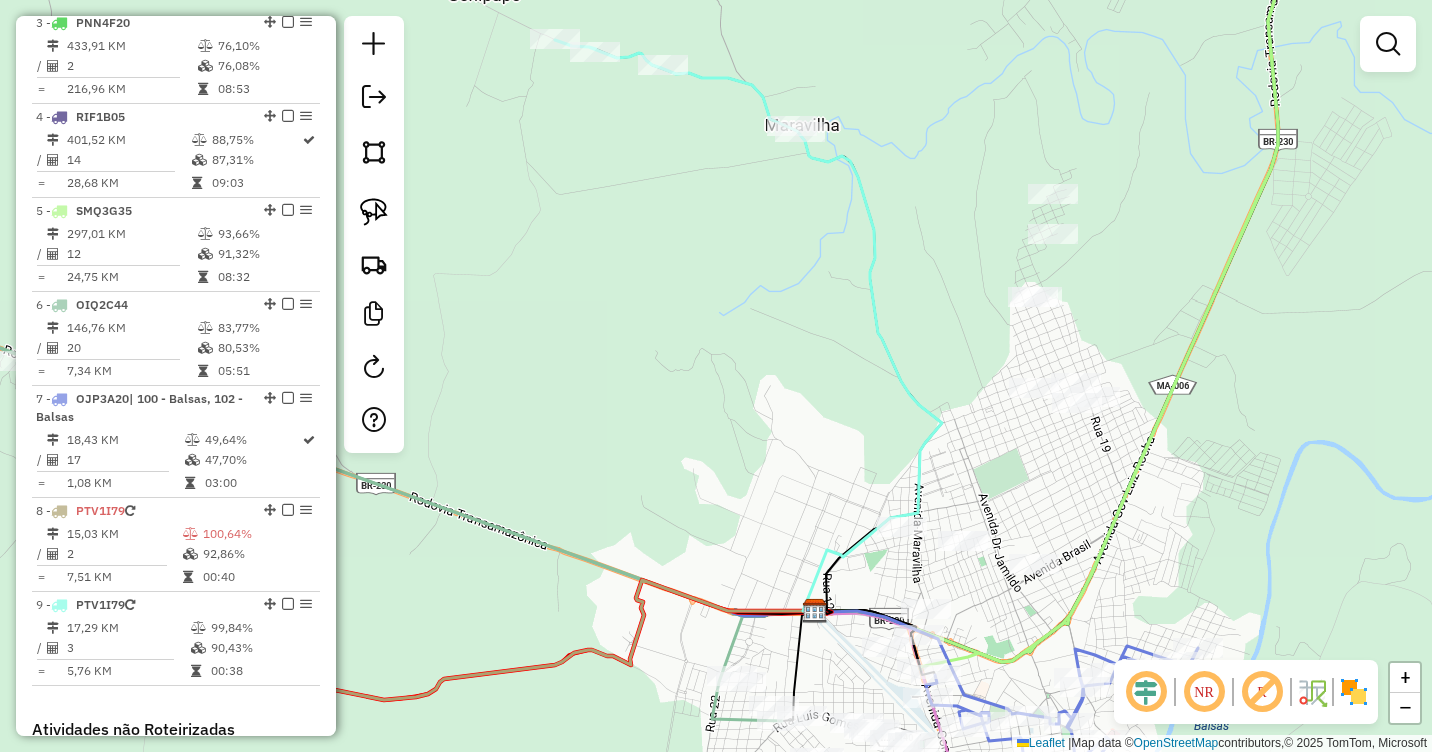 drag, startPoint x: 889, startPoint y: 440, endPoint x: 889, endPoint y: 416, distance: 24 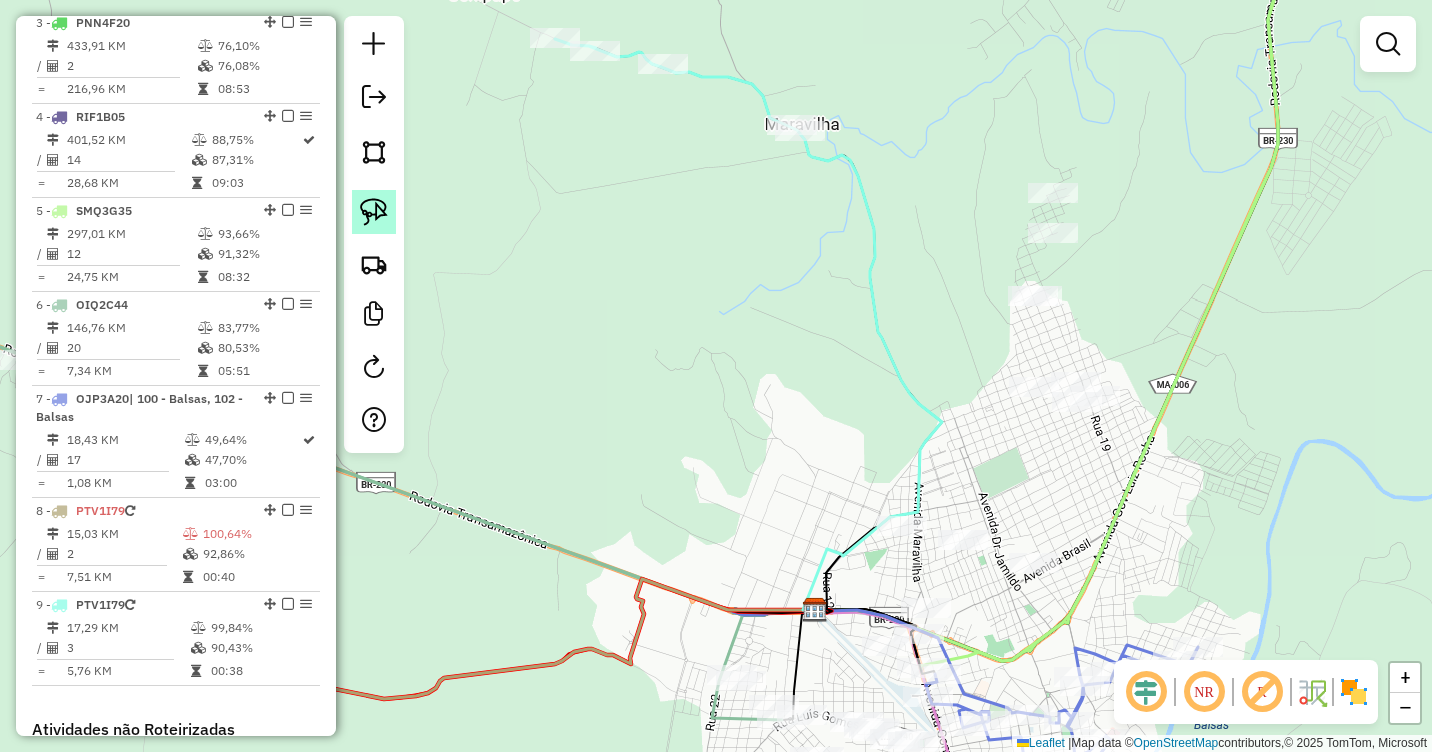 click 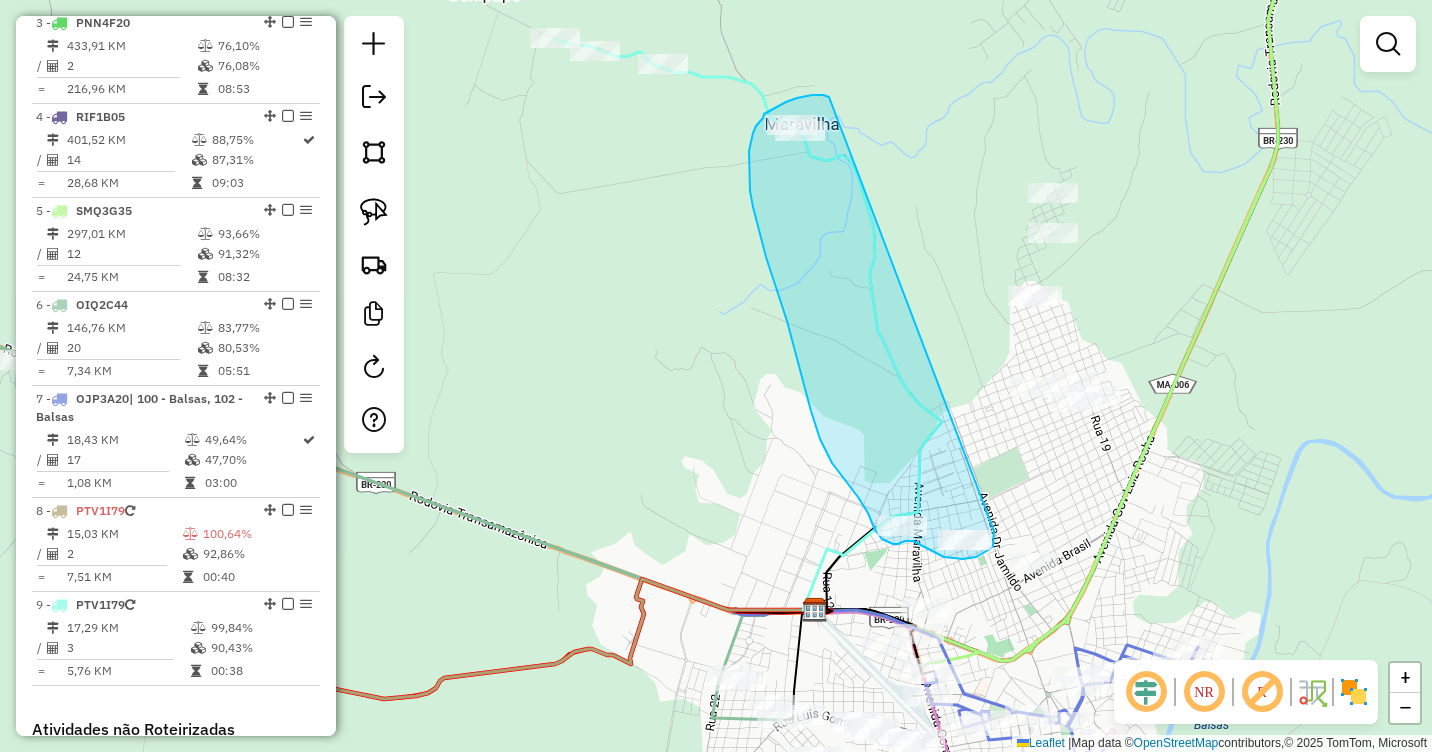 drag, startPoint x: 829, startPoint y: 97, endPoint x: 994, endPoint y: 531, distance: 464.307 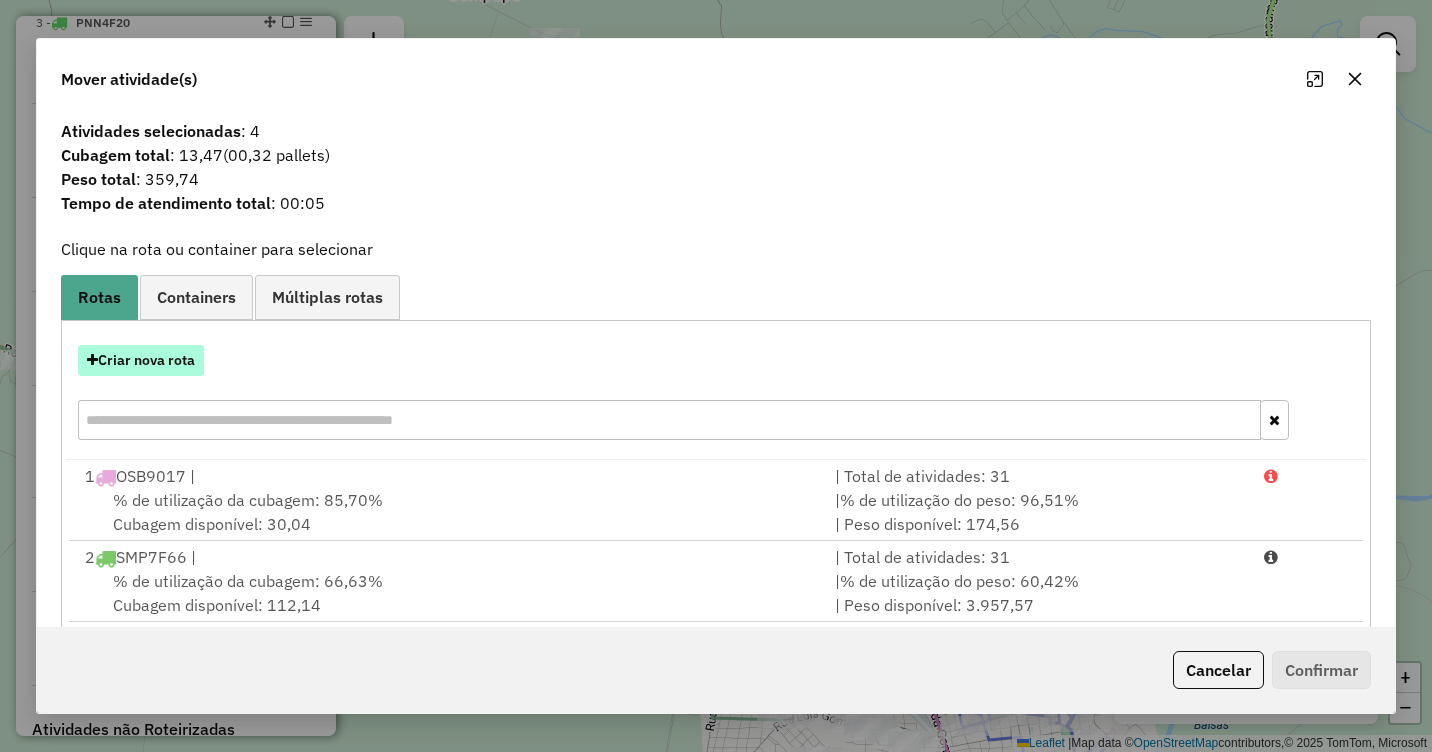 click on "Criar nova rota" at bounding box center [141, 360] 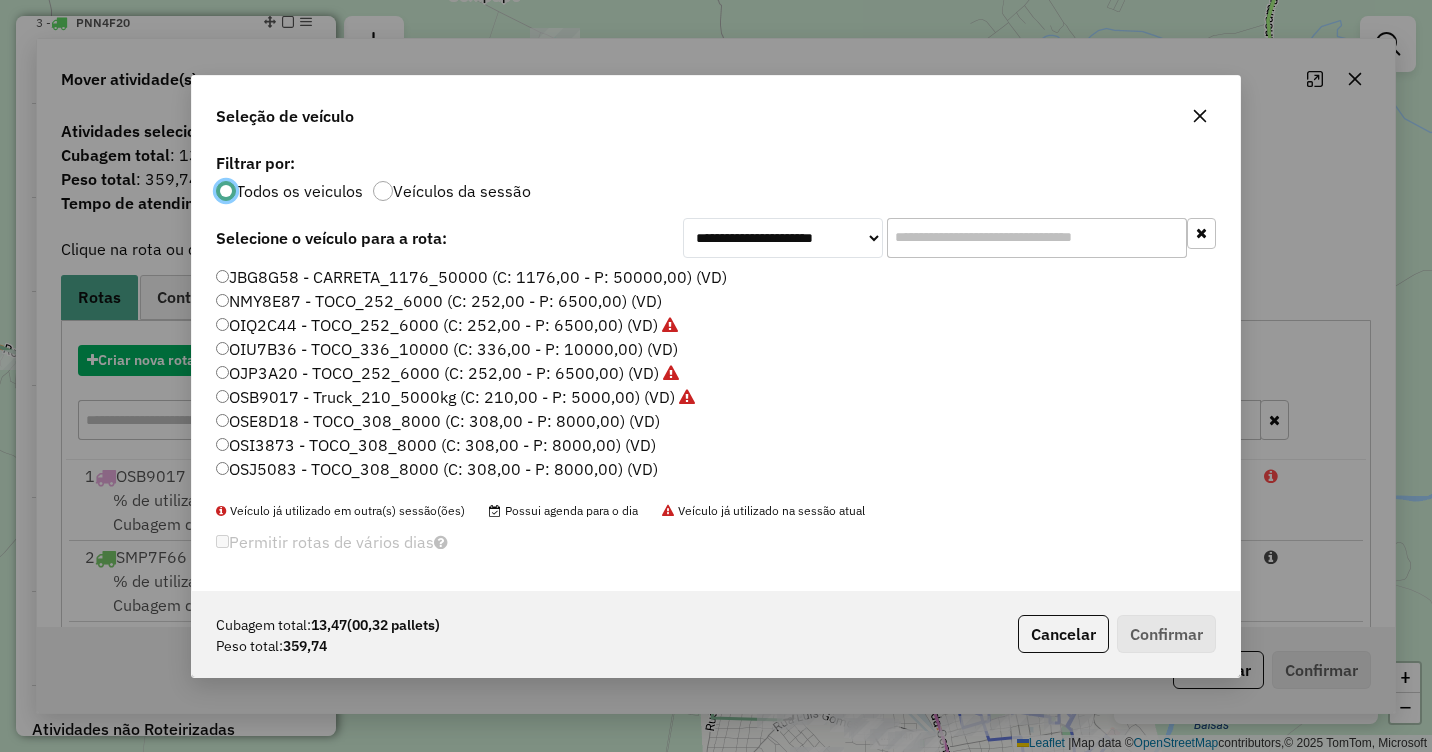 scroll, scrollTop: 11, scrollLeft: 6, axis: both 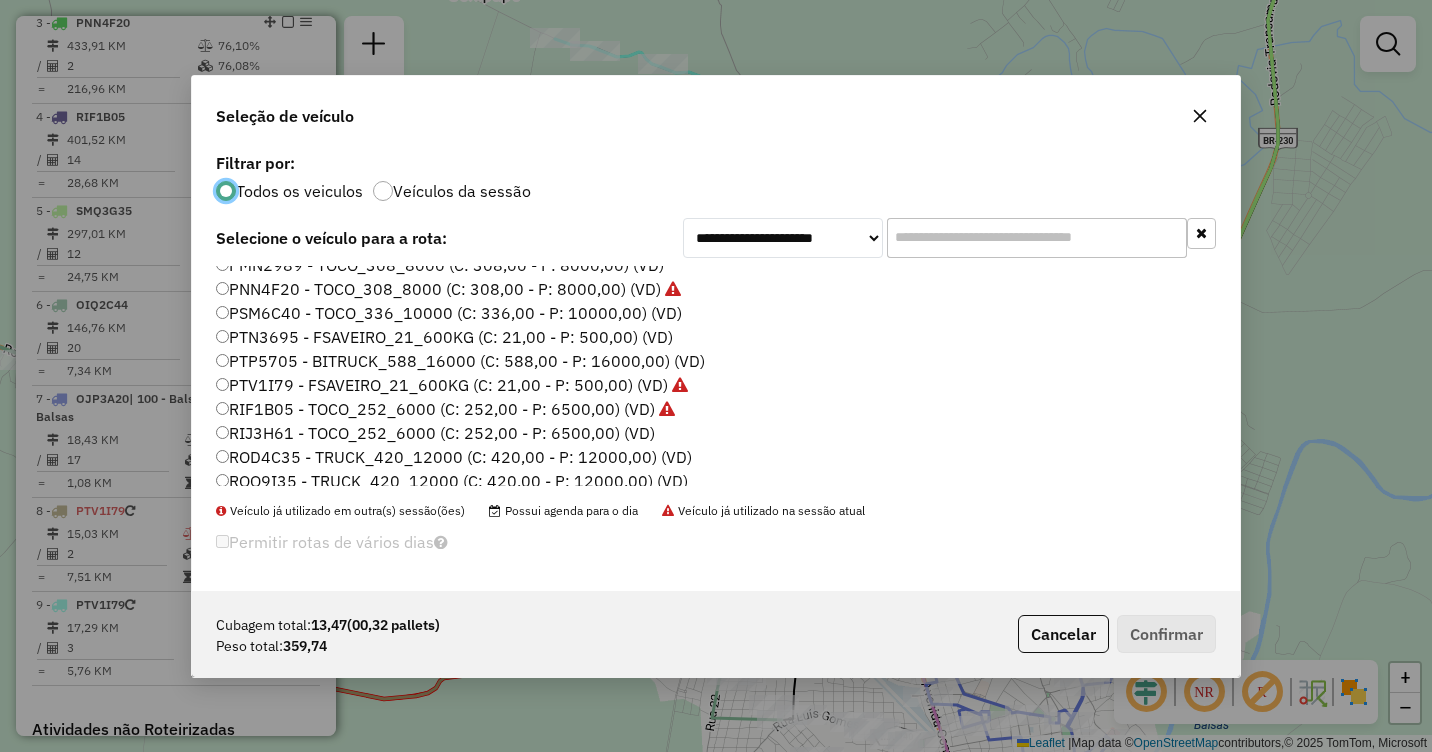 click on "PTV1I79 - FSAVEIRO_21_600KG (C: 21,00 - P: 500,00) (VD)" 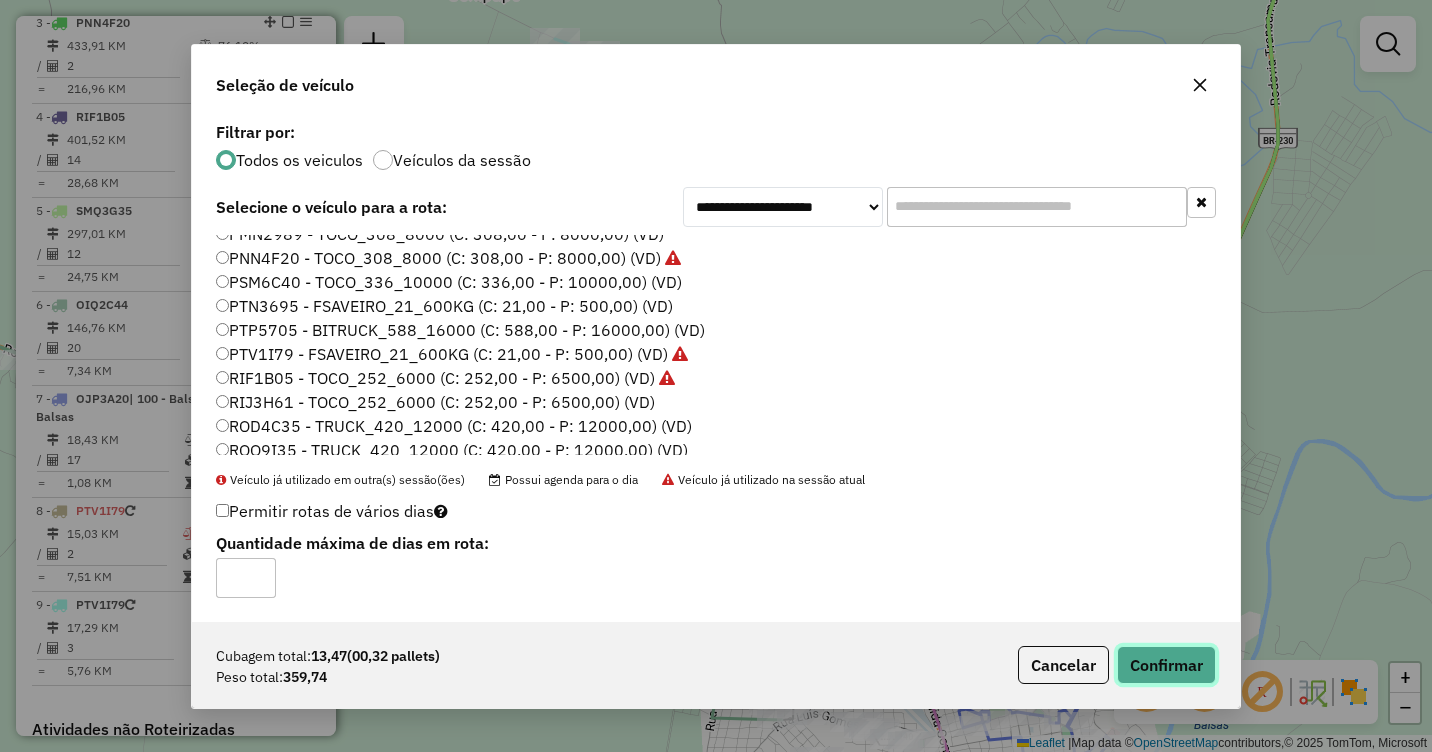 click on "Confirmar" 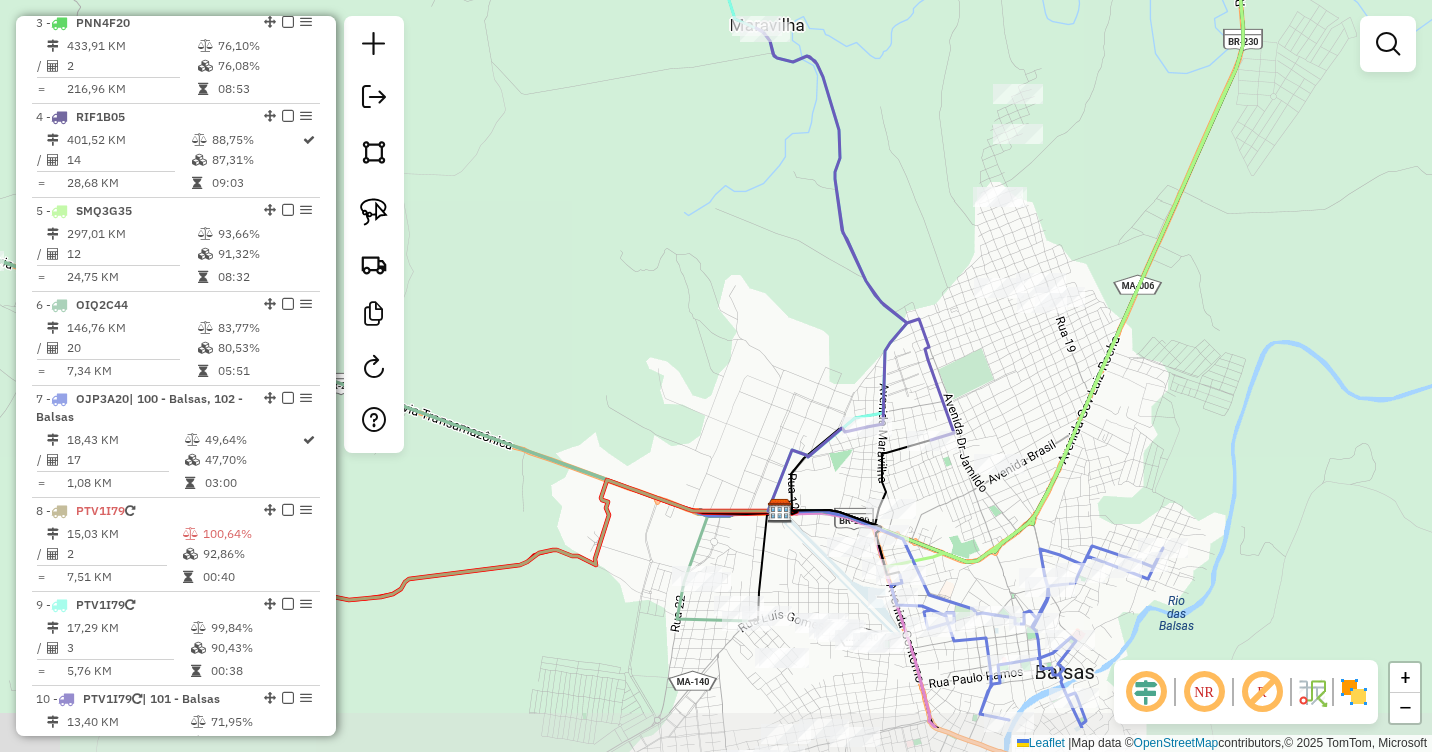 drag, startPoint x: 988, startPoint y: 501, endPoint x: 953, endPoint y: 402, distance: 105.00476 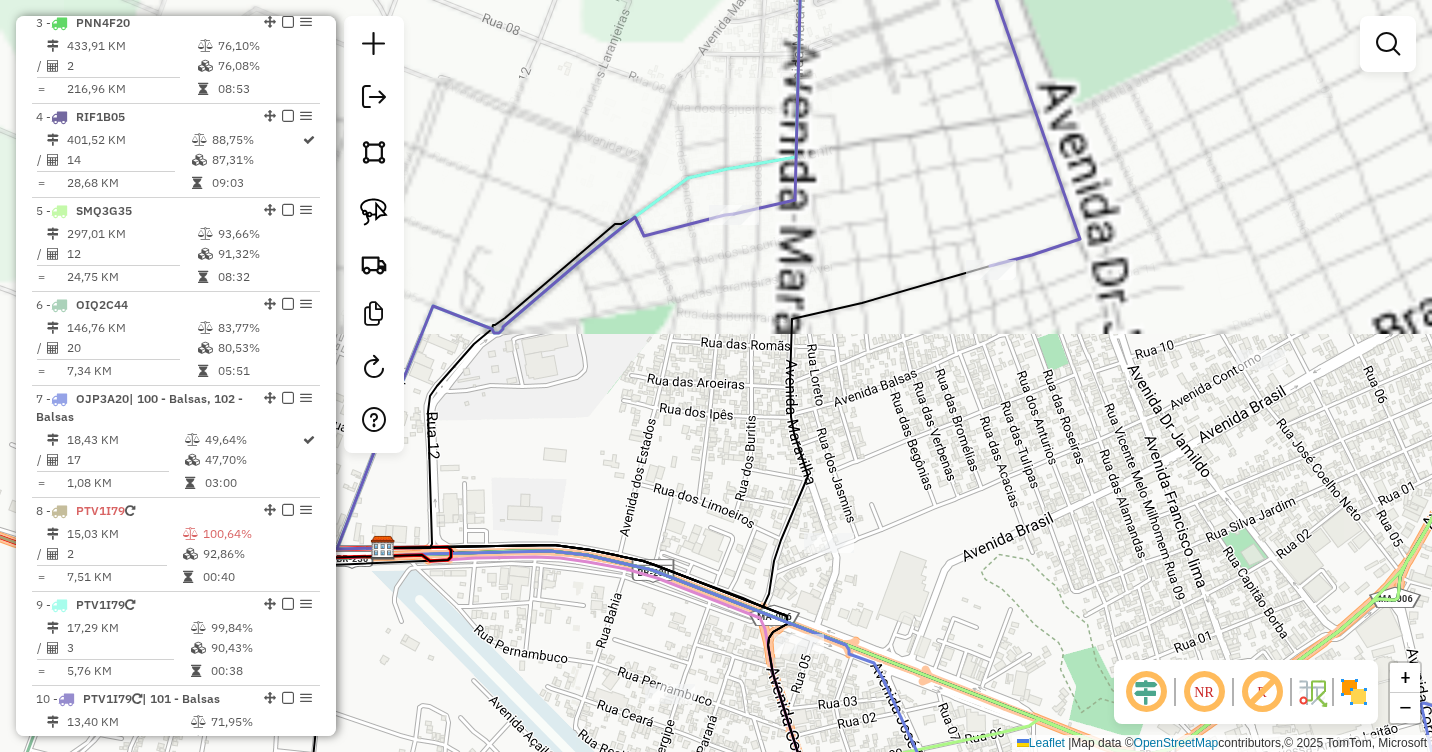 drag, startPoint x: 899, startPoint y: 534, endPoint x: 922, endPoint y: 499, distance: 41.880783 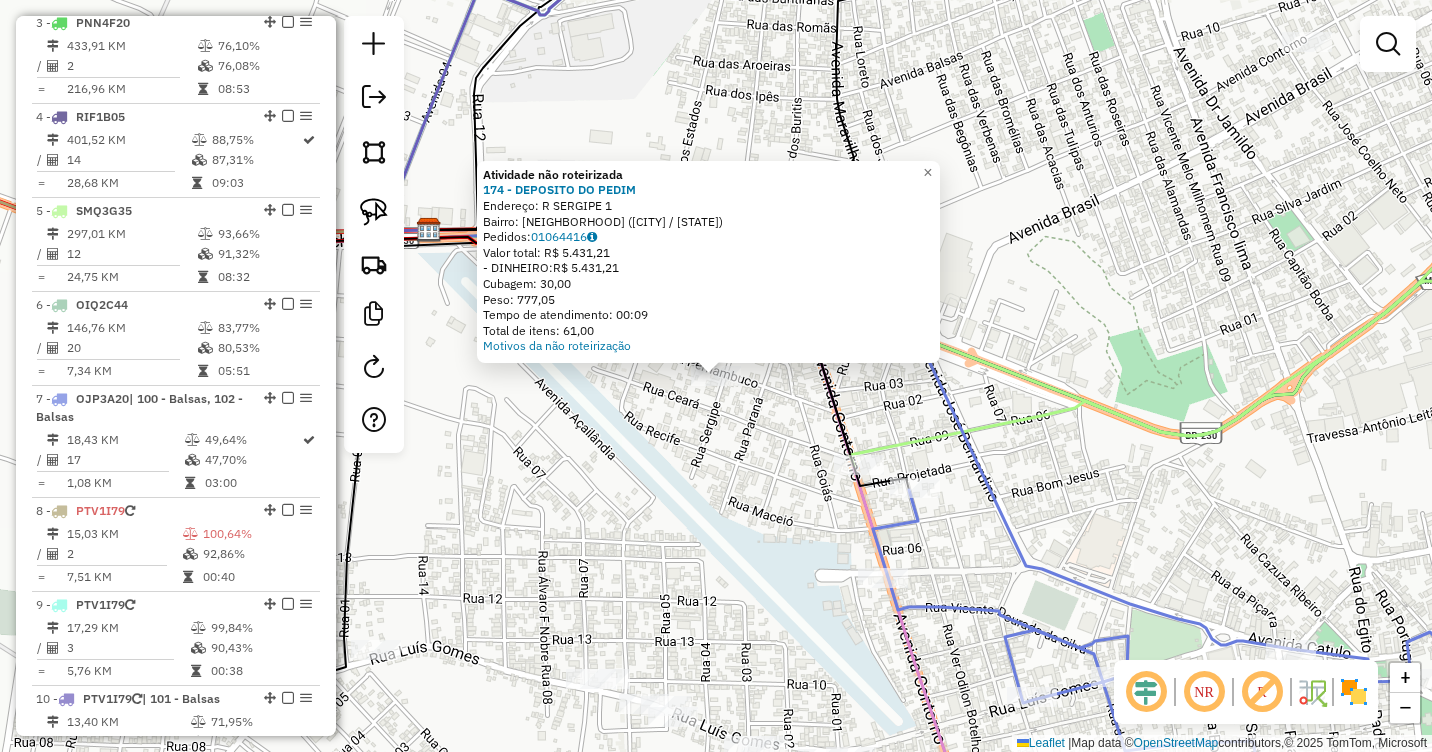 click 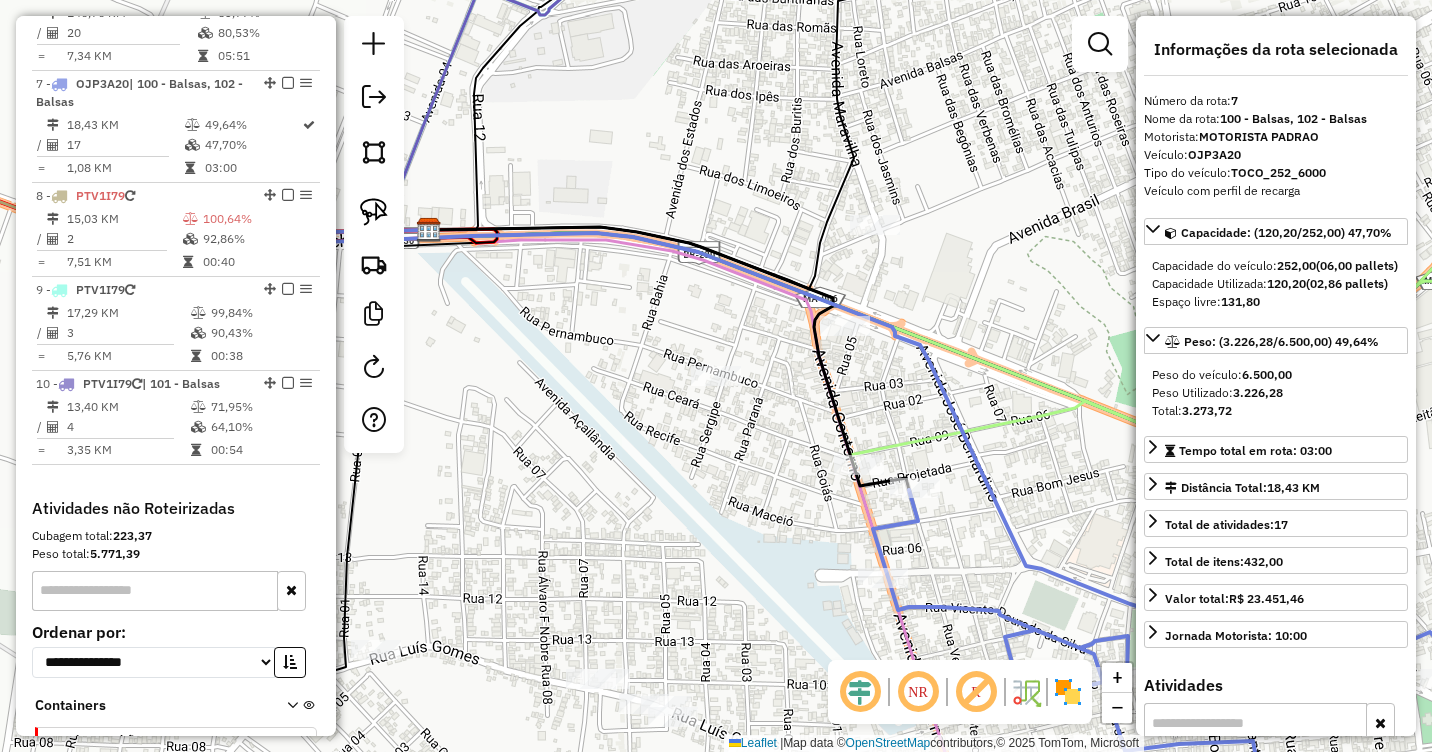 scroll, scrollTop: 1338, scrollLeft: 0, axis: vertical 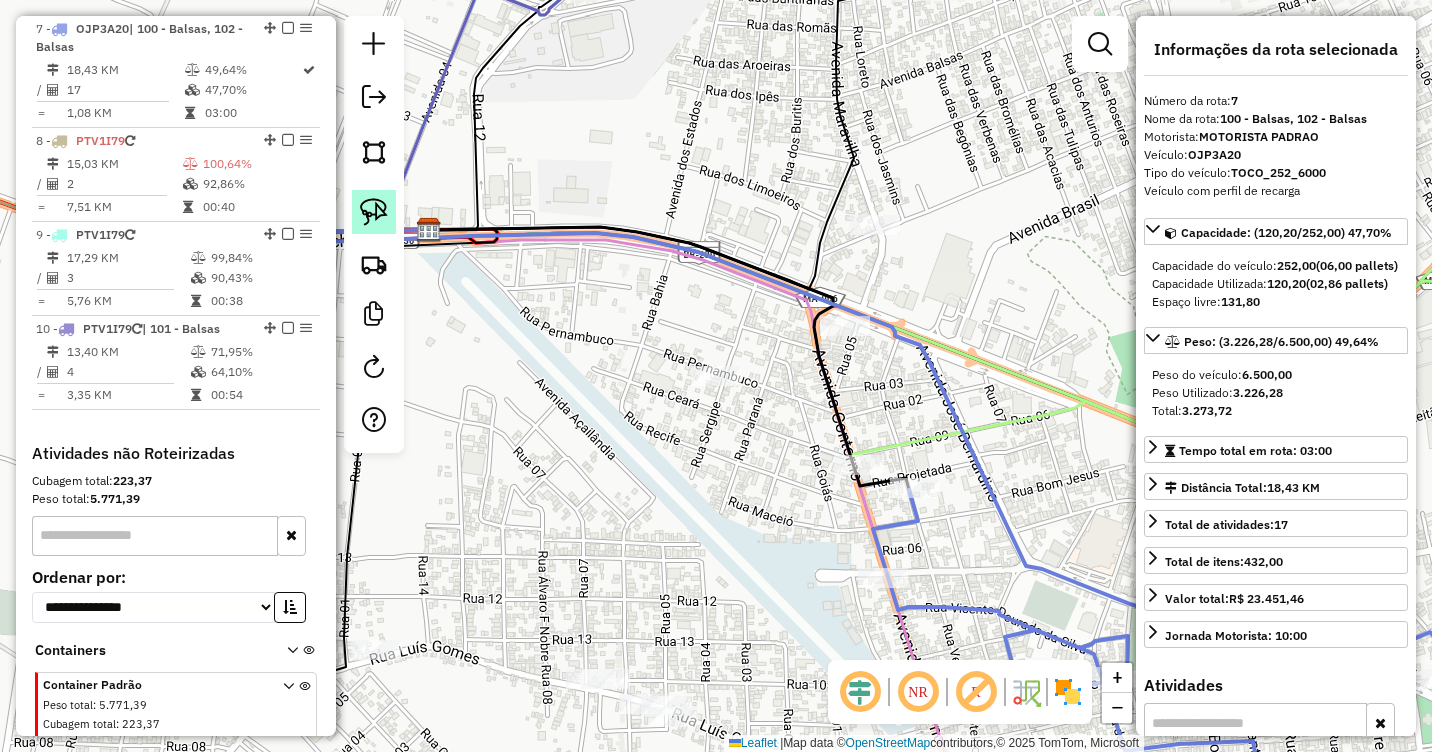 click 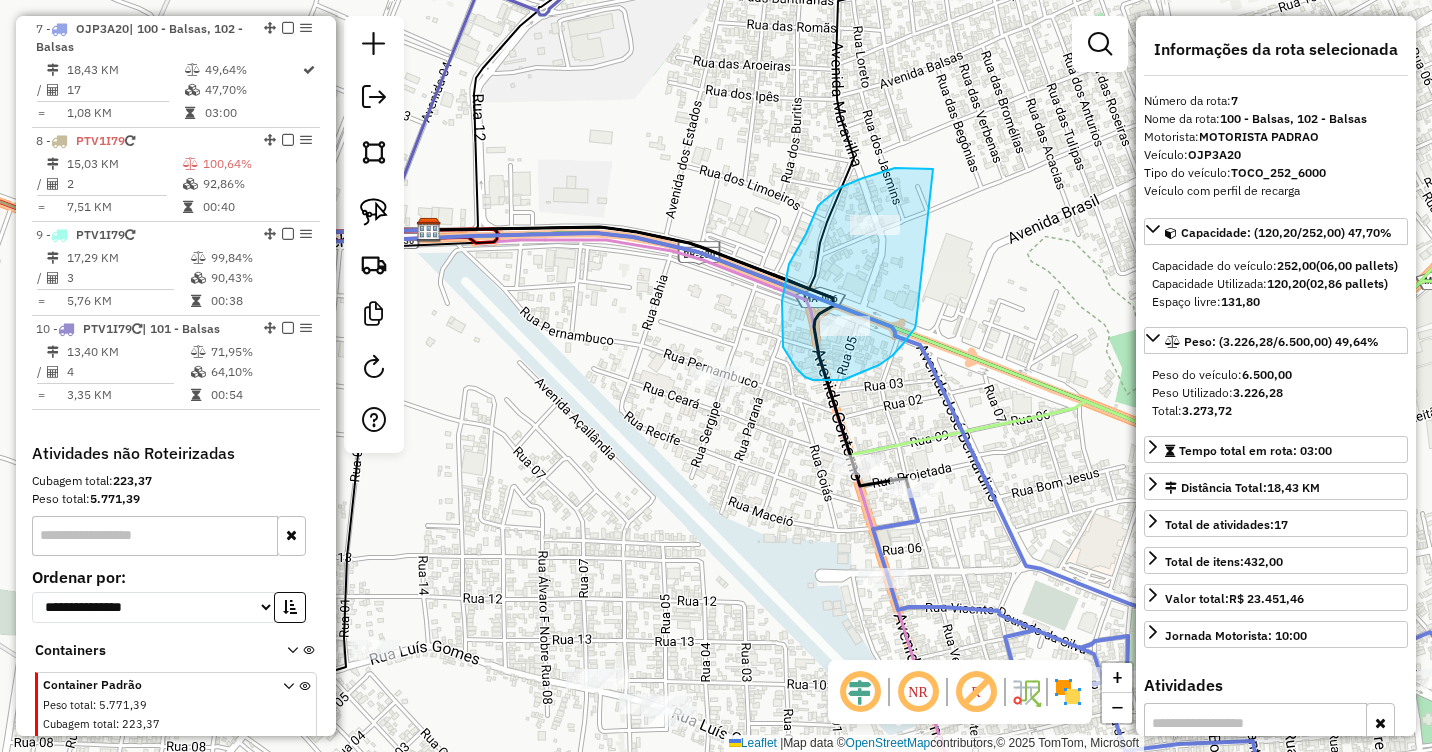 drag, startPoint x: 868, startPoint y: 177, endPoint x: 916, endPoint y: 322, distance: 152.73834 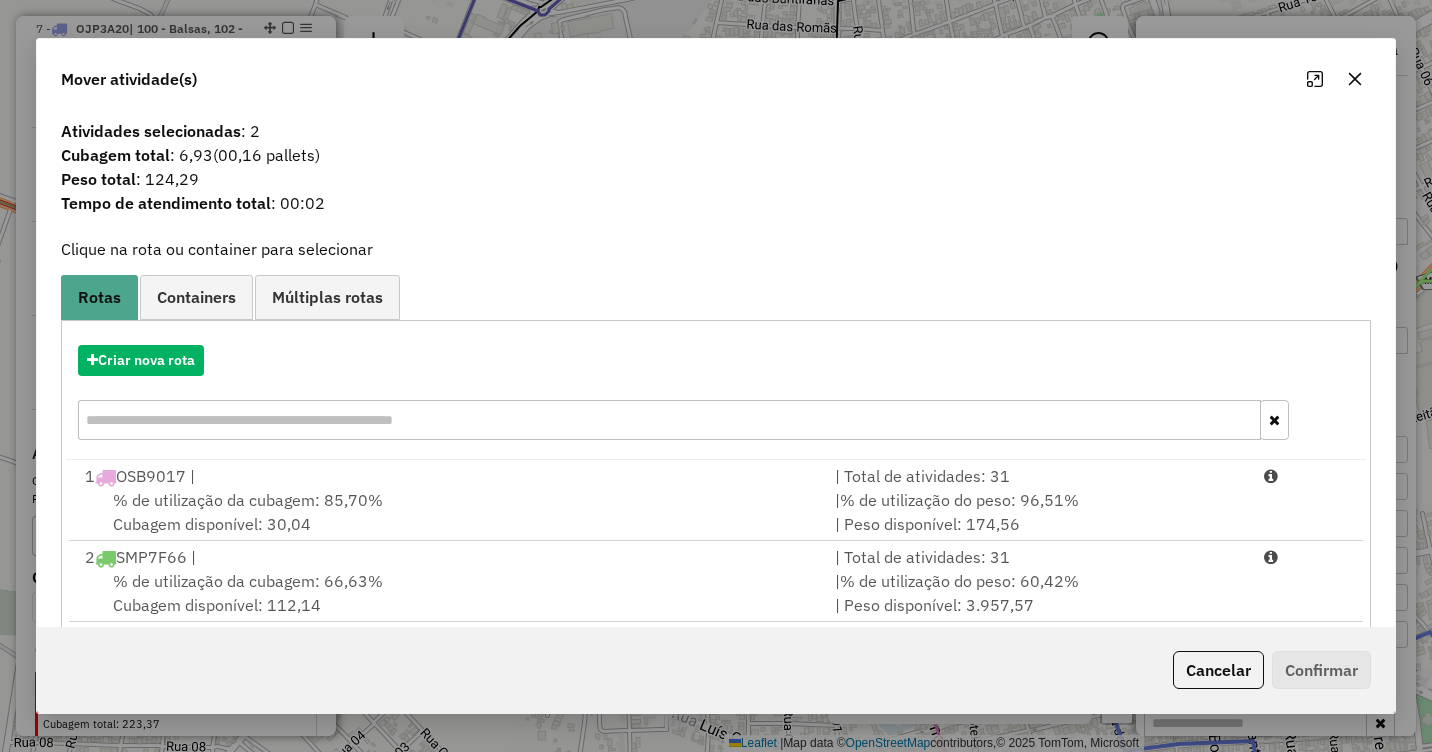 scroll, scrollTop: 410, scrollLeft: 0, axis: vertical 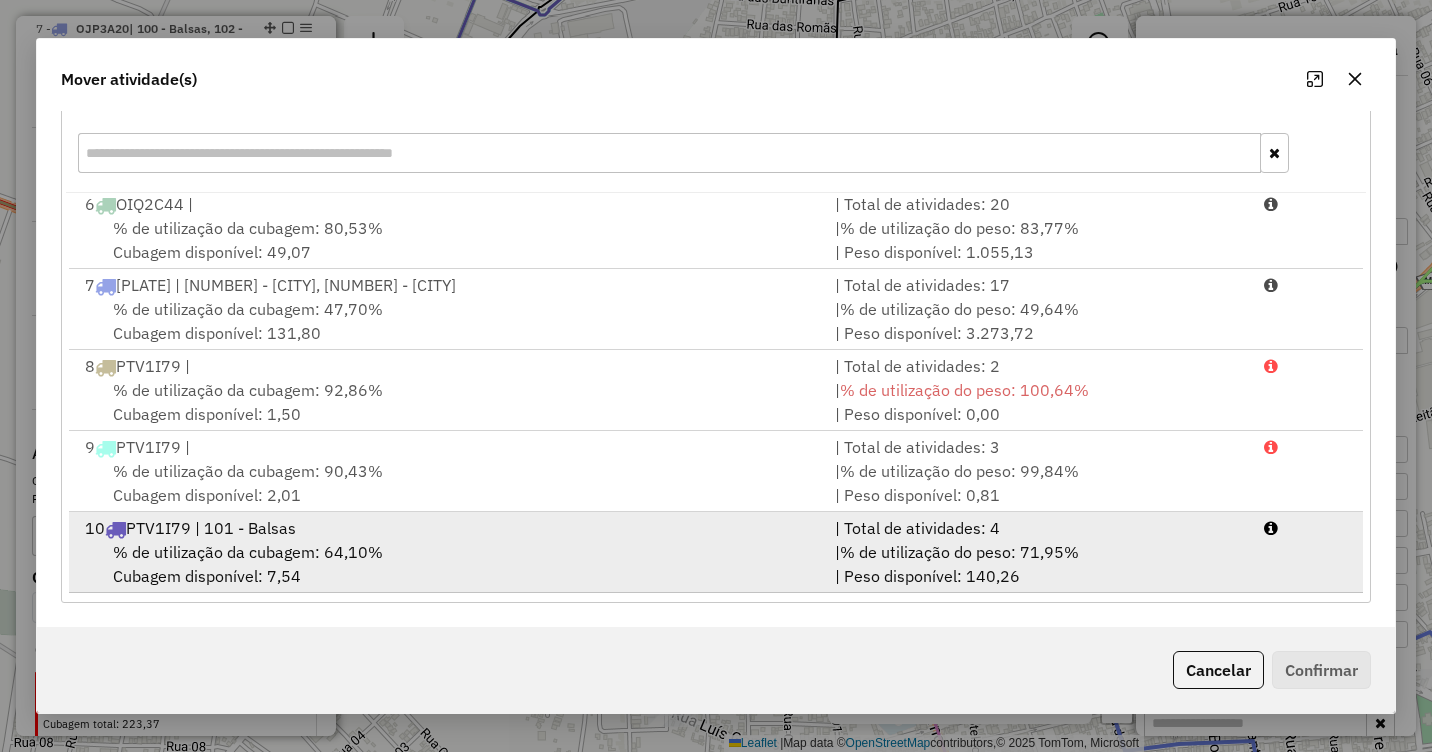 click on "% de utilização da cubagem: 64,10%" at bounding box center (248, 552) 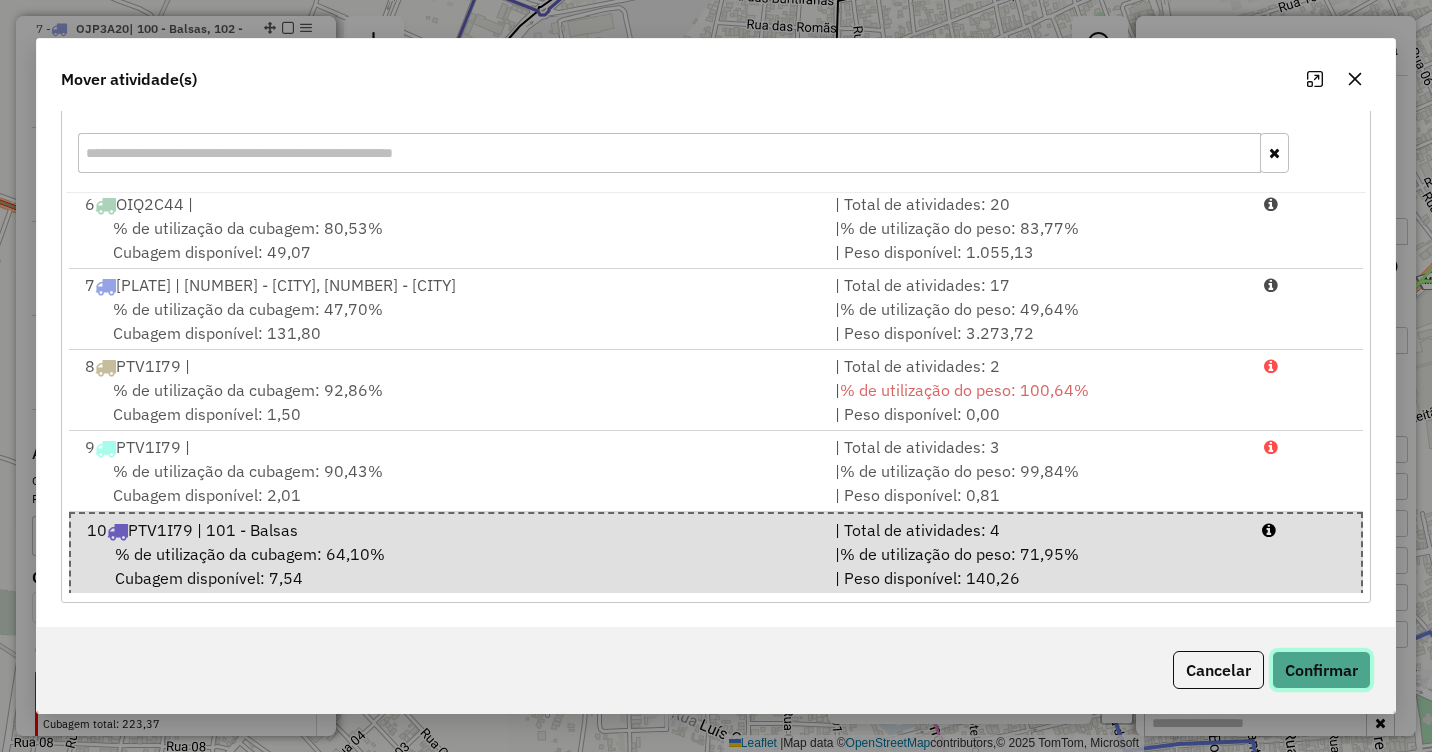 click on "Confirmar" 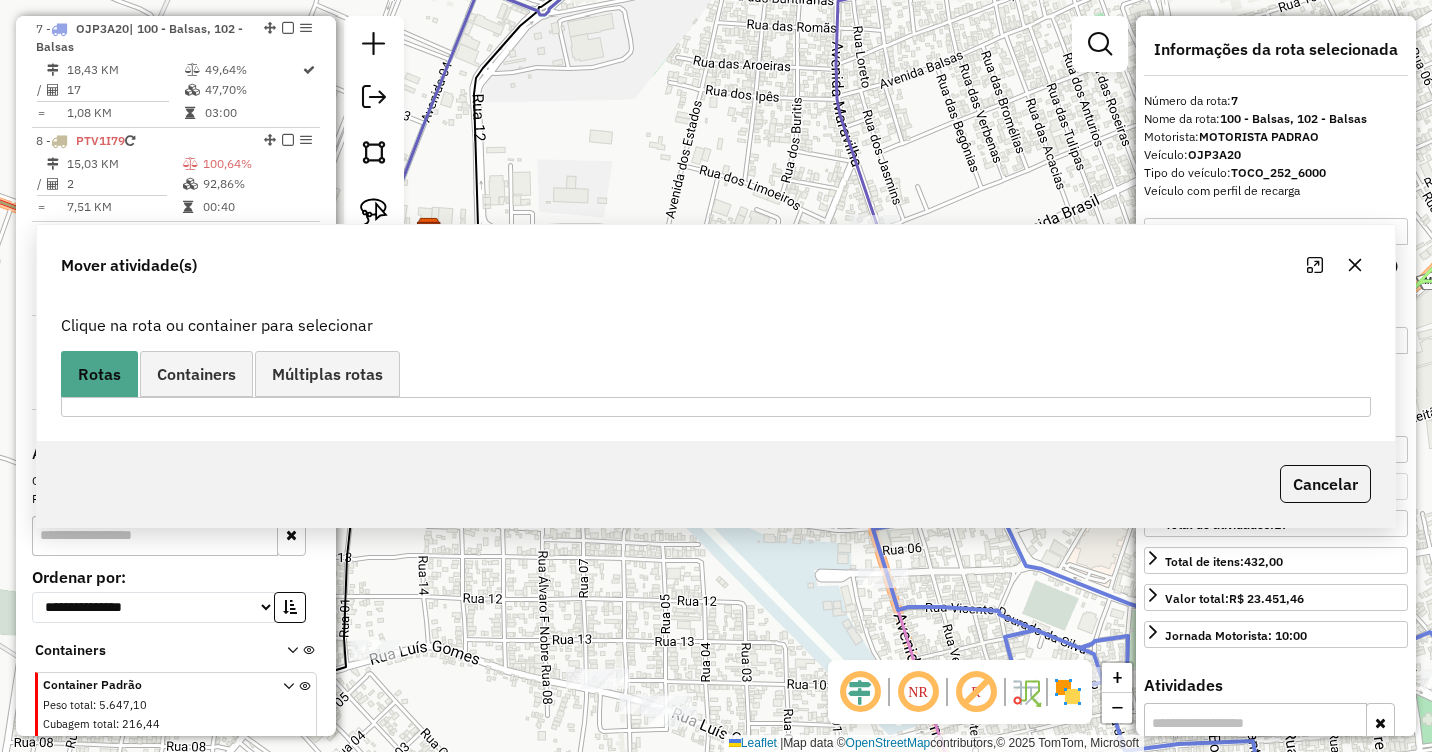 scroll, scrollTop: 0, scrollLeft: 0, axis: both 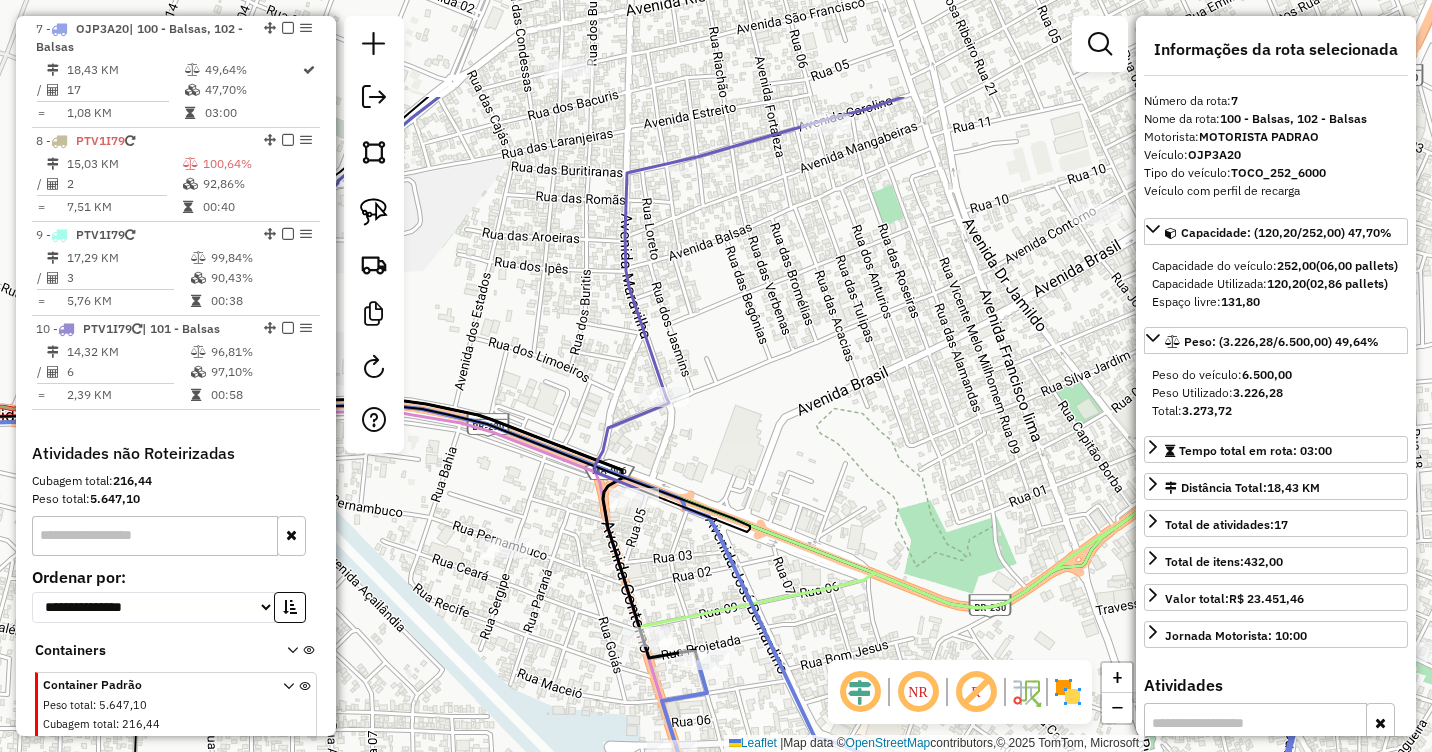 drag, startPoint x: 994, startPoint y: 248, endPoint x: 775, endPoint y: 425, distance: 281.5848 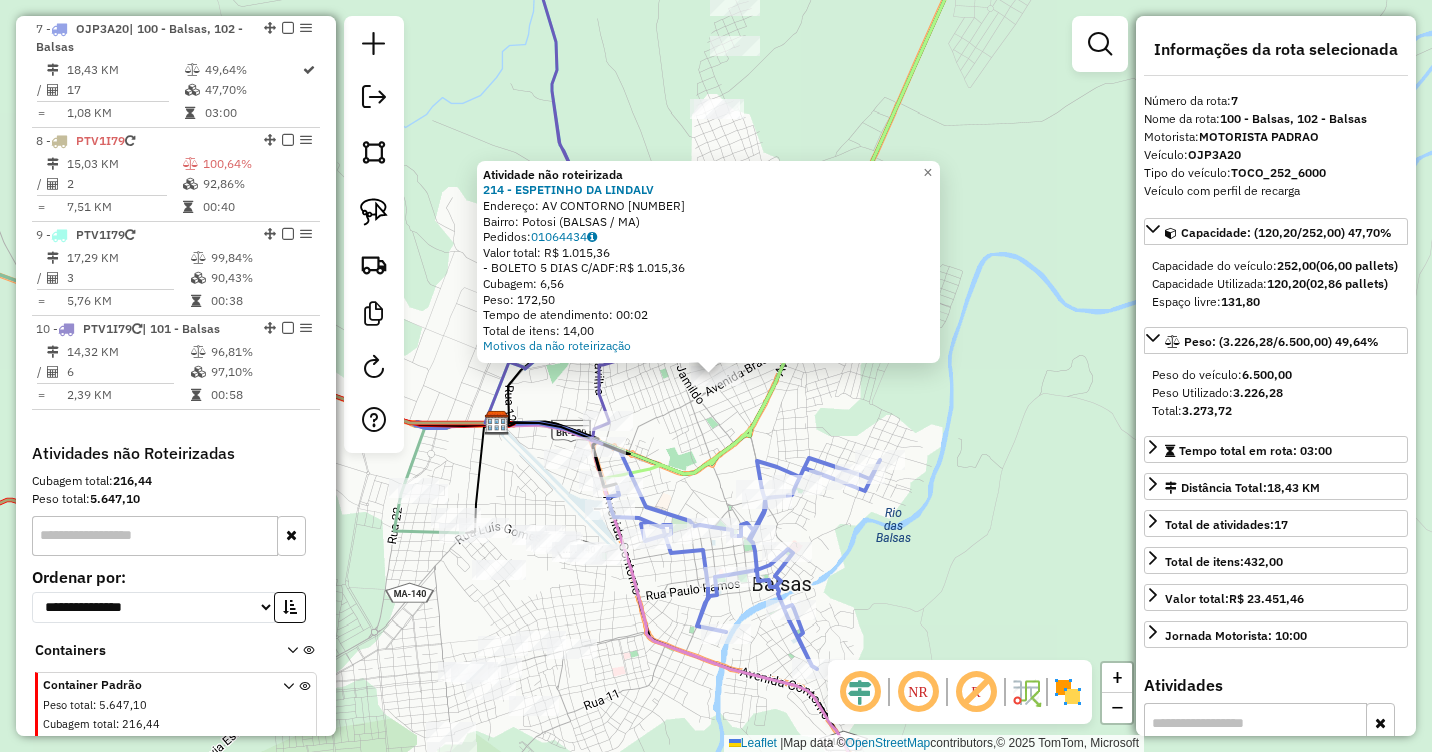 click on "Atividade não roteirizada [NUMBER] - [BUSINESS_NAME]  Endereço:  [STREET] [NUMBER]   Bairro: [NEIGHBORHOOD] ([CITY] / [STATE])   Pedidos:  [ORDER_ID]   Valor total: [CURRENCY] [AMOUNT]   - BOLETO 5 DIAS C/ADF:  [CURRENCY] [AMOUNT]   Cubagem: [CUBAGE]   Peso: [WEIGHT]   Tempo de atendimento: [TIME]   Total de itens: [ITEMS]  Motivos da não roteirização × Janela de atendimento Grade de atendimento Capacidade Transportadoras Veículos Cliente Pedidos  Rotas Selecione os dias de semana para filtrar as janelas de atendimento  Seg   Ter   Qua   Qui   Sex   Sáb   Dom  Informe o período da janela de atendimento: De: Até:  Filtrar exatamente a janela do cliente  Considerar janela de atendimento padrão  Selecione os dias de semana para filtrar as grades de atendimento  Seg   Ter   Qua   Qui   Sex   Sáb   Dom   Considerar clientes sem dia de atendimento cadastrado  Clientes fora do dia de atendimento selecionado Filtrar as atividades entre os valores definidos abaixo:  Peso mínimo:   Peso máximo:   Cubagem mínima:   Cubagem máxima:   De:   Até:  +" 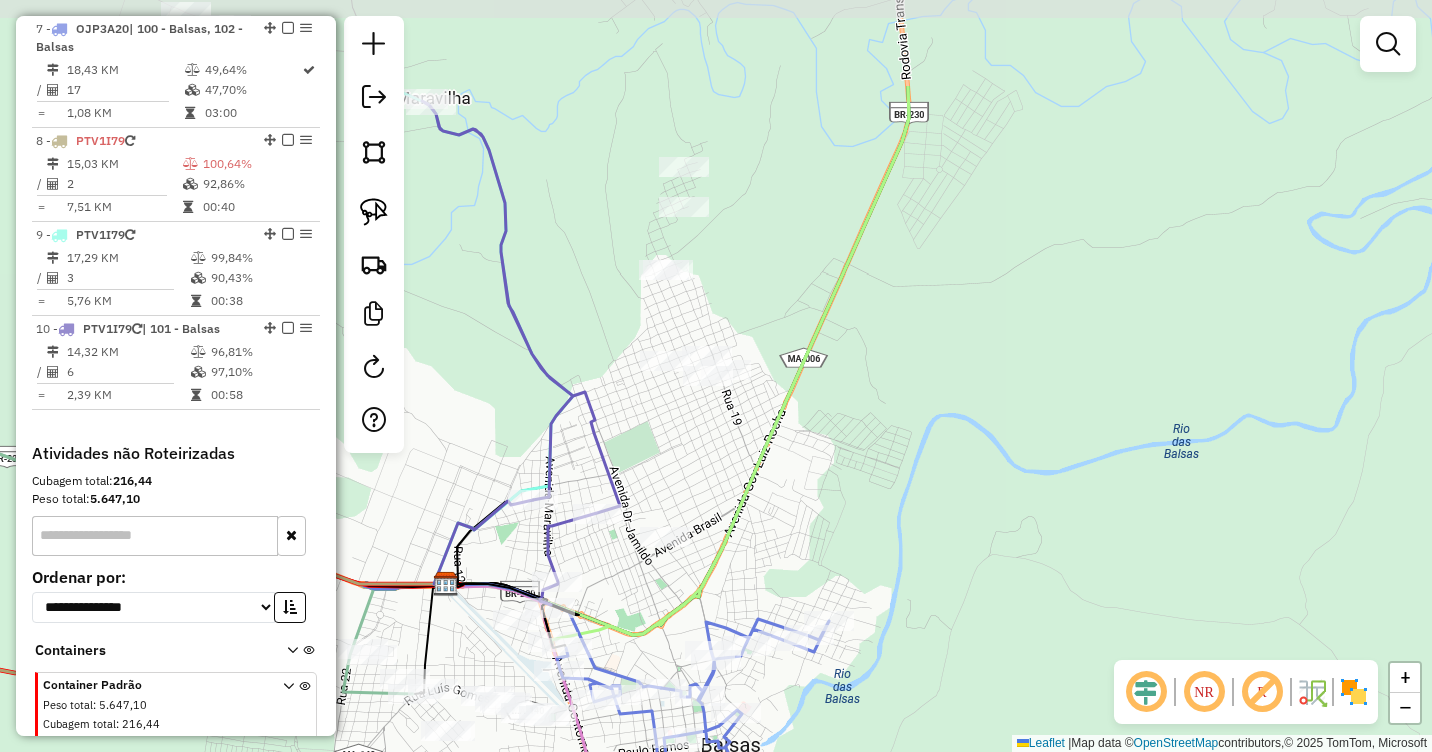drag, startPoint x: 781, startPoint y: 285, endPoint x: 736, endPoint y: 447, distance: 168.13388 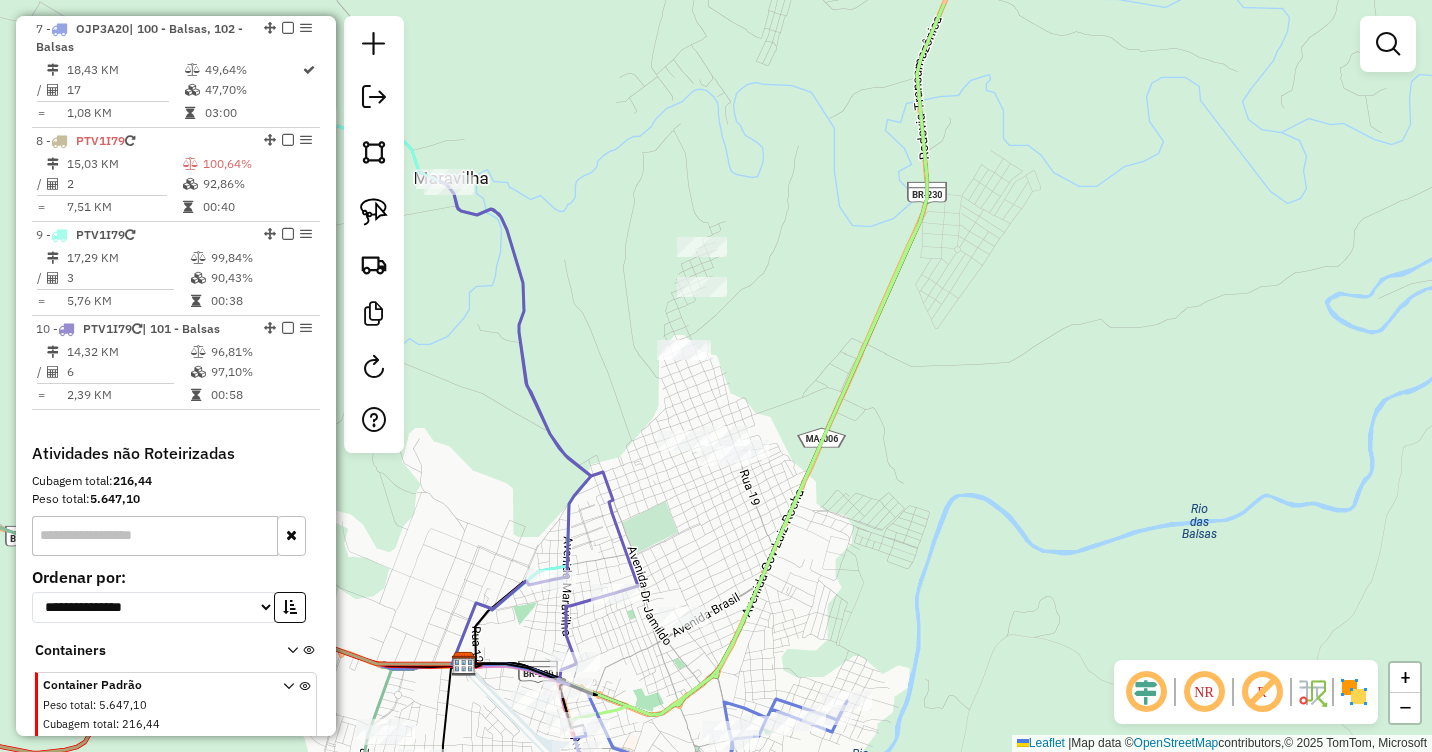 drag, startPoint x: 763, startPoint y: 266, endPoint x: 785, endPoint y: 353, distance: 89.73851 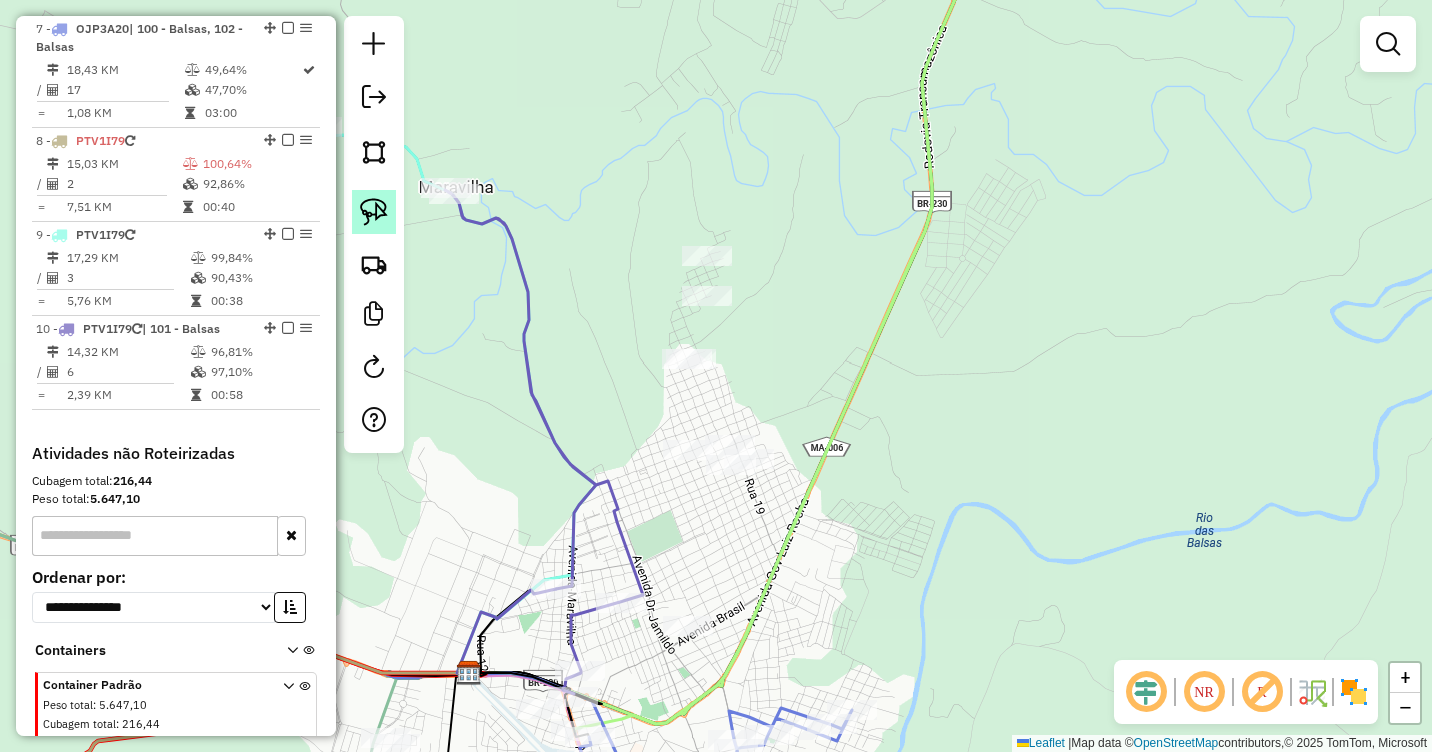 click 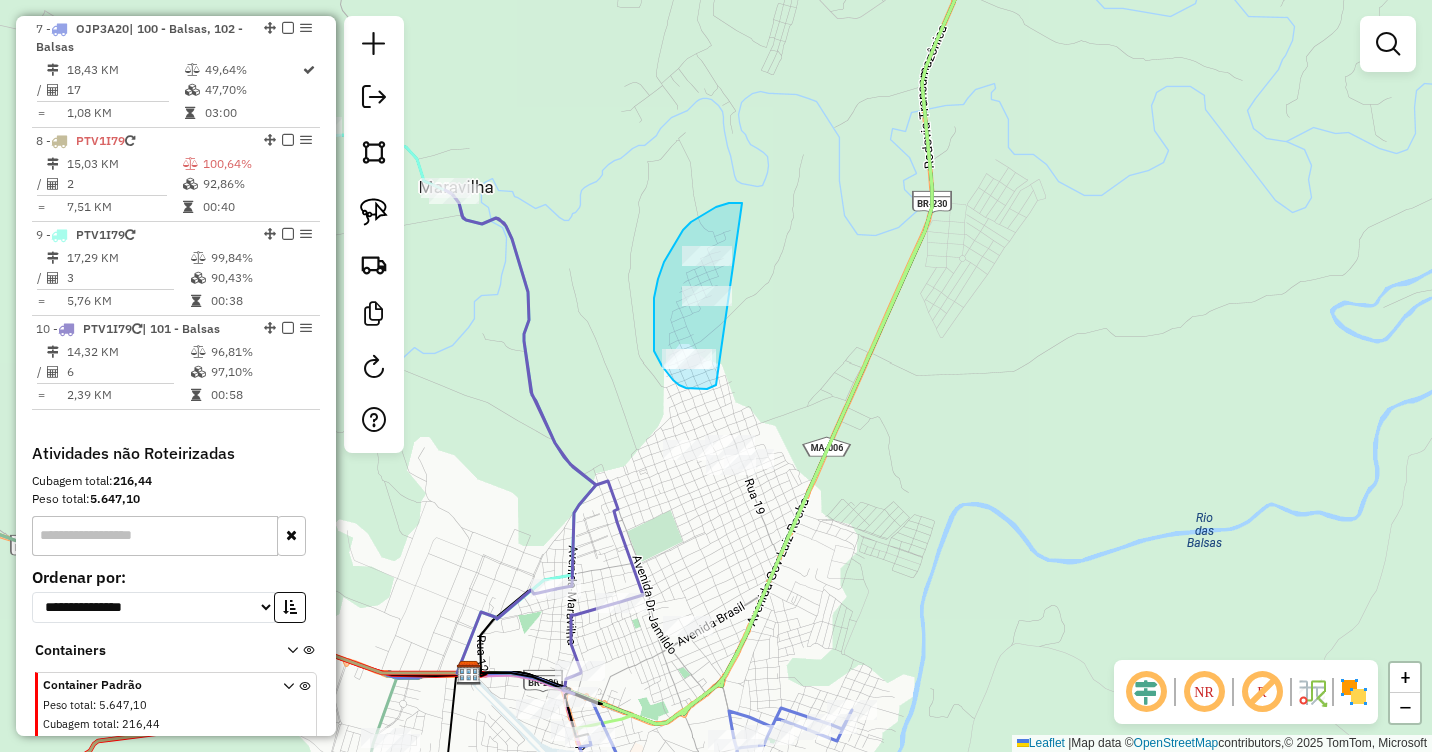 drag, startPoint x: 742, startPoint y: 203, endPoint x: 741, endPoint y: 363, distance: 160.00313 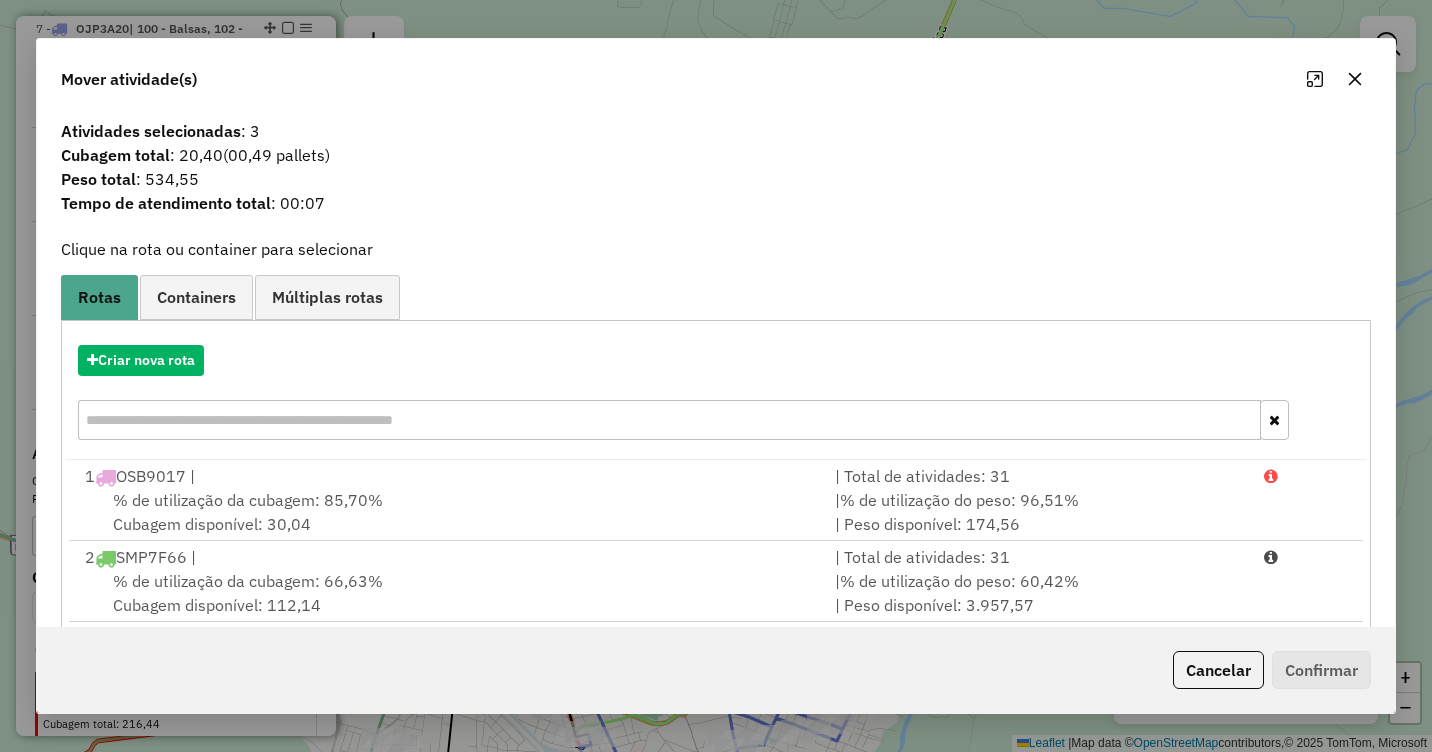 click on "Criar nova rota" at bounding box center [716, 395] 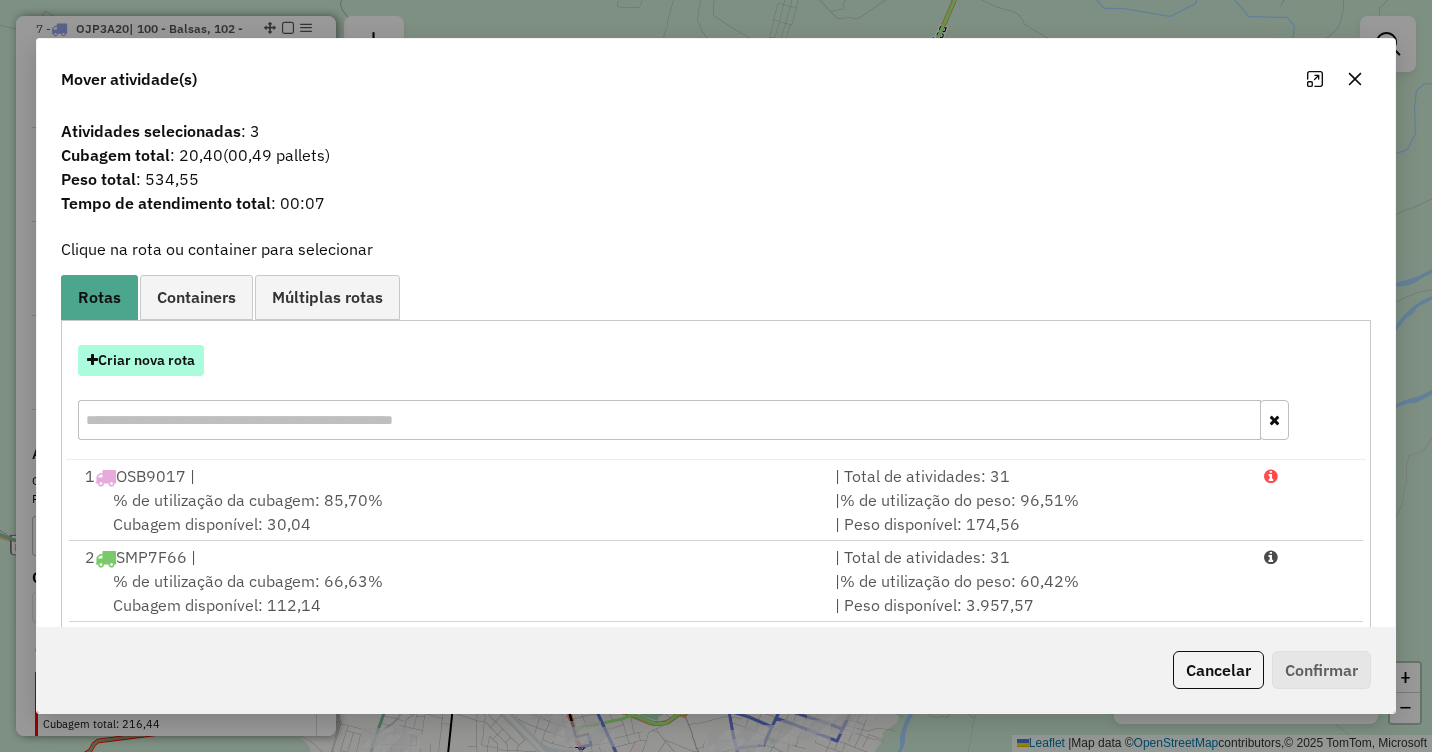 click on "Criar nova rota" at bounding box center [141, 360] 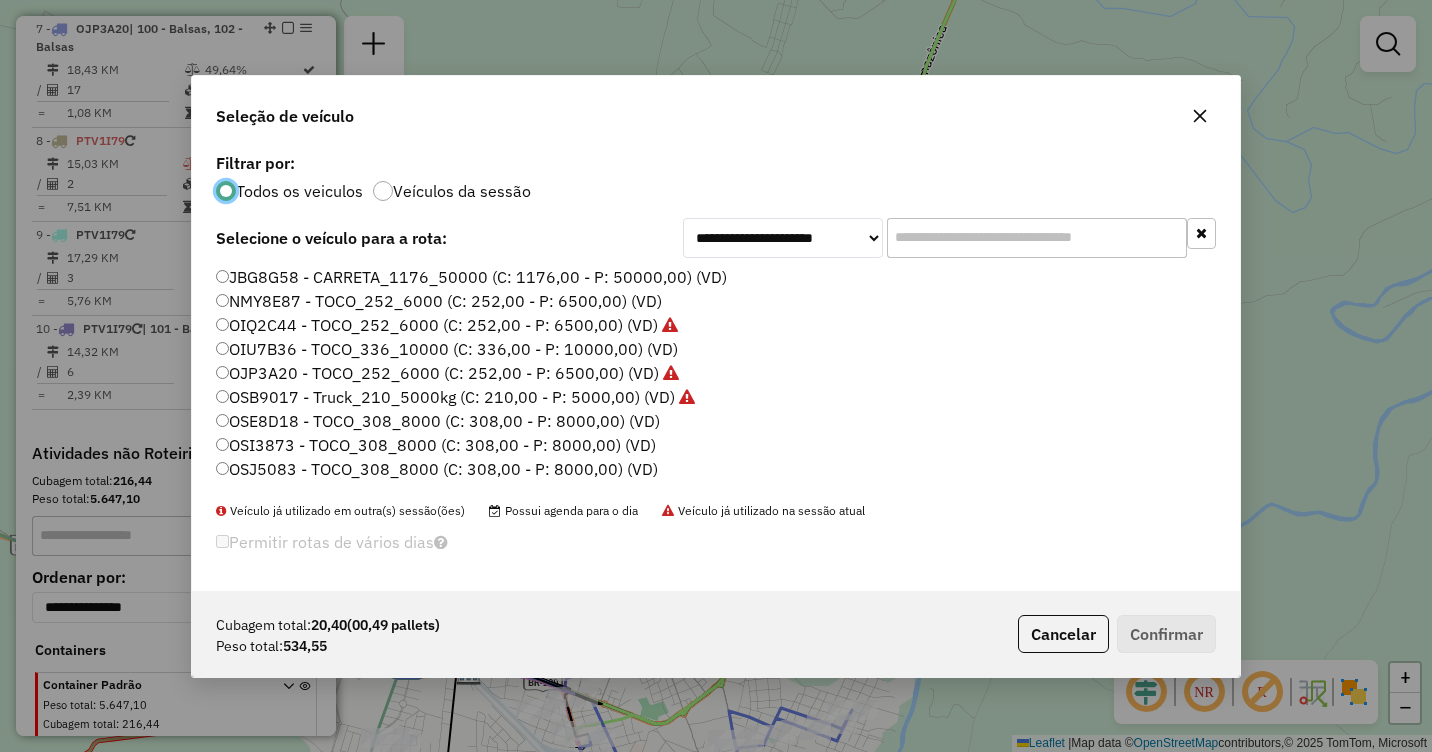 scroll, scrollTop: 11, scrollLeft: 6, axis: both 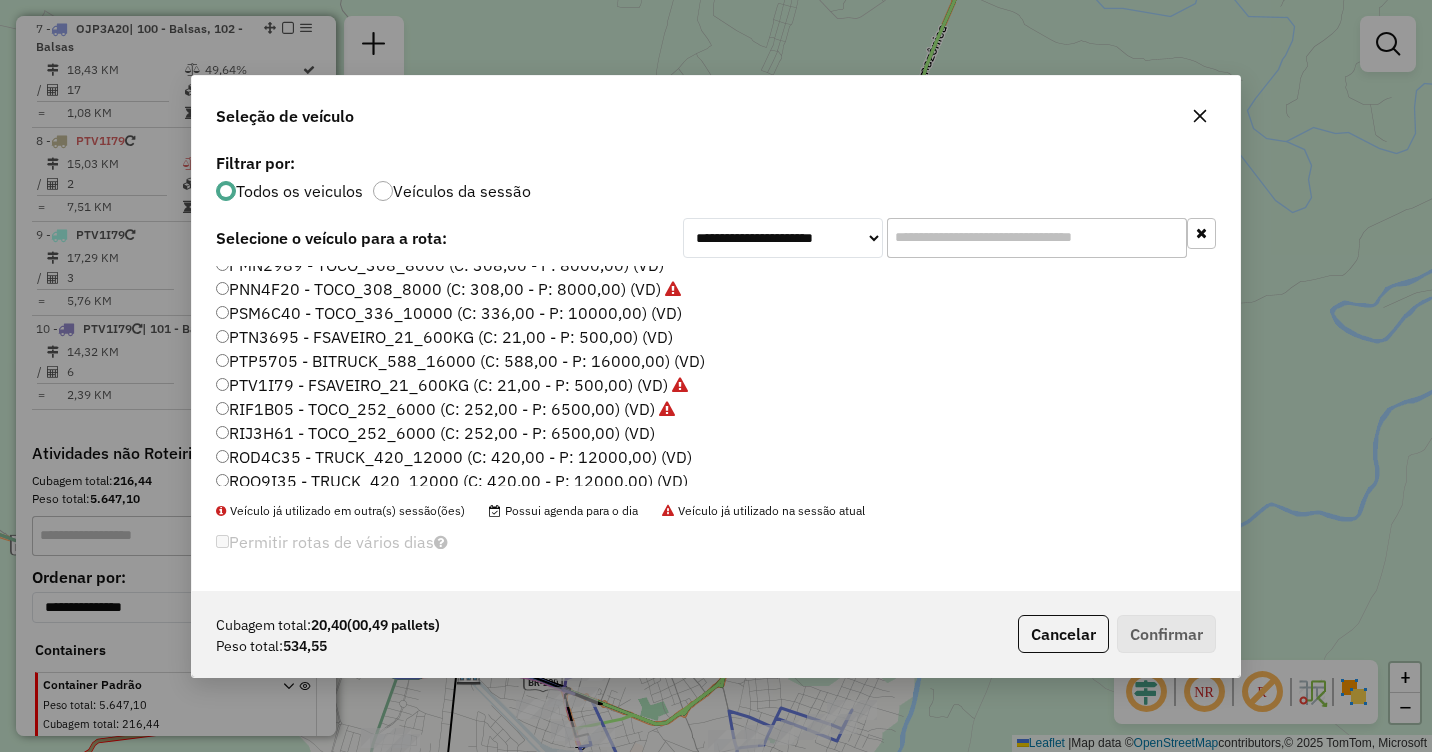click on "PTV1I79 - FSAVEIRO_21_600KG (C: 21,00 - P: 500,00) (VD)" 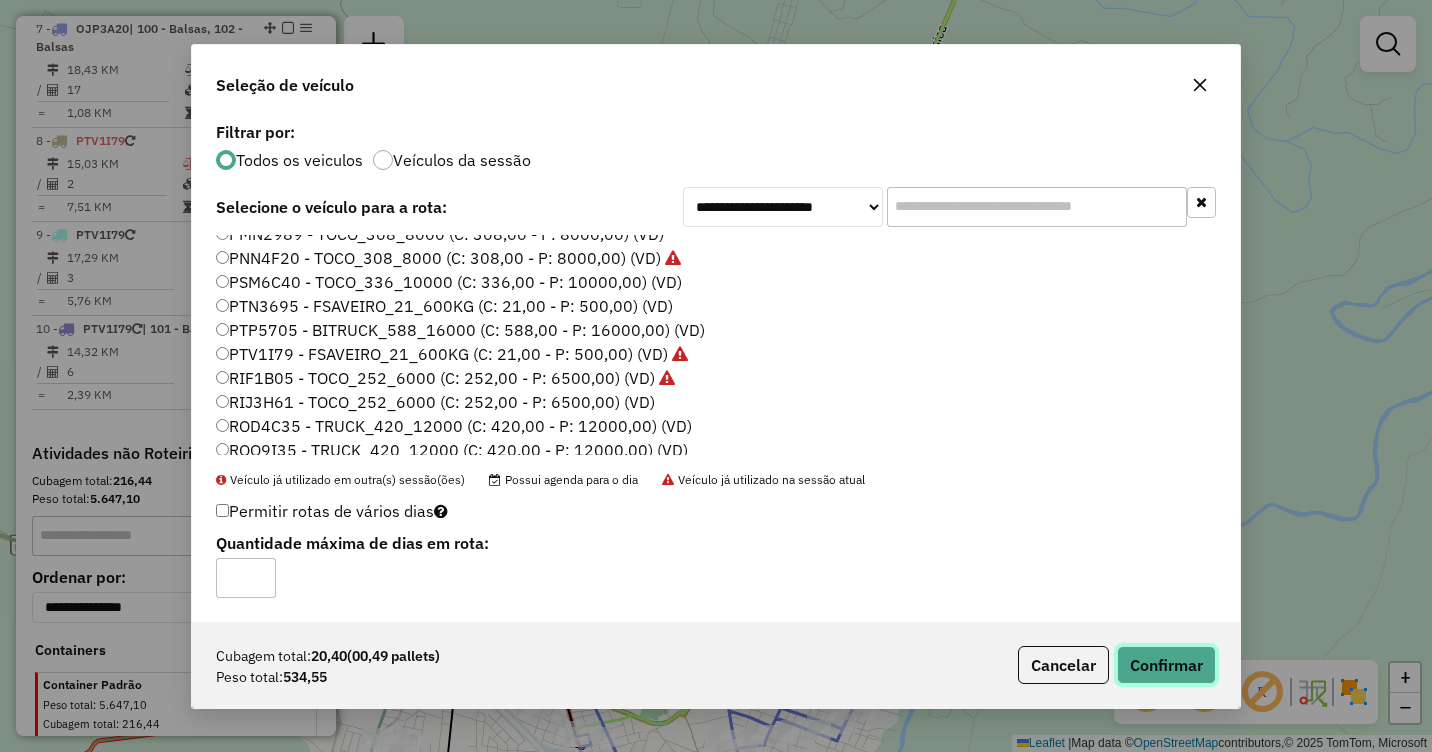 click on "Confirmar" 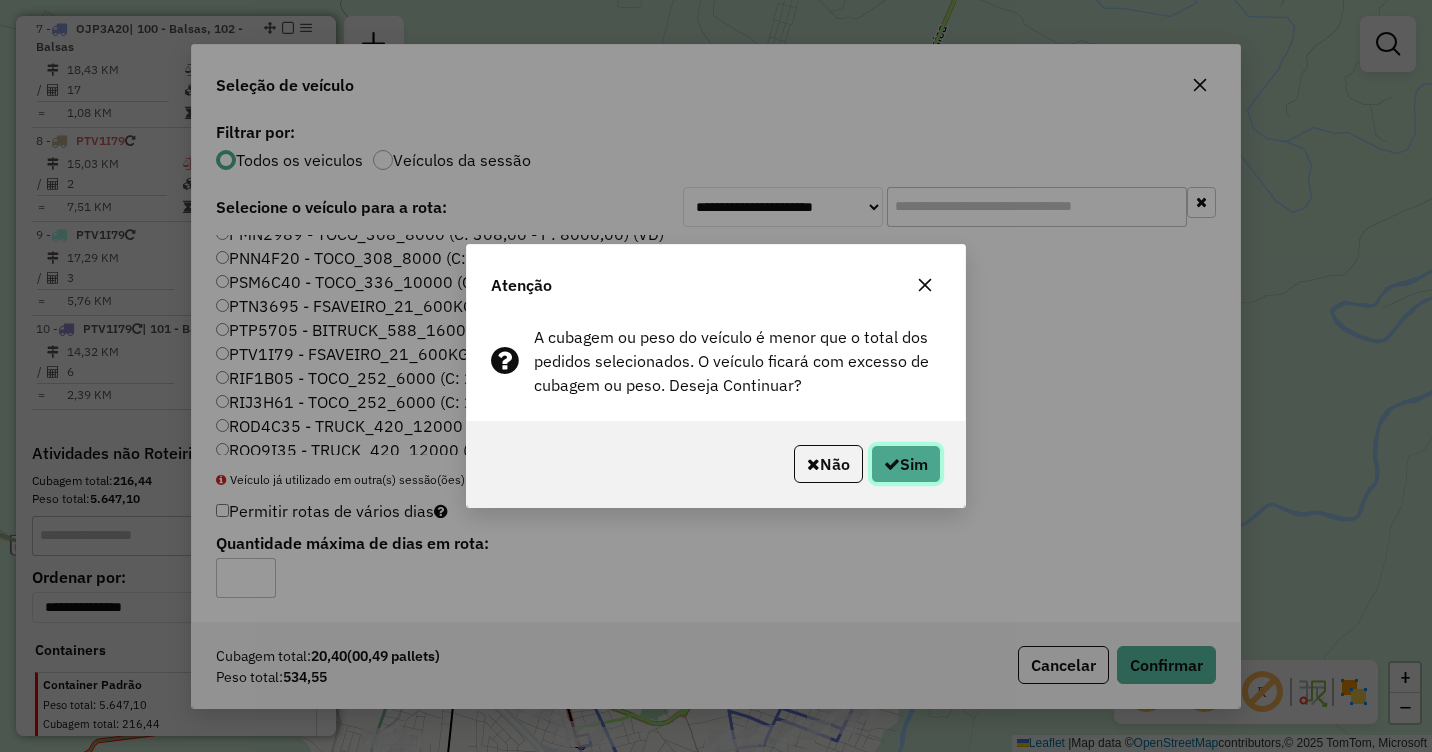 click on "Sim" 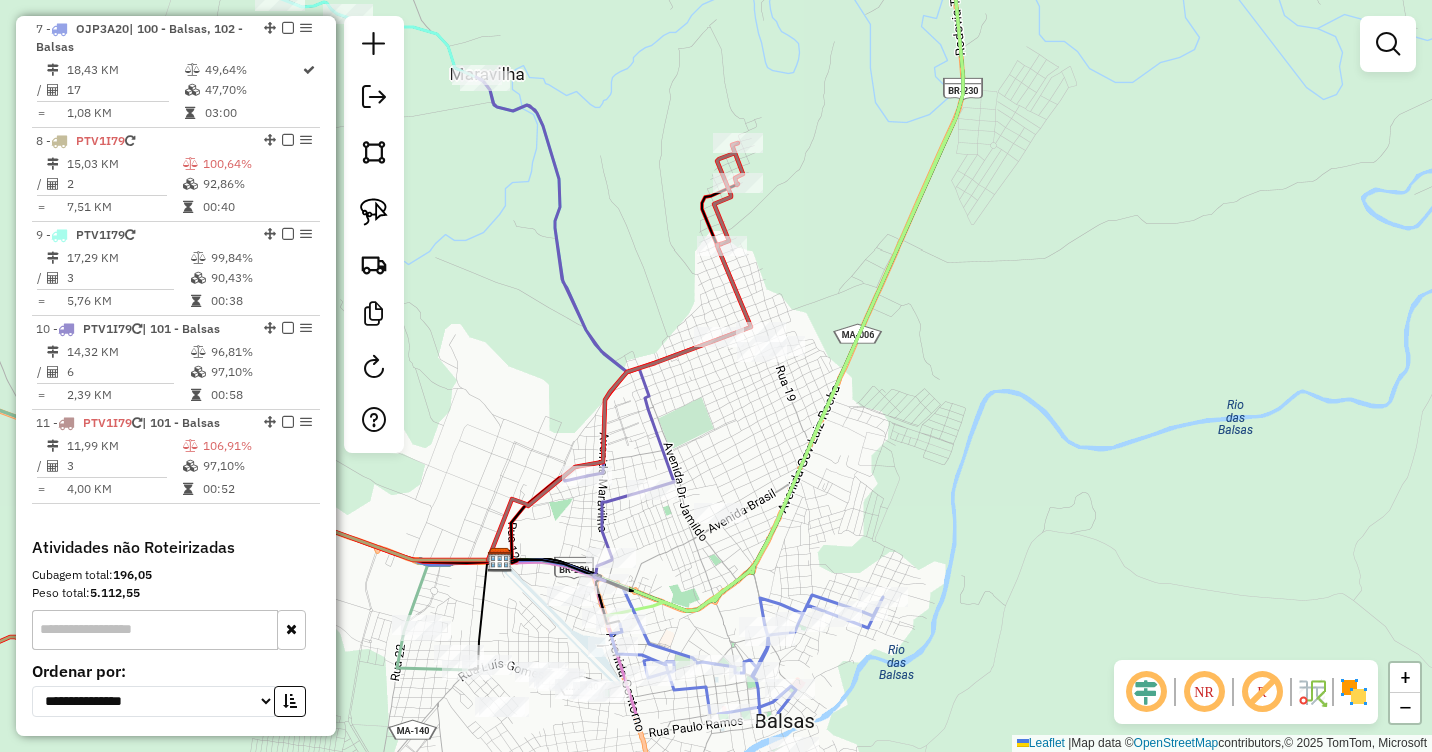 drag, startPoint x: 807, startPoint y: 480, endPoint x: 838, endPoint y: 365, distance: 119.104996 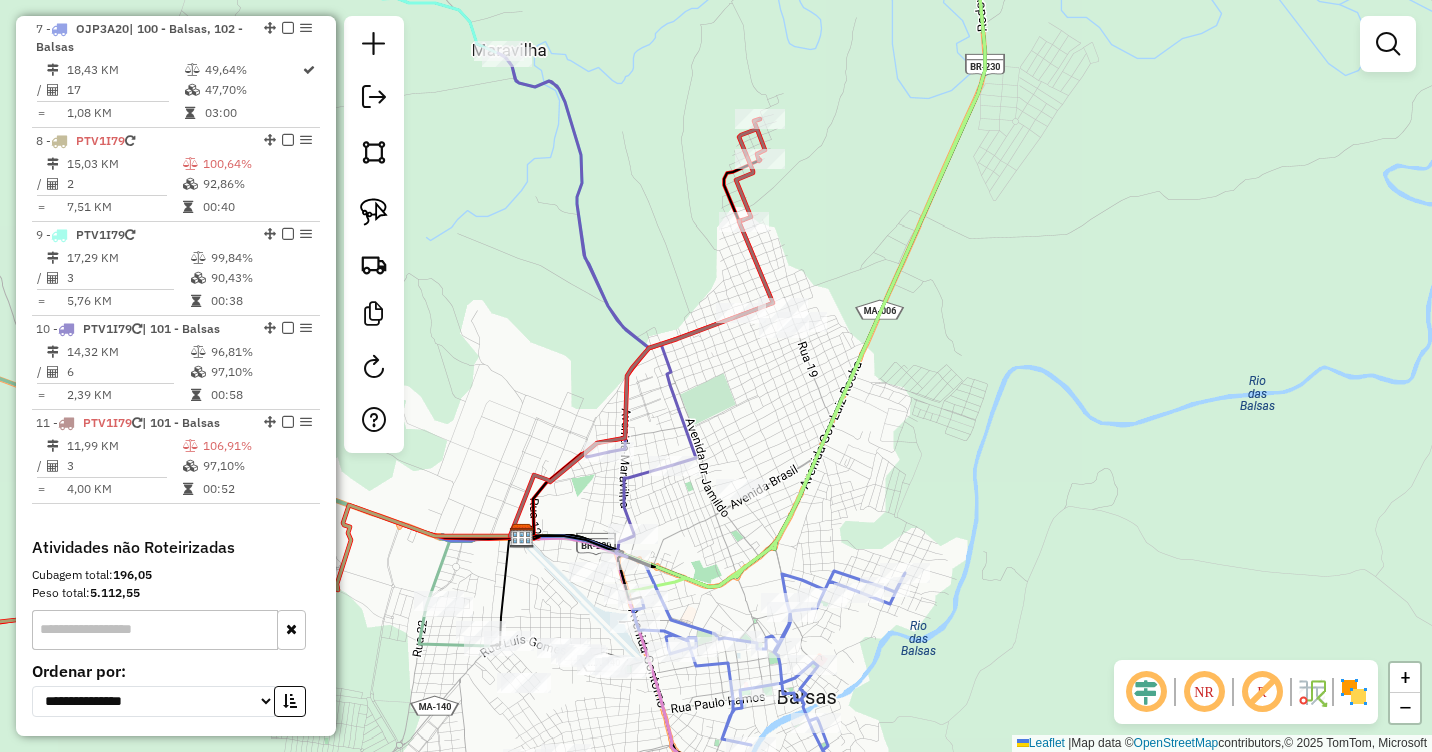 drag, startPoint x: 758, startPoint y: 409, endPoint x: 780, endPoint y: 387, distance: 31.112698 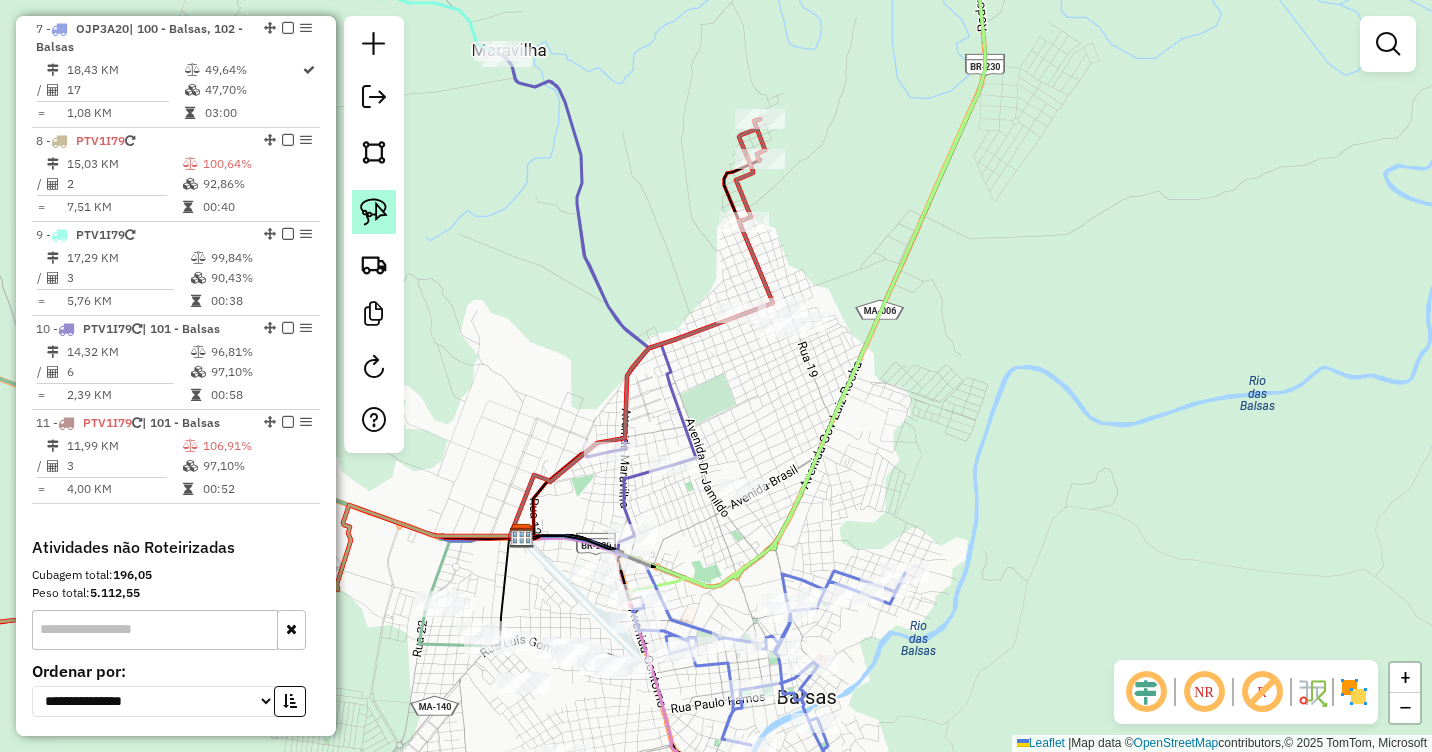 click 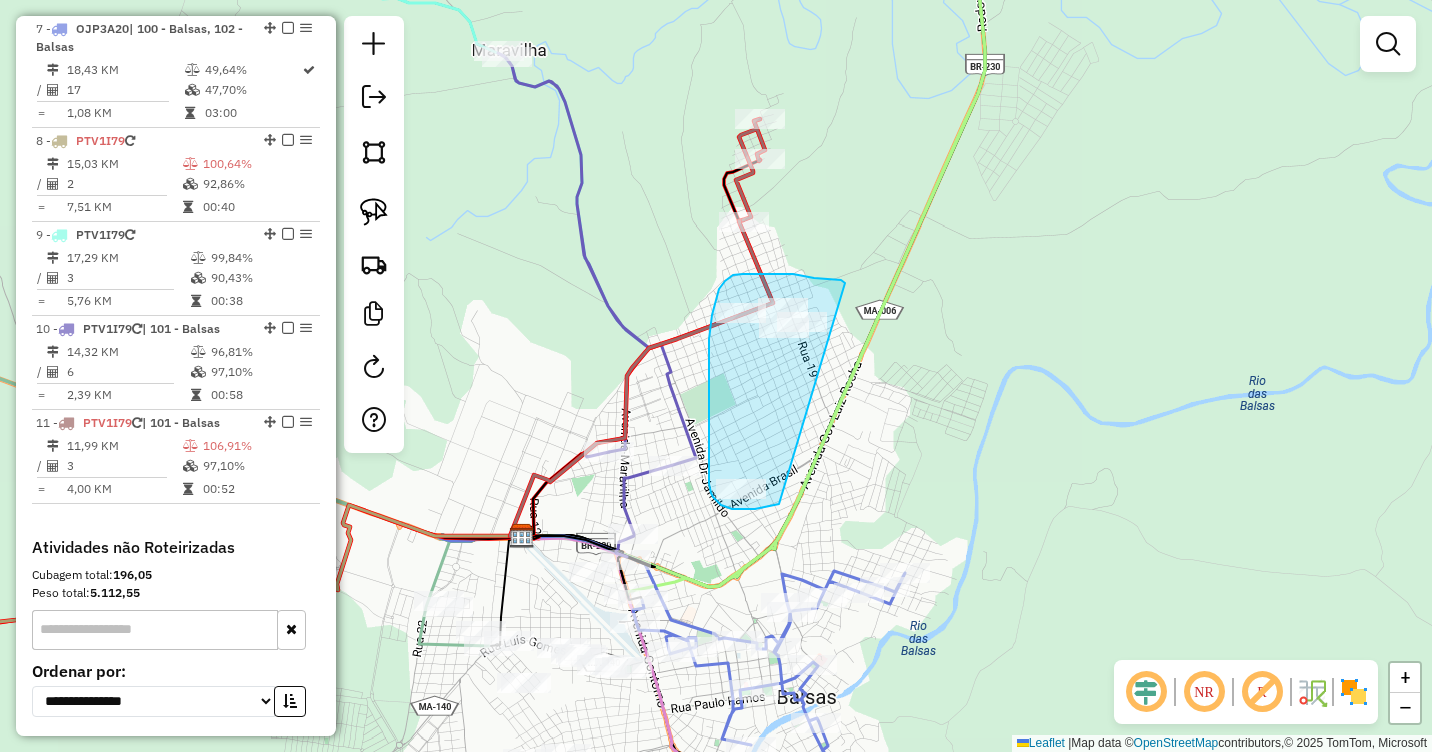 drag, startPoint x: 844, startPoint y: 281, endPoint x: 779, endPoint y: 504, distance: 232.28 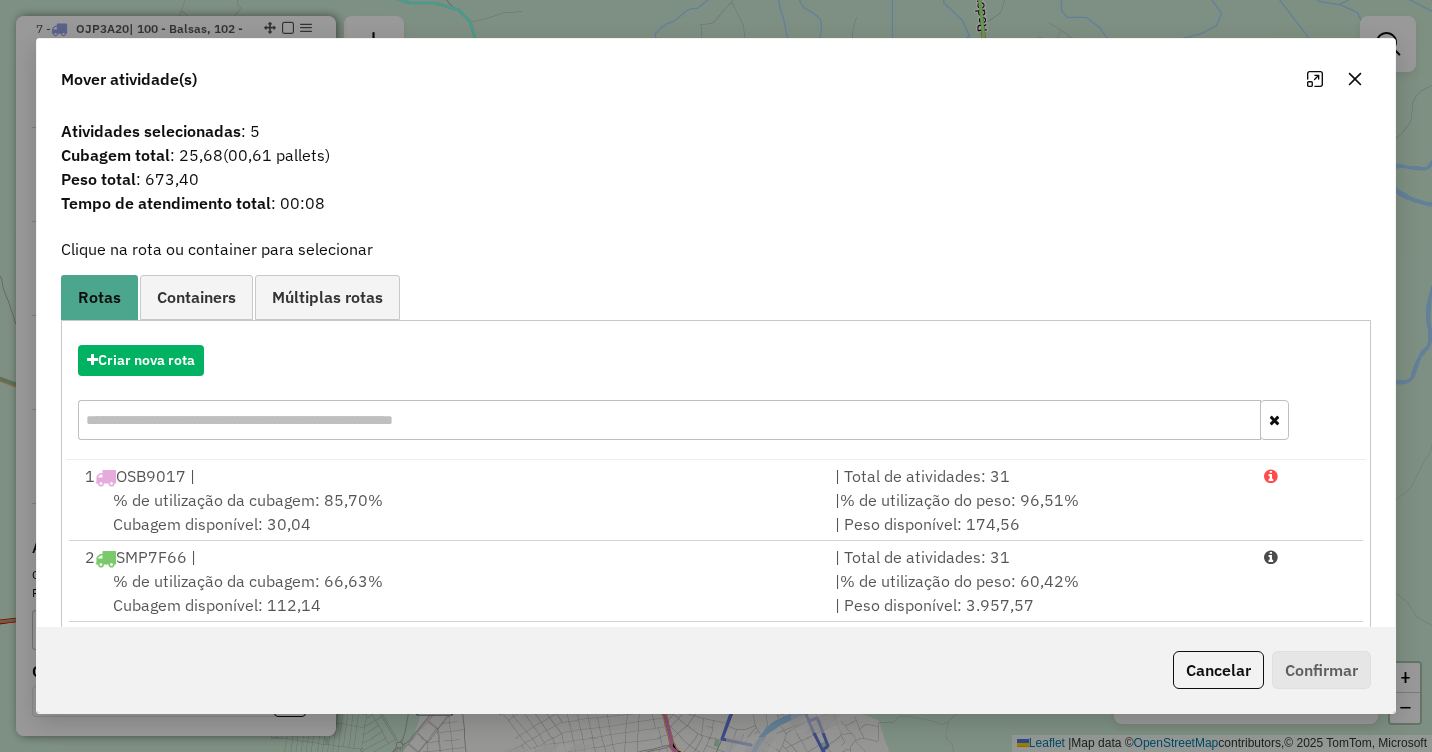 click 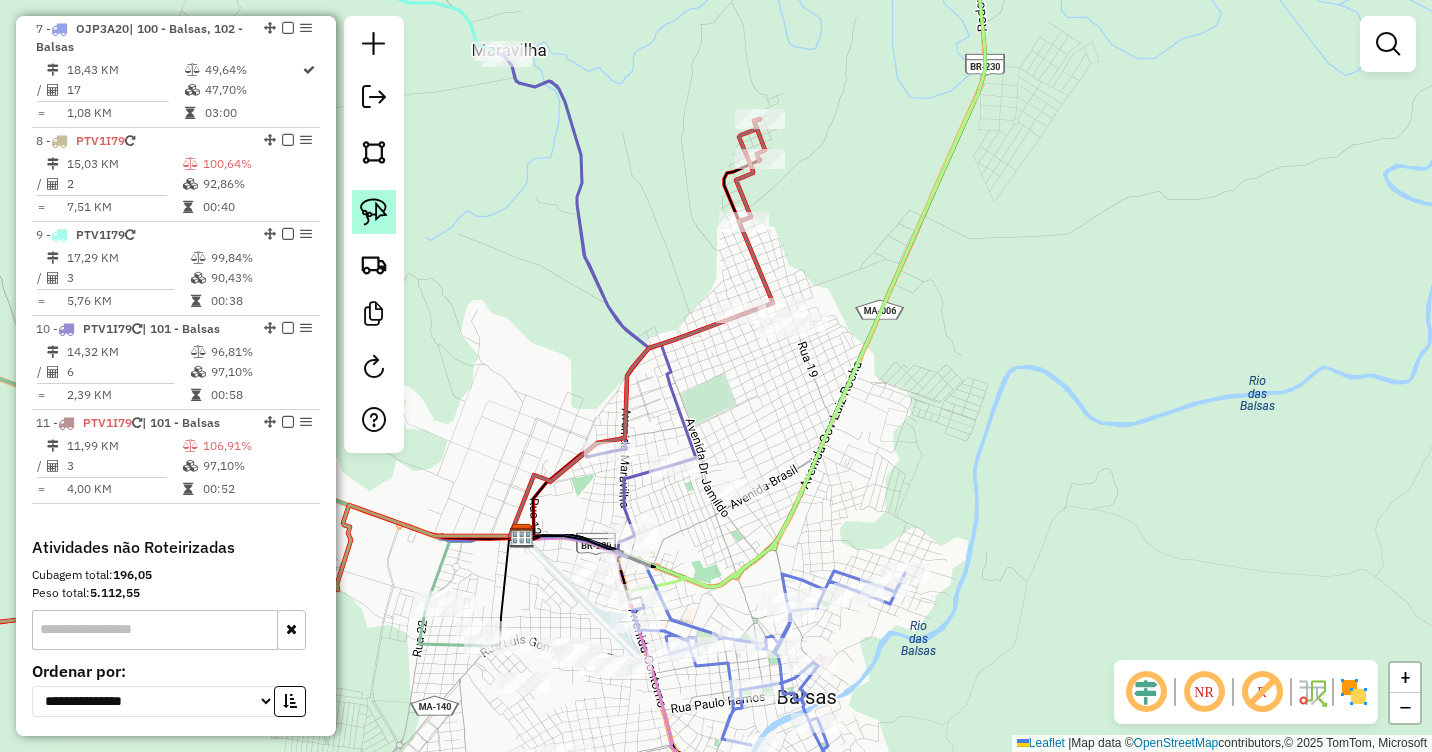 click 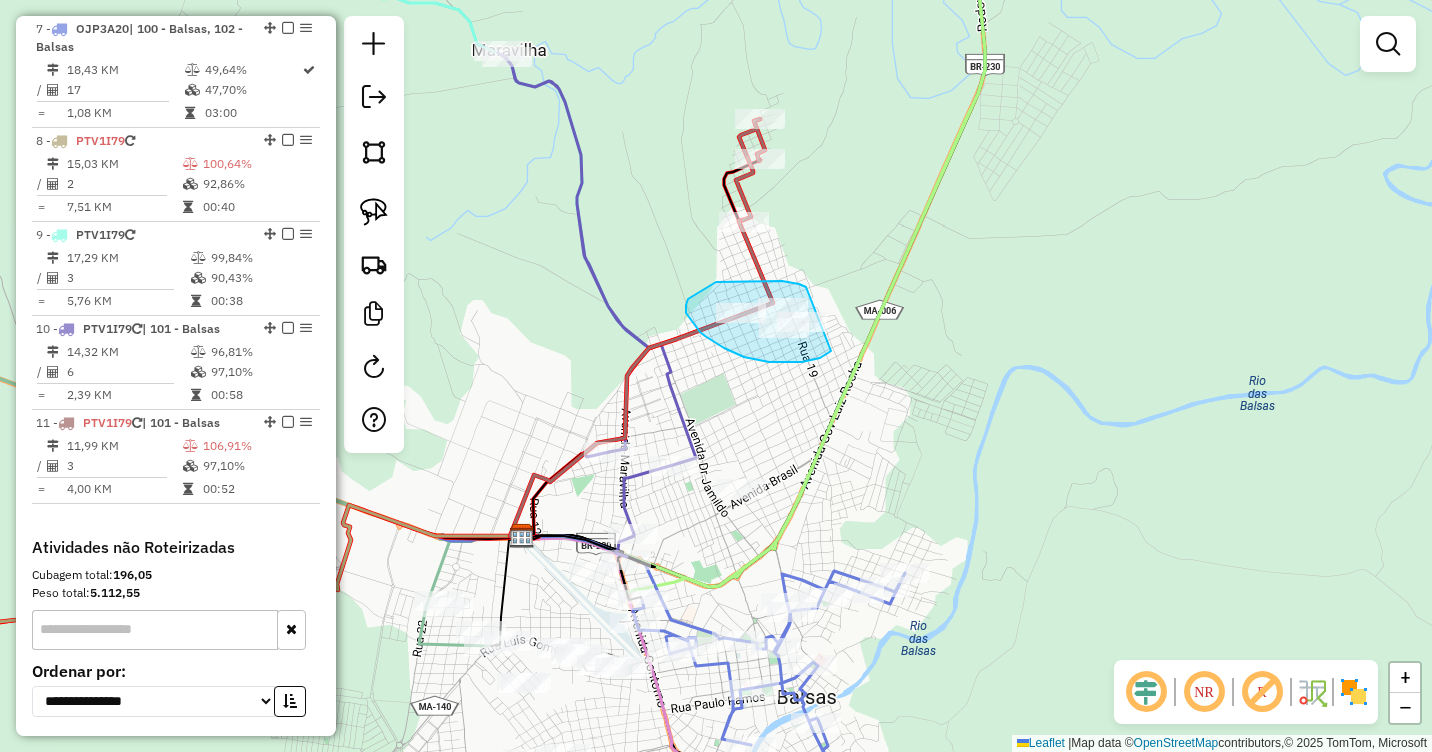 drag, startPoint x: 806, startPoint y: 287, endPoint x: 845, endPoint y: 337, distance: 63.411354 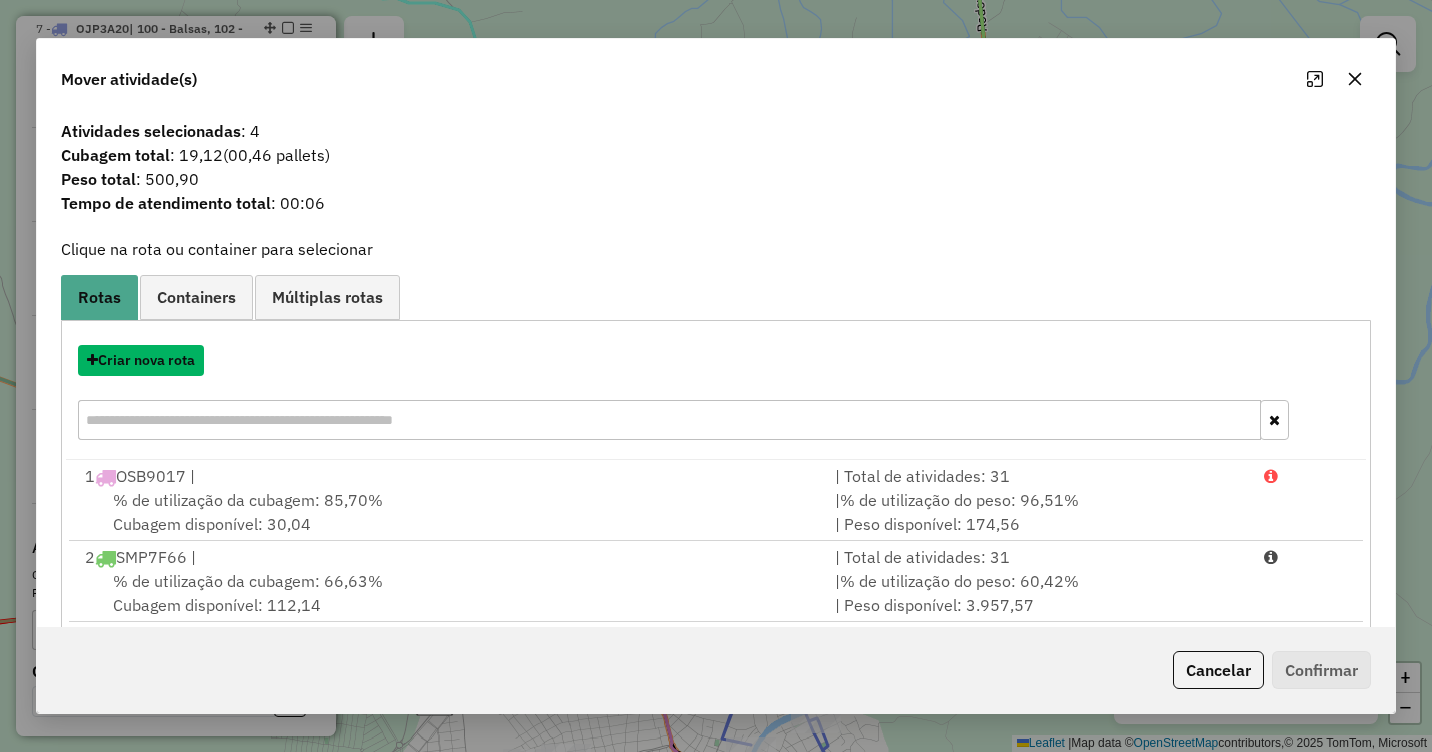 click on "Criar nova rota" at bounding box center (141, 360) 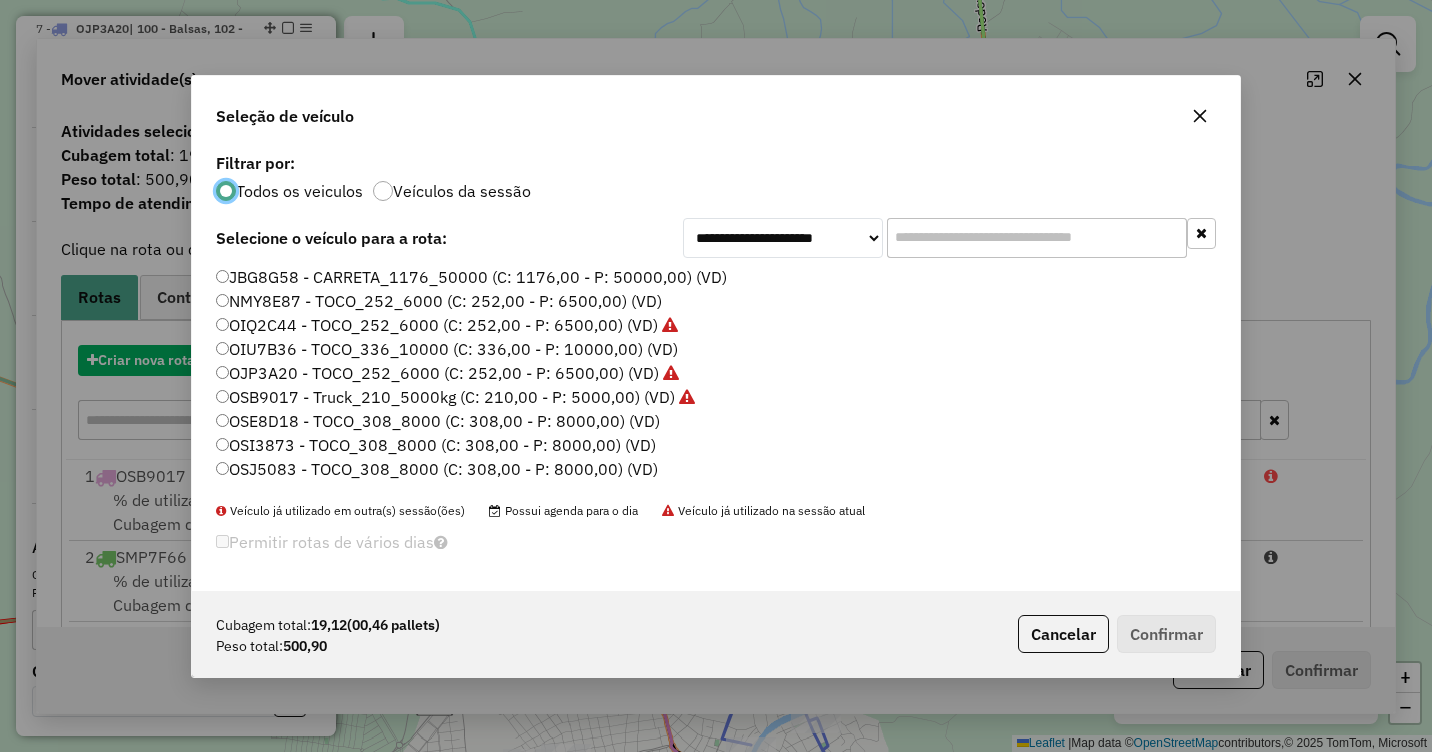 scroll, scrollTop: 11, scrollLeft: 6, axis: both 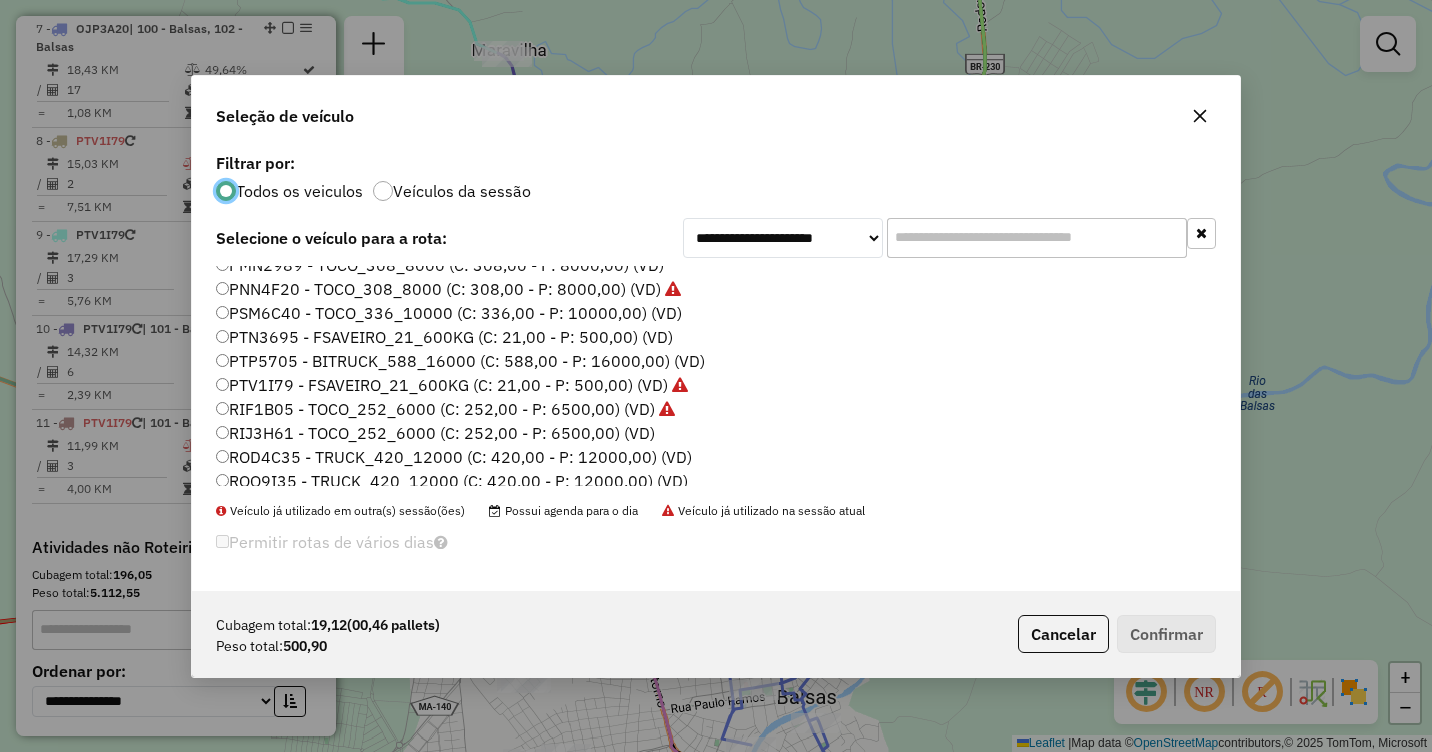 click on "PTV1I79 - FSAVEIRO_21_600KG (C: 21,00 - P: 500,00) (VD)" 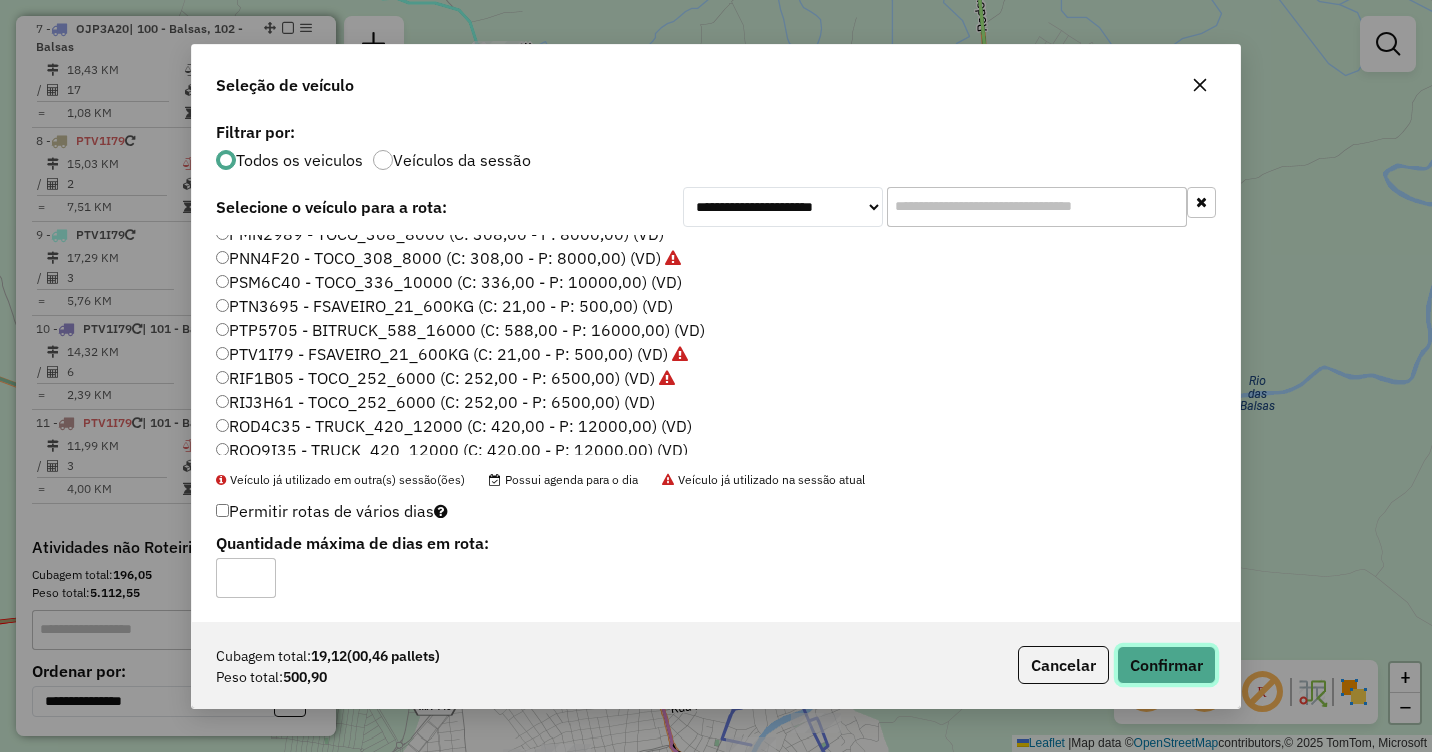 click on "Confirmar" 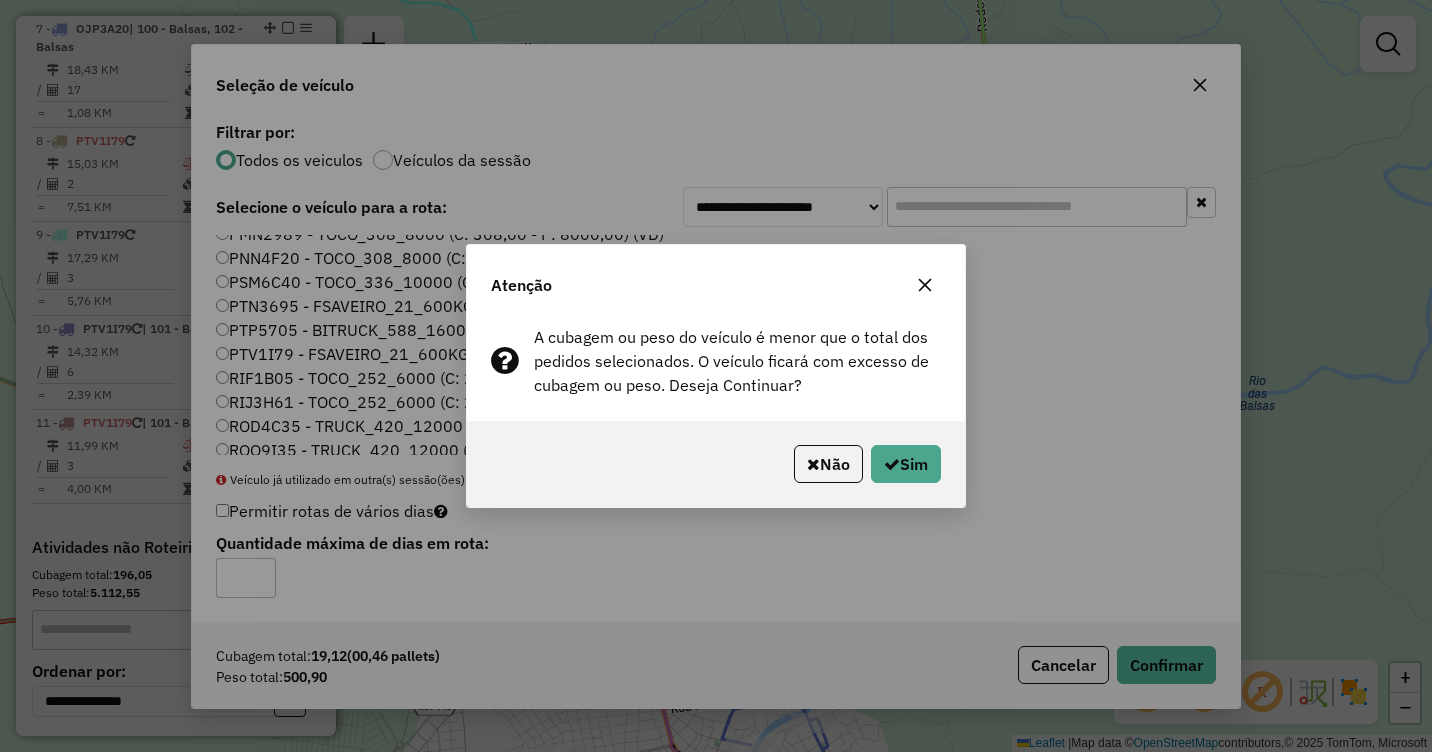 click on "Não   Sim" 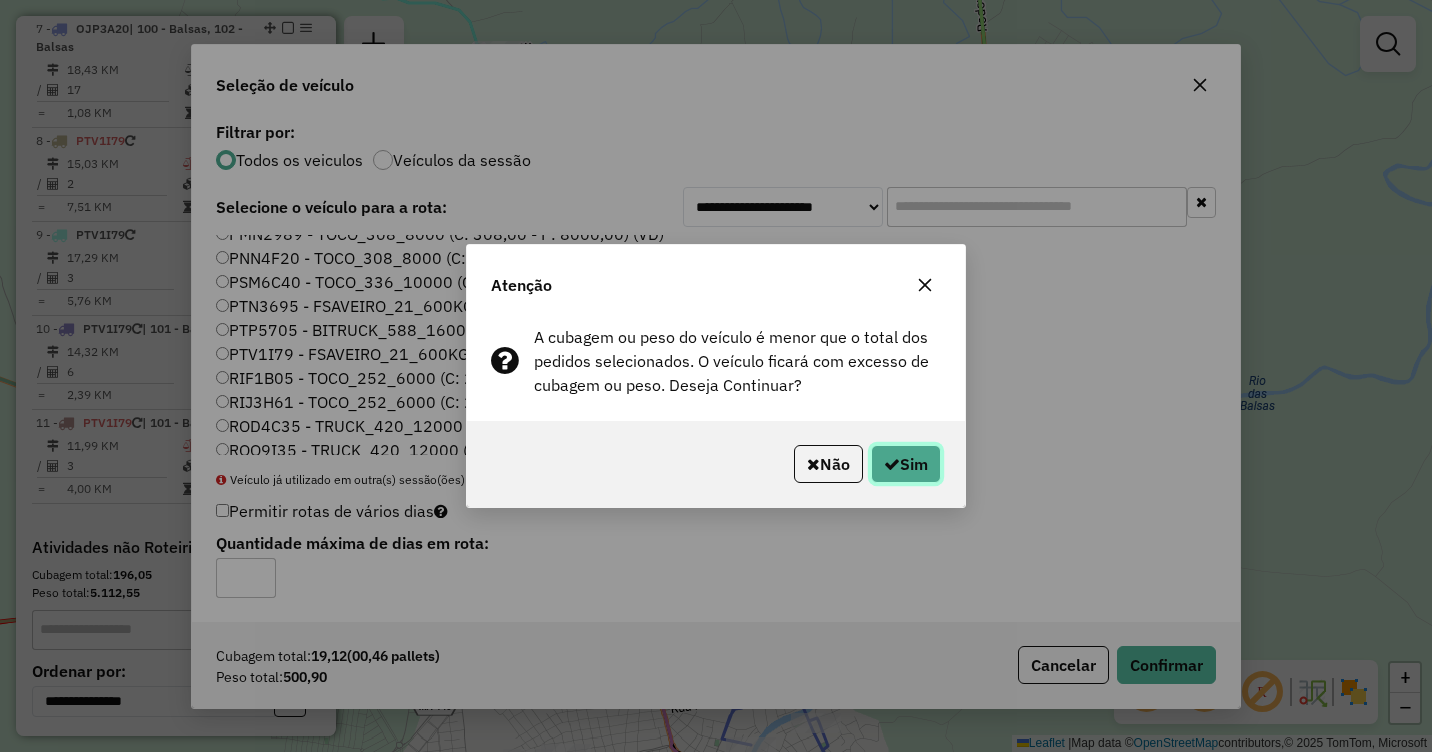 click on "Sim" 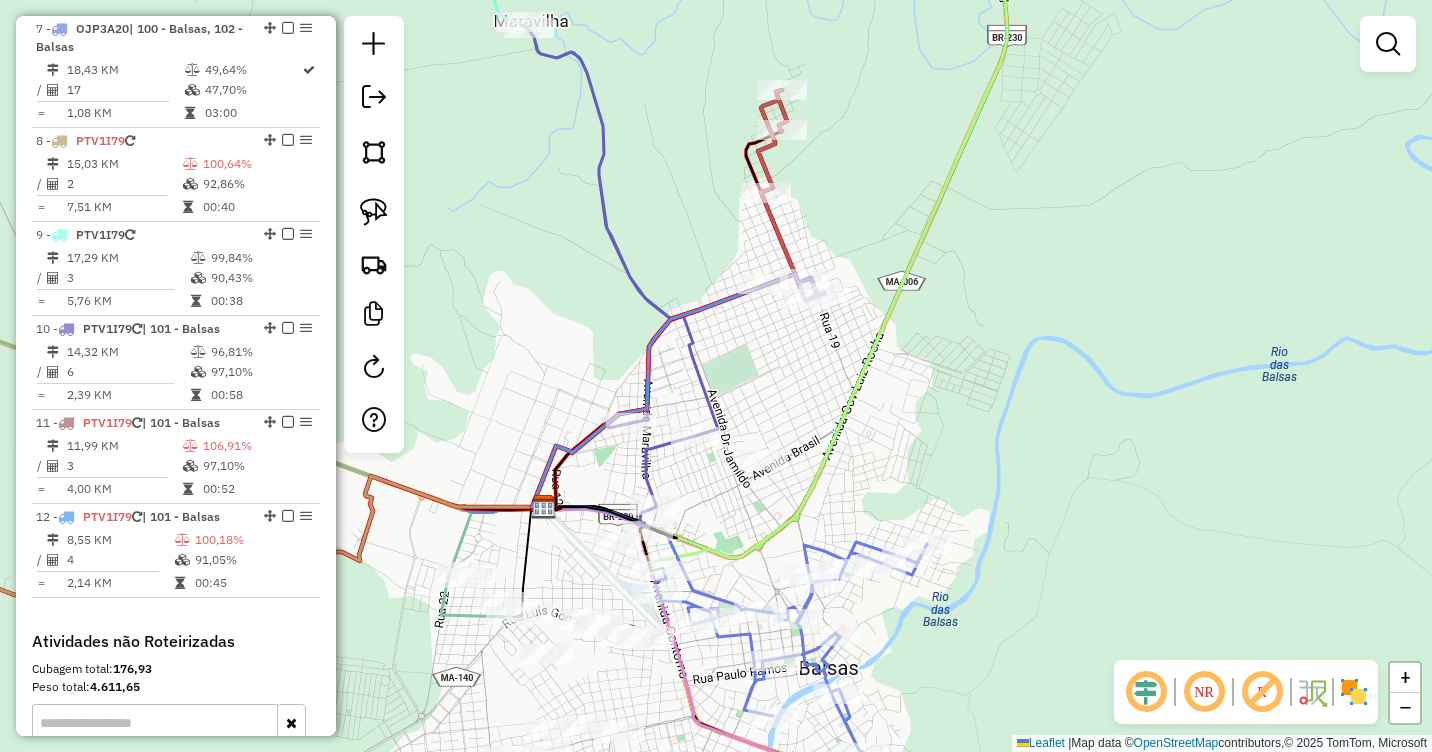 drag, startPoint x: 787, startPoint y: 433, endPoint x: 826, endPoint y: 363, distance: 80.13114 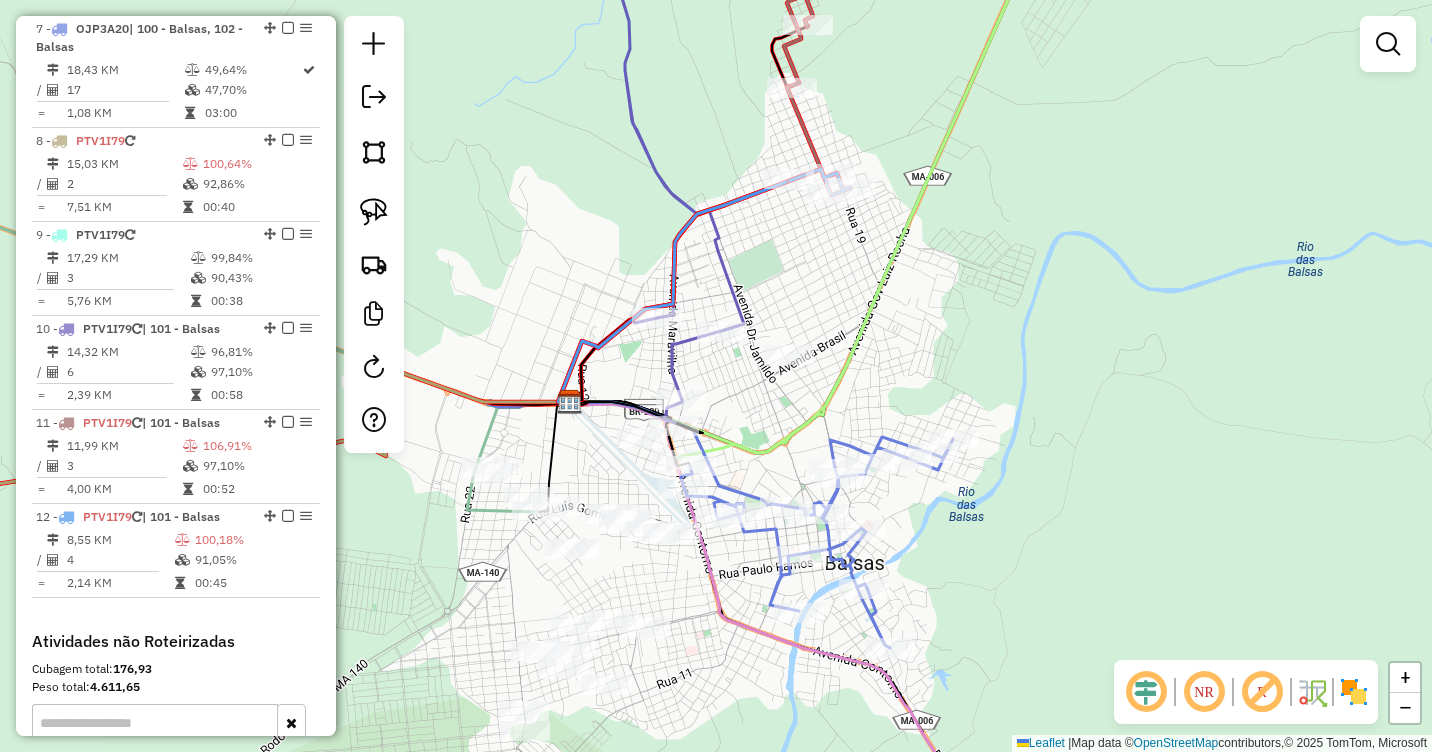 drag, startPoint x: 825, startPoint y: 441, endPoint x: 820, endPoint y: 367, distance: 74.168724 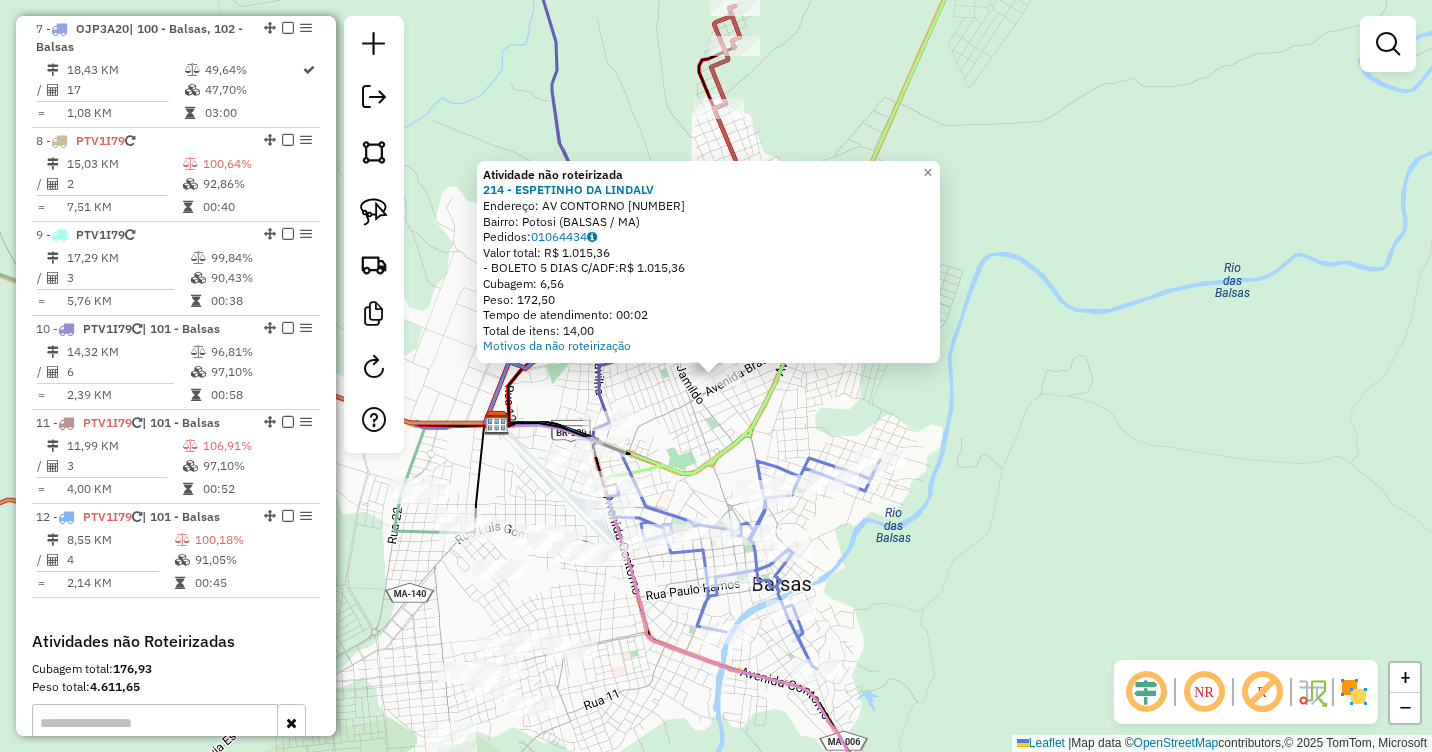 drag, startPoint x: 667, startPoint y: 411, endPoint x: 683, endPoint y: 409, distance: 16.124516 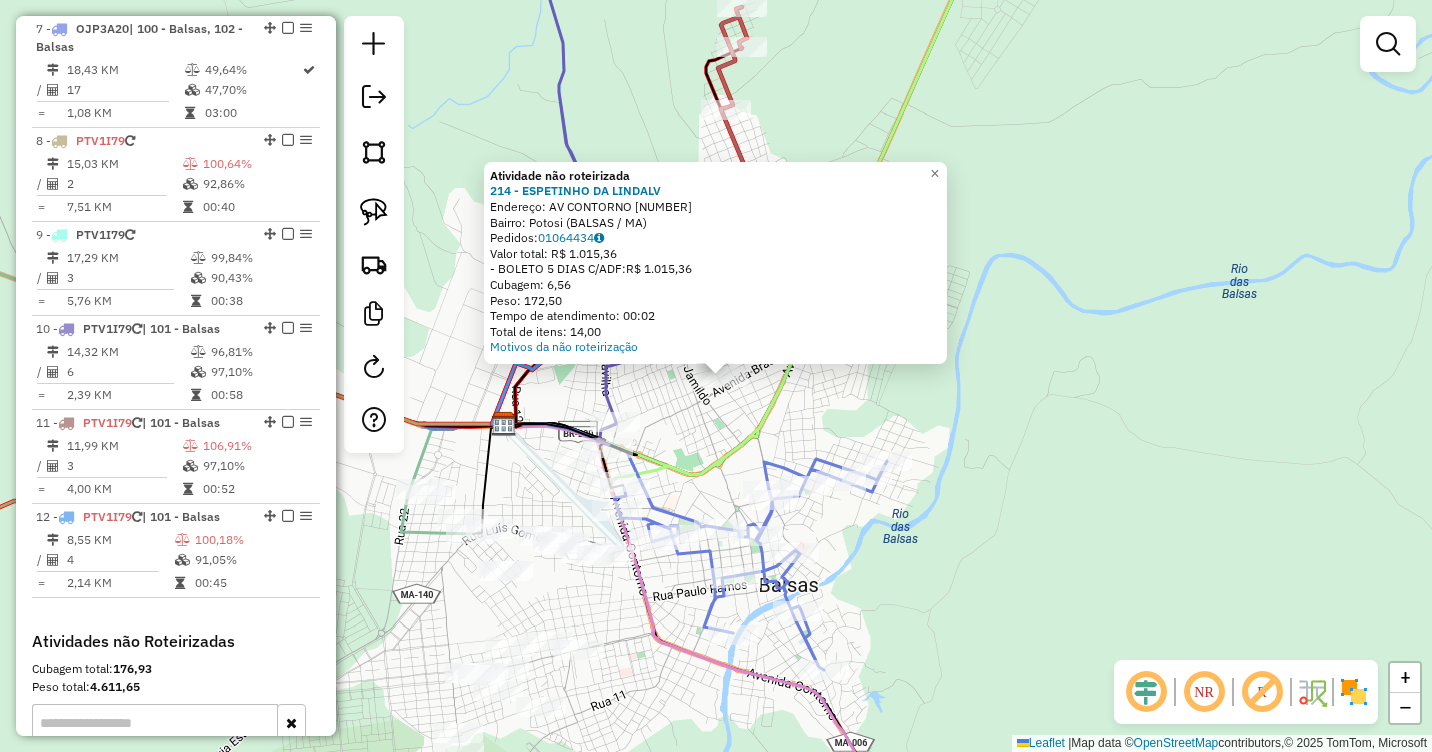 drag, startPoint x: 695, startPoint y: 439, endPoint x: 720, endPoint y: 427, distance: 27.730848 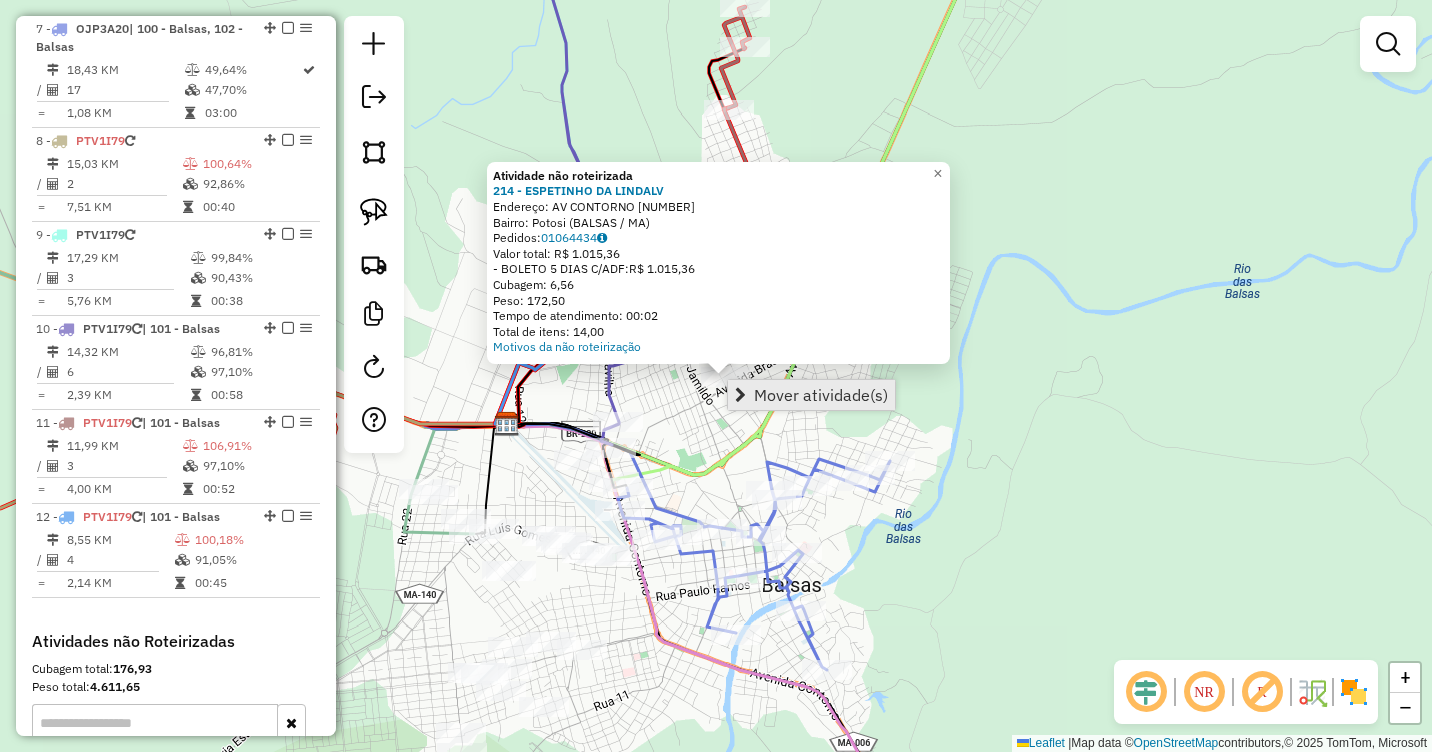 click on "Mover atividade(s)" at bounding box center [821, 395] 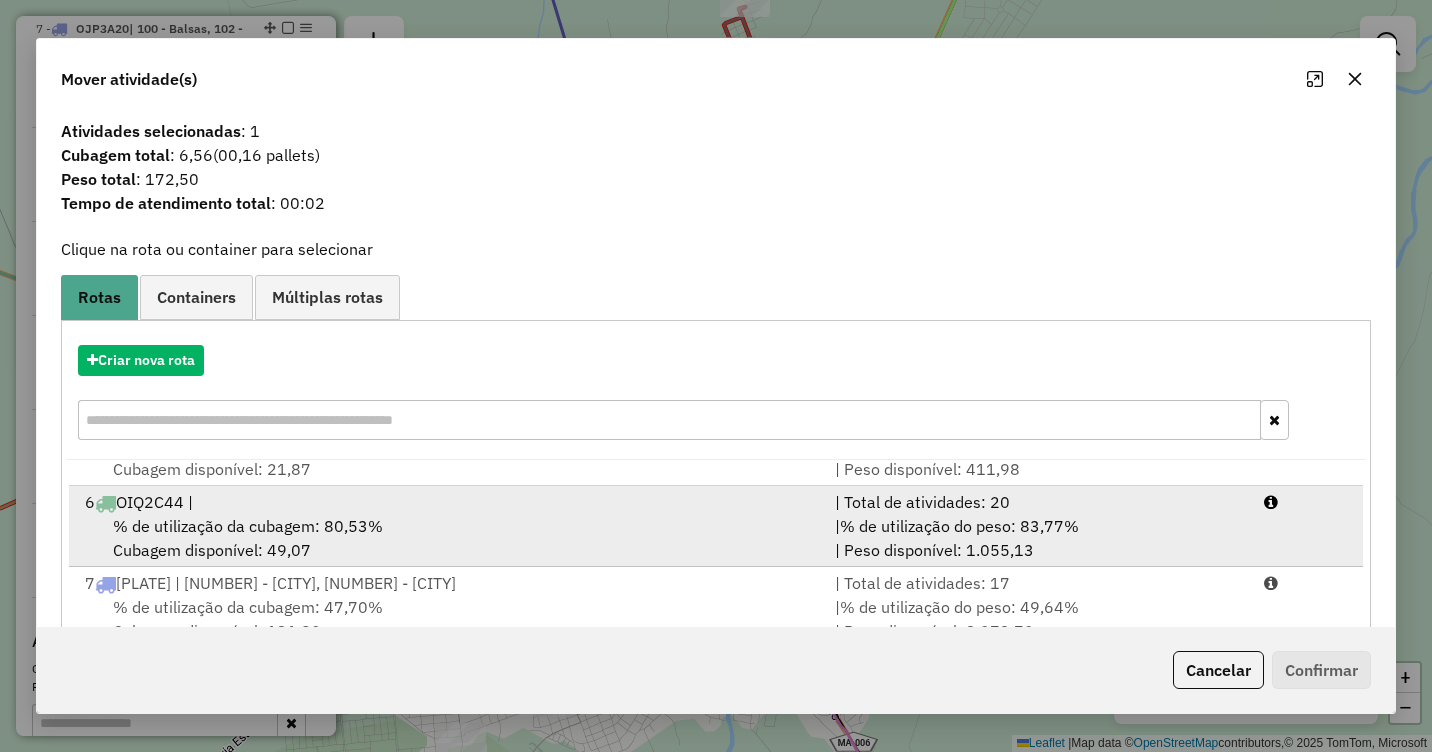 scroll, scrollTop: 372, scrollLeft: 0, axis: vertical 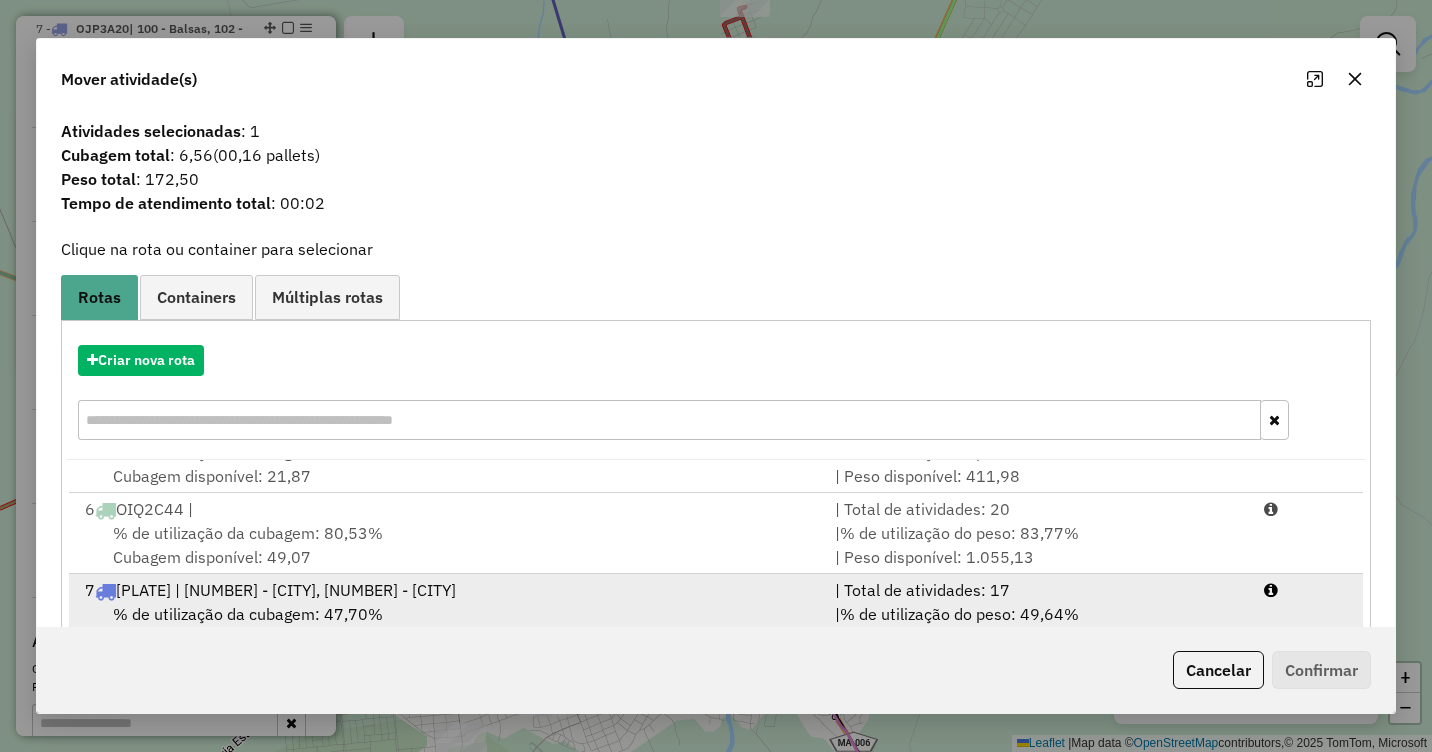 click on "[NUMBER] - [CITY], [NUMBER] - [CITY]" at bounding box center (448, 590) 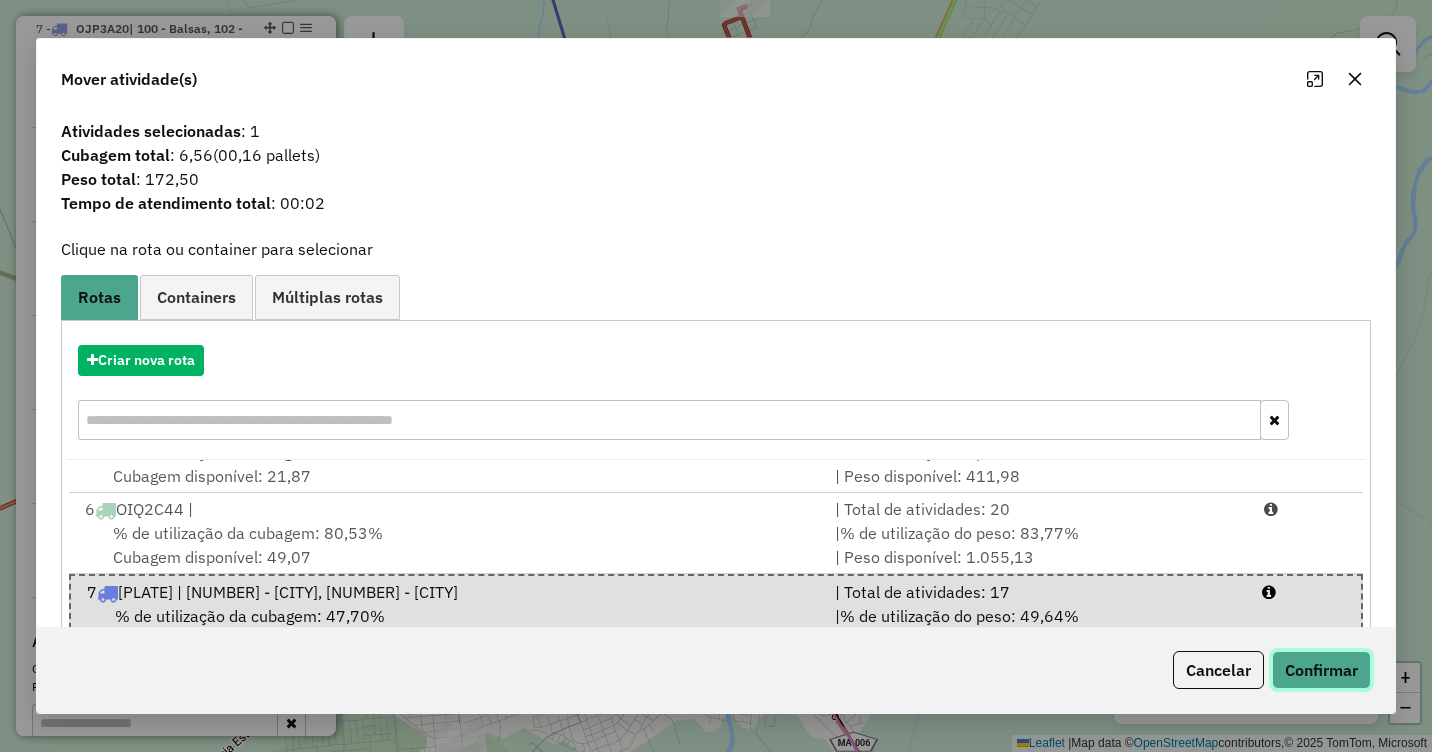 click on "Confirmar" 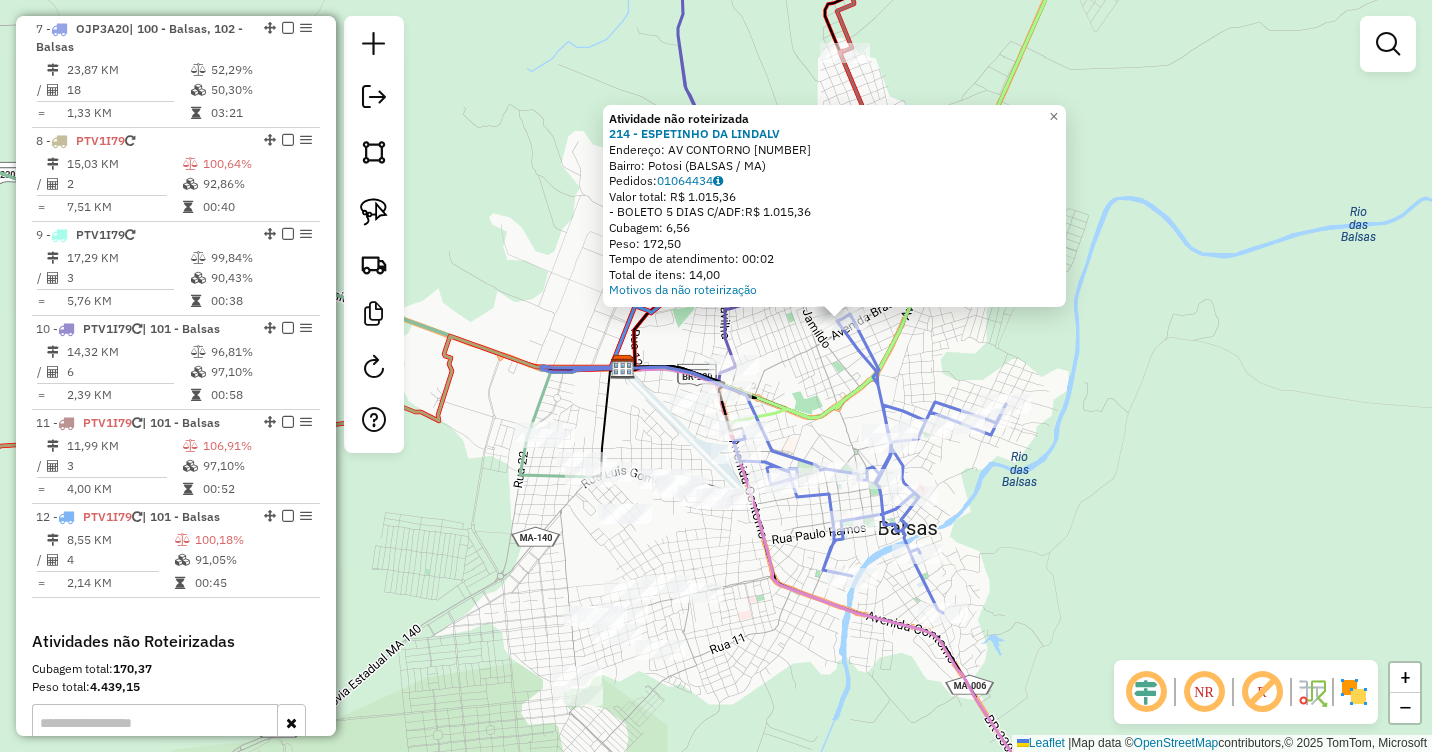 drag, startPoint x: 633, startPoint y: 599, endPoint x: 775, endPoint y: 522, distance: 161.53328 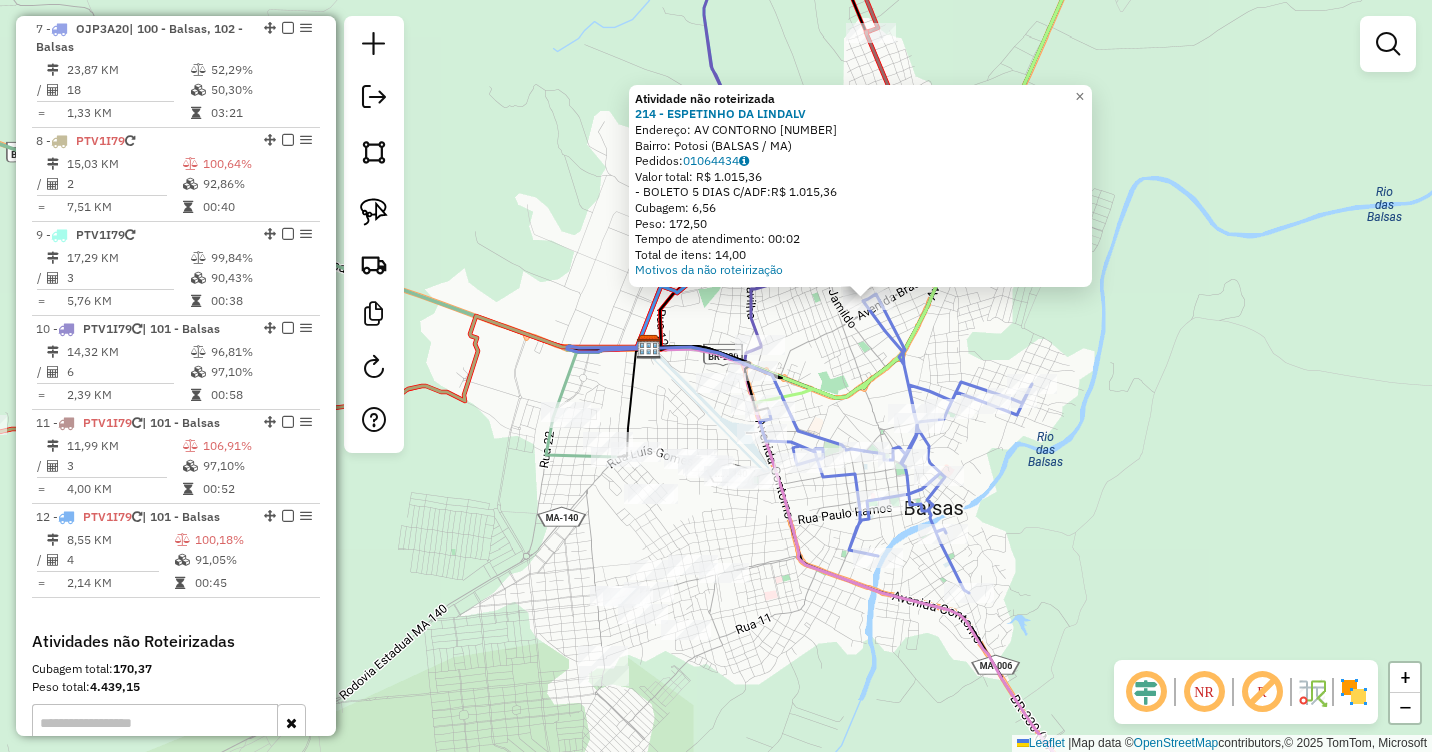 click on "Atividade não roteirizada [NUMBER] - [BUSINESS_NAME]  Endereço:  [STREET] [NUMBER]   Bairro: [NEIGHBORHOOD] ([CITY] / [STATE])   Pedidos:  [ORDER_ID]   Valor total: [CURRENCY] [AMOUNT]   - BOLETO 5 DIAS C/ADF:  [CURRENCY] [AMOUNT]   Cubagem: [CUBAGE]   Peso: [WEIGHT]   Tempo de atendimento: [TIME]   Total de itens: [ITEMS]  Motivos da não roteirização × Janela de atendimento Grade de atendimento Capacidade Transportadoras Veículos Cliente Pedidos  Rotas Selecione os dias de semana para filtrar as janelas de atendimento  Seg   Ter   Qua   Qui   Sex   Sáb   Dom  Informe o período da janela de atendimento: De: Até:  Filtrar exatamente a janela do cliente  Considerar janela de atendimento padrão  Selecione os dias de semana para filtrar as grades de atendimento  Seg   Ter   Qua   Qui   Sex   Sáb   Dom   Considerar clientes sem dia de atendimento cadastrado  Clientes fora do dia de atendimento selecionado Filtrar as atividades entre os valores definidos abaixo:  Peso mínimo:   Peso máximo:   Cubagem mínima:   Cubagem máxima:   De:   Até:  +" 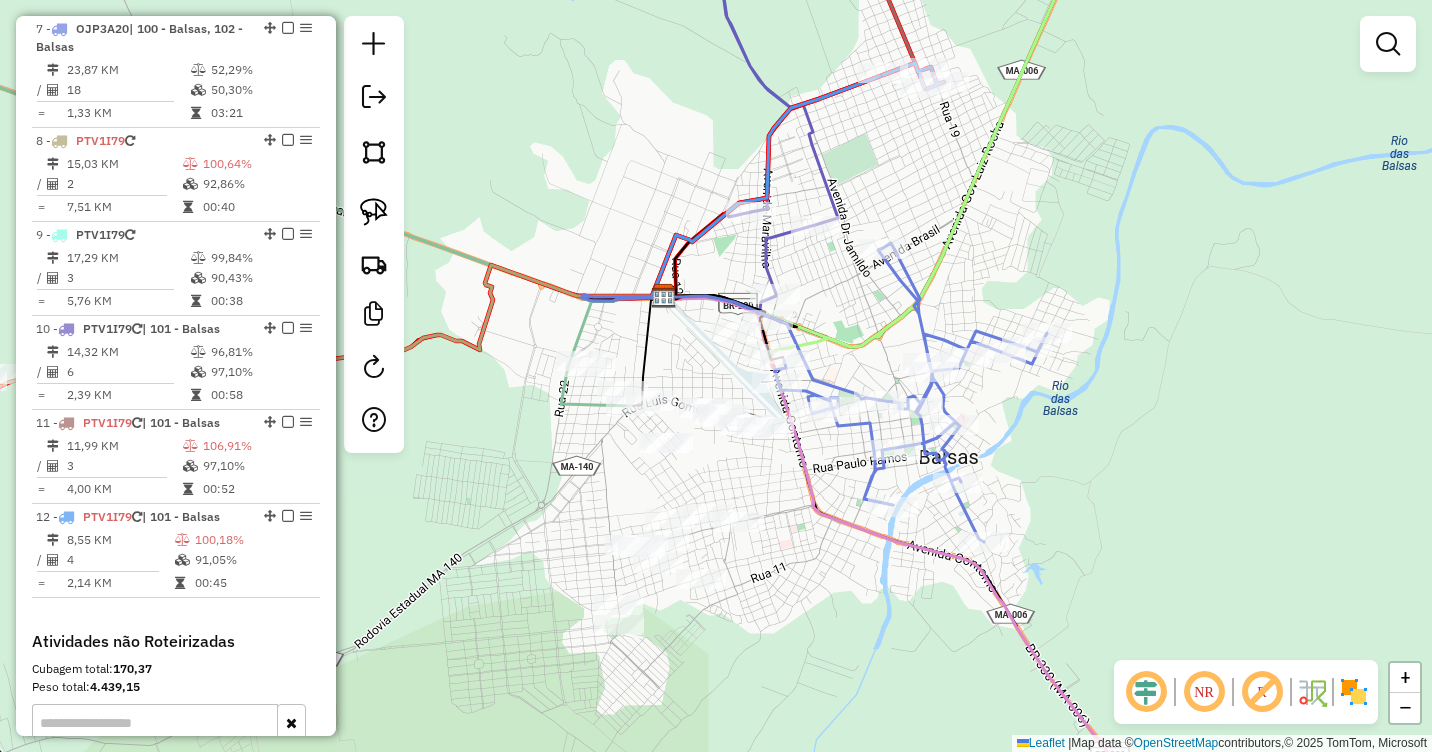 drag, startPoint x: 769, startPoint y: 529, endPoint x: 790, endPoint y: 473, distance: 59.808025 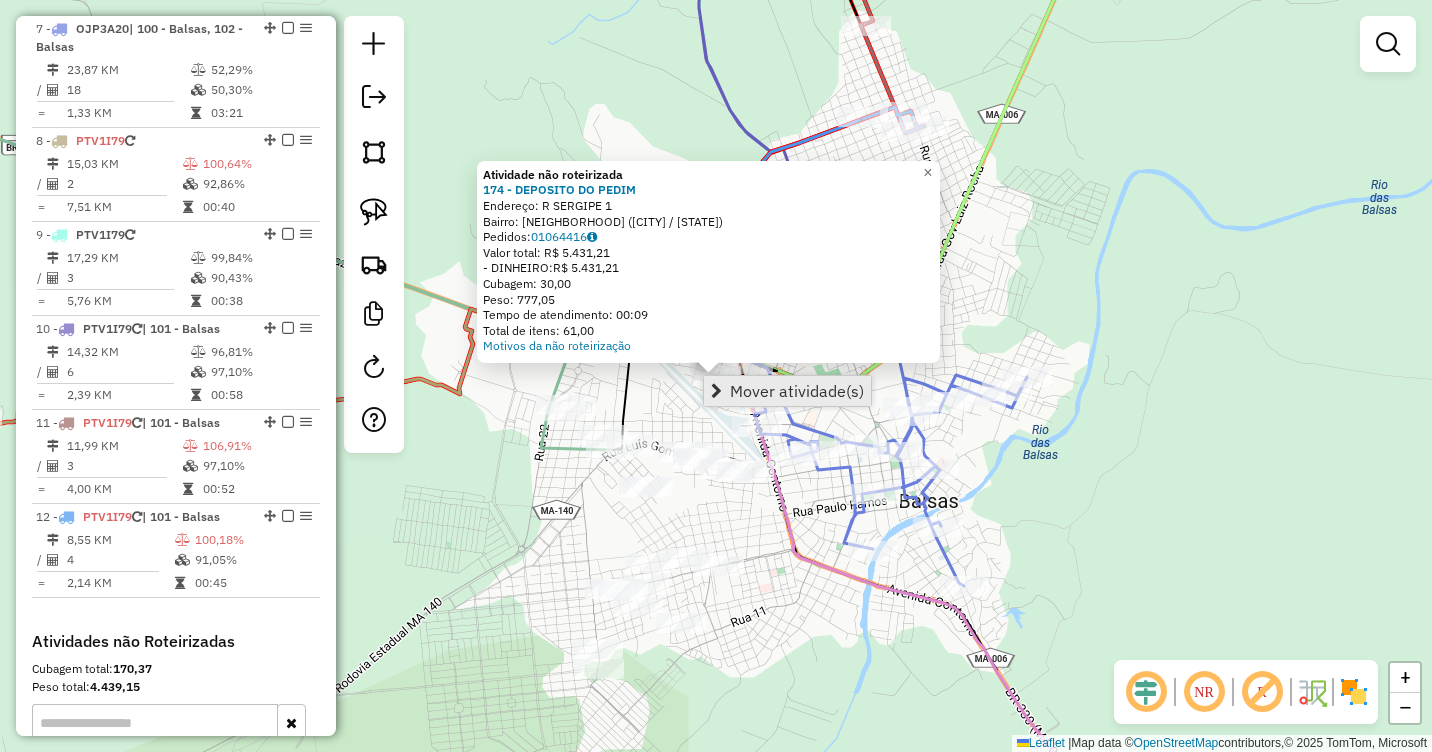 click on "Mover atividade(s)" at bounding box center (797, 391) 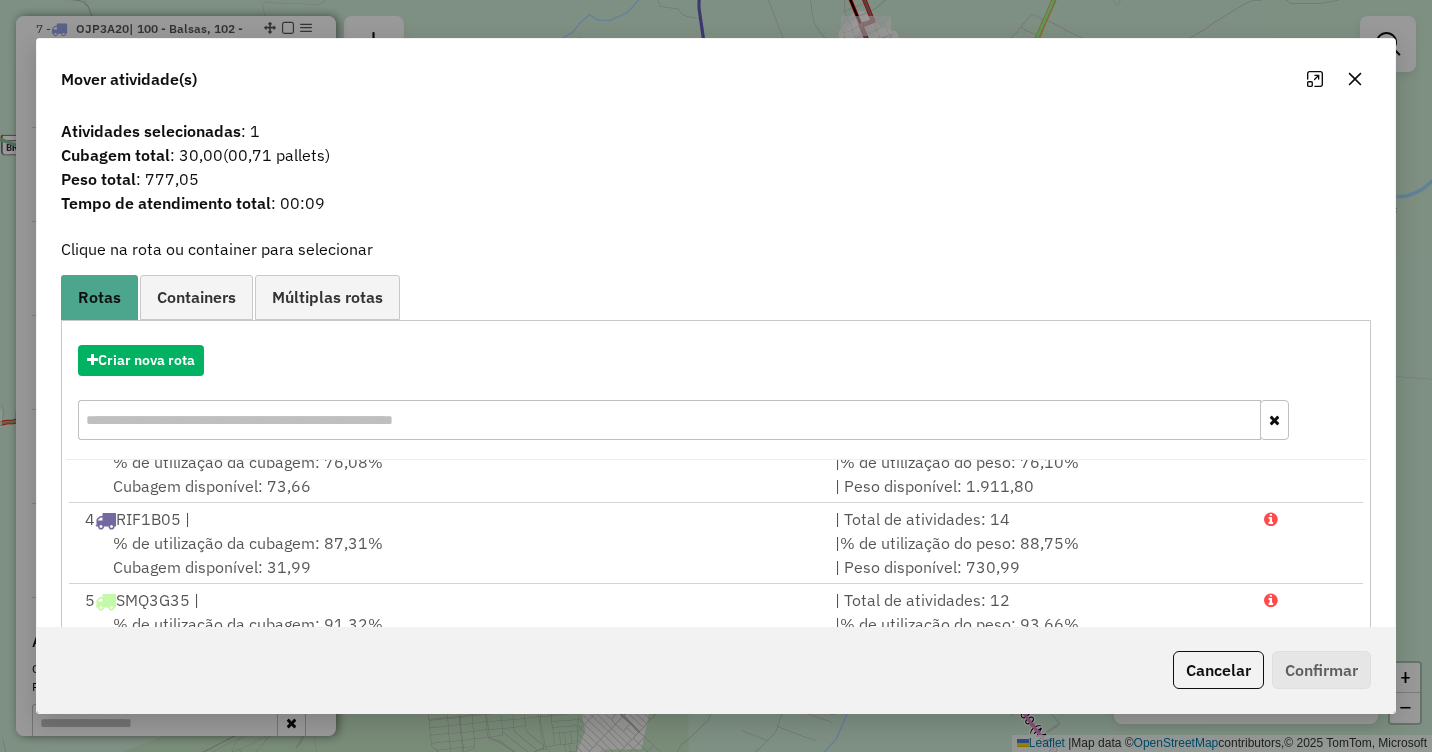 scroll, scrollTop: 400, scrollLeft: 0, axis: vertical 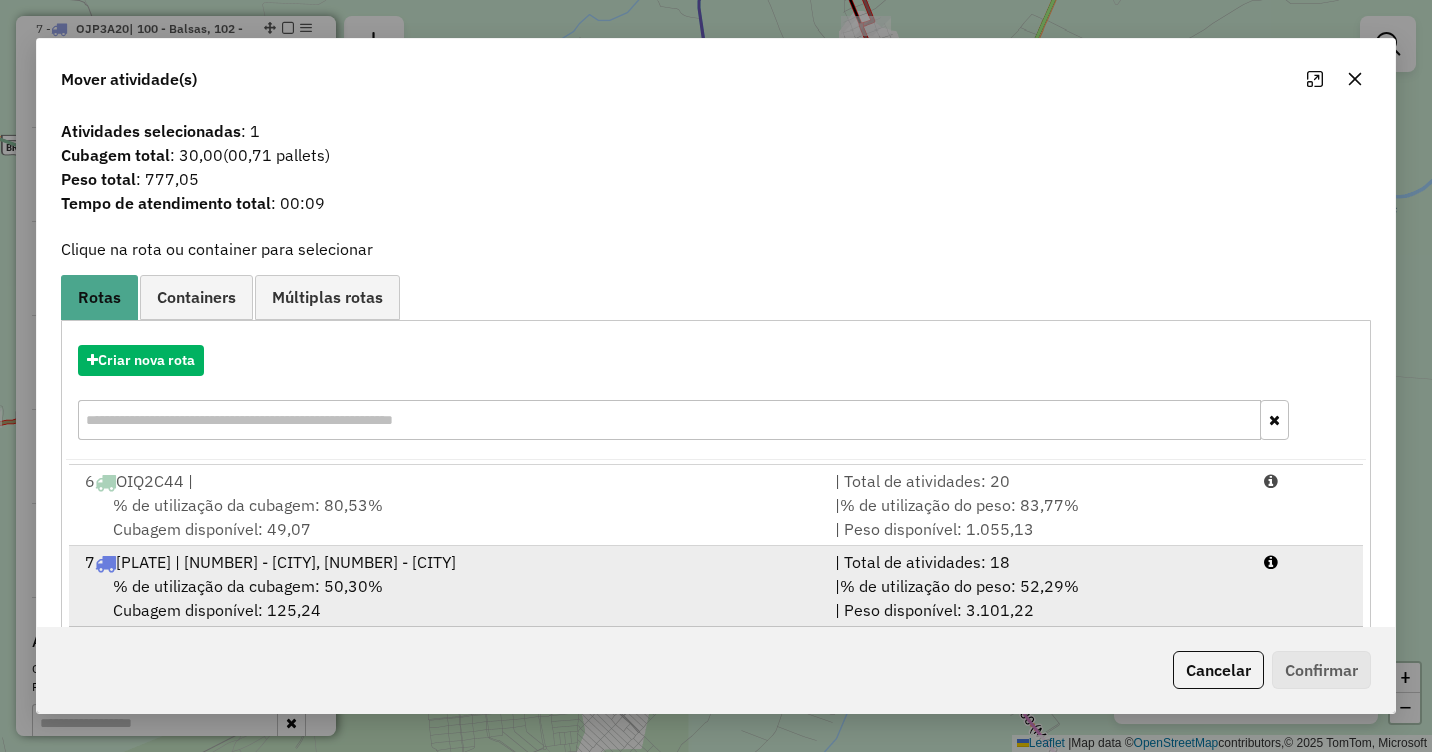 click on "[NUMBER] - [CITY], [NUMBER] - [CITY]" at bounding box center [448, 562] 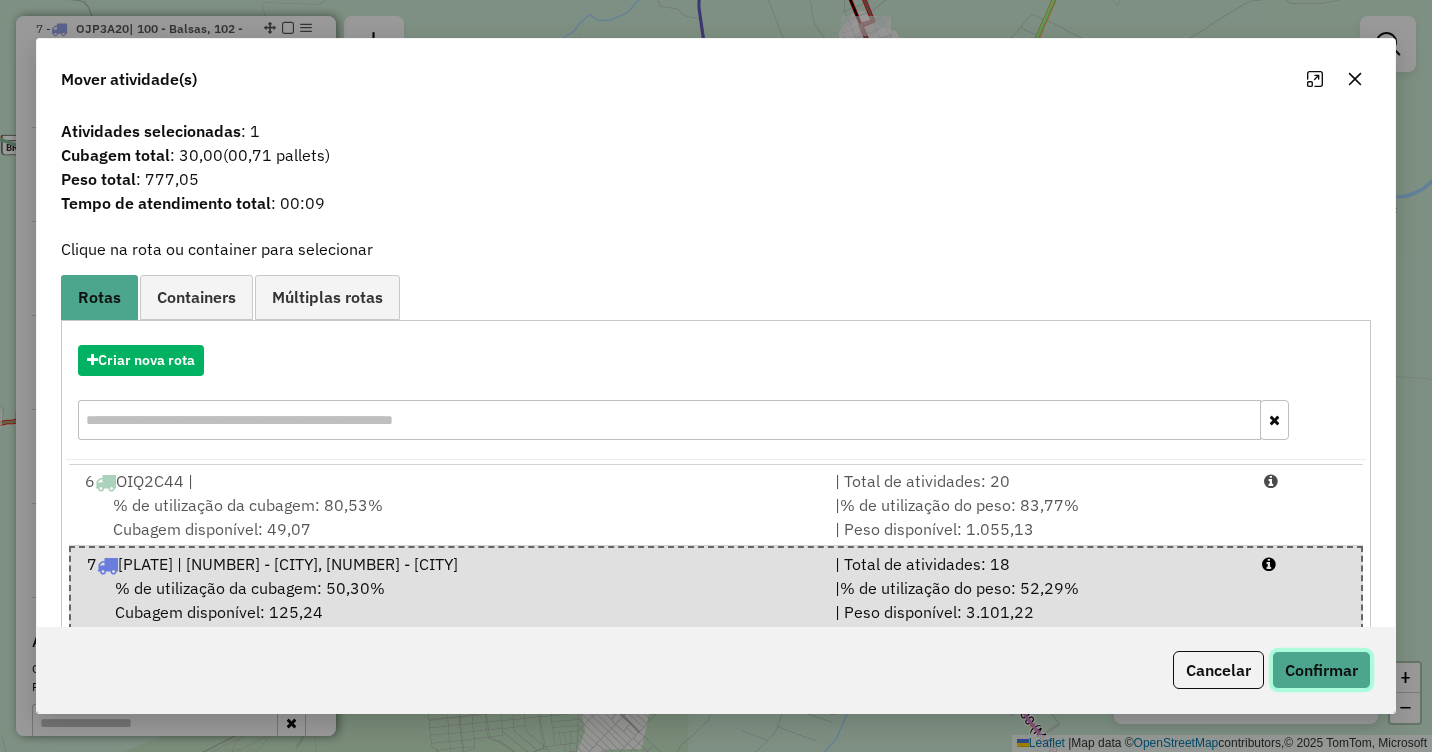 click on "Confirmar" 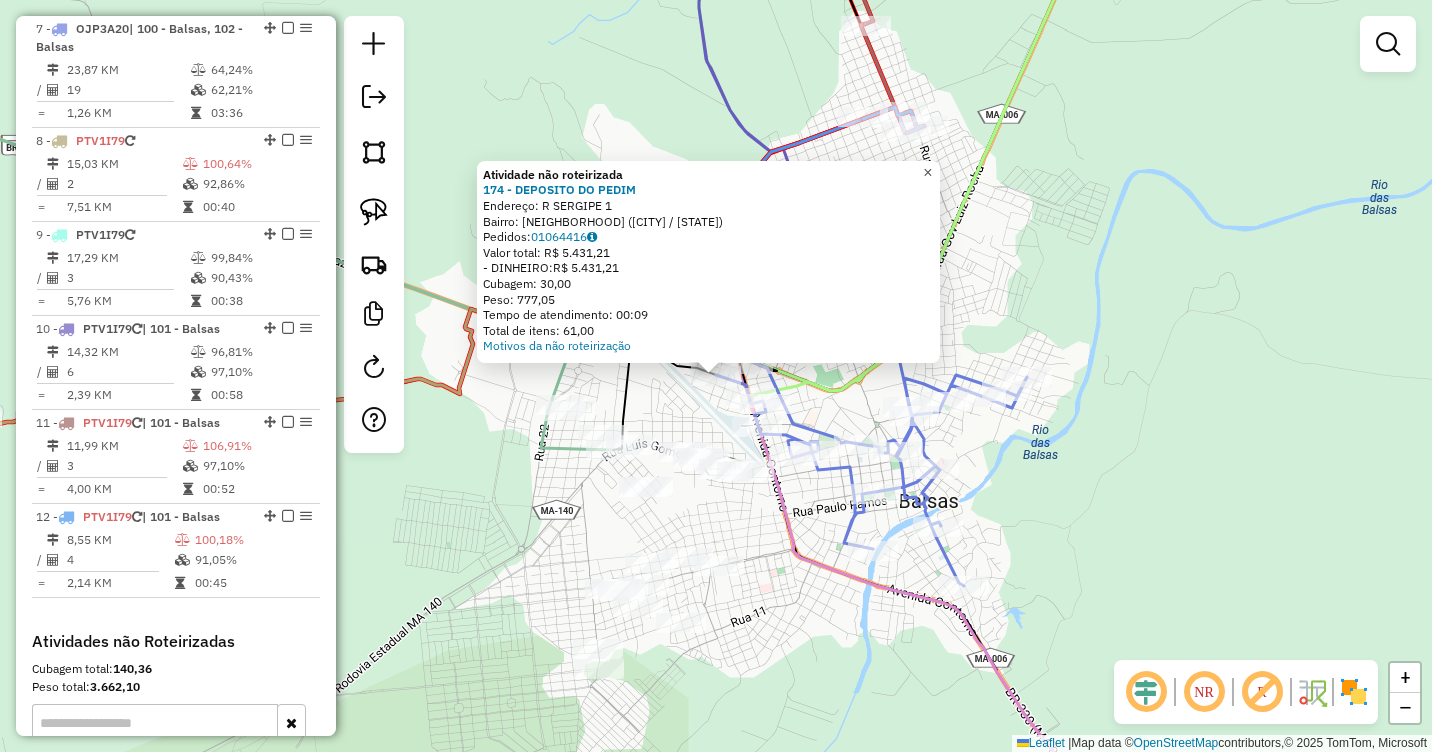click on "×" 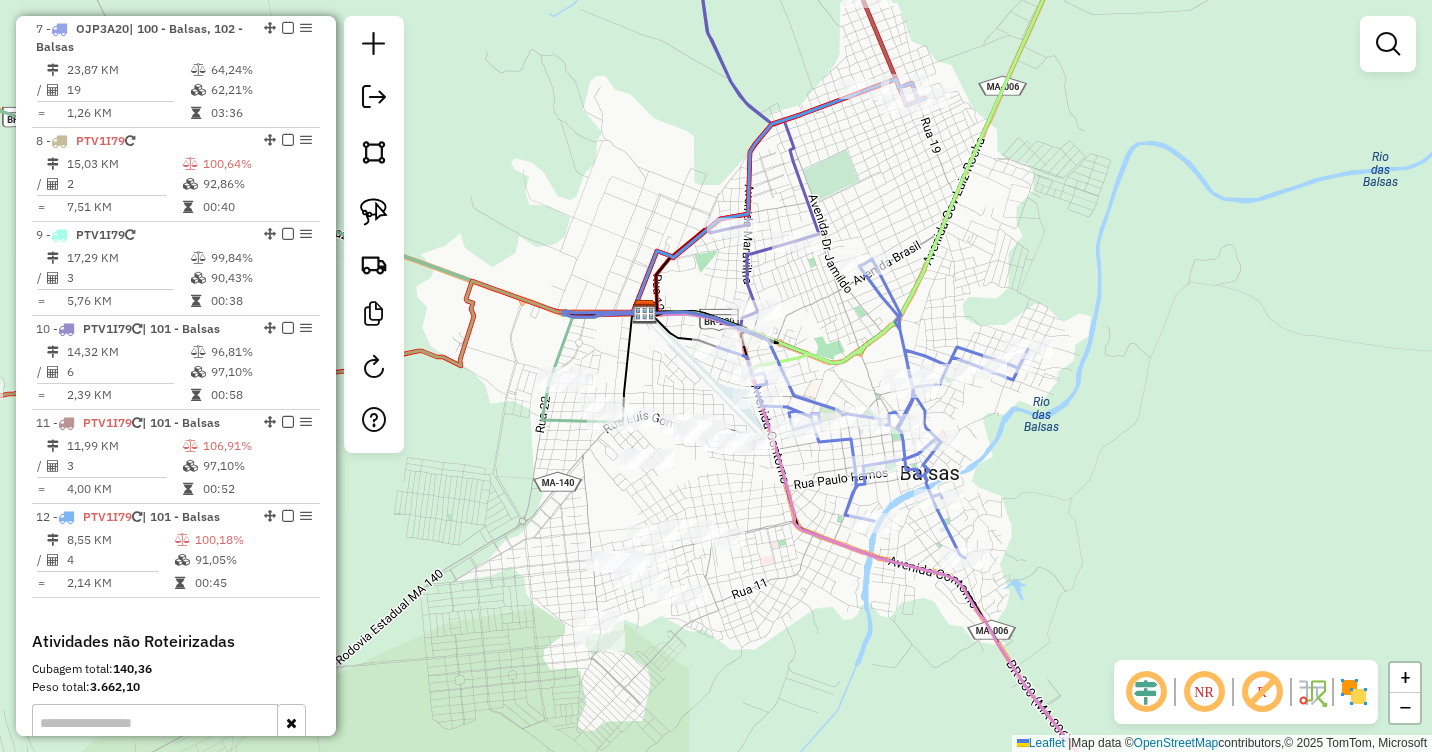 drag, startPoint x: 735, startPoint y: 517, endPoint x: 738, endPoint y: 500, distance: 17.262676 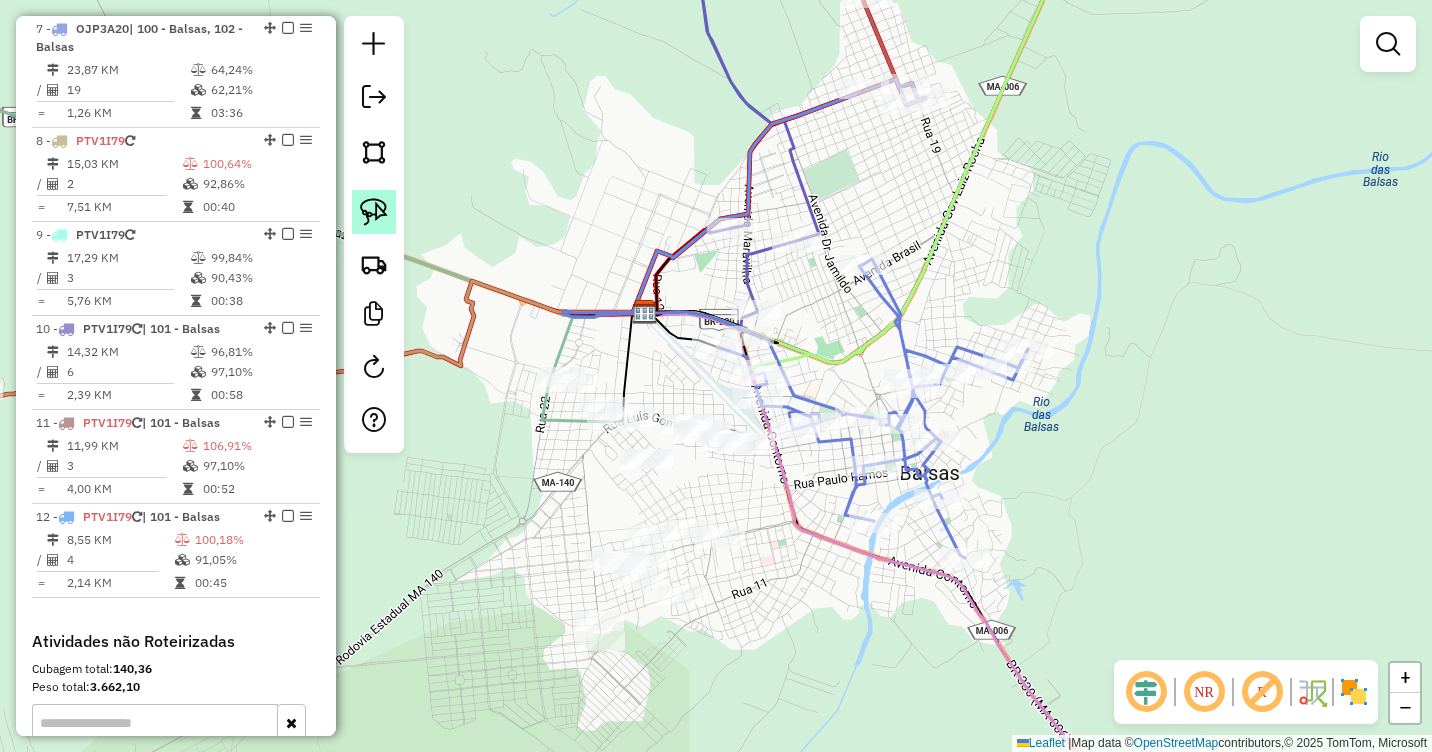 click 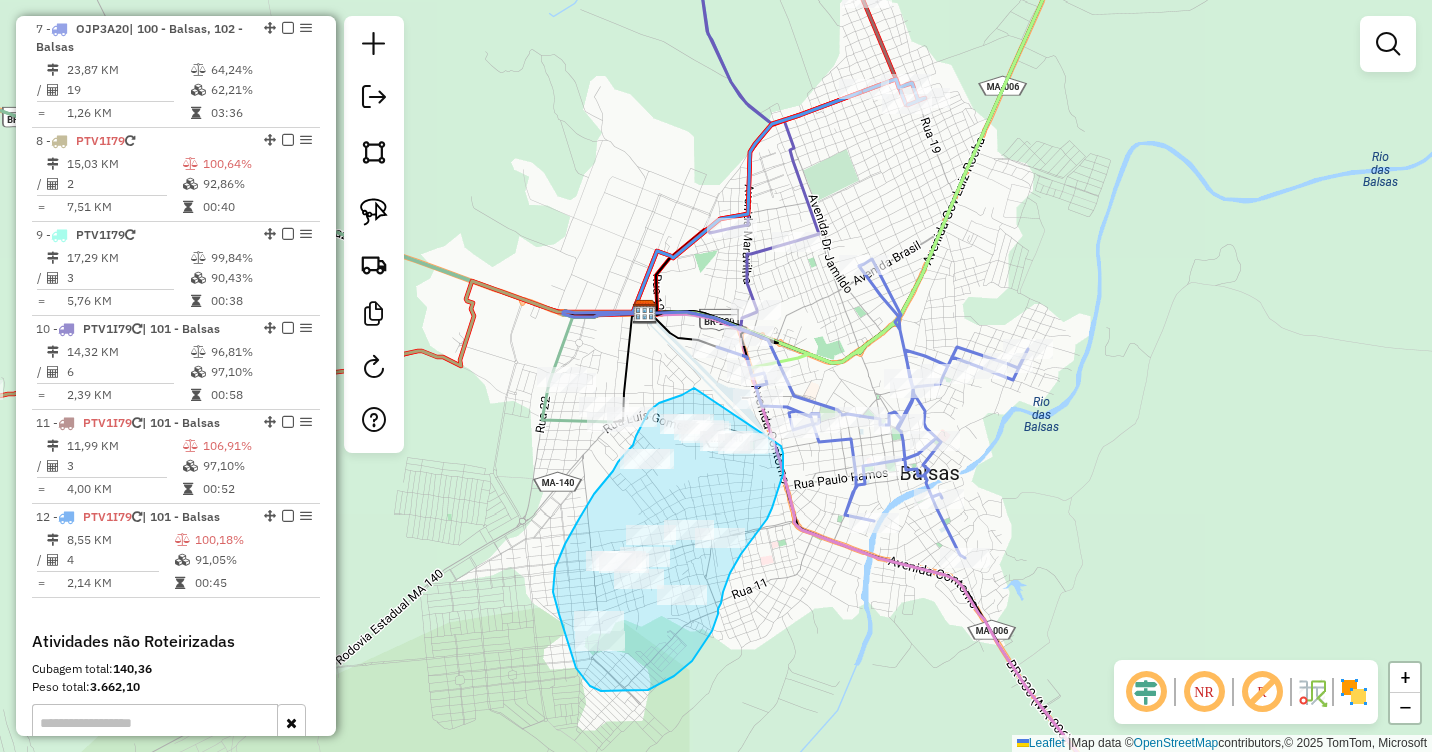 drag, startPoint x: 694, startPoint y: 388, endPoint x: 781, endPoint y: 446, distance: 104.56099 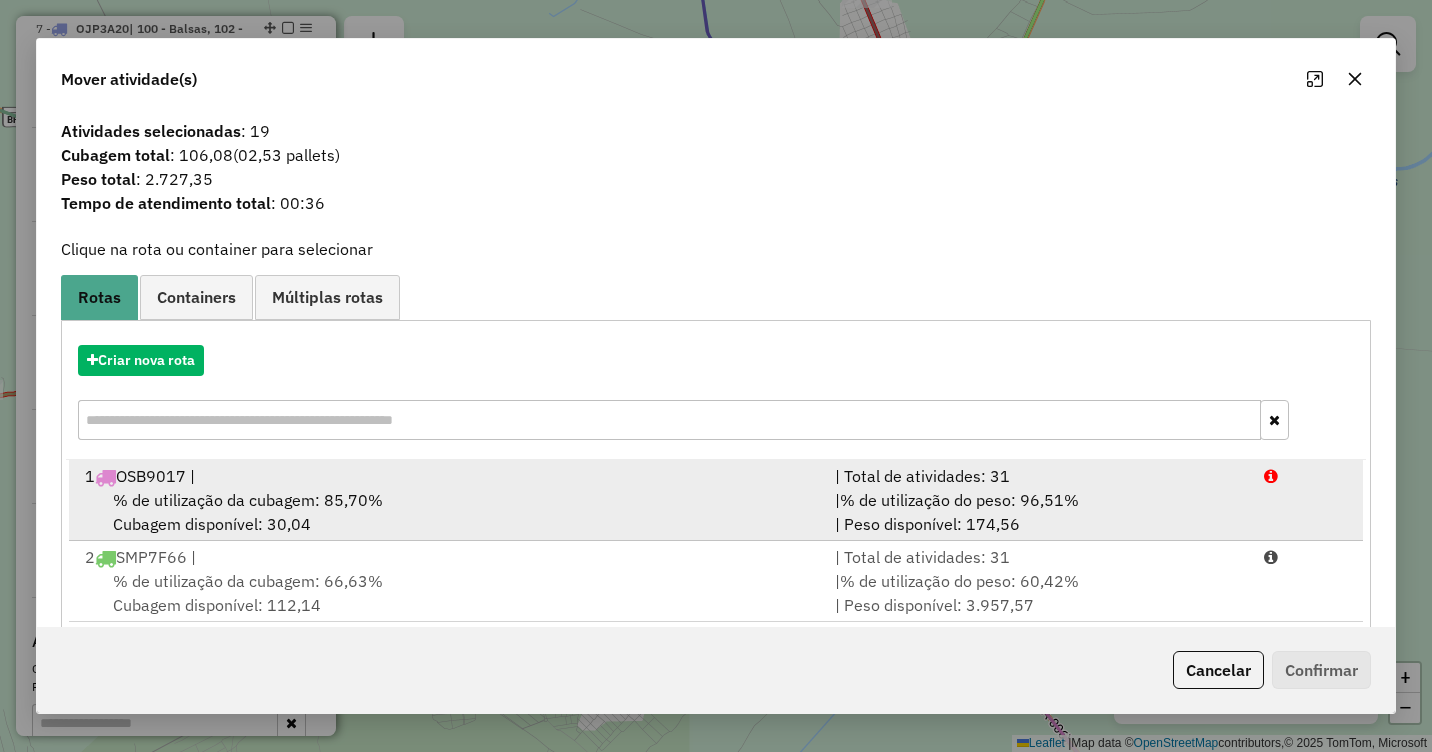 scroll, scrollTop: 572, scrollLeft: 0, axis: vertical 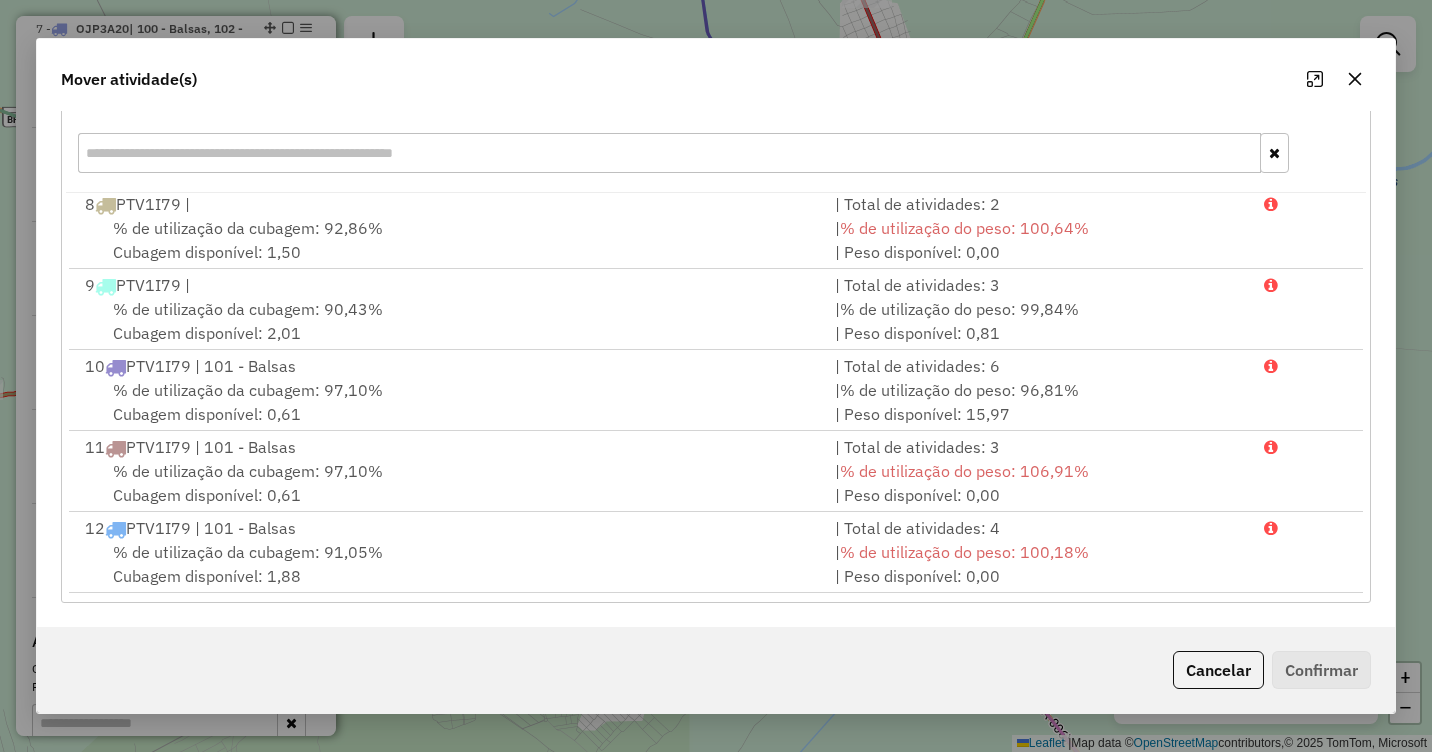 click 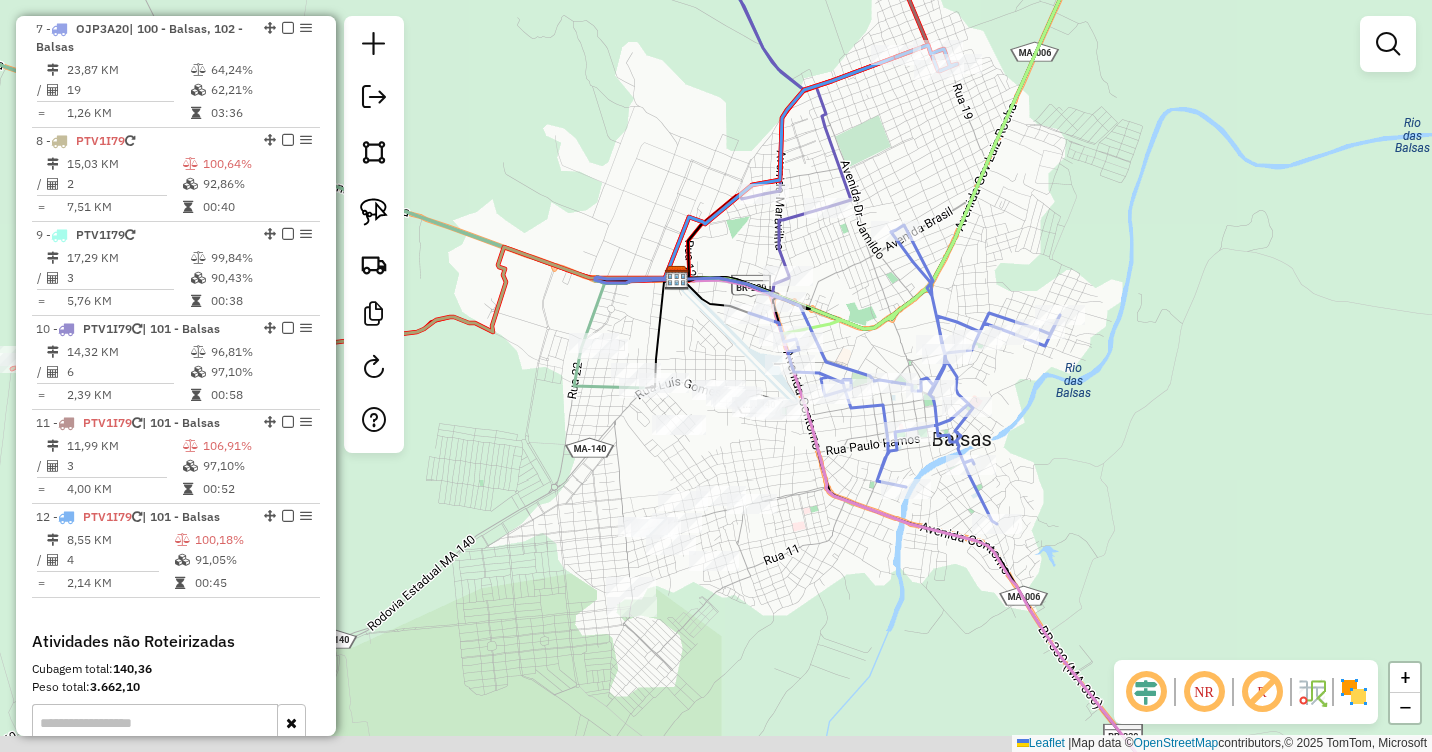 drag, startPoint x: 748, startPoint y: 622, endPoint x: 814, endPoint y: 526, distance: 116.498924 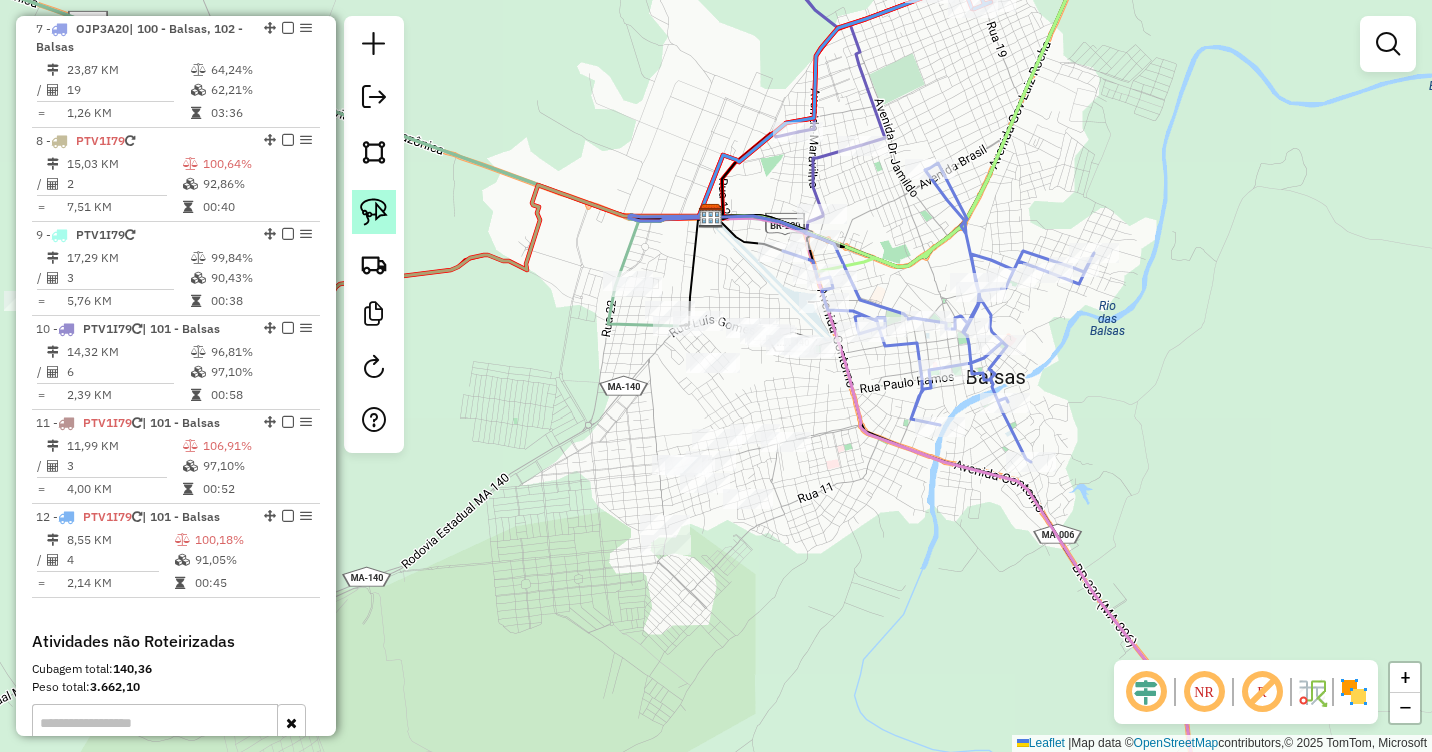 click 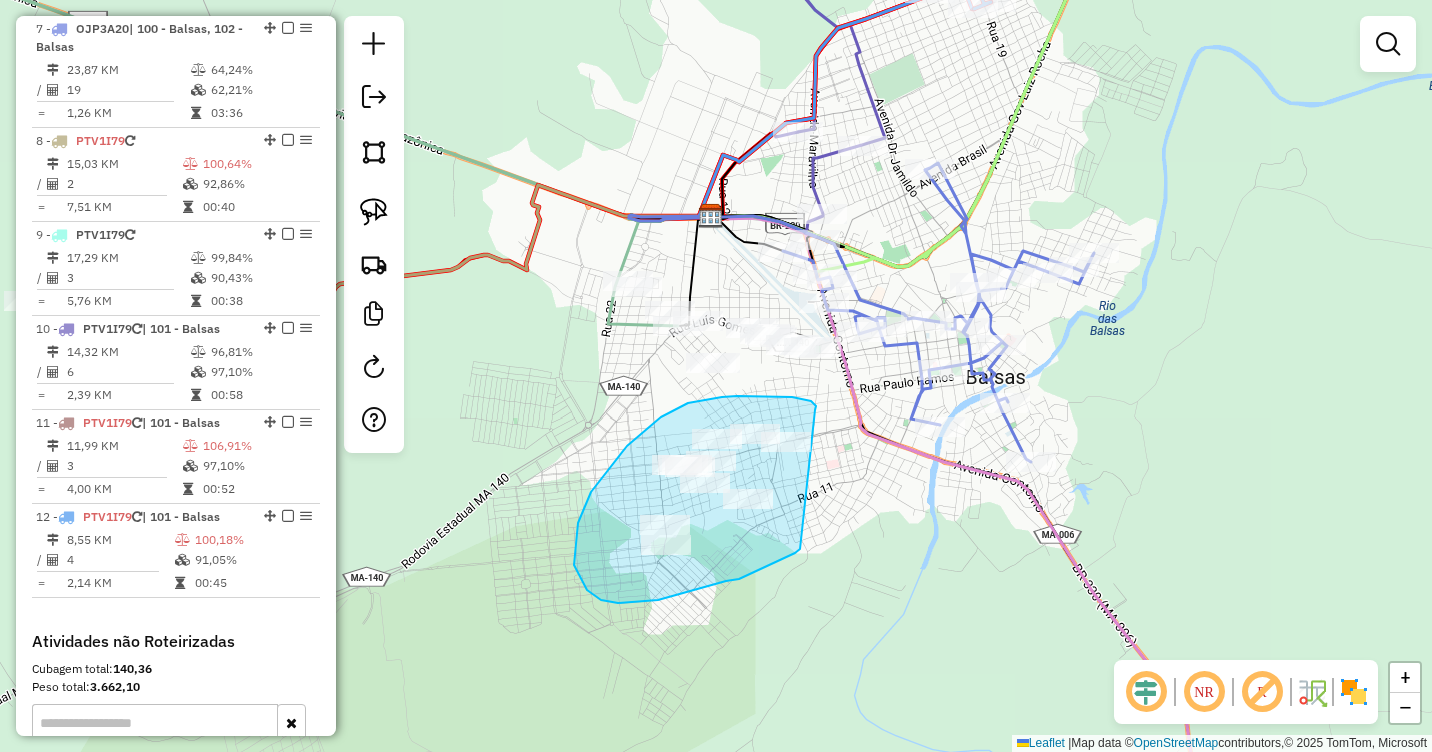 drag, startPoint x: 815, startPoint y: 410, endPoint x: 818, endPoint y: 530, distance: 120.03749 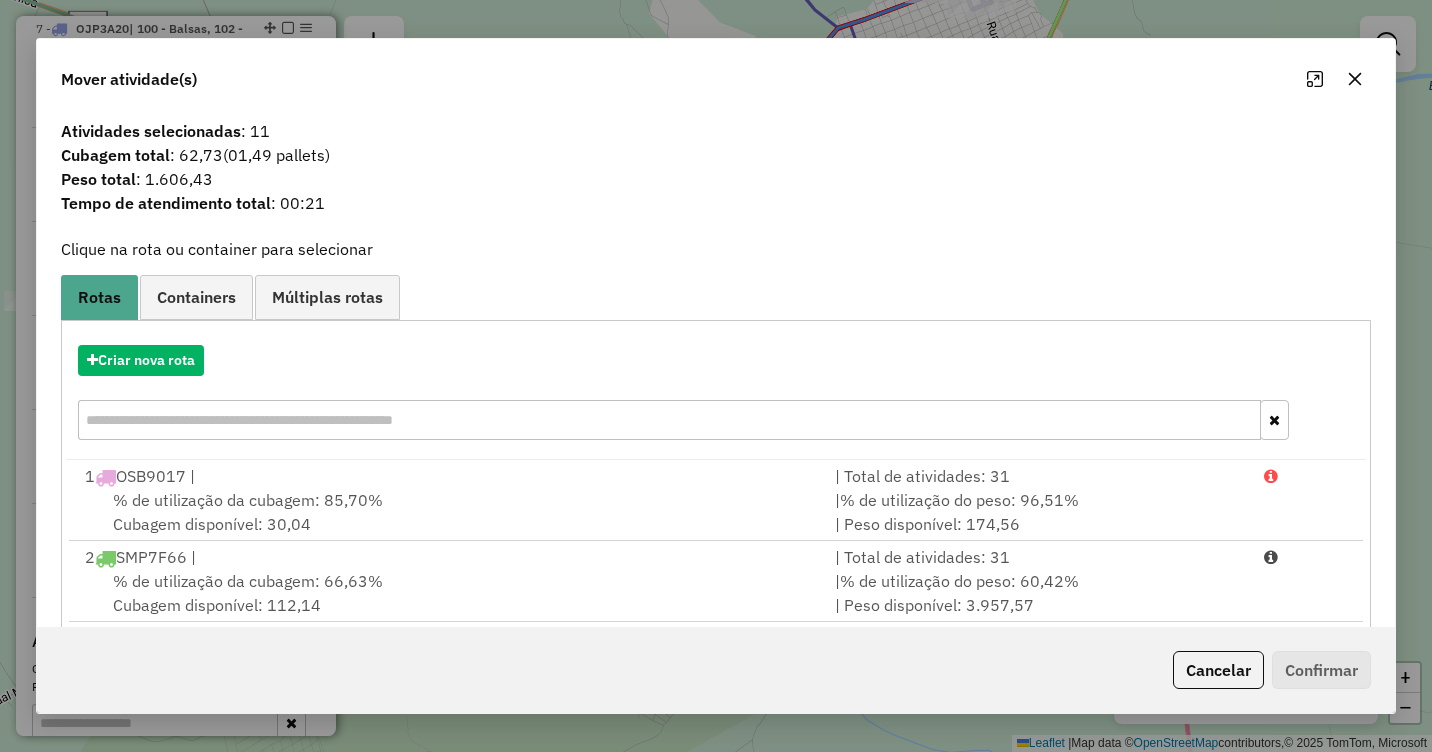 click 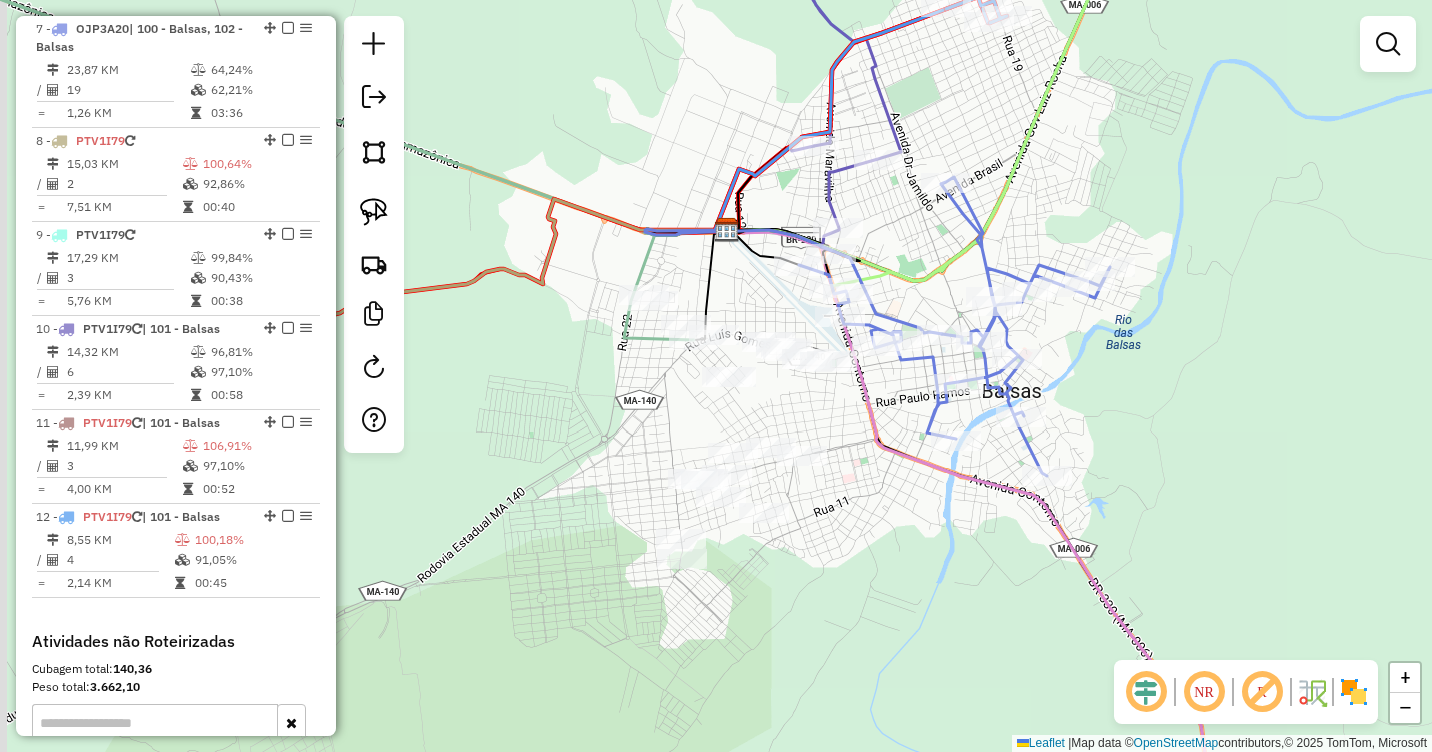 drag, startPoint x: 833, startPoint y: 460, endPoint x: 853, endPoint y: 478, distance: 26.907248 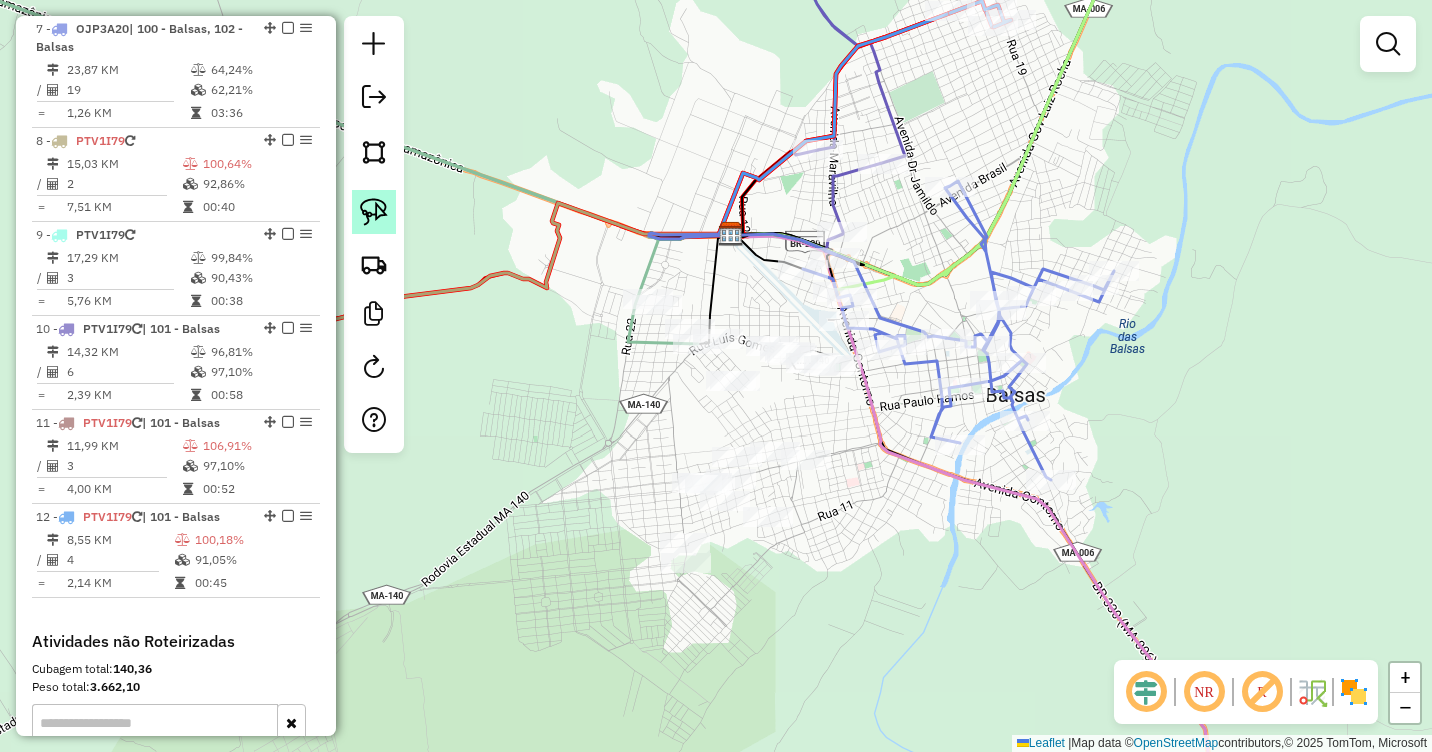 click 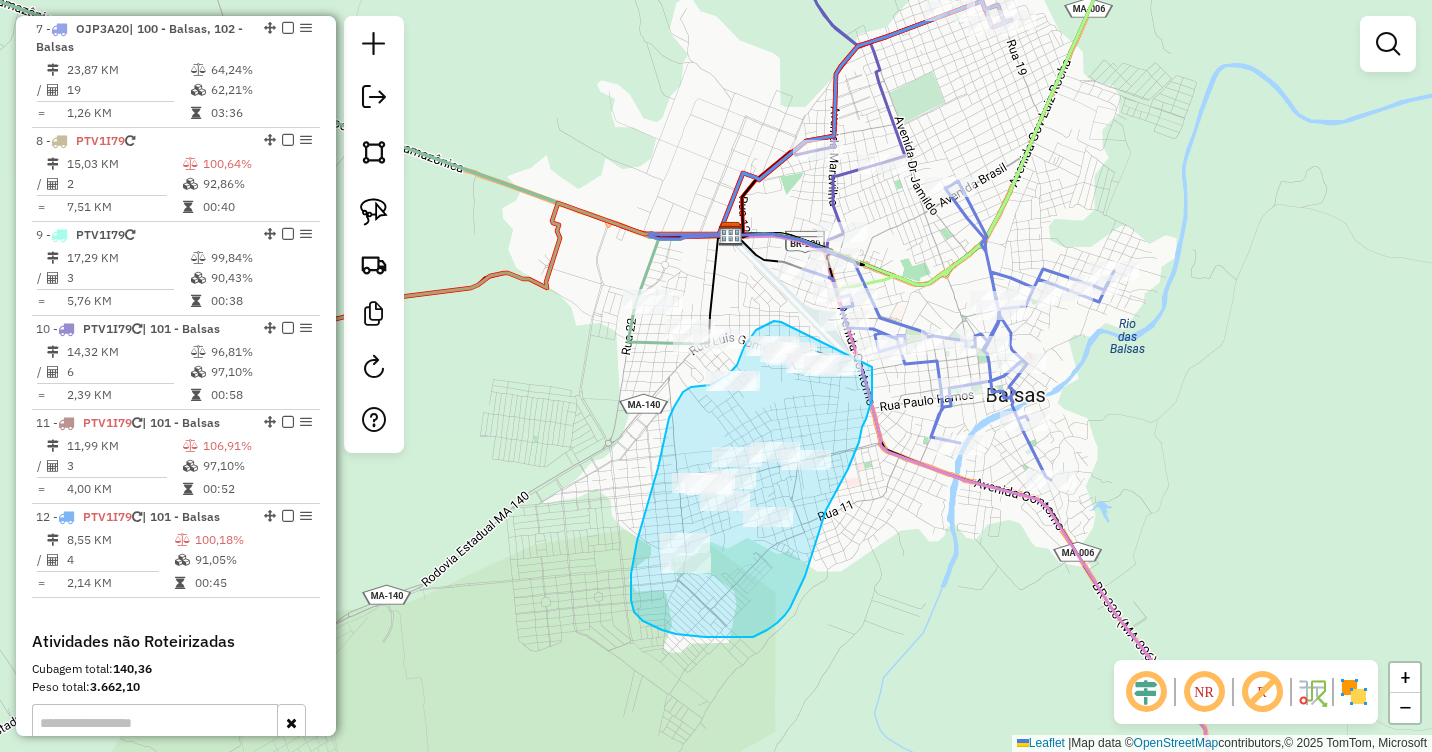 drag, startPoint x: 781, startPoint y: 322, endPoint x: 872, endPoint y: 367, distance: 101.51847 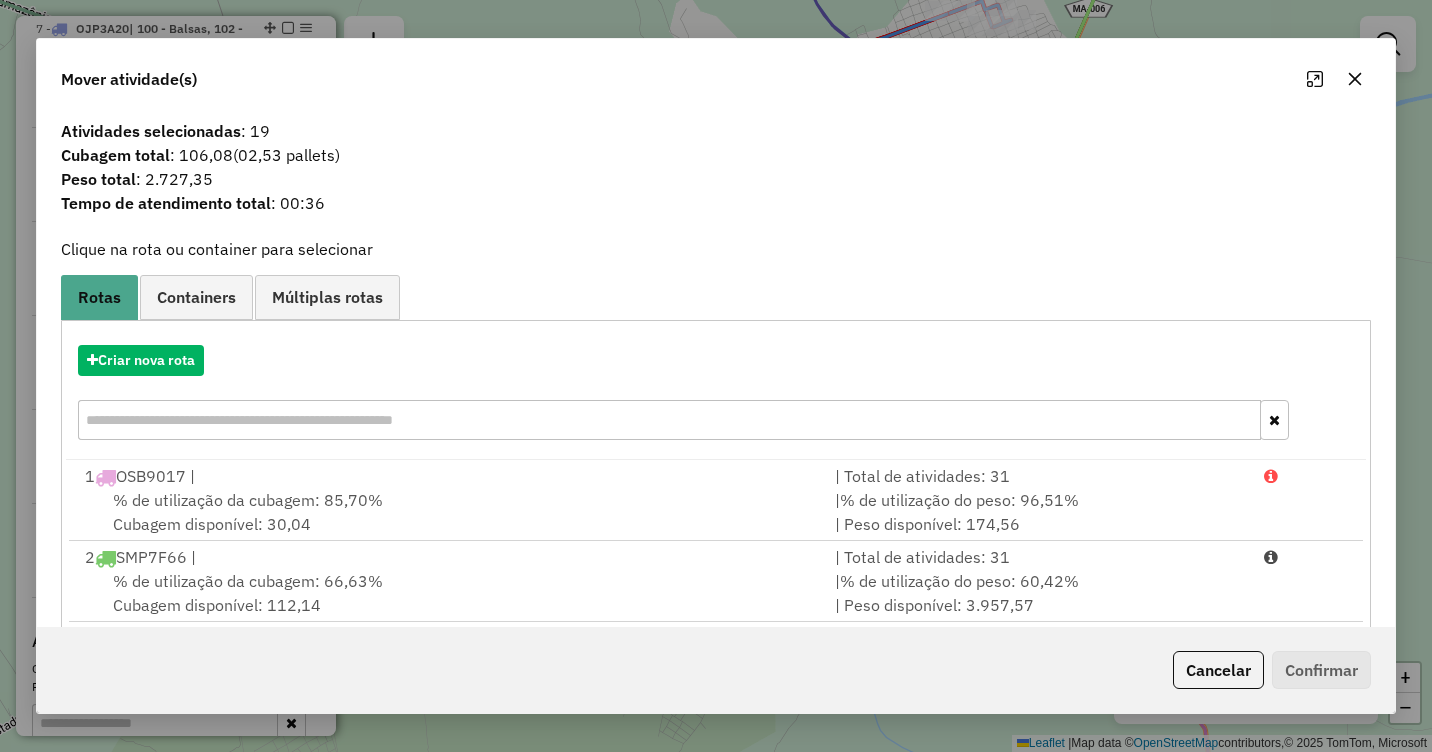 click 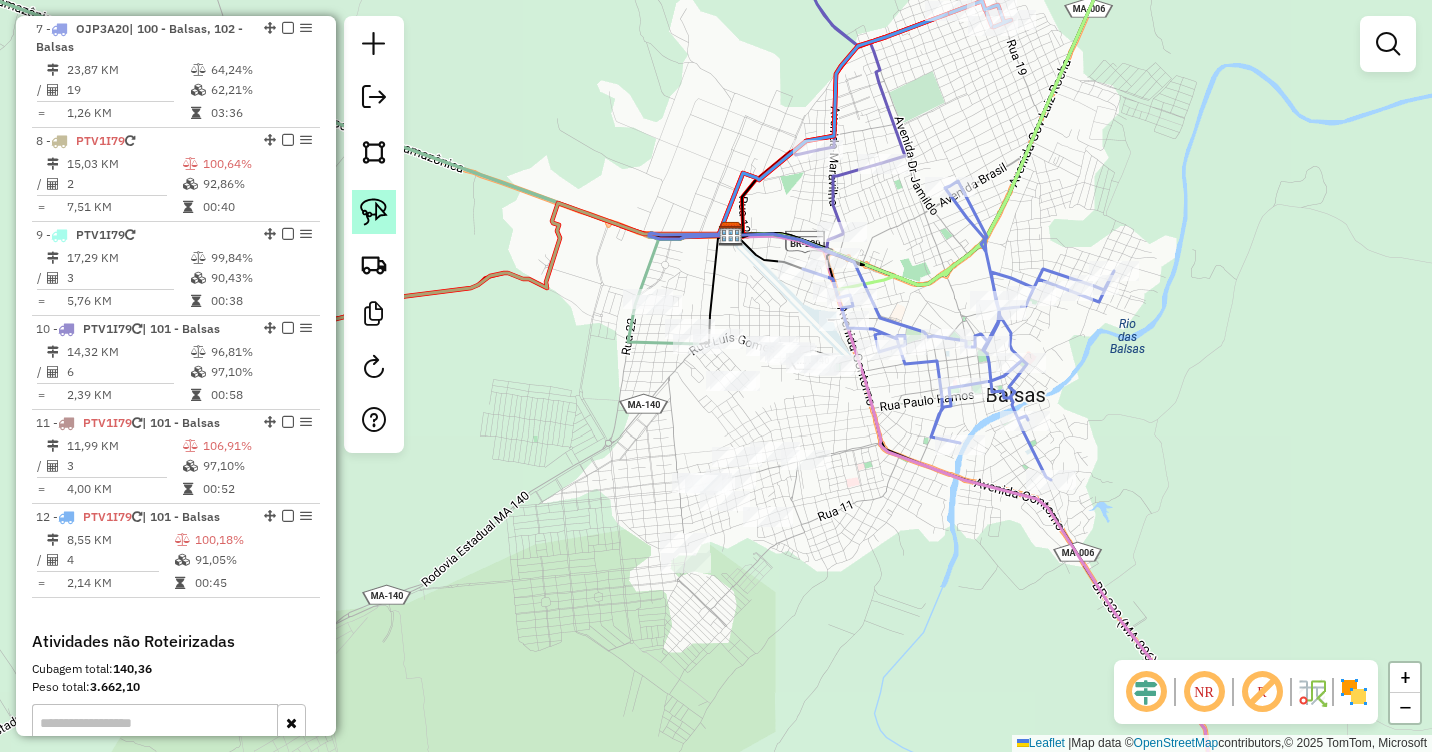 click 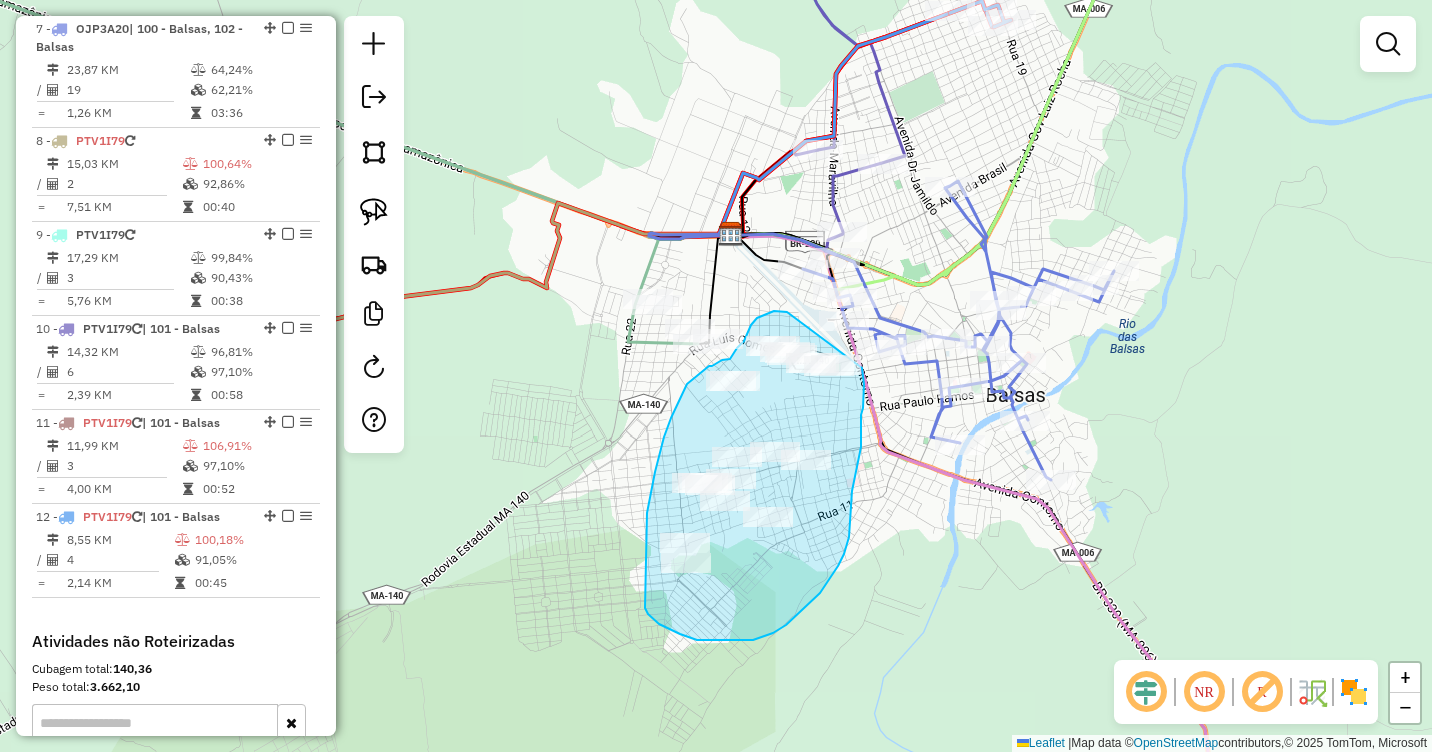 drag, startPoint x: 787, startPoint y: 312, endPoint x: 862, endPoint y: 368, distance: 93.60021 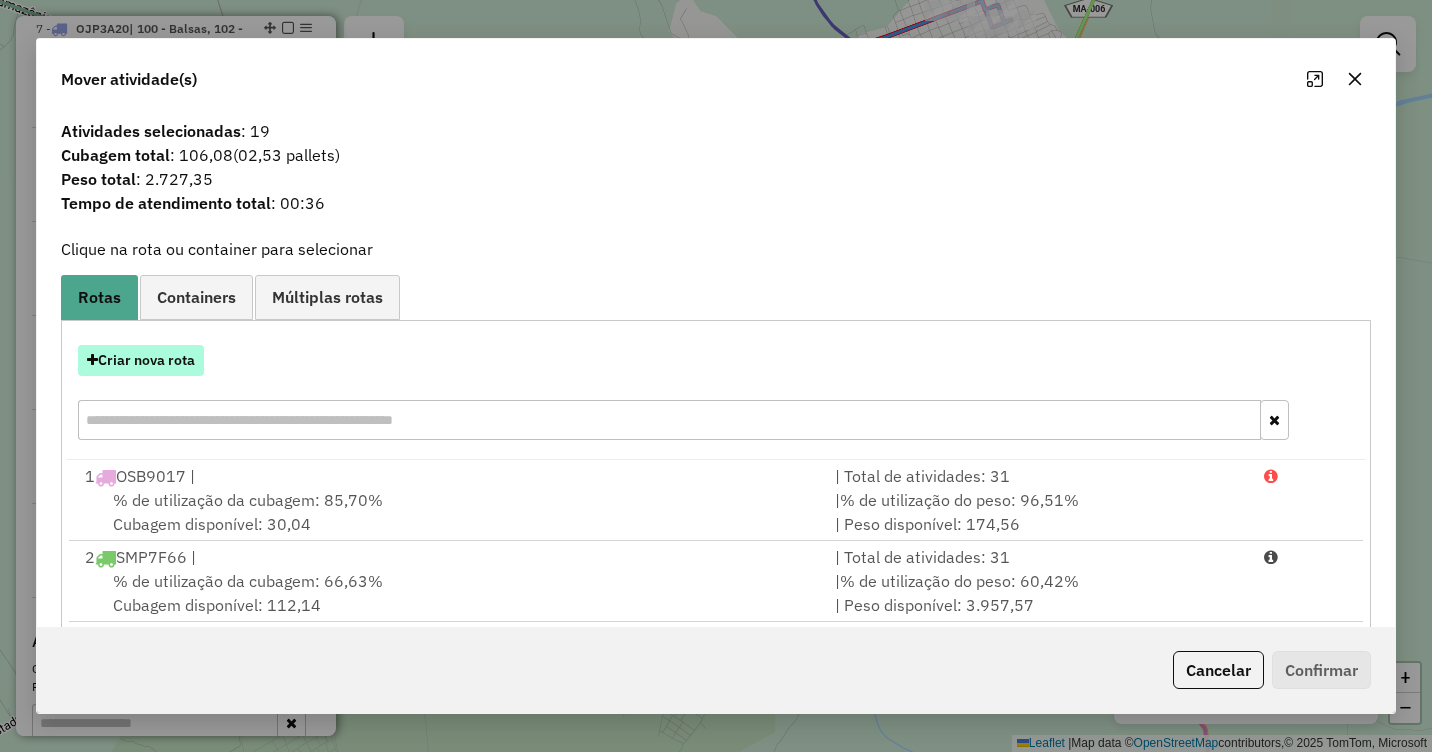 click on "Criar nova rota" at bounding box center (141, 360) 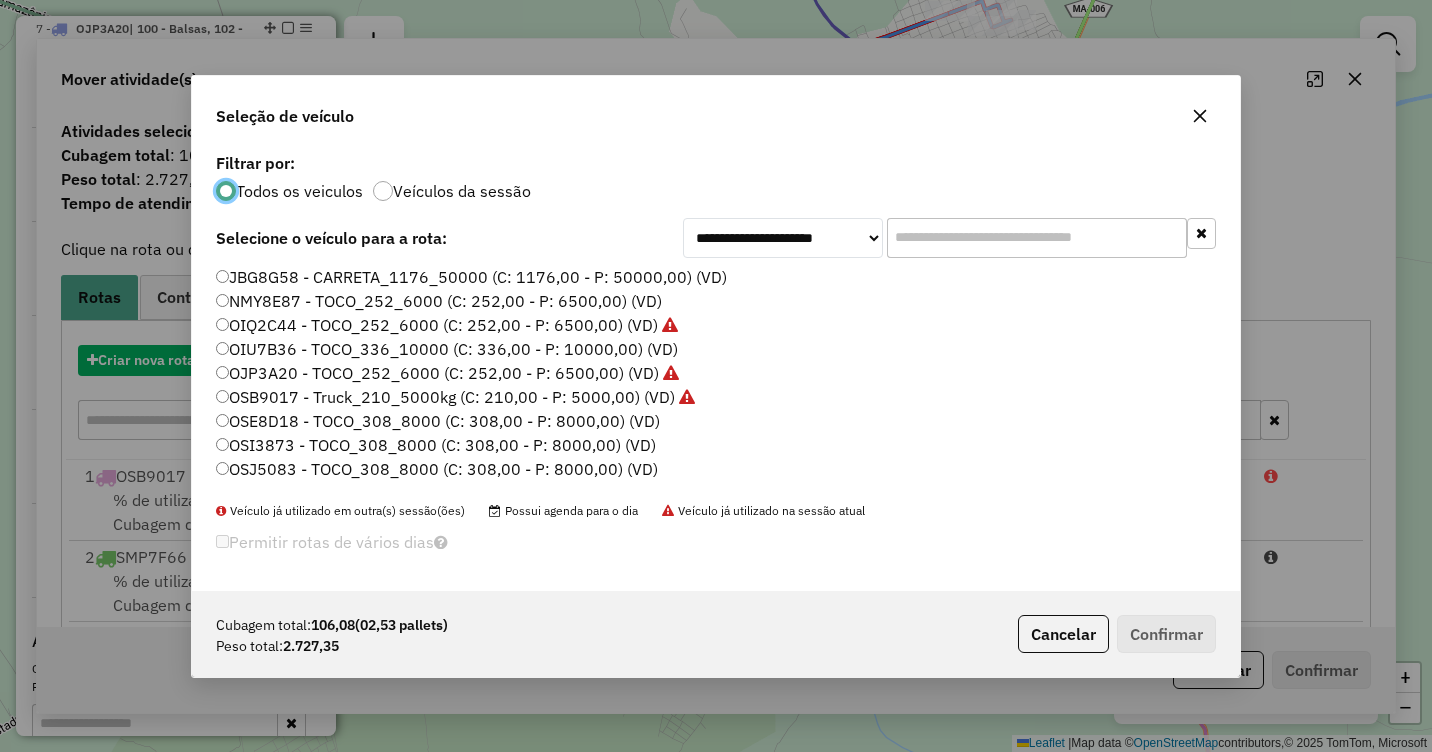 scroll, scrollTop: 11, scrollLeft: 6, axis: both 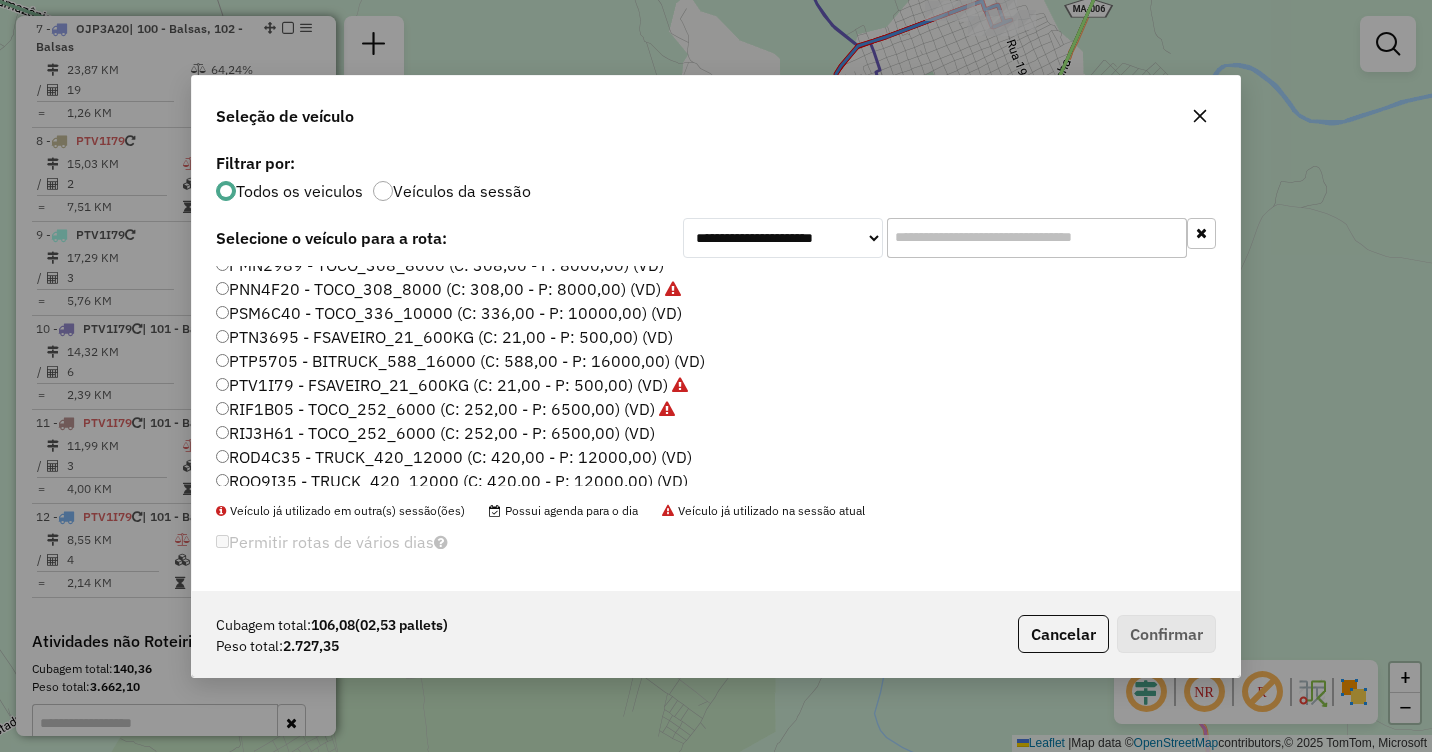 click on "RIJ3H61 - TOCO_252_6000 (C: 252,00 - P: 6500,00) (VD)" 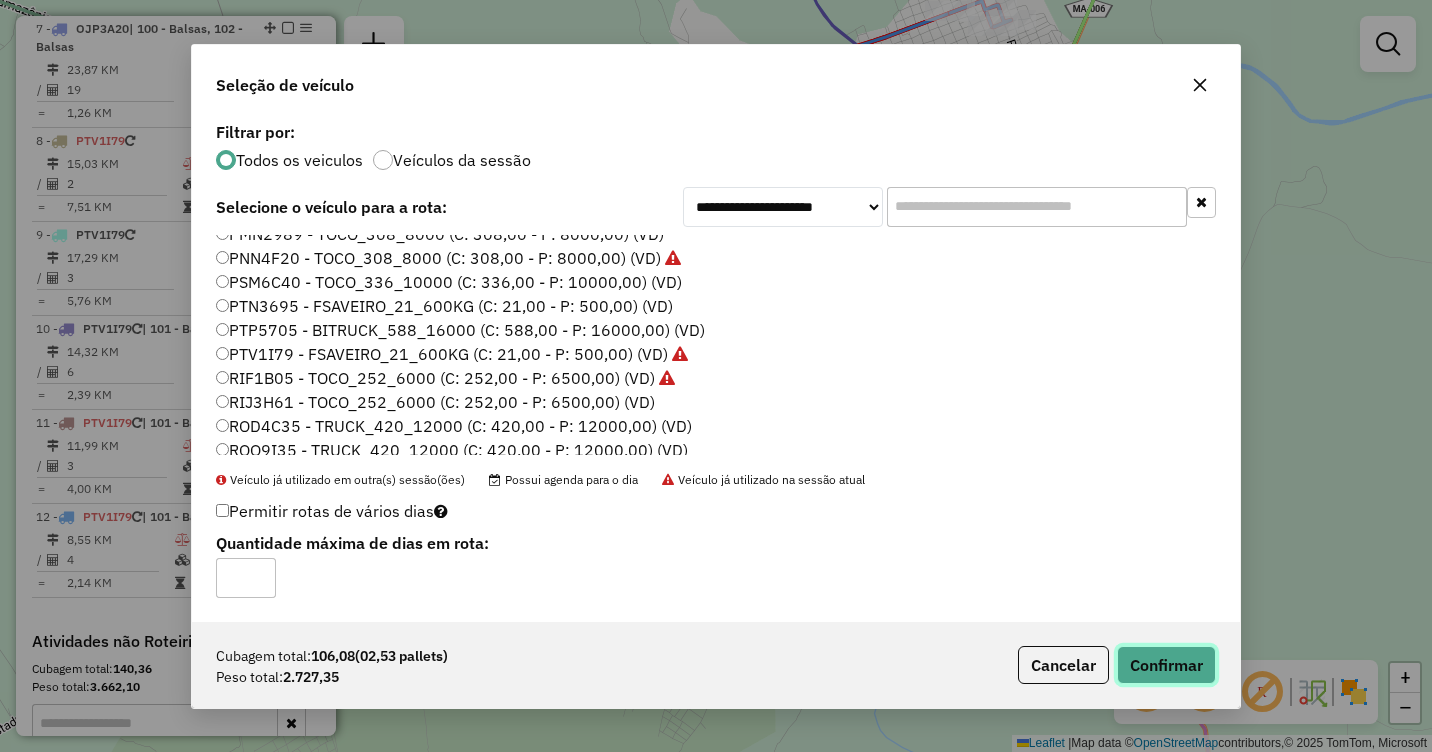 click on "Confirmar" 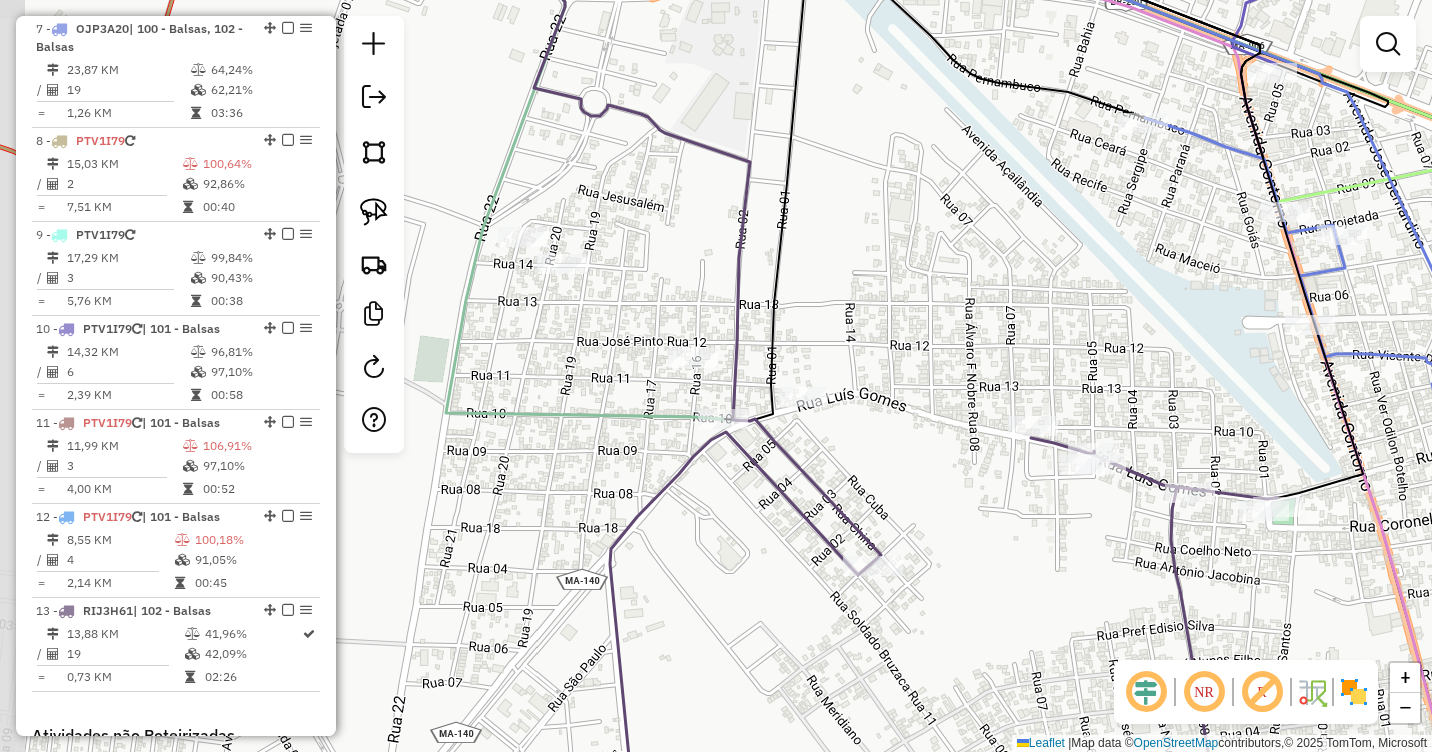 drag, startPoint x: 734, startPoint y: 329, endPoint x: 859, endPoint y: 323, distance: 125.14392 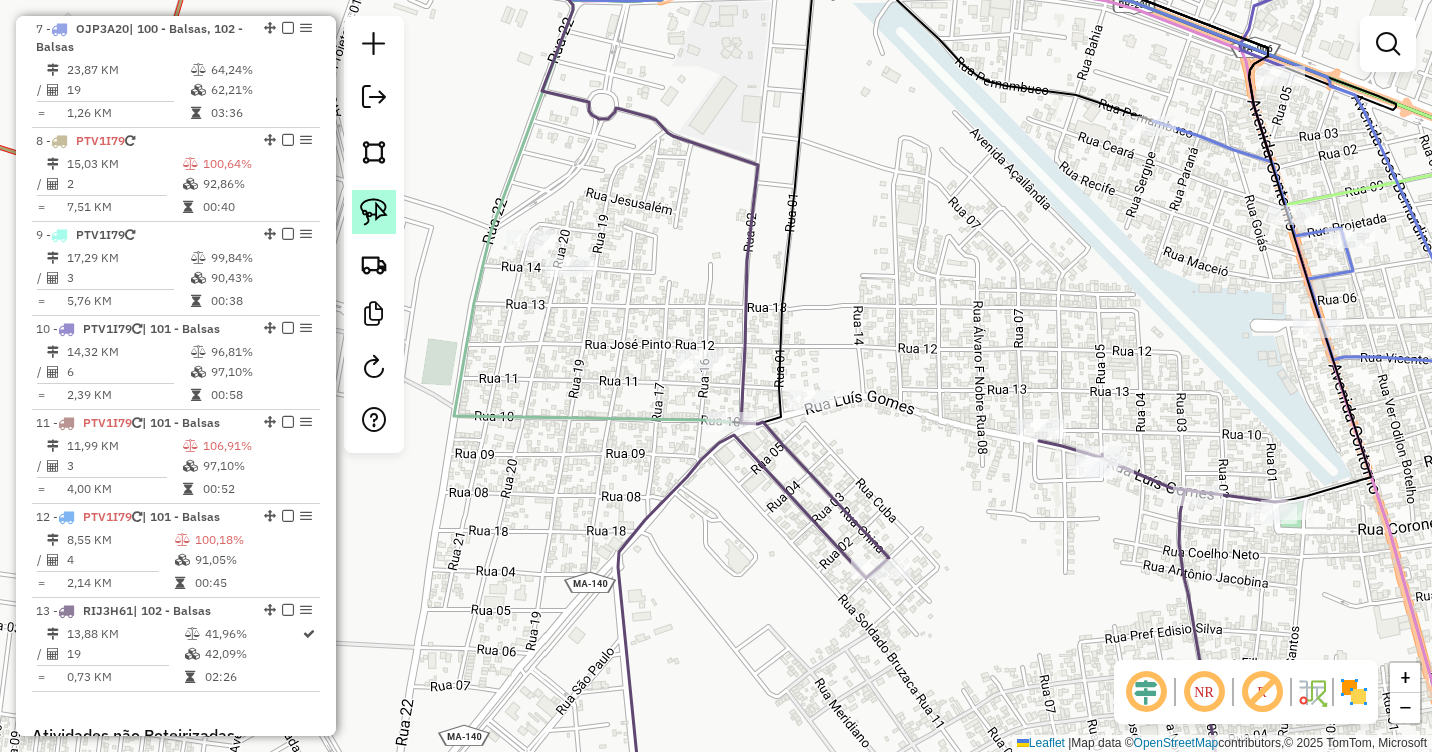drag, startPoint x: 360, startPoint y: 209, endPoint x: 378, endPoint y: 207, distance: 18.110771 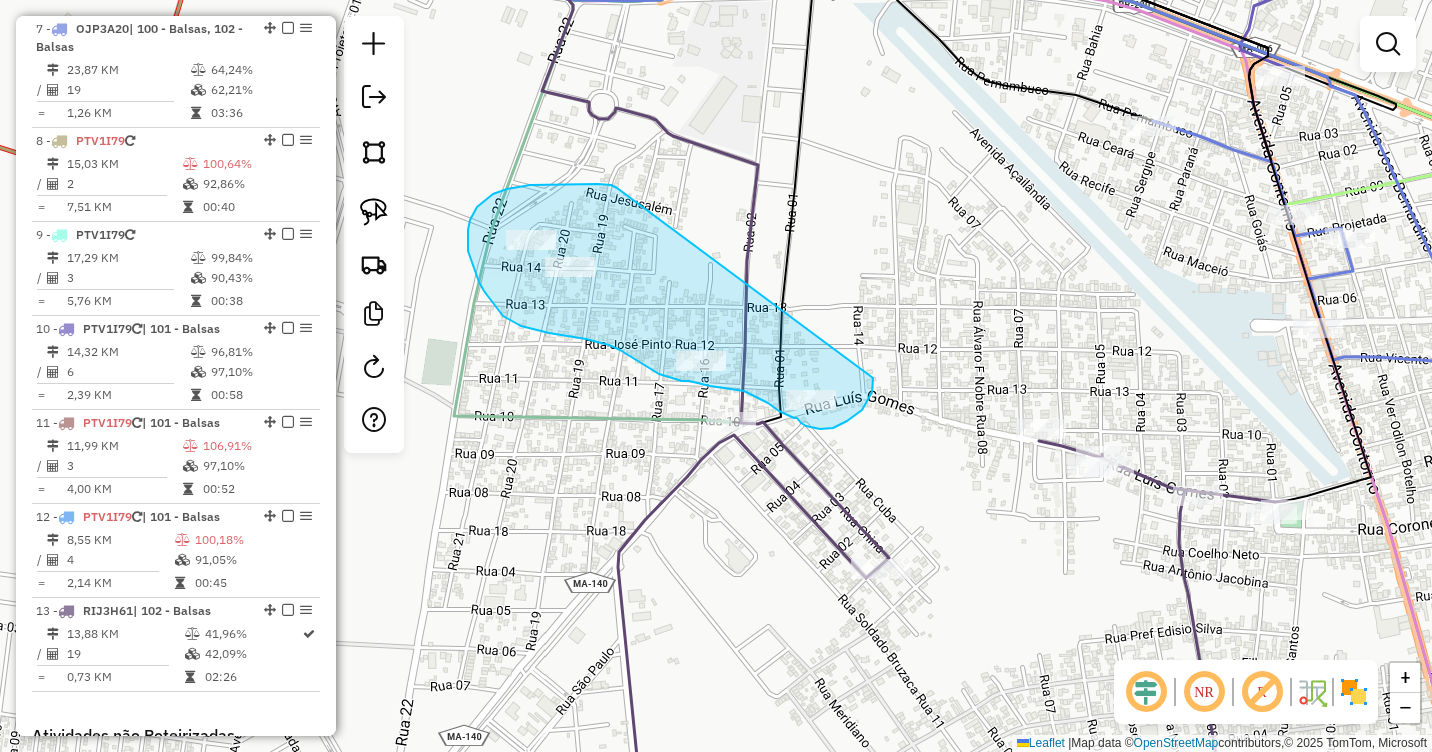 drag, startPoint x: 591, startPoint y: 184, endPoint x: 872, endPoint y: 376, distance: 340.33072 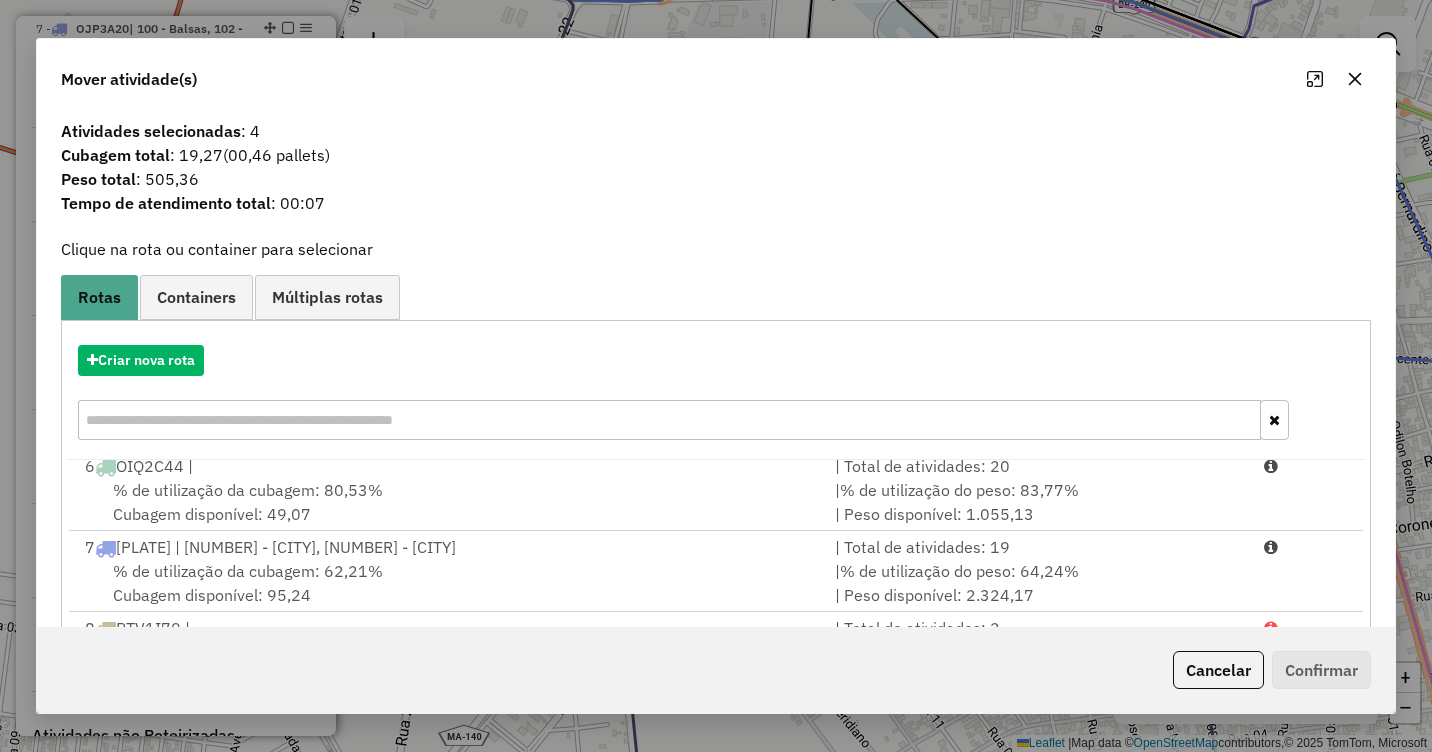 scroll, scrollTop: 653, scrollLeft: 0, axis: vertical 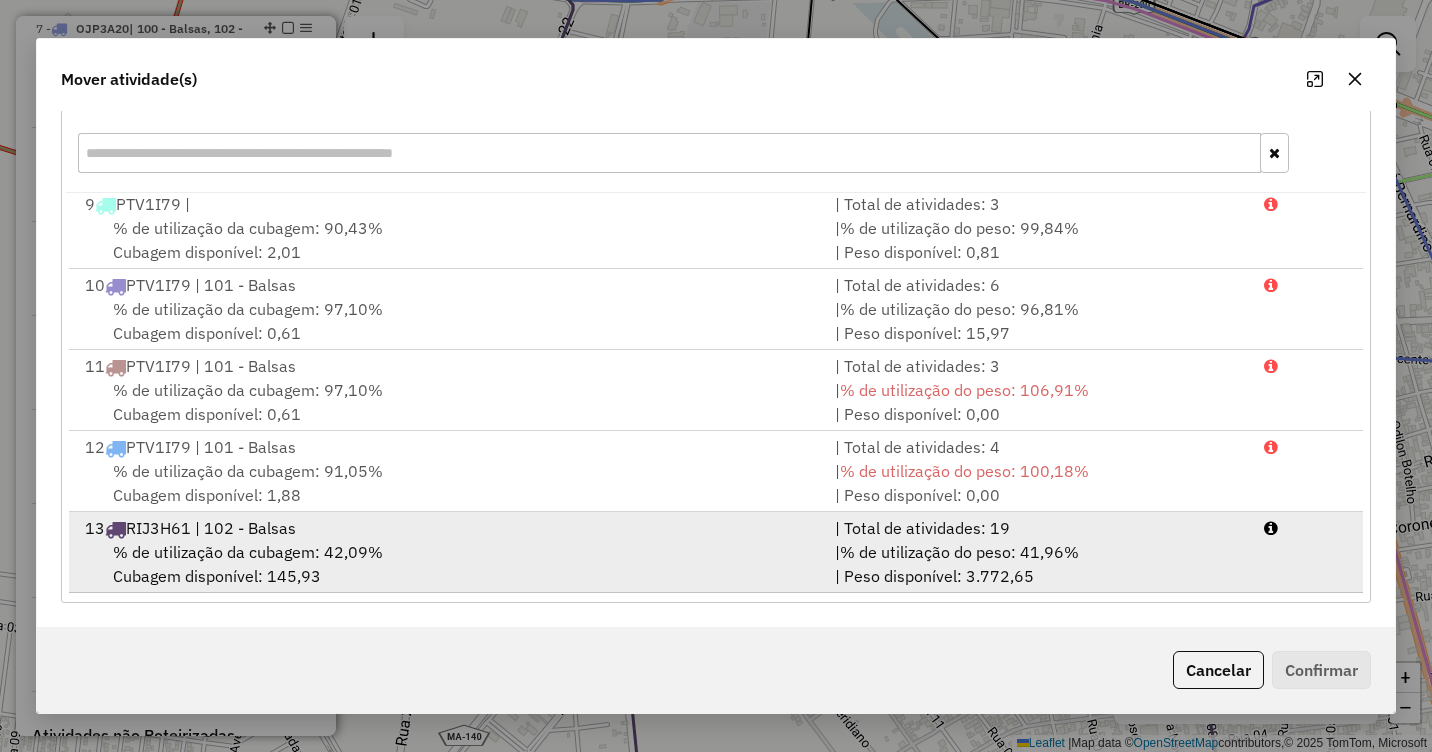 click on "% de utilização da cubagem: 42,09%" at bounding box center (248, 552) 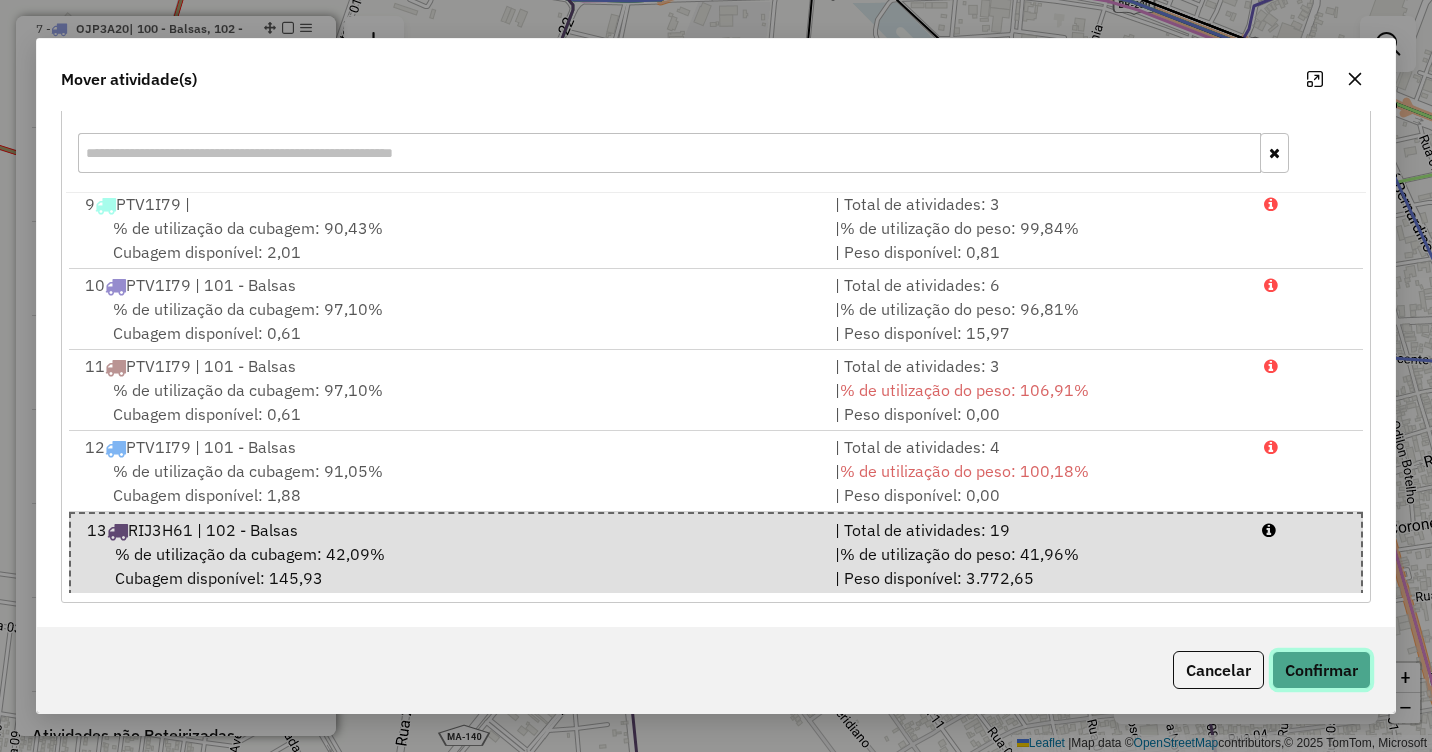 click on "Confirmar" 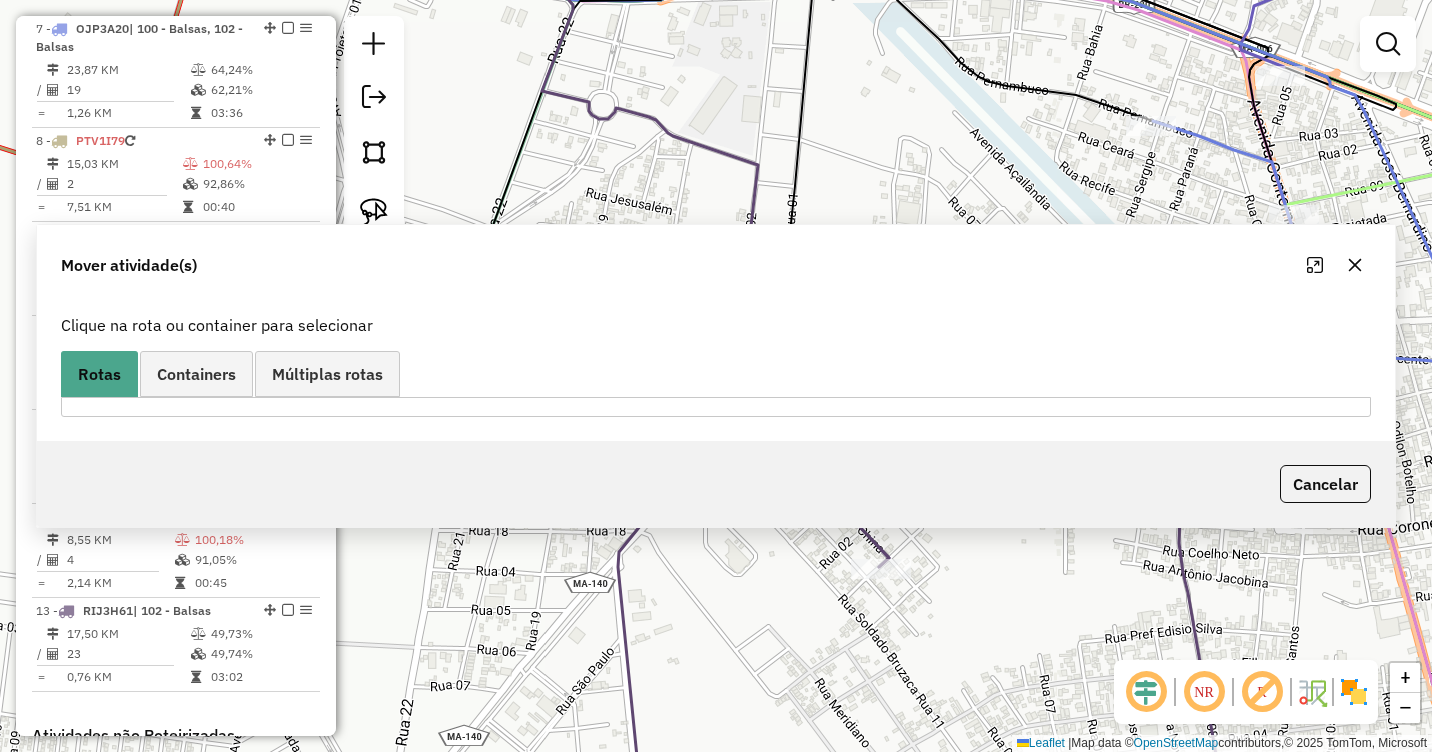 scroll, scrollTop: 0, scrollLeft: 0, axis: both 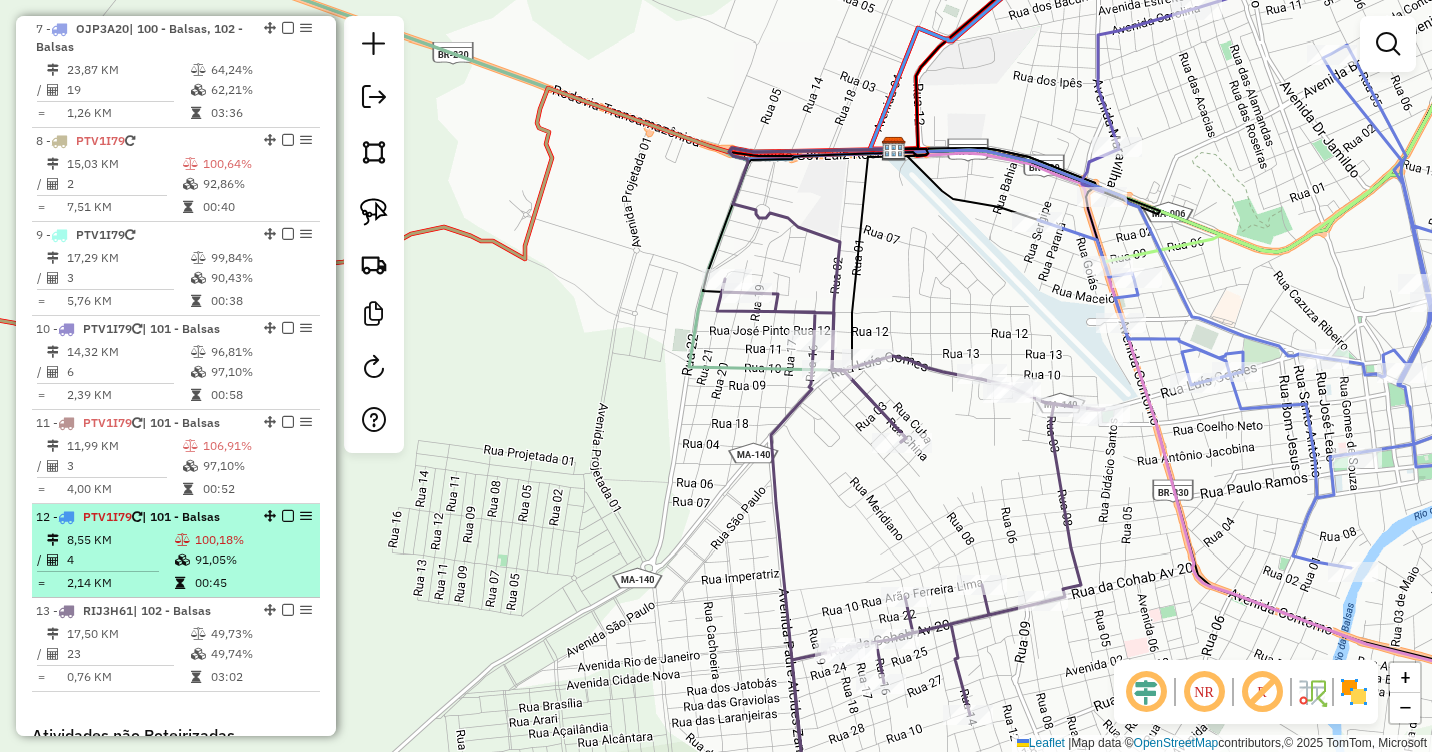 click on "8,55 KM" at bounding box center [120, 540] 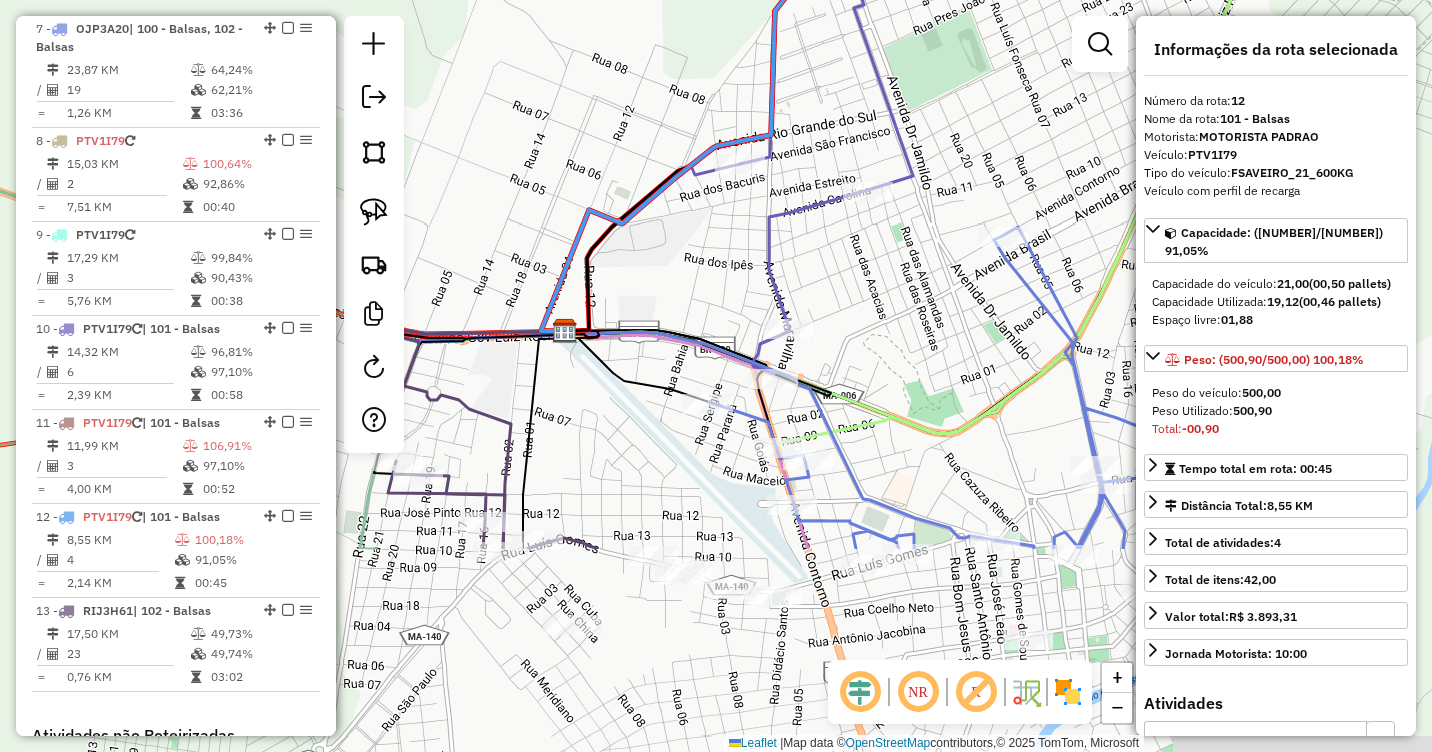 drag, startPoint x: 583, startPoint y: 556, endPoint x: 687, endPoint y: 302, distance: 274.46677 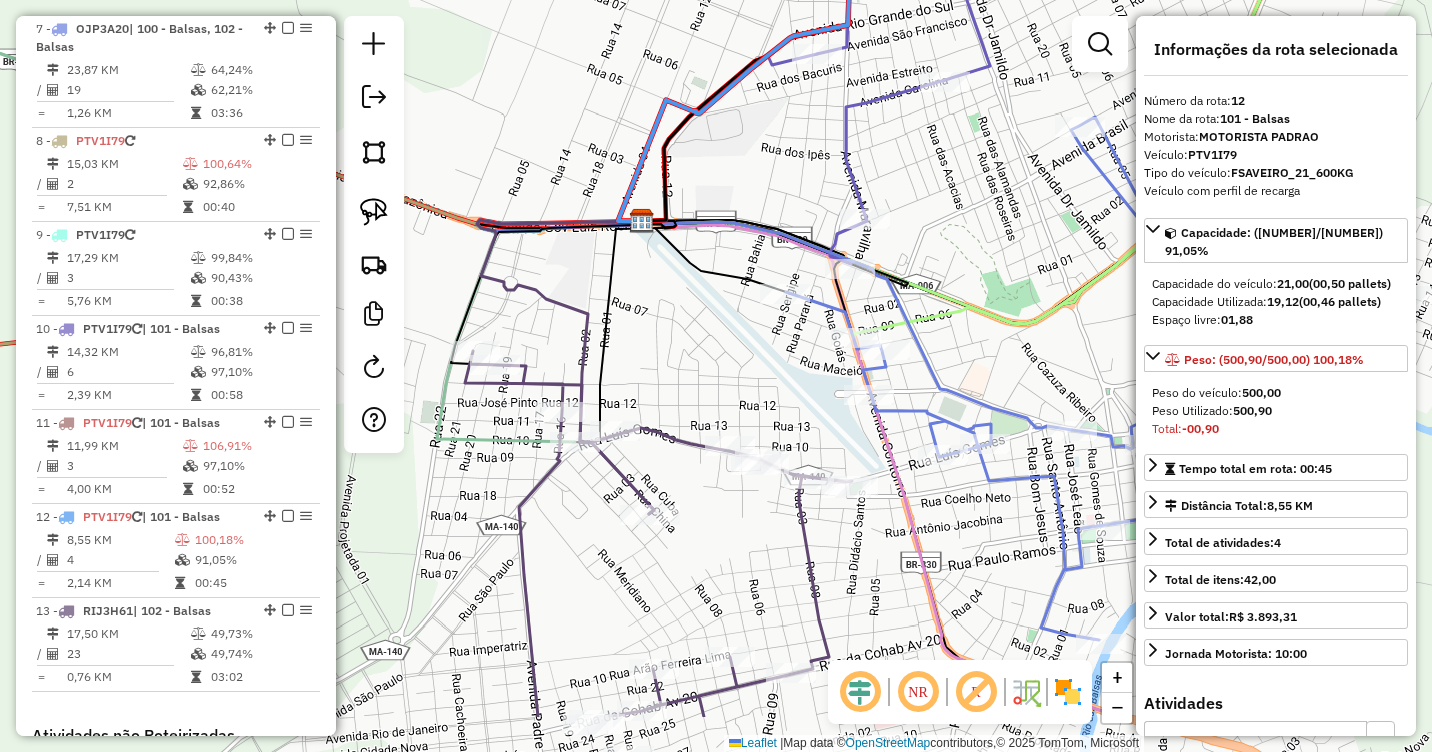 drag, startPoint x: 869, startPoint y: 318, endPoint x: 928, endPoint y: 219, distance: 115.24756 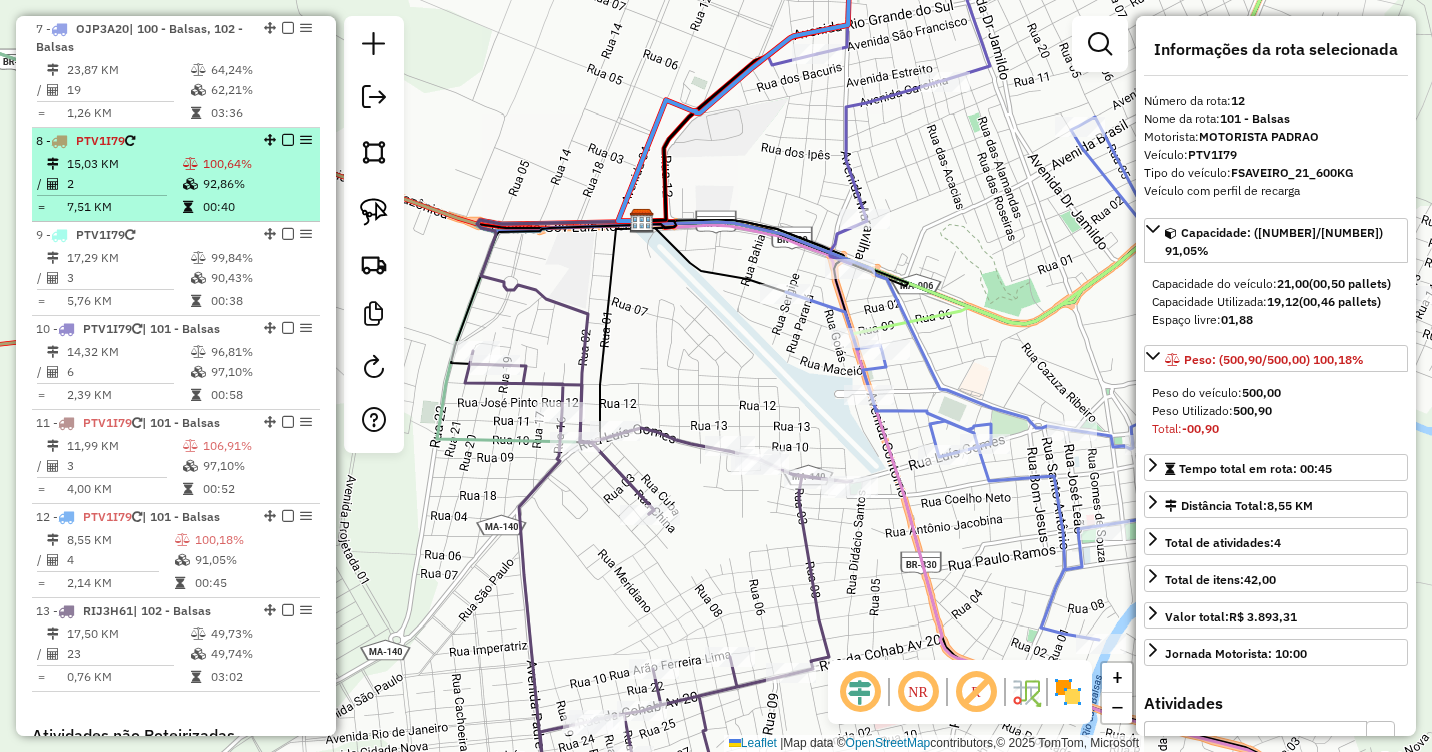 click on "15,03 KM" at bounding box center [124, 164] 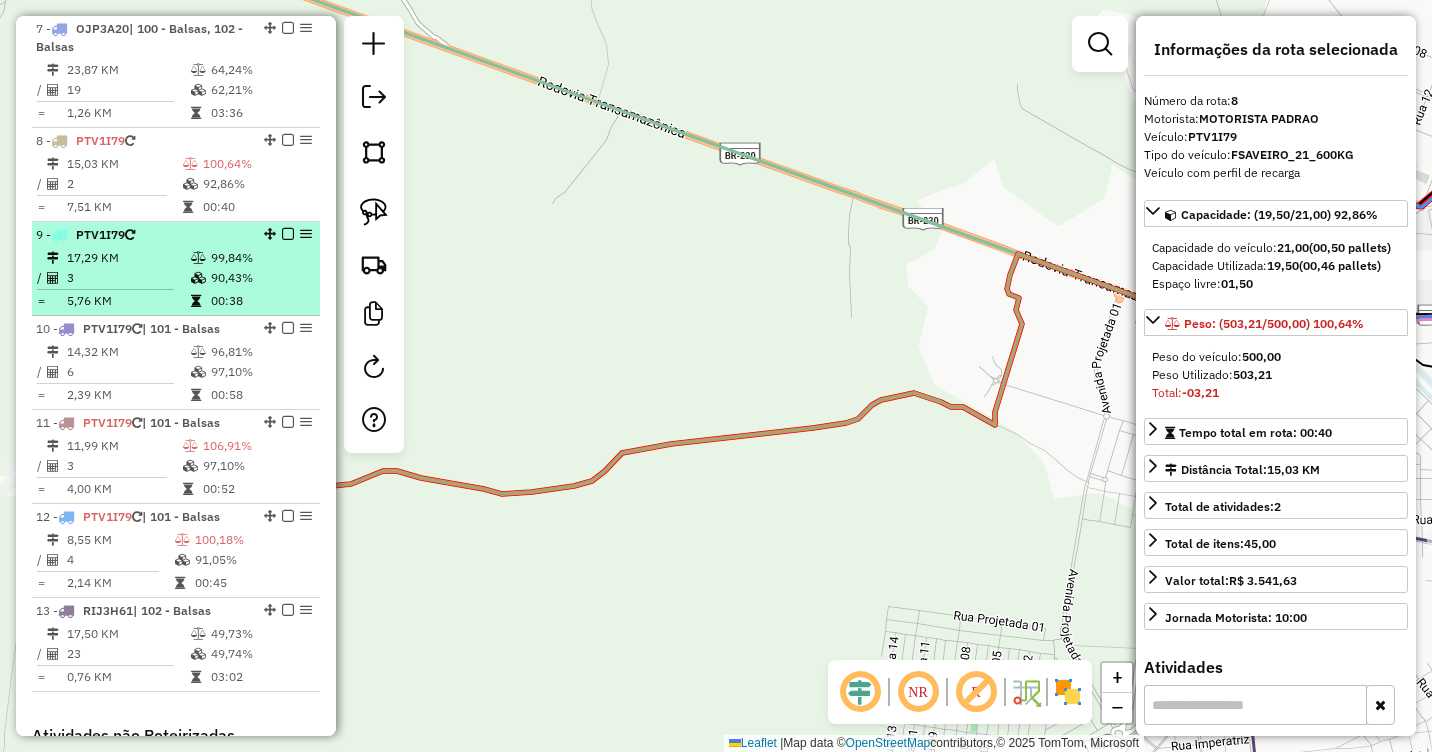 click on "17,29 KM" at bounding box center [128, 258] 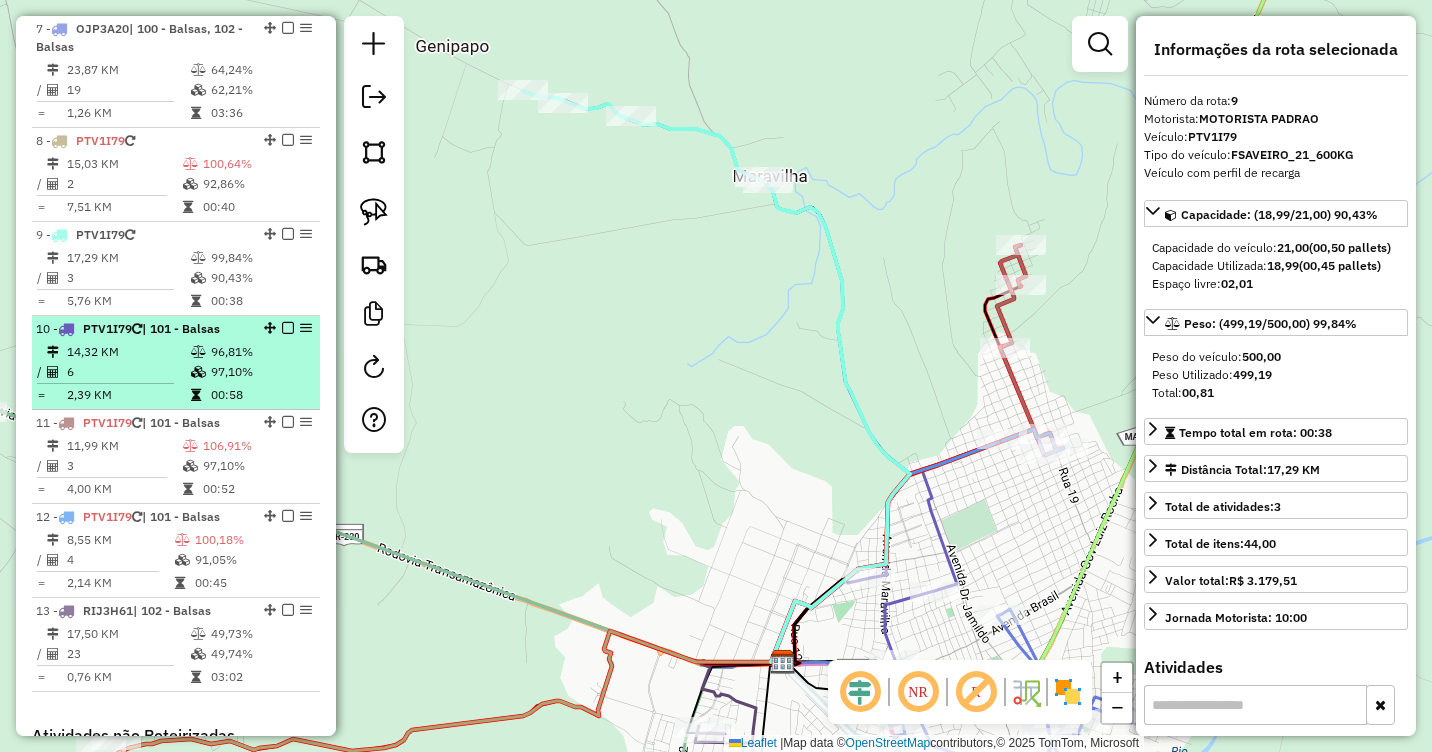 click on "14,32 KM" at bounding box center [128, 352] 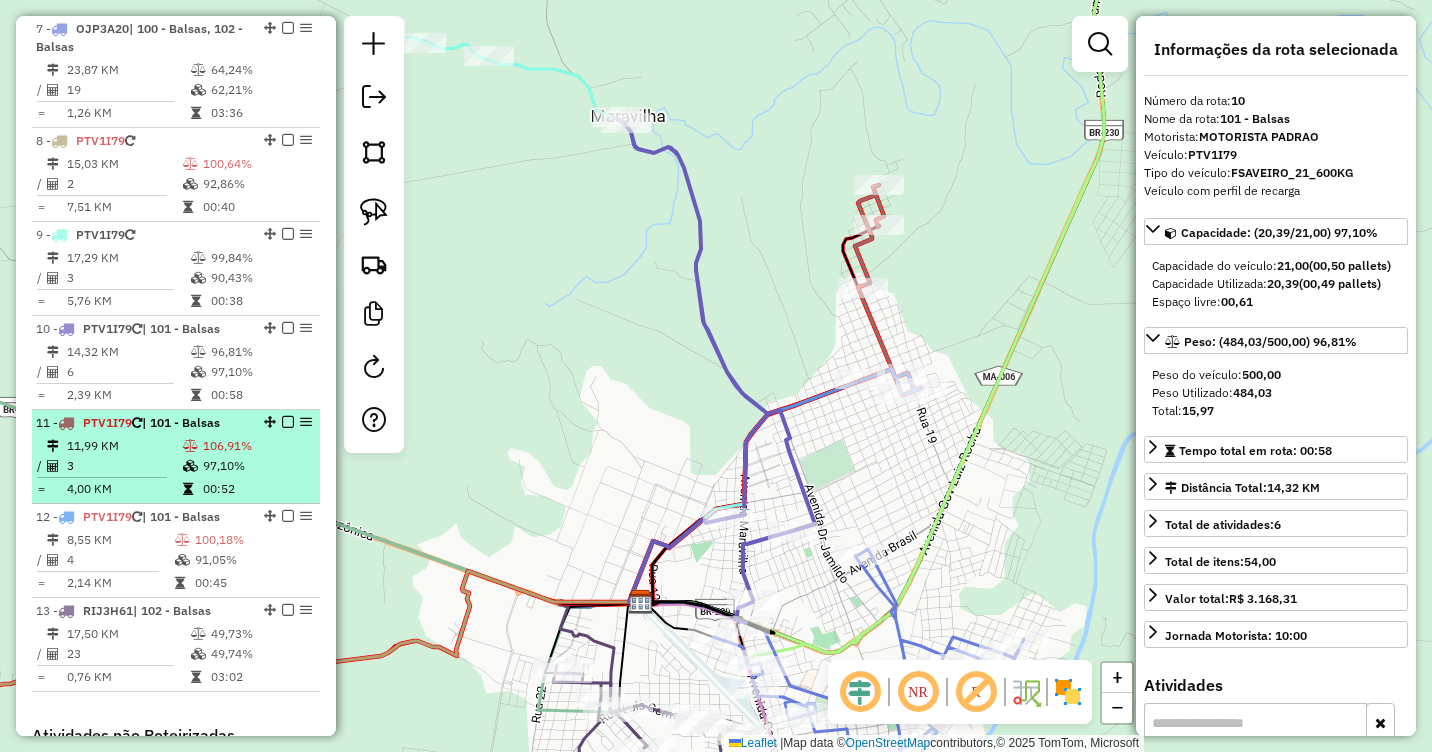 click on "11,99 KM" at bounding box center (124, 446) 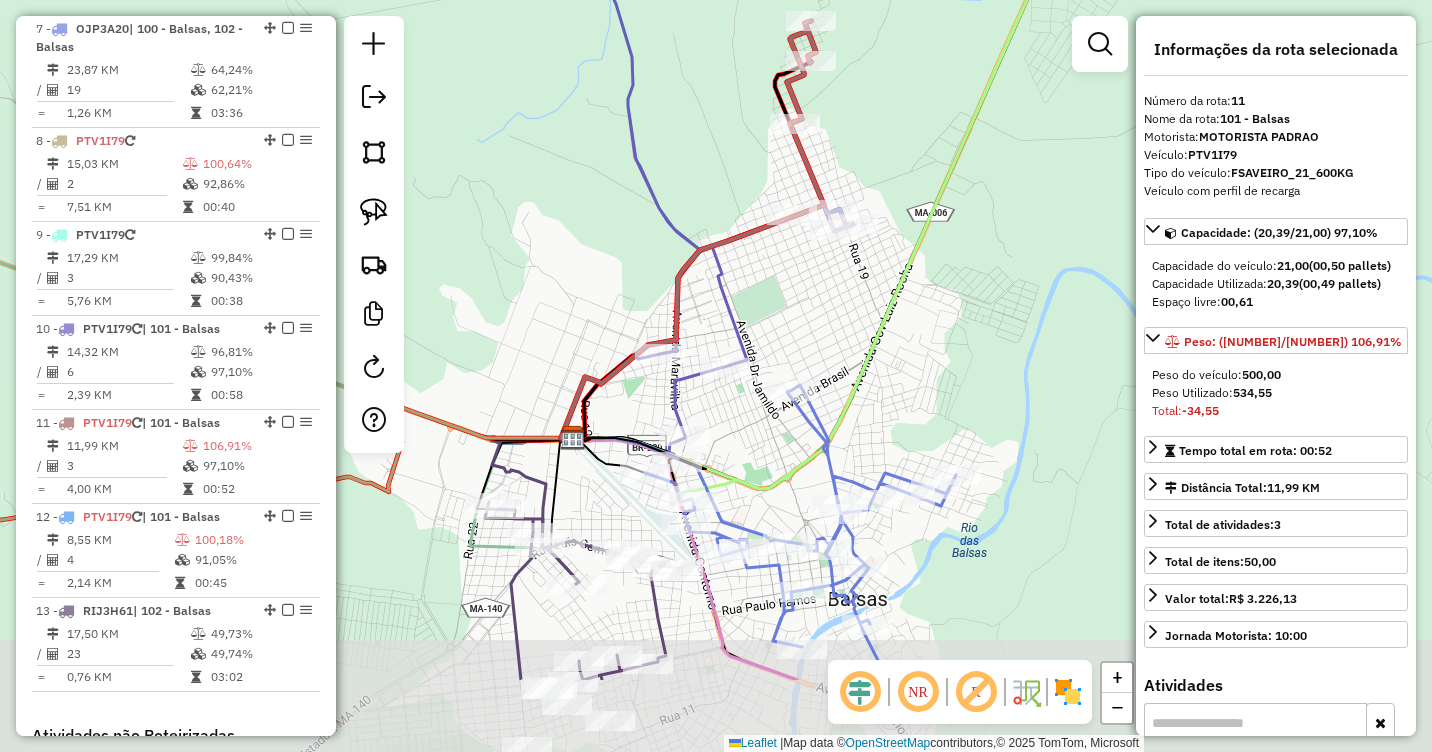 drag, startPoint x: 843, startPoint y: 460, endPoint x: 820, endPoint y: 307, distance: 154.7191 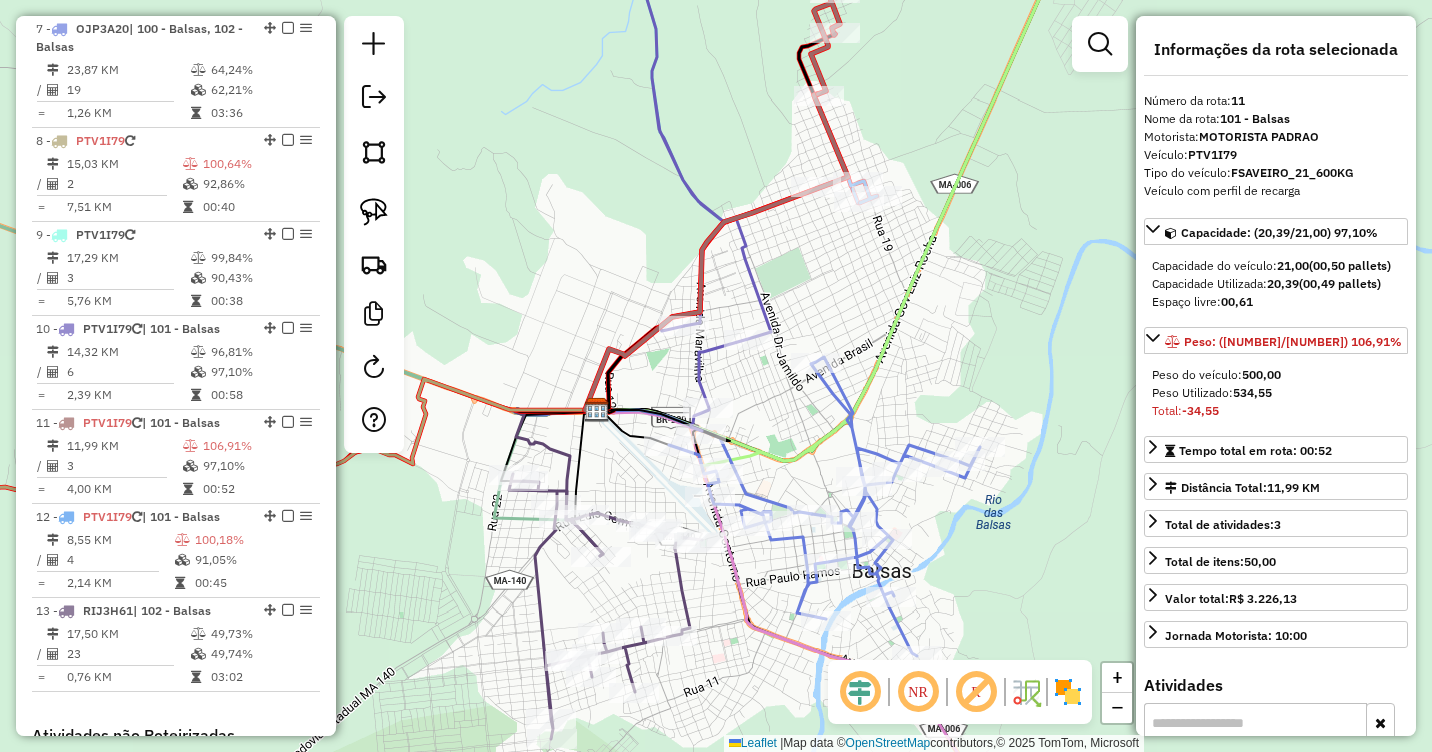 drag, startPoint x: 825, startPoint y: 307, endPoint x: 852, endPoint y: 292, distance: 30.88689 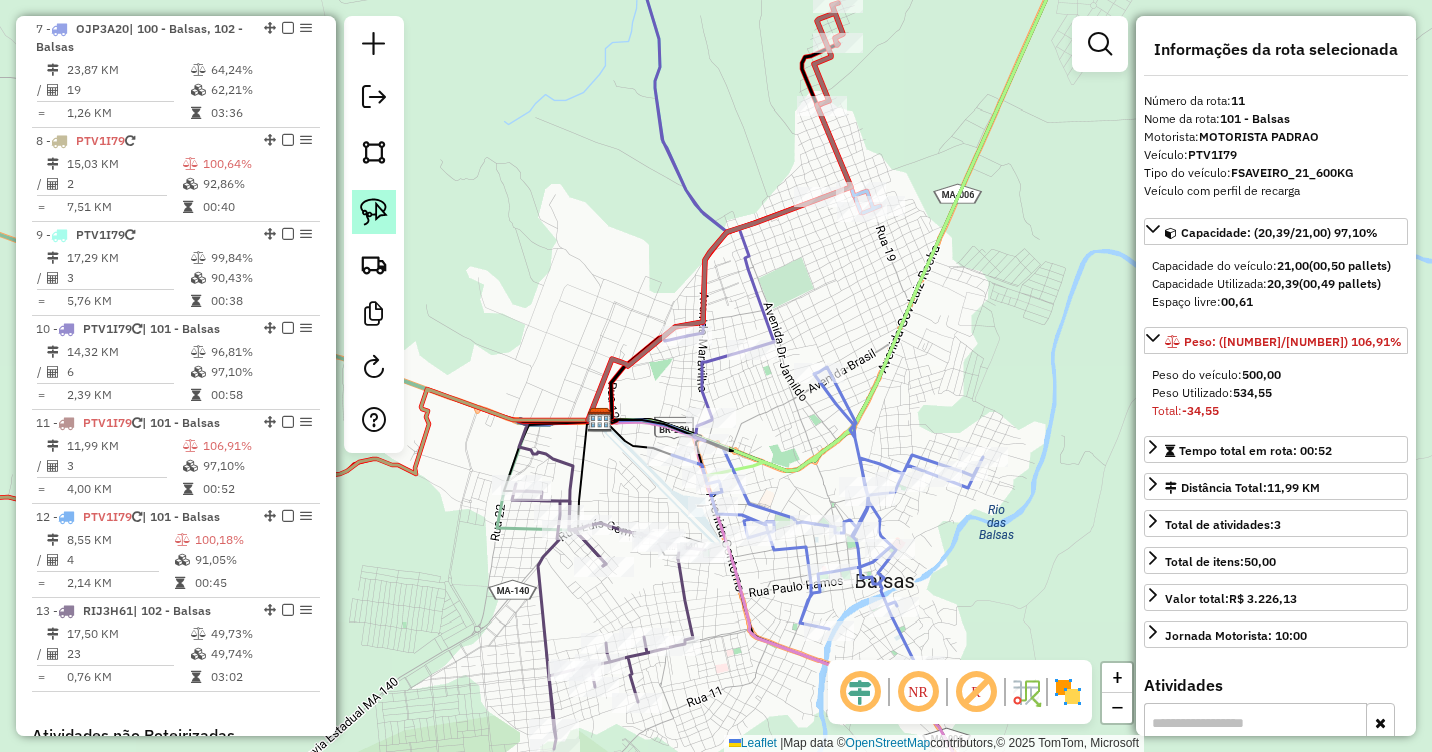 click 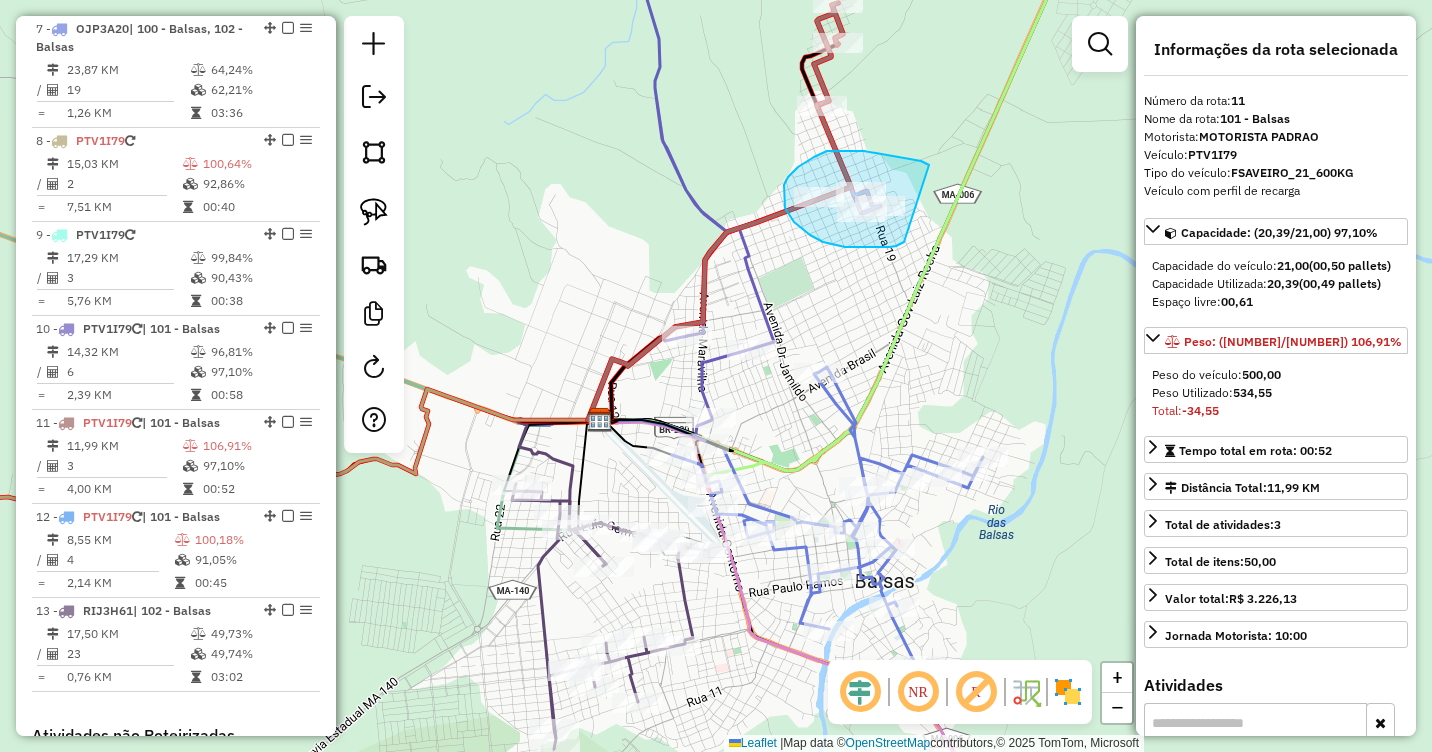 drag, startPoint x: 921, startPoint y: 161, endPoint x: 904, endPoint y: 242, distance: 82.764725 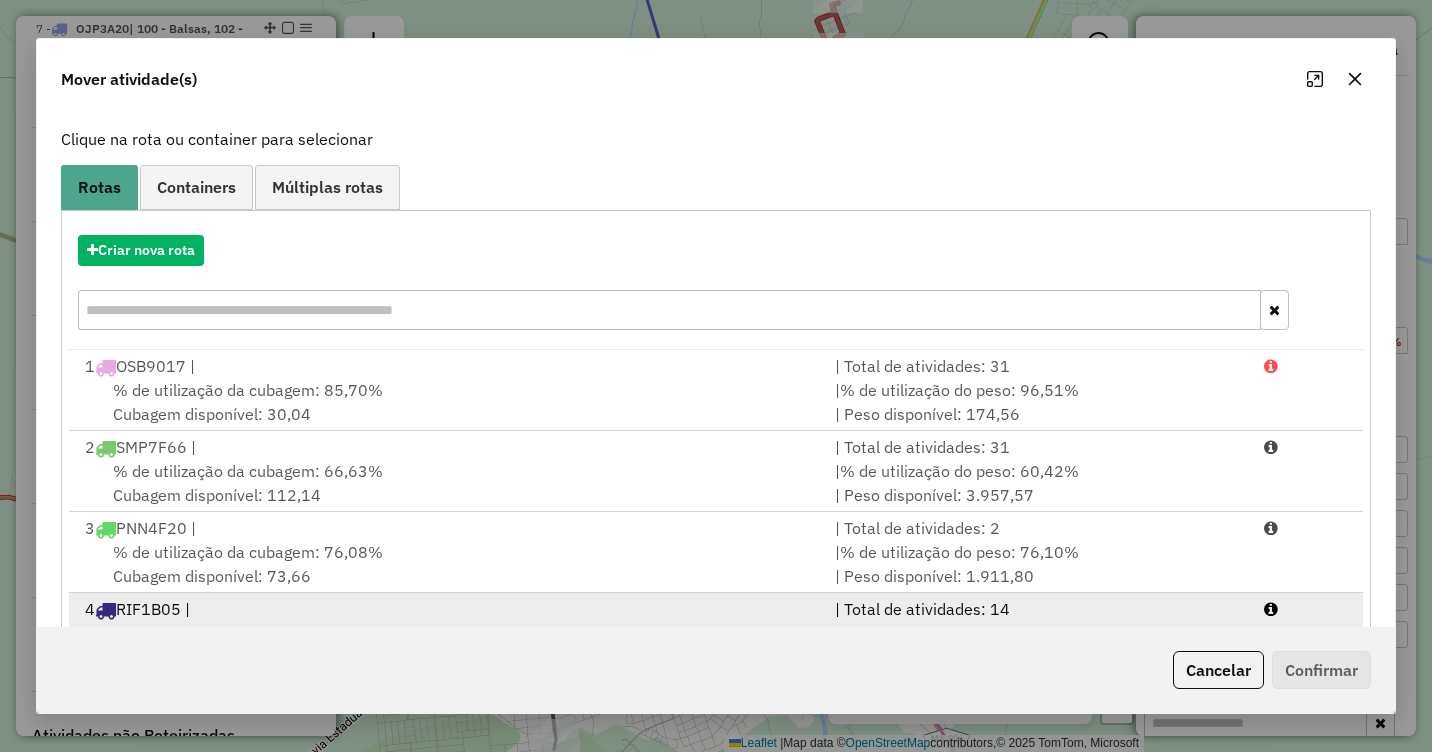 scroll, scrollTop: 267, scrollLeft: 0, axis: vertical 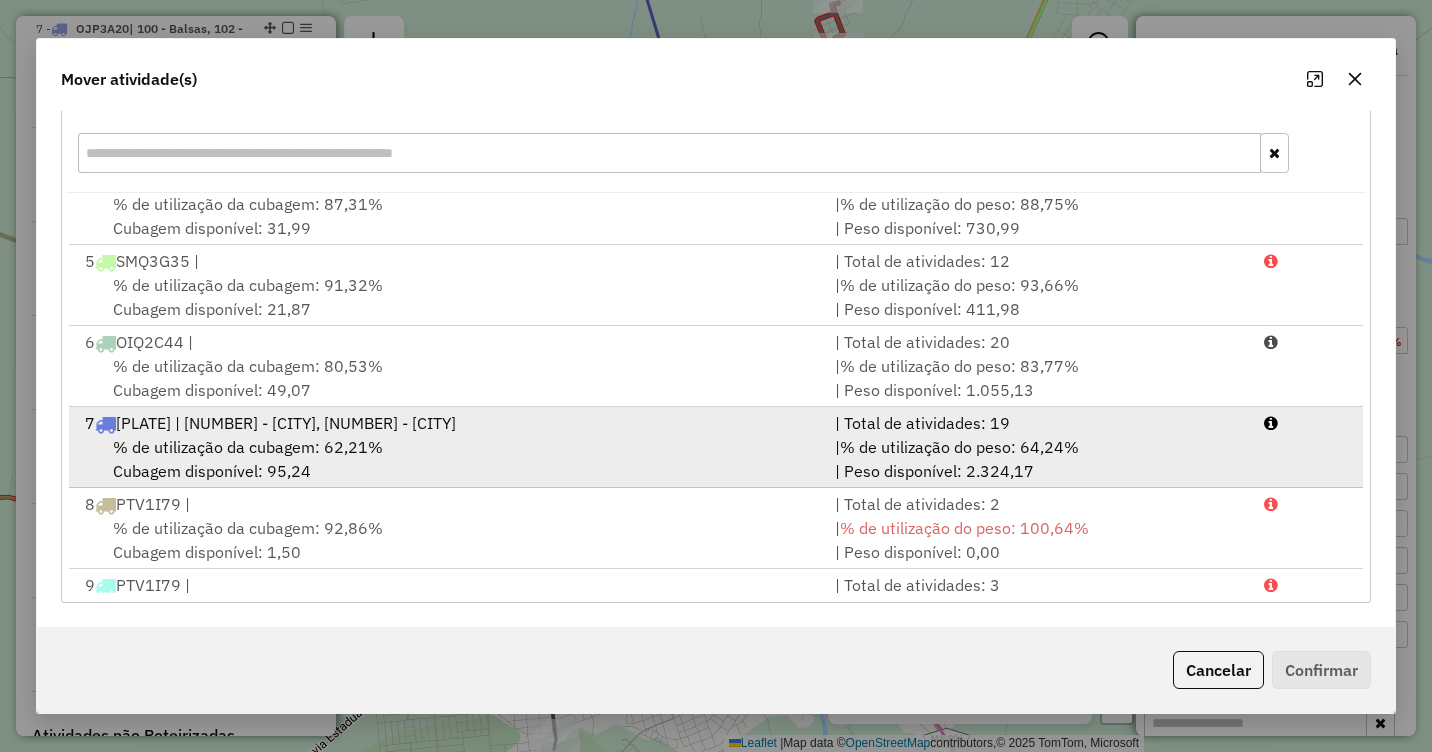 click on "[NUMBER] - [CITY], [NUMBER] - [CITY]" at bounding box center [448, 423] 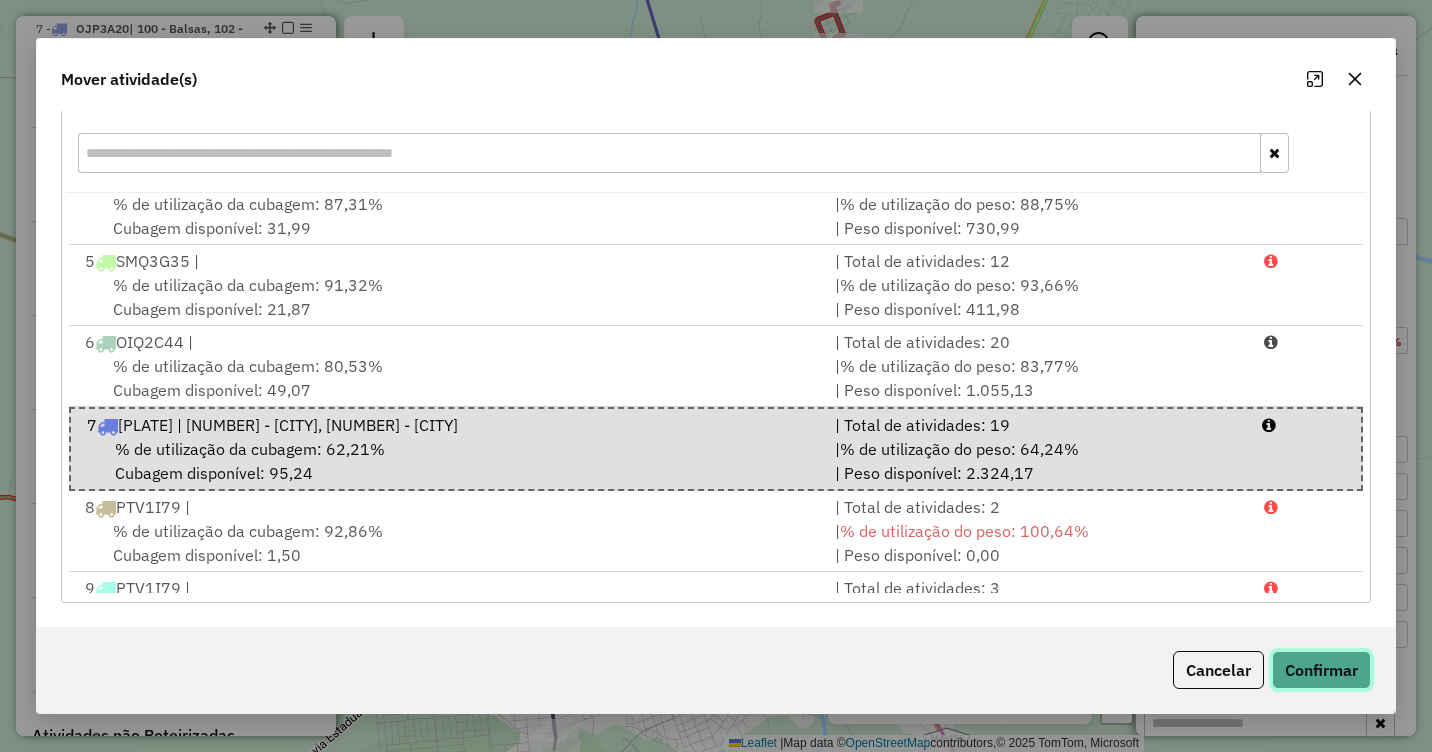 click on "Confirmar" 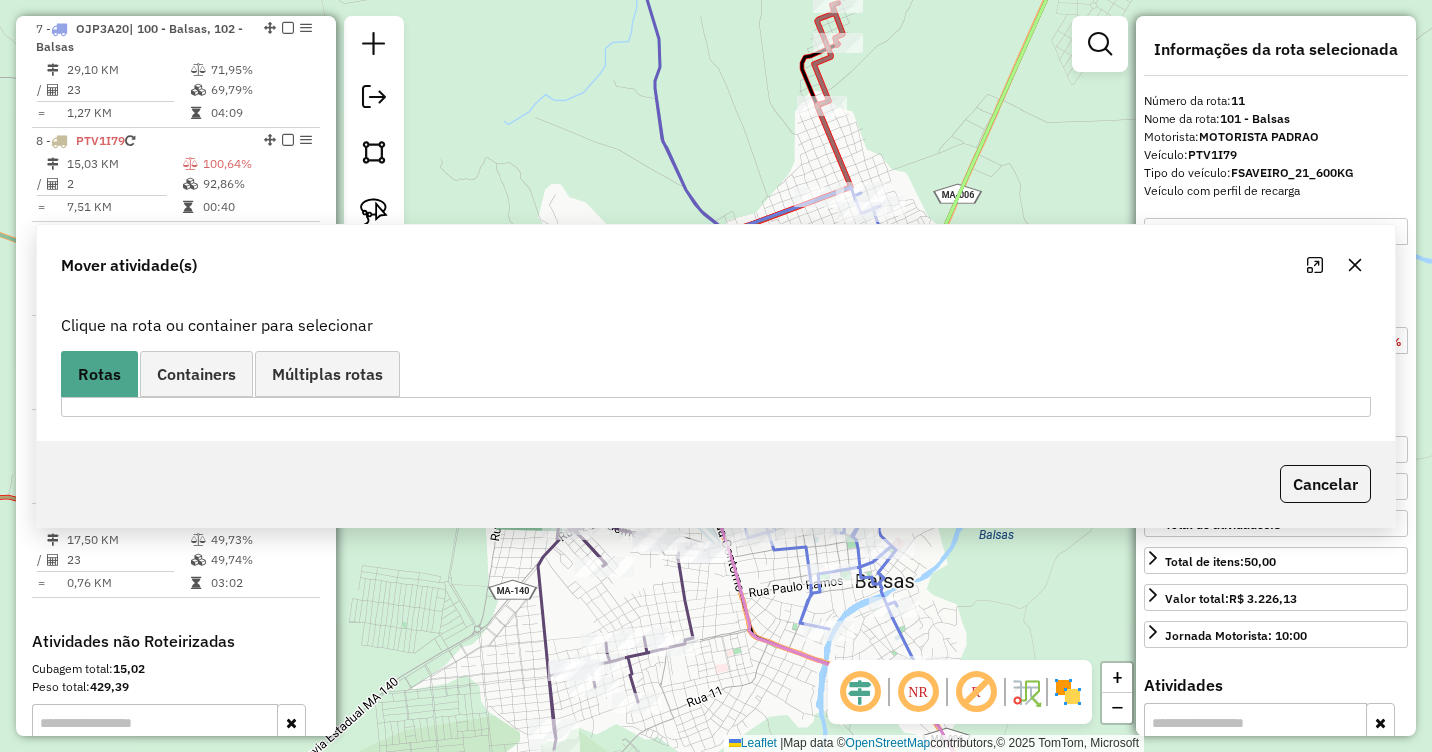 scroll, scrollTop: 0, scrollLeft: 0, axis: both 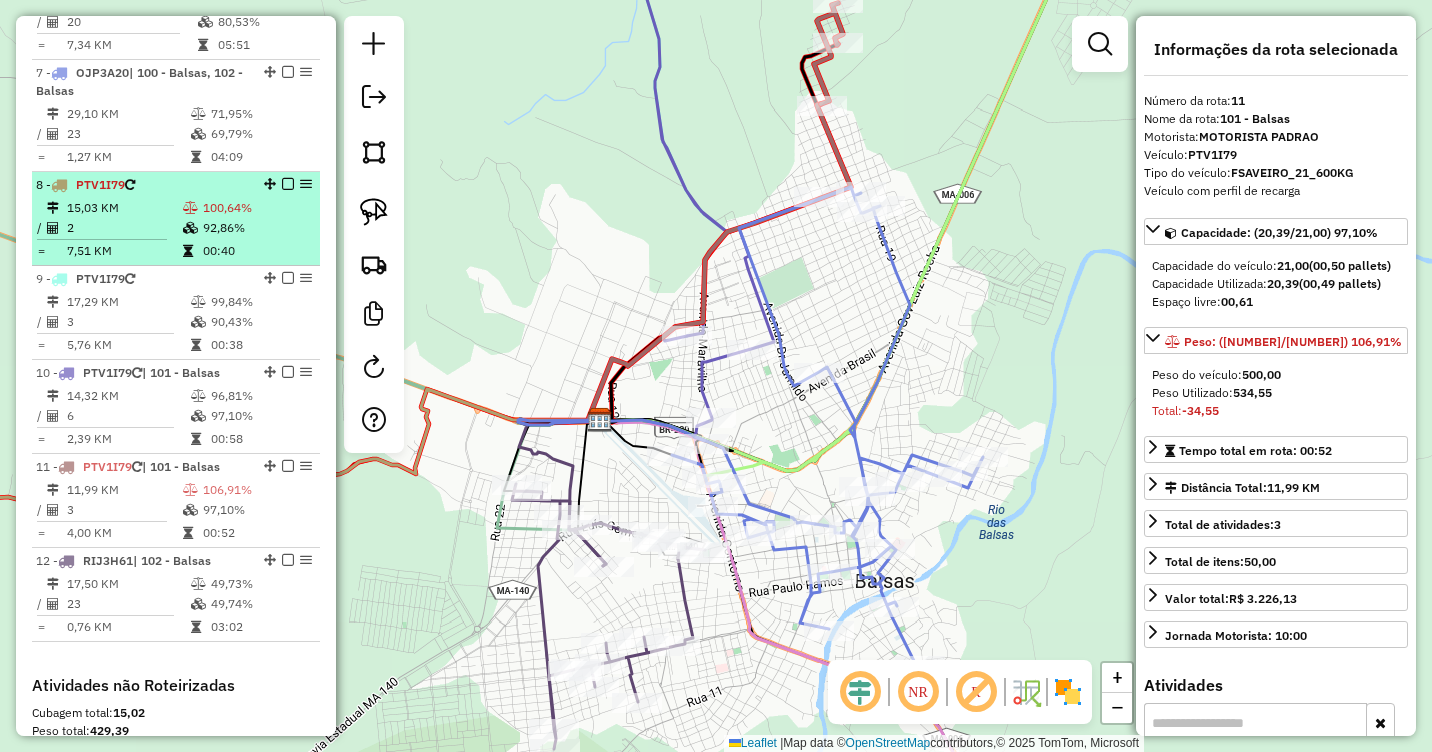 click on "100,64%" at bounding box center [257, 208] 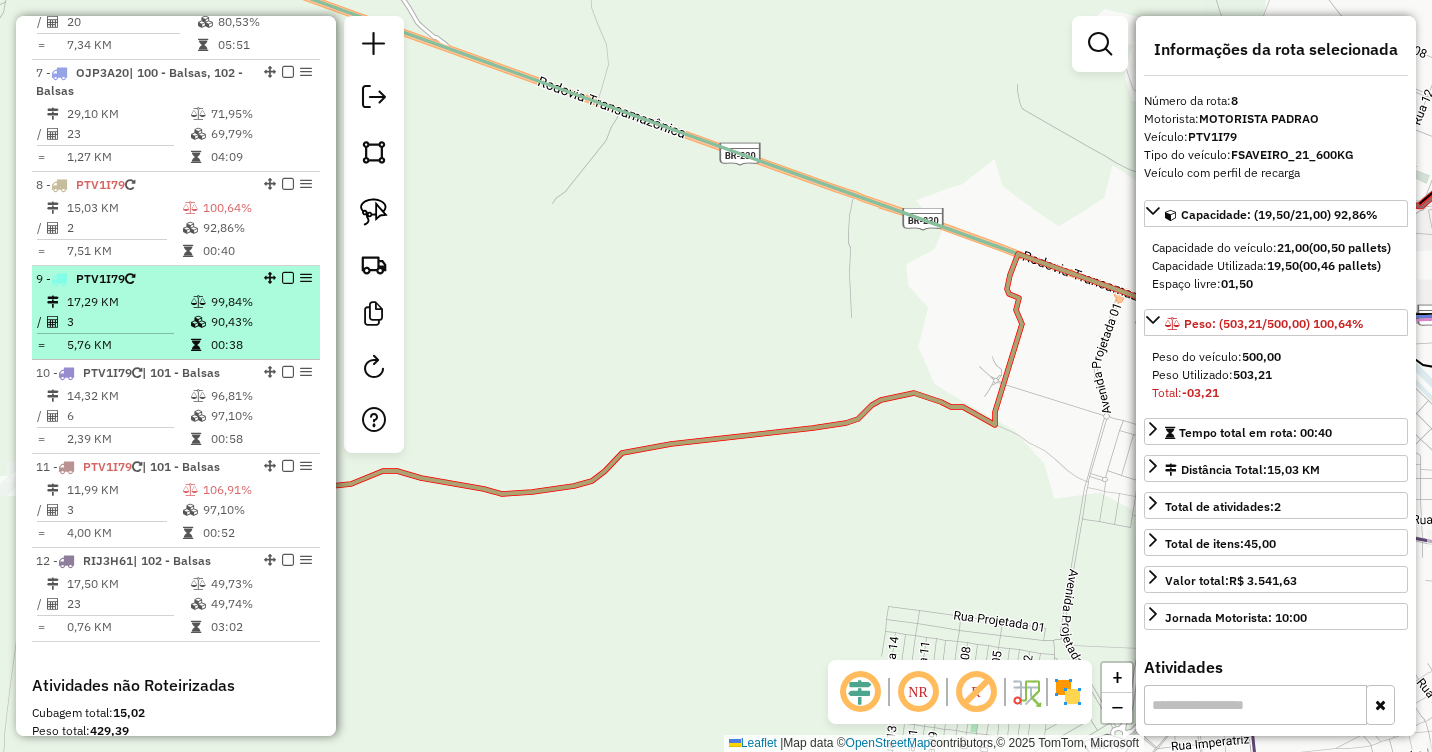 click at bounding box center [200, 322] 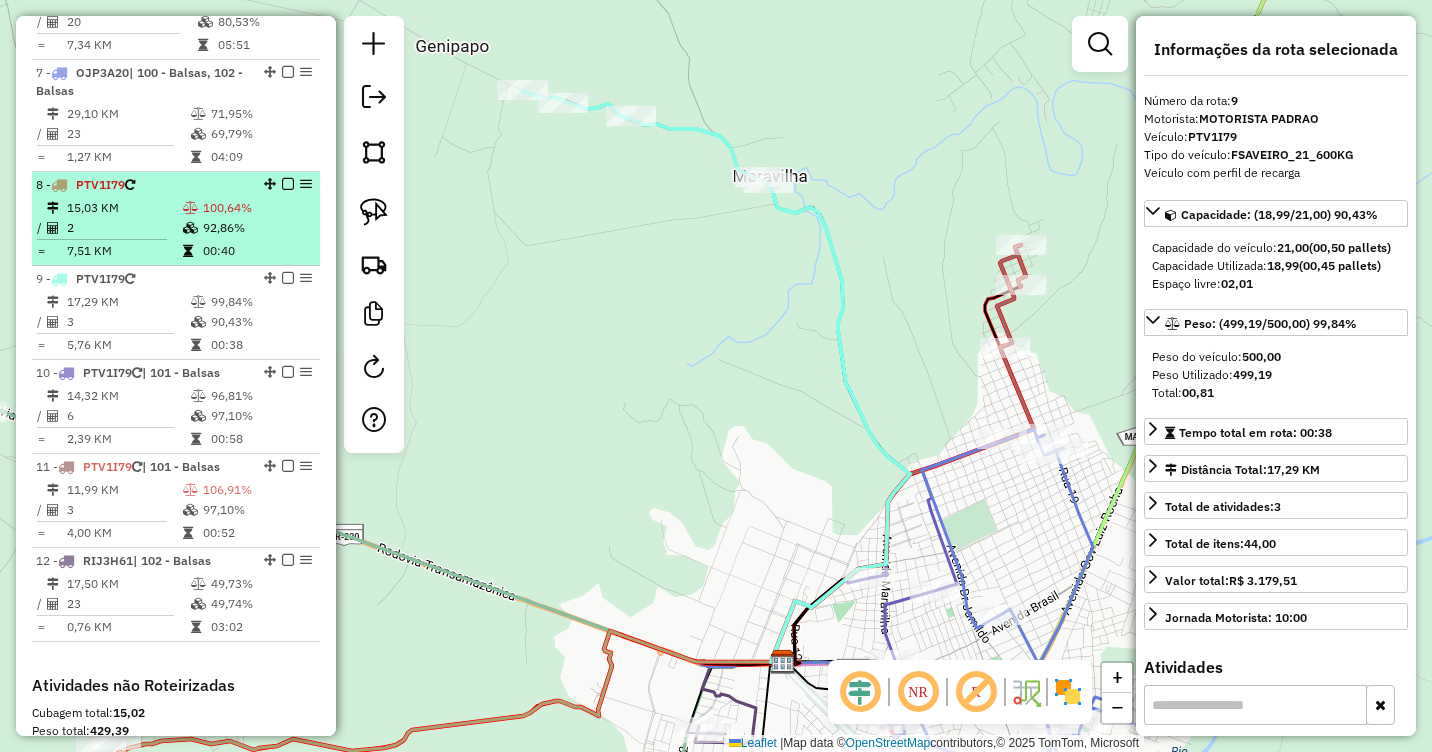 click on "92,86%" at bounding box center [257, 228] 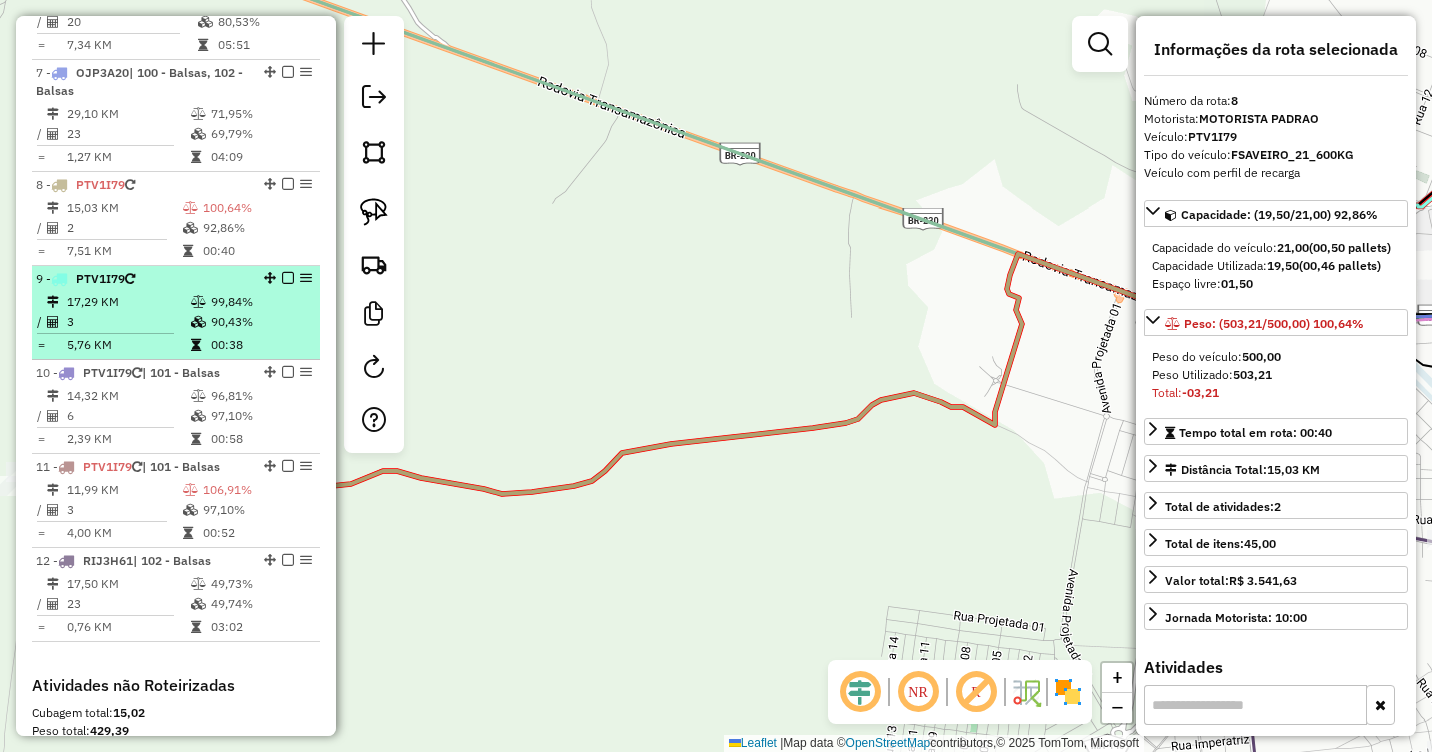 click on "3" at bounding box center [128, 322] 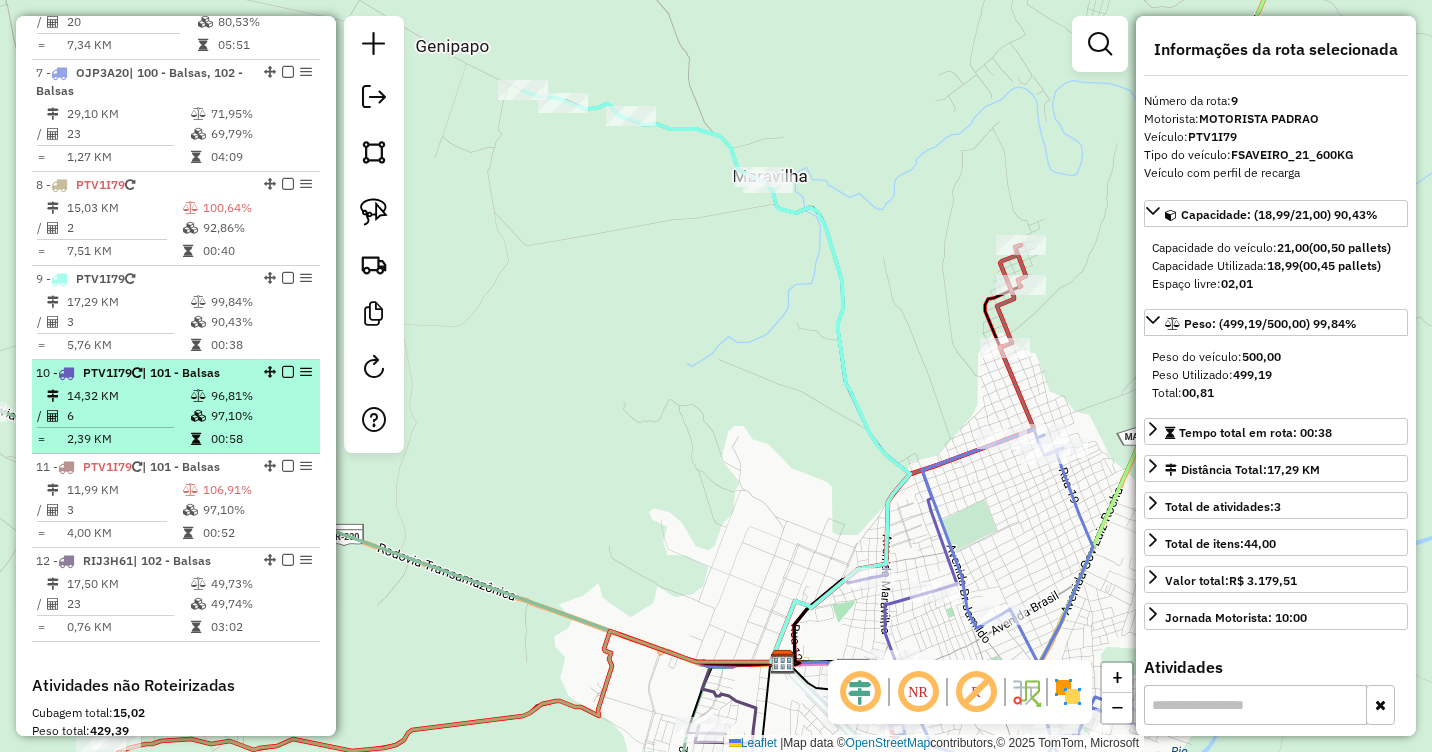 click on "14,32 KM" at bounding box center [128, 396] 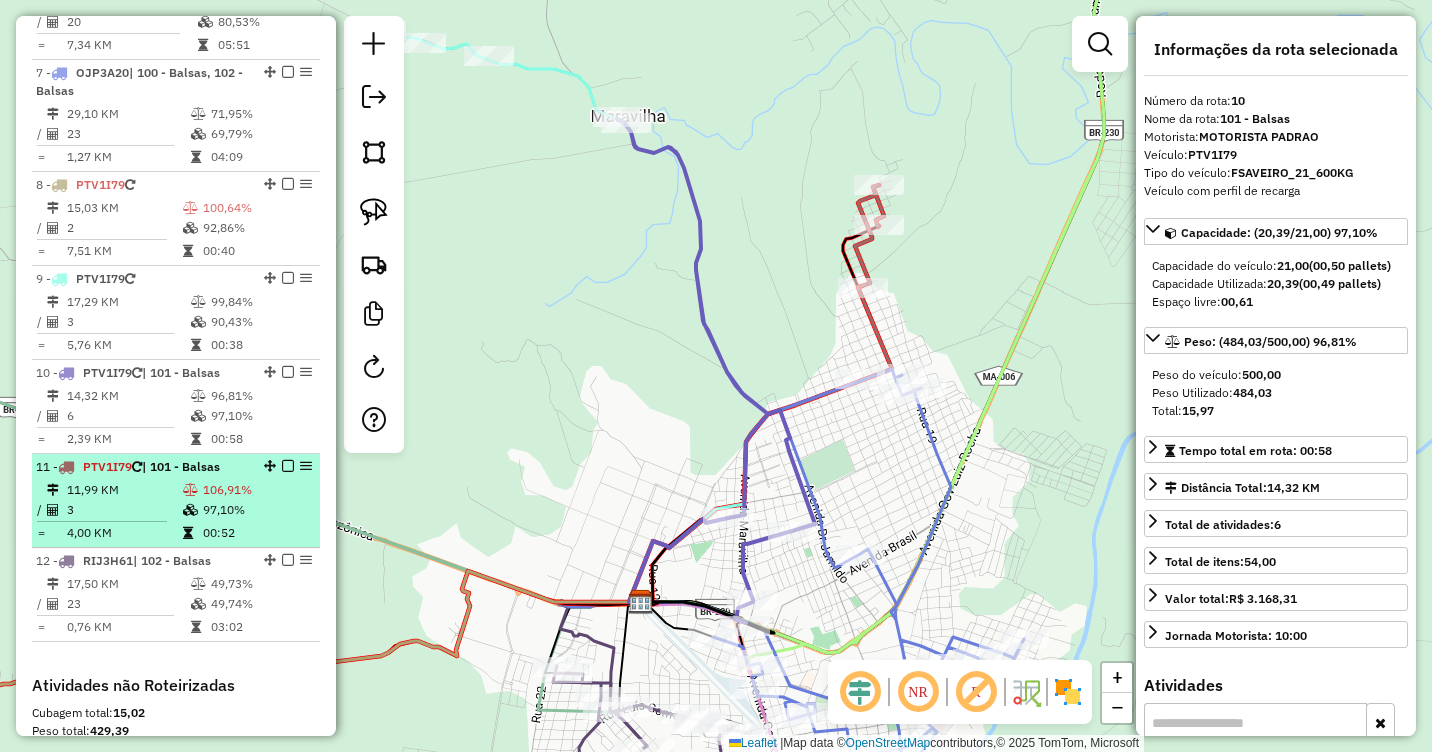 click on "11,99 KM" at bounding box center [124, 490] 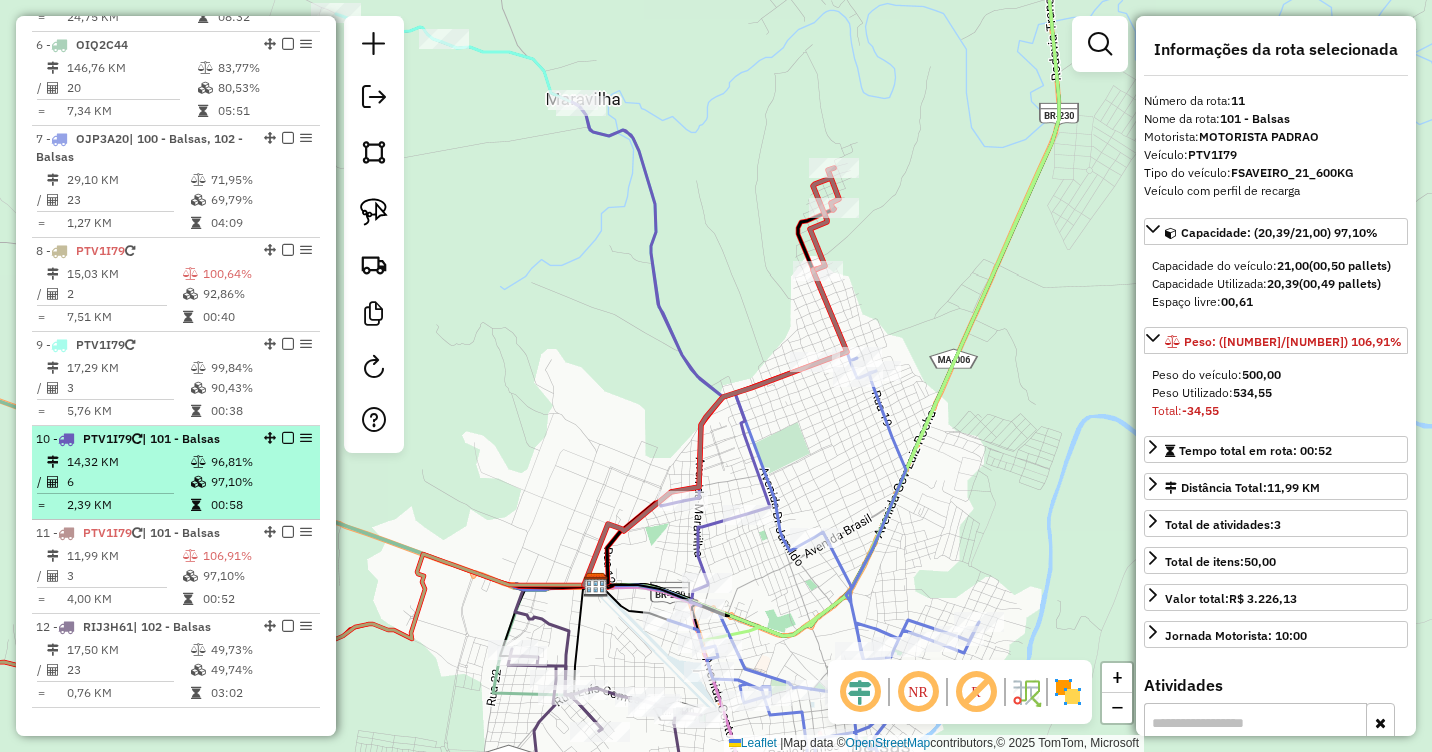 scroll, scrollTop: 1194, scrollLeft: 0, axis: vertical 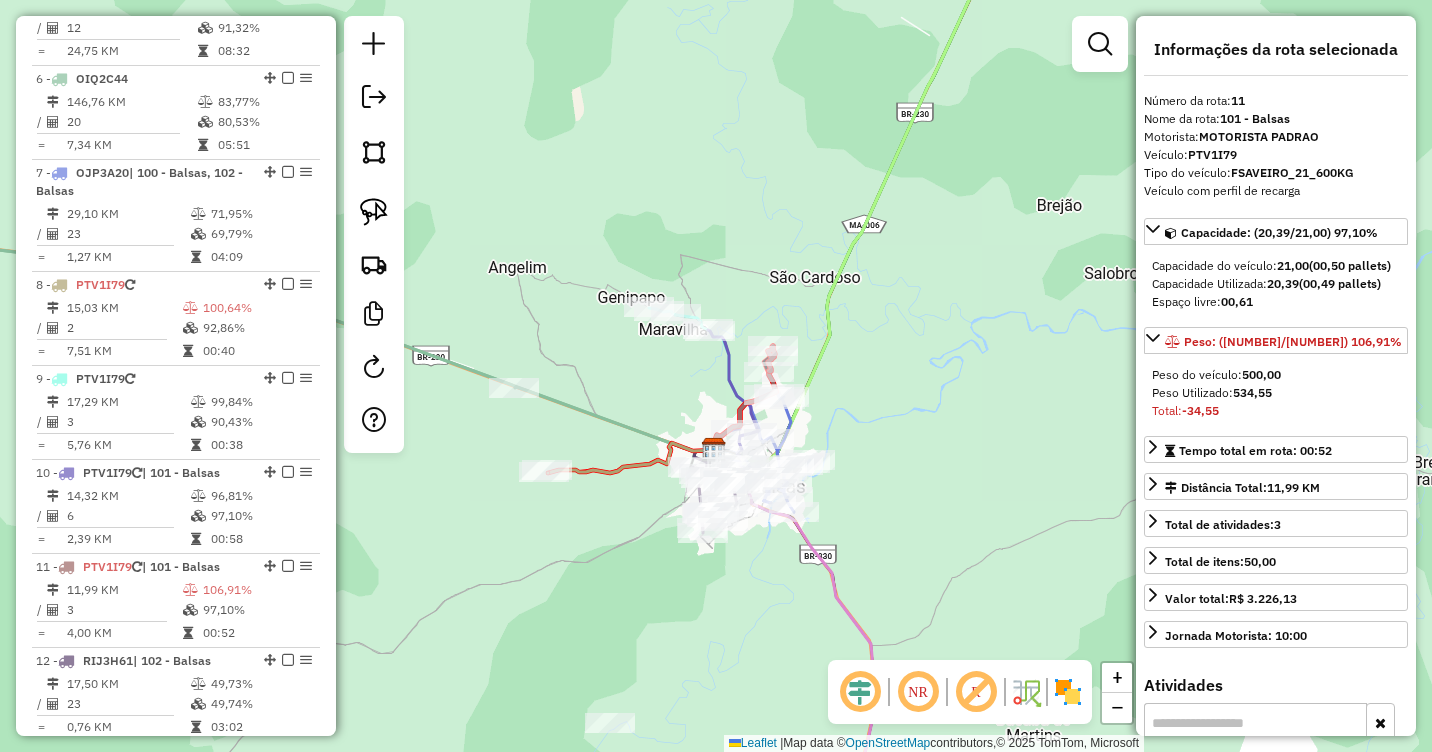 drag, startPoint x: 924, startPoint y: 532, endPoint x: 893, endPoint y: 359, distance: 175.75551 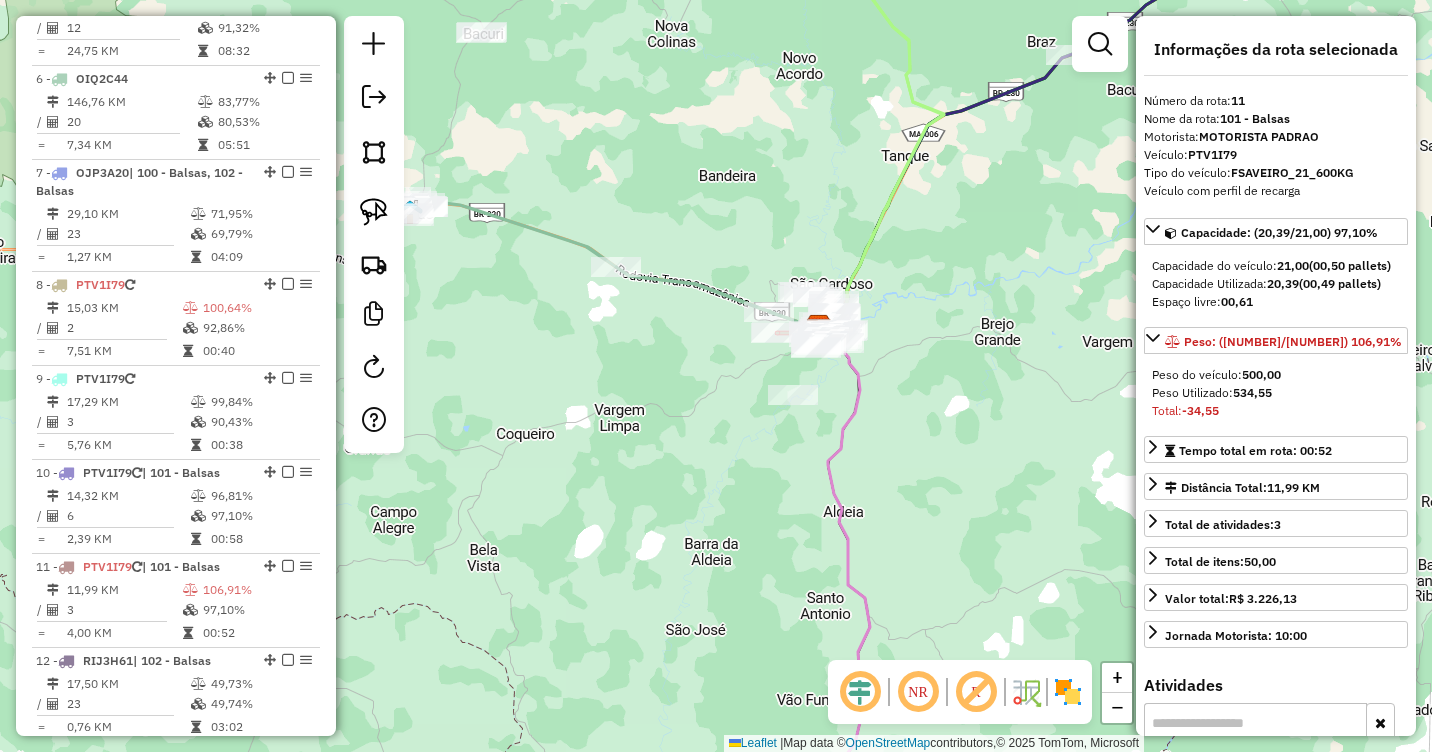 drag, startPoint x: 956, startPoint y: 413, endPoint x: 905, endPoint y: 477, distance: 81.8352 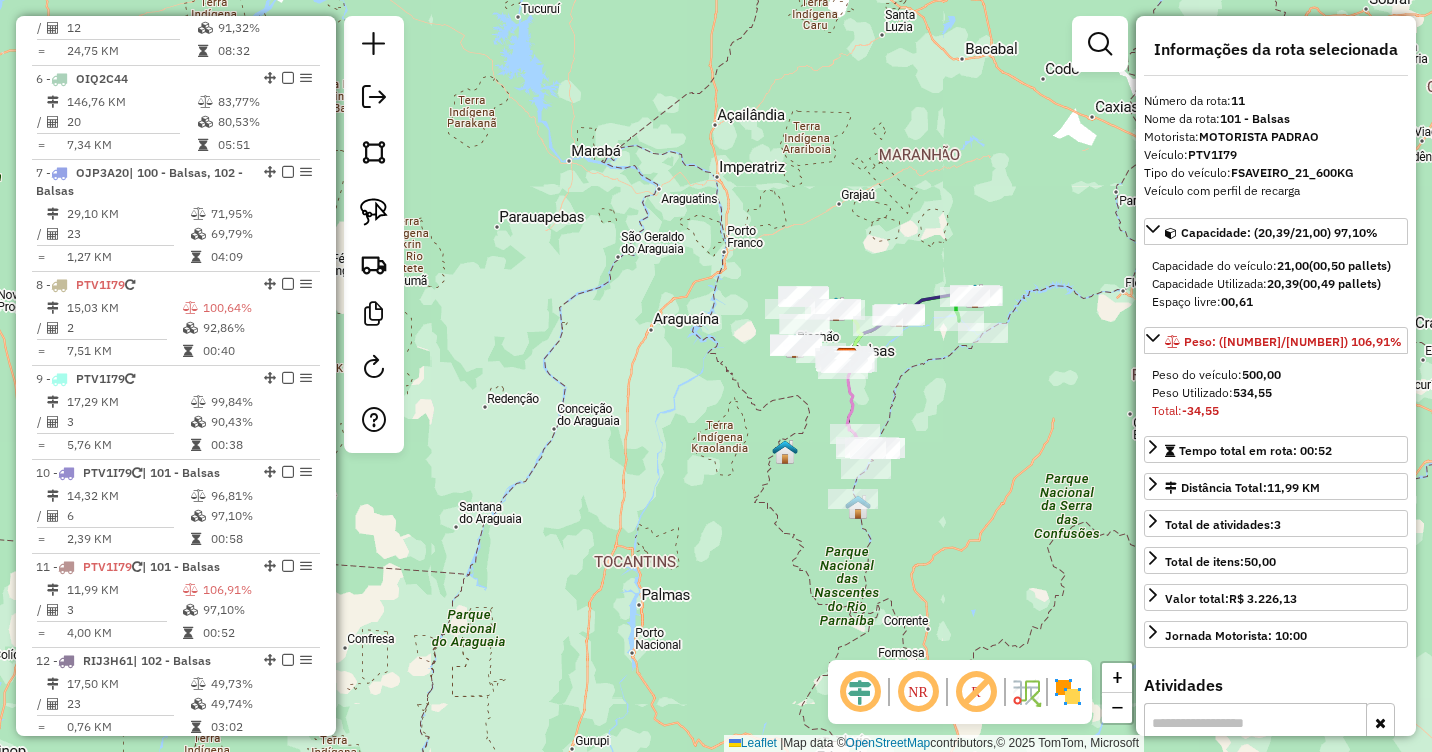 drag, startPoint x: 1005, startPoint y: 465, endPoint x: 891, endPoint y: 399, distance: 131.72699 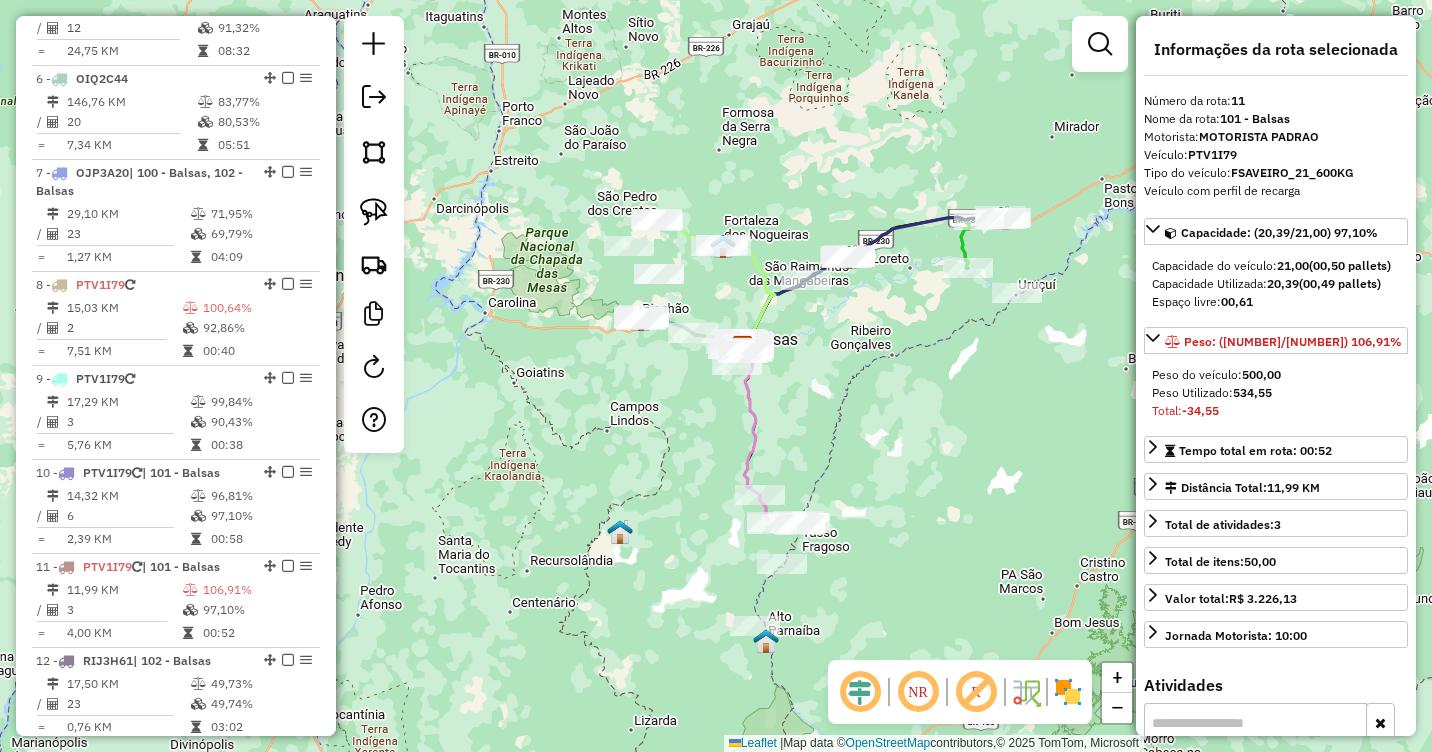 drag, startPoint x: 813, startPoint y: 378, endPoint x: 903, endPoint y: 414, distance: 96.93297 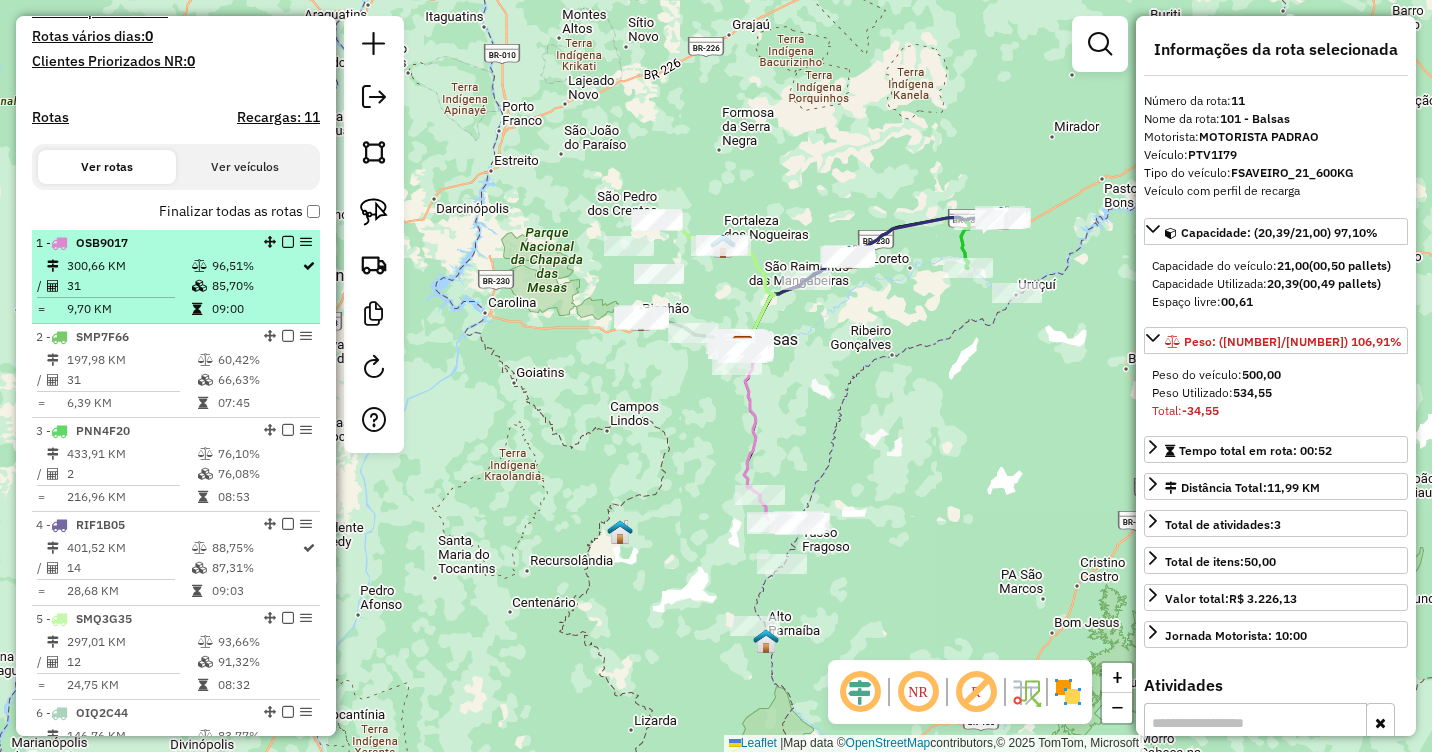 scroll, scrollTop: 594, scrollLeft: 0, axis: vertical 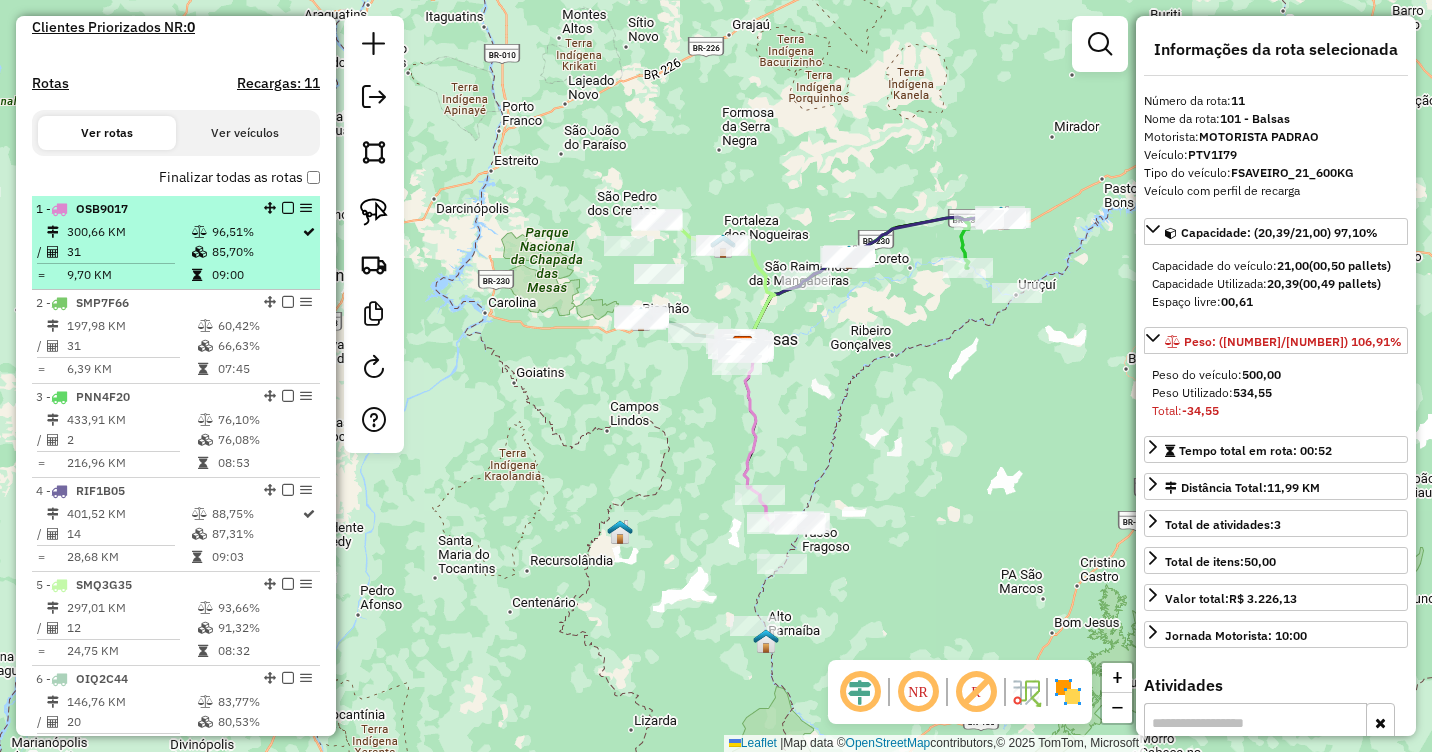 click on "300,66 KM" at bounding box center (128, 232) 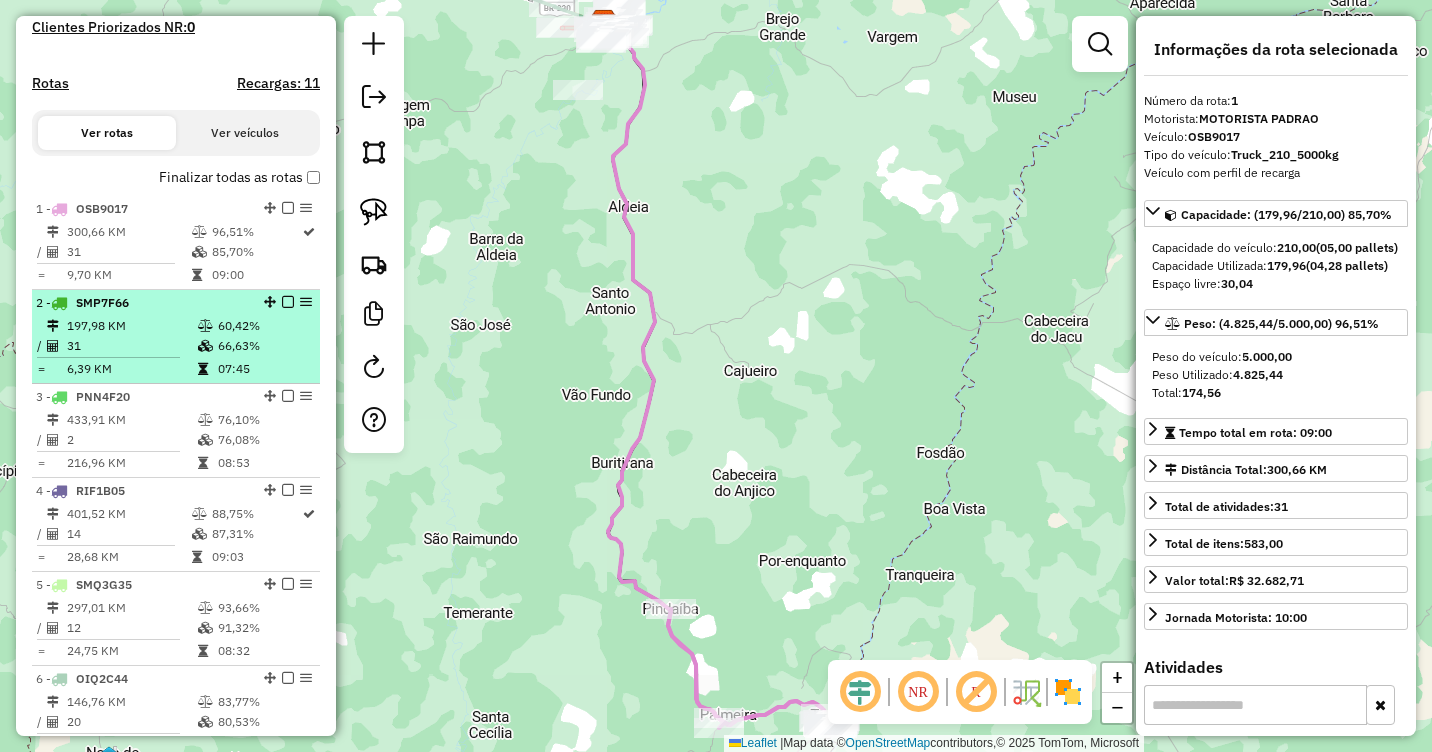 click on "197,98 KM" at bounding box center [131, 326] 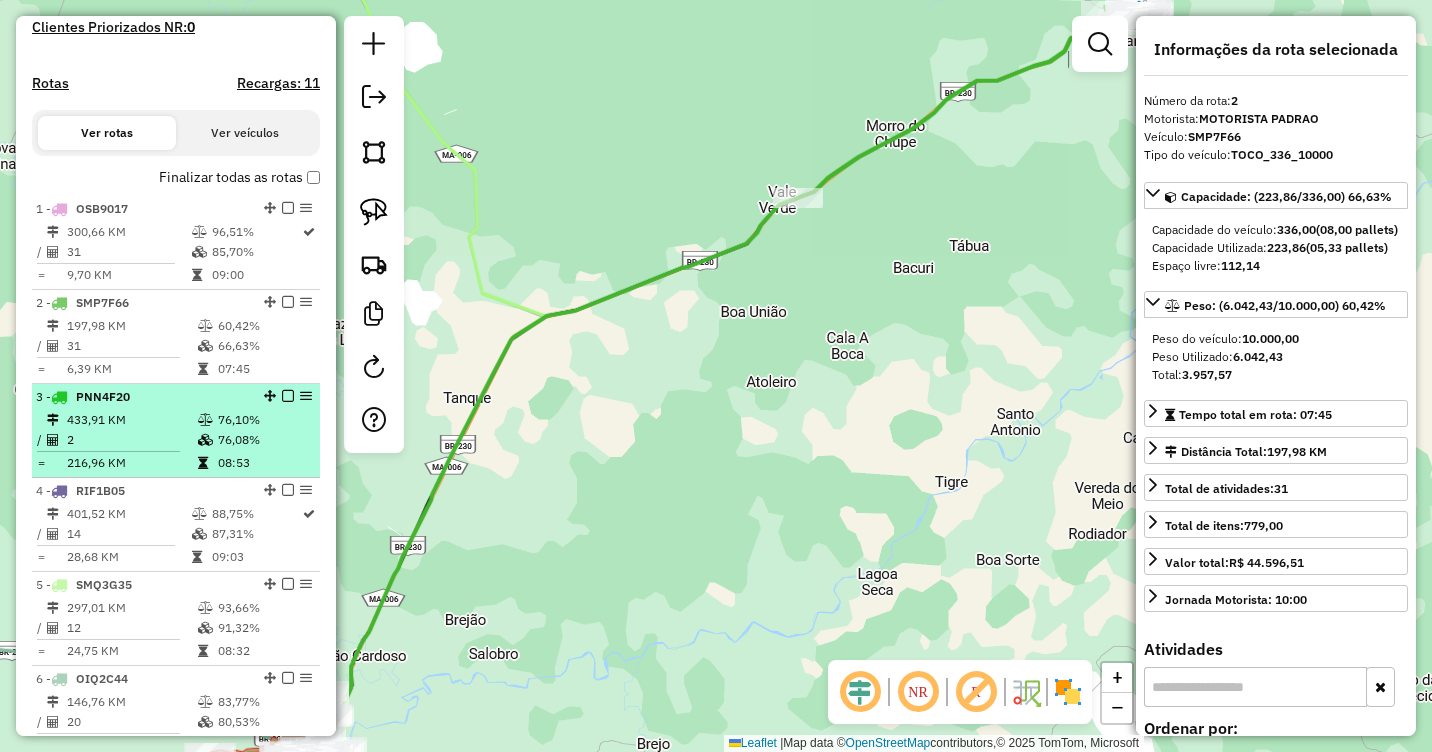 click on "433,91 KM" at bounding box center (131, 420) 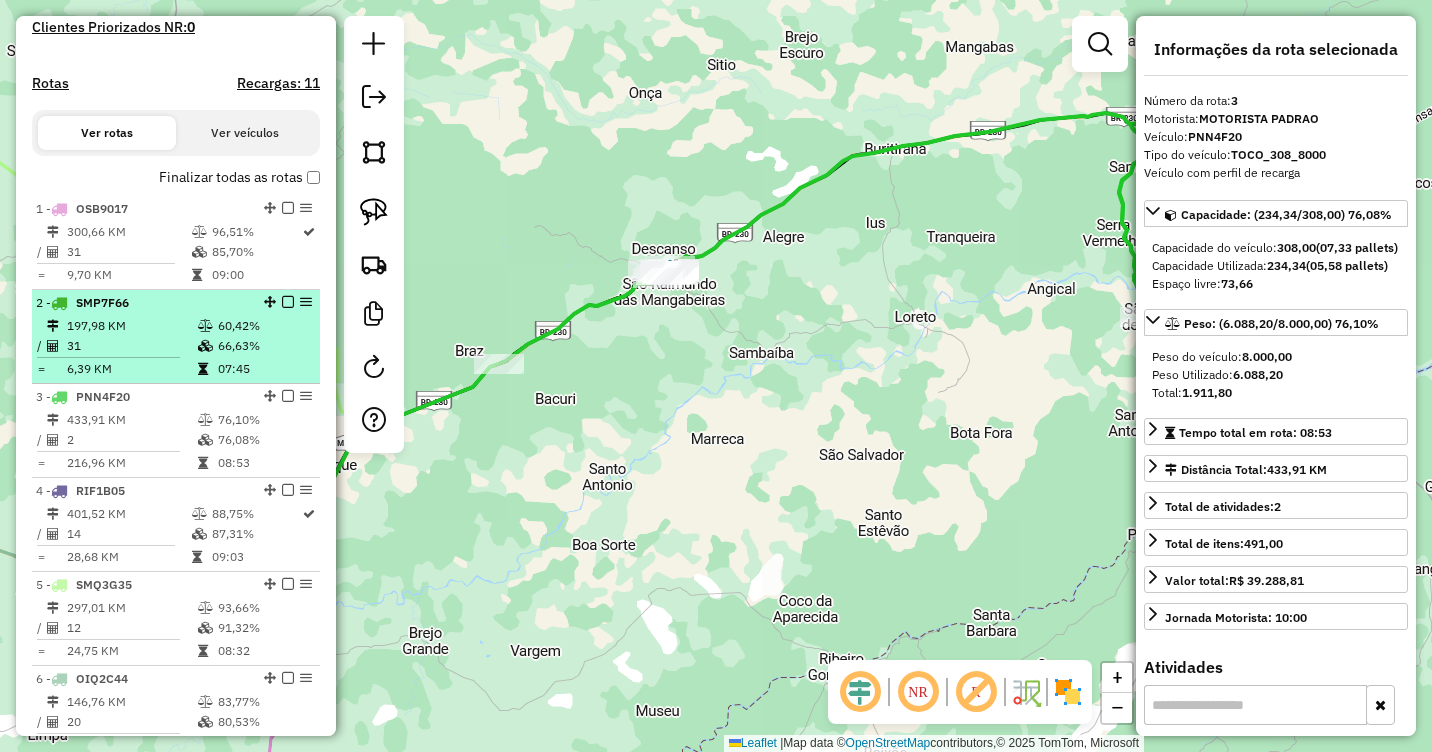 click on "31" at bounding box center [131, 346] 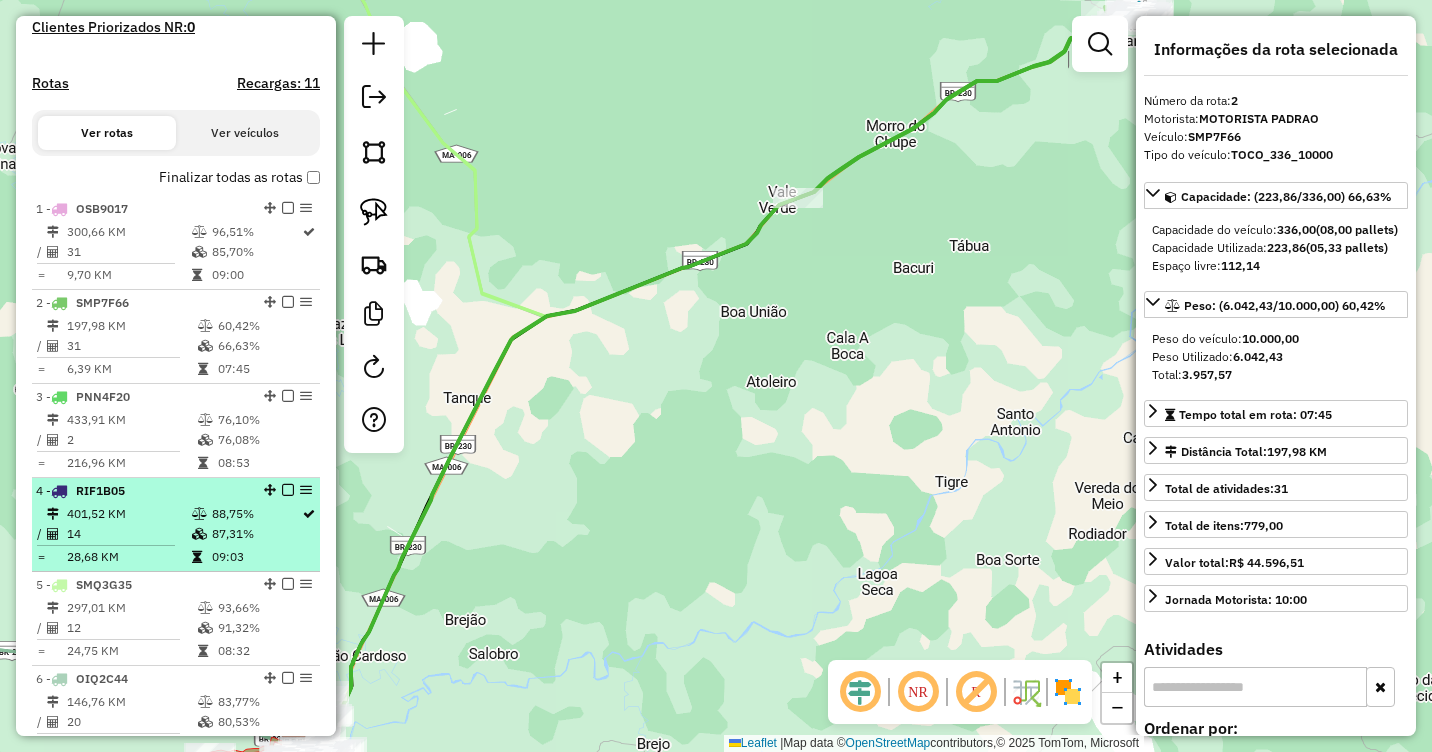click on "Rota 6 - Placa OIQ2C44  348 - DEPOSITO CARRAPICHO Janela de atendimento Grade de atendimento Capacidade Transportadoras Veículos Cliente Pedidos  Rotas Selecione os dias de semana para filtrar as janelas de atendimento  Seg   Ter   Qua   Qui   Sex   Sáb   Dom  Informe o período da janela de atendimento: De: Até:  Filtrar exatamente a janela do cliente  Considerar janela de atendimento padrão  Selecione os dias de semana para filtrar as grades de atendimento  Seg   Ter   Qua   Qui   Sex   Sáb   Dom   Considerar clientes sem dia de atendimento cadastrado  Clientes fora do dia de atendimento selecionado Filtrar as atividades entre os valores definidos abaixo:  Peso mínimo:   Peso máximo:   Cubagem mínima:   Cubagem máxima:   De:   Até:  Filtrar as atividades entre o tempo de atendimento definido abaixo:  De:   Até:   Considerar capacidade total dos clientes não roteirizados Transportadora: Selecione um ou mais itens Tipo de veículo: Selecione um ou mais itens Veículo: Selecione um ou mais itens +" at bounding box center [176, 525] 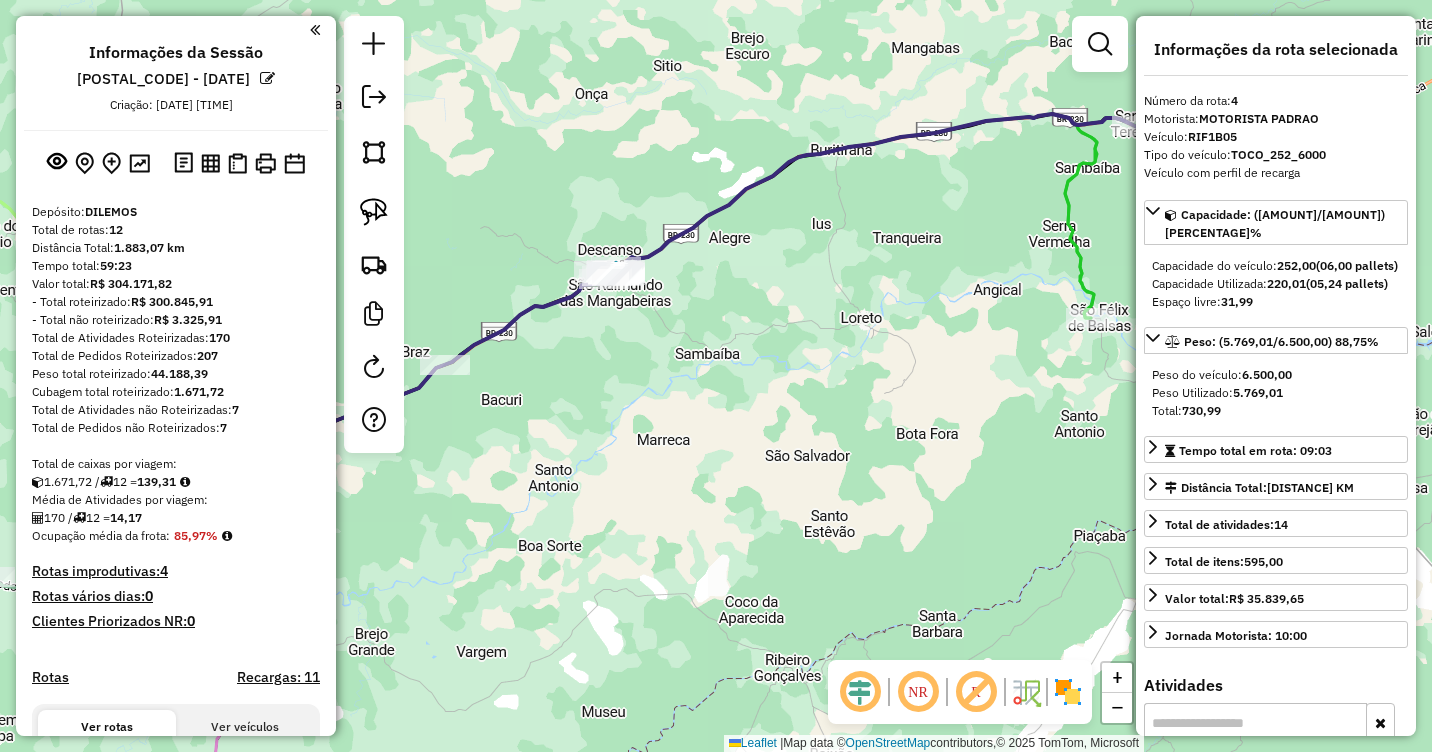 select on "**********" 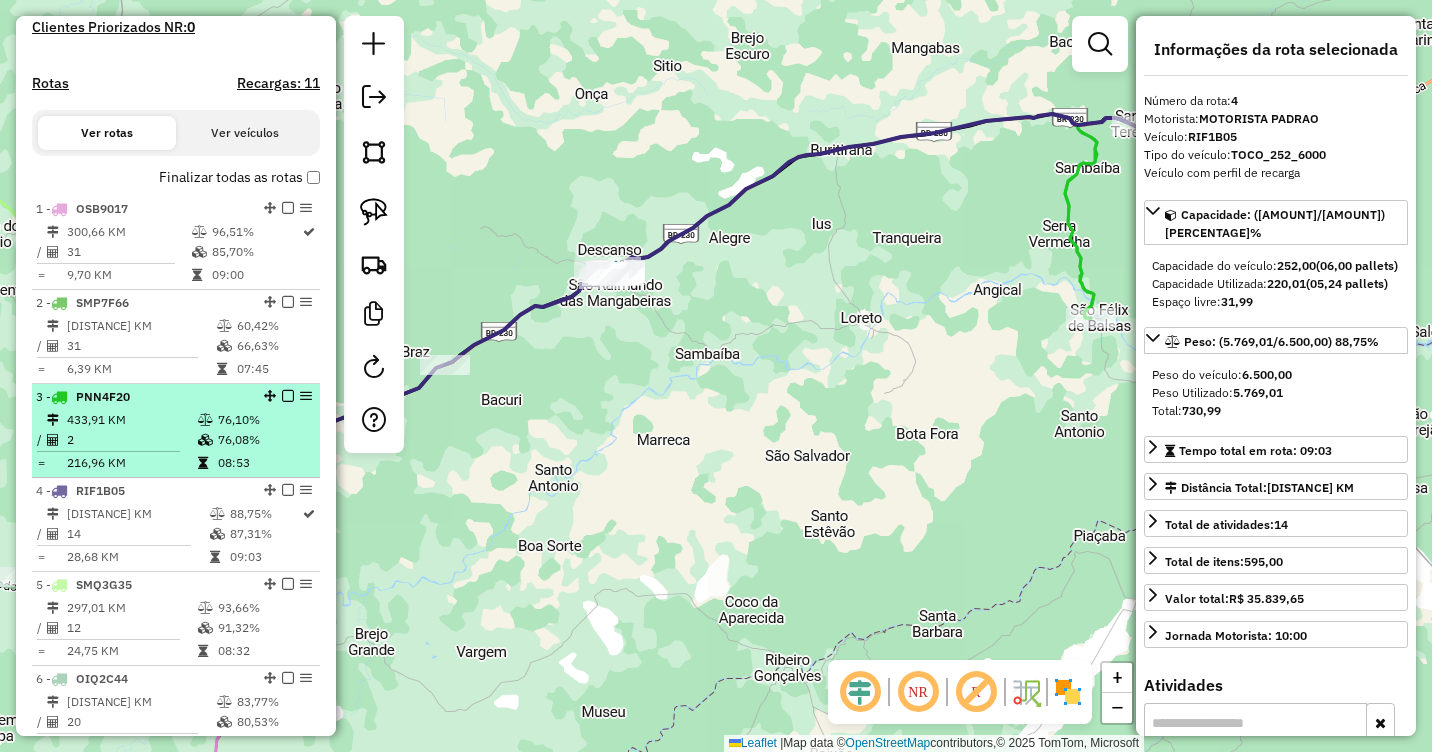 click on "433,91 KM" at bounding box center [131, 420] 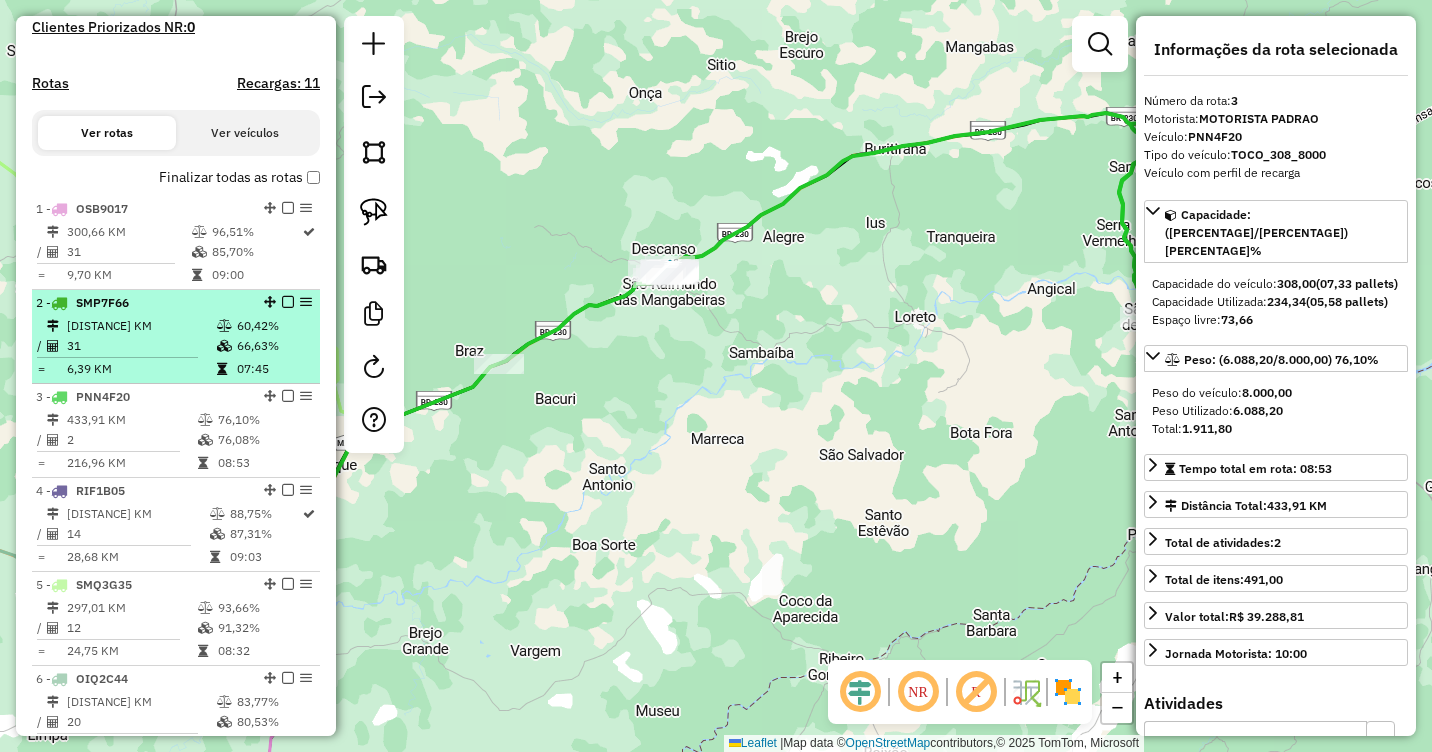 click on "197,98 KM" at bounding box center [141, 326] 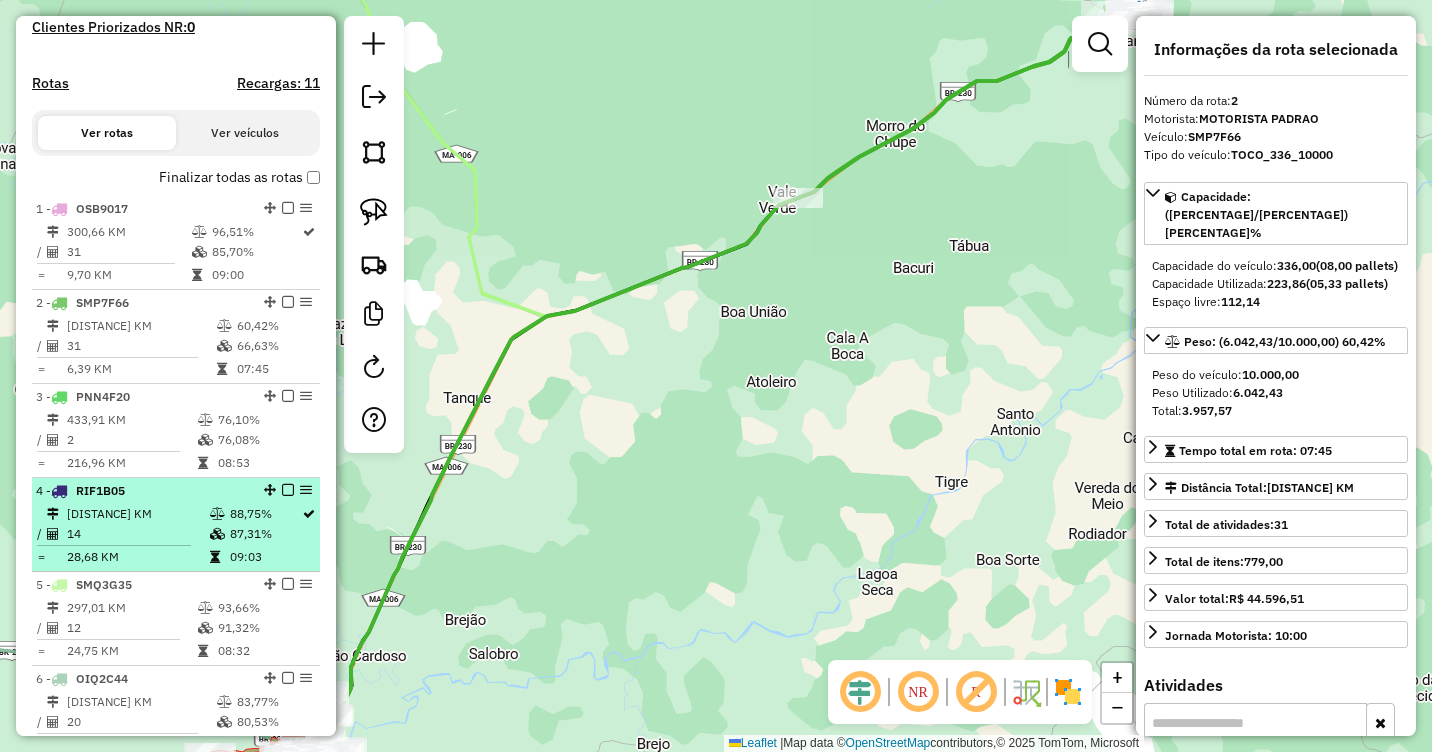 click on "RIF1B05" at bounding box center (100, 490) 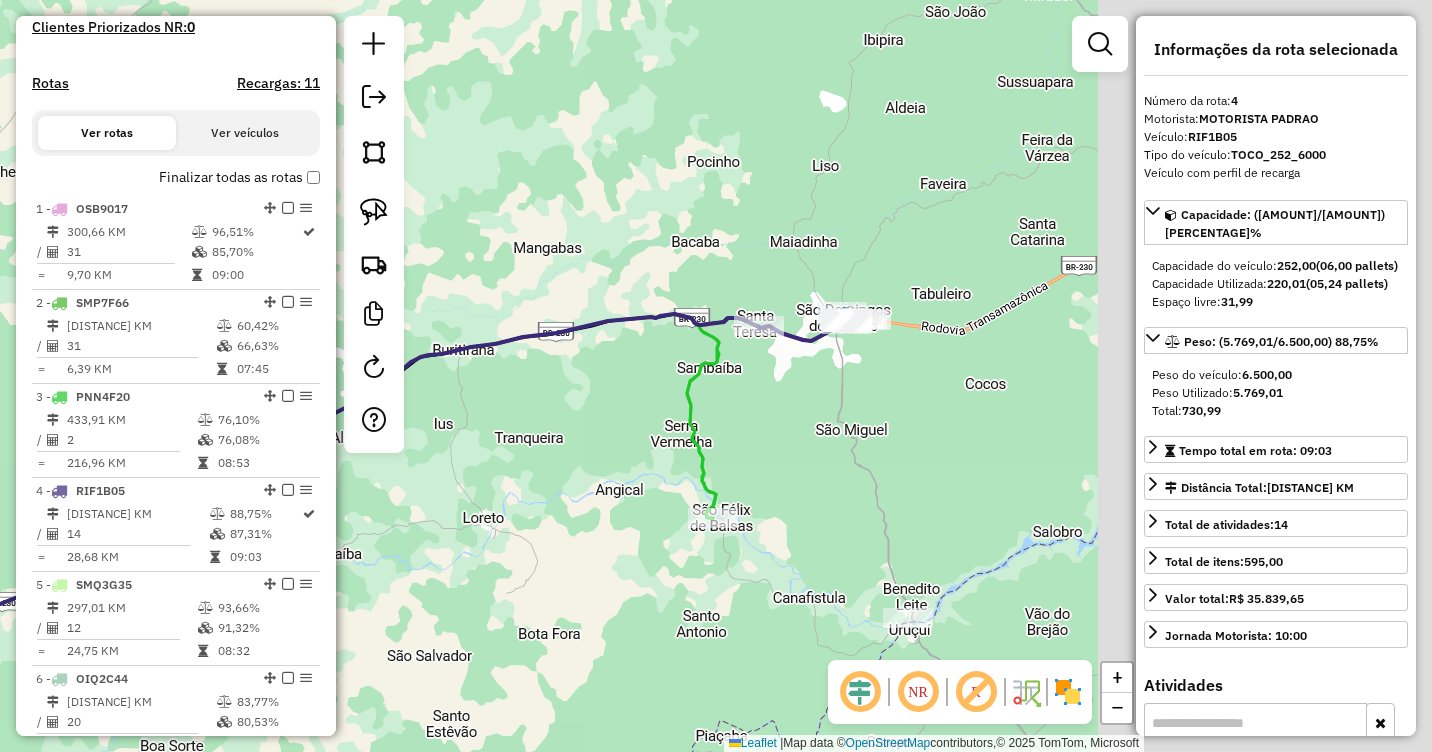 drag, startPoint x: 936, startPoint y: 225, endPoint x: 556, endPoint y: 424, distance: 428.95337 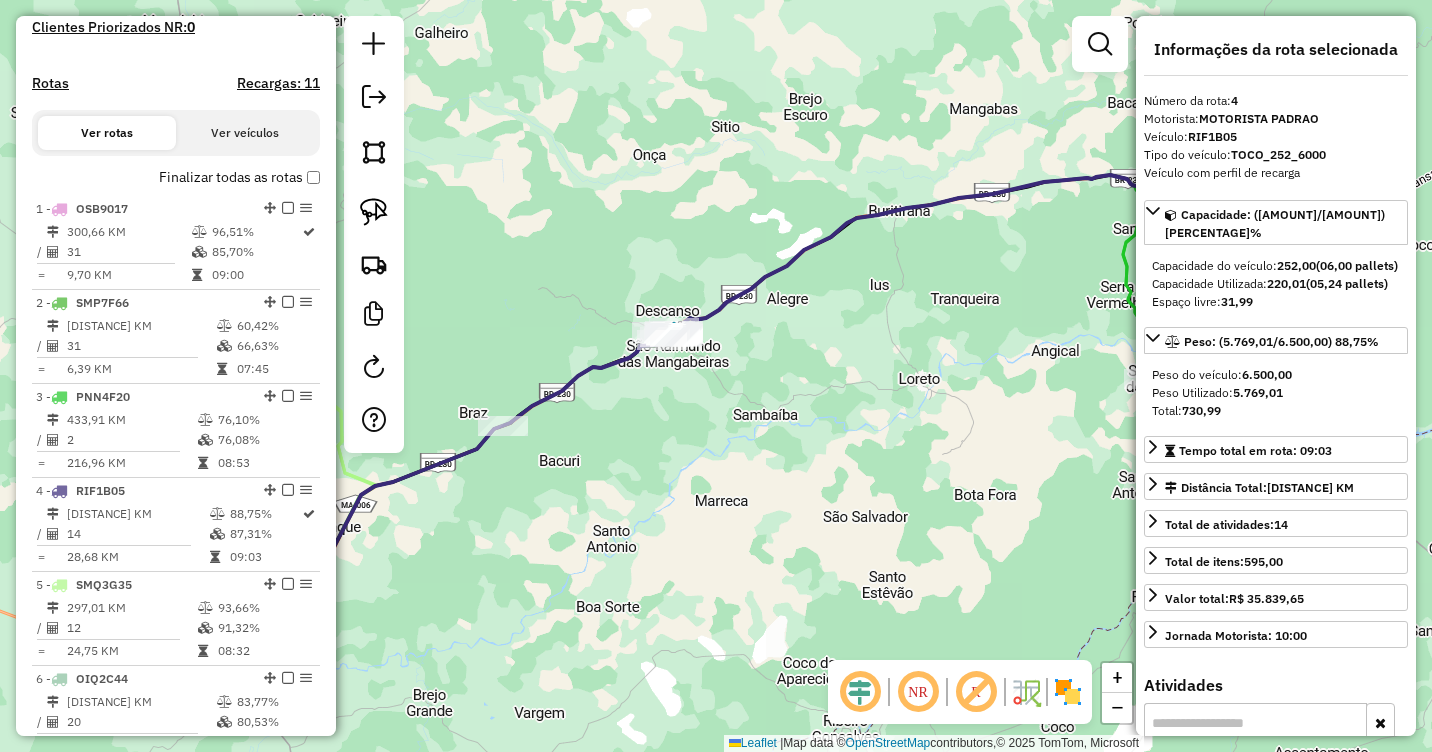 drag, startPoint x: 482, startPoint y: 478, endPoint x: 919, endPoint y: 339, distance: 458.57388 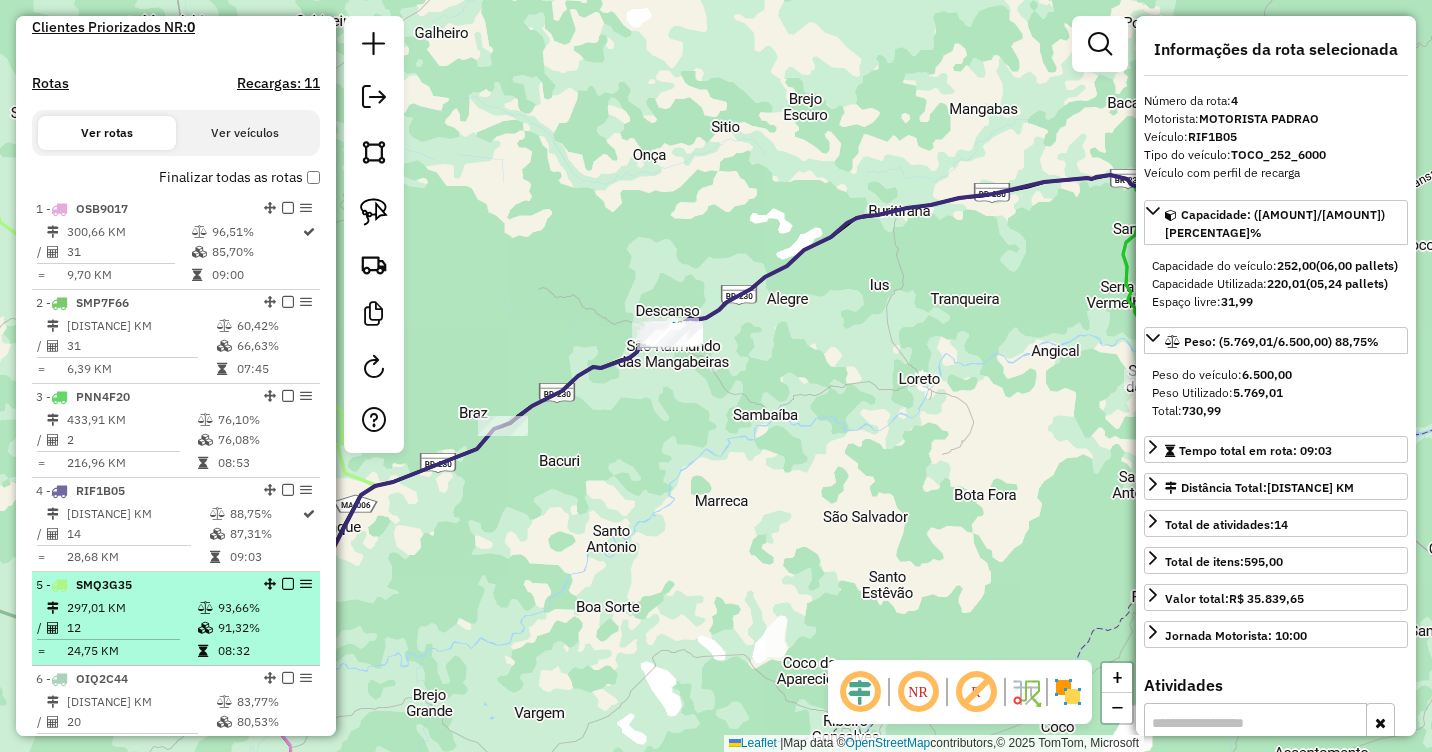click on "5 -       SMQ3G35   297,01 KM   93,66%  /  12   91,32%     =  24,75 KM   08:32" at bounding box center [176, 619] 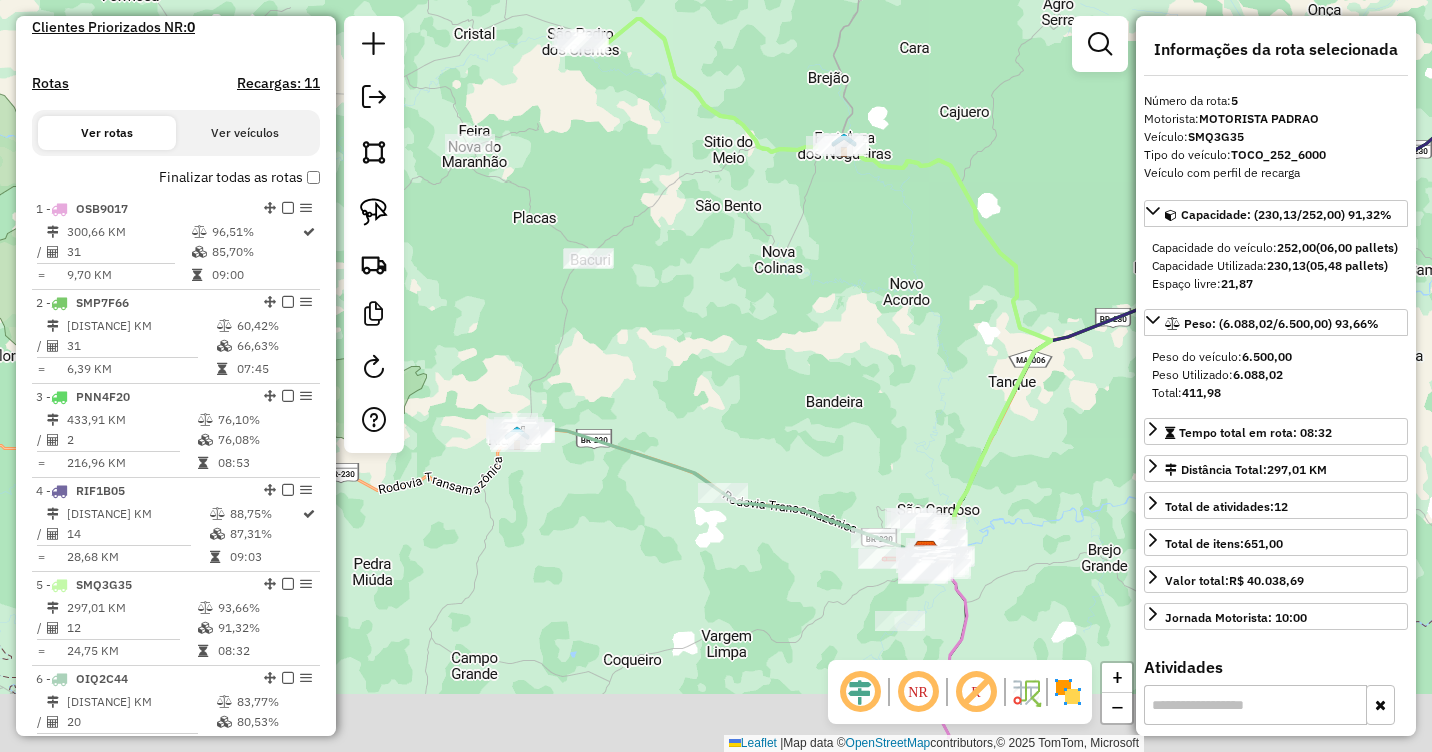 drag, startPoint x: 625, startPoint y: 457, endPoint x: 720, endPoint y: 372, distance: 127.47549 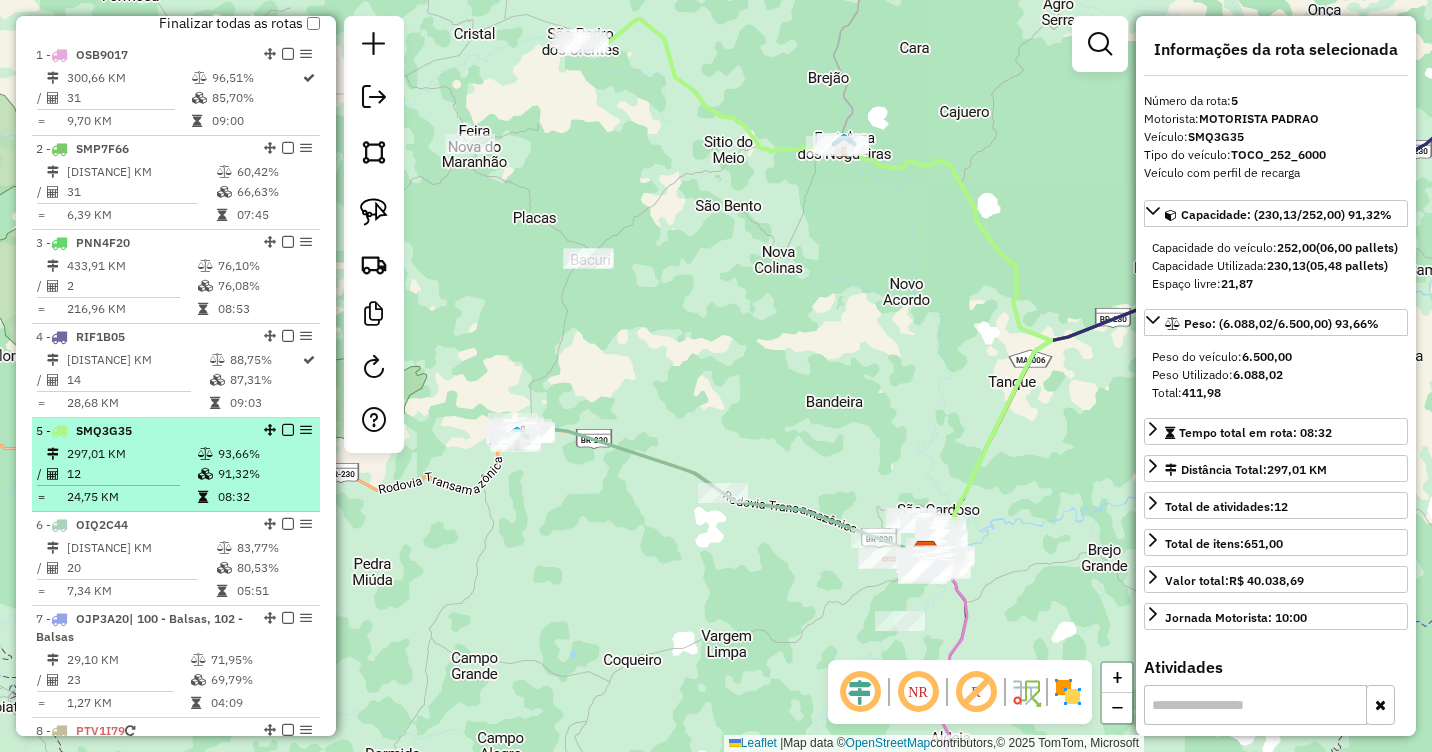 scroll, scrollTop: 794, scrollLeft: 0, axis: vertical 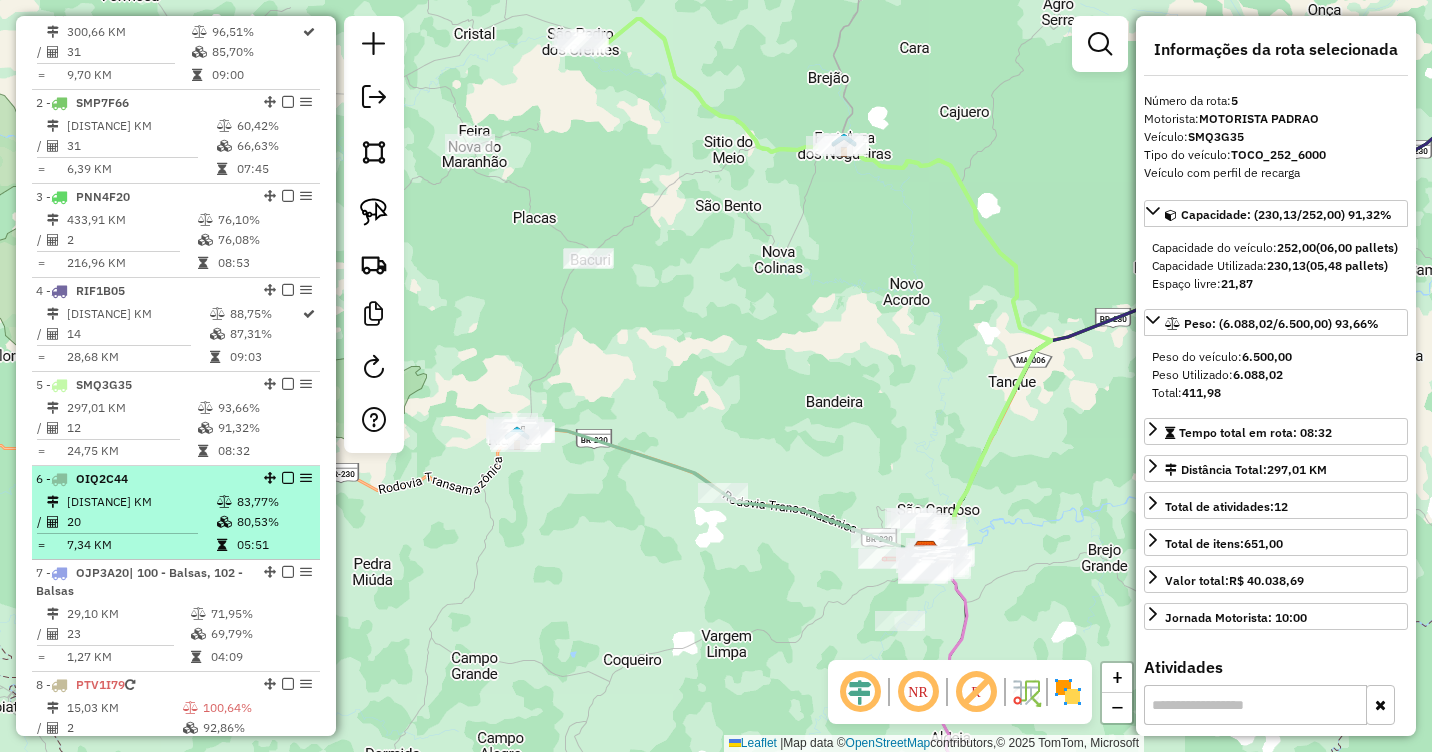 click on "146,76 KM" at bounding box center (141, 502) 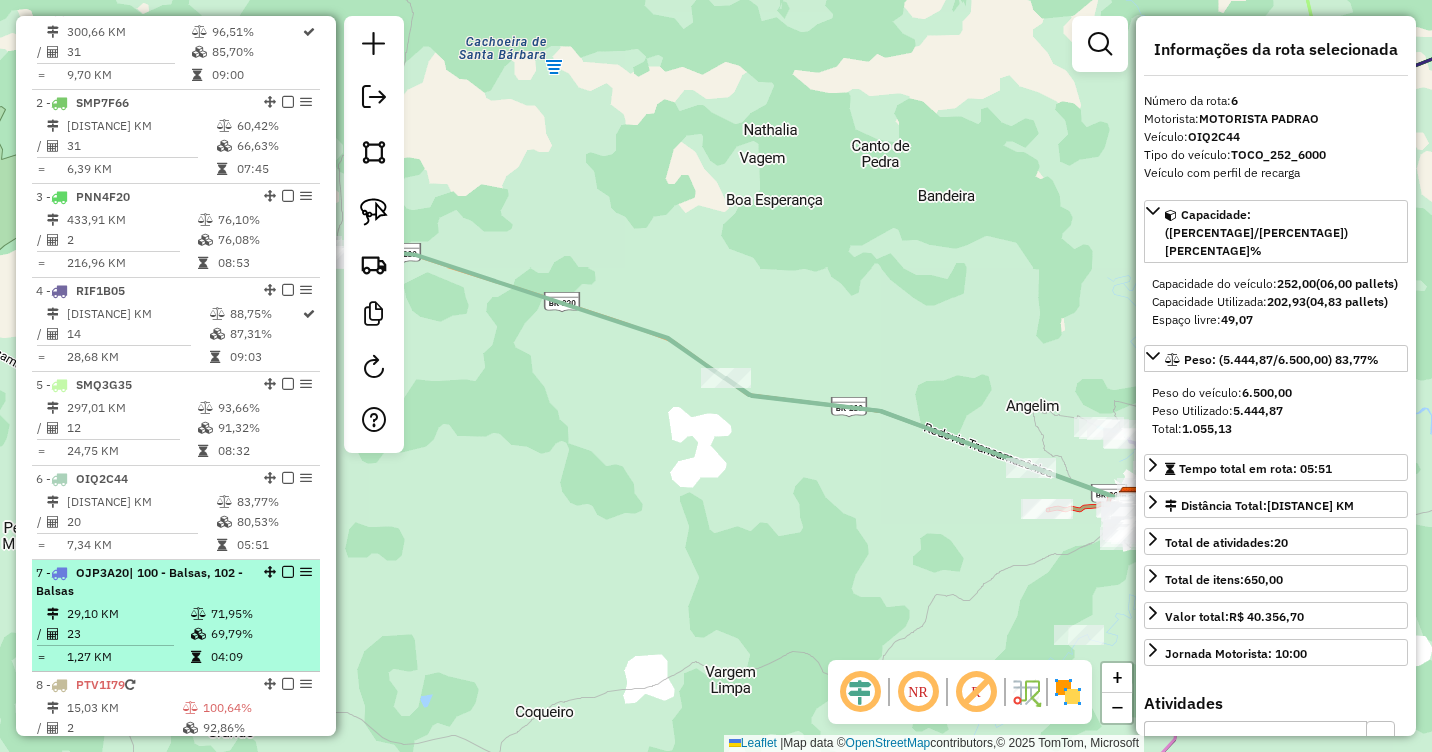click on "7 -       OJP3A20   | 100 - Balsas, 102 - Balsas  29,10 KM   71,95%  /  23   69,79%     =  1,27 KM   04:09" at bounding box center (176, 616) 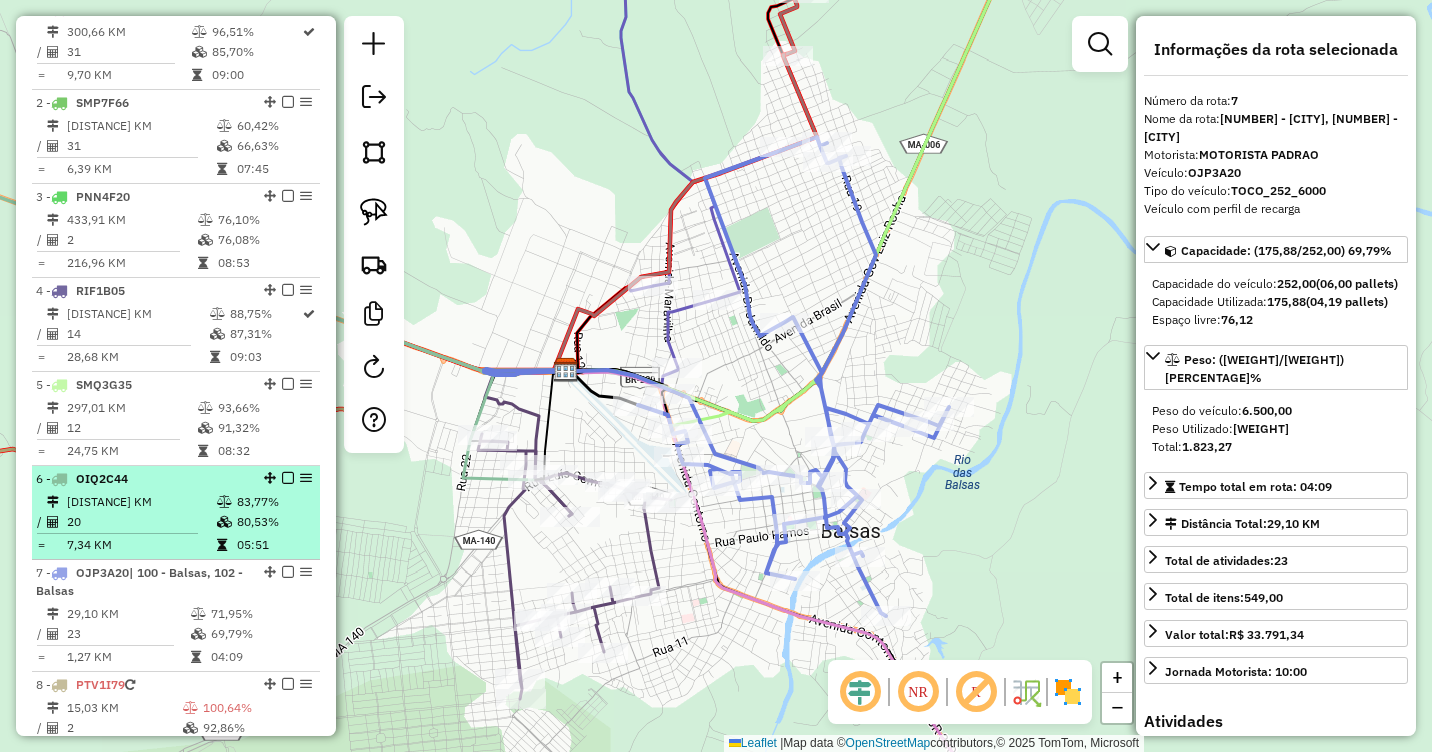 click on "146,76 KM" at bounding box center (141, 502) 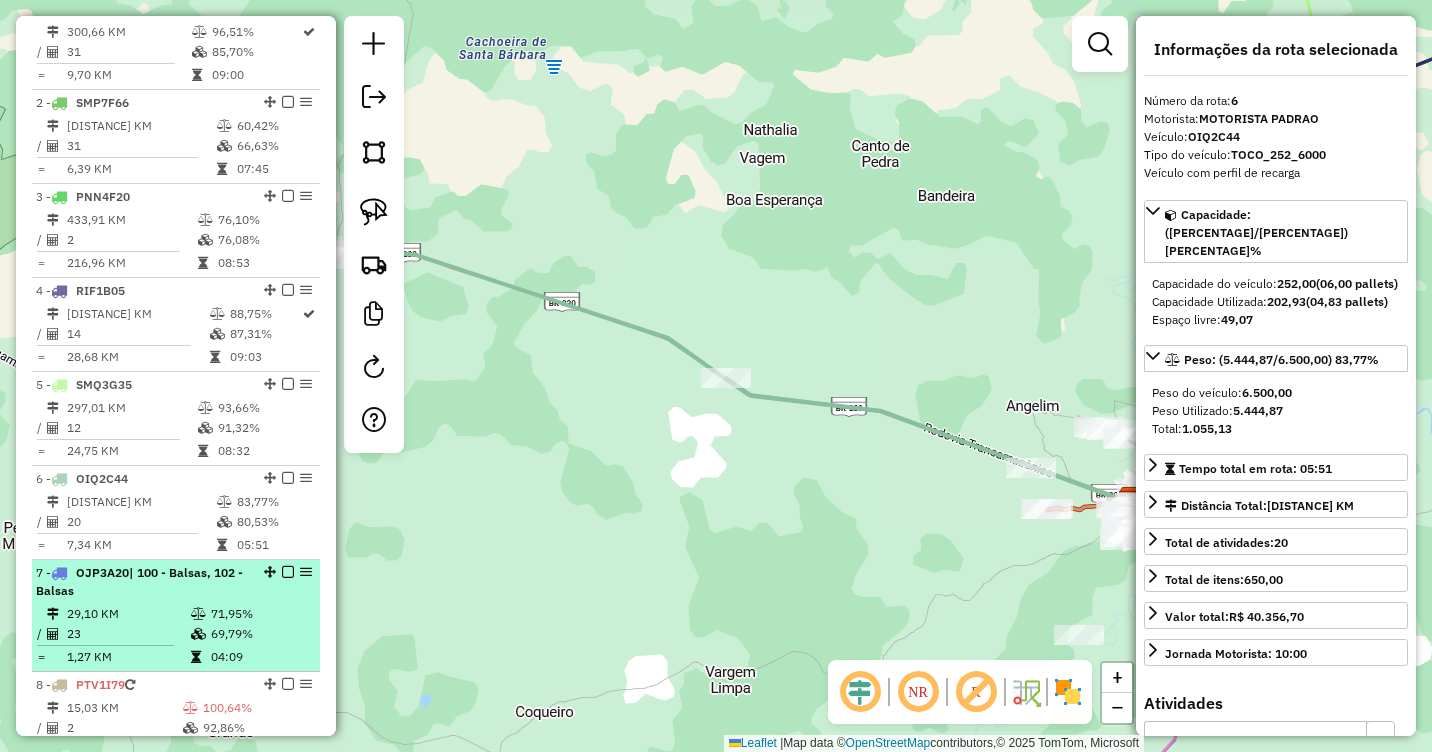click on "29,10 KM" at bounding box center (128, 614) 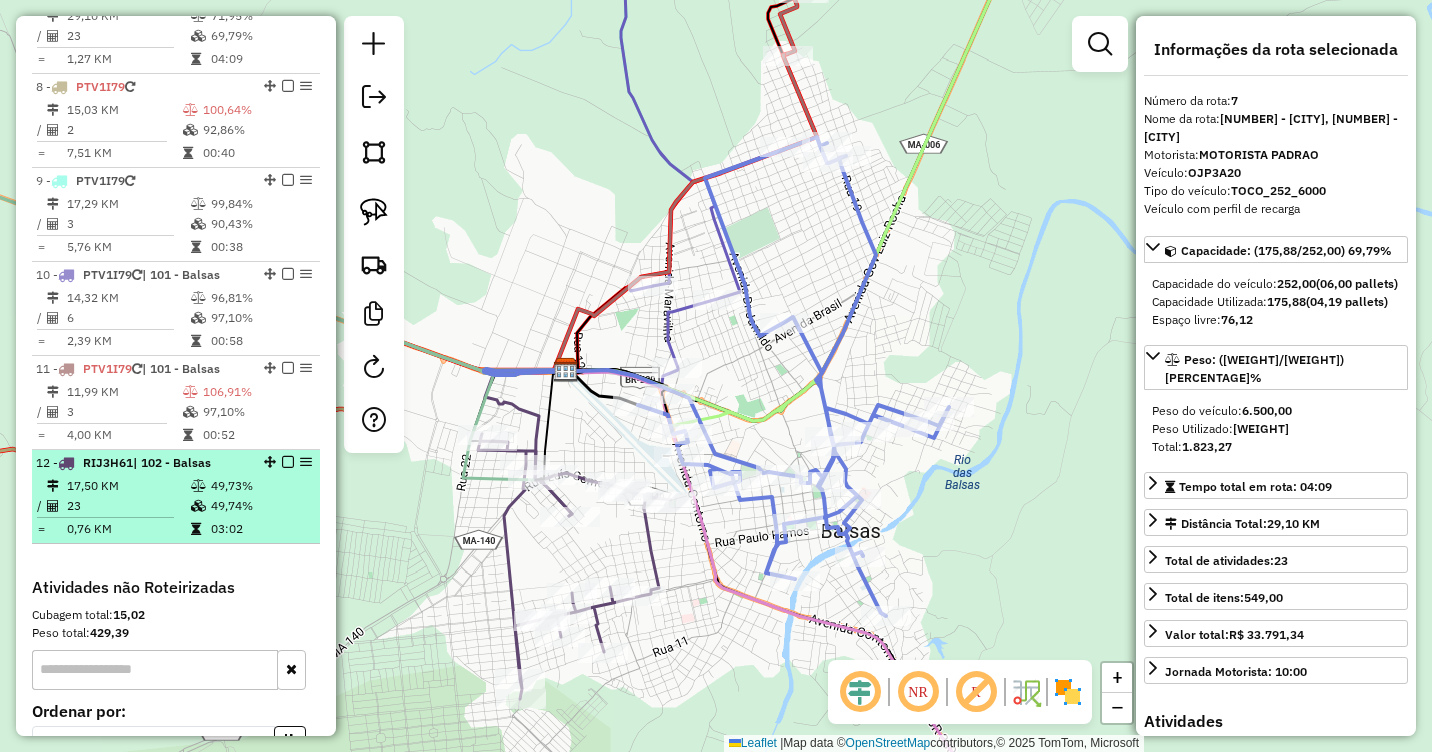 scroll, scrollTop: 1394, scrollLeft: 0, axis: vertical 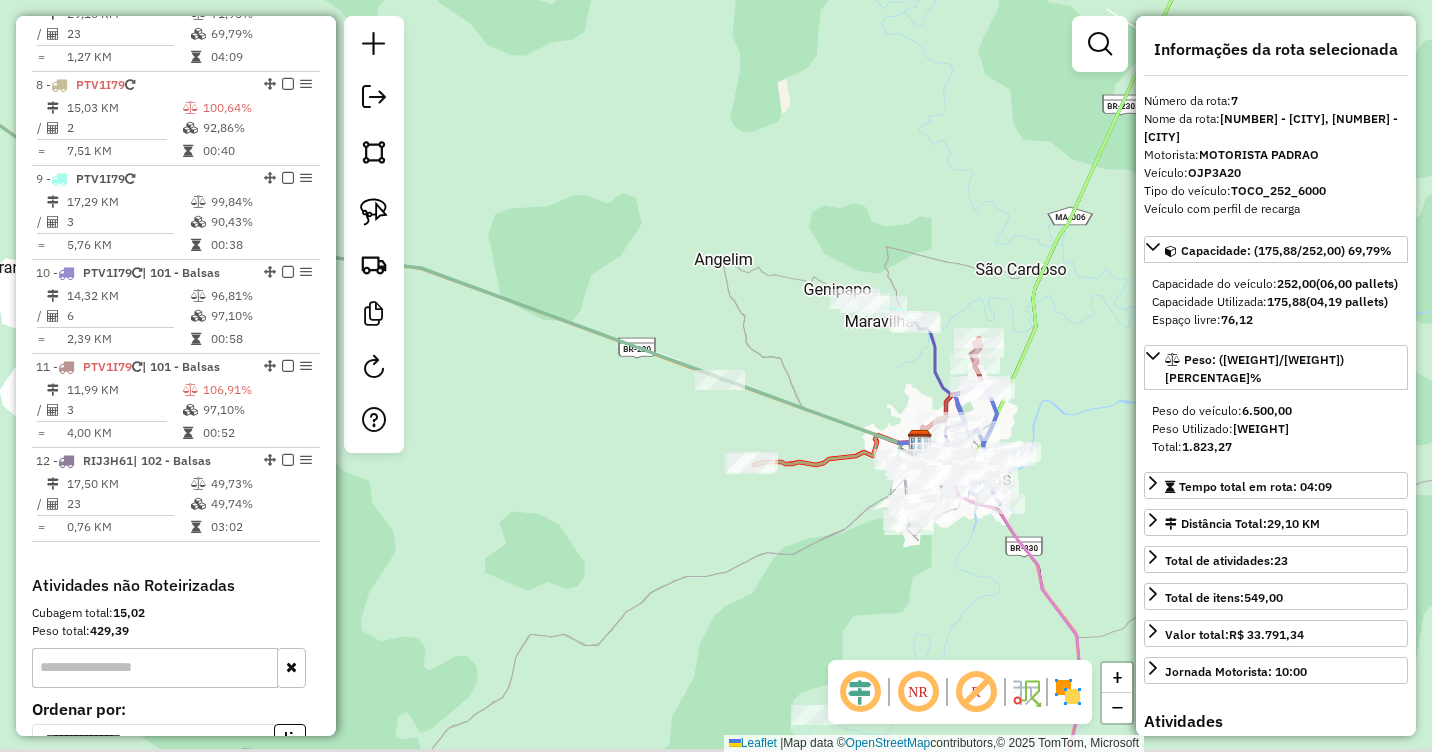 drag, startPoint x: 1102, startPoint y: 533, endPoint x: 740, endPoint y: 475, distance: 366.61697 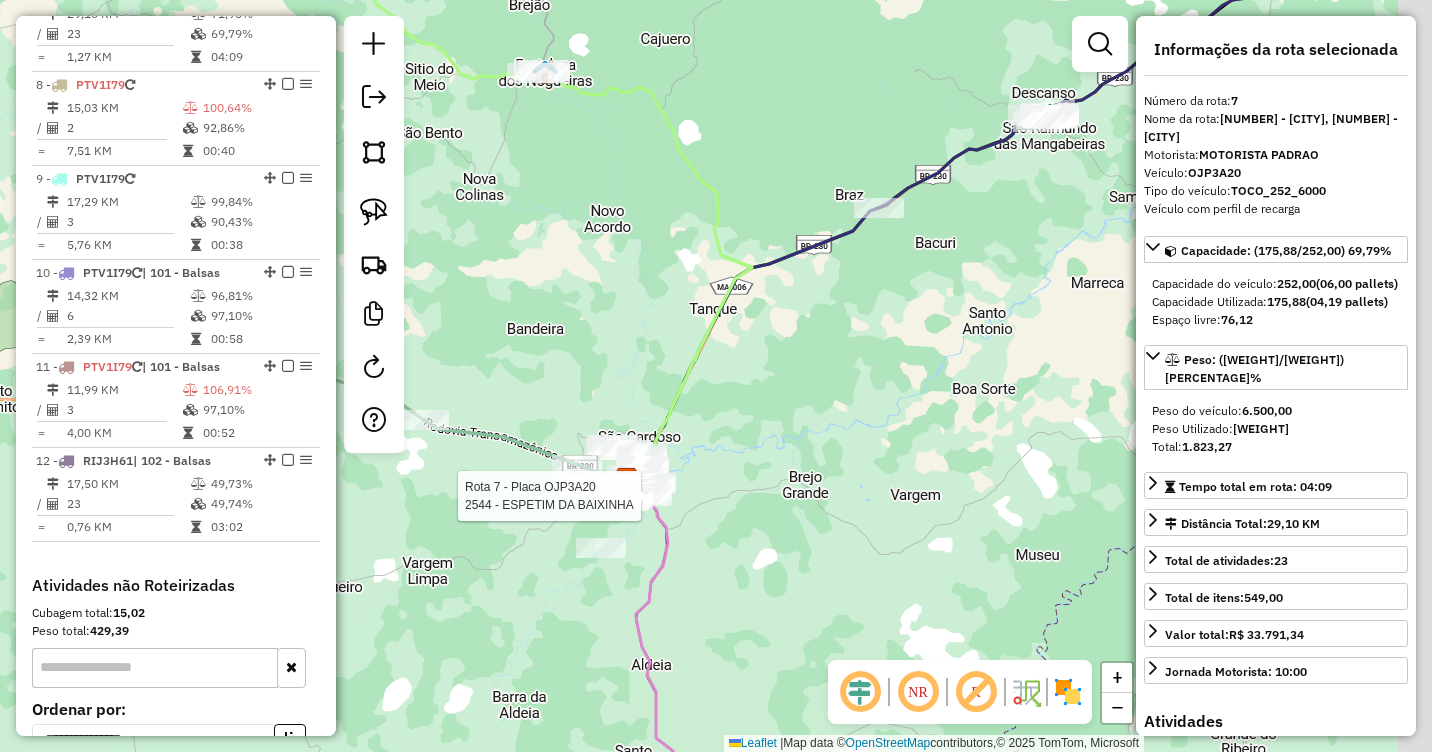 drag, startPoint x: 927, startPoint y: 447, endPoint x: 807, endPoint y: 492, distance: 128.16005 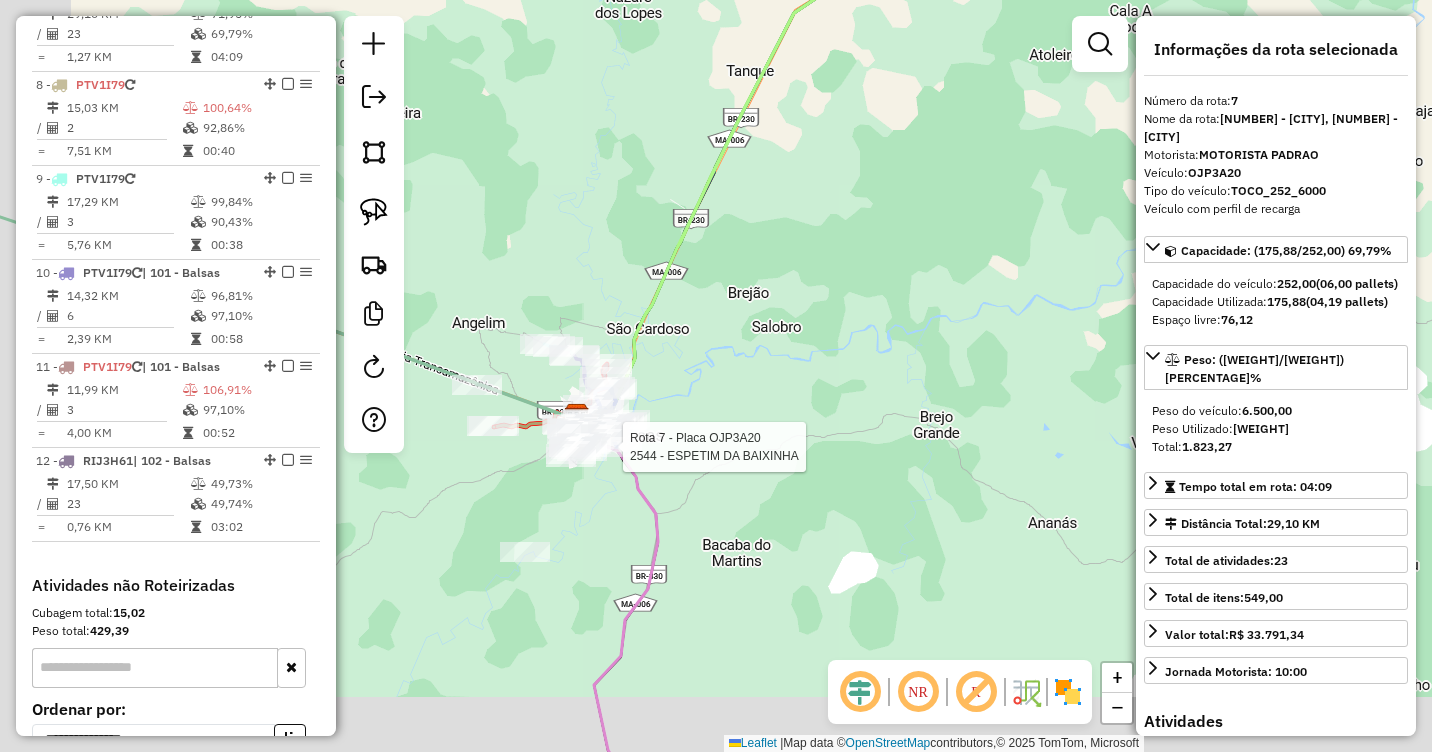 drag, startPoint x: 849, startPoint y: 478, endPoint x: 872, endPoint y: 440, distance: 44.418465 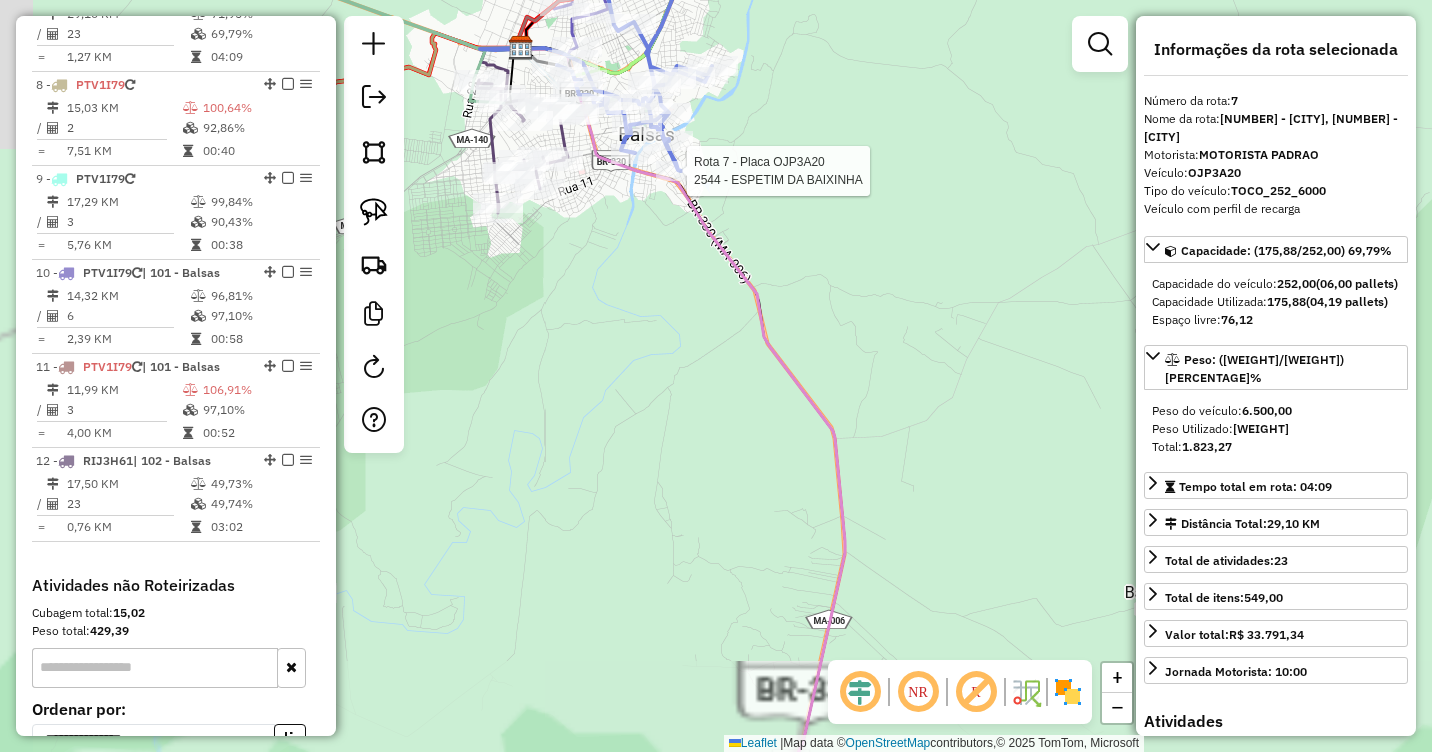 drag, startPoint x: 581, startPoint y: 476, endPoint x: 827, endPoint y: 454, distance: 246.98178 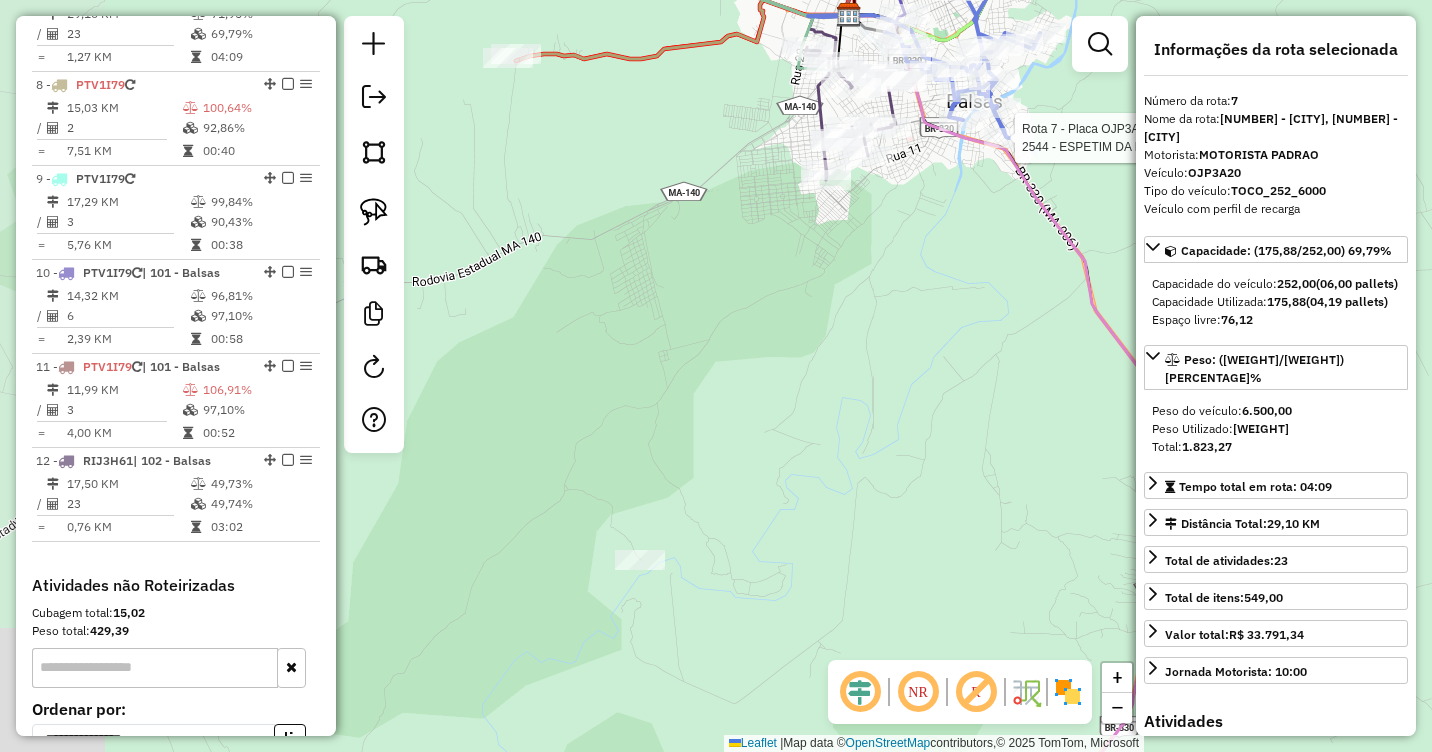 drag, startPoint x: 503, startPoint y: 529, endPoint x: 595, endPoint y: 516, distance: 92.91394 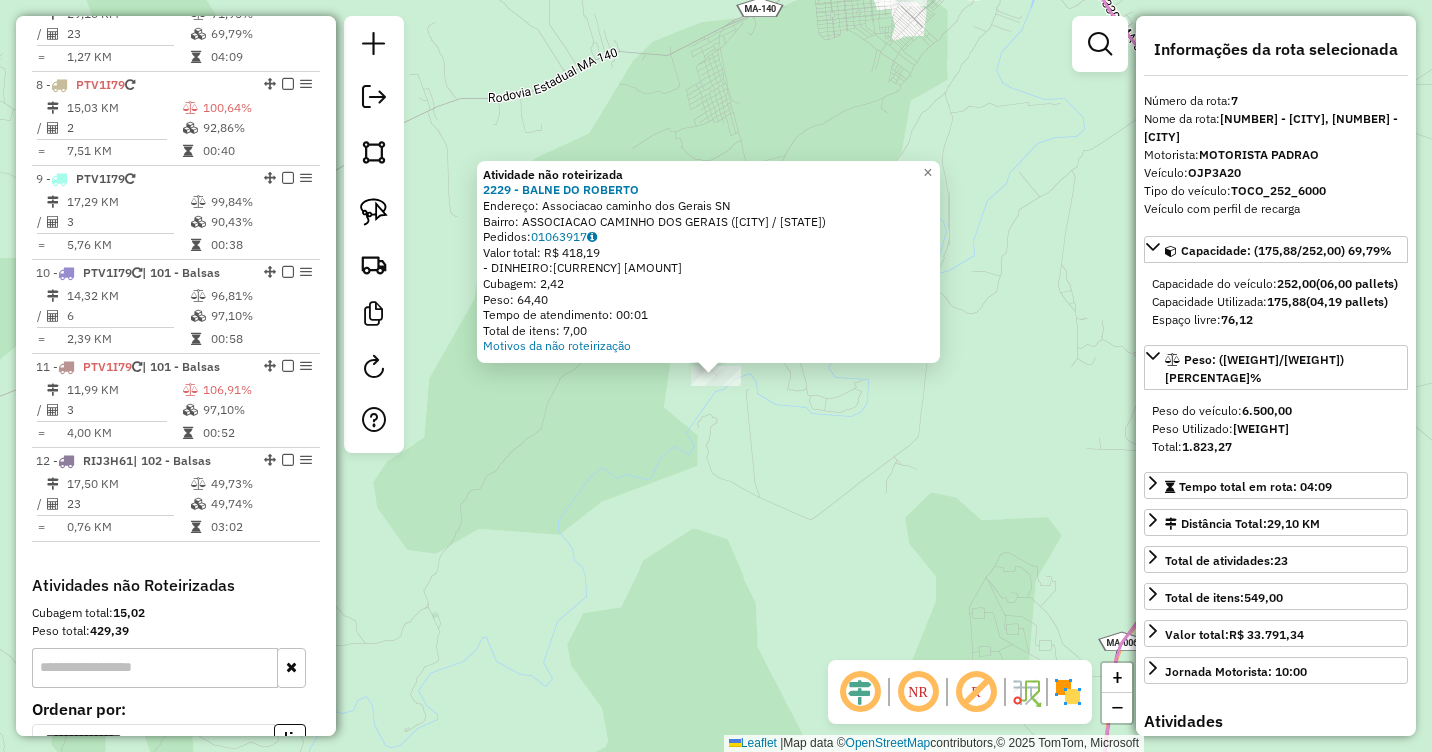 click on "Atividade não roteirizada 2229 - BALNE DO ROBERTO  Endereço:  Associacao caminho dos Gerais SN   Bairro: ASSOCIACAO CAMINHO DOS GERAIS (BALSAS / MA)   Pedidos:  01063917   Valor total: R$ 418,19   - DINHEIRO:  R$ 418,19   Cubagem: 2,42   Peso: 64,40   Tempo de atendimento: 00:01   Total de itens: 7,00  Motivos da não roteirização × Janela de atendimento Grade de atendimento Capacidade Transportadoras Veículos Cliente Pedidos  Rotas Selecione os dias de semana para filtrar as janelas de atendimento  Seg   Ter   Qua   Qui   Sex   Sáb   Dom  Informe o período da janela de atendimento: De: Até:  Filtrar exatamente a janela do cliente  Considerar janela de atendimento padrão  Selecione os dias de semana para filtrar as grades de atendimento  Seg   Ter   Qua   Qui   Sex   Sáb   Dom   Considerar clientes sem dia de atendimento cadastrado  Clientes fora do dia de atendimento selecionado Filtrar as atividades entre os valores definidos abaixo:  Peso mínimo:   Peso máximo:   Cubagem mínima:   De:   De:" 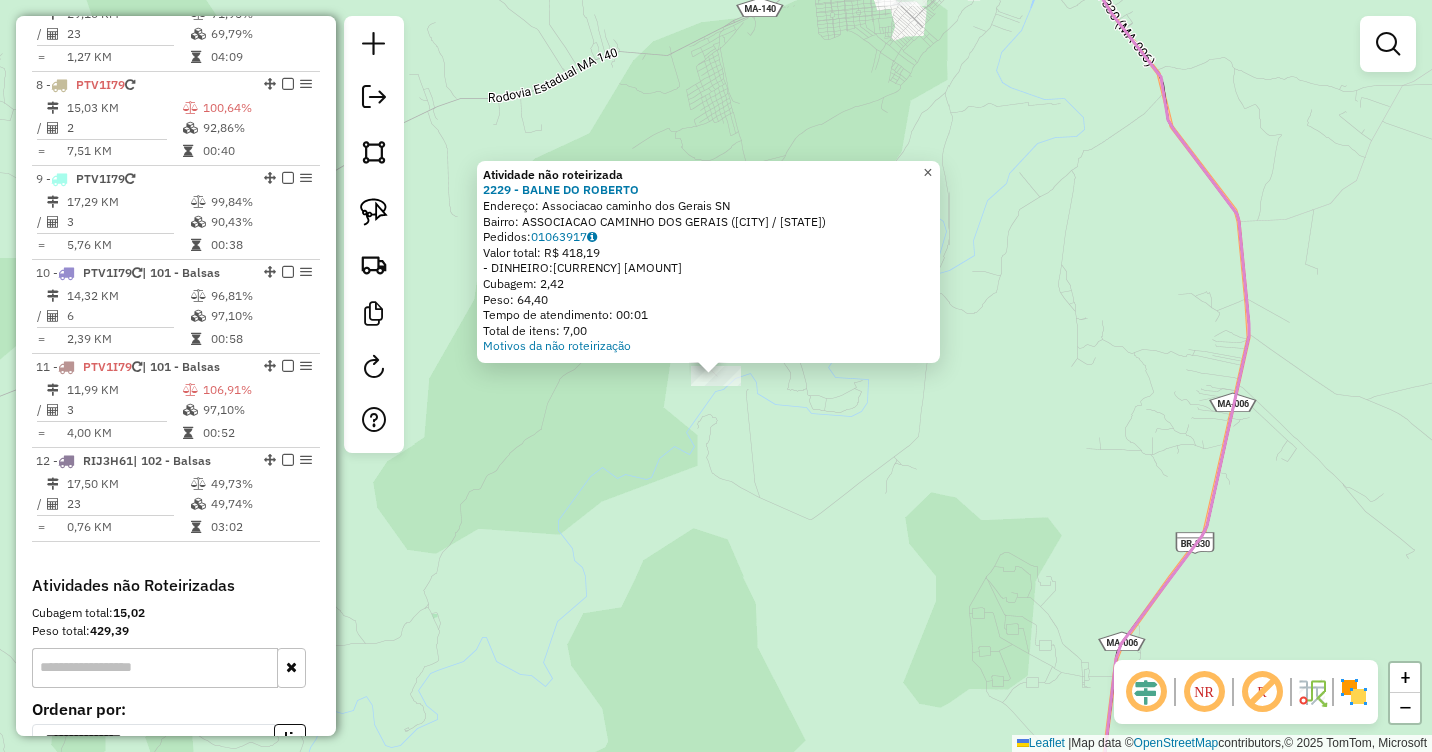 click on "×" 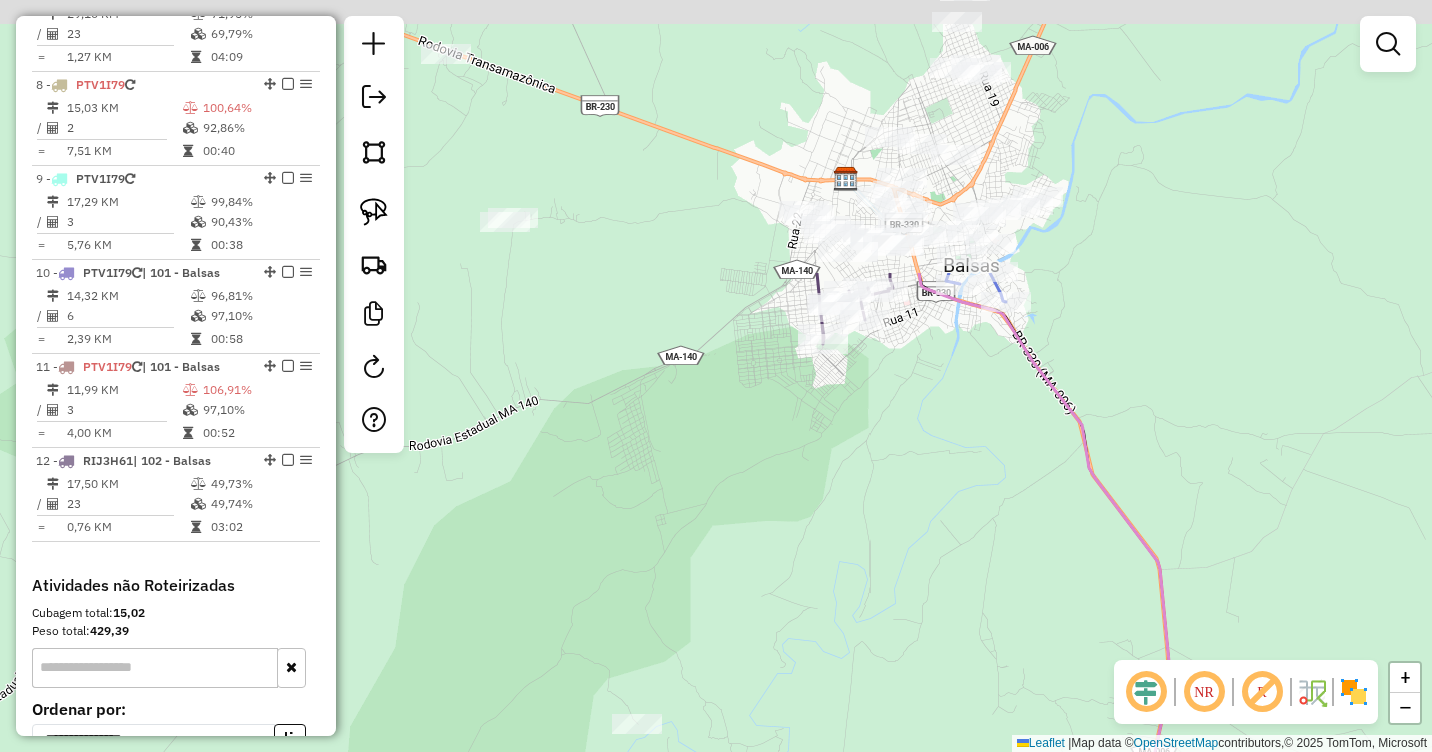 drag, startPoint x: 888, startPoint y: 201, endPoint x: 826, endPoint y: 518, distance: 323.0062 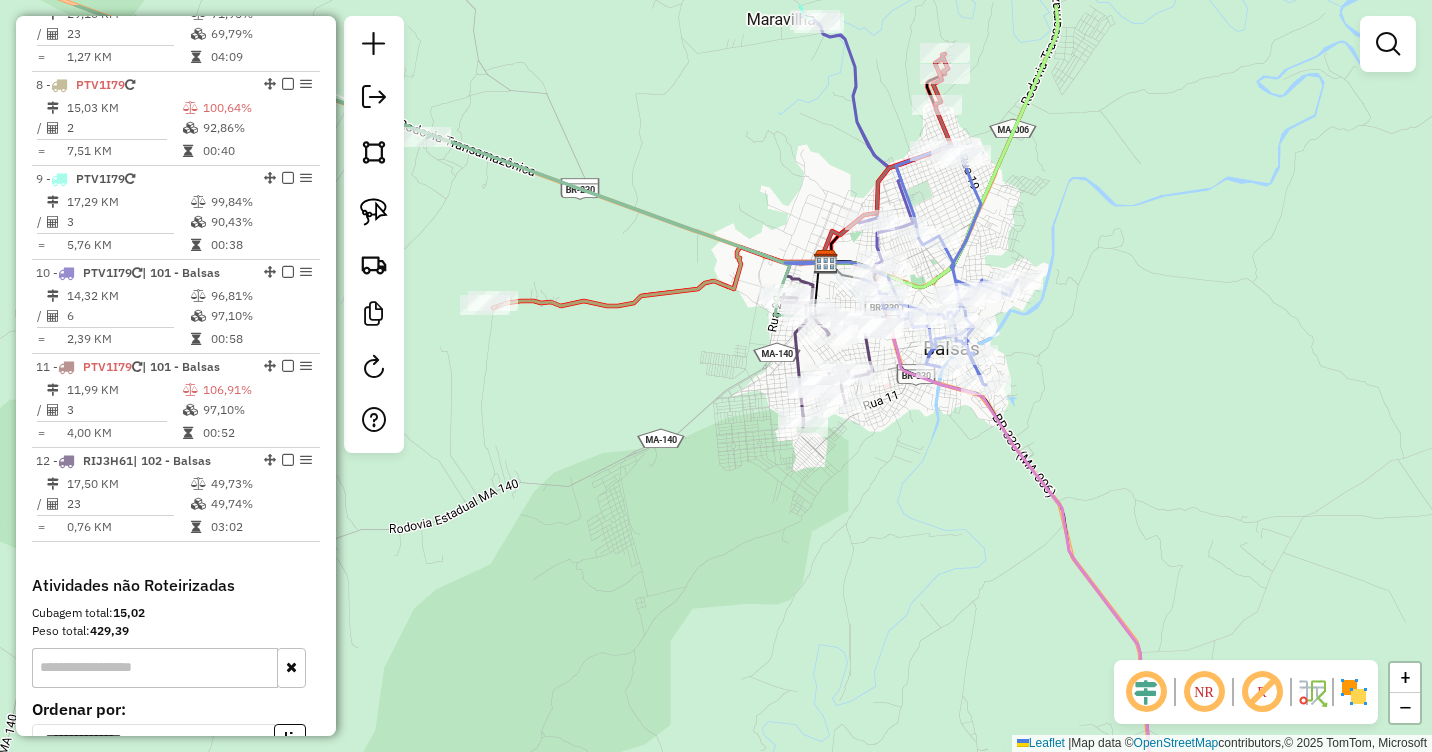 drag, startPoint x: 725, startPoint y: 274, endPoint x: 706, endPoint y: 366, distance: 93.941475 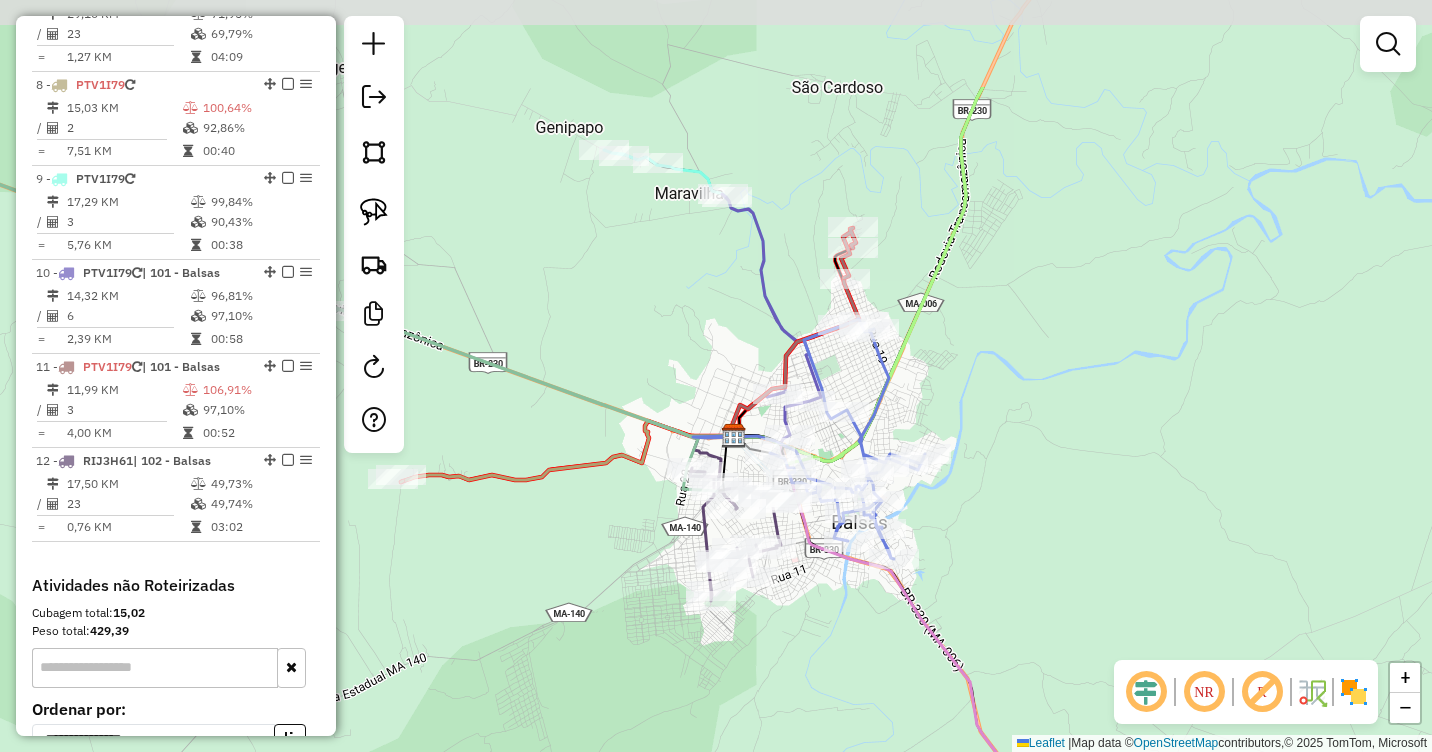 drag, startPoint x: 832, startPoint y: 158, endPoint x: 771, endPoint y: 312, distance: 165.64117 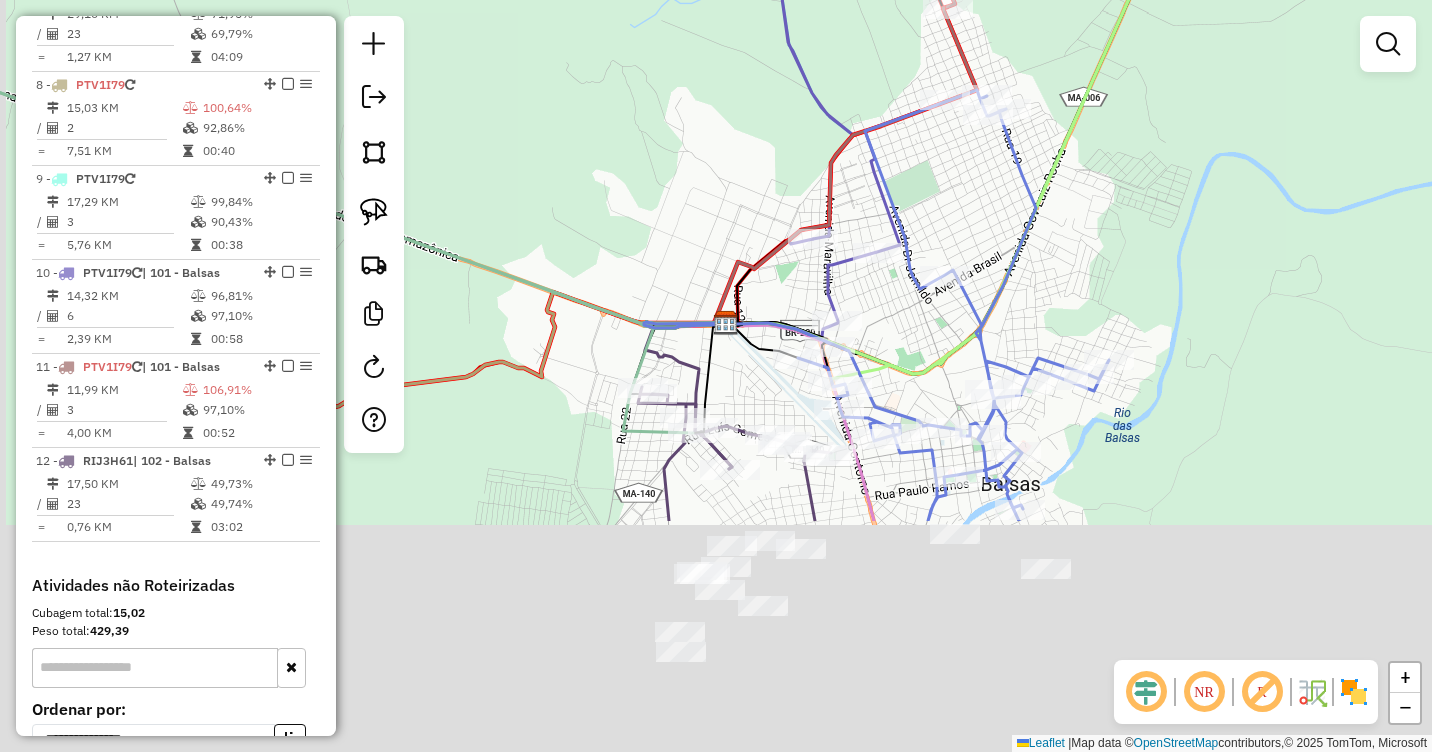 drag, startPoint x: 578, startPoint y: 553, endPoint x: 683, endPoint y: 213, distance: 355.84406 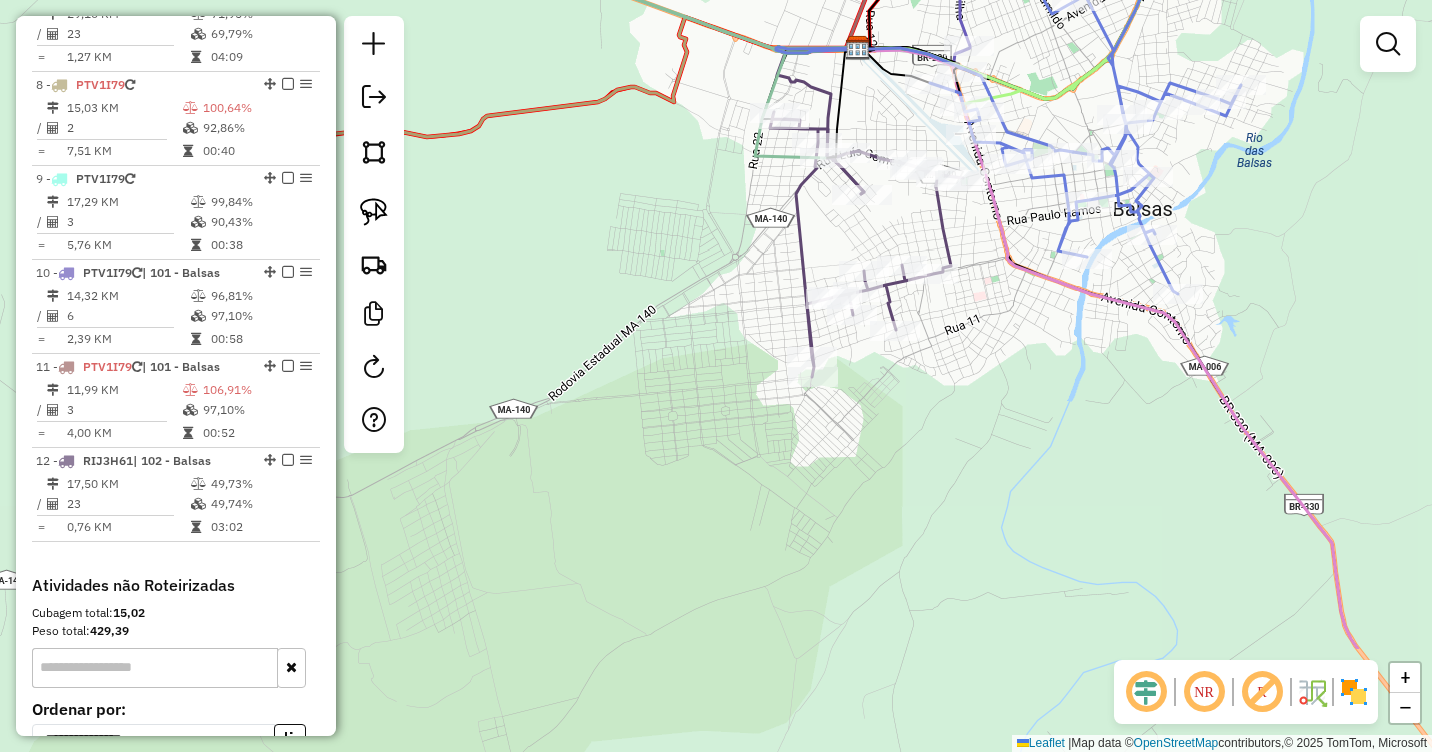 drag, startPoint x: 668, startPoint y: 597, endPoint x: 848, endPoint y: 257, distance: 384.70767 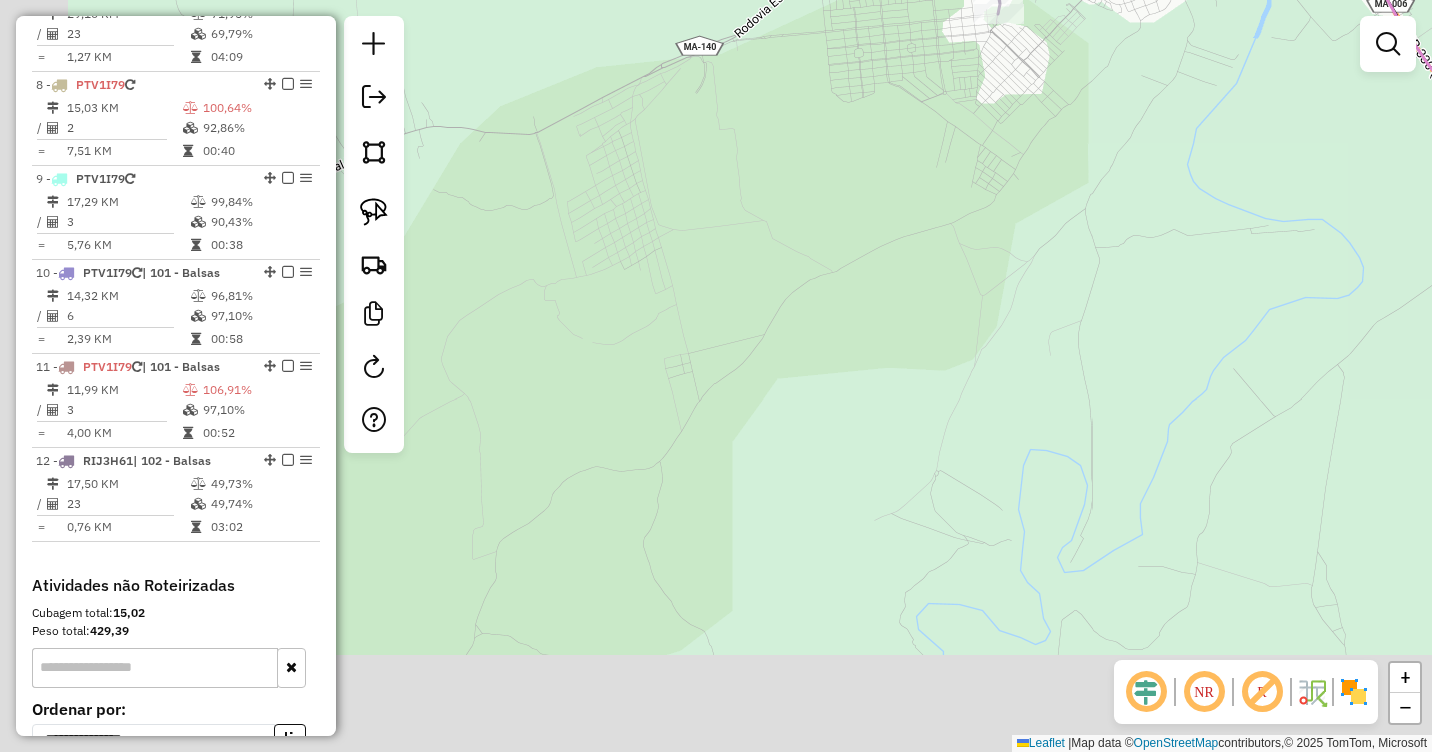 drag, startPoint x: 786, startPoint y: 427, endPoint x: 876, endPoint y: 213, distance: 232.15512 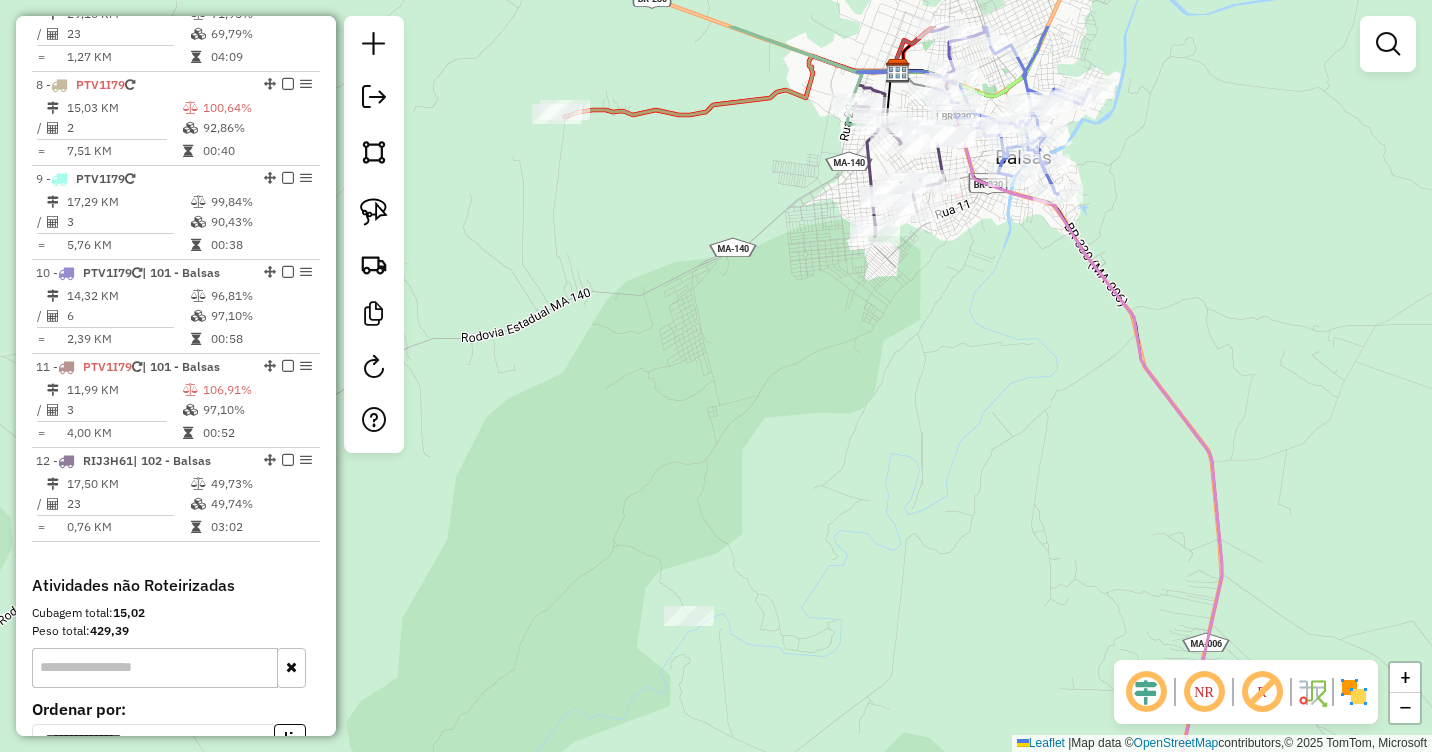 drag, startPoint x: 891, startPoint y: 250, endPoint x: 828, endPoint y: 427, distance: 187.87762 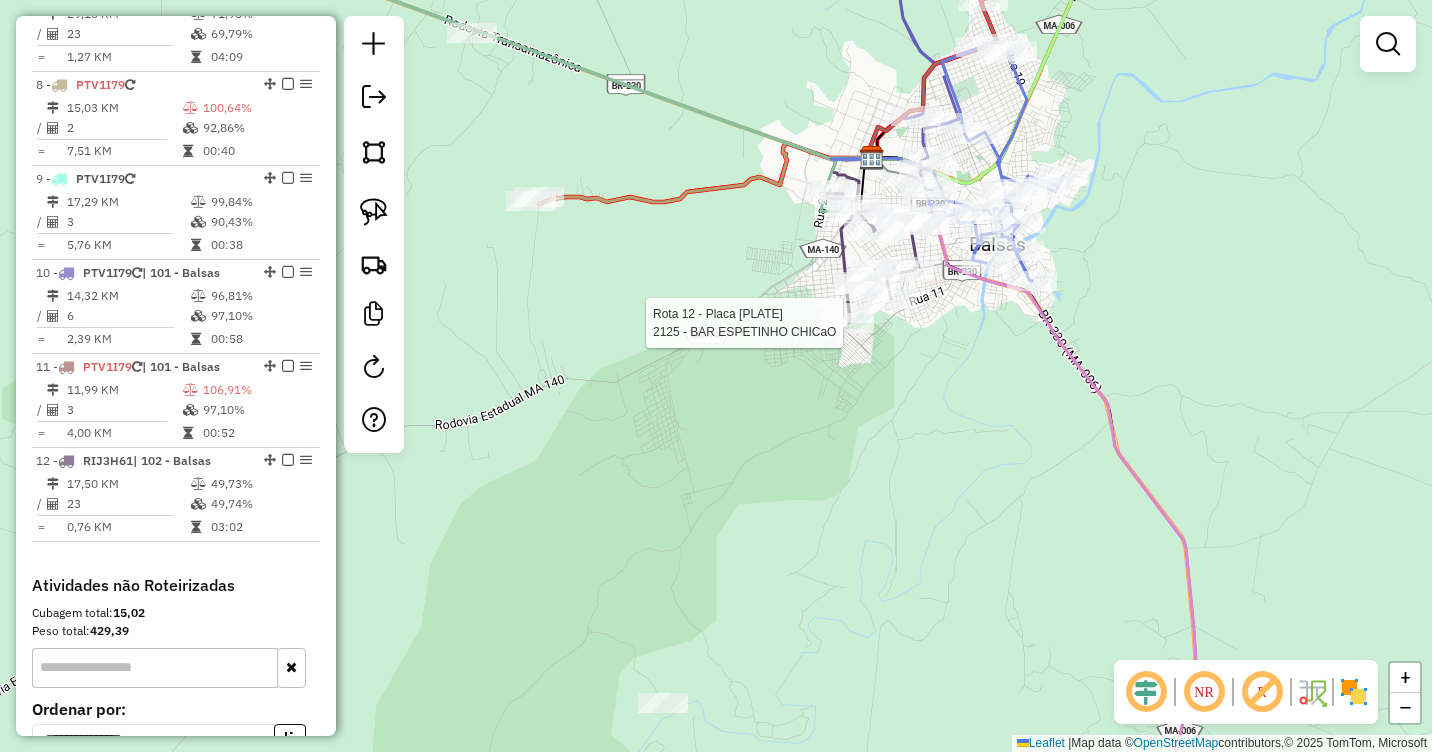 select on "**********" 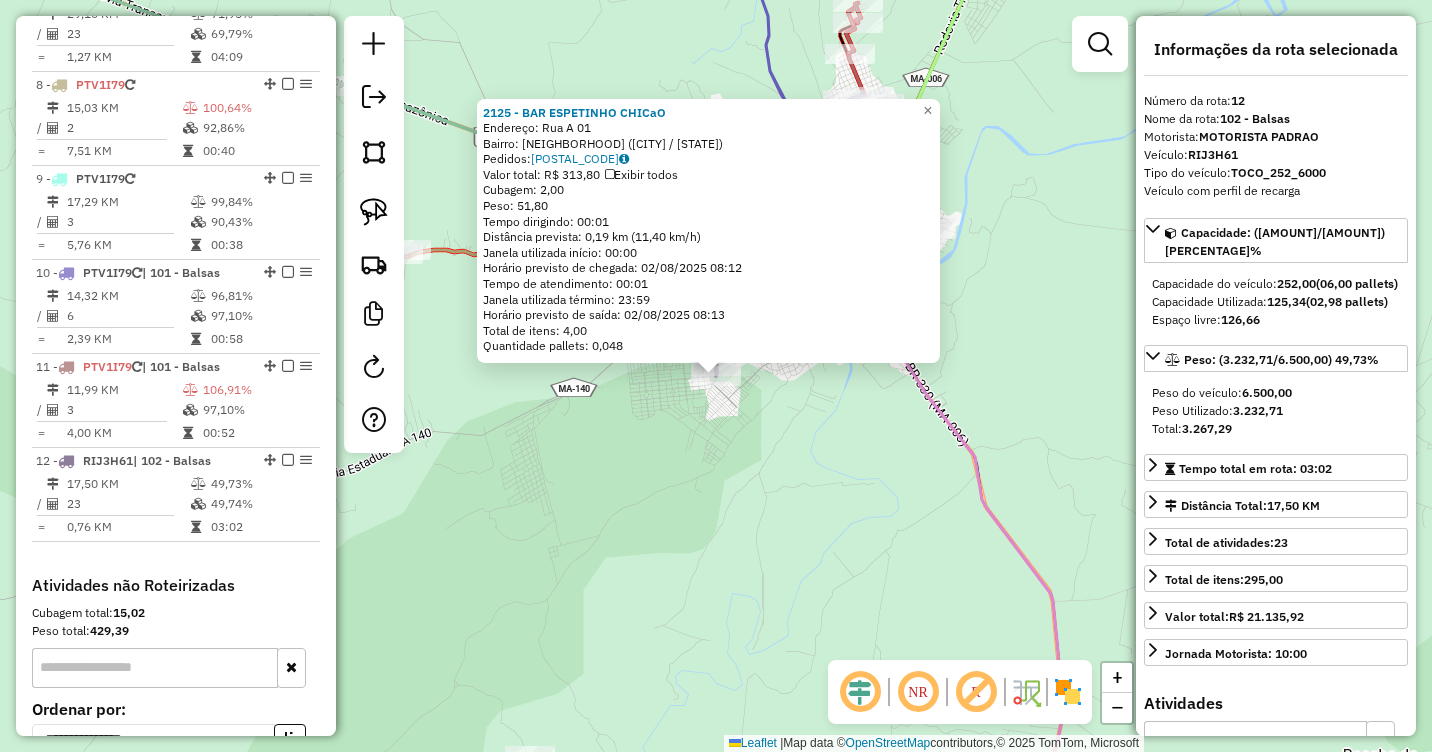 scroll, scrollTop: 1594, scrollLeft: 0, axis: vertical 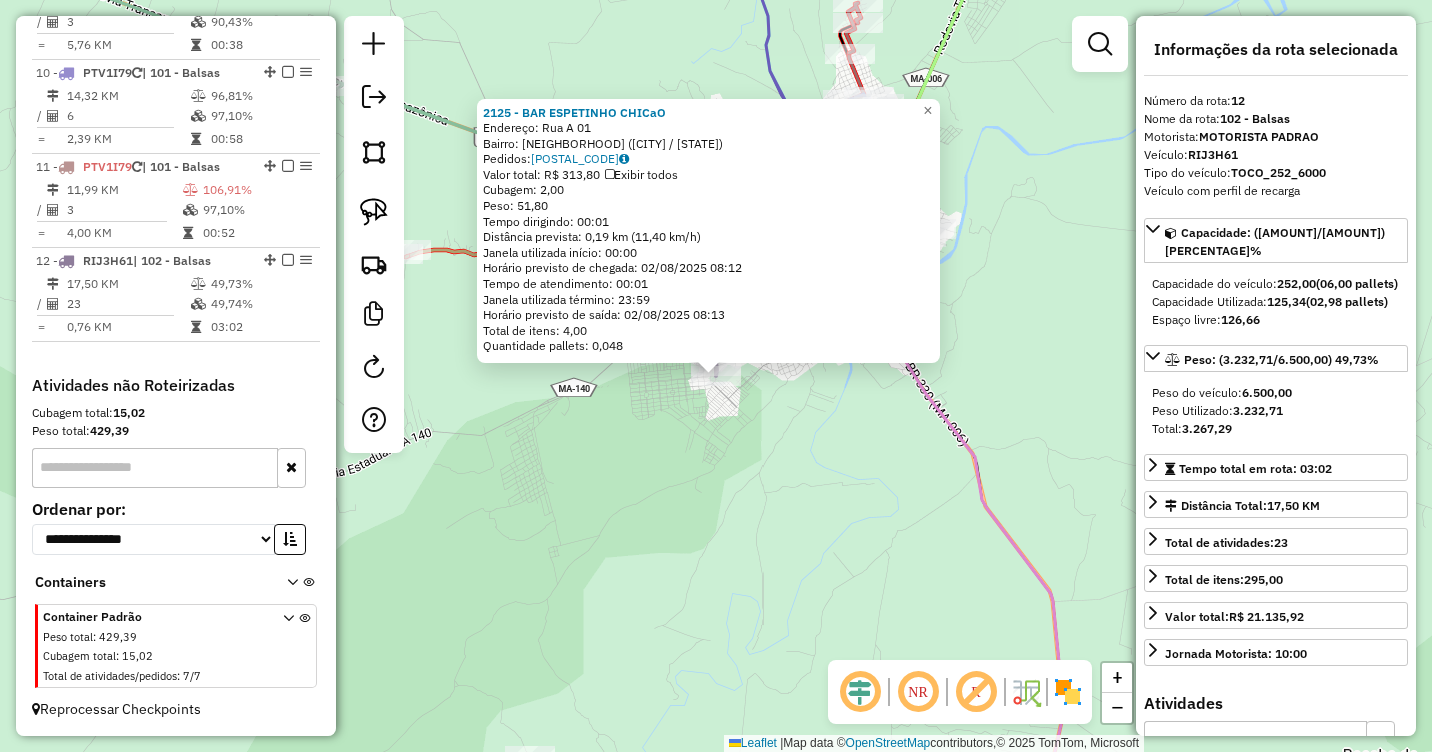 click on "2125 - BAR ESPETINHO CHICaO  Endereço:  Rua A 01   Bairro: RESIDENCIAL ROSA SANTOS (BALSAS / MA)   Pedidos:  01064221   Valor total: R$ 313,80   Exibir todos   Cubagem: 2,00  Peso: 51,80  Tempo dirigindo: 00:01   Distância prevista: 0,19 km (11,40 km/h)   Janela utilizada início: 00:00   Horário previsto de chegada: 02/08/2025 08:12   Tempo de atendimento: 00:01   Janela utilizada término: 23:59   Horário previsto de saída: 02/08/2025 08:13   Total de itens: 4,00   Quantidade pallets: 0,048  × Janela de atendimento Grade de atendimento Capacidade Transportadoras Veículos Cliente Pedidos  Rotas Selecione os dias de semana para filtrar as janelas de atendimento  Seg   Ter   Qua   Qui   Sex   Sáb   Dom  Informe o período da janela de atendimento: De: Até:  Filtrar exatamente a janela do cliente  Considerar janela de atendimento padrão  Selecione os dias de semana para filtrar as grades de atendimento  Seg   Ter   Qua   Qui   Sex   Sáb   Dom   Considerar clientes sem dia de atendimento cadastrado +" 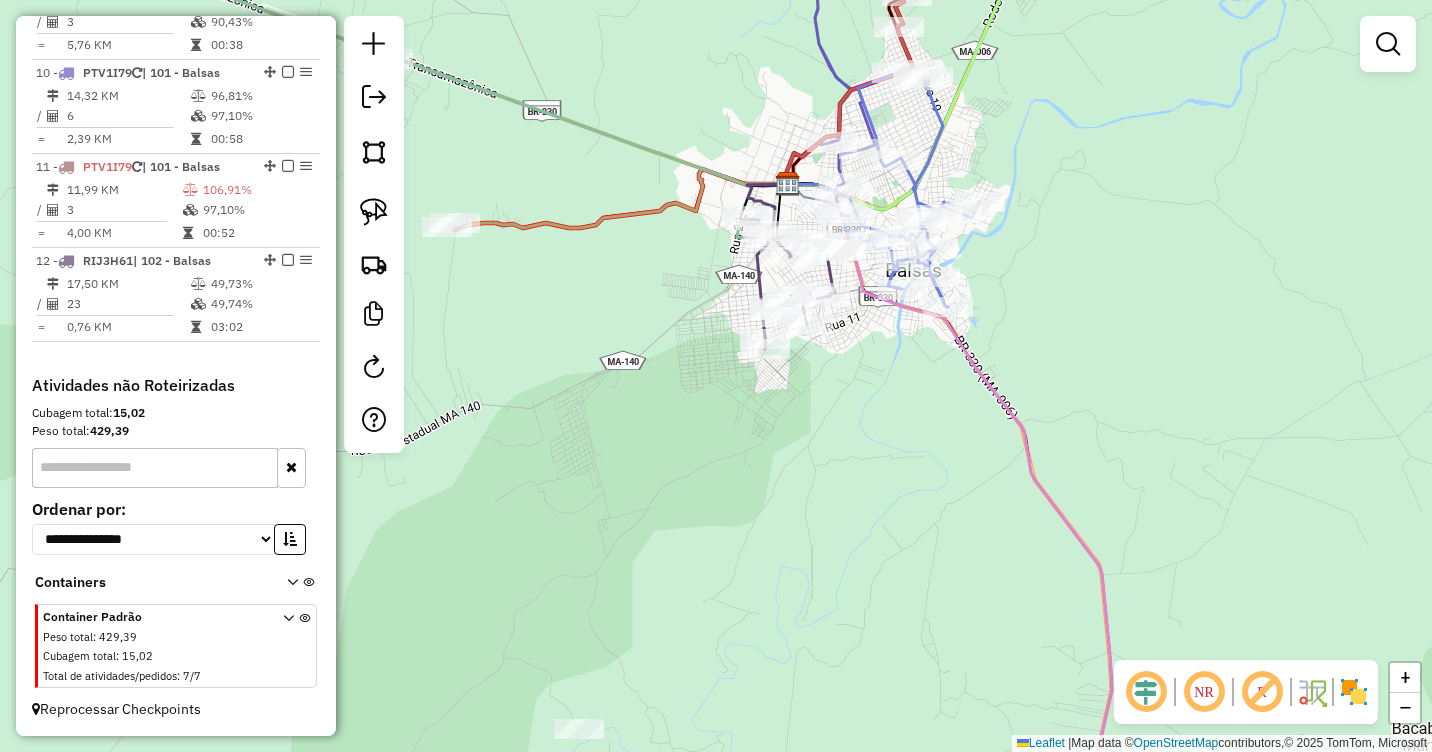 drag, startPoint x: 636, startPoint y: 514, endPoint x: 708, endPoint y: 472, distance: 83.35467 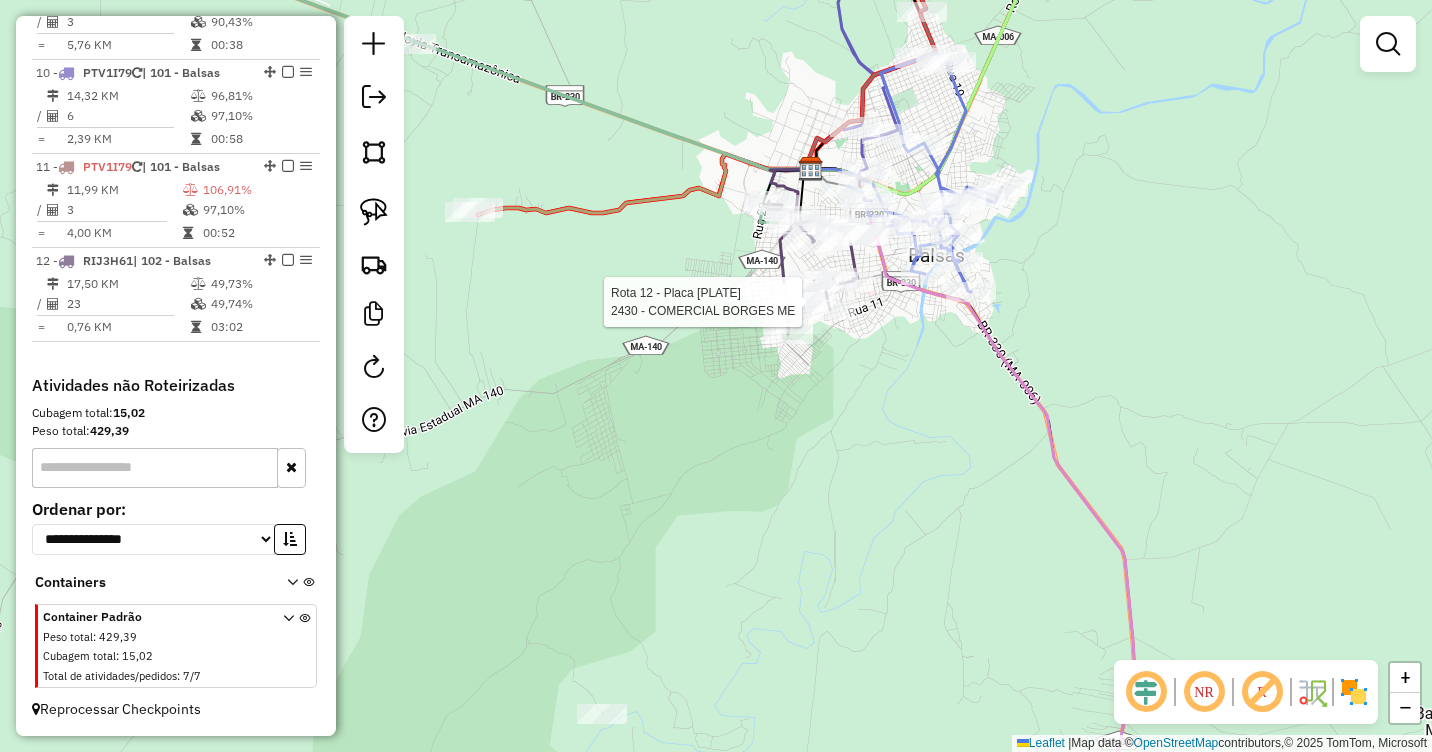 select on "**********" 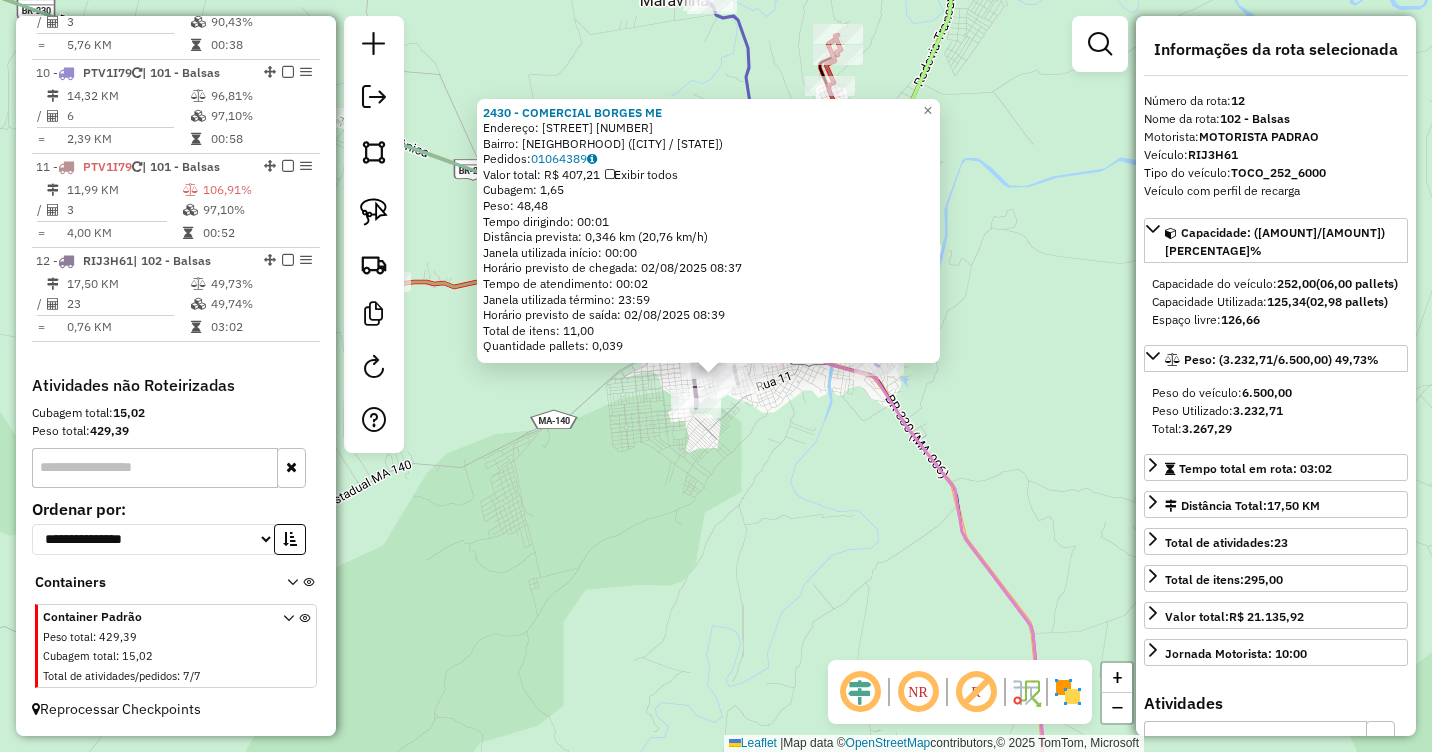drag, startPoint x: 741, startPoint y: 520, endPoint x: 767, endPoint y: 495, distance: 36.069378 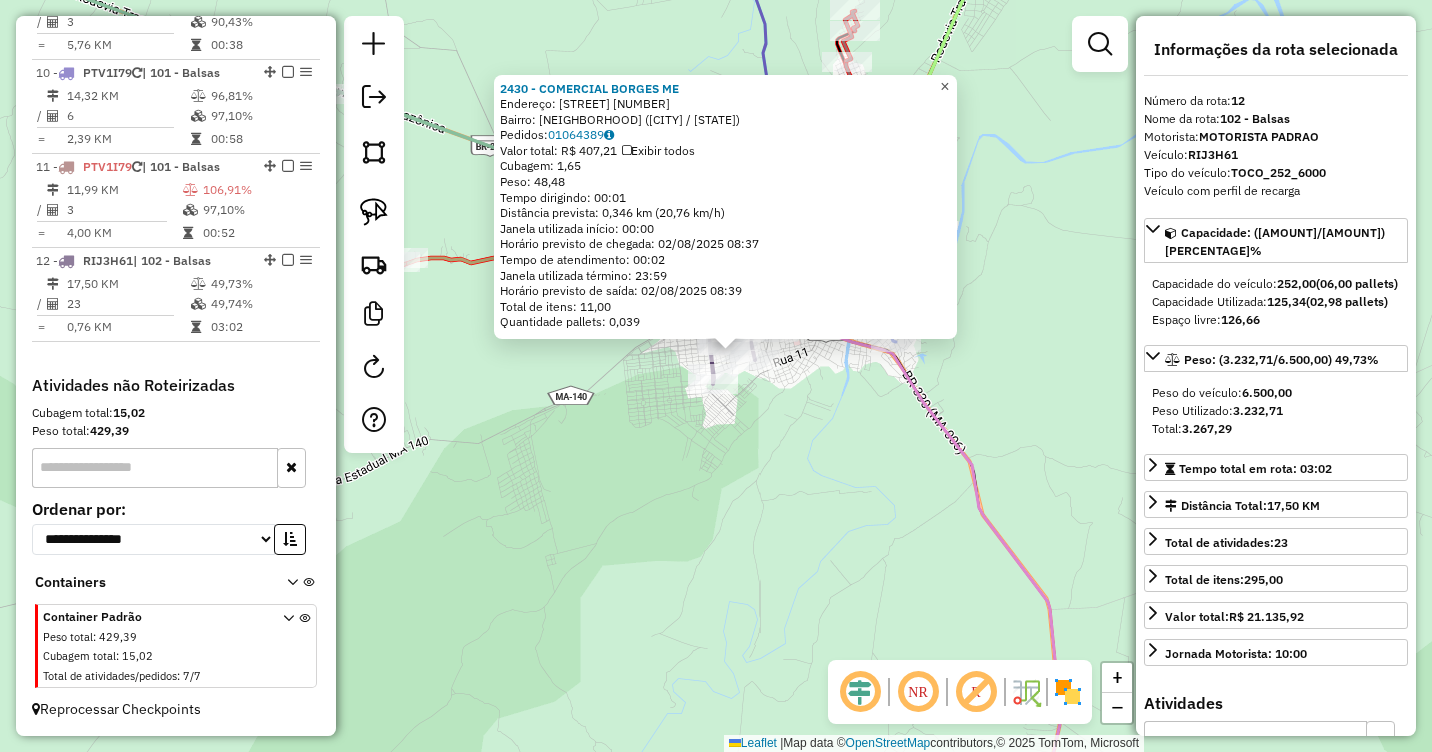 click on "×" 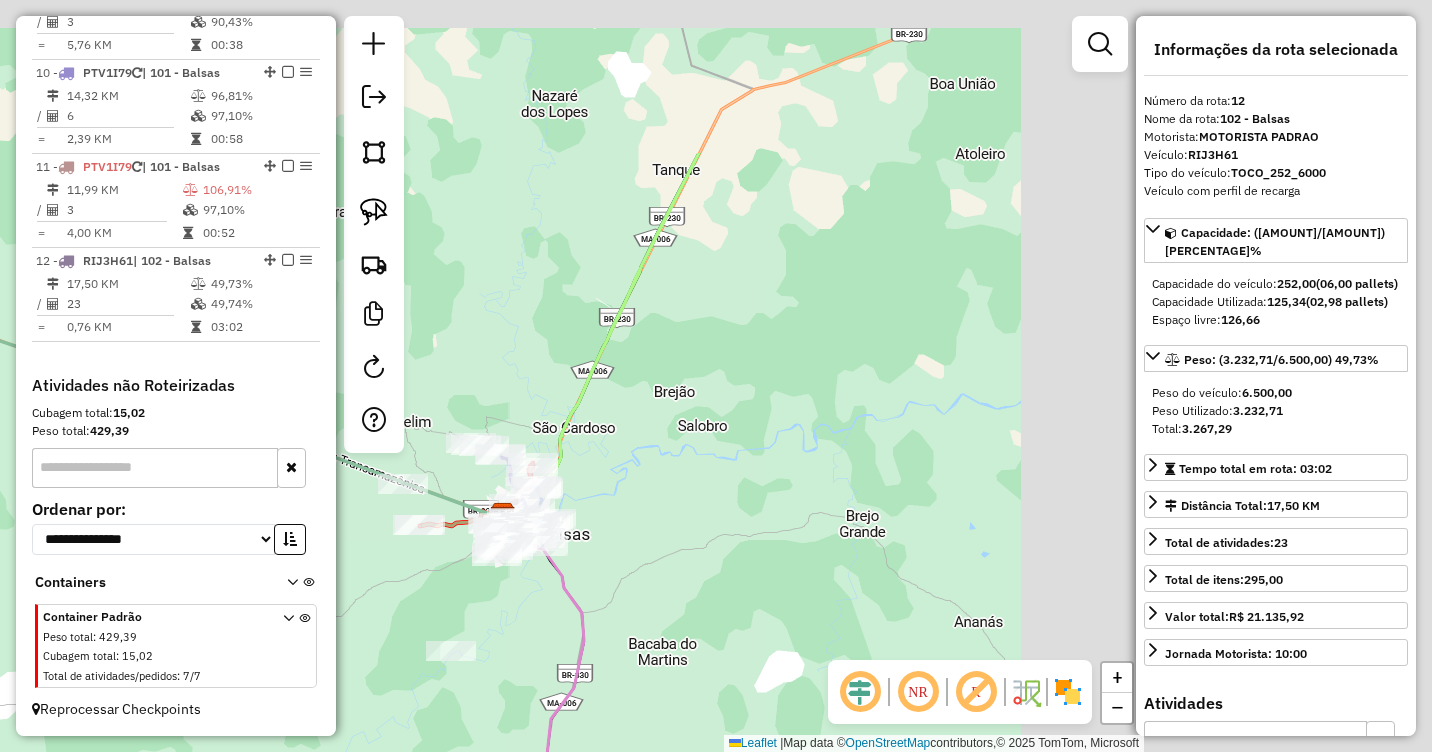 drag, startPoint x: 1070, startPoint y: 349, endPoint x: 649, endPoint y: 577, distance: 478.77448 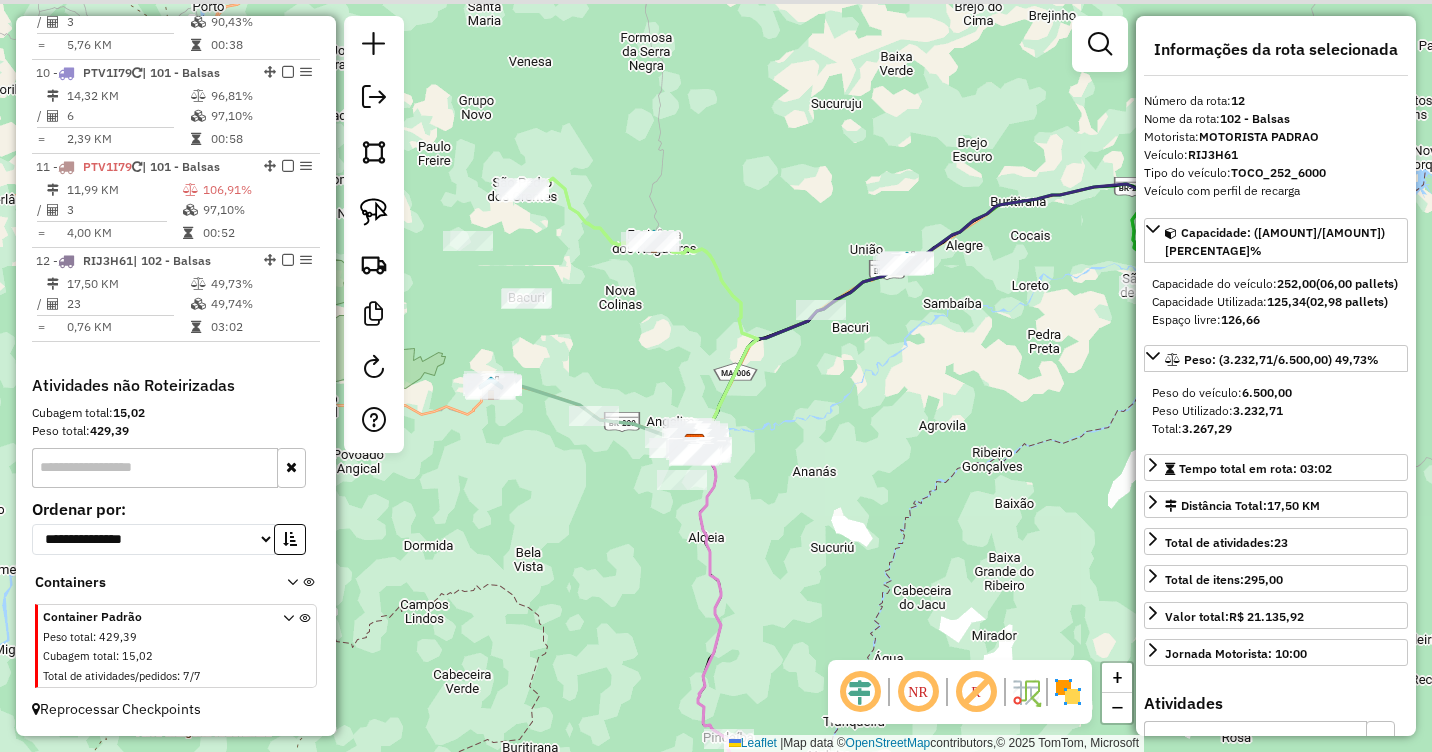 drag, startPoint x: 871, startPoint y: 396, endPoint x: 719, endPoint y: 465, distance: 166.92813 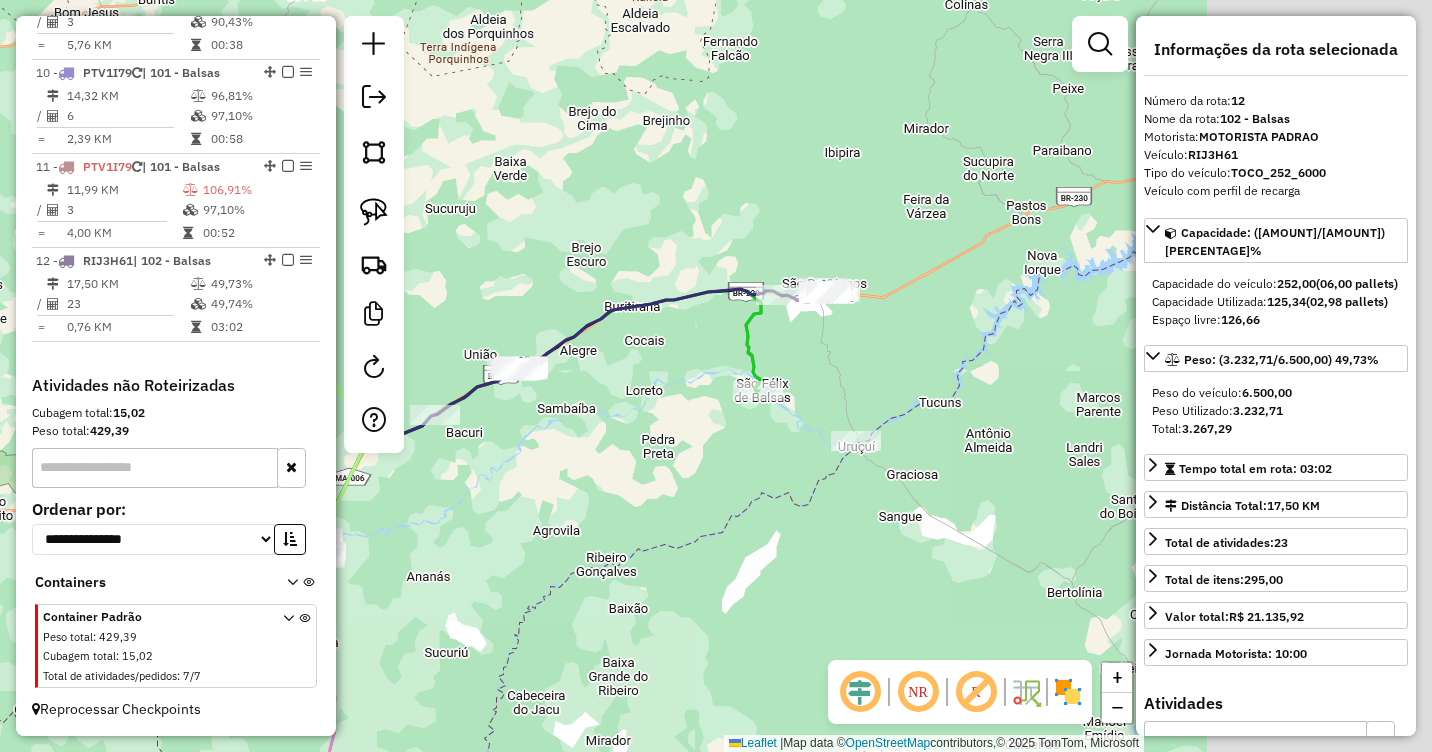 drag, startPoint x: 892, startPoint y: 426, endPoint x: 647, endPoint y: 509, distance: 258.6774 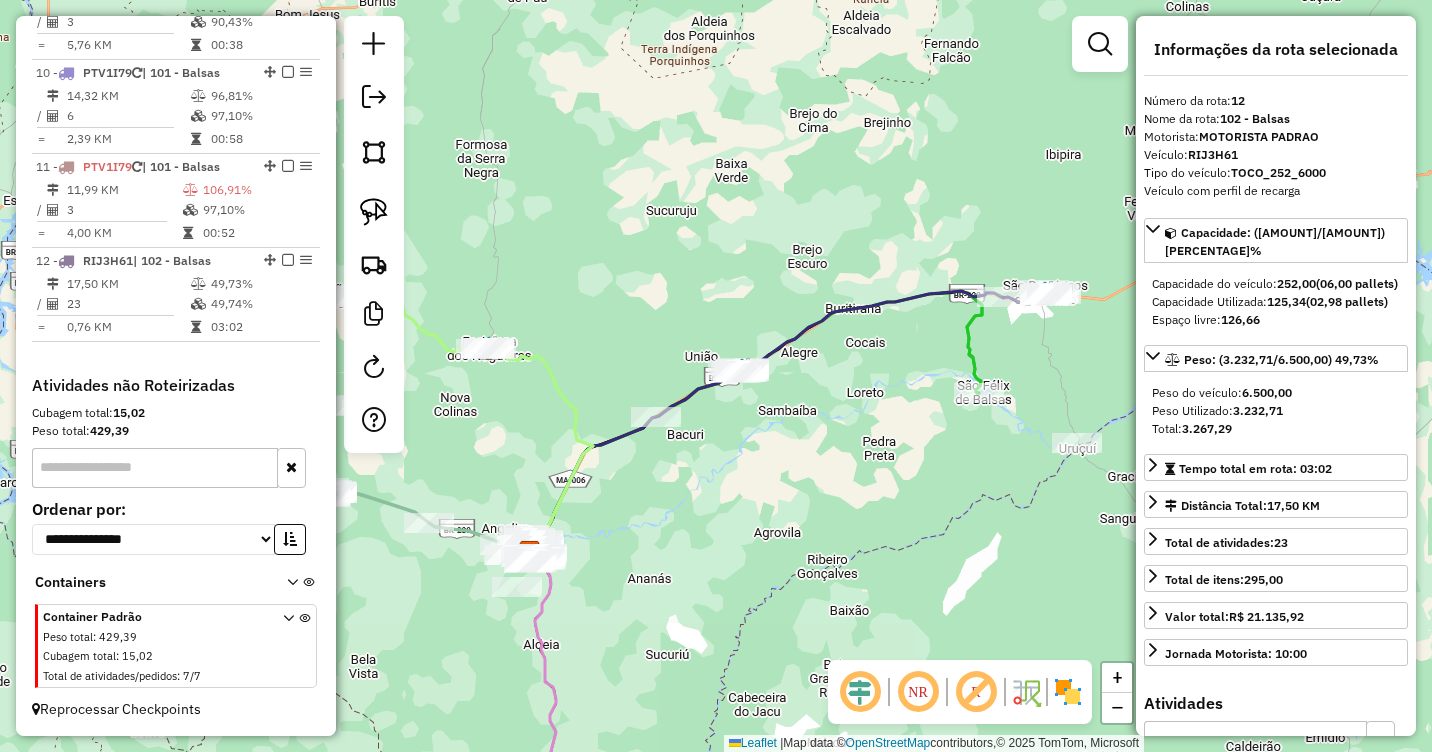 drag, startPoint x: 634, startPoint y: 477, endPoint x: 965, endPoint y: 438, distance: 333.28967 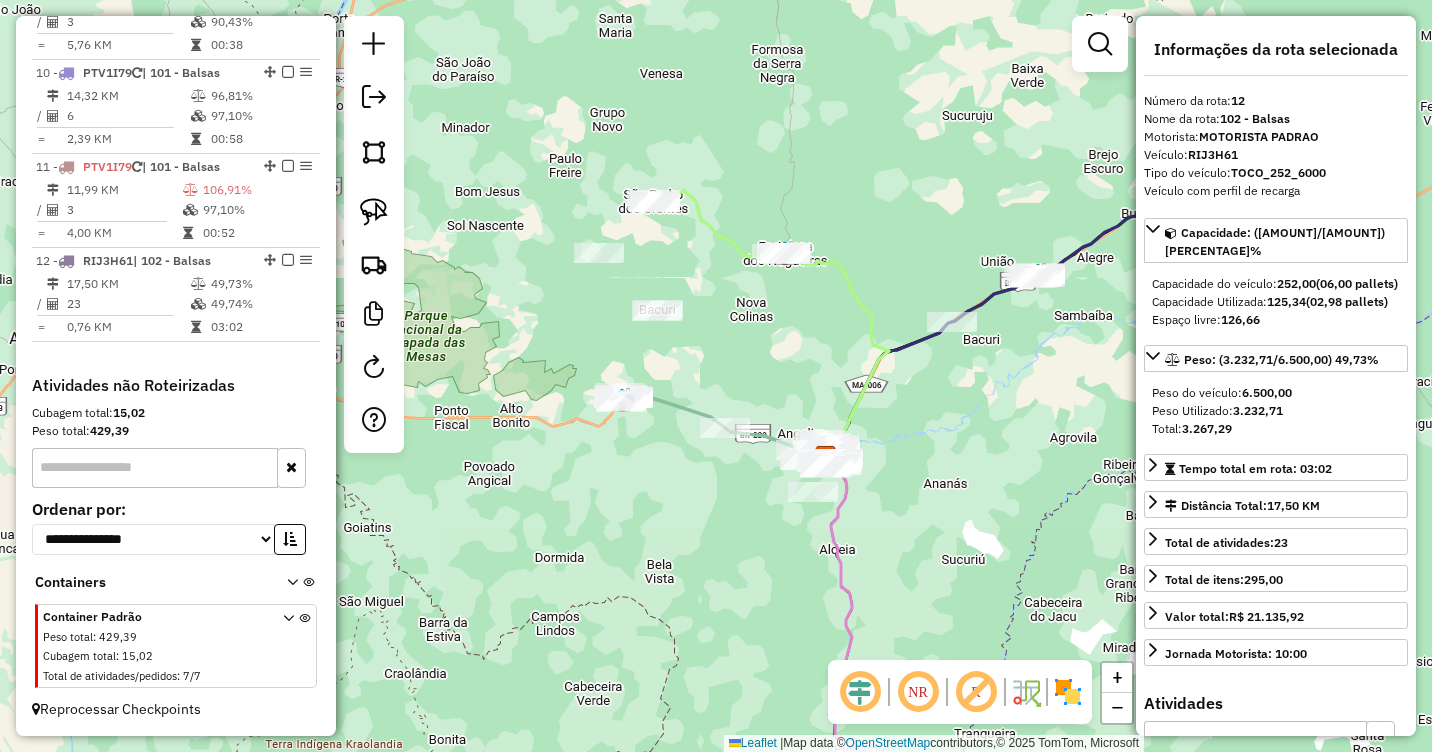 drag, startPoint x: 862, startPoint y: 470, endPoint x: 893, endPoint y: 392, distance: 83.9345 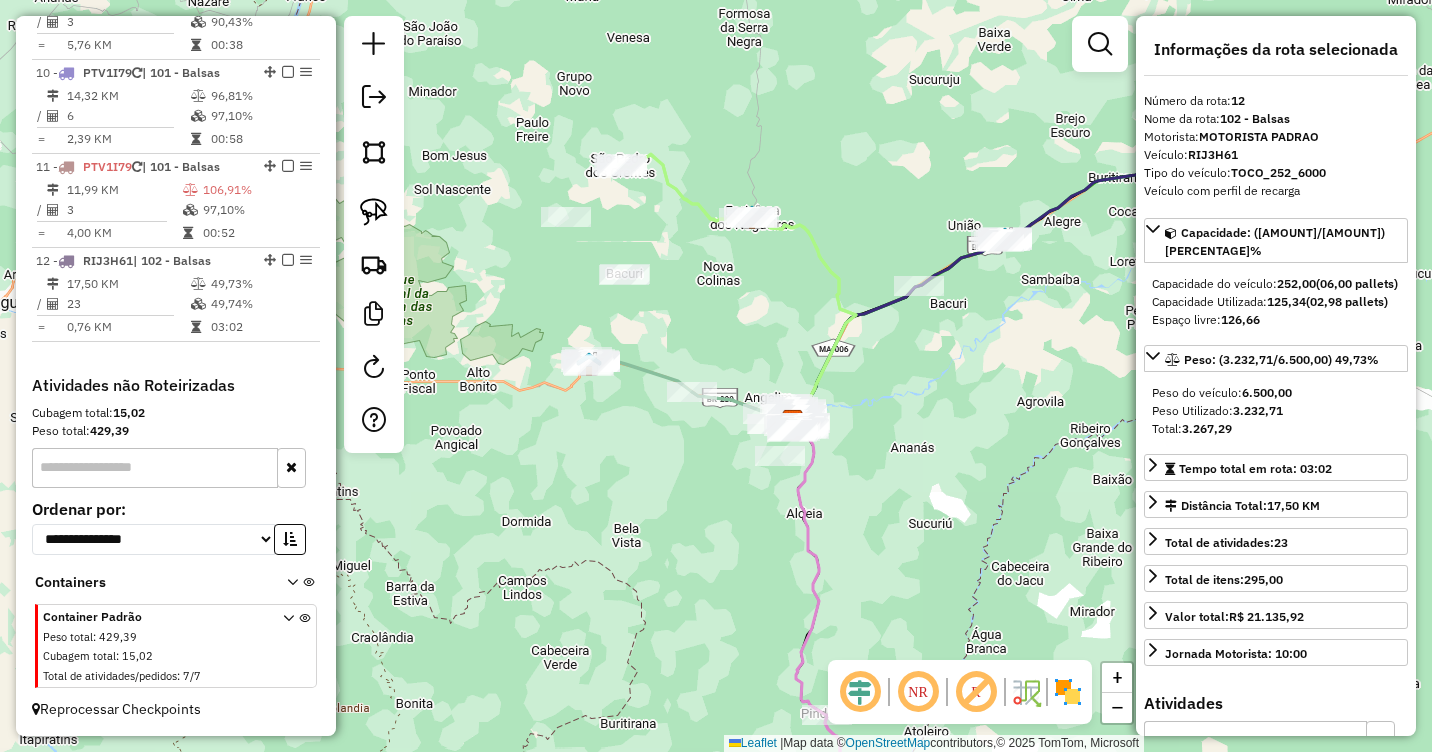 drag, startPoint x: 756, startPoint y: 323, endPoint x: 651, endPoint y: 204, distance: 158.70097 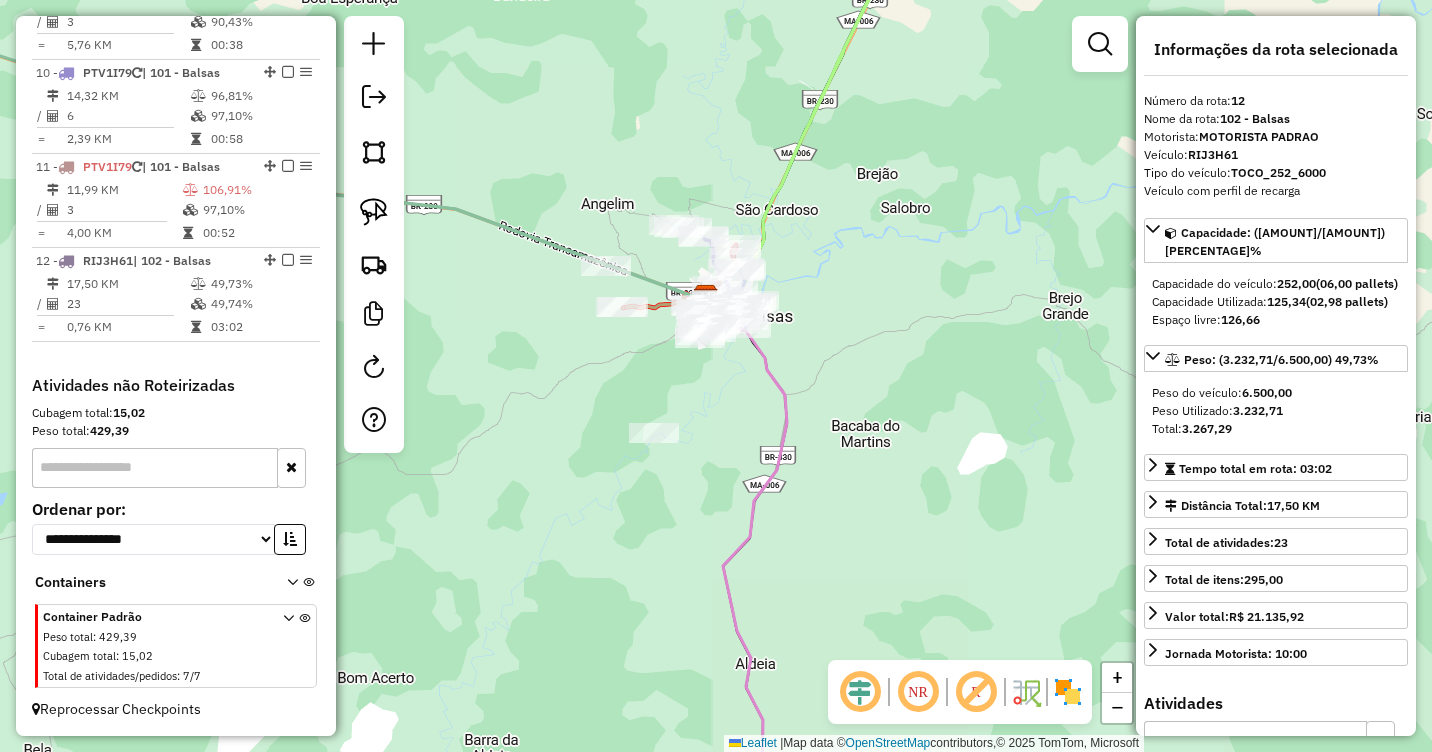 drag, startPoint x: 897, startPoint y: 307, endPoint x: 915, endPoint y: 413, distance: 107.51744 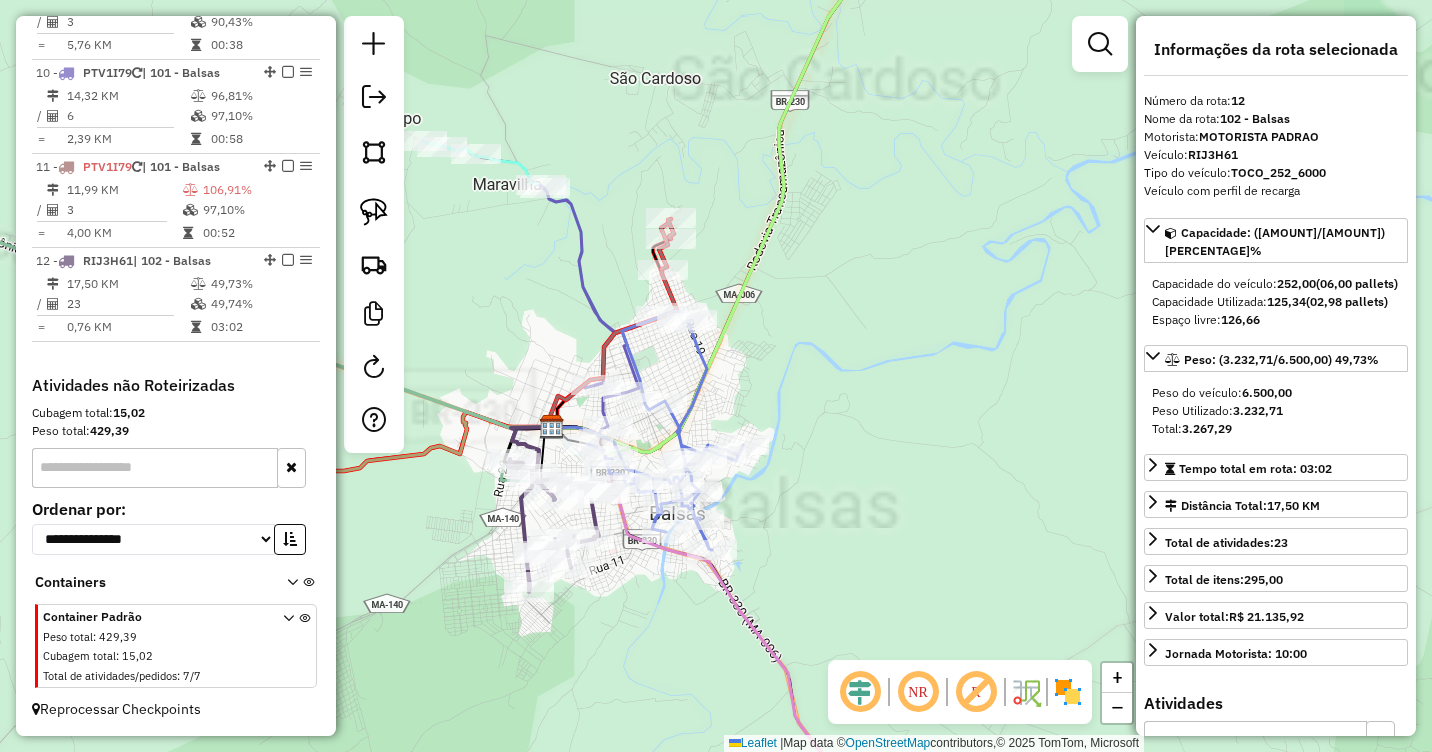 drag, startPoint x: 860, startPoint y: 349, endPoint x: 939, endPoint y: 391, distance: 89.470665 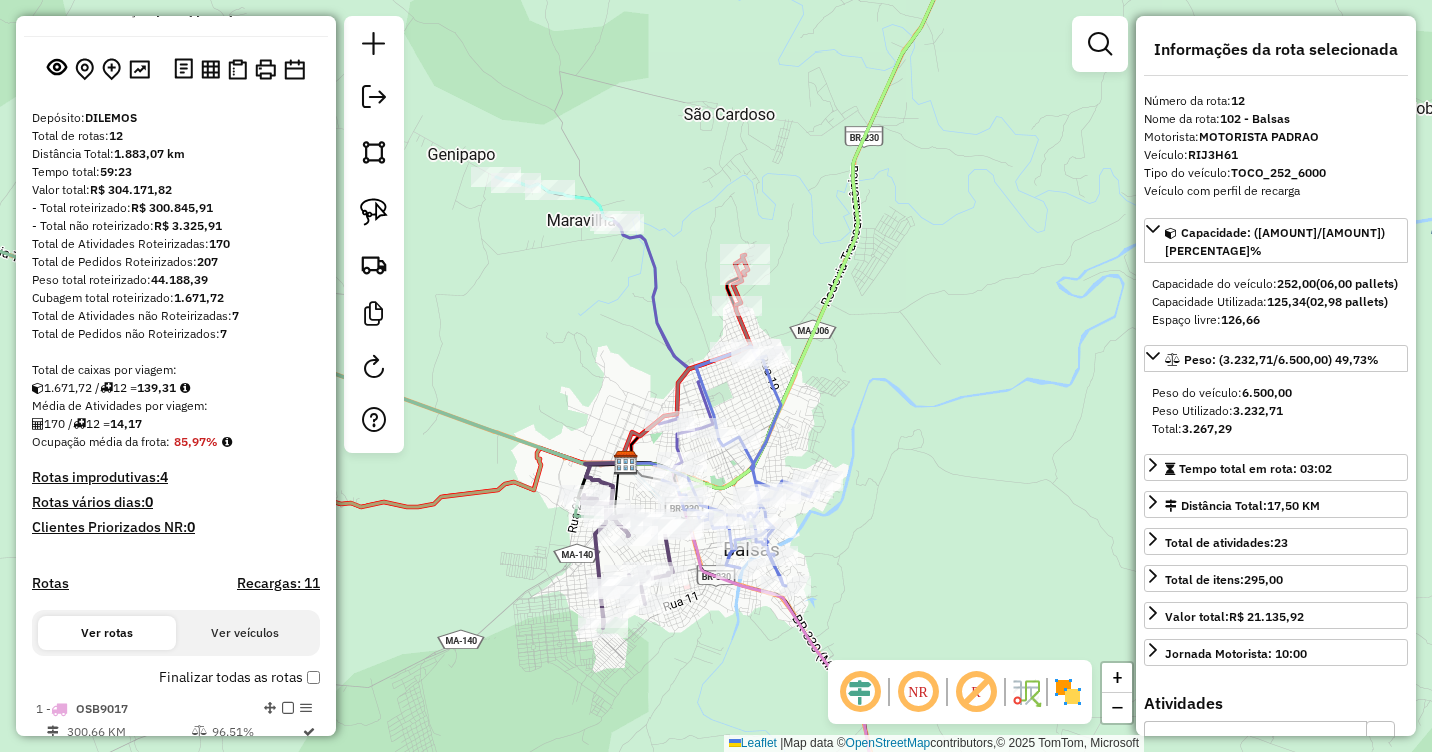 scroll, scrollTop: 0, scrollLeft: 0, axis: both 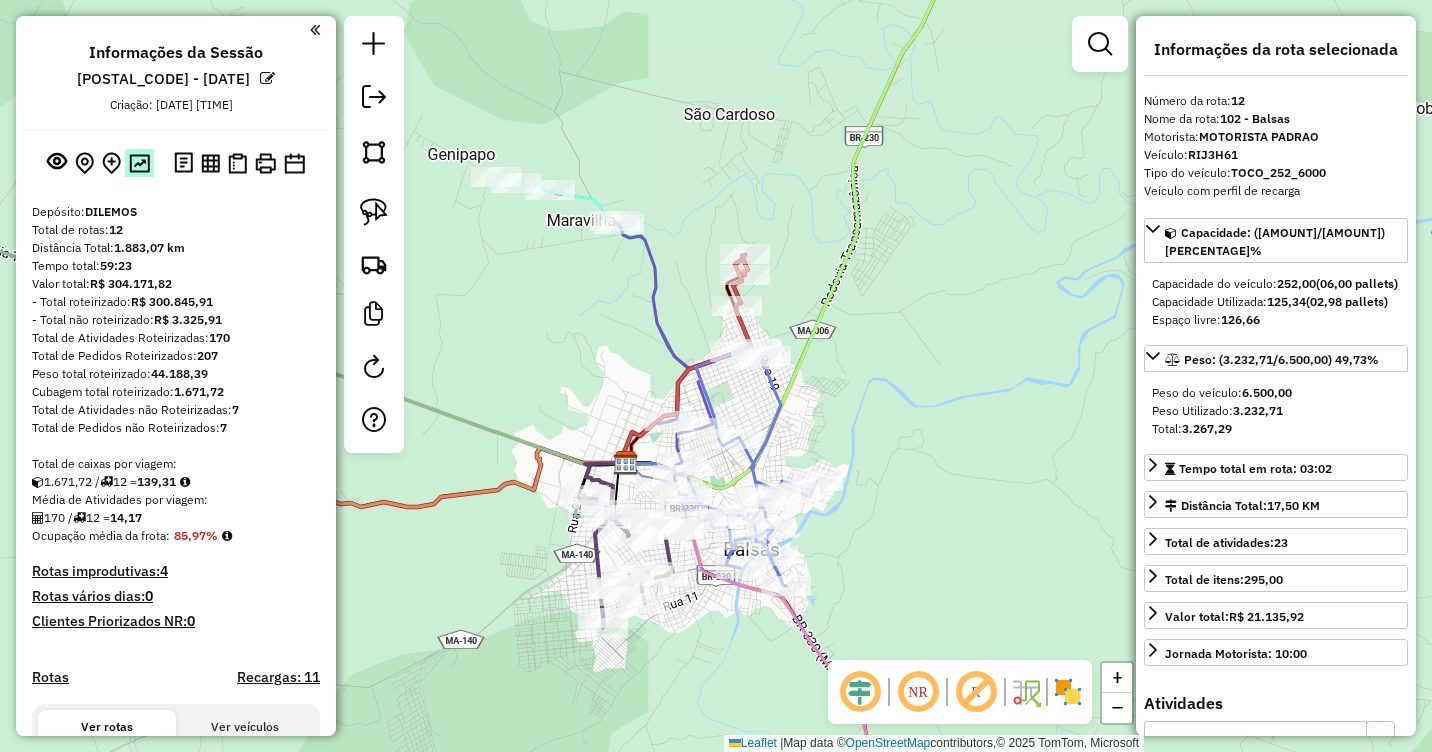 click at bounding box center [139, 163] 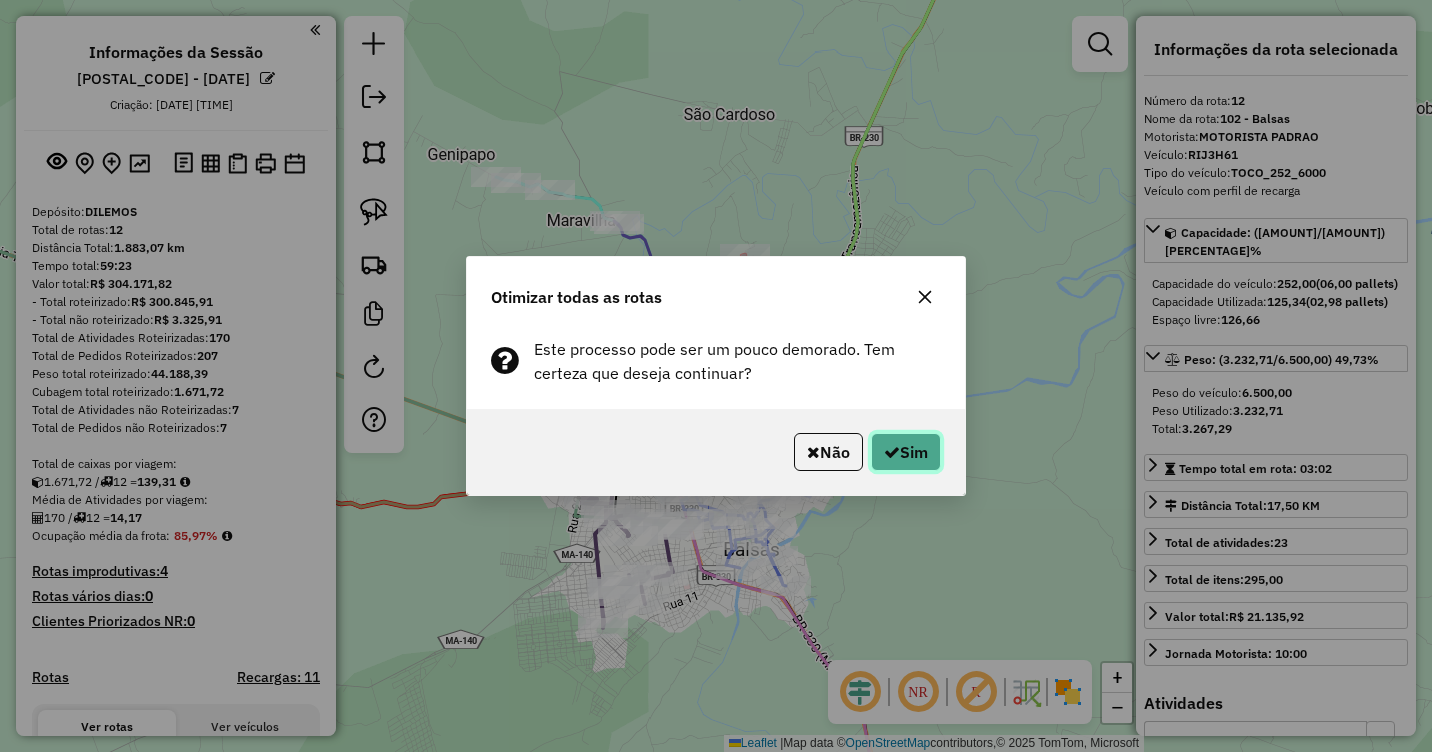 click on "Sim" 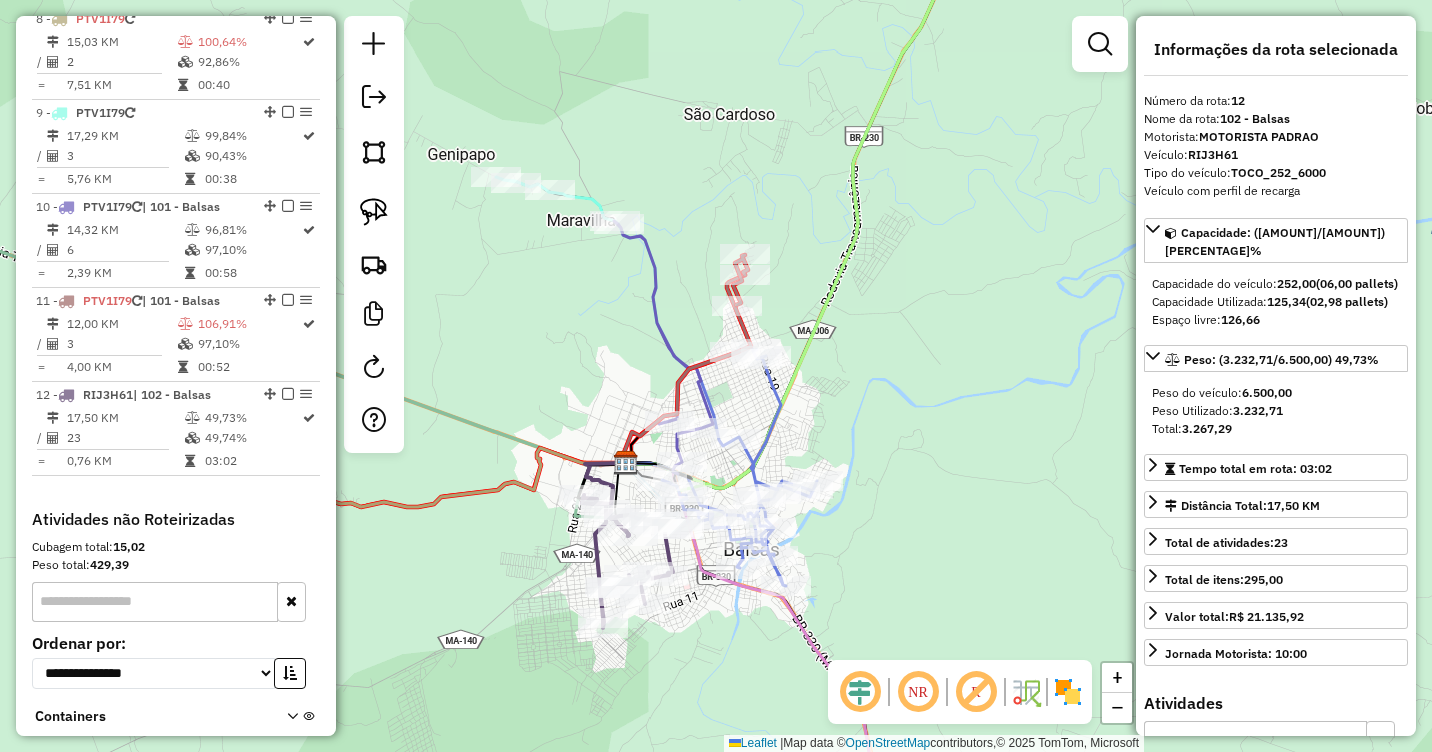 scroll, scrollTop: 1594, scrollLeft: 0, axis: vertical 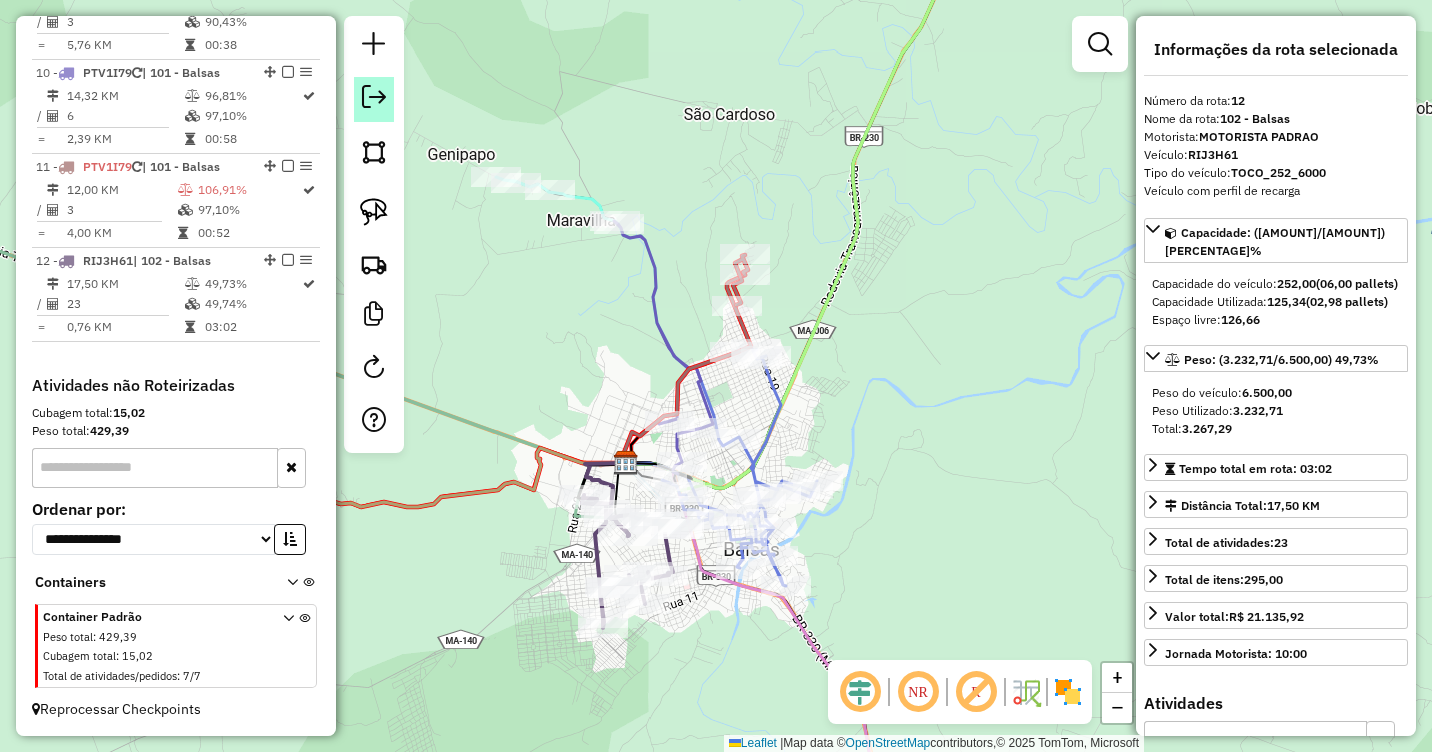 click 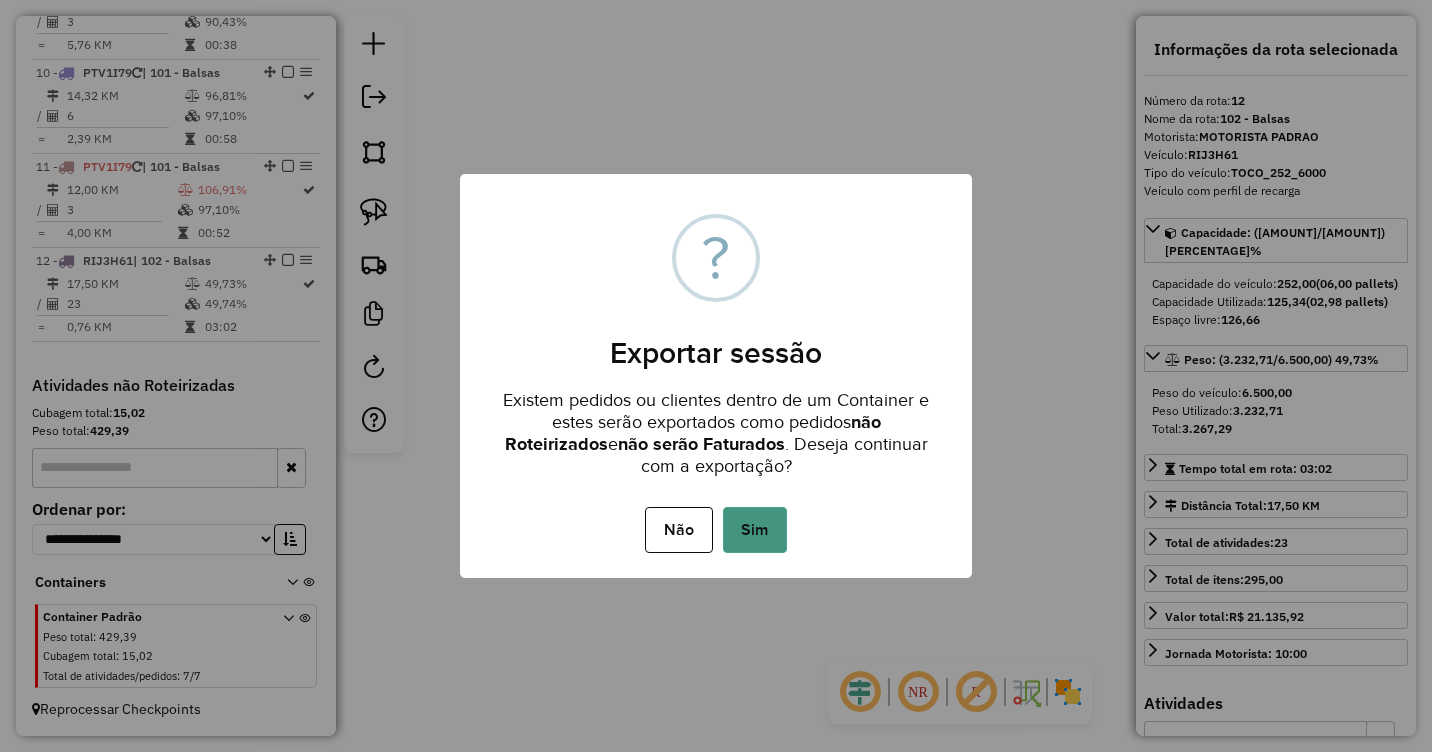 click on "Sim" at bounding box center [755, 530] 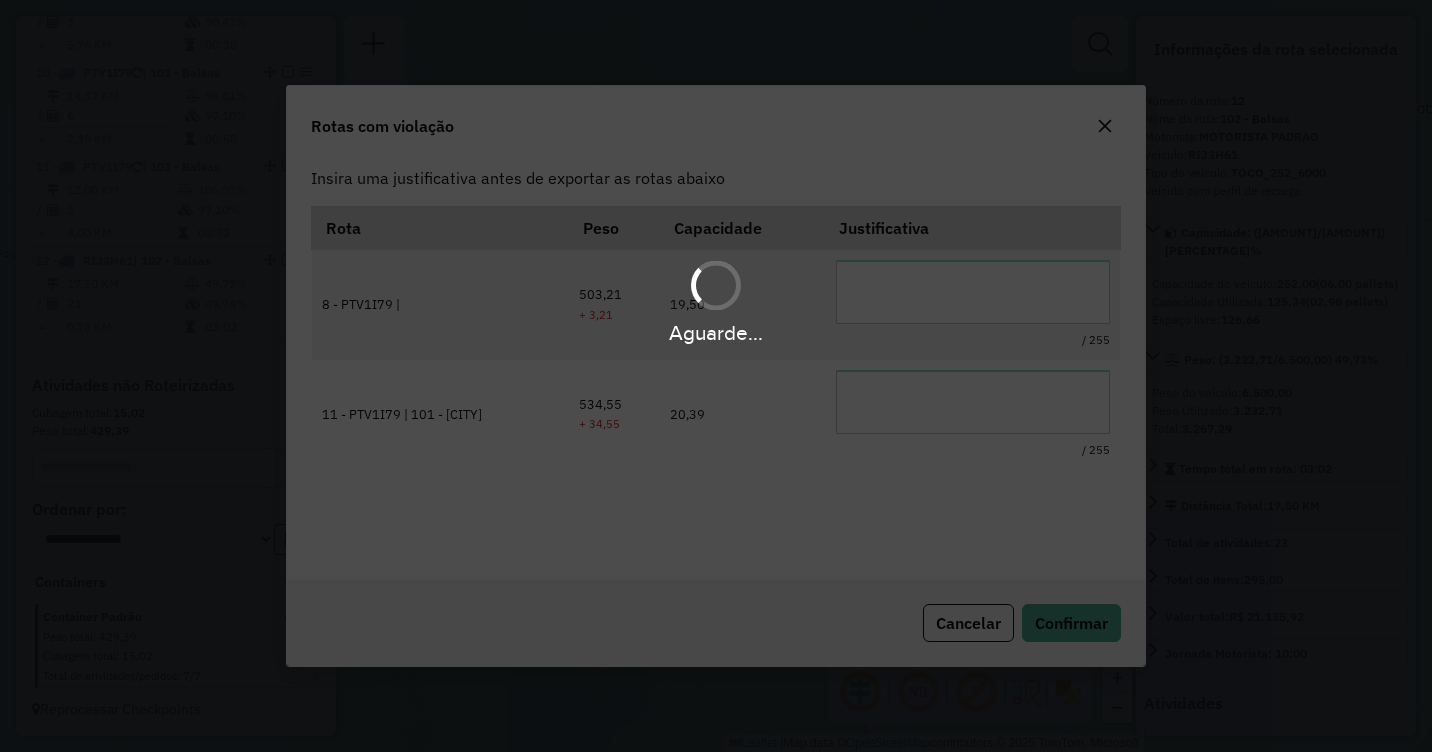 scroll, scrollTop: 0, scrollLeft: 0, axis: both 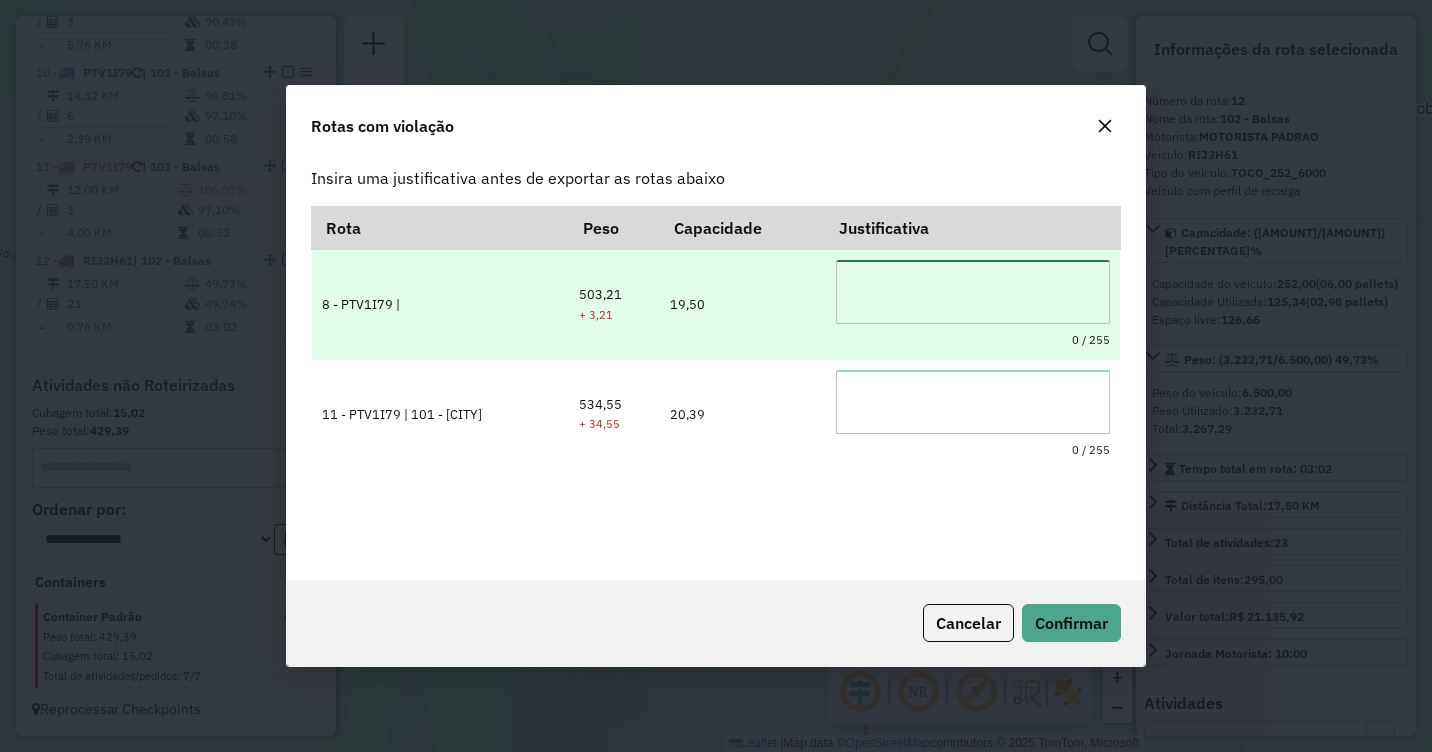 click at bounding box center (973, 292) 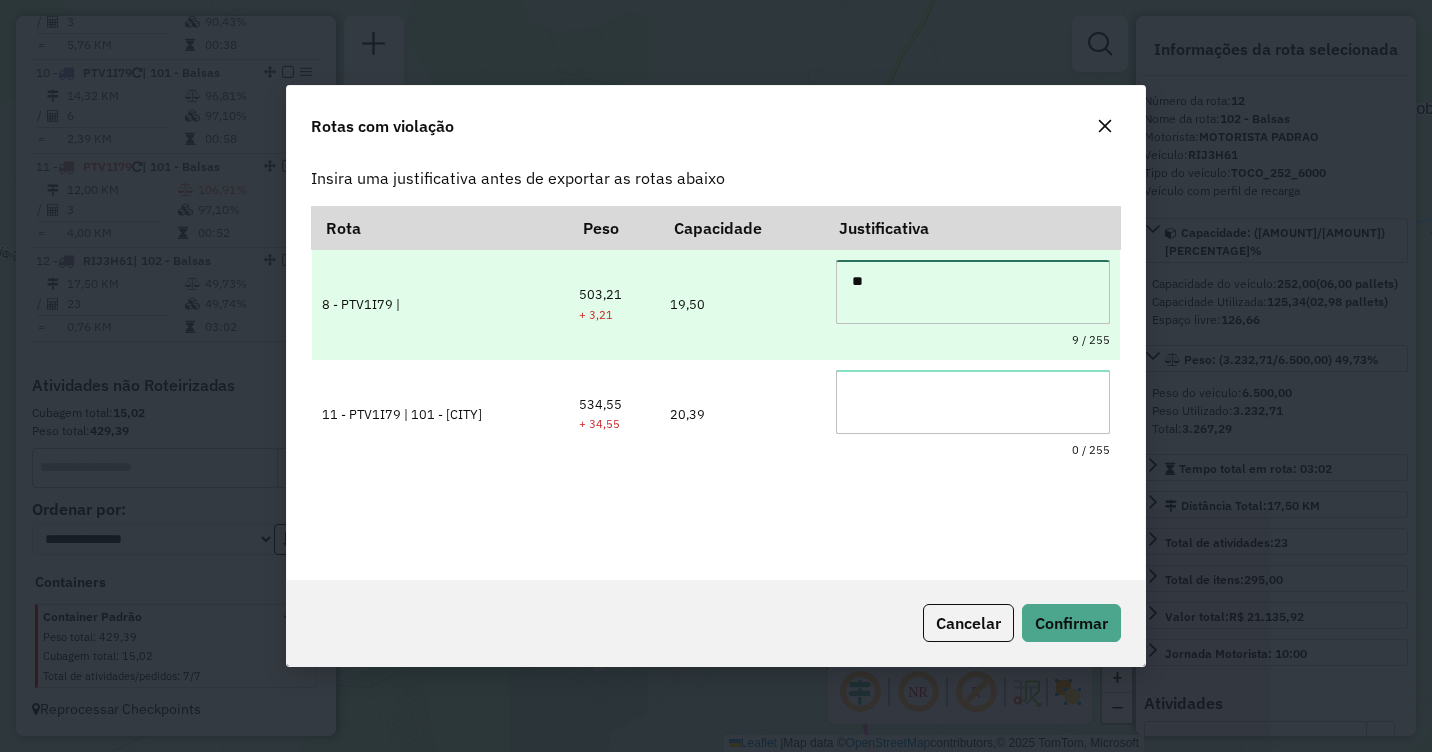 type on "*" 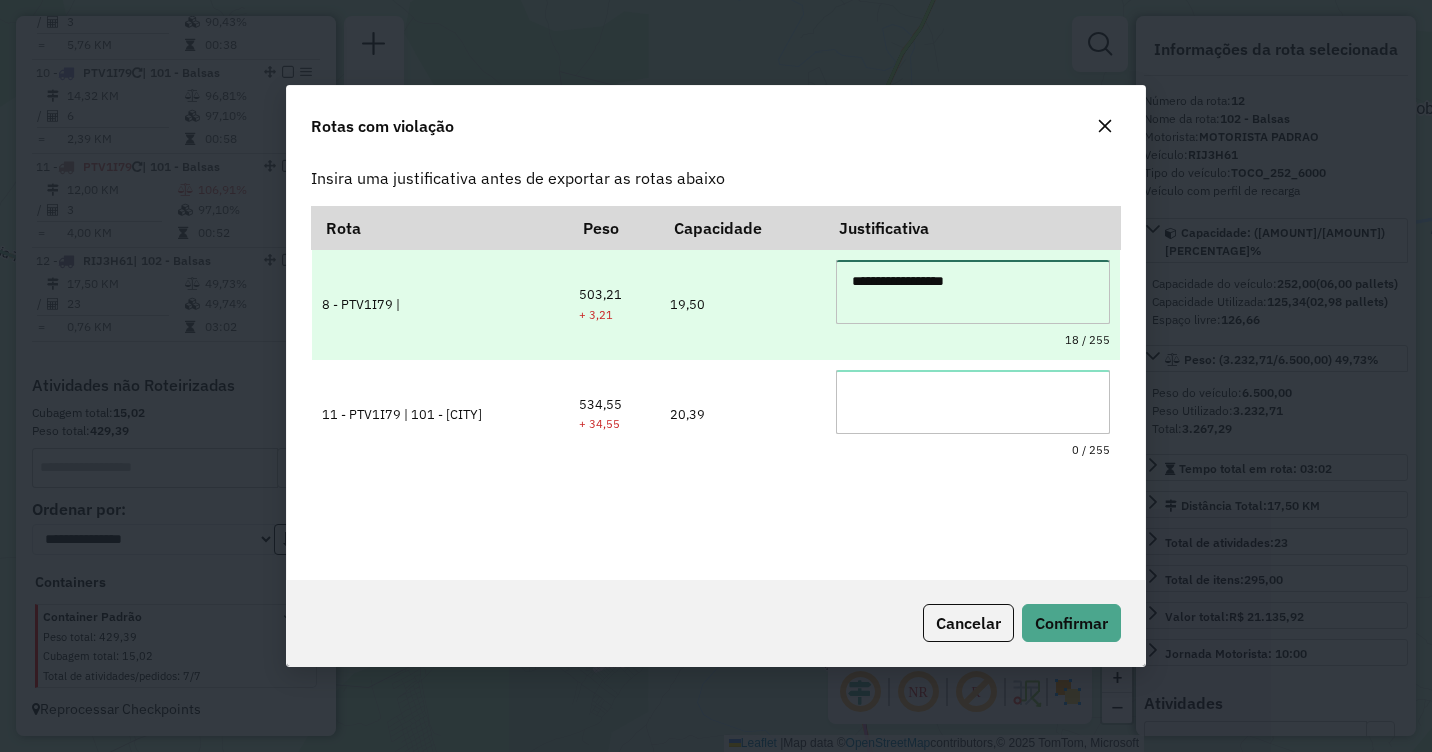 drag, startPoint x: 994, startPoint y: 281, endPoint x: 783, endPoint y: 276, distance: 211.05923 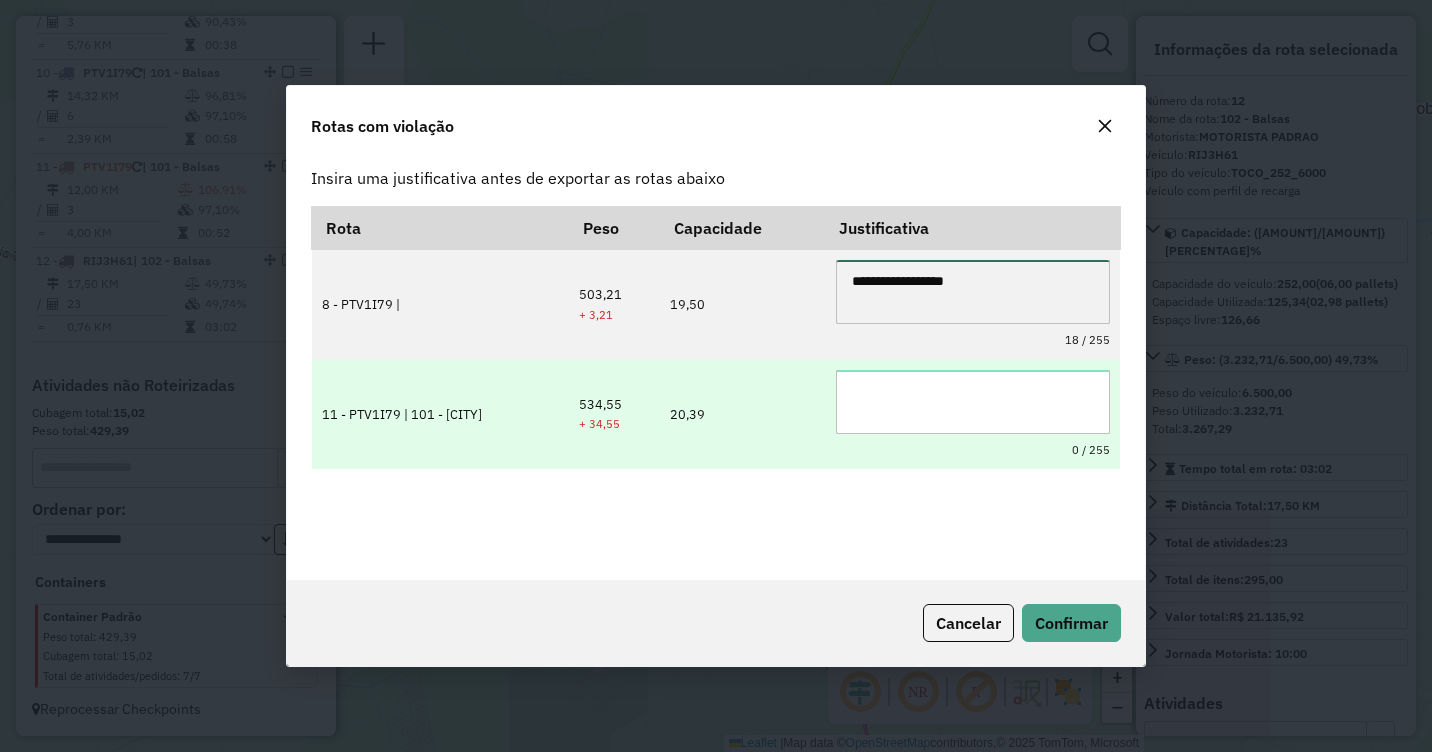 type on "**********" 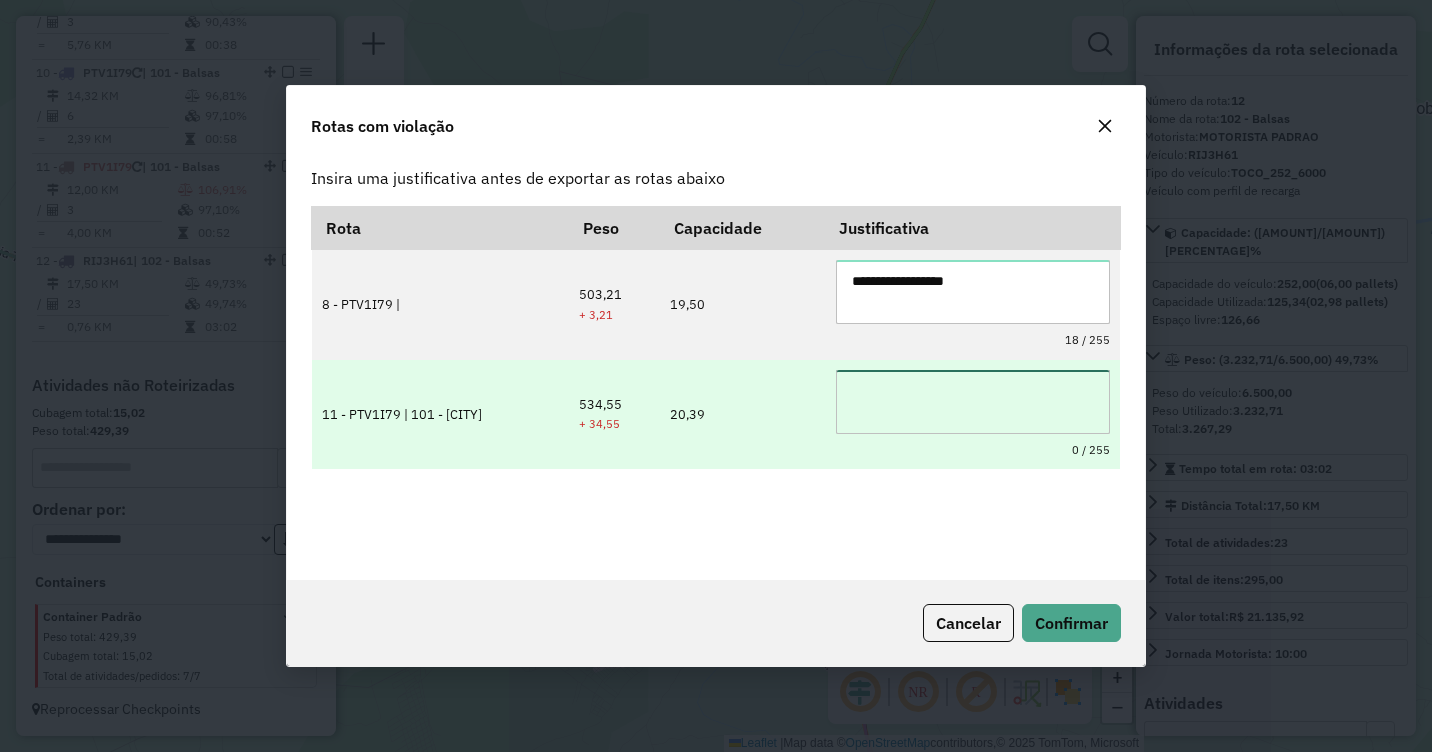 click at bounding box center (973, 402) 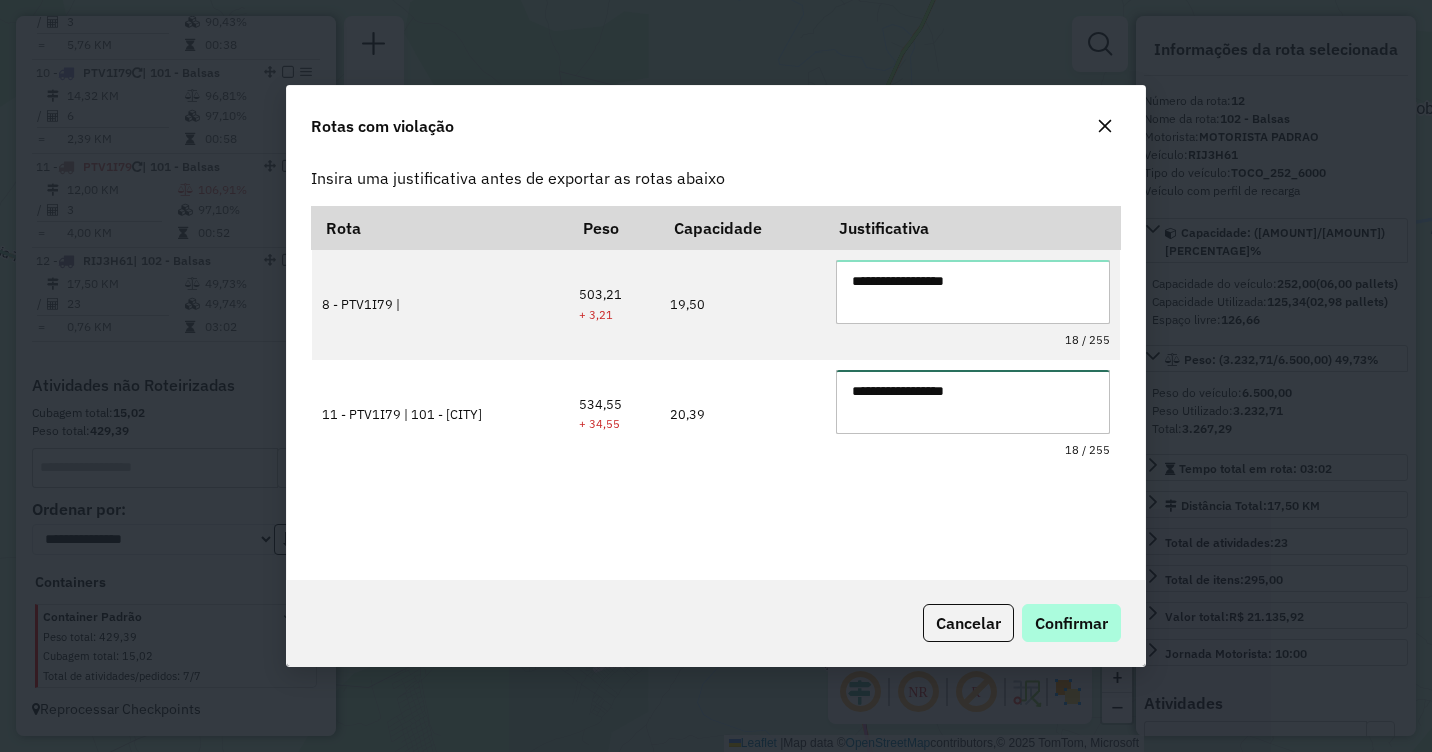 type on "**********" 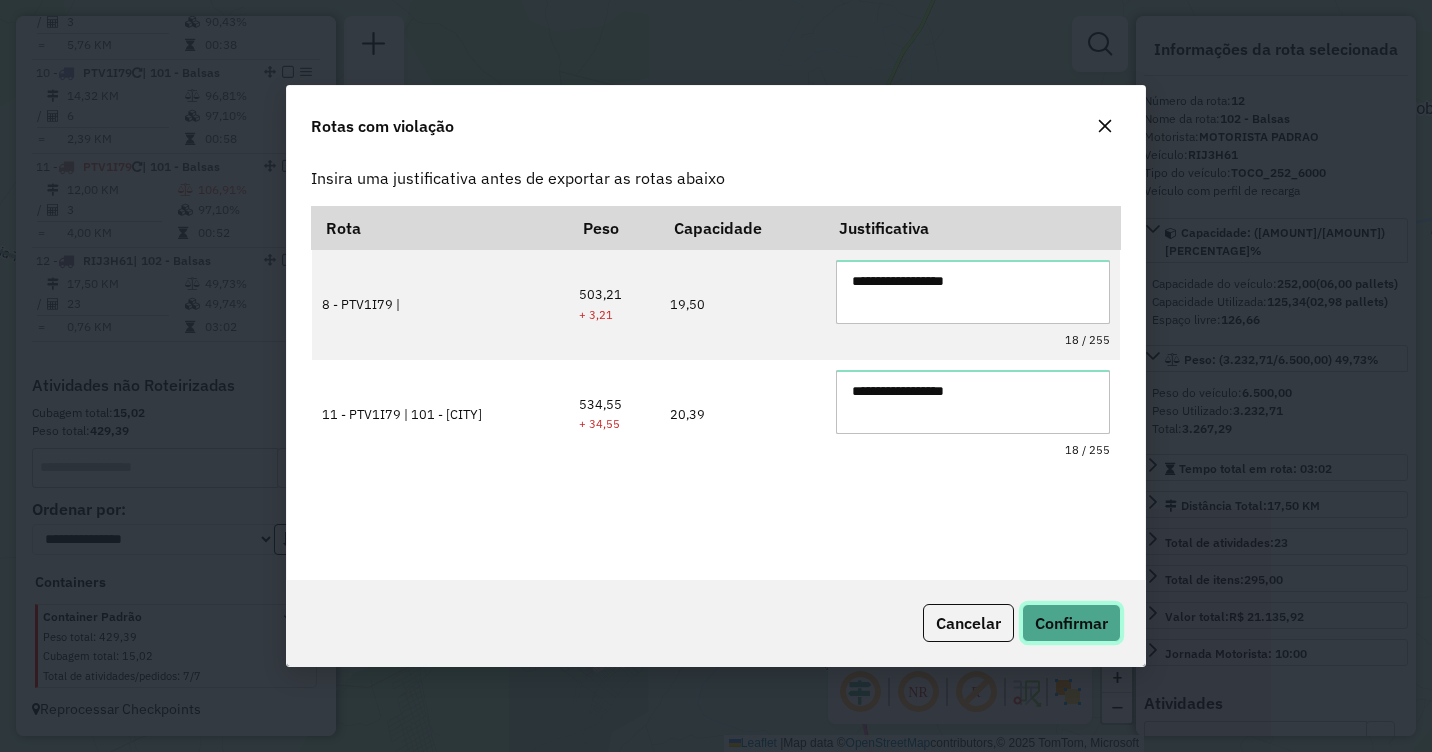 click on "Confirmar" 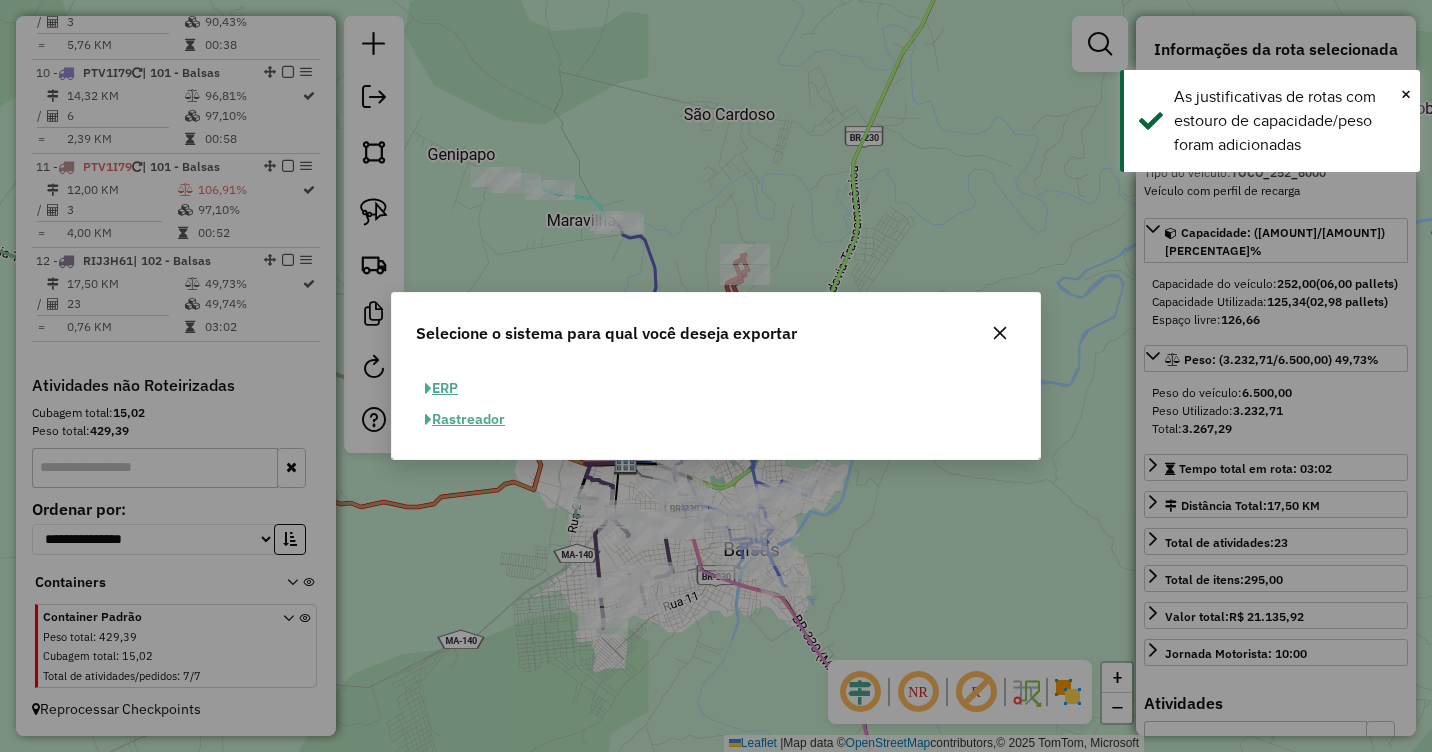 click on "ERP" 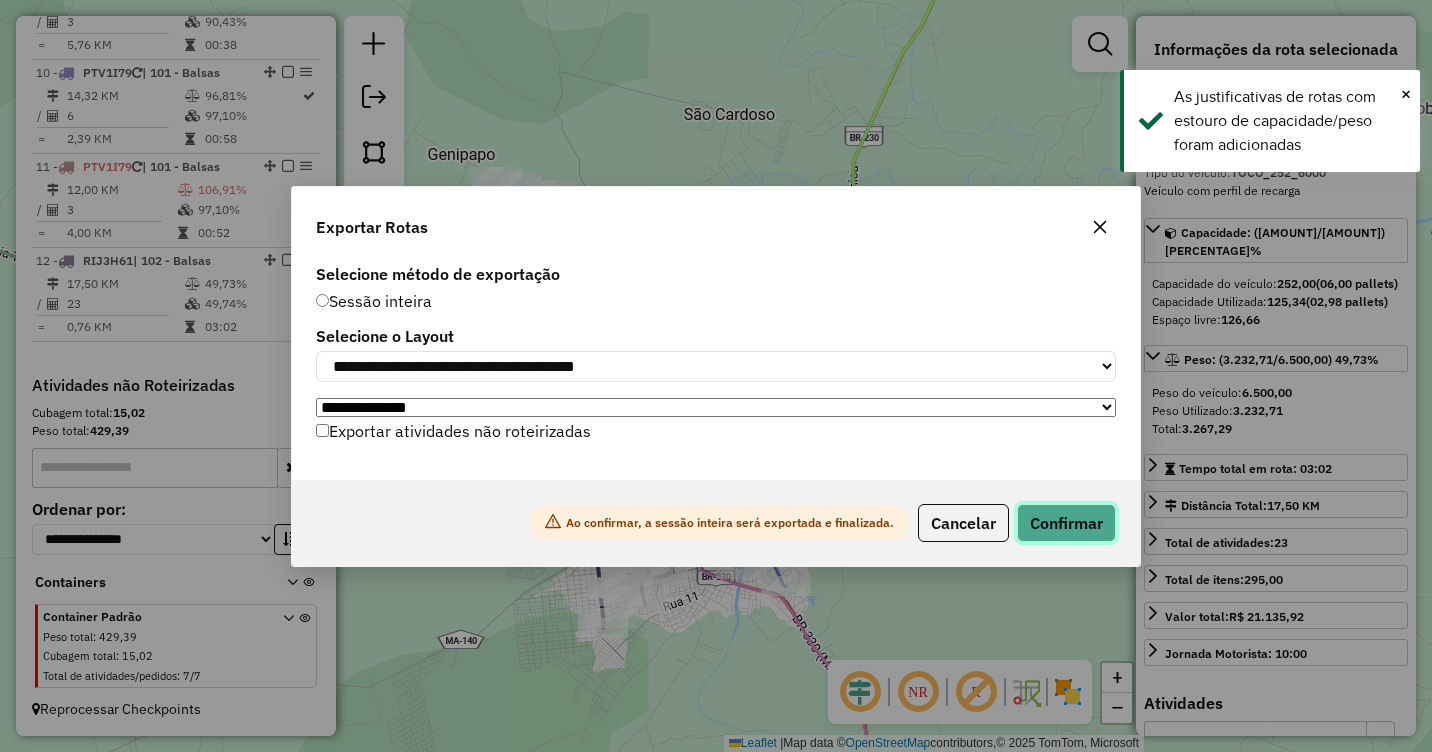 click on "Confirmar" 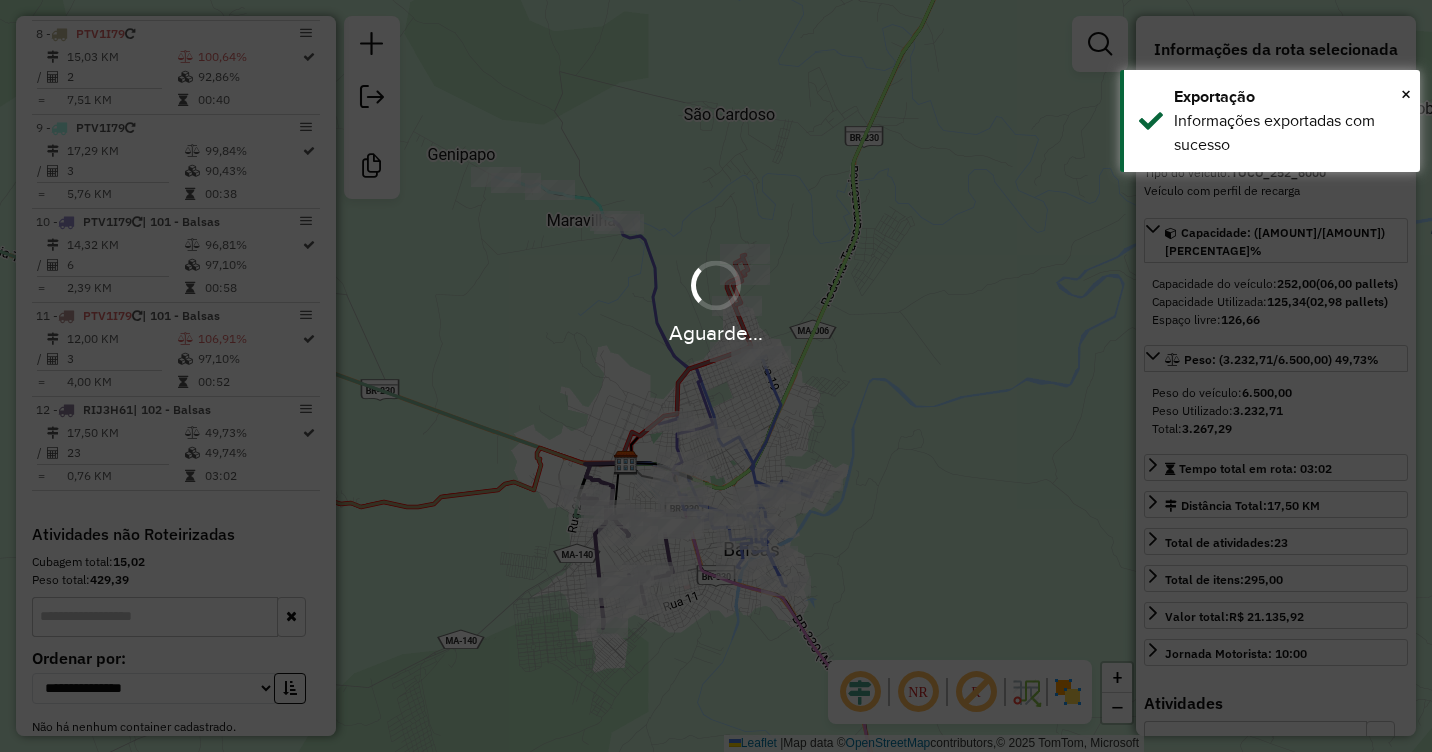 scroll, scrollTop: 1563, scrollLeft: 0, axis: vertical 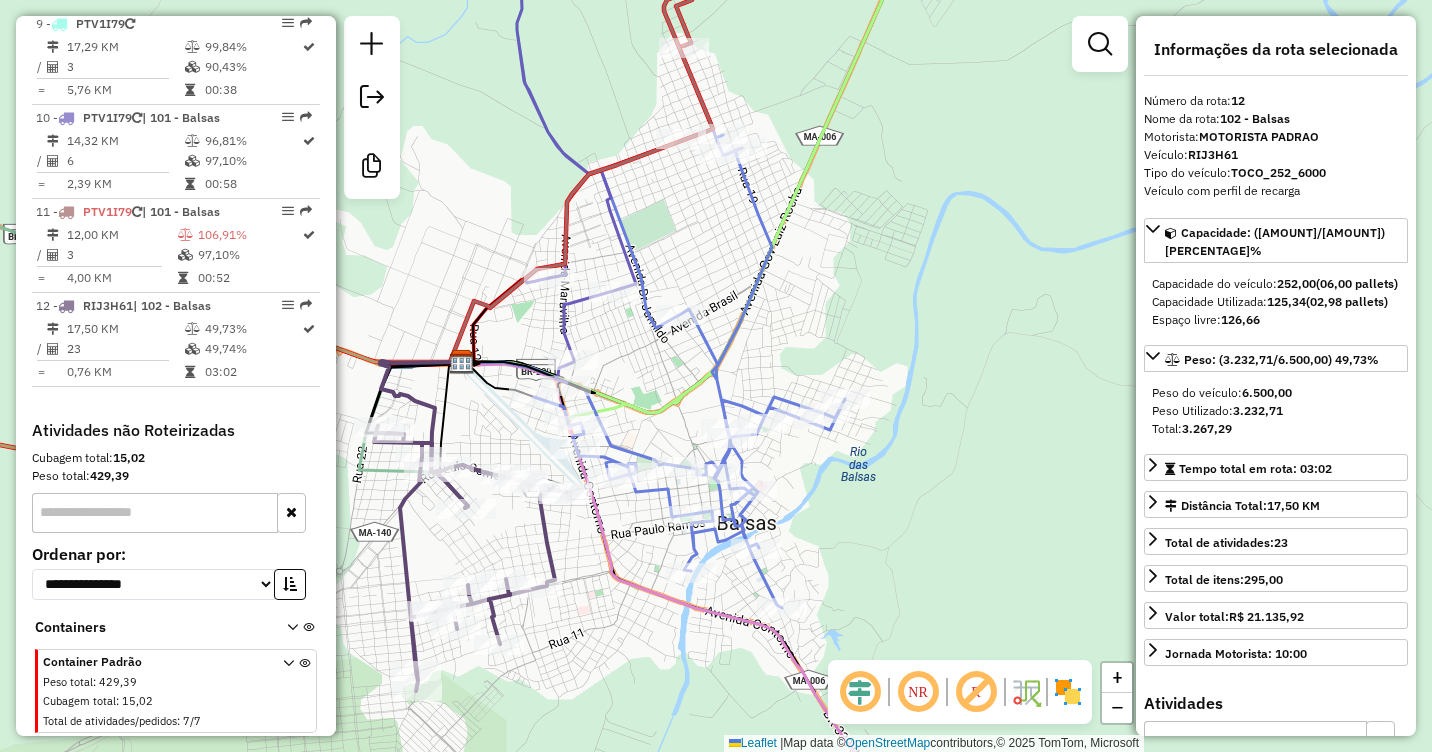 drag, startPoint x: 785, startPoint y: 395, endPoint x: 882, endPoint y: 312, distance: 127.66362 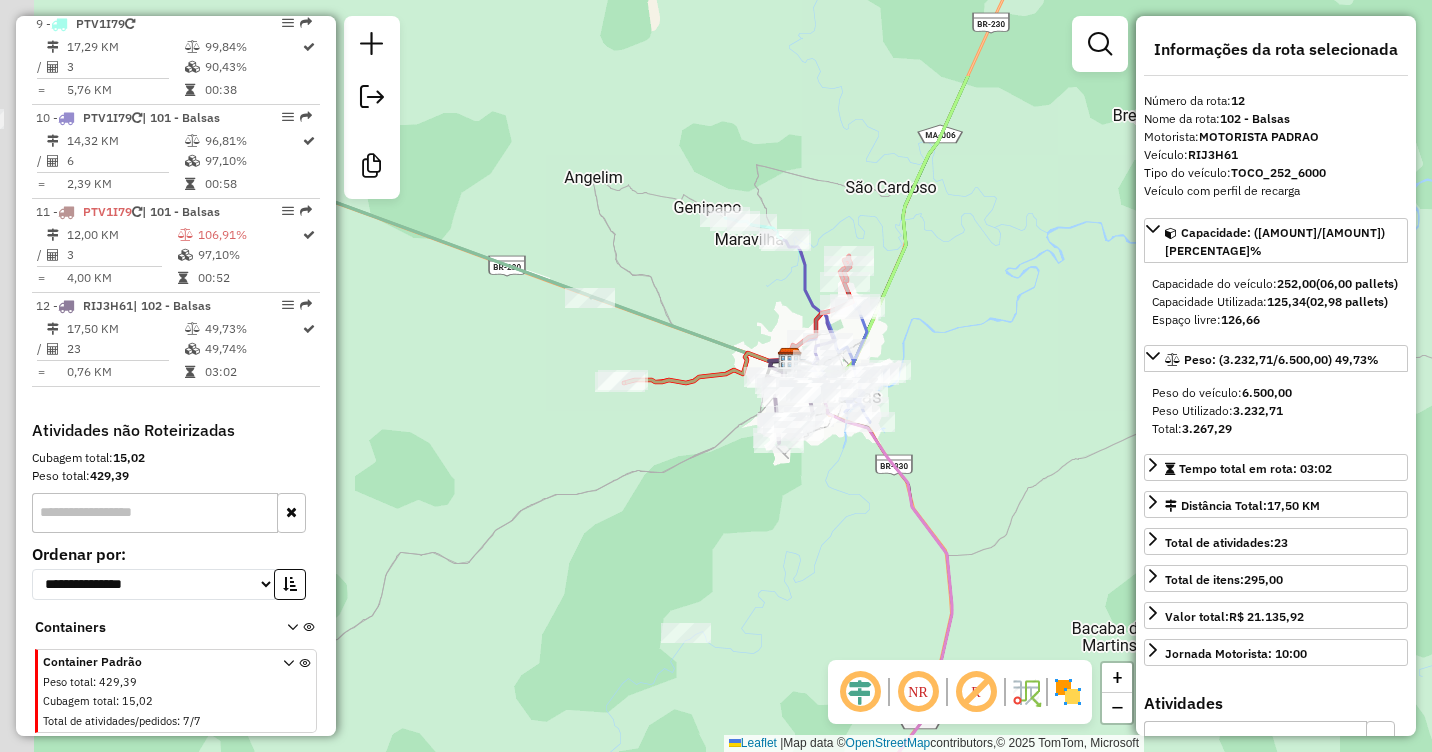 drag, startPoint x: 757, startPoint y: 185, endPoint x: 1019, endPoint y: 336, distance: 302.39874 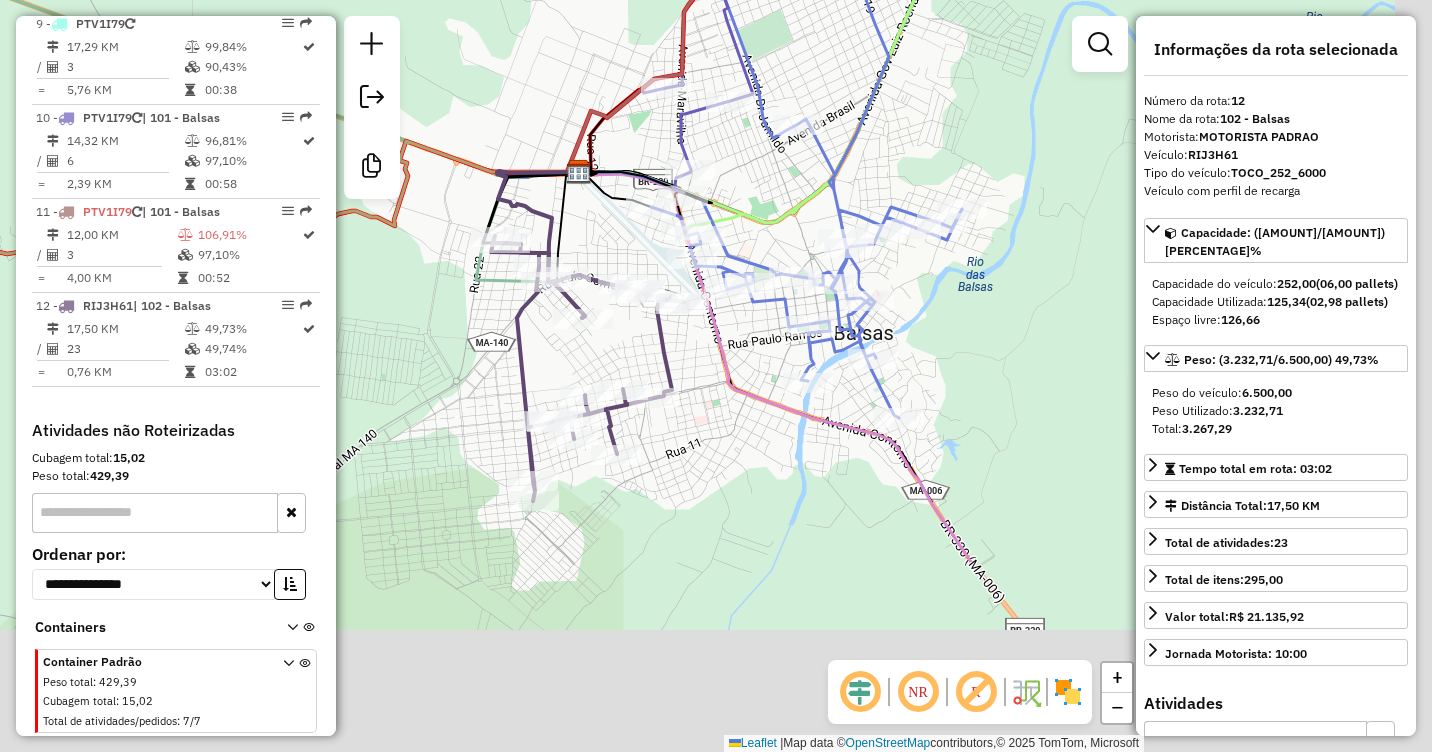 drag, startPoint x: 1052, startPoint y: 577, endPoint x: 961, endPoint y: 307, distance: 284.9228 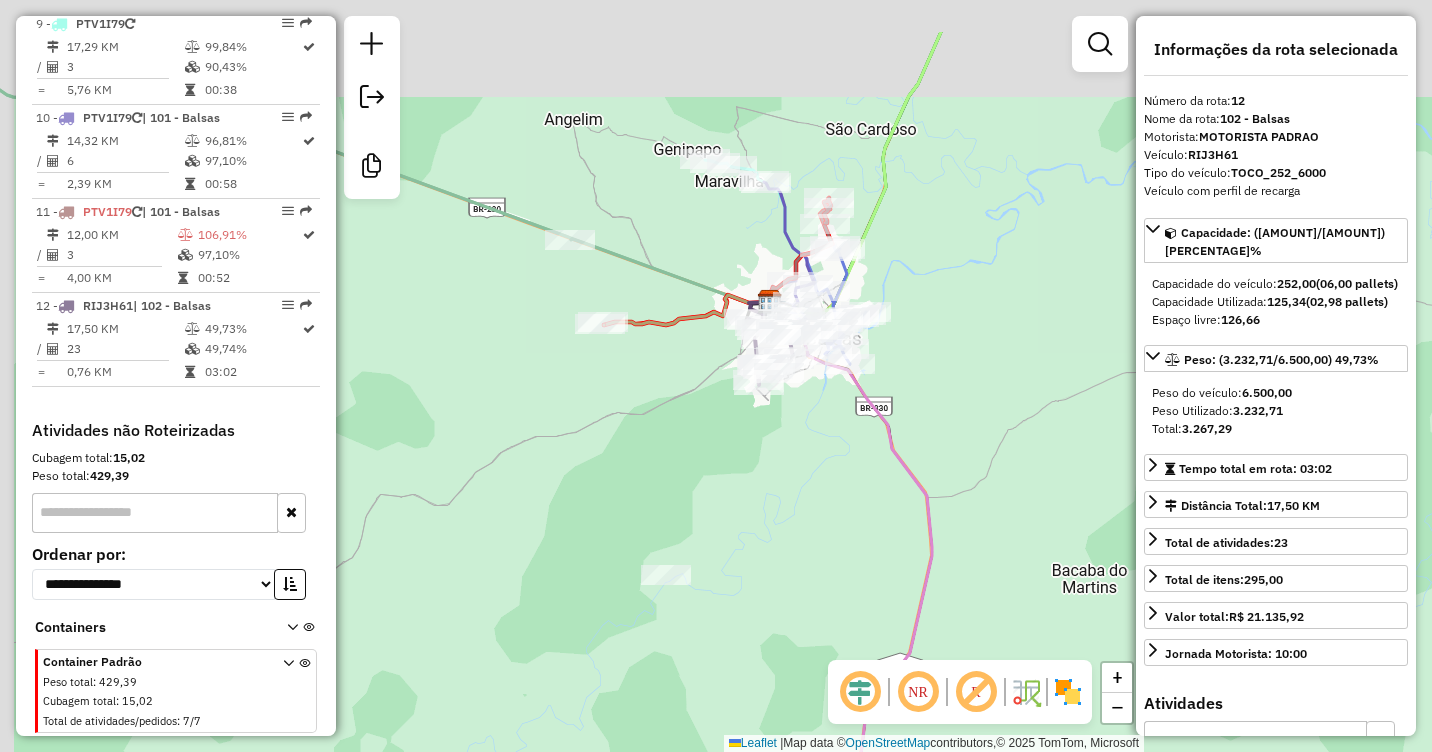 drag, startPoint x: 593, startPoint y: 124, endPoint x: 724, endPoint y: 262, distance: 190.27611 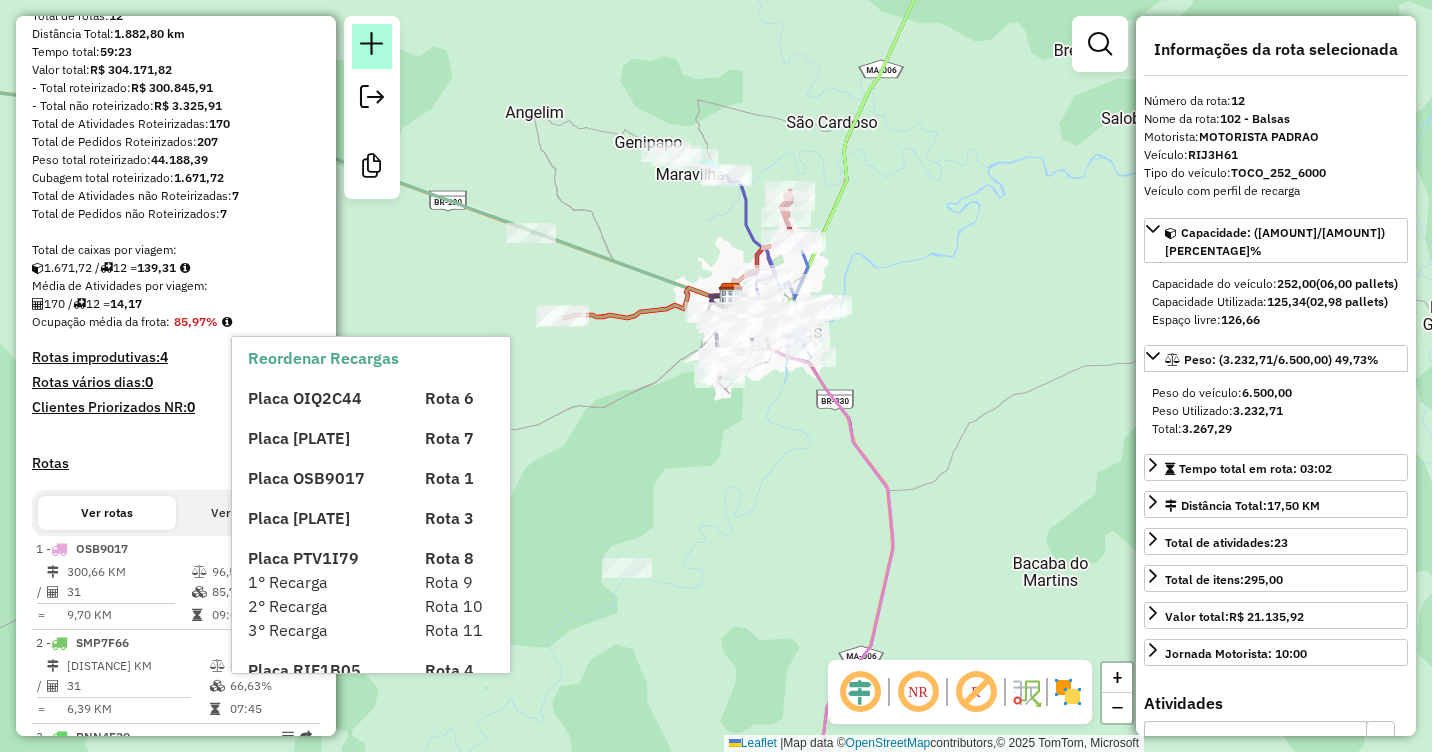 scroll, scrollTop: 263, scrollLeft: 0, axis: vertical 